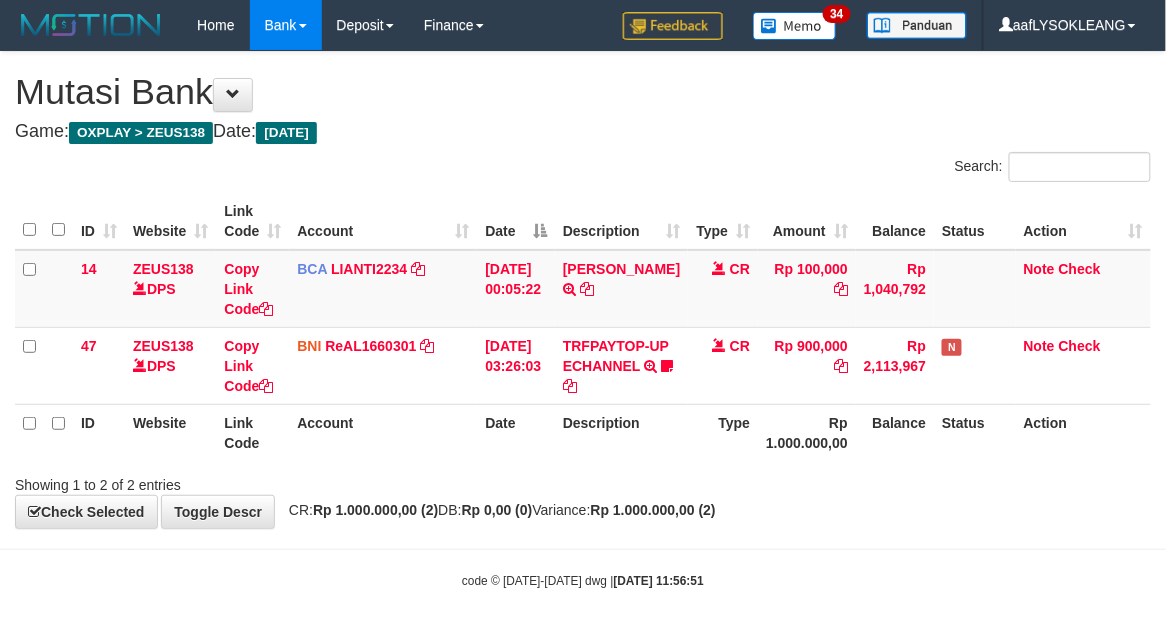 scroll, scrollTop: 32, scrollLeft: 0, axis: vertical 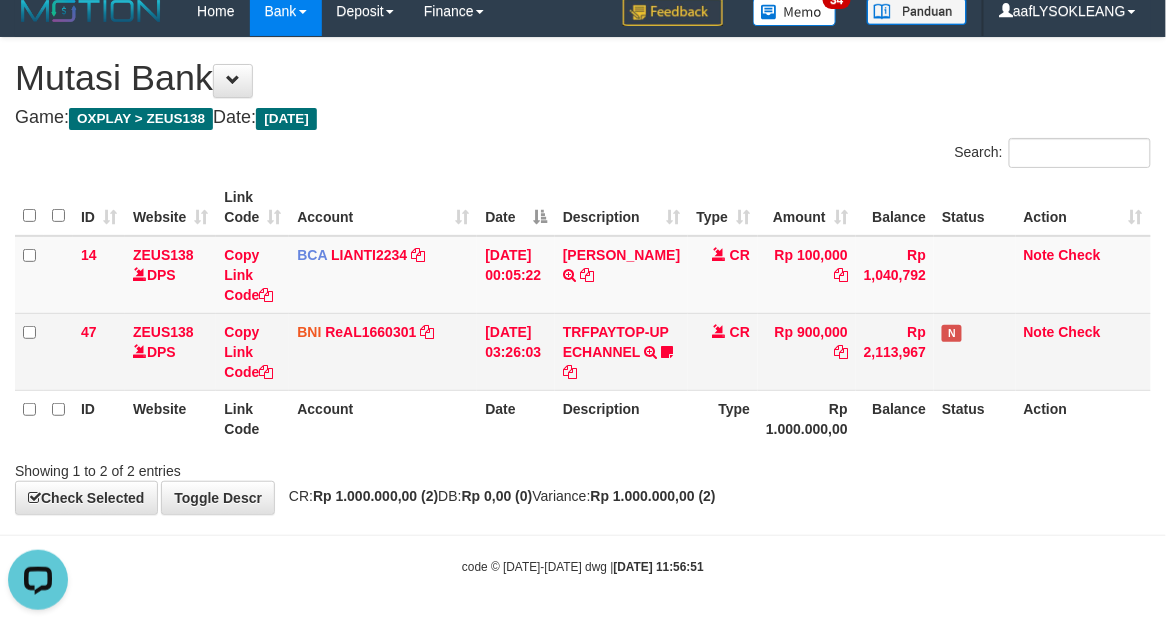 drag, startPoint x: 372, startPoint y: 438, endPoint x: 121, endPoint y: 358, distance: 263.4407 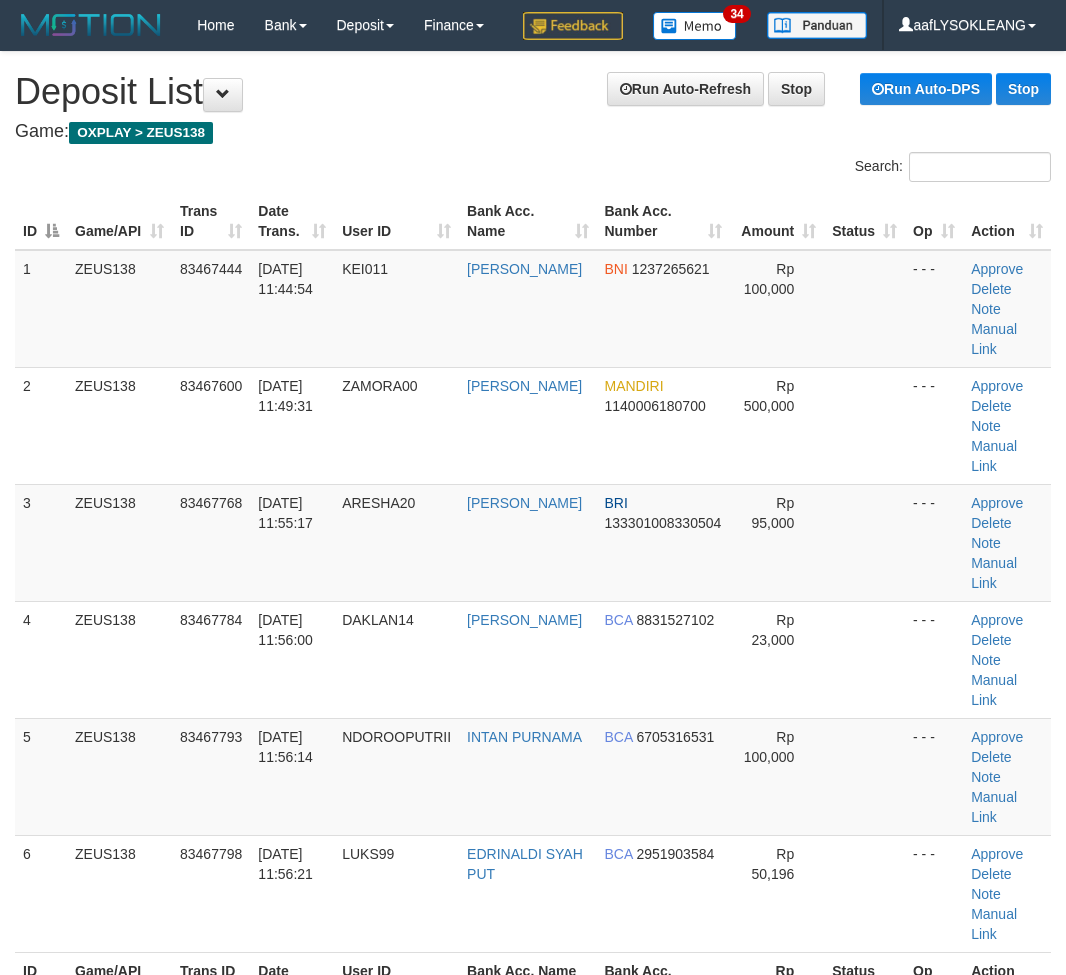 scroll, scrollTop: 444, scrollLeft: 4, axis: both 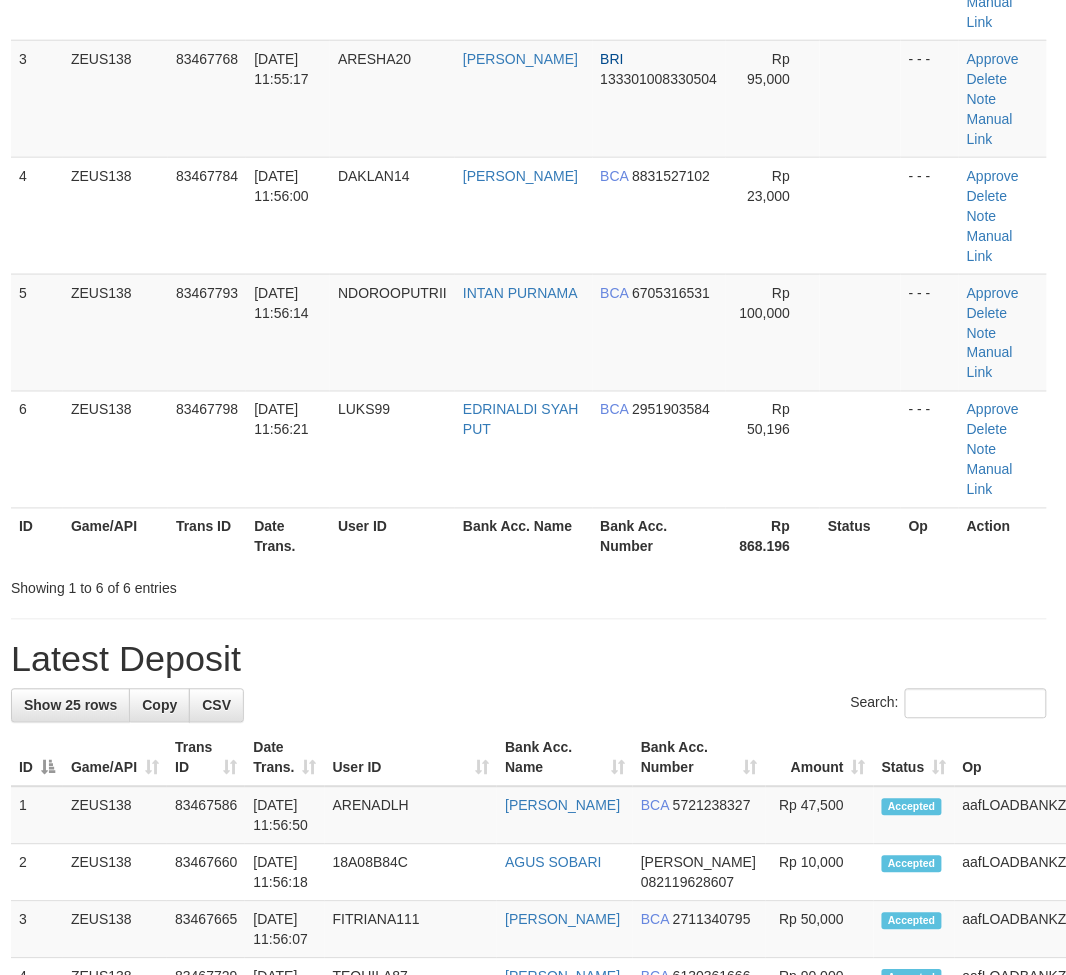 drag, startPoint x: 602, startPoint y: 586, endPoint x: 643, endPoint y: 586, distance: 41 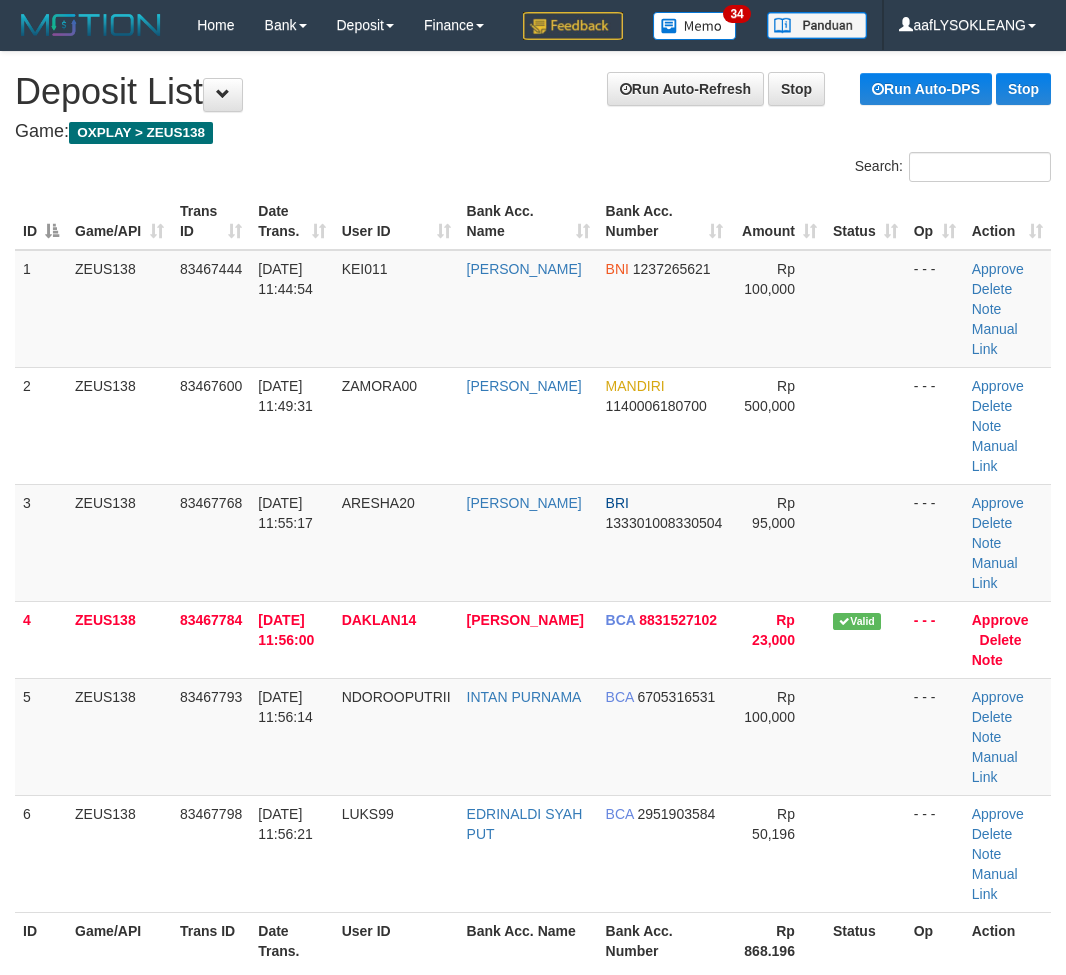 scroll, scrollTop: 640, scrollLeft: 4, axis: both 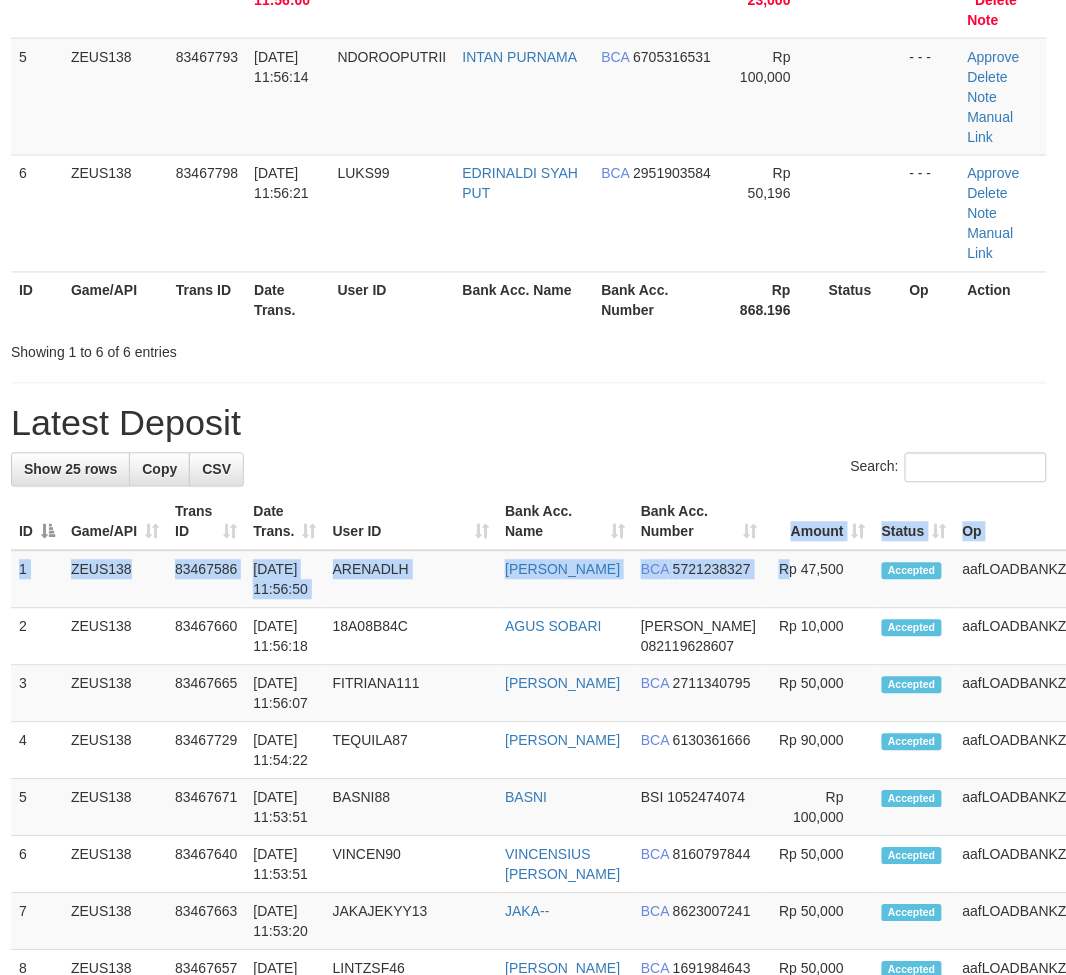 click on "ID Game/API Trans ID Date Trans. User ID Bank Acc. Name Bank Acc. Number Amount Status Op Action
1
ZEUS138
83467586
ARENADLH 2" at bounding box center [598, 1263] 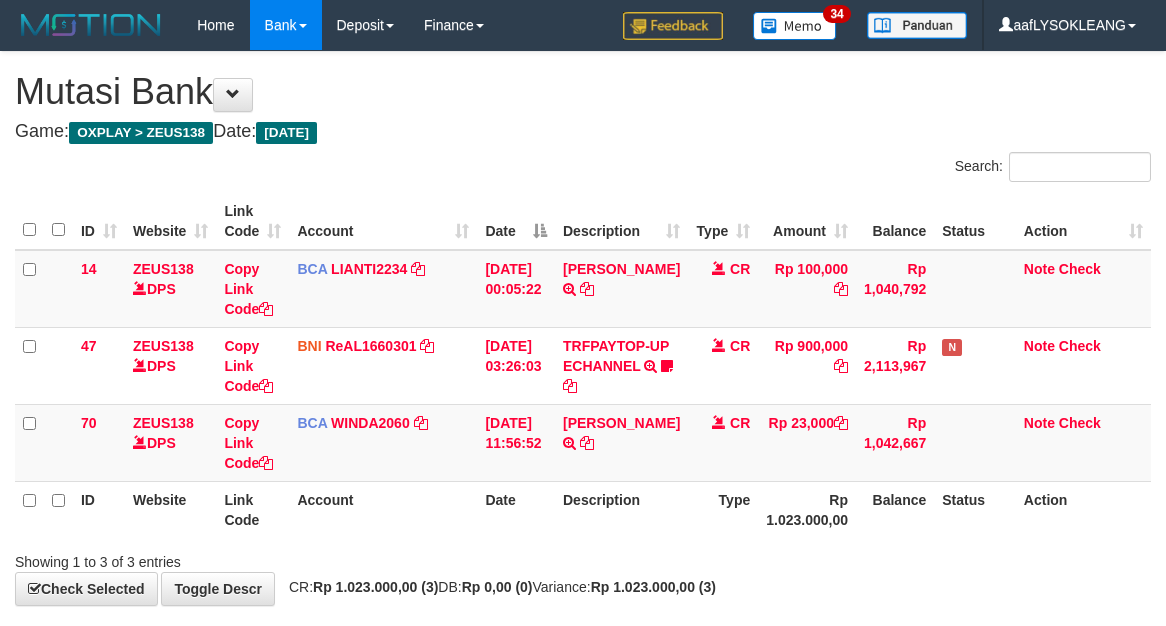 scroll, scrollTop: 34, scrollLeft: 0, axis: vertical 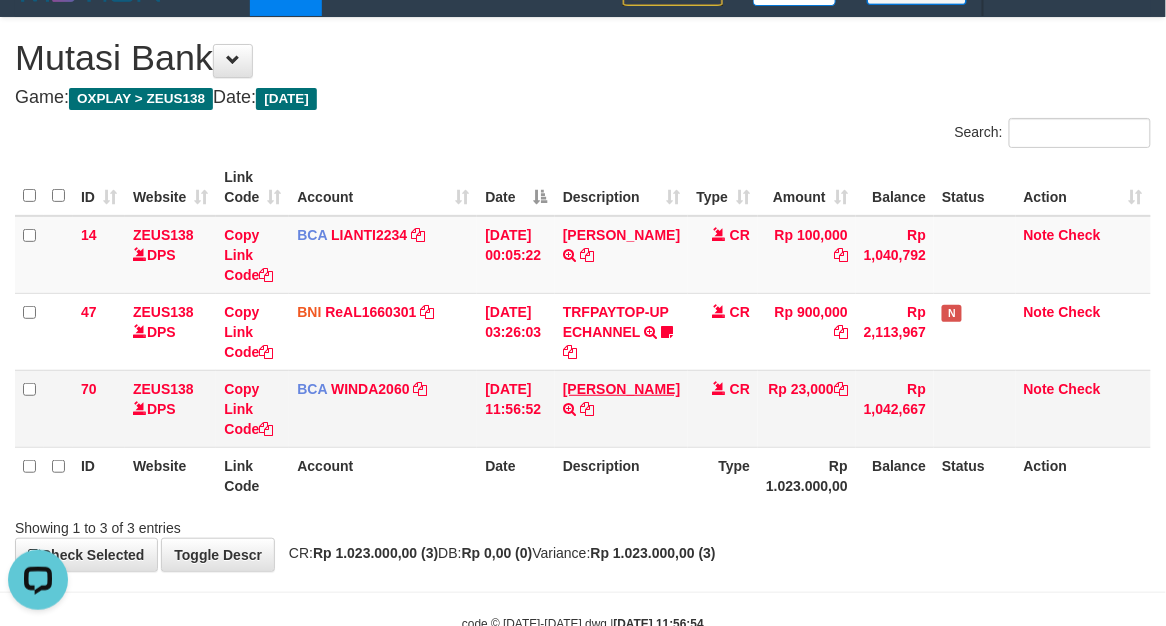copy on "MUHAMMAD NUR S" 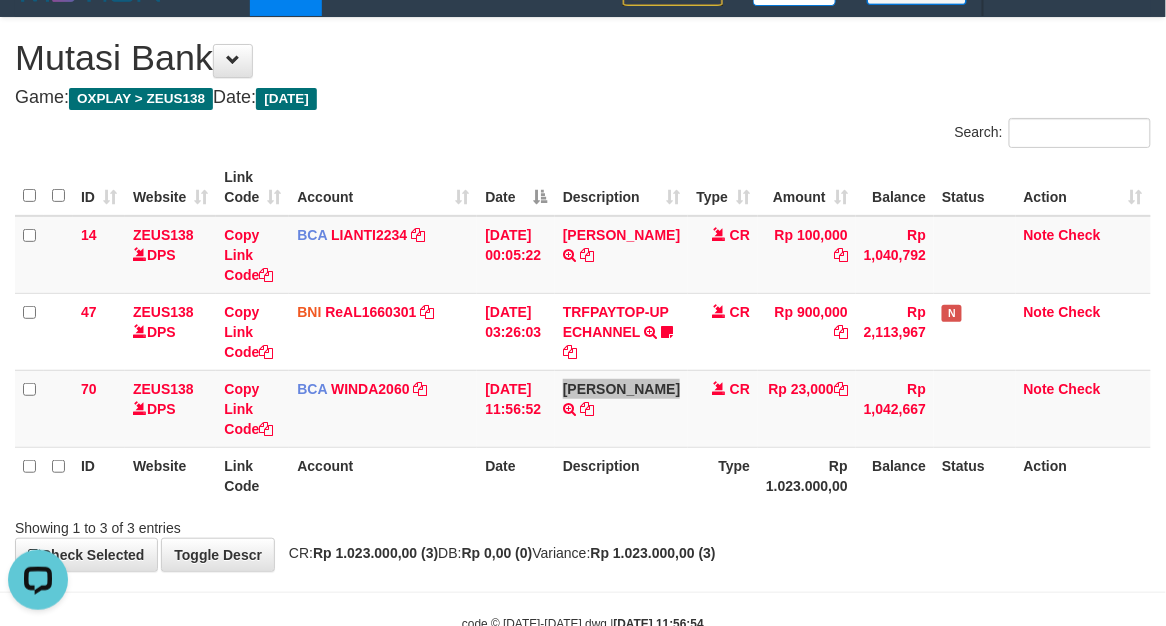 scroll, scrollTop: 110, scrollLeft: 0, axis: vertical 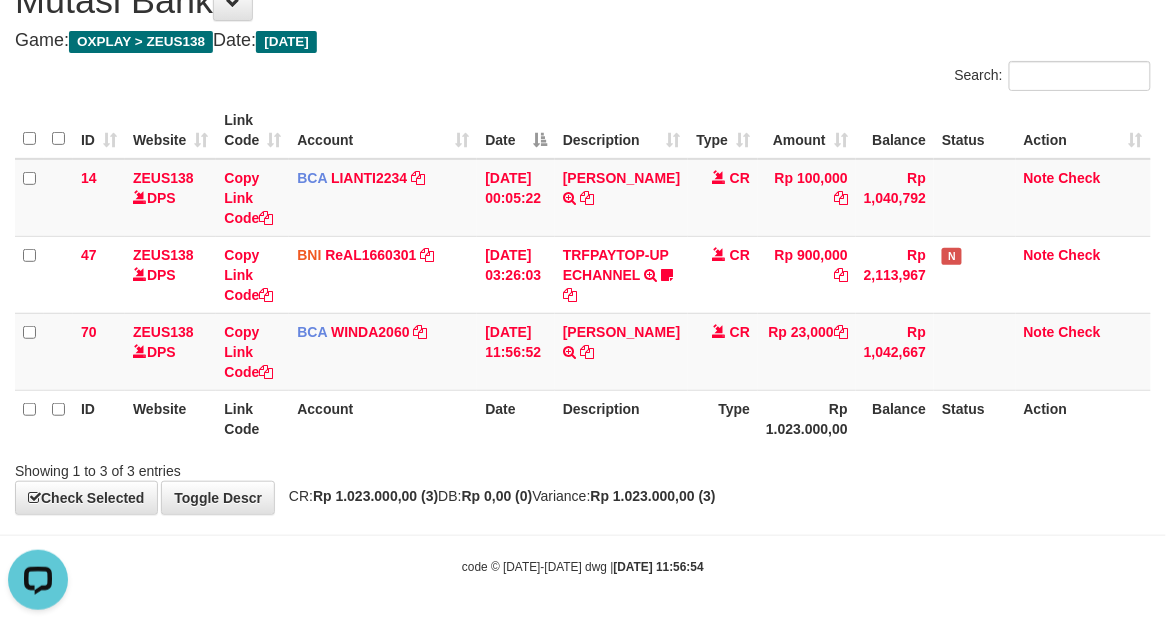 drag, startPoint x: 866, startPoint y: 535, endPoint x: 792, endPoint y: 501, distance: 81.437096 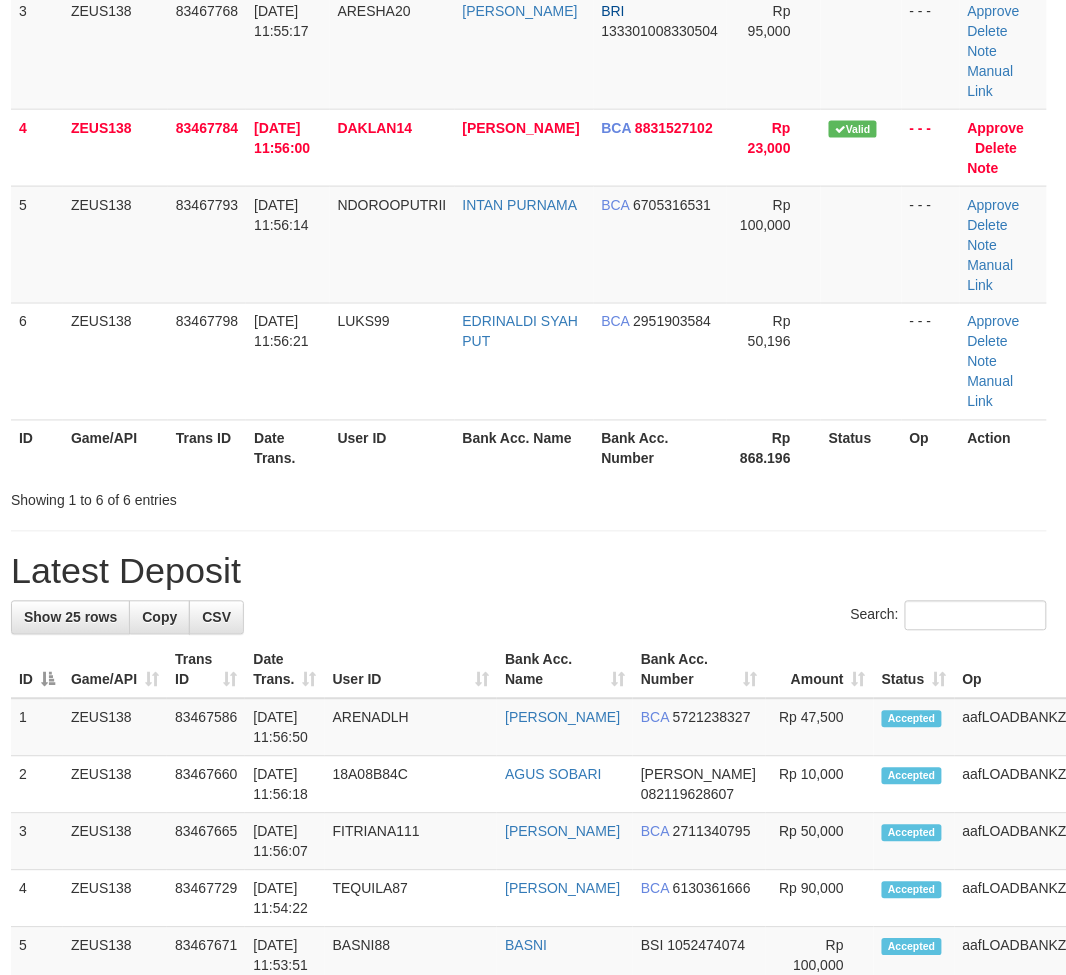 scroll, scrollTop: 296, scrollLeft: 4, axis: both 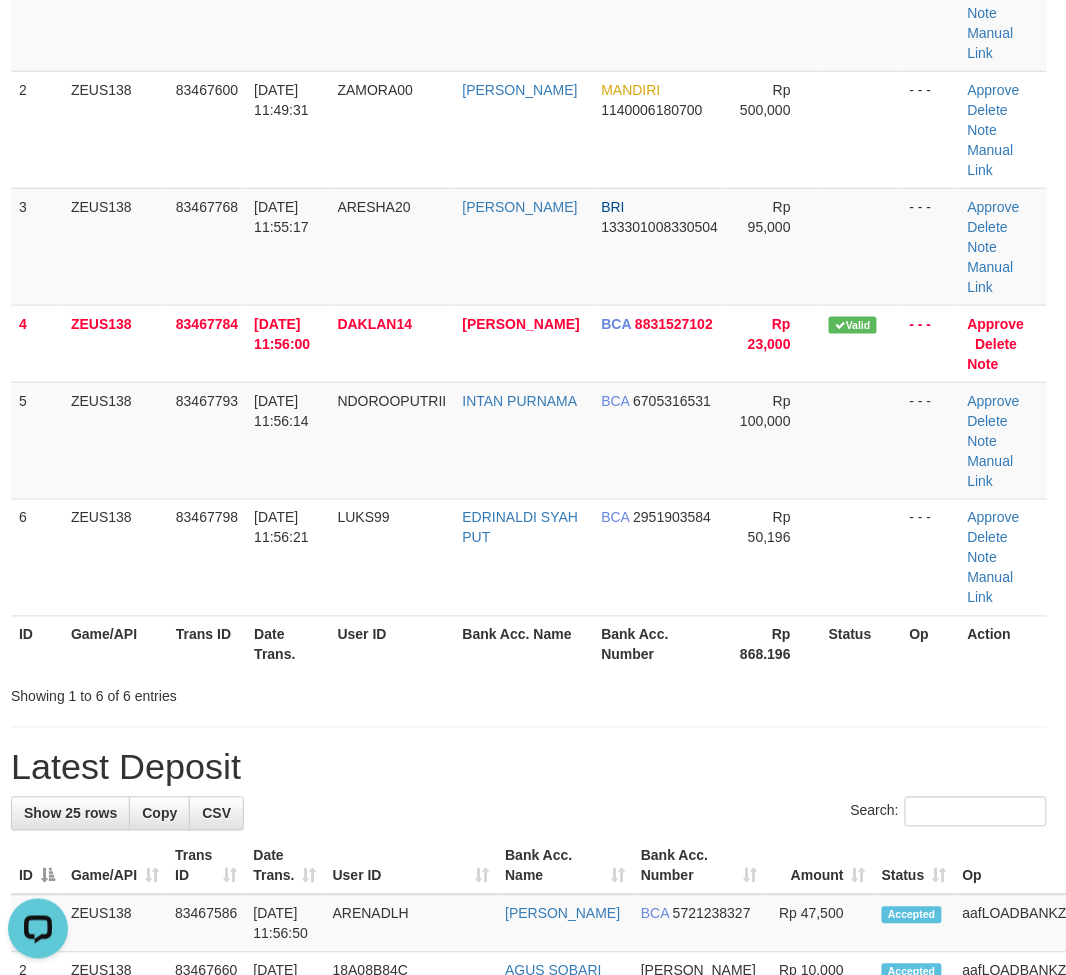 click on "**********" at bounding box center [529, 1105] 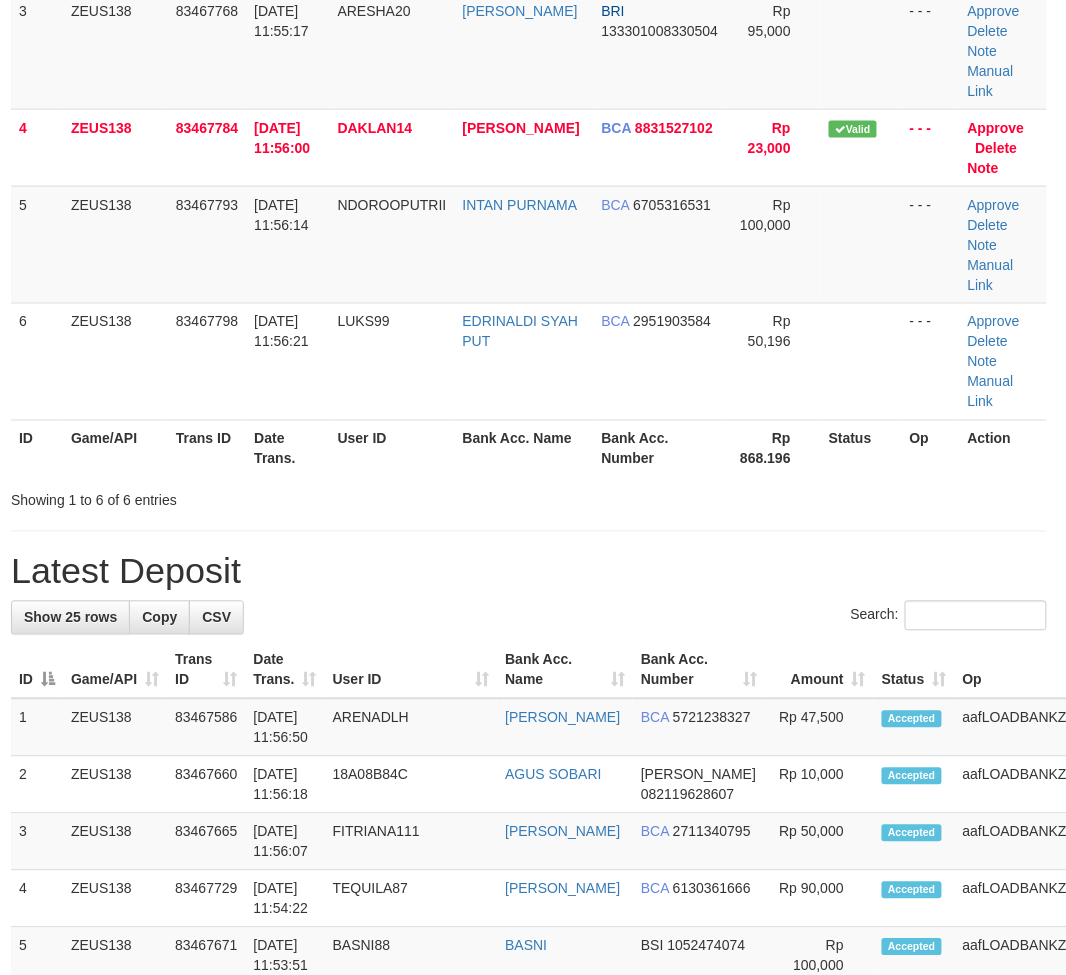 scroll, scrollTop: 296, scrollLeft: 4, axis: both 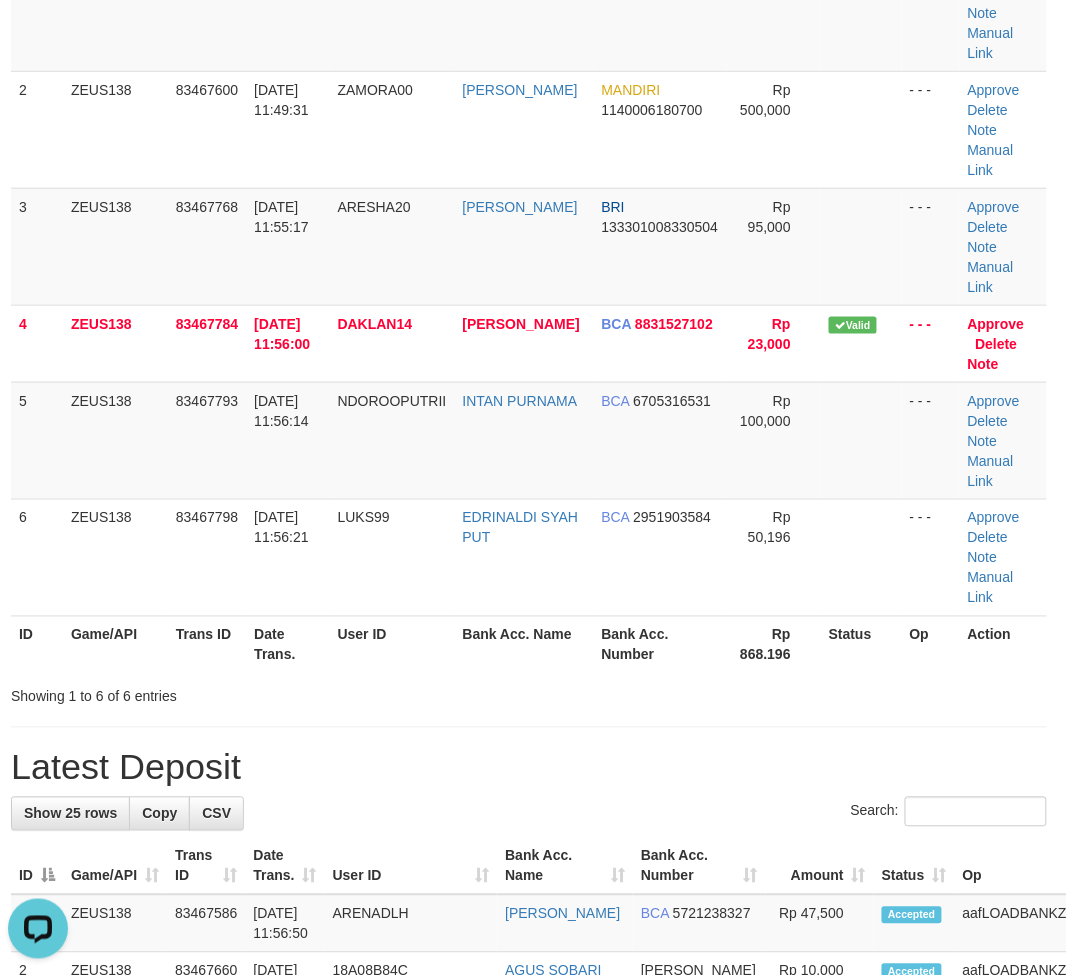 drag, startPoint x: 600, startPoint y: 623, endPoint x: 1066, endPoint y: 745, distance: 481.7053 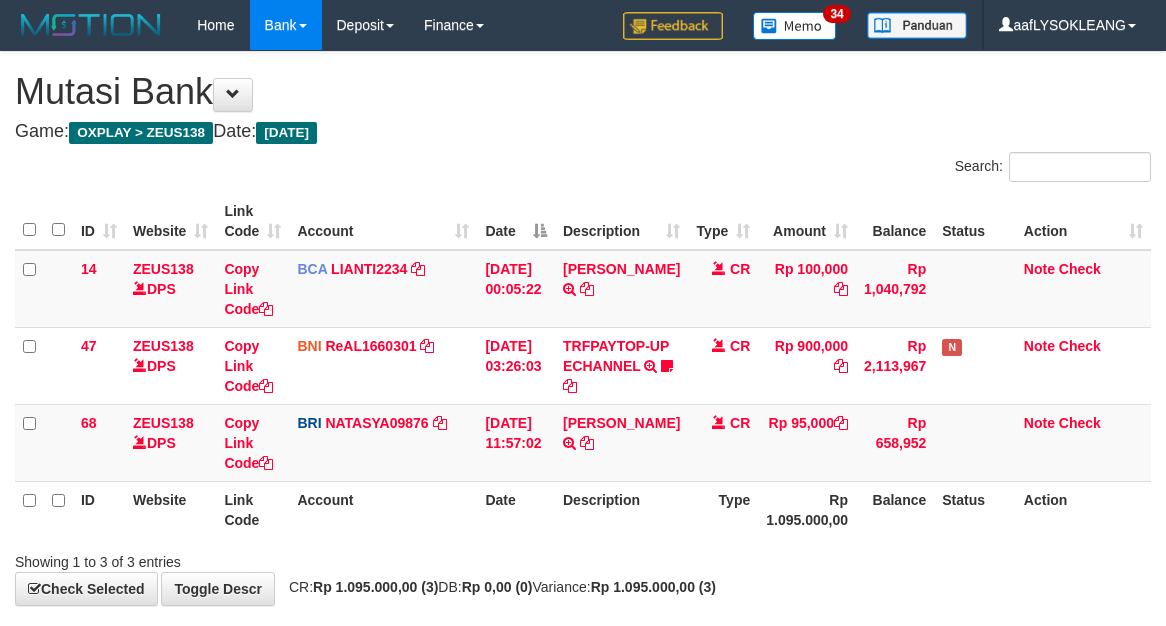 scroll, scrollTop: 110, scrollLeft: 0, axis: vertical 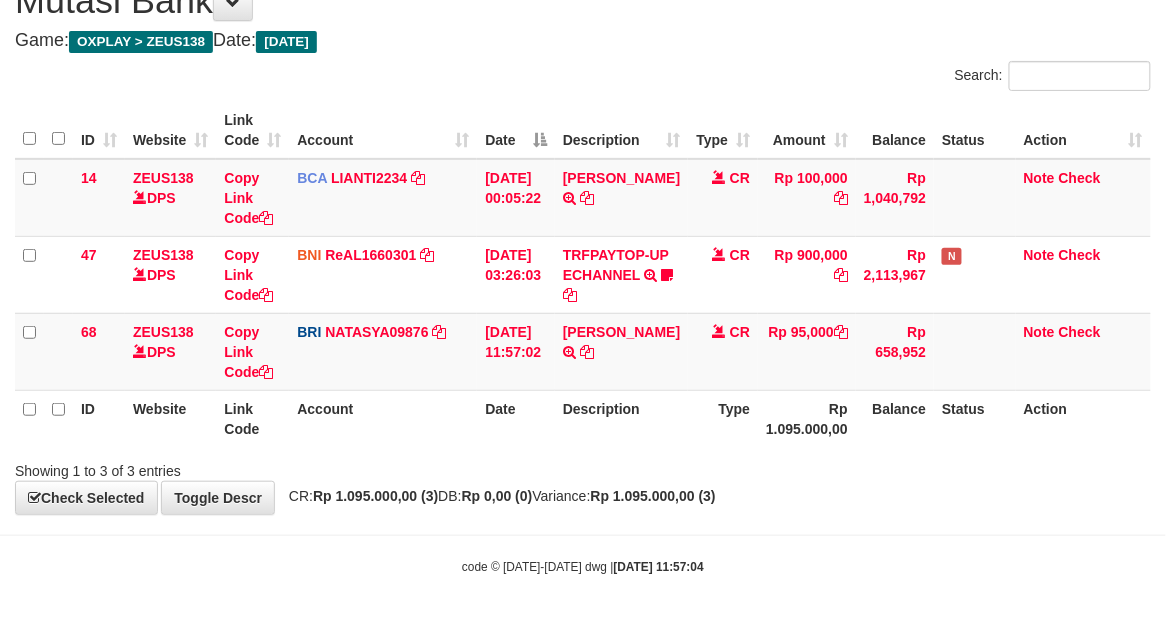 drag, startPoint x: 857, startPoint y: 498, endPoint x: 840, endPoint y: 491, distance: 18.384777 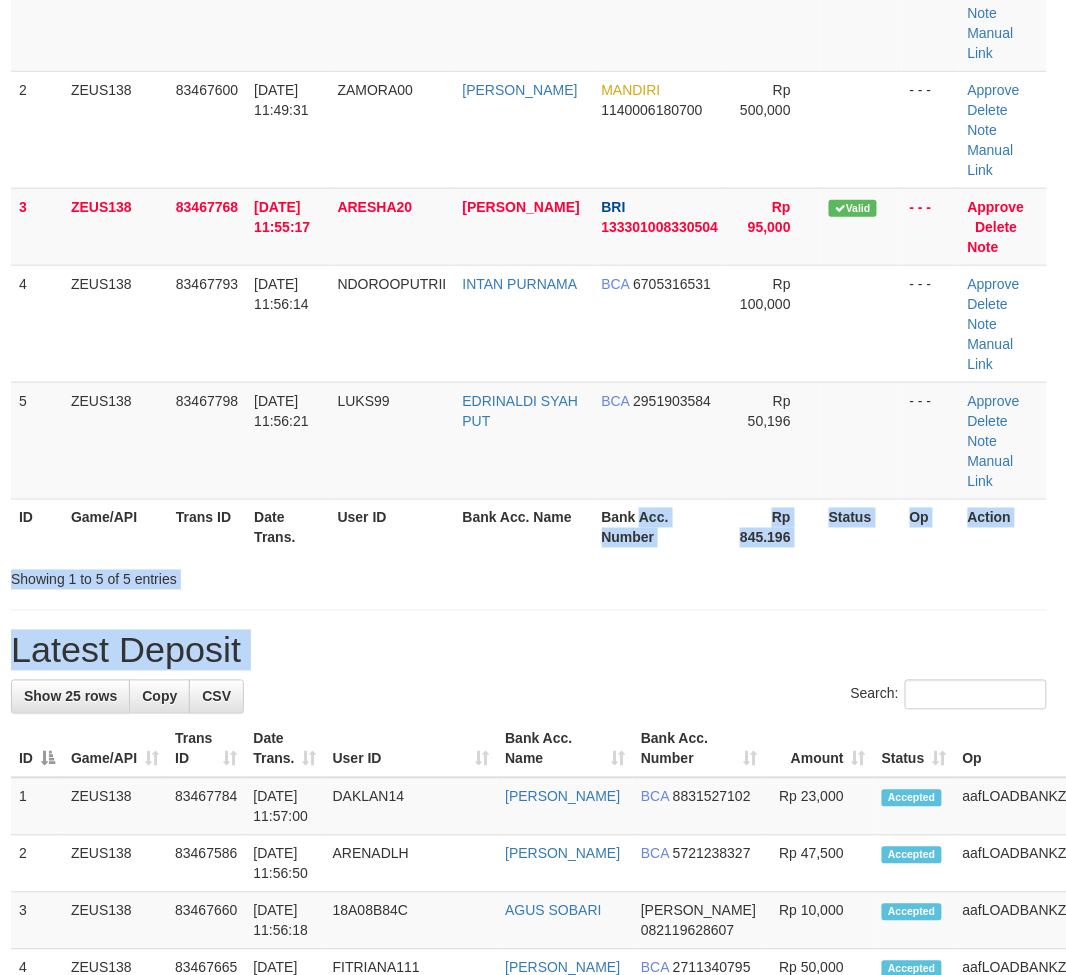drag, startPoint x: 626, startPoint y: 486, endPoint x: 733, endPoint y: 532, distance: 116.46888 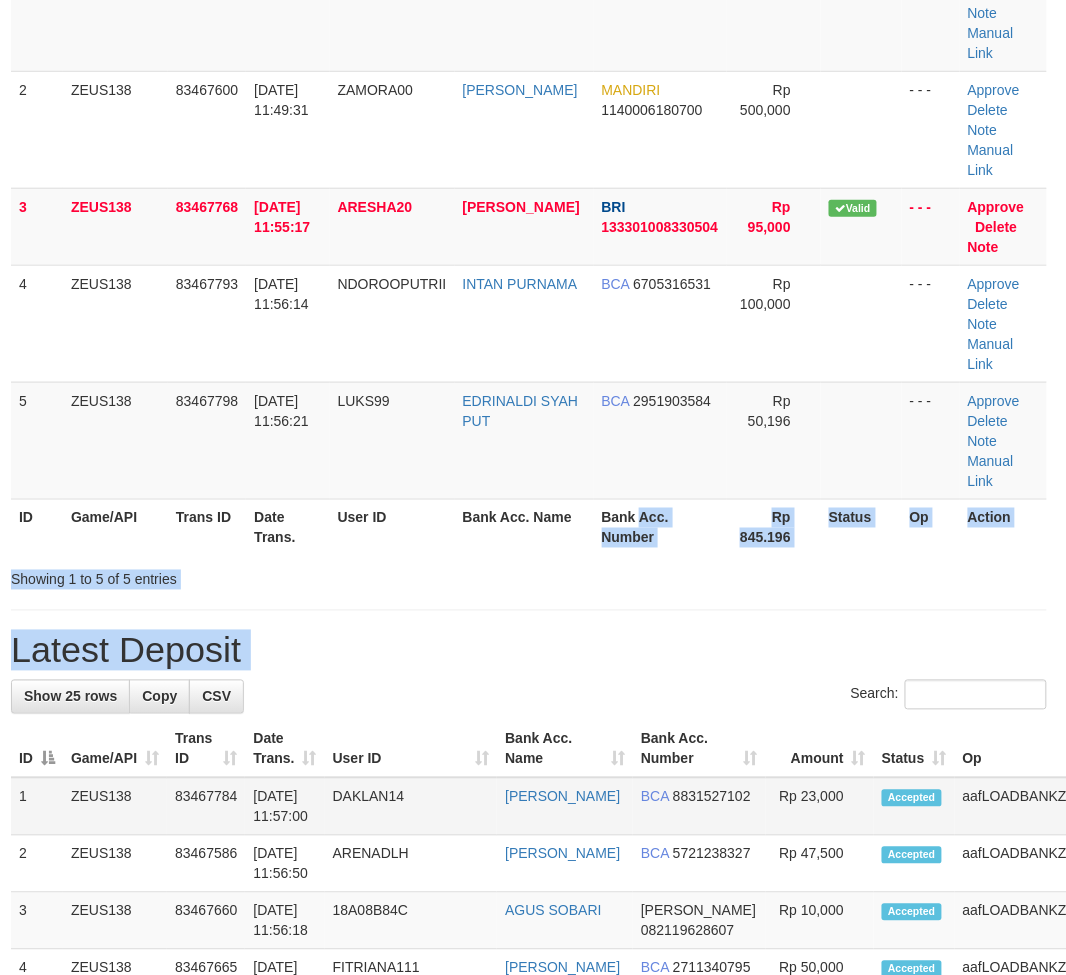 scroll, scrollTop: 444, scrollLeft: 4, axis: both 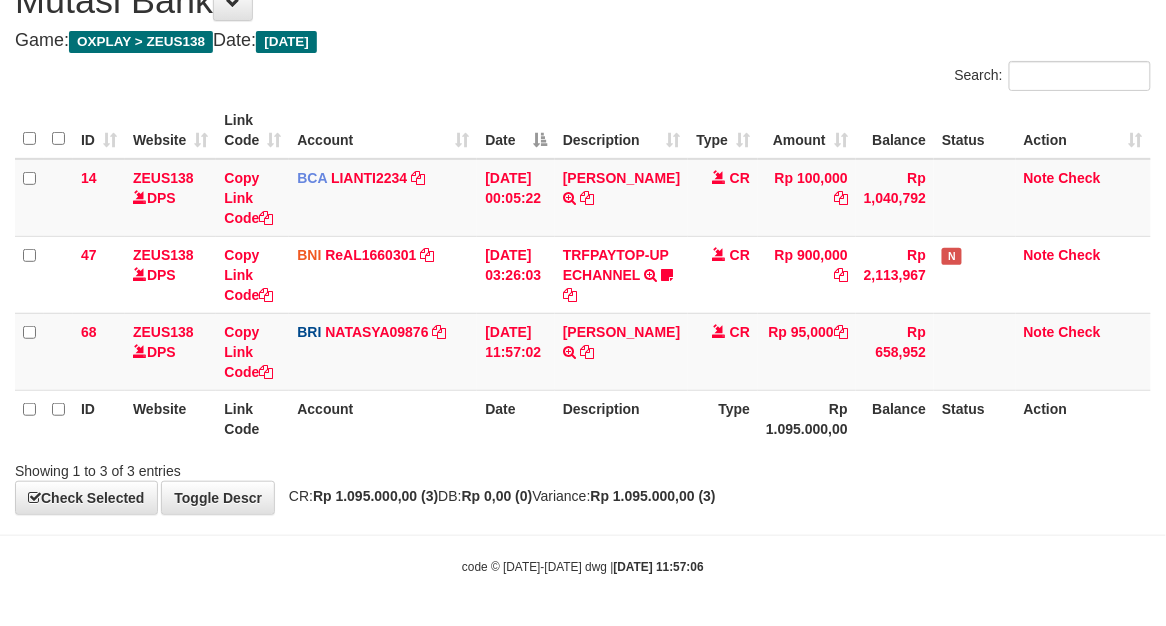 drag, startPoint x: 1081, startPoint y: 534, endPoint x: 875, endPoint y: 506, distance: 207.89421 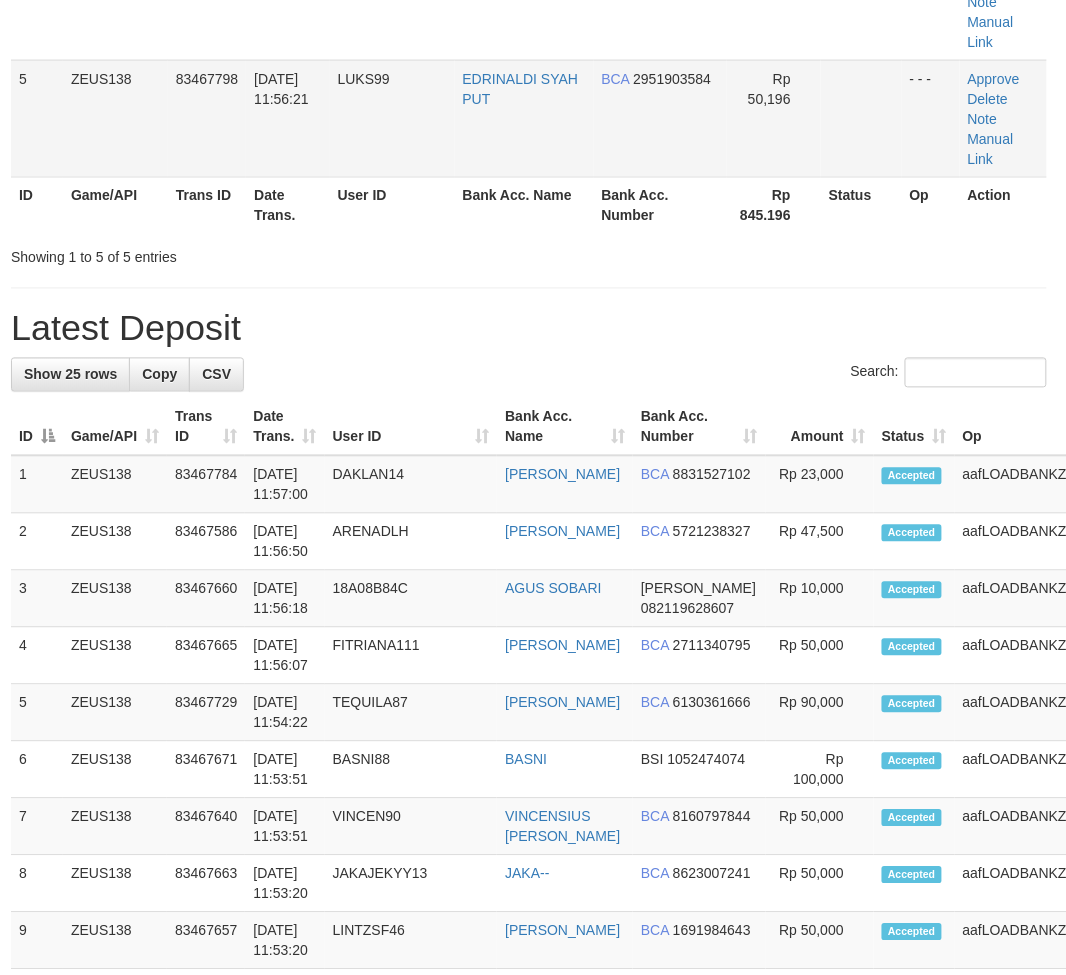 scroll, scrollTop: 26, scrollLeft: 4, axis: both 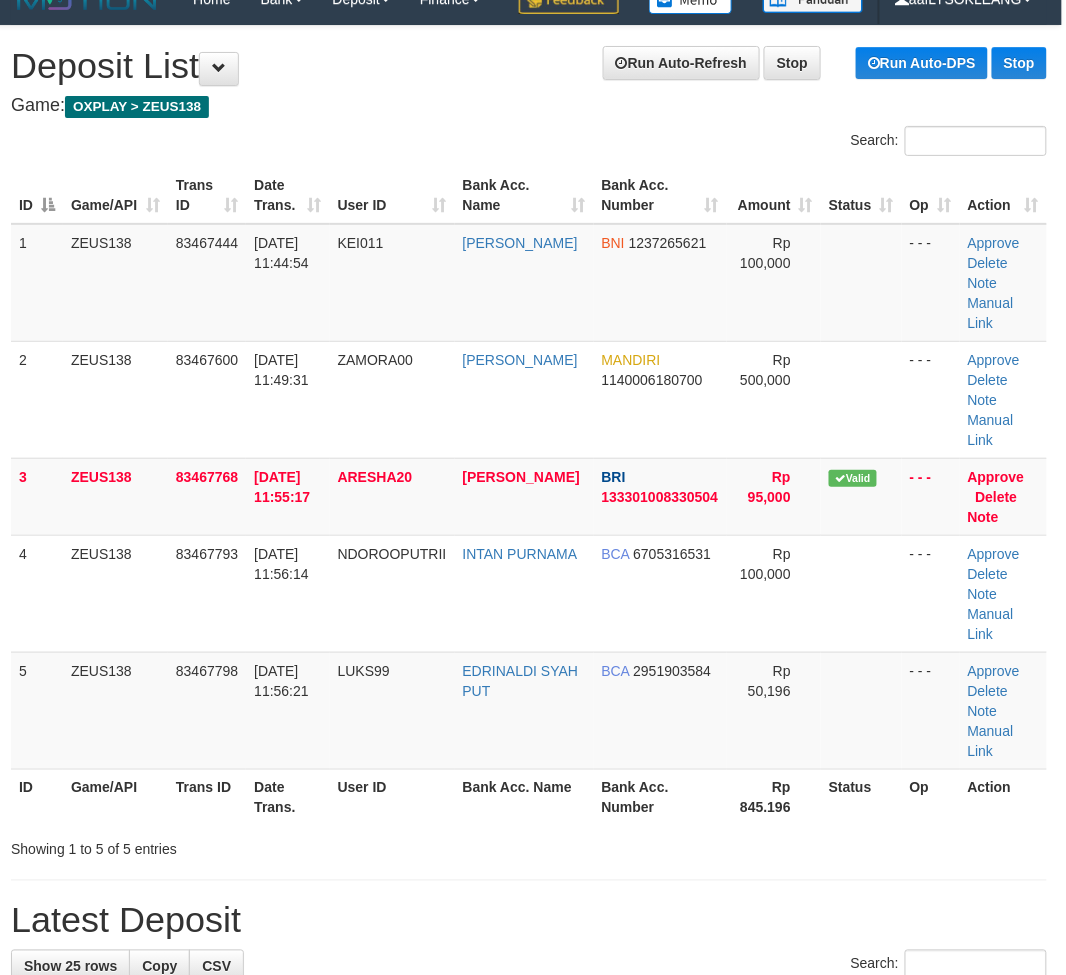 drag, startPoint x: 798, startPoint y: 805, endPoint x: 1077, endPoint y: 892, distance: 292.24988 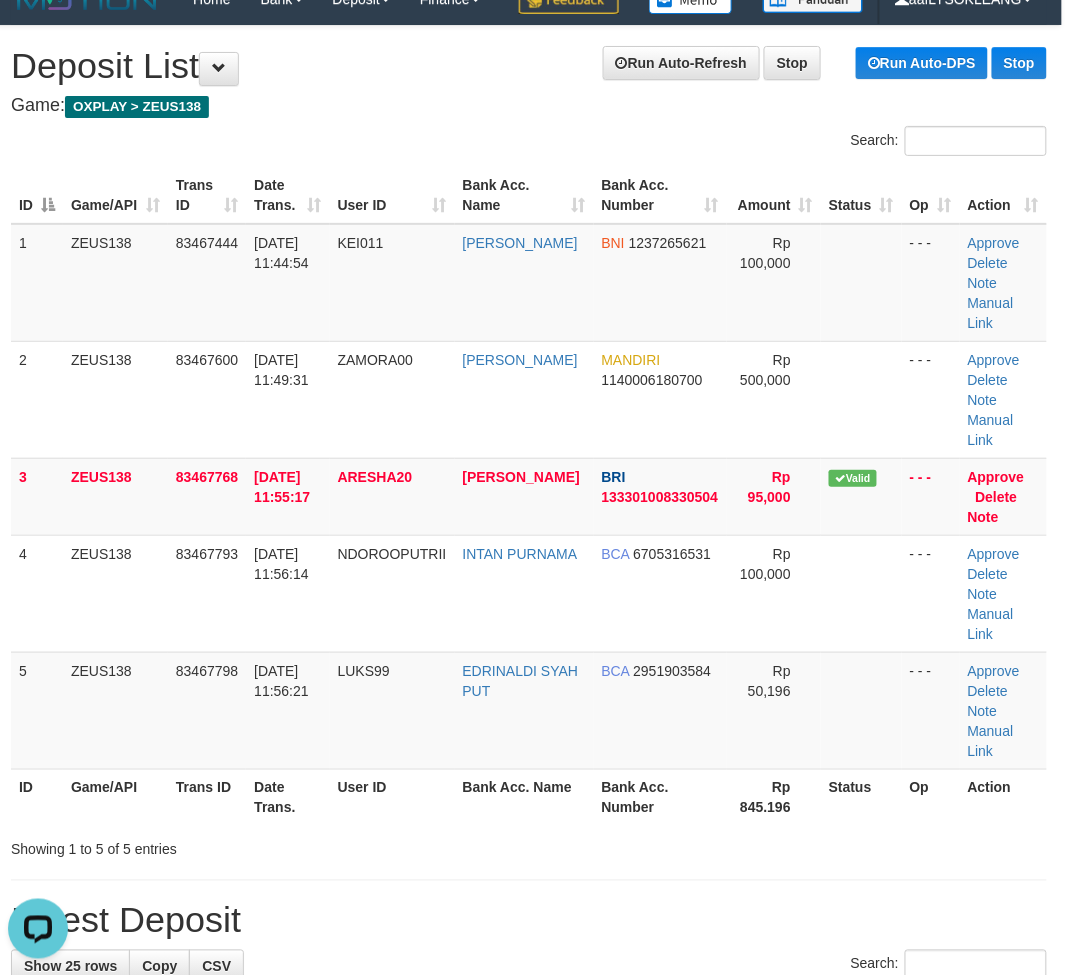 scroll, scrollTop: 0, scrollLeft: 0, axis: both 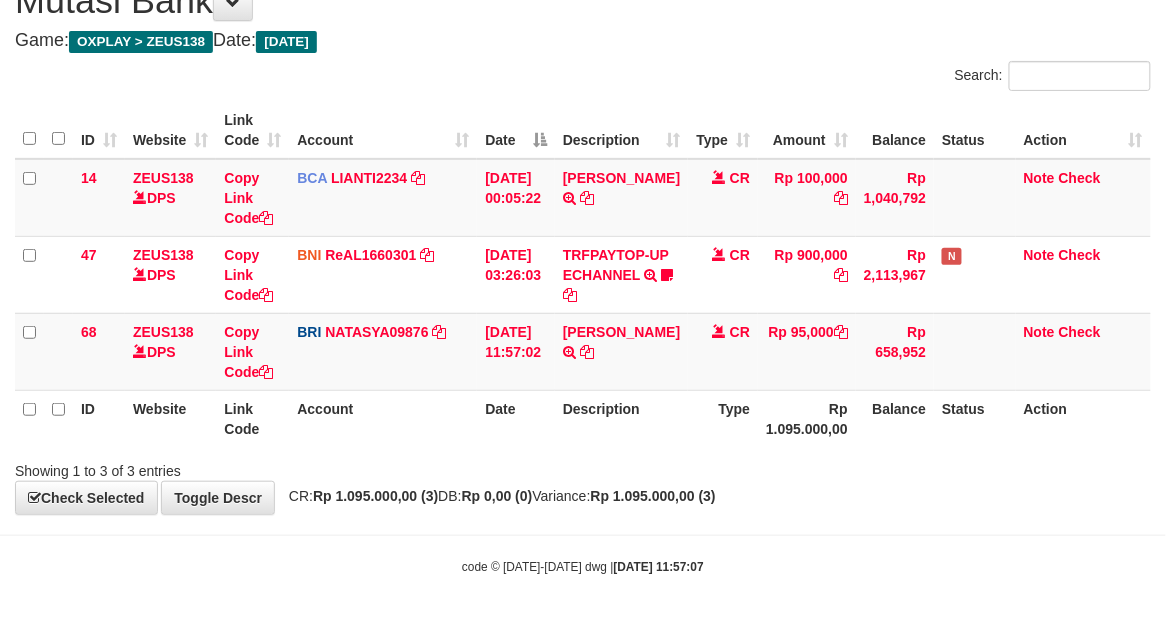 drag, startPoint x: 853, startPoint y: 594, endPoint x: 816, endPoint y: 568, distance: 45.221676 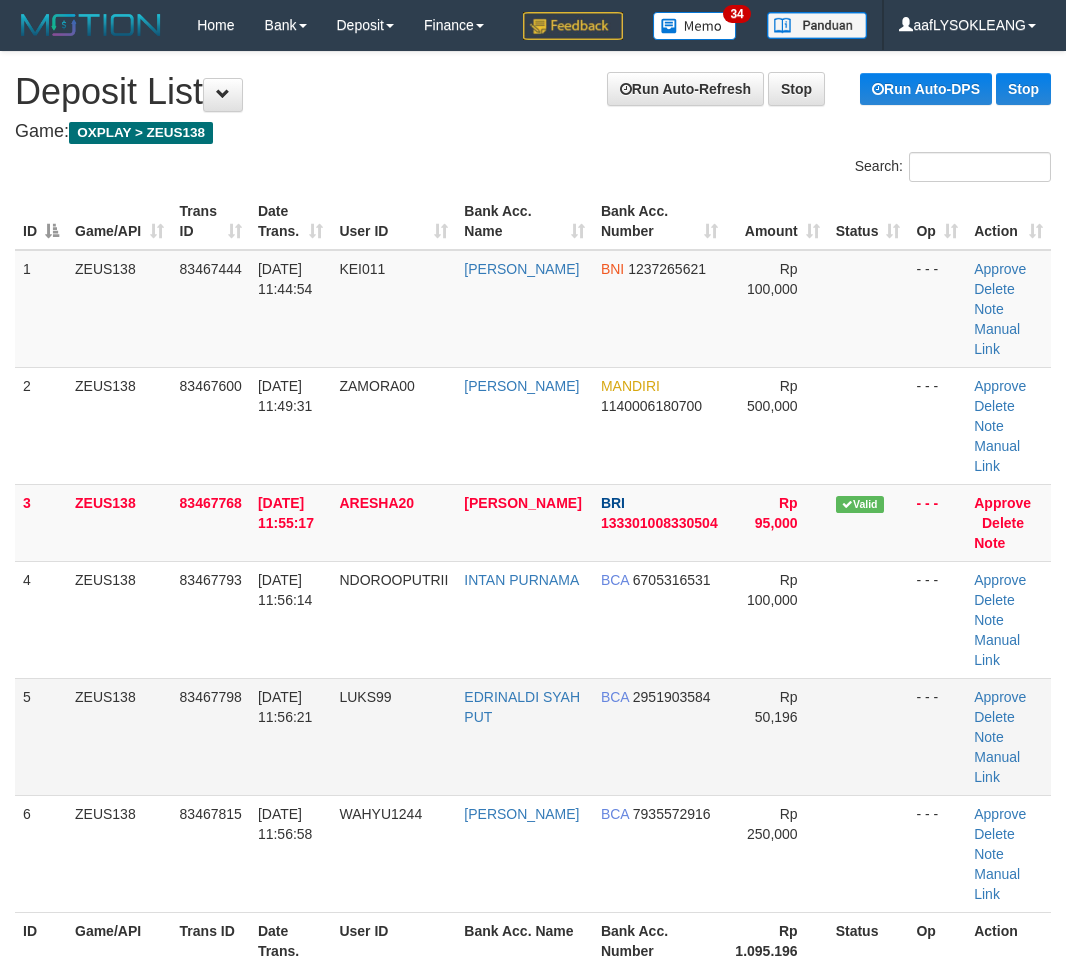scroll, scrollTop: 26, scrollLeft: 4, axis: both 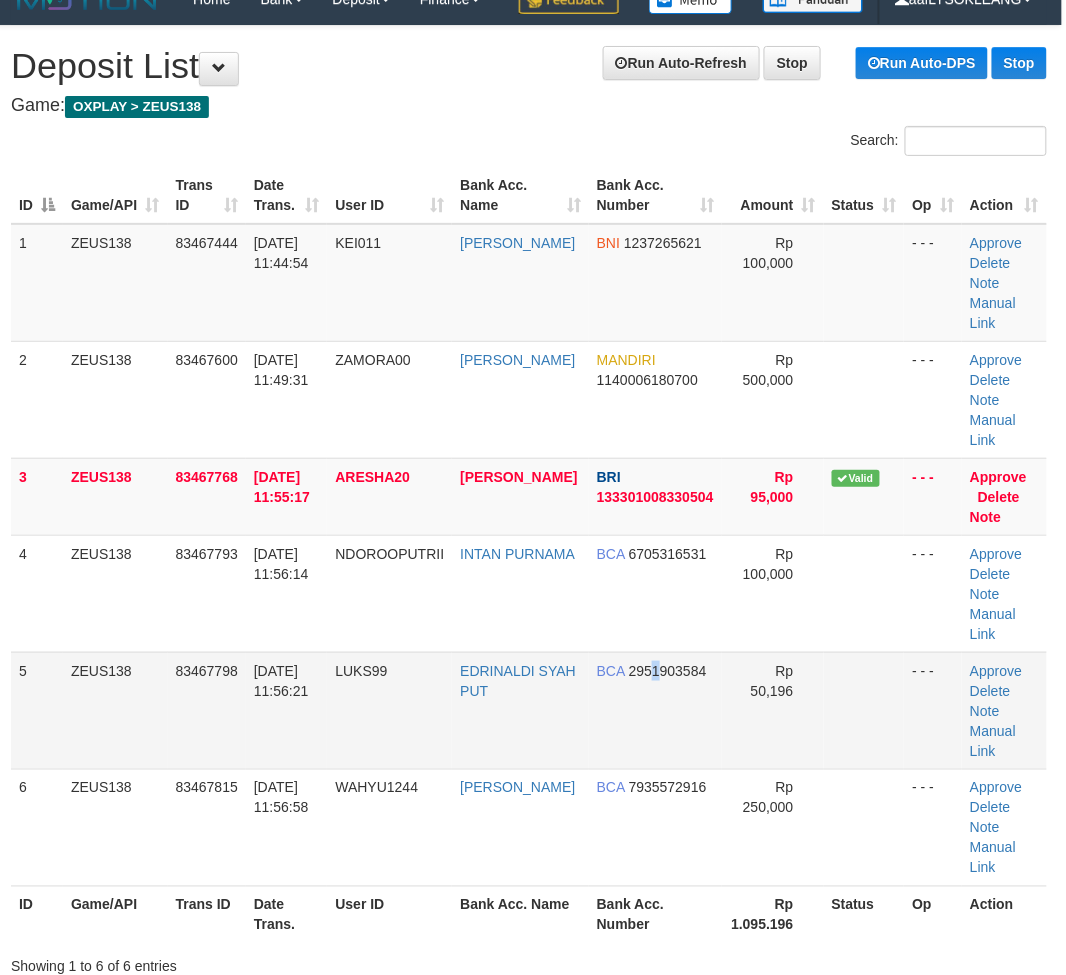 click on "BCA
2951903584" at bounding box center (655, 710) 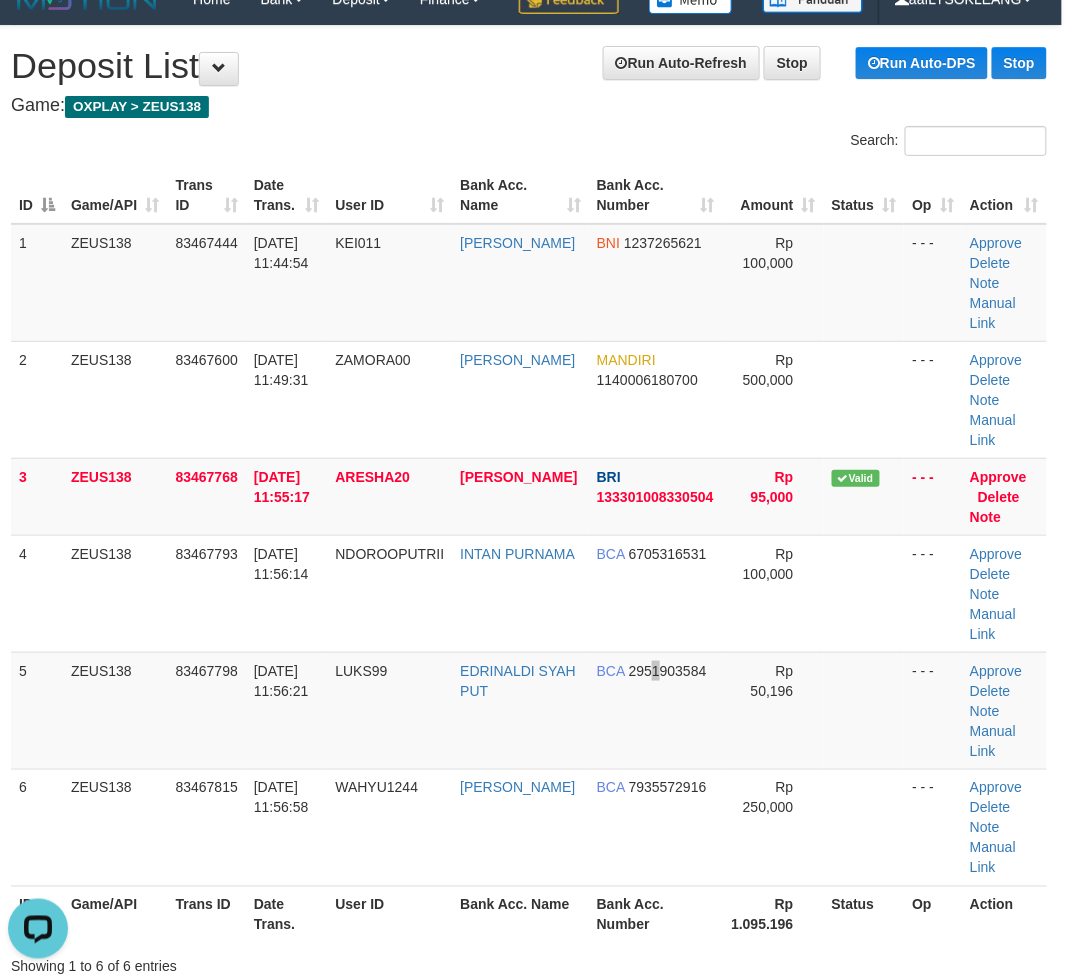 scroll, scrollTop: 0, scrollLeft: 0, axis: both 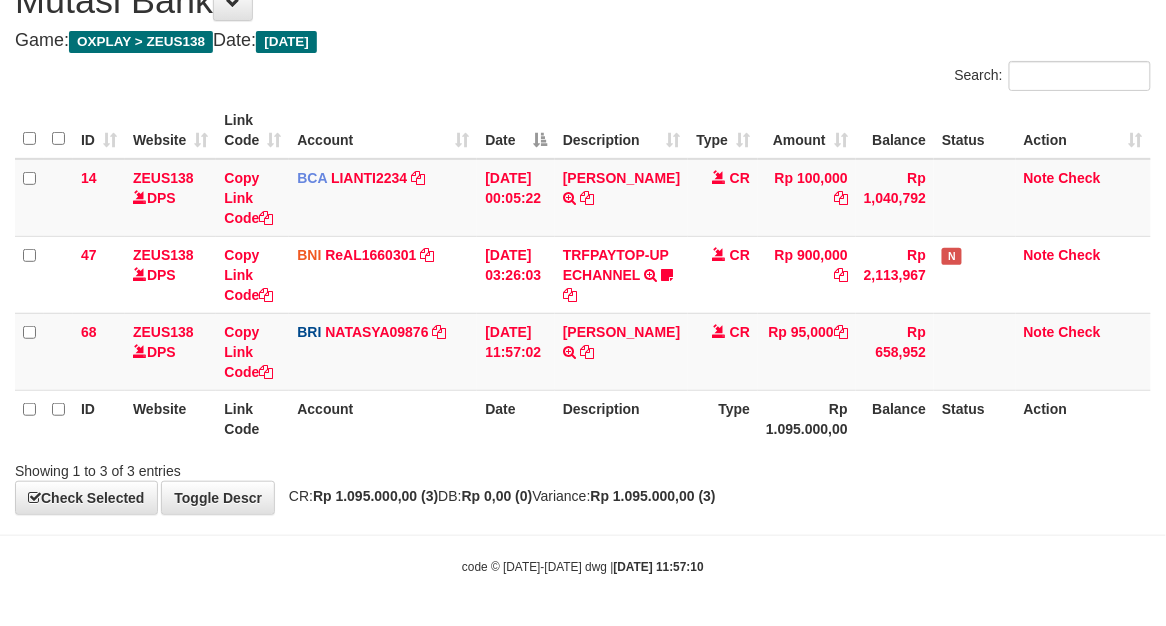 drag, startPoint x: 921, startPoint y: 503, endPoint x: 424, endPoint y: 438, distance: 501.23248 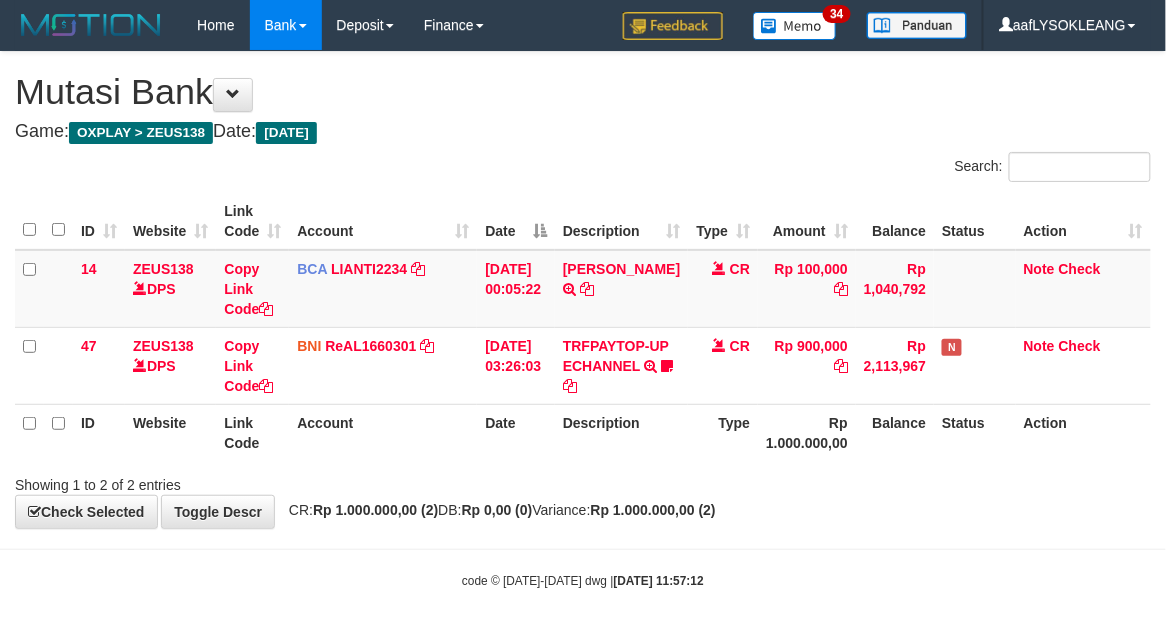 scroll, scrollTop: 32, scrollLeft: 0, axis: vertical 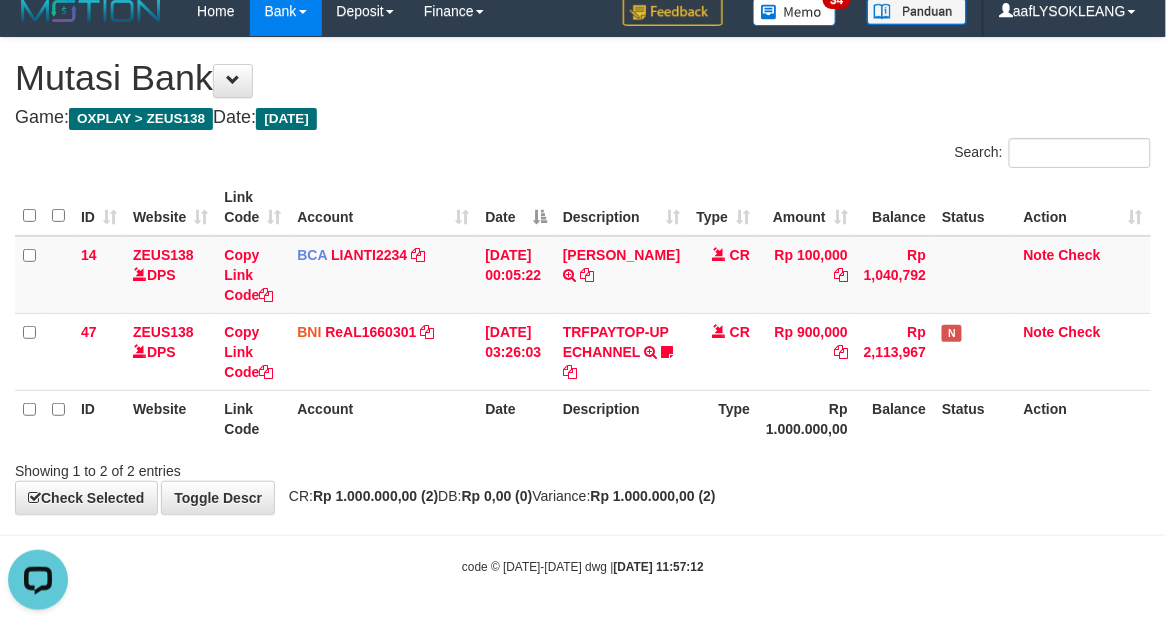 drag, startPoint x: 895, startPoint y: 467, endPoint x: 877, endPoint y: 461, distance: 18.973665 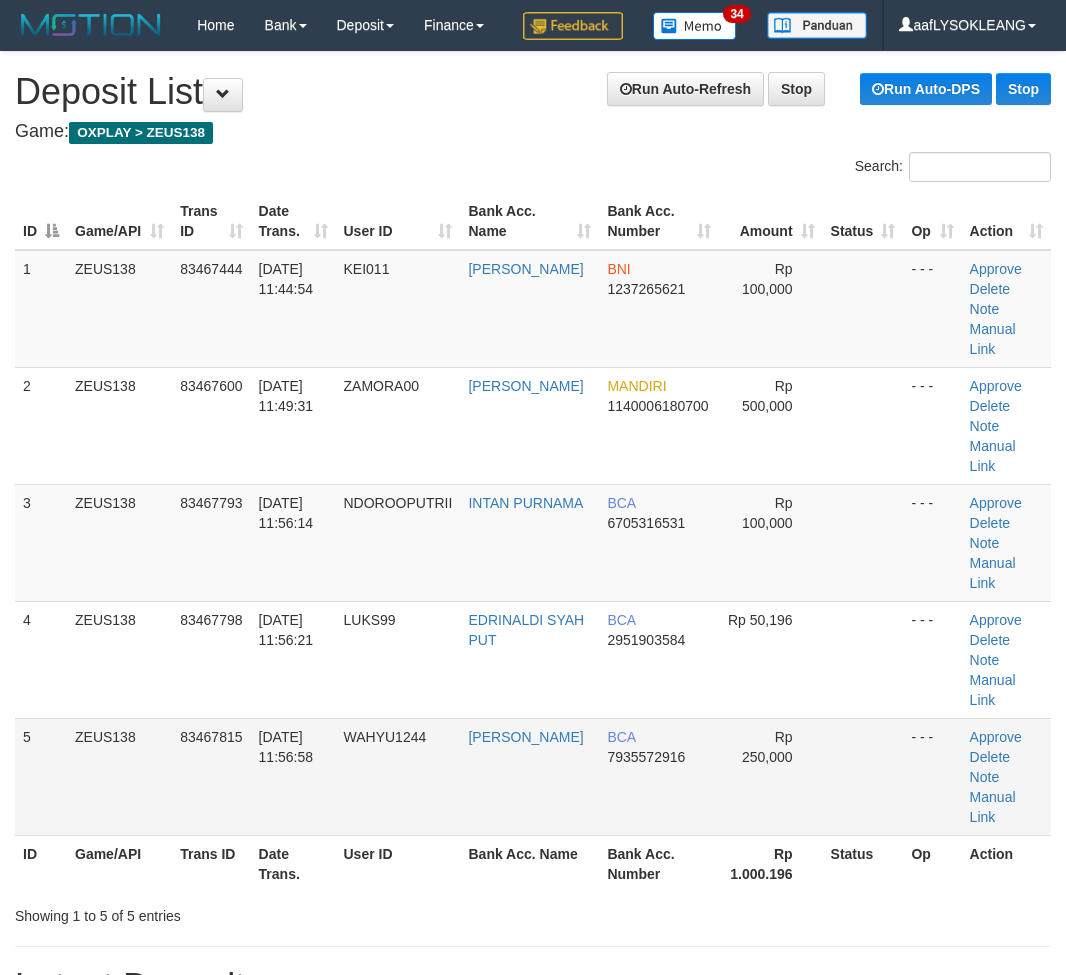 scroll, scrollTop: 175, scrollLeft: 4, axis: both 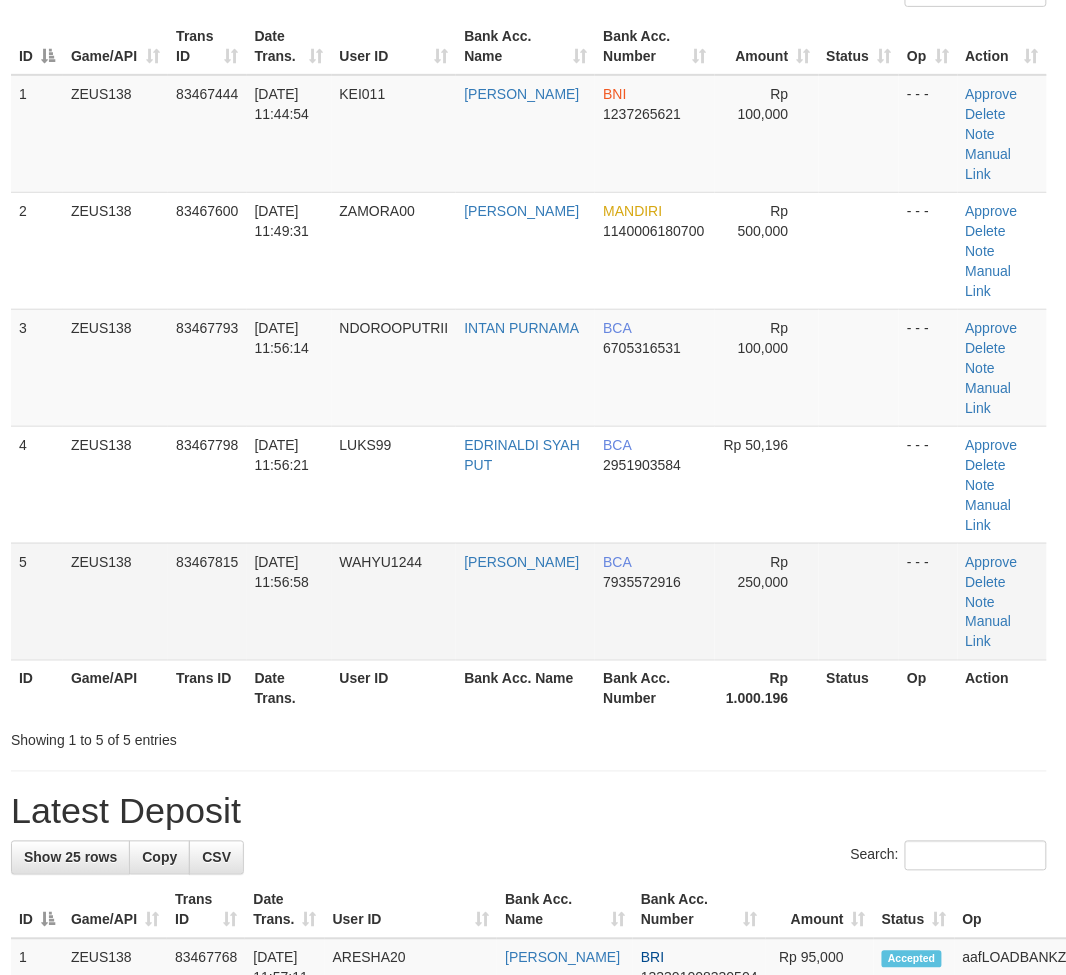 click at bounding box center [859, 601] 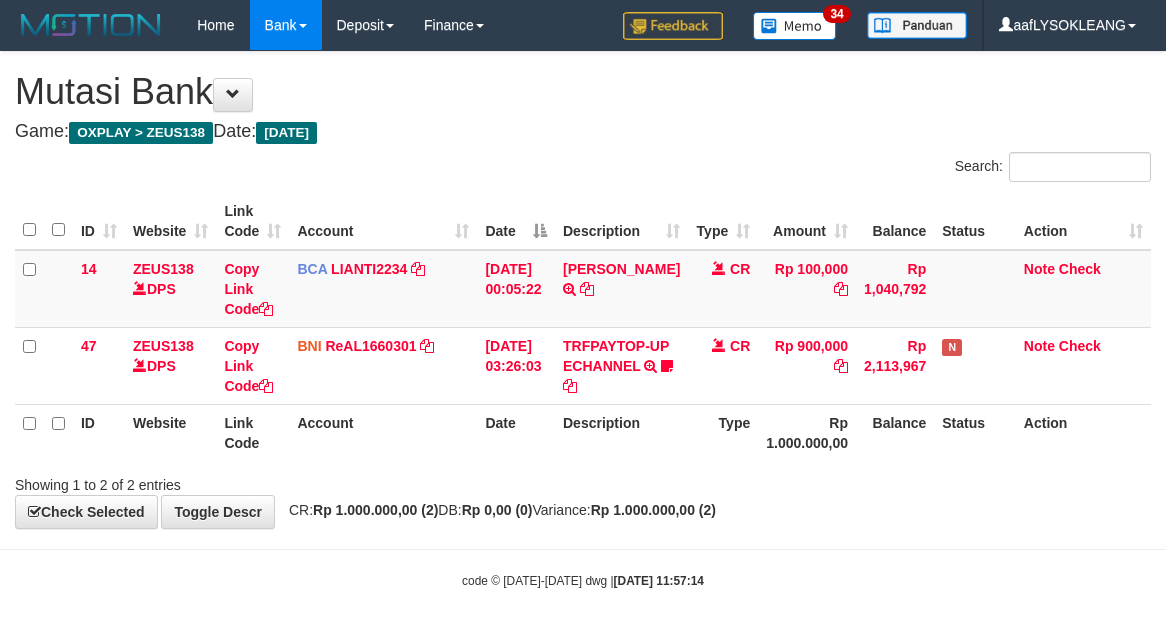 scroll, scrollTop: 32, scrollLeft: 0, axis: vertical 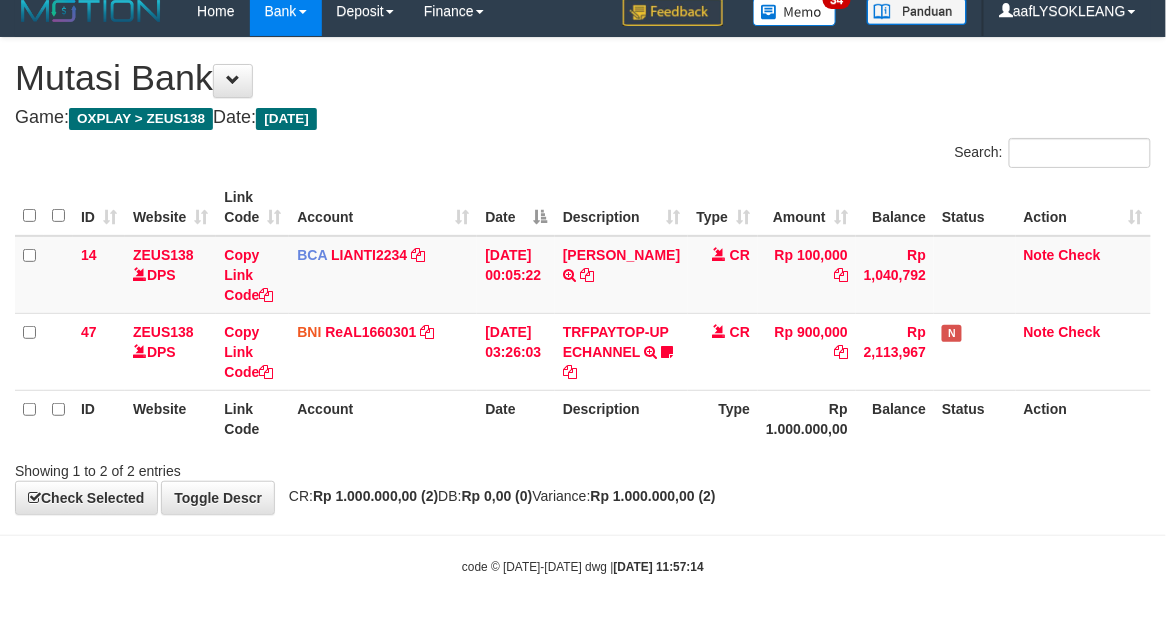 click on "**********" at bounding box center (583, 276) 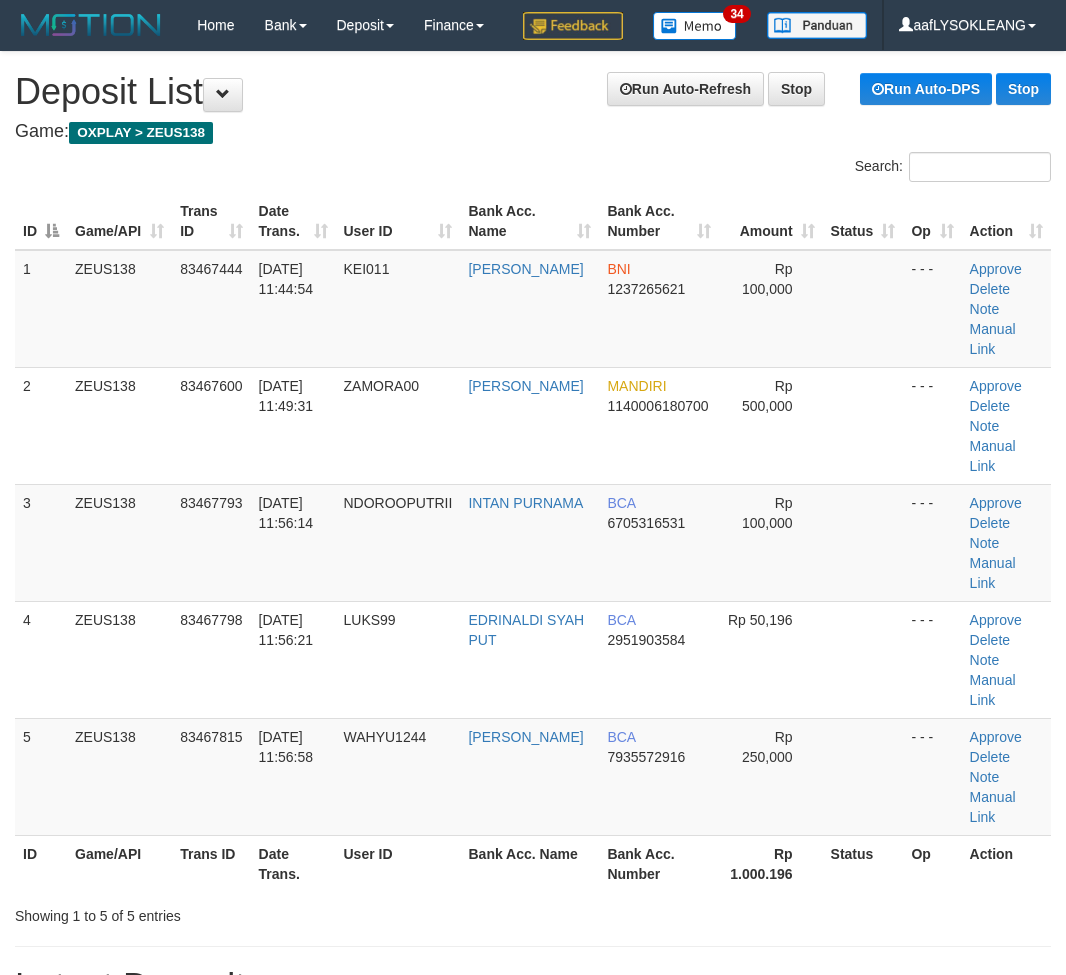 scroll, scrollTop: 176, scrollLeft: 4, axis: both 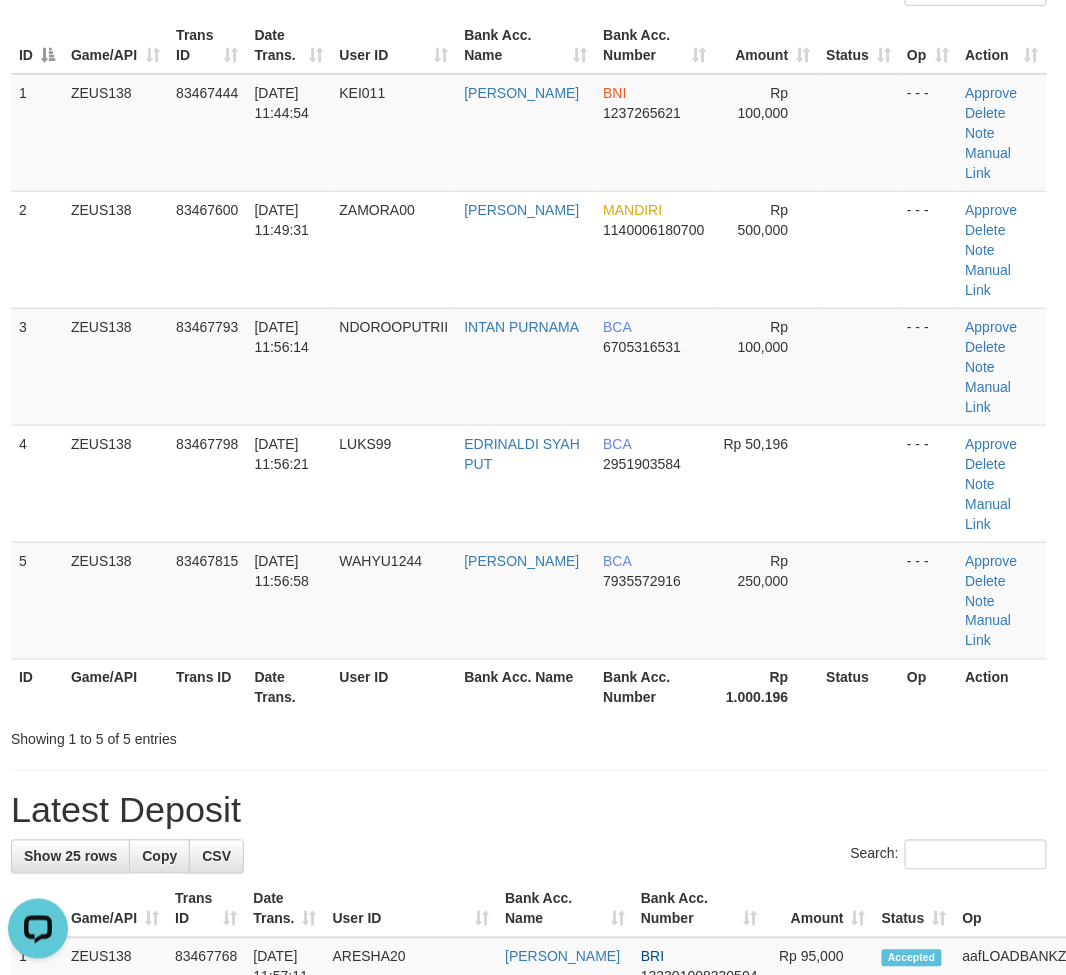 drag, startPoint x: 536, startPoint y: 718, endPoint x: 735, endPoint y: 740, distance: 200.21239 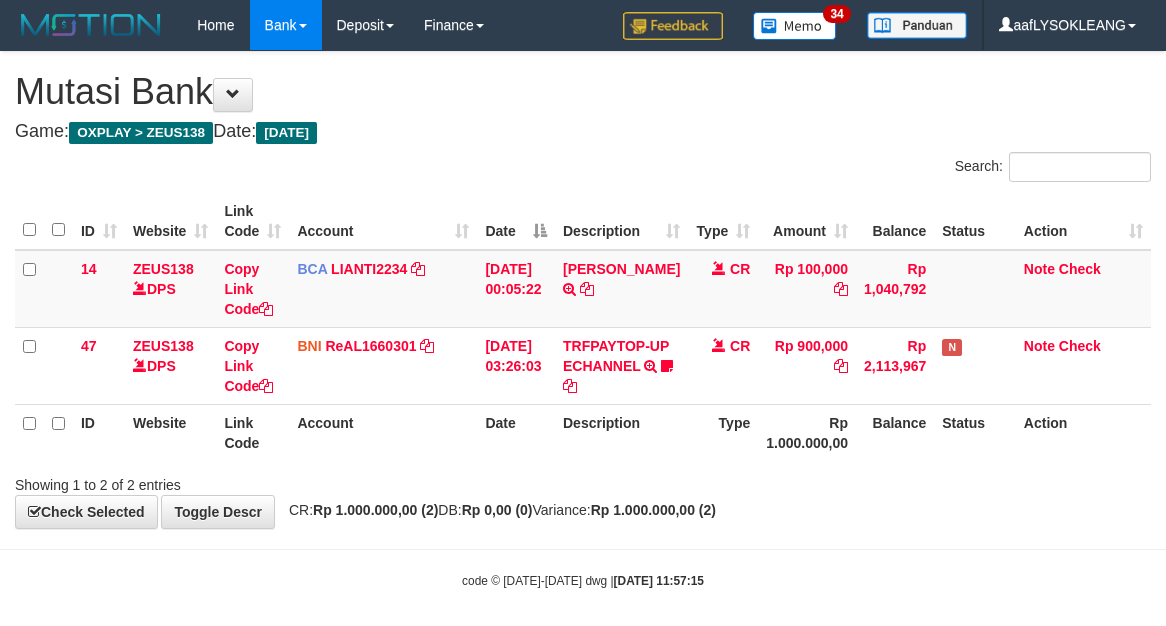 scroll, scrollTop: 32, scrollLeft: 0, axis: vertical 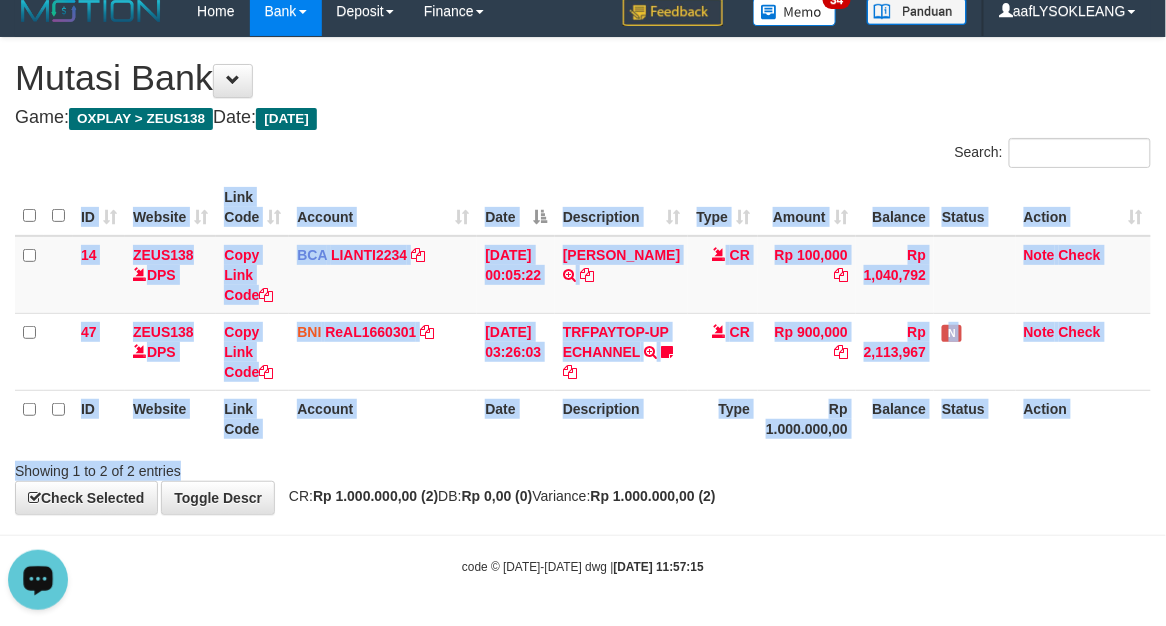 drag, startPoint x: 486, startPoint y: 451, endPoint x: 305, endPoint y: 450, distance: 181.00276 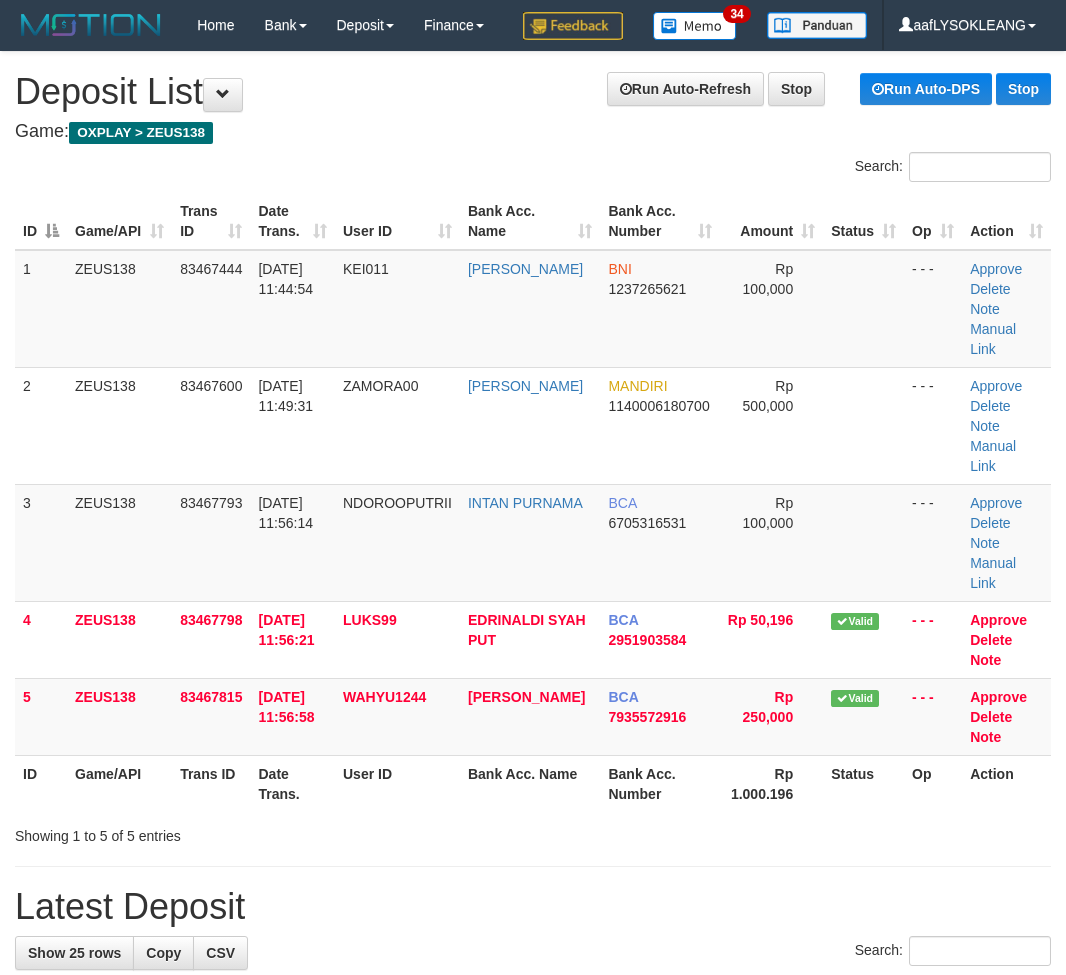 scroll, scrollTop: 177, scrollLeft: 4, axis: both 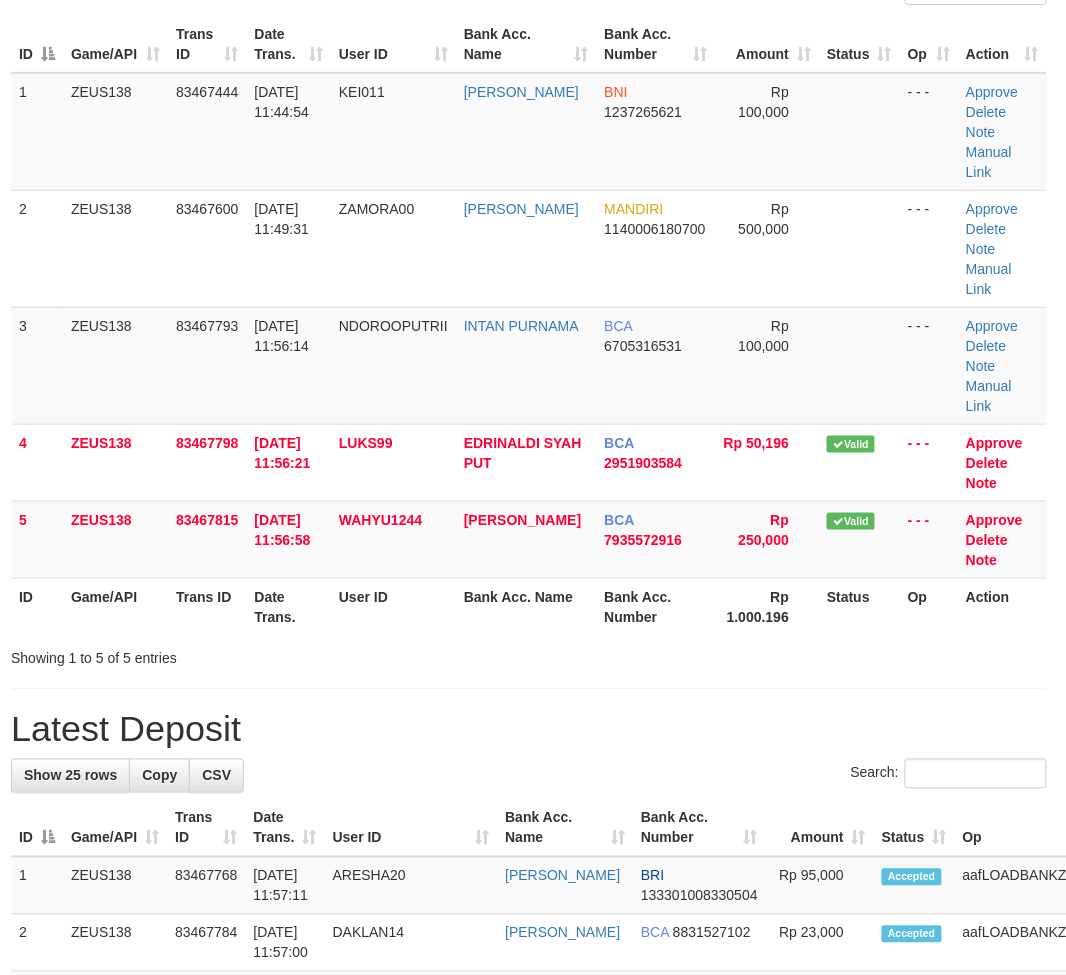 drag, startPoint x: 786, startPoint y: 708, endPoint x: 1081, endPoint y: 775, distance: 302.51282 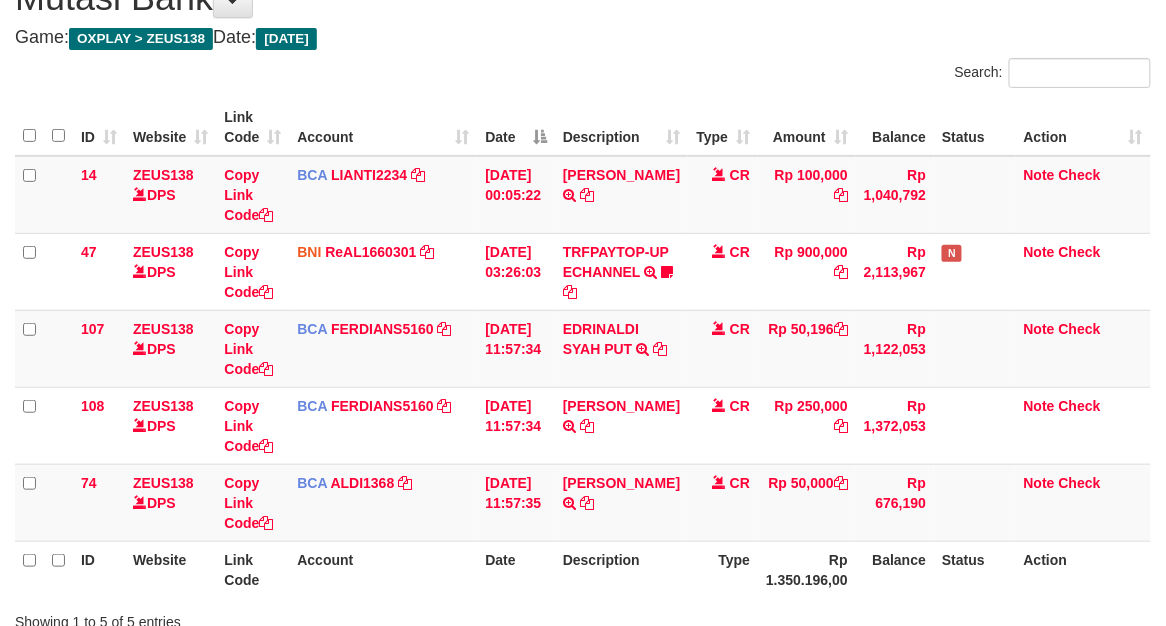 scroll, scrollTop: 263, scrollLeft: 0, axis: vertical 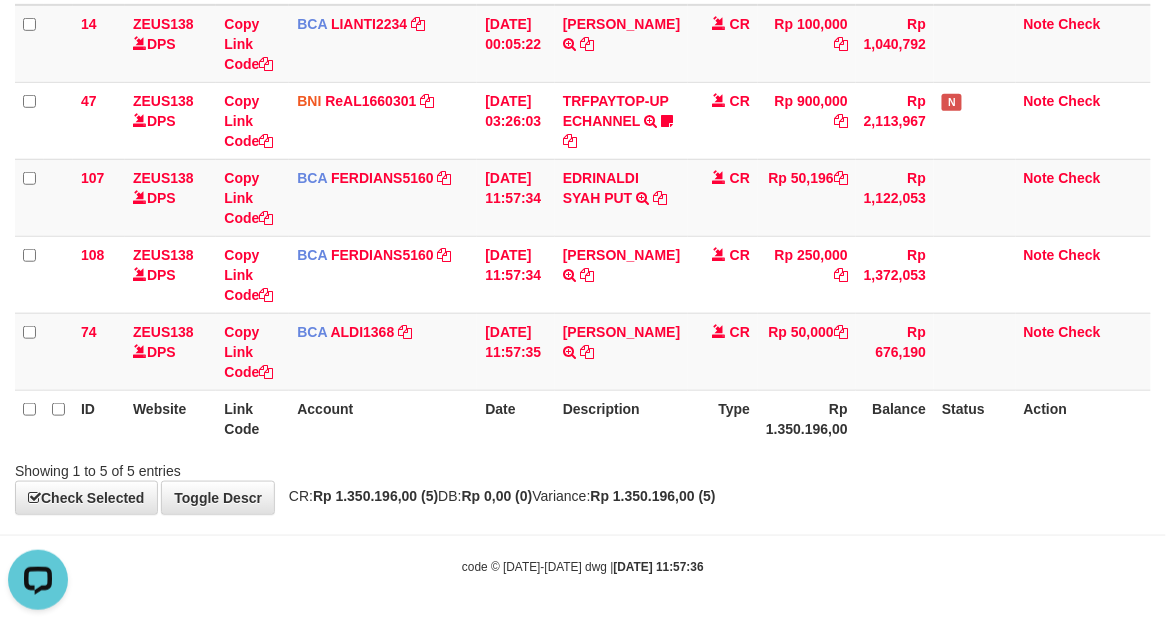 drag, startPoint x: 401, startPoint y: 468, endPoint x: 316, endPoint y: 458, distance: 85.58621 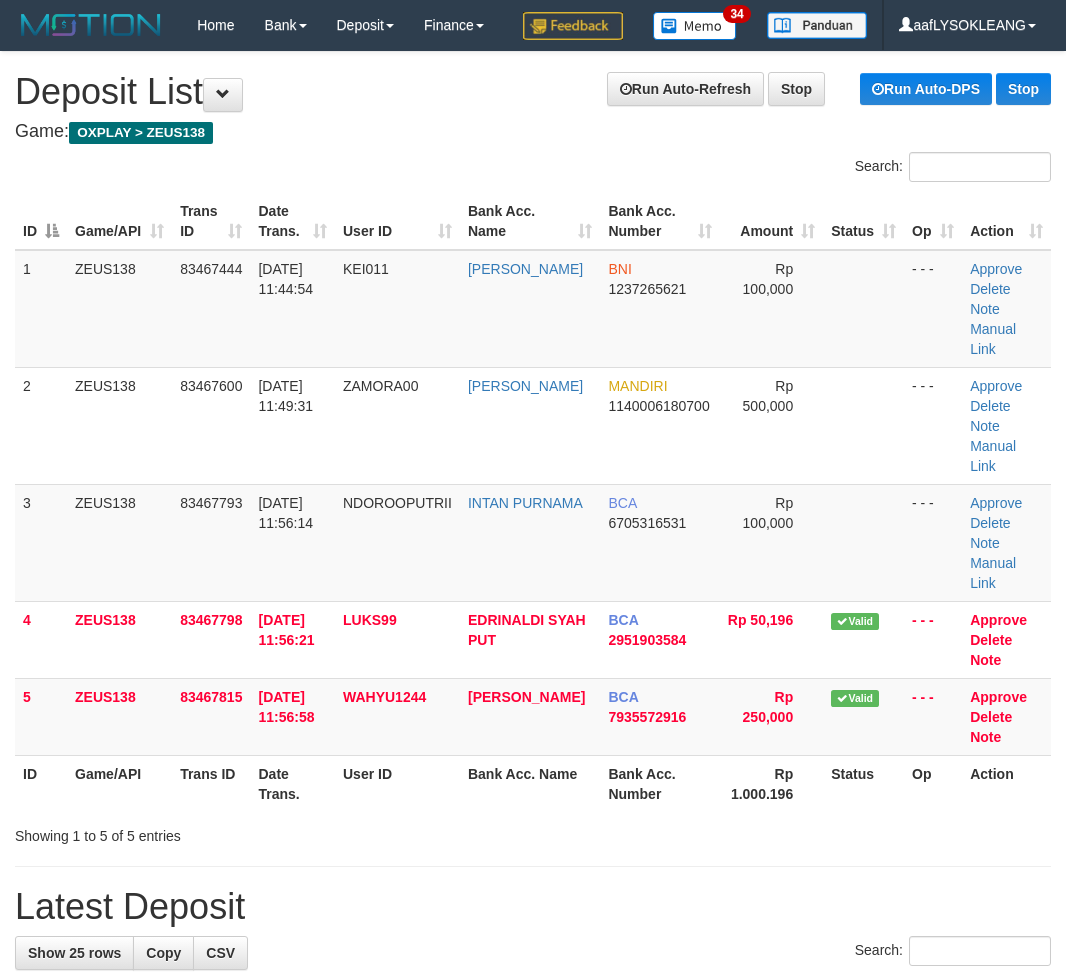 scroll, scrollTop: 178, scrollLeft: 4, axis: both 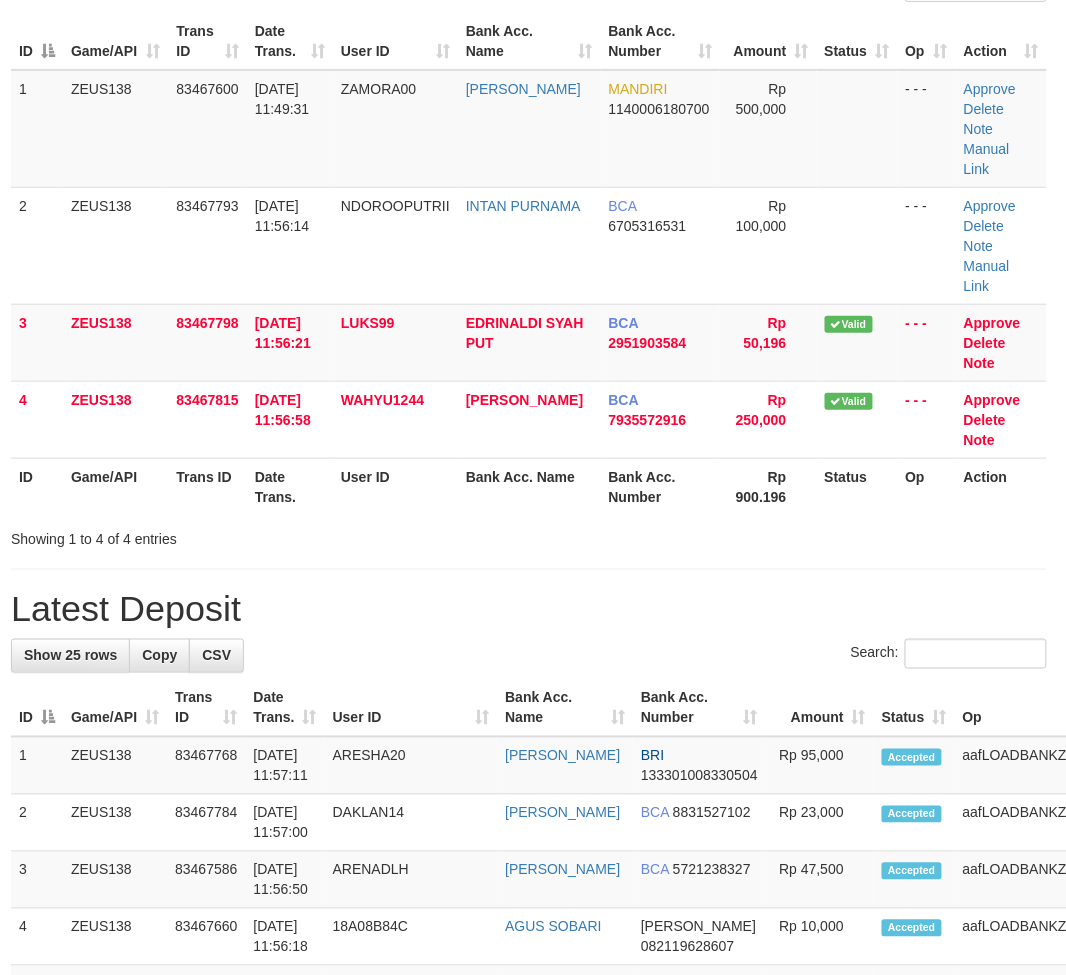 drag, startPoint x: 563, startPoint y: 643, endPoint x: 533, endPoint y: 628, distance: 33.54102 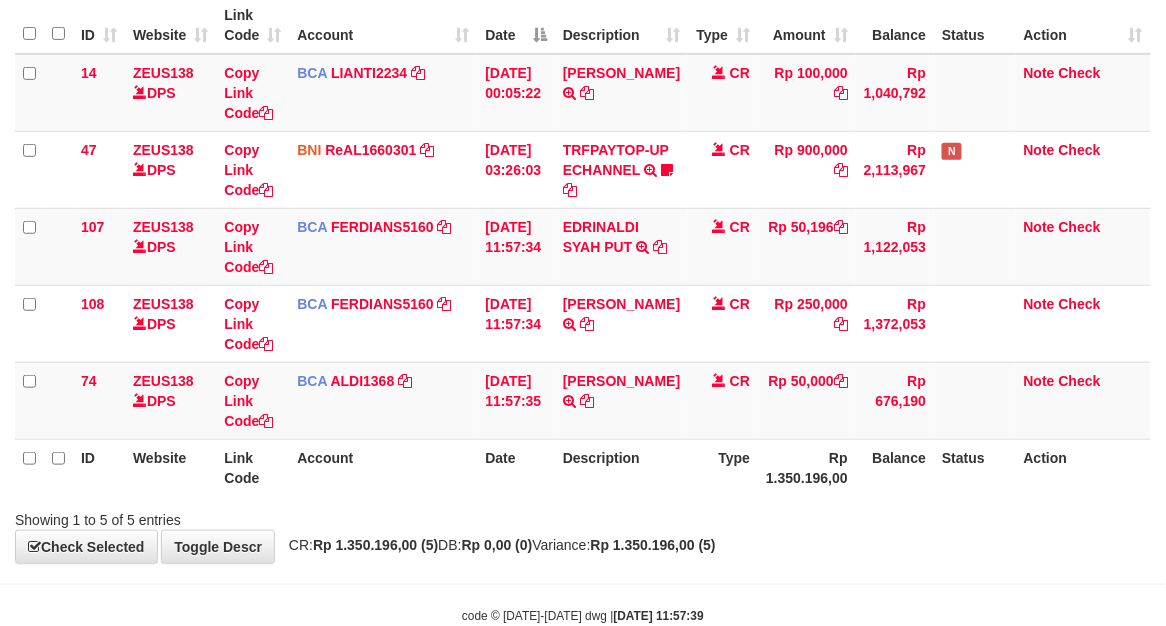 scroll, scrollTop: 263, scrollLeft: 0, axis: vertical 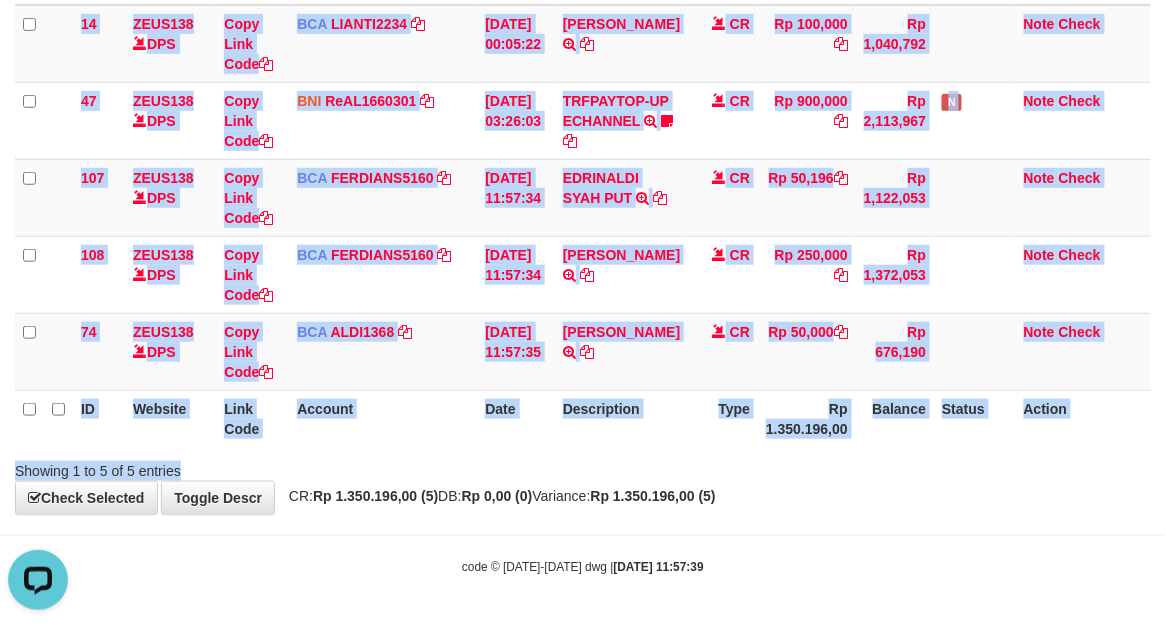 drag, startPoint x: 844, startPoint y: 448, endPoint x: 813, endPoint y: 448, distance: 31 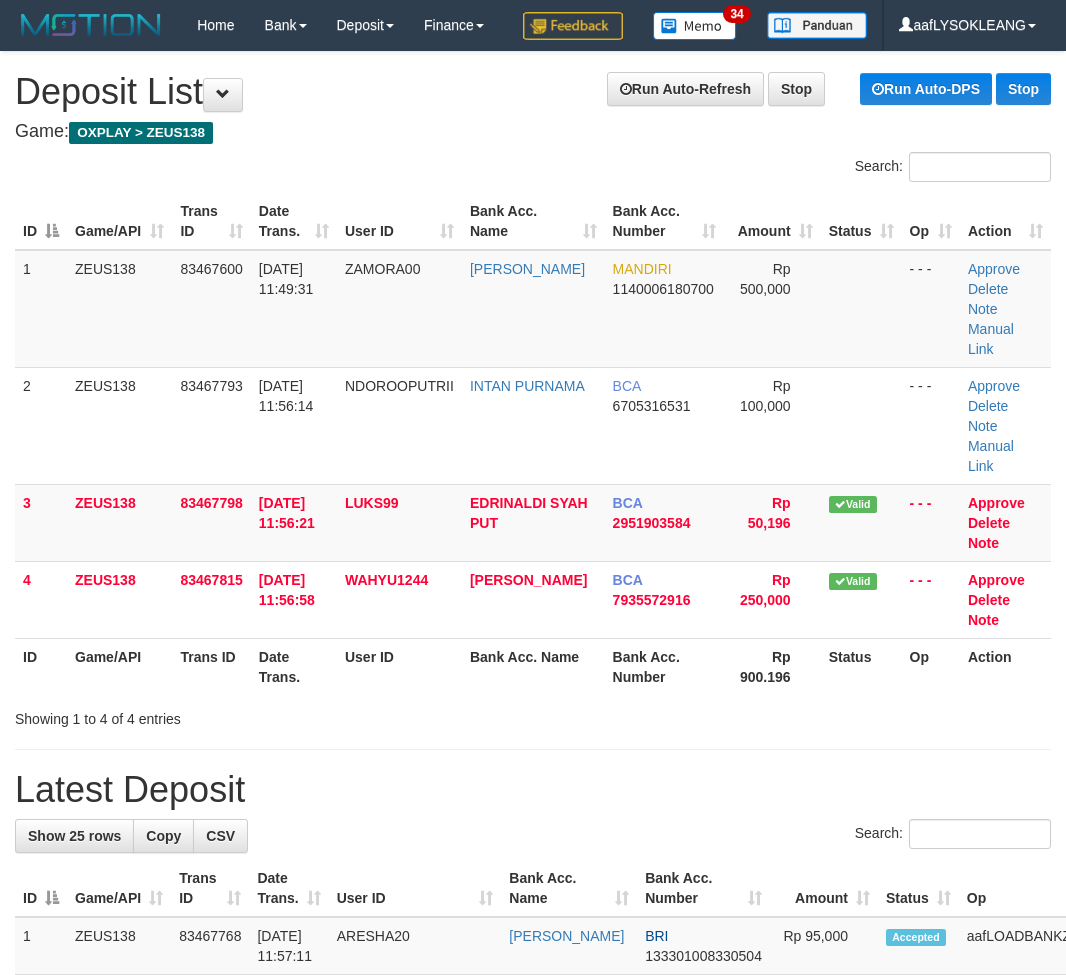 scroll, scrollTop: 181, scrollLeft: 4, axis: both 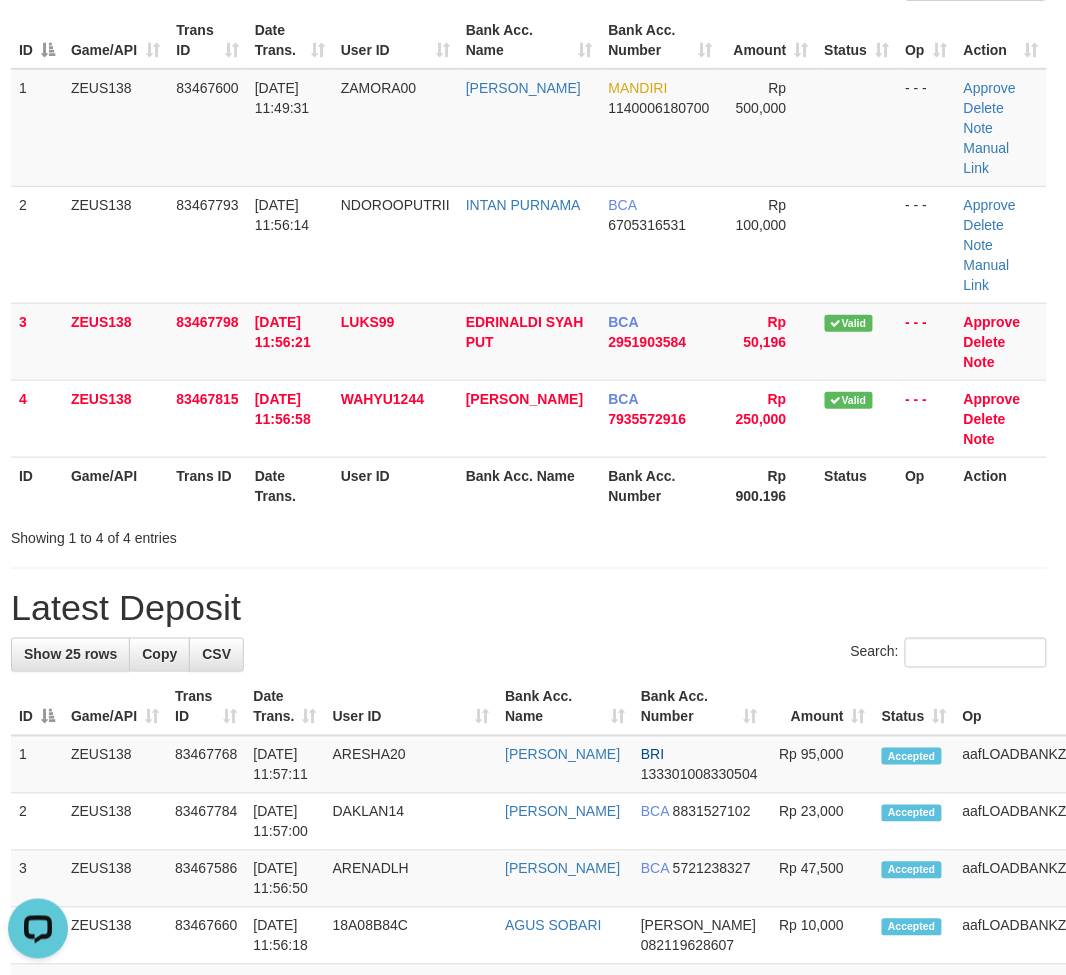drag, startPoint x: 527, startPoint y: 575, endPoint x: 512, endPoint y: 576, distance: 15.033297 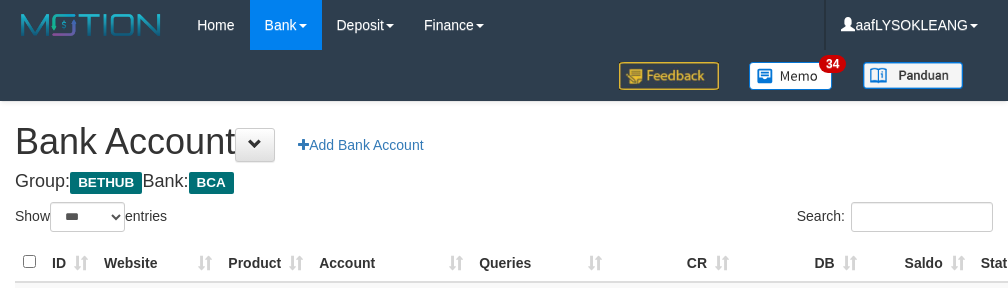 select on "***" 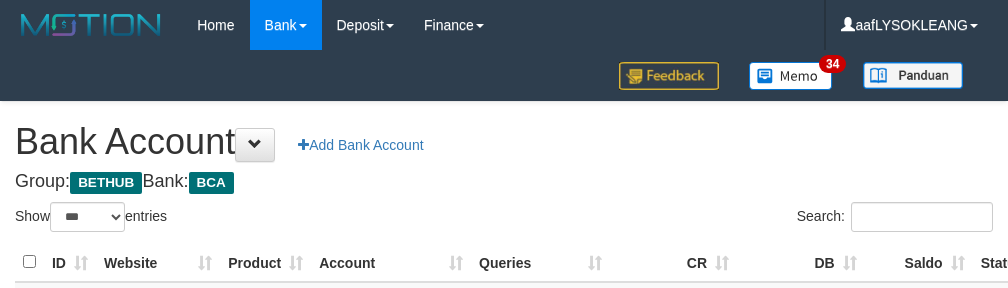 scroll, scrollTop: 222, scrollLeft: 0, axis: vertical 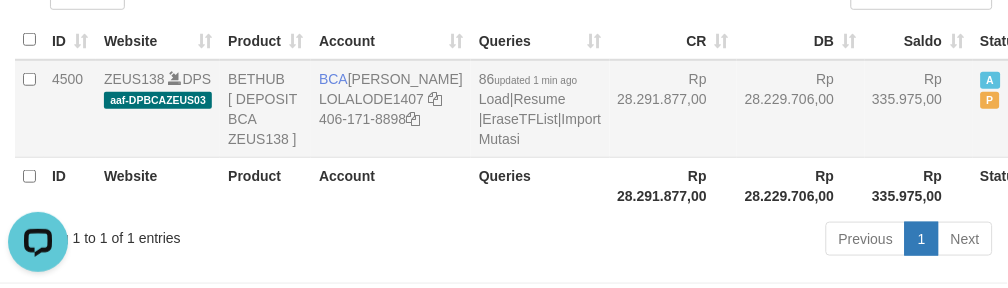 click on "Rp 28.229.706,00" at bounding box center [801, 109] 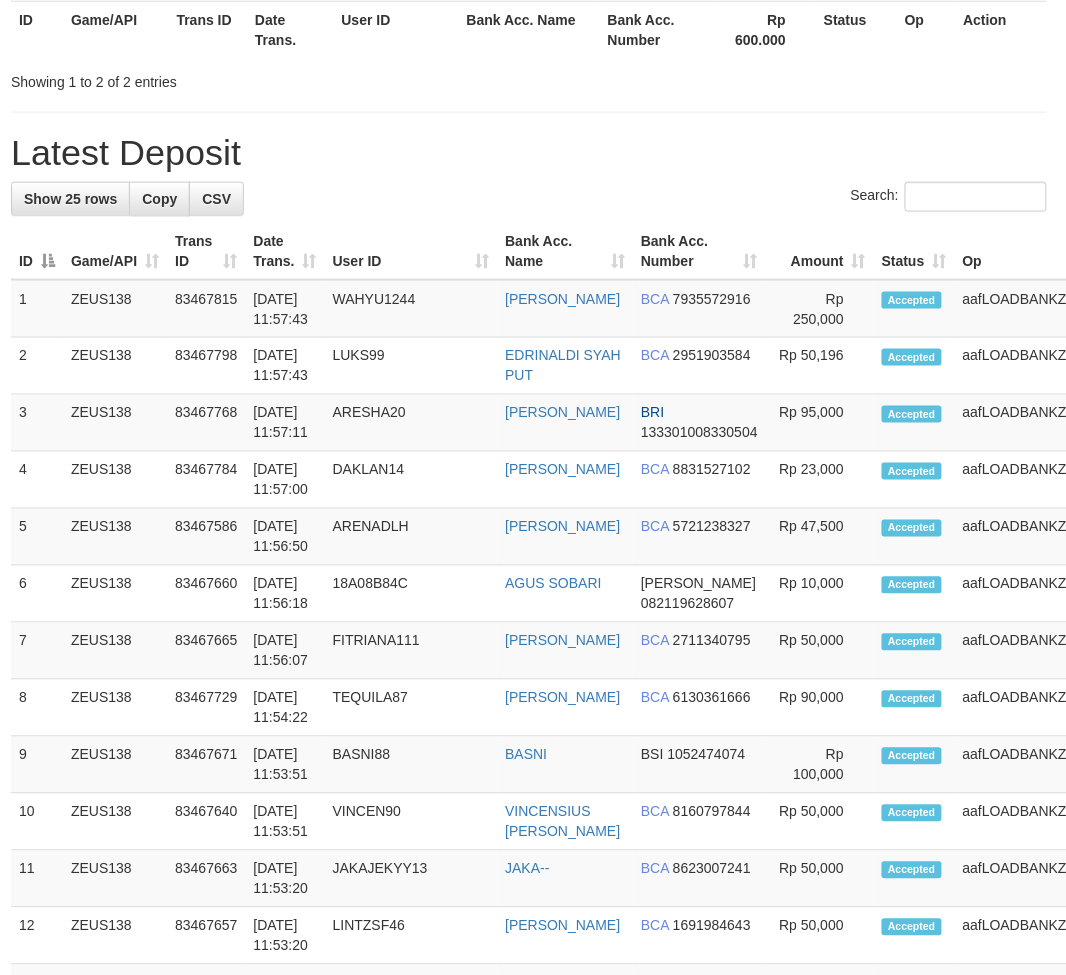 scroll, scrollTop: 328, scrollLeft: 4, axis: both 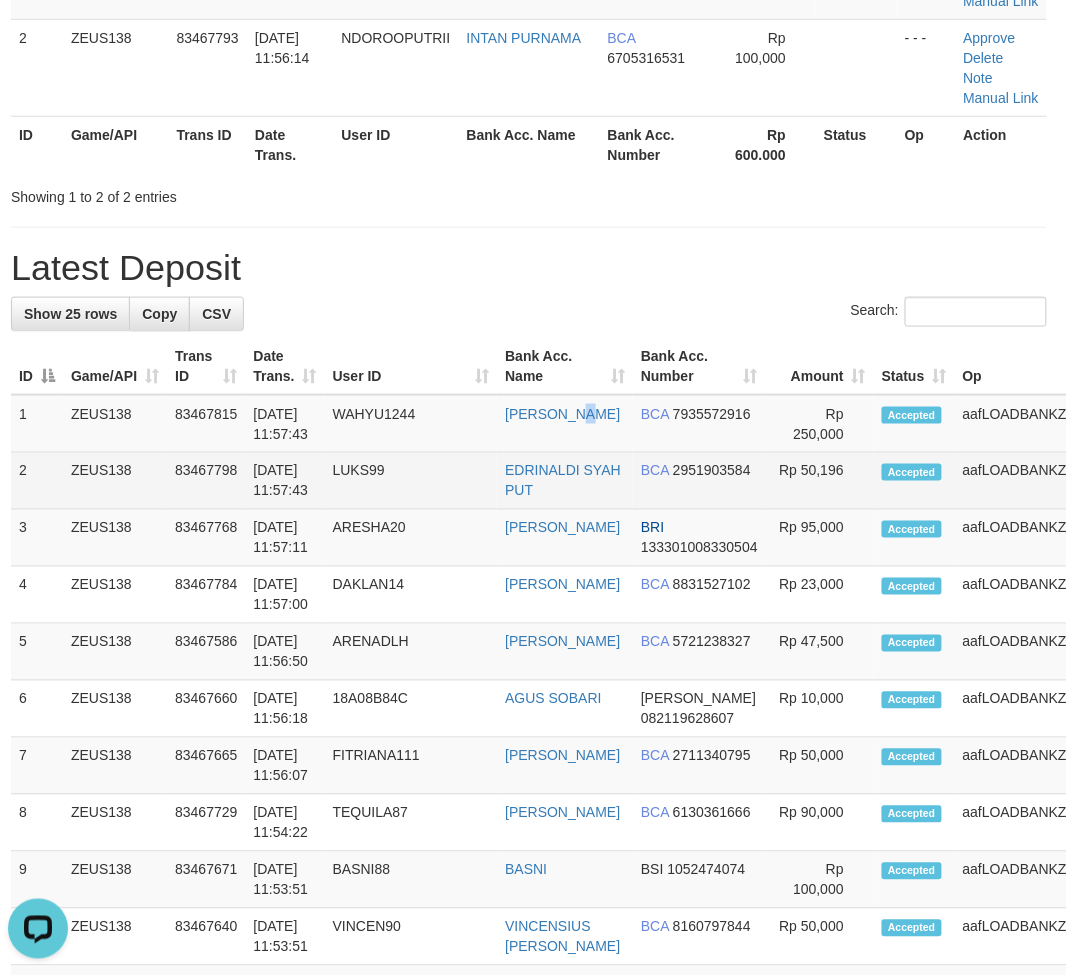 drag, startPoint x: 503, startPoint y: 493, endPoint x: 747, endPoint y: 514, distance: 244.90202 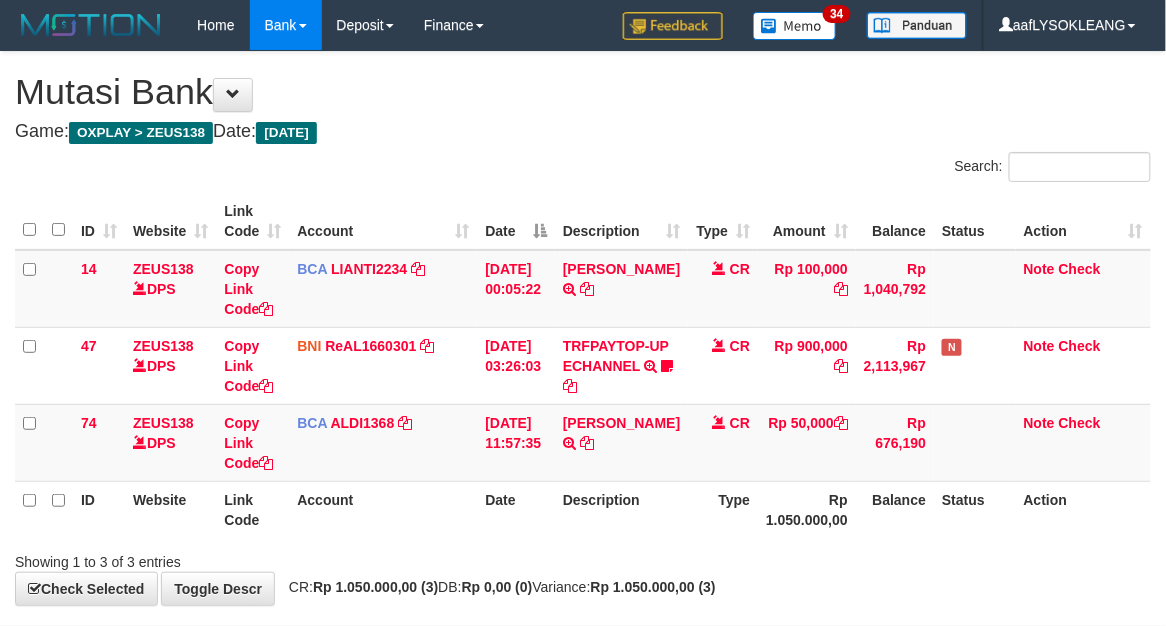 scroll, scrollTop: 110, scrollLeft: 0, axis: vertical 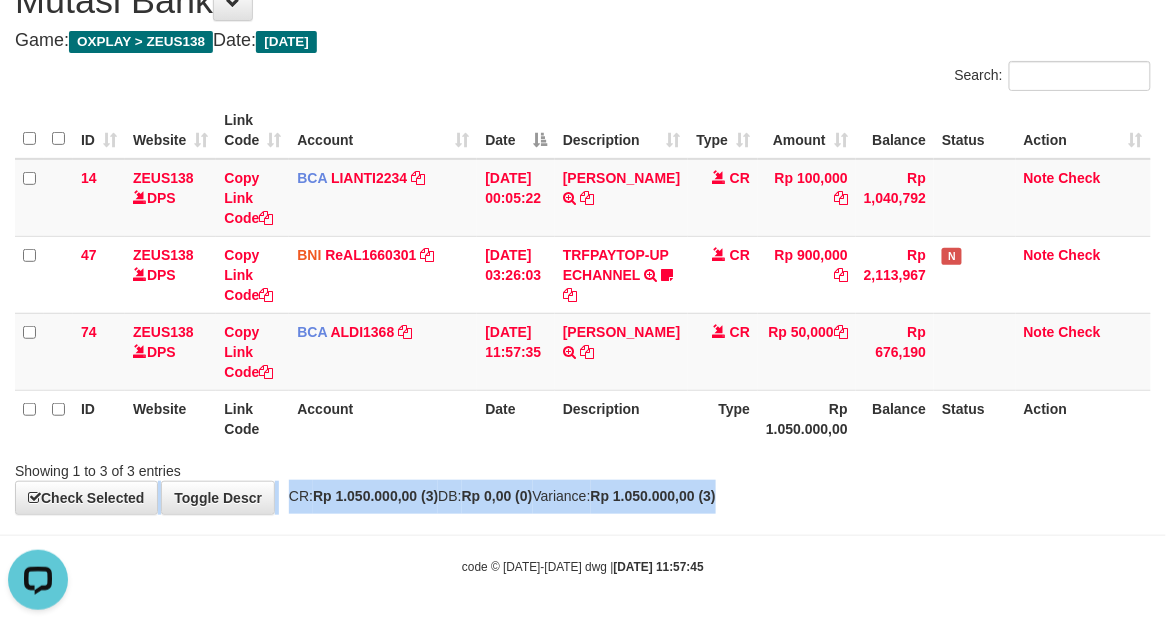 drag, startPoint x: 938, startPoint y: 484, endPoint x: 11, endPoint y: 342, distance: 937.81287 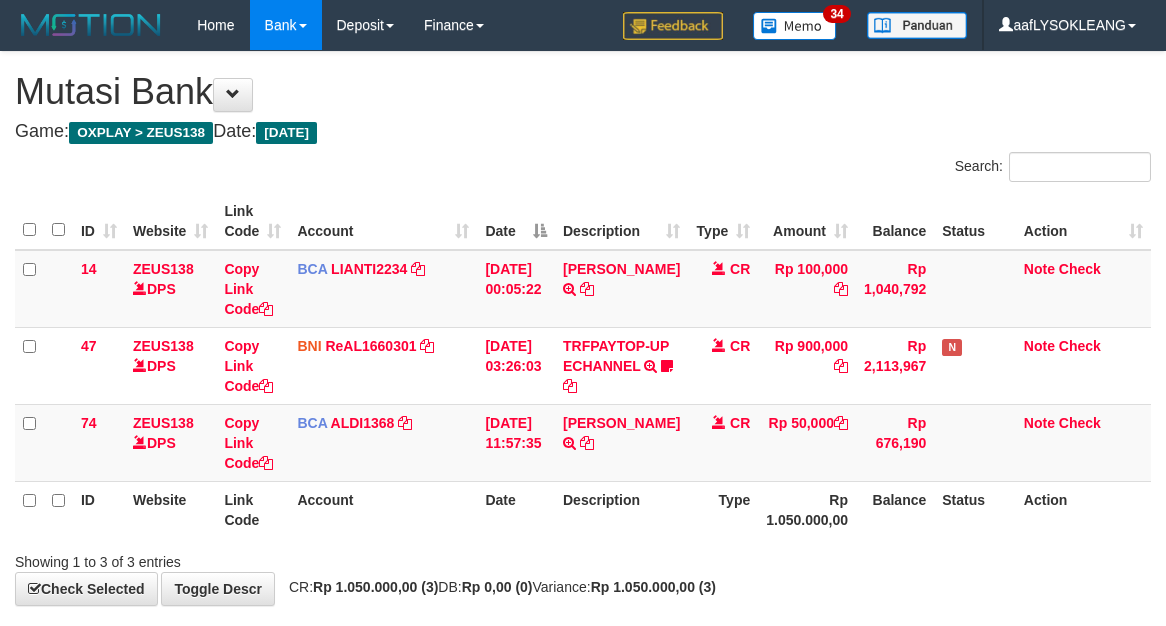 scroll, scrollTop: 110, scrollLeft: 0, axis: vertical 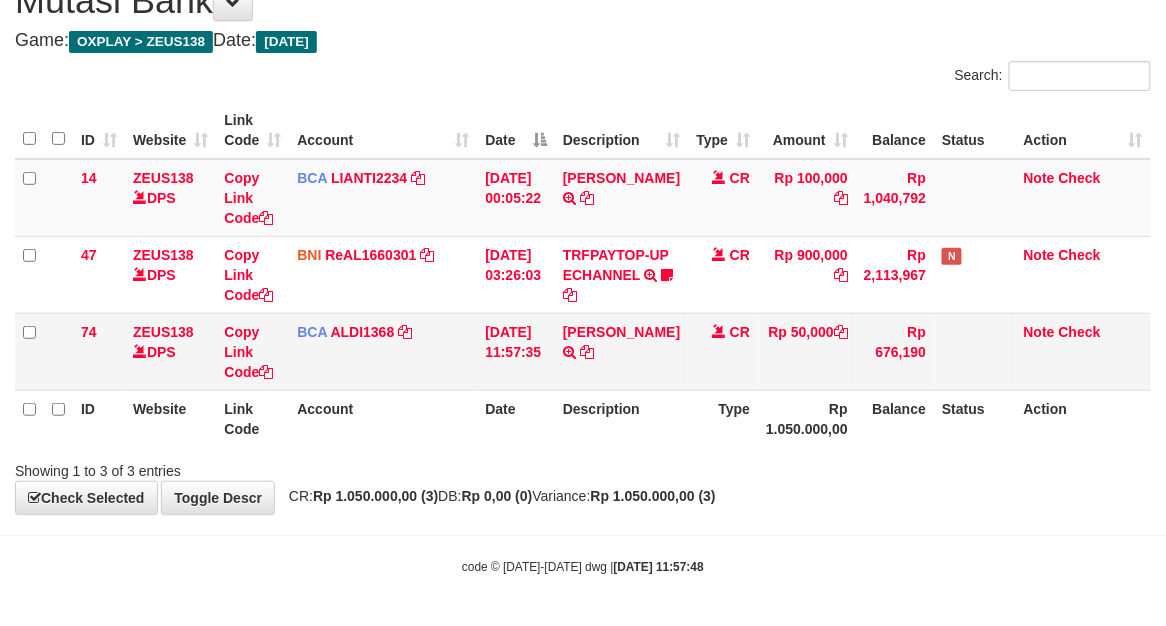 click on "JASI HERYAN         TRSF E-BANKING CR 1207/FTSCY/WS95031
50000.00[PERSON_NAME]" at bounding box center [621, 351] 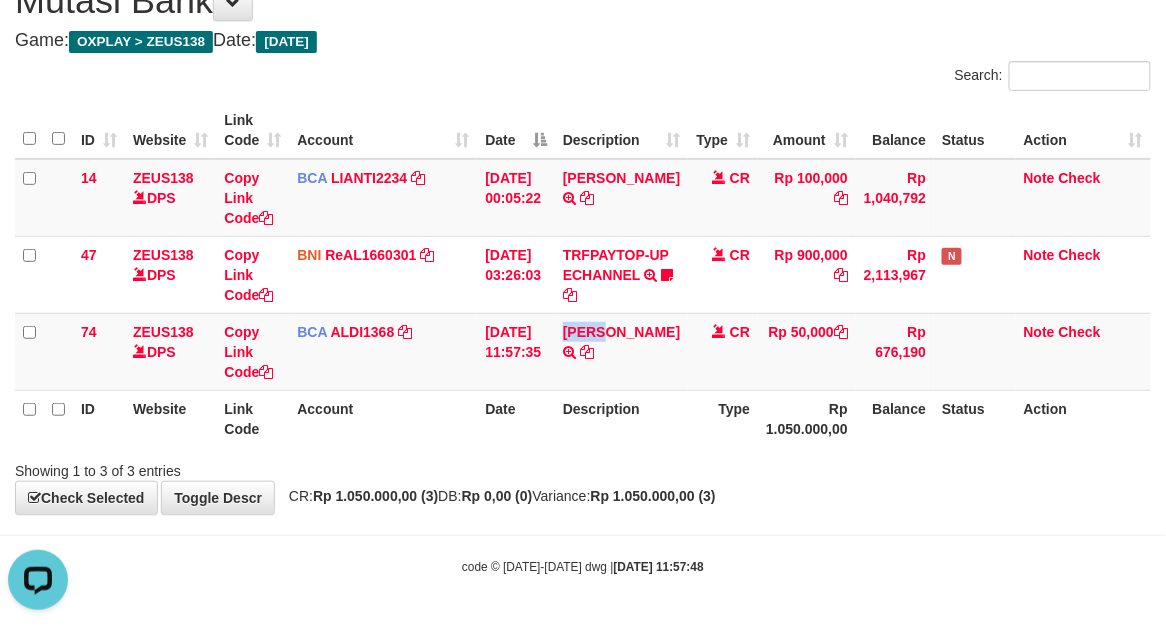 drag, startPoint x: 587, startPoint y: 320, endPoint x: 3, endPoint y: 273, distance: 585.88824 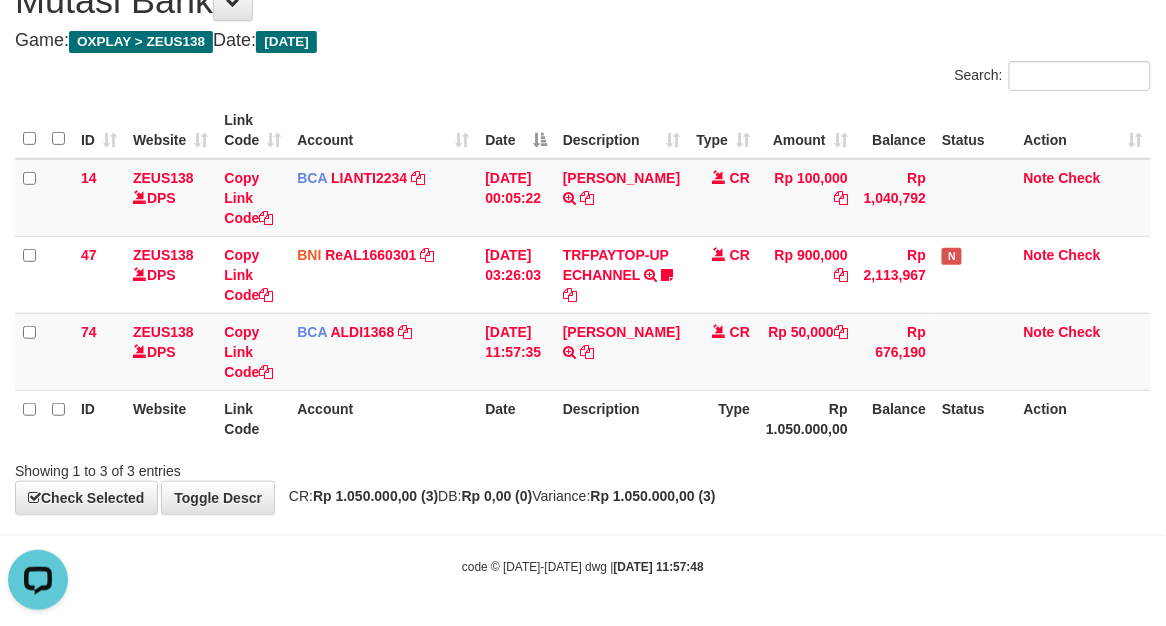 drag, startPoint x: 774, startPoint y: 413, endPoint x: 760, endPoint y: 415, distance: 14.142136 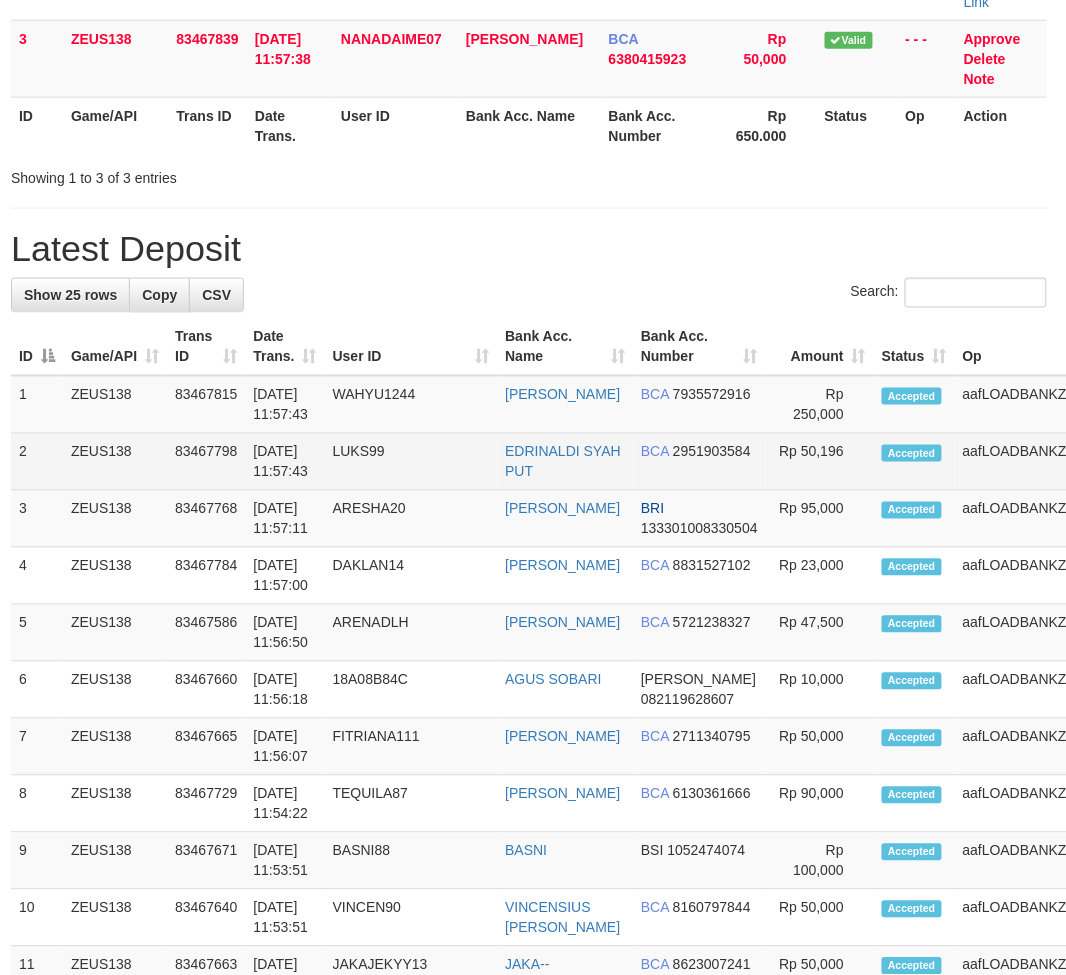 scroll, scrollTop: 328, scrollLeft: 4, axis: both 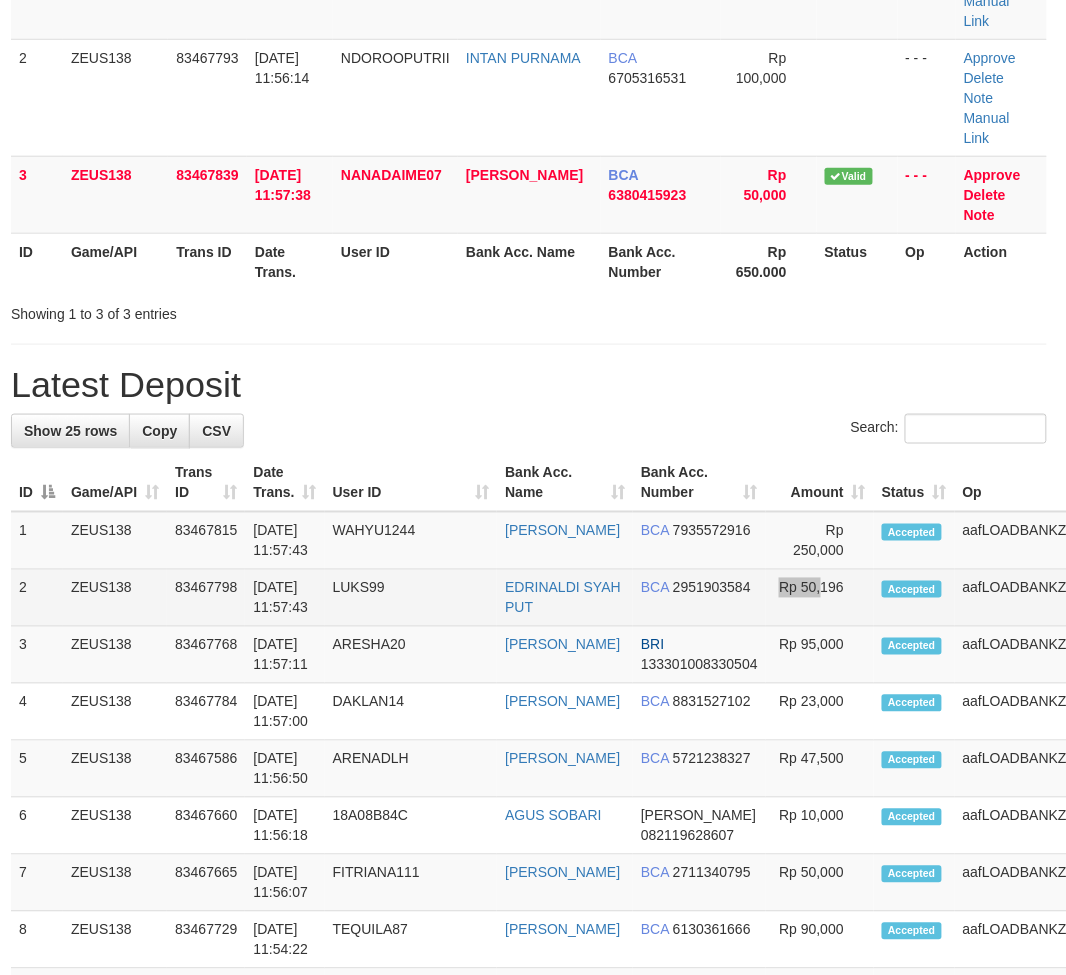 click on "Rp 50,196" at bounding box center (820, 598) 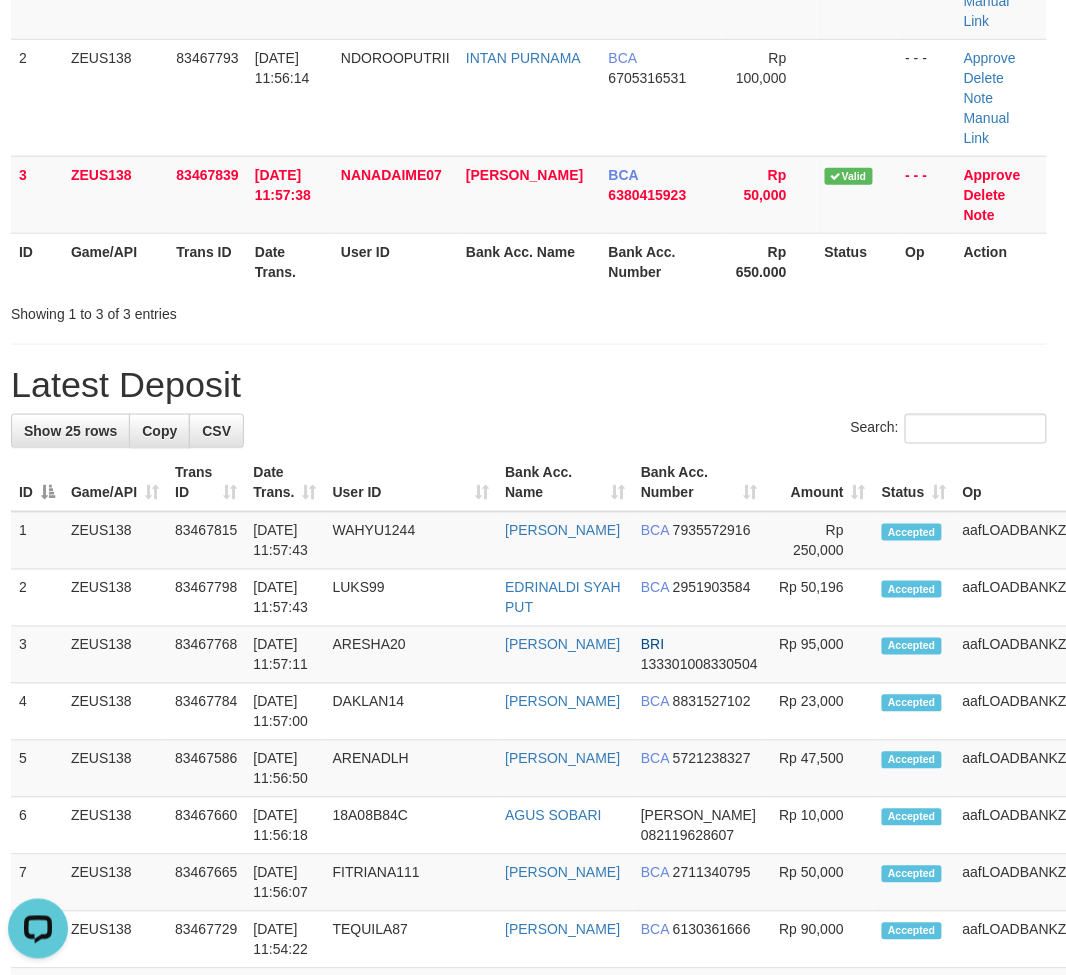 scroll, scrollTop: 0, scrollLeft: 0, axis: both 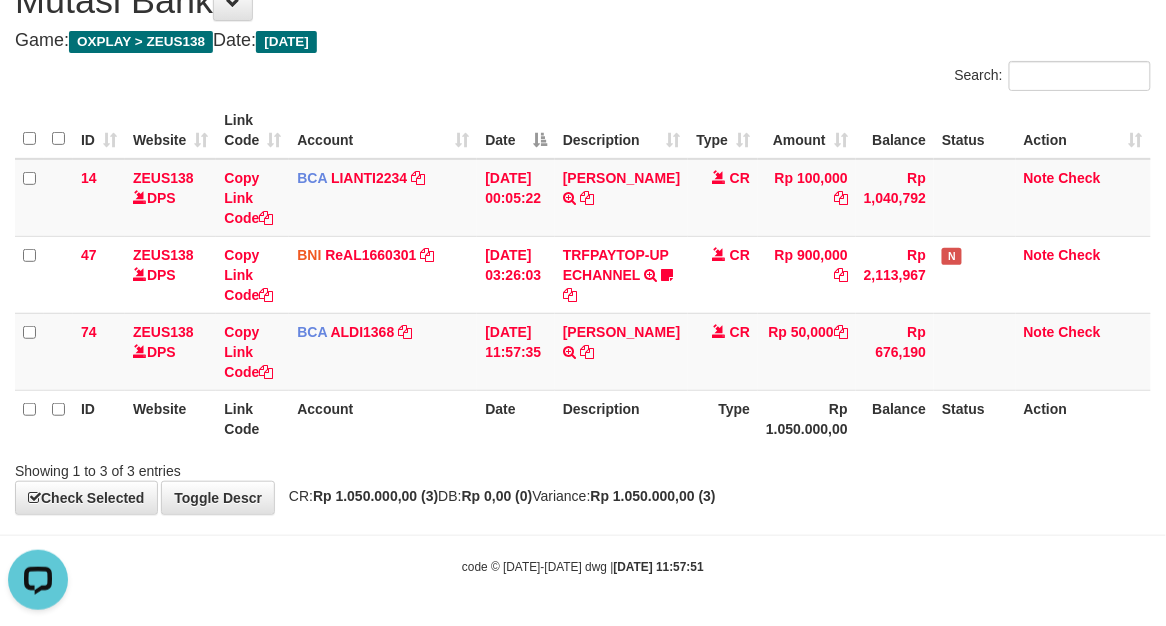 drag, startPoint x: 860, startPoint y: 523, endPoint x: 744, endPoint y: 466, distance: 129.24782 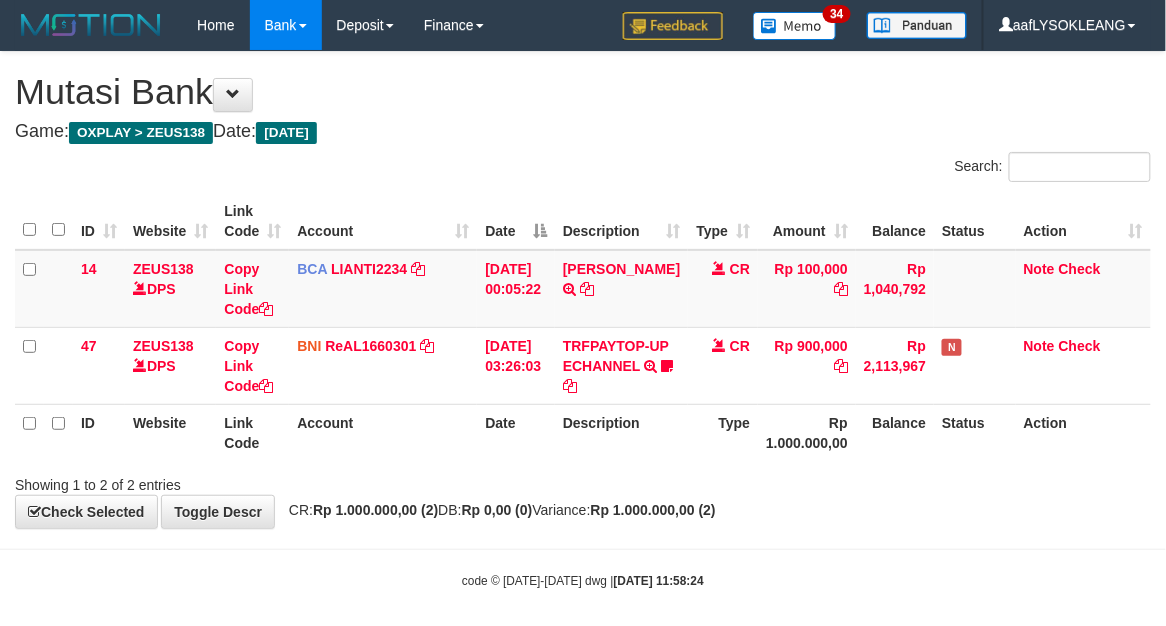 scroll, scrollTop: 32, scrollLeft: 0, axis: vertical 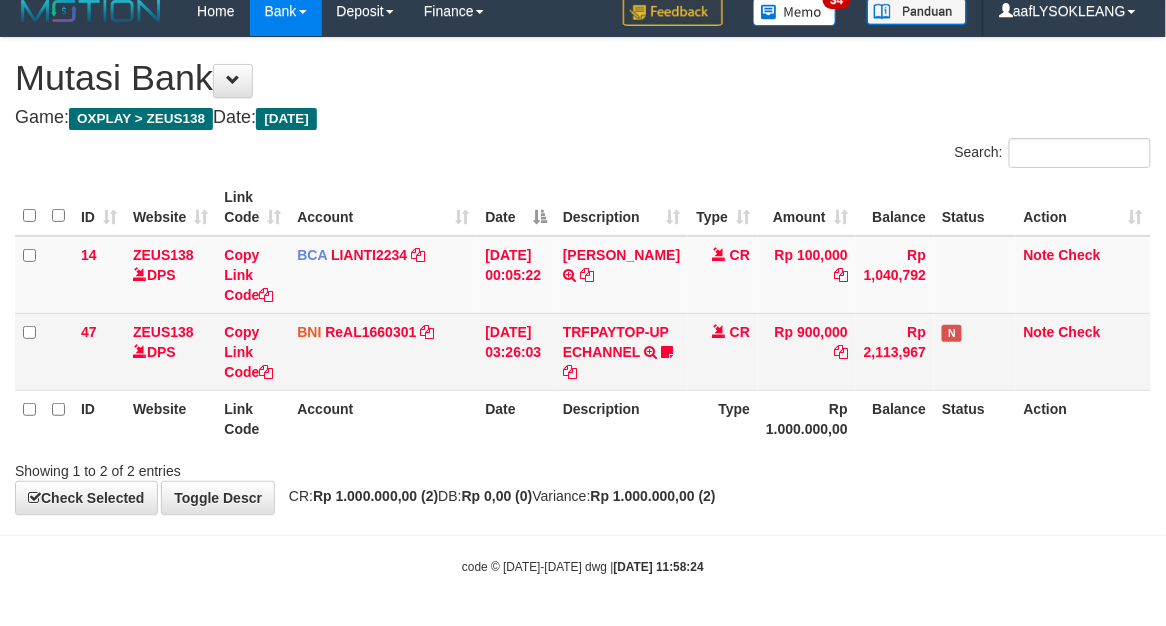 drag, startPoint x: 416, startPoint y: 402, endPoint x: 282, endPoint y: 311, distance: 161.9784 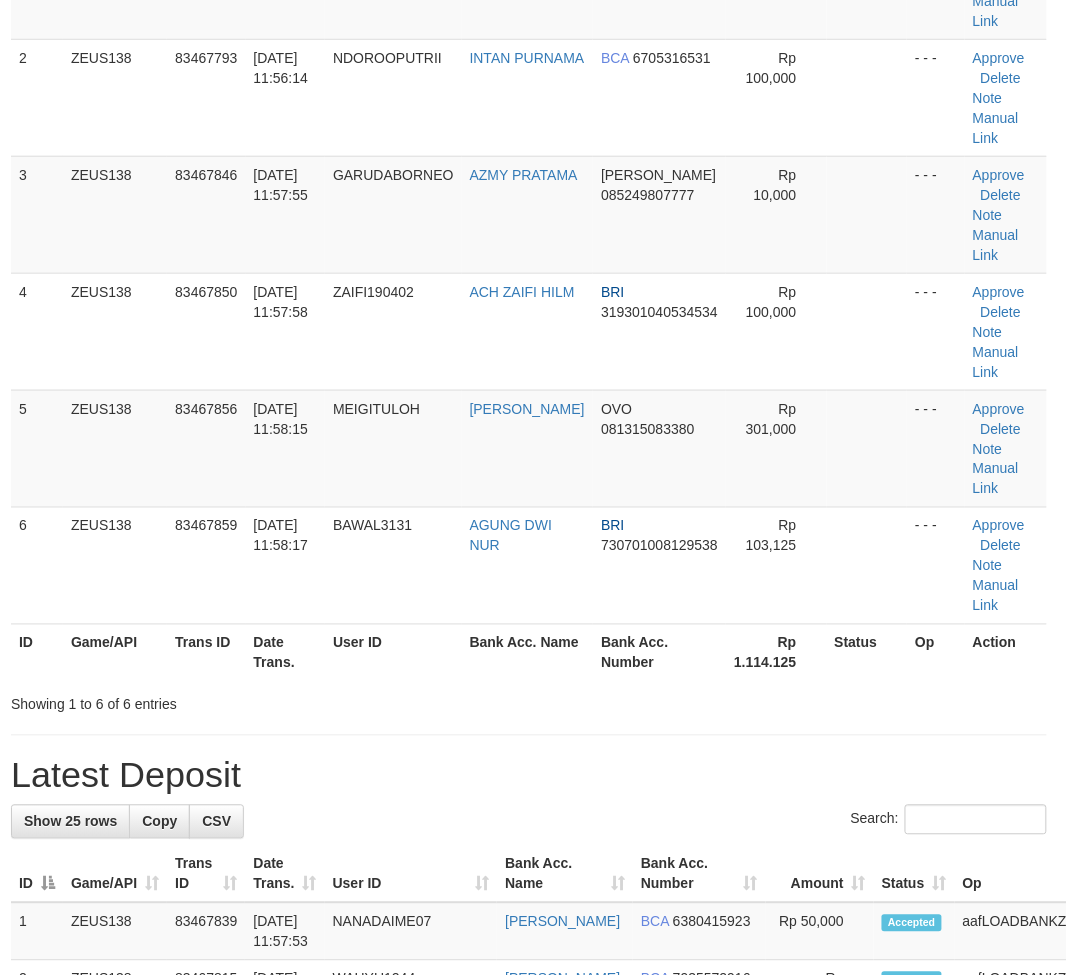 click on "ID Game/API Trans ID Date Trans. User ID Bank Acc. Name Bank Acc. Number Amount Status Op Action
1
ZEUS138
83467600
[DATE] 11:49:31
ZAMORA00
[PERSON_NAME]
MANDIRI
1140006180700
Rp 500,000
- - -
Approve
[GEOGRAPHIC_DATA]
Note
Manual Link
2
ZEUS138
83467793
[DATE] 11:56:14
NDOROOPUTRII
INTAN PURNAMA
BCA
6705316531
Rp 100,000
BRI" at bounding box center [529, 273] 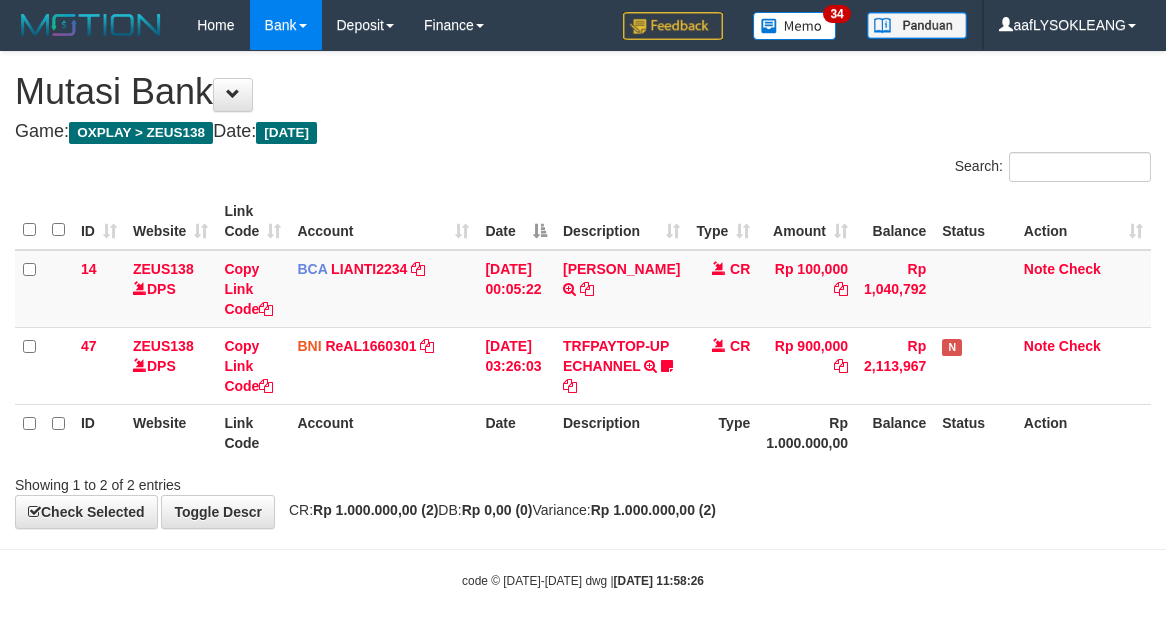 scroll, scrollTop: 32, scrollLeft: 0, axis: vertical 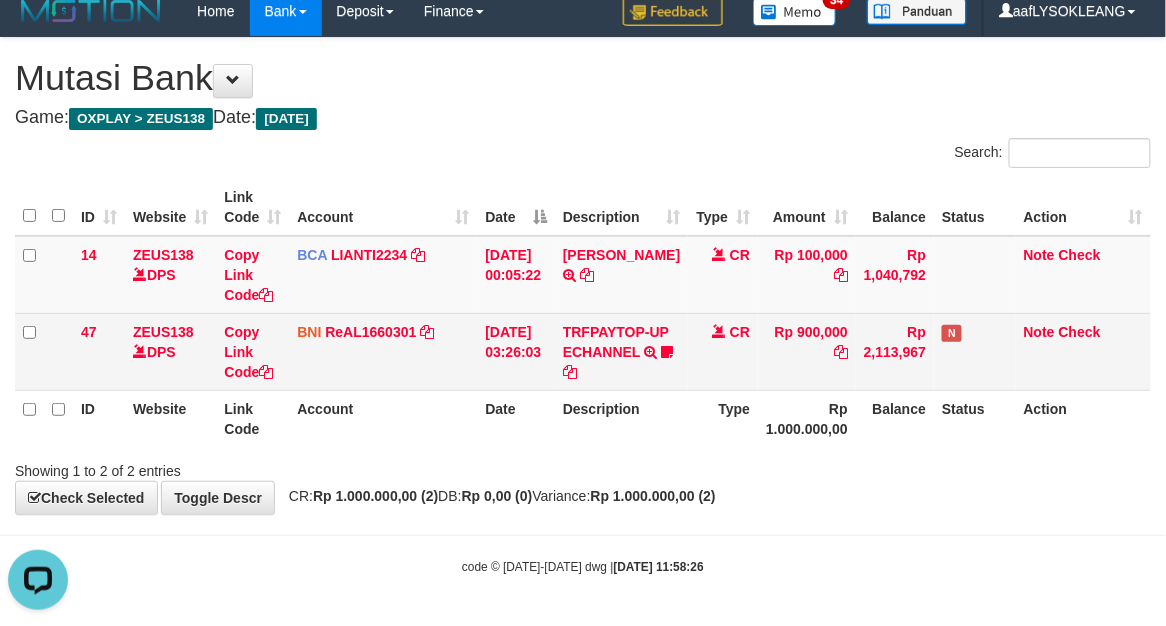 drag, startPoint x: 368, startPoint y: 388, endPoint x: 362, endPoint y: 377, distance: 12.529964 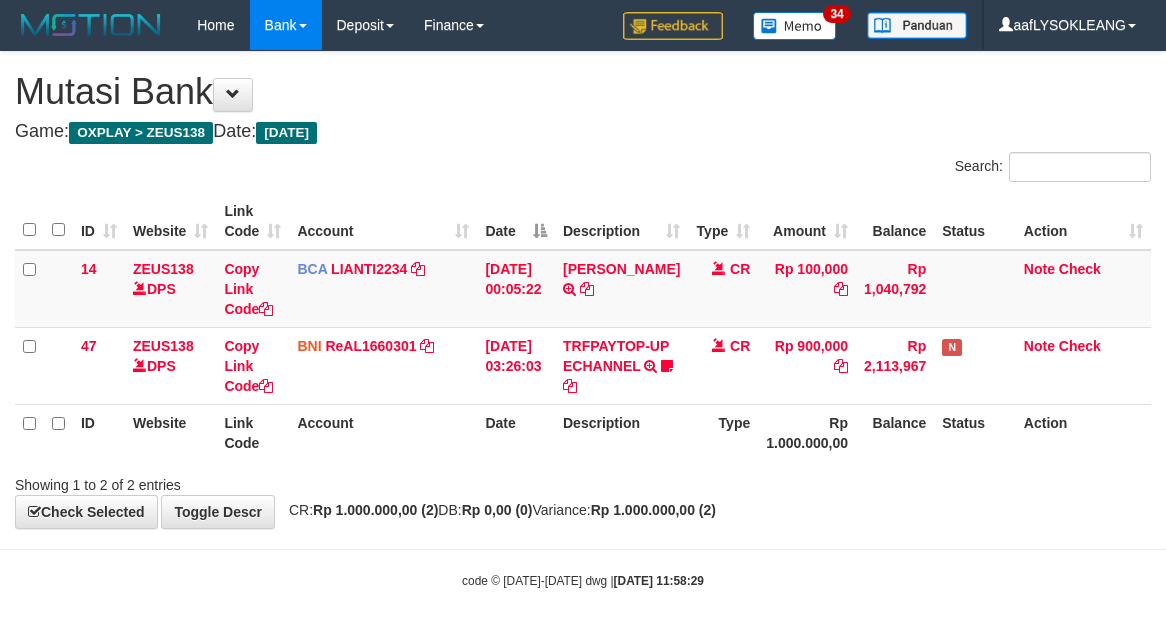 scroll, scrollTop: 32, scrollLeft: 0, axis: vertical 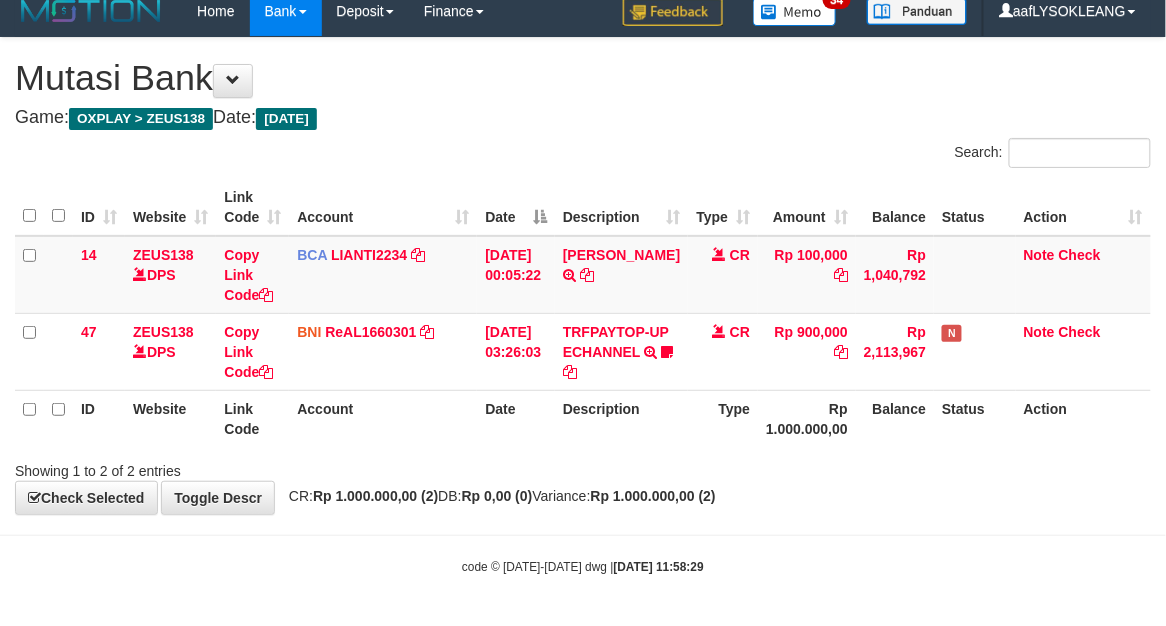 click on "Account" at bounding box center (383, 418) 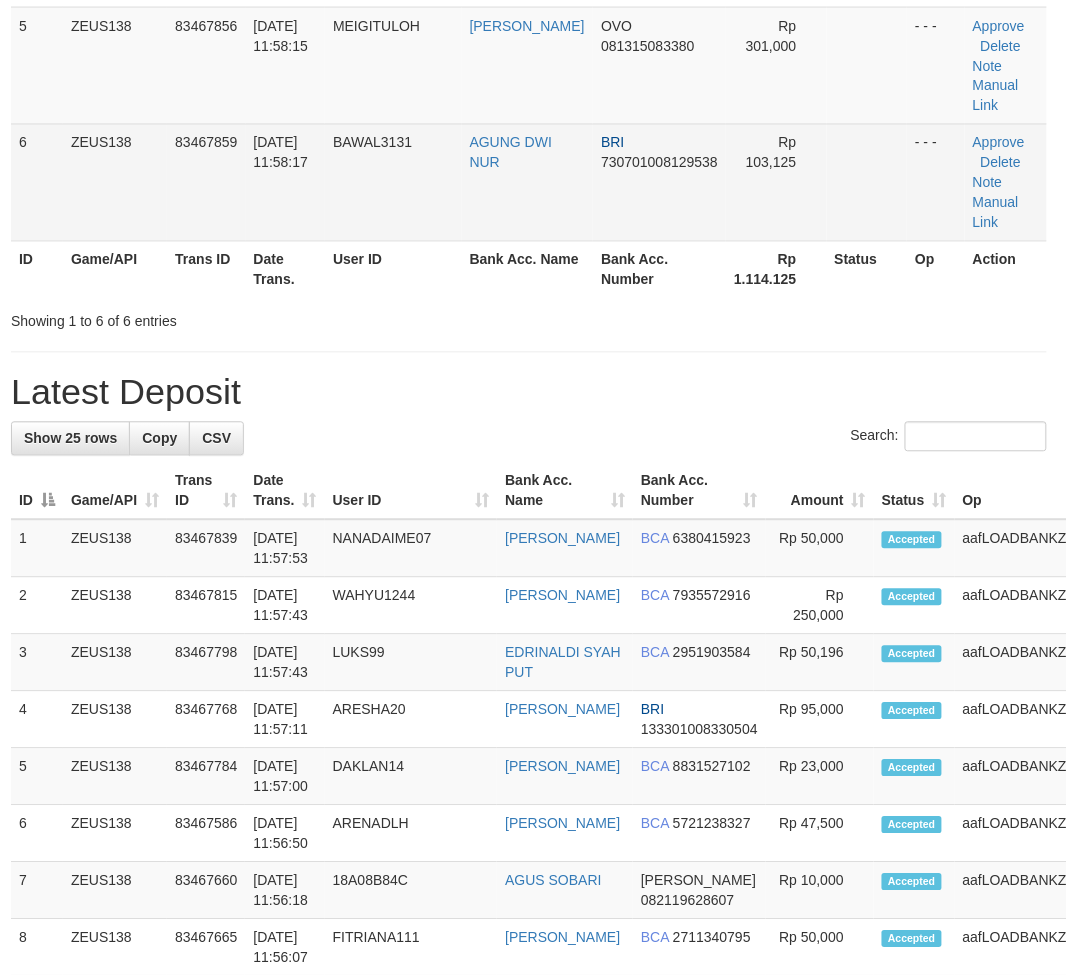 drag, startPoint x: 516, startPoint y: 297, endPoint x: 628, endPoint y: 347, distance: 122.653984 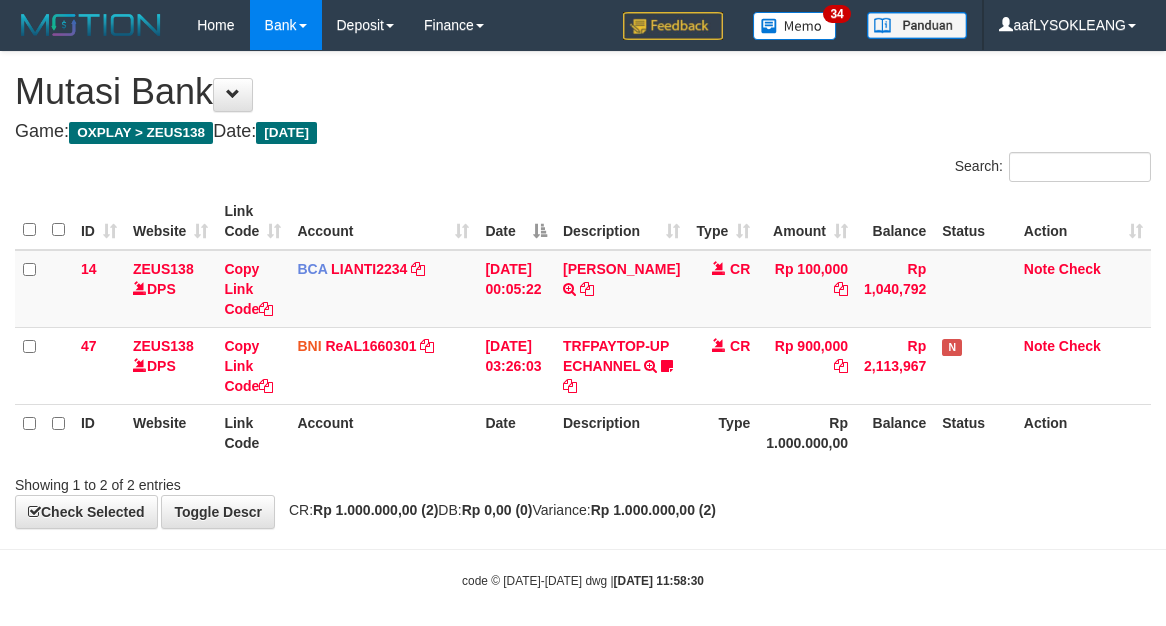 scroll, scrollTop: 32, scrollLeft: 0, axis: vertical 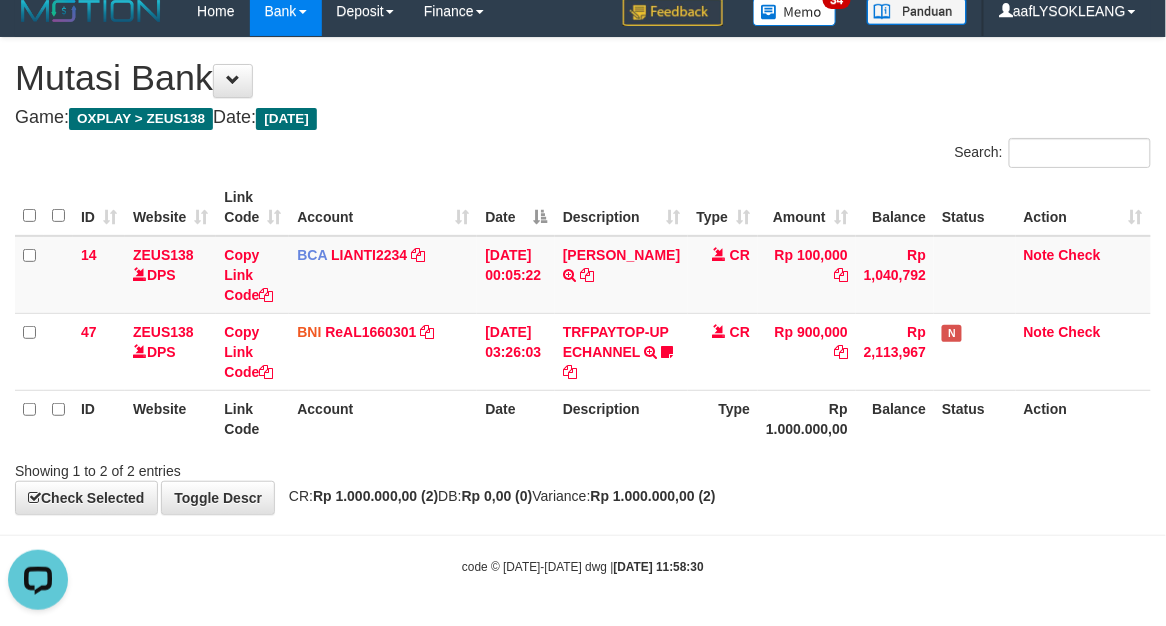 drag, startPoint x: 420, startPoint y: 441, endPoint x: 5, endPoint y: 402, distance: 416.8285 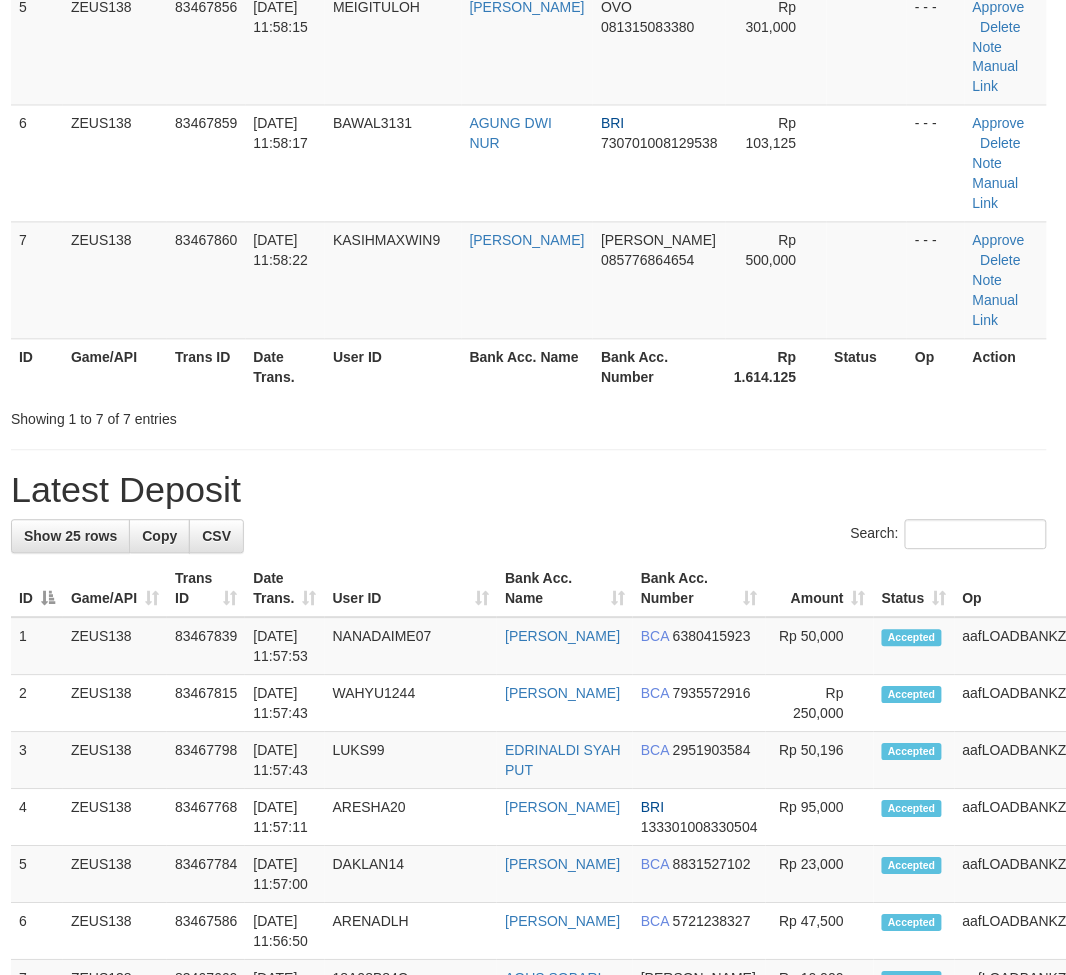 scroll, scrollTop: 495, scrollLeft: 4, axis: both 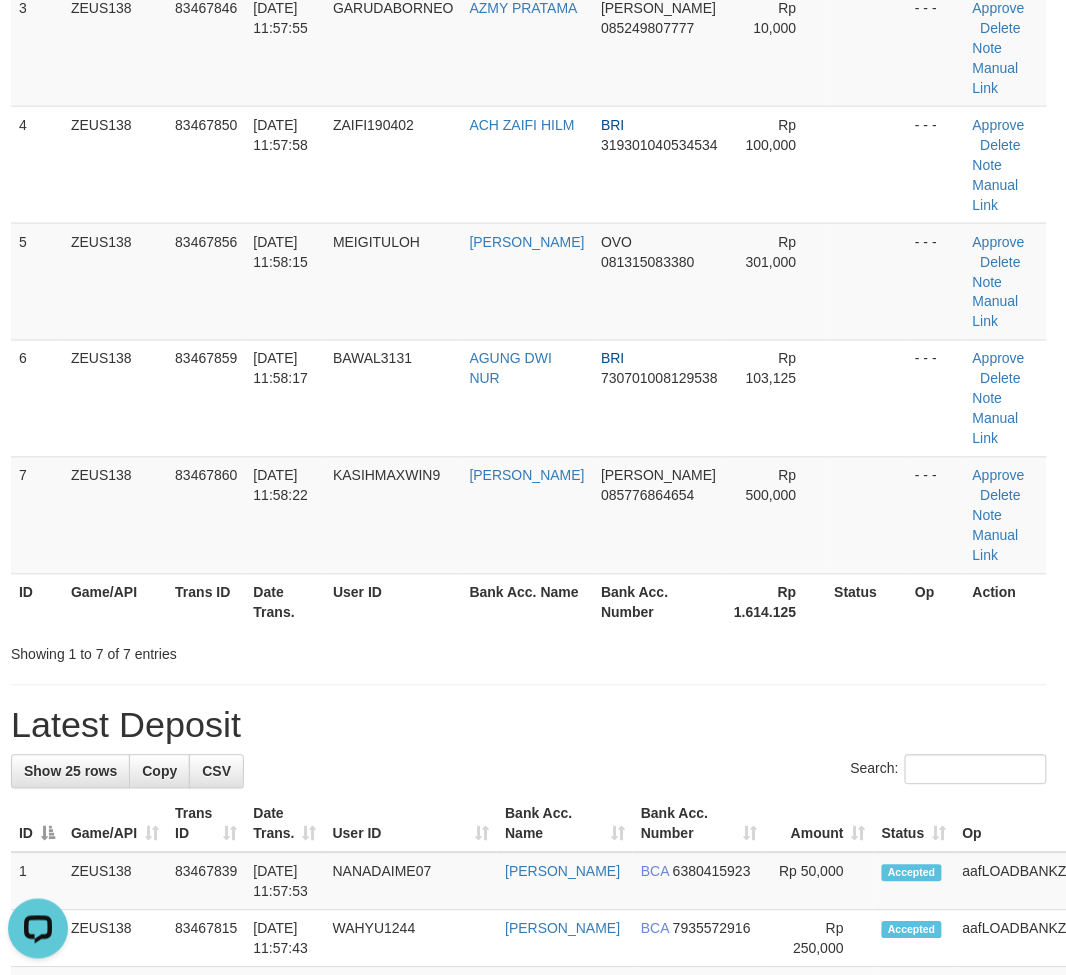 click on "**********" at bounding box center [529, 984] 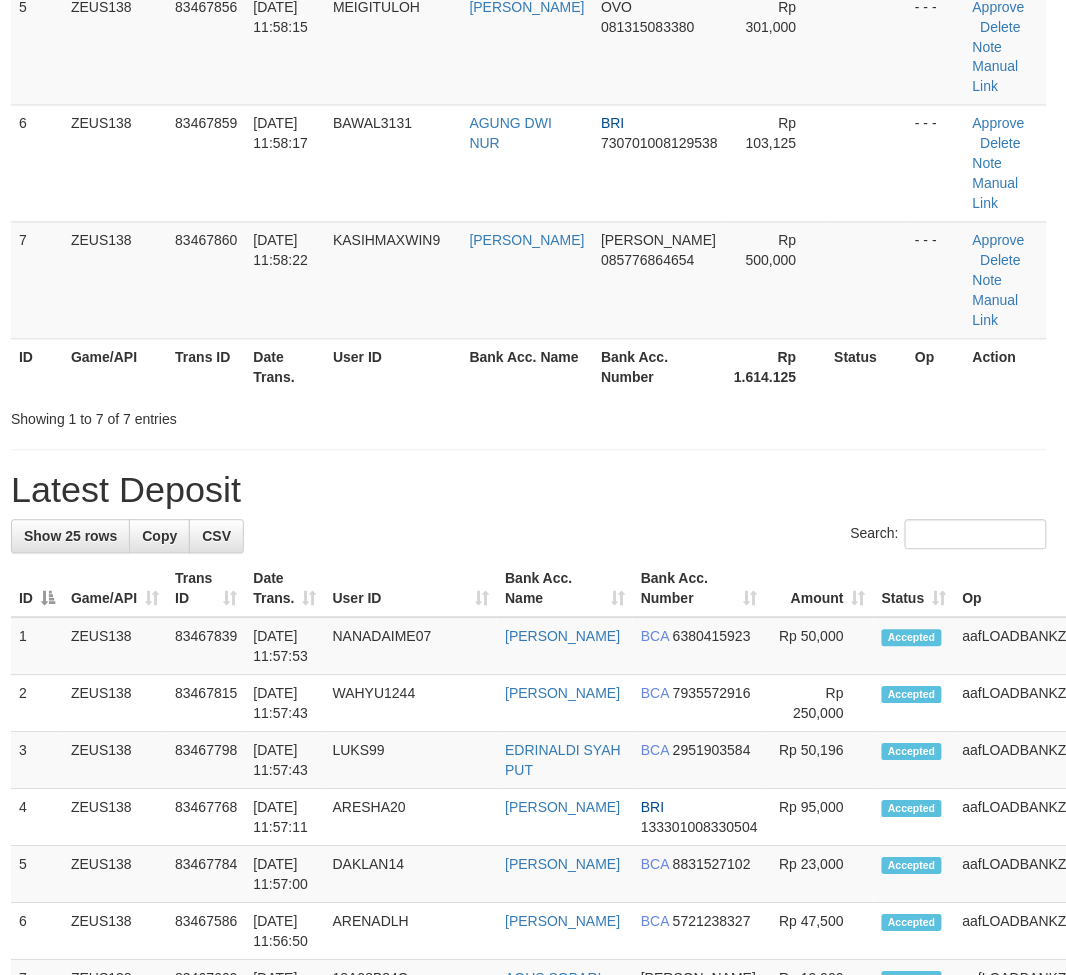 scroll, scrollTop: 495, scrollLeft: 4, axis: both 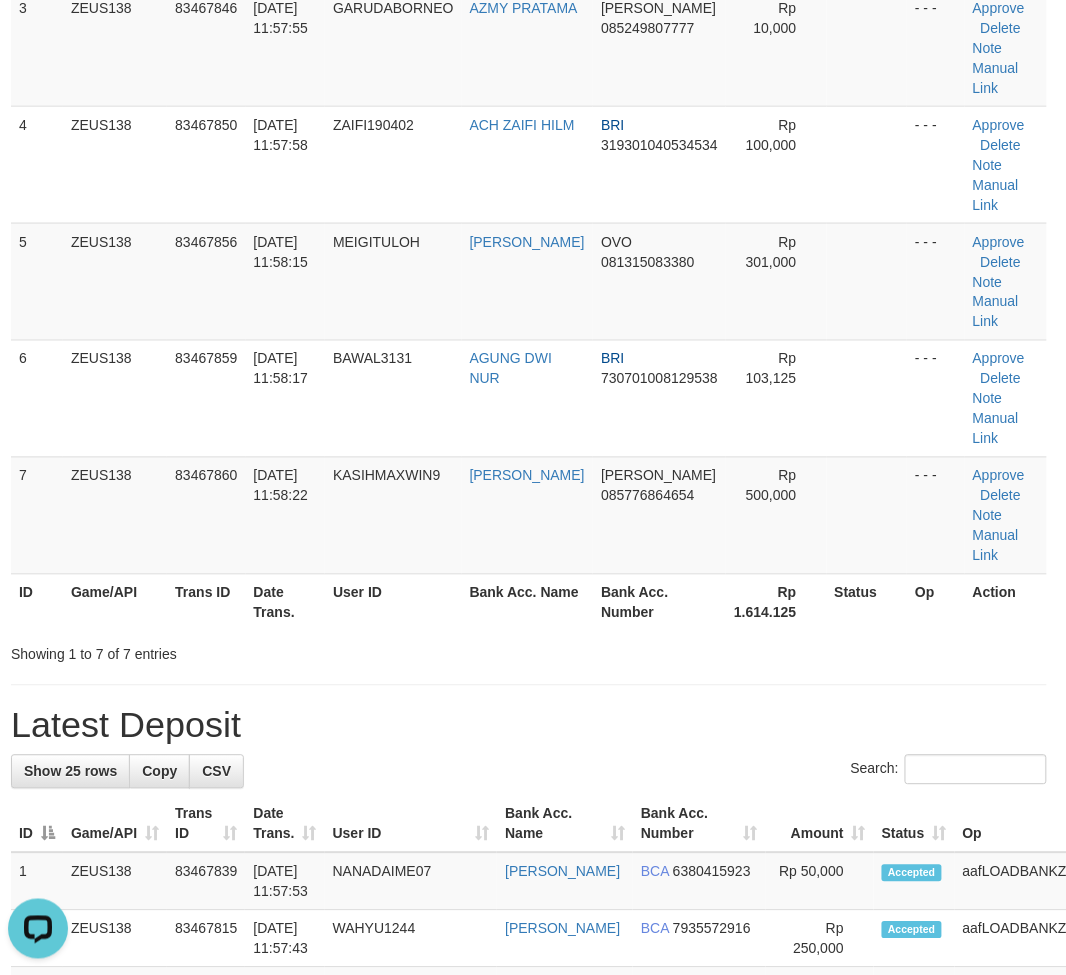 click on "**********" at bounding box center (529, 984) 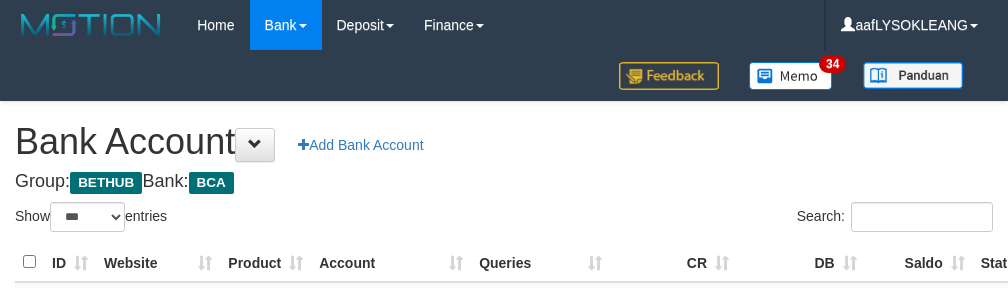 select on "***" 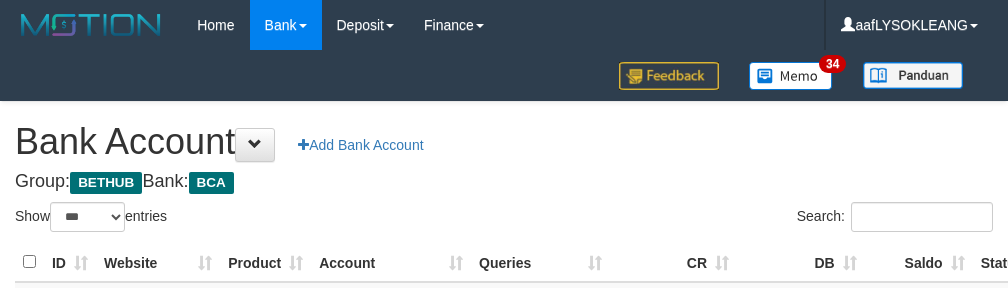 scroll, scrollTop: 222, scrollLeft: 0, axis: vertical 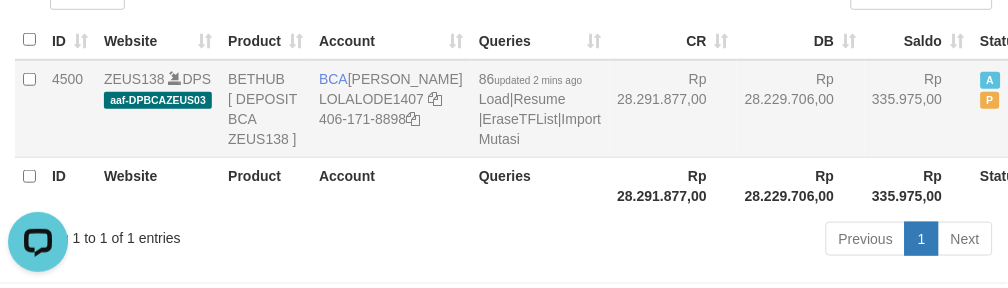 drag, startPoint x: 594, startPoint y: 131, endPoint x: 572, endPoint y: 145, distance: 26.076809 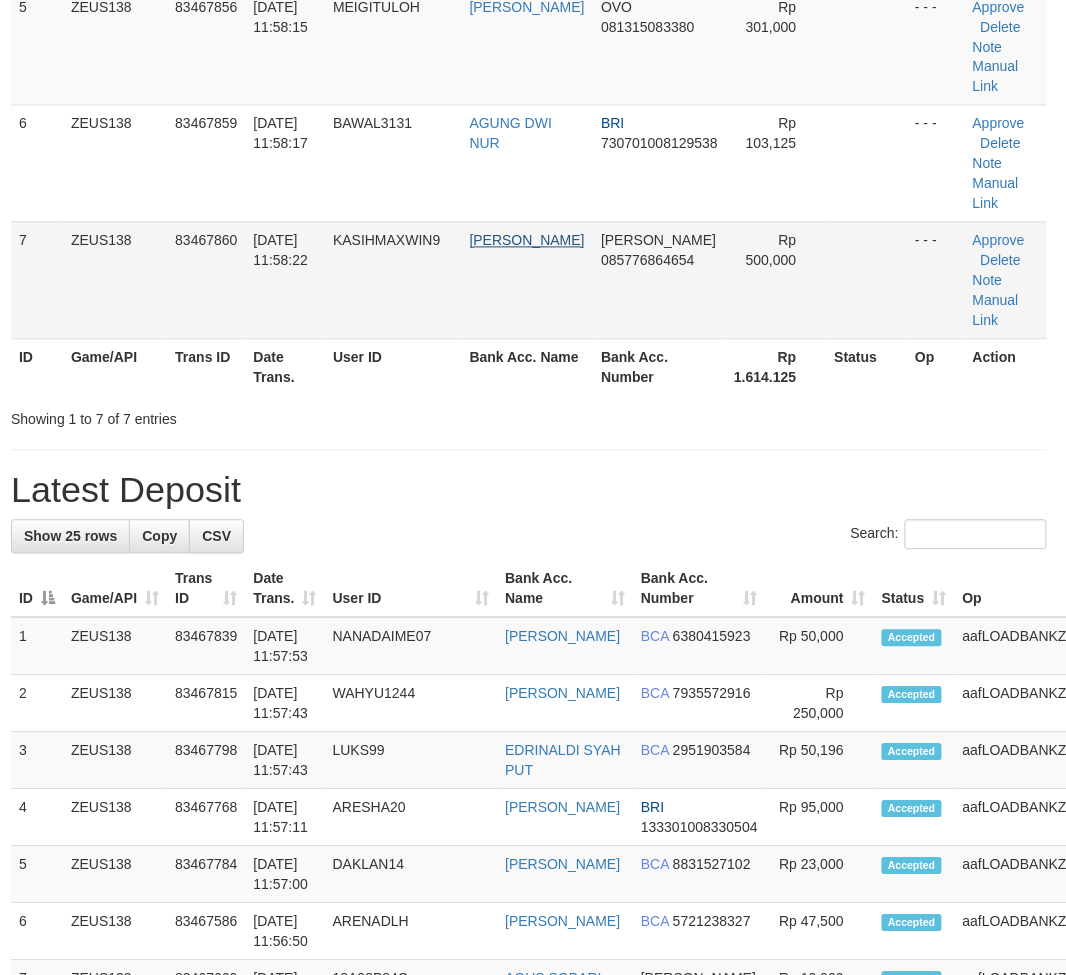 scroll, scrollTop: 495, scrollLeft: 4, axis: both 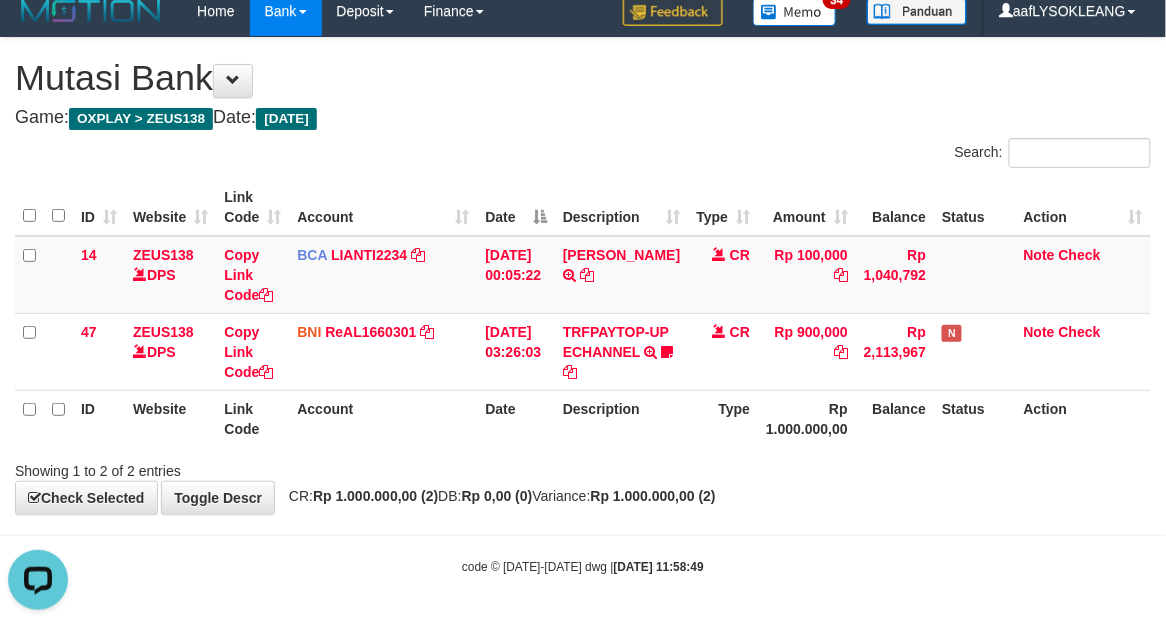 click on "Account" at bounding box center [383, 418] 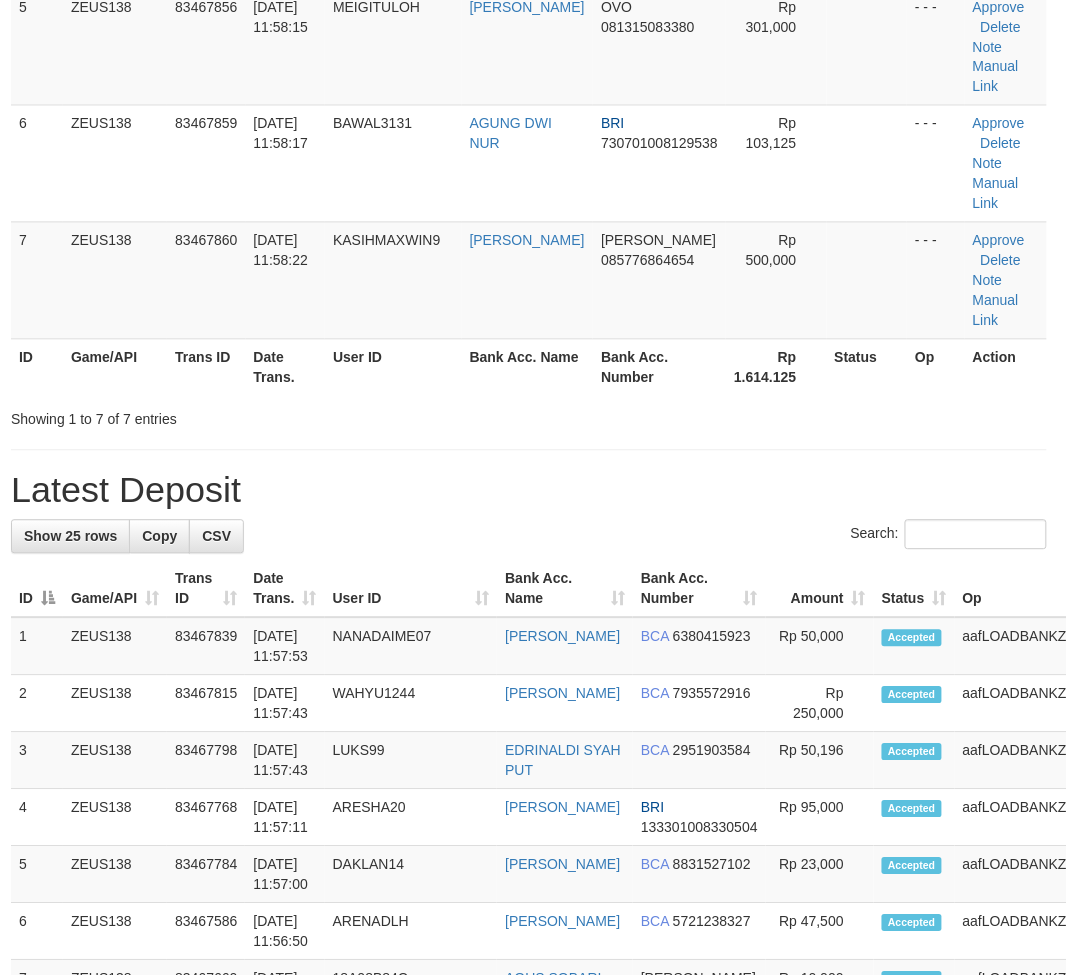 scroll, scrollTop: 495, scrollLeft: 4, axis: both 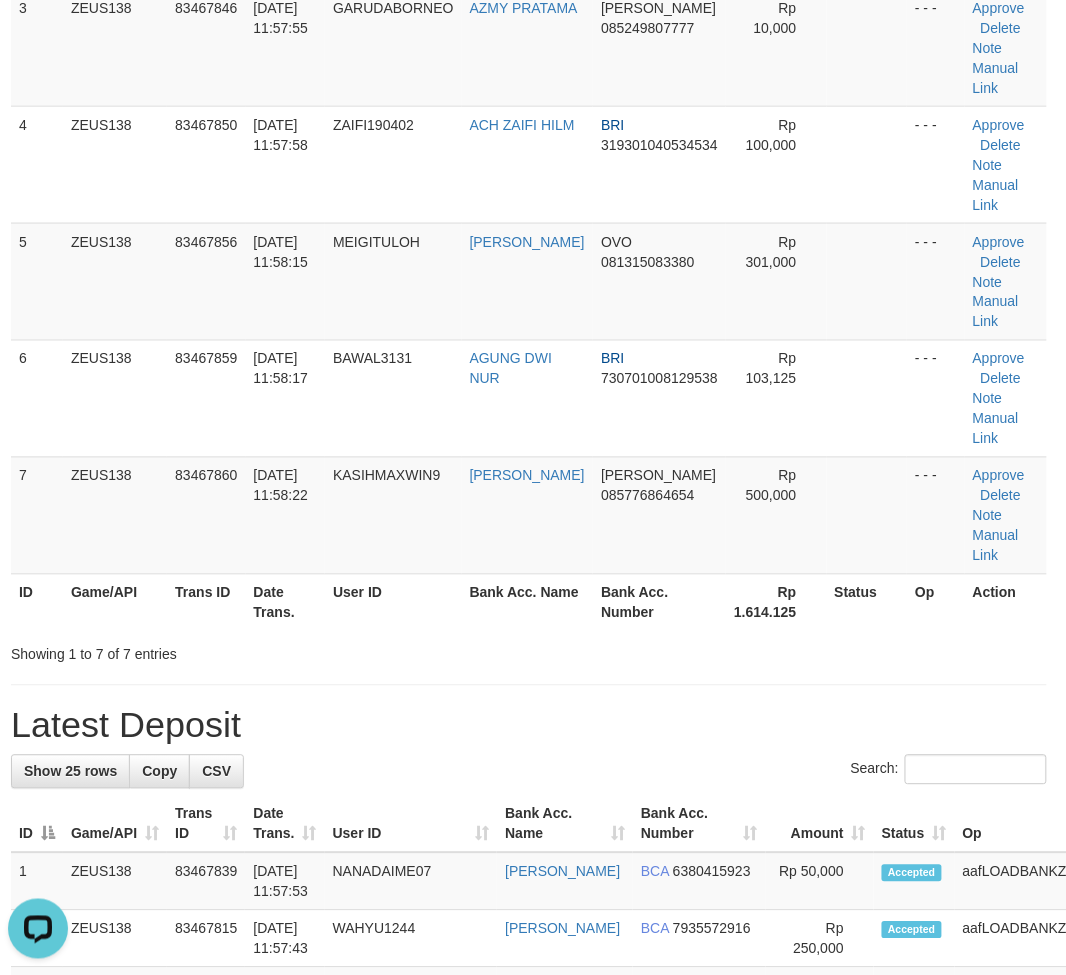 click on "Latest Deposit" at bounding box center [529, 726] 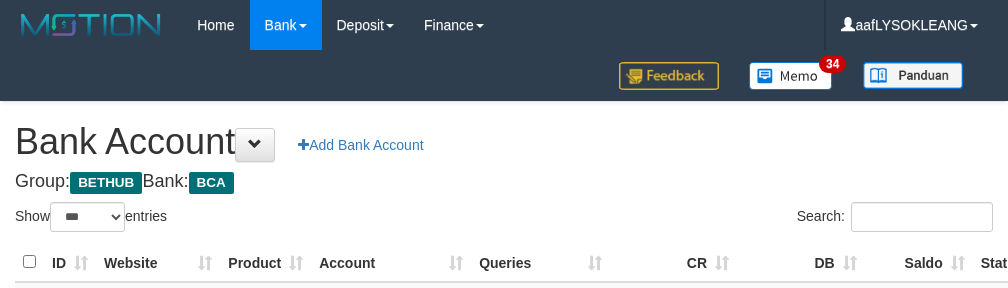 select on "***" 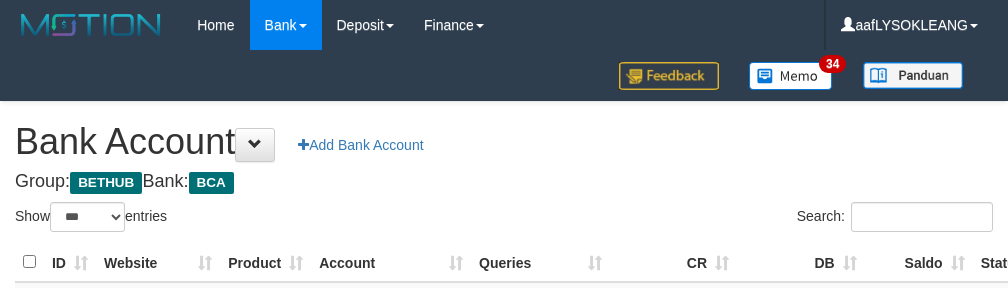 scroll, scrollTop: 222, scrollLeft: 0, axis: vertical 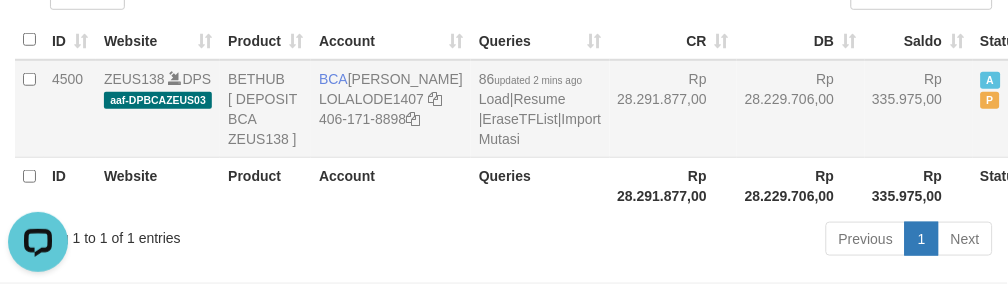 click on "Rp 28.291.877,00" at bounding box center [674, 109] 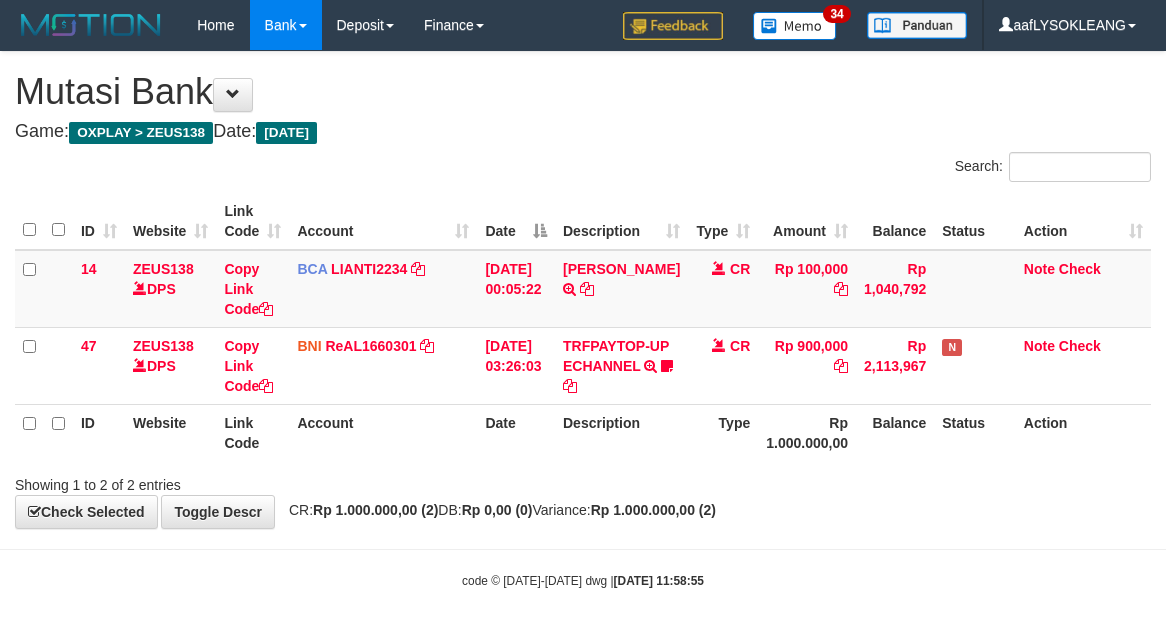 scroll, scrollTop: 32, scrollLeft: 0, axis: vertical 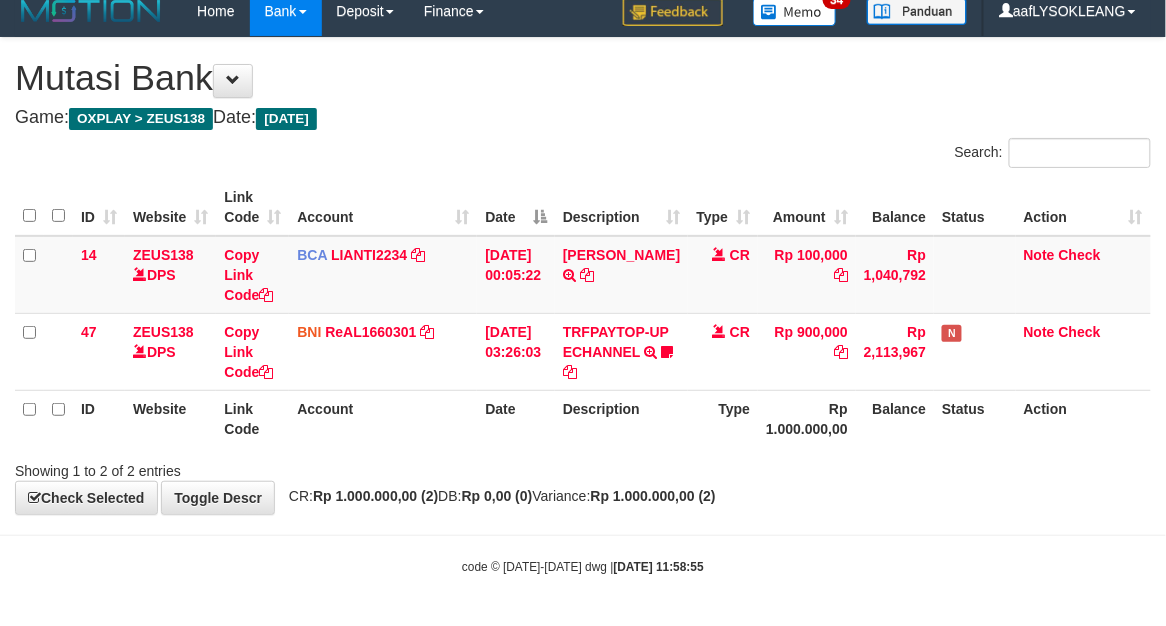 drag, startPoint x: 397, startPoint y: 426, endPoint x: 358, endPoint y: 420, distance: 39.45884 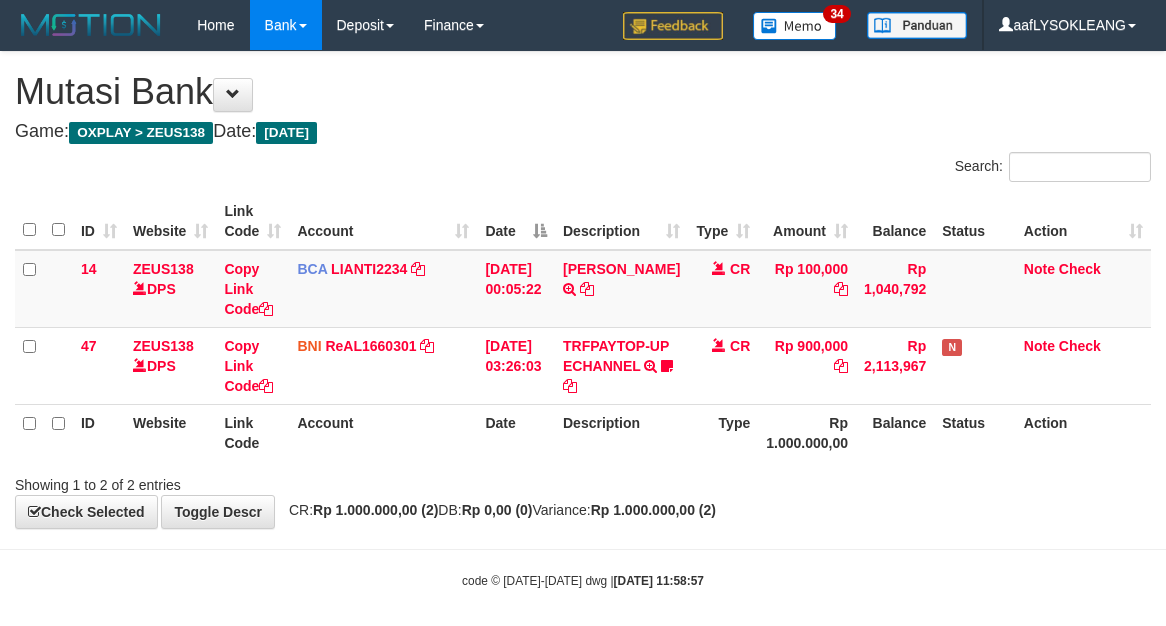 scroll, scrollTop: 32, scrollLeft: 0, axis: vertical 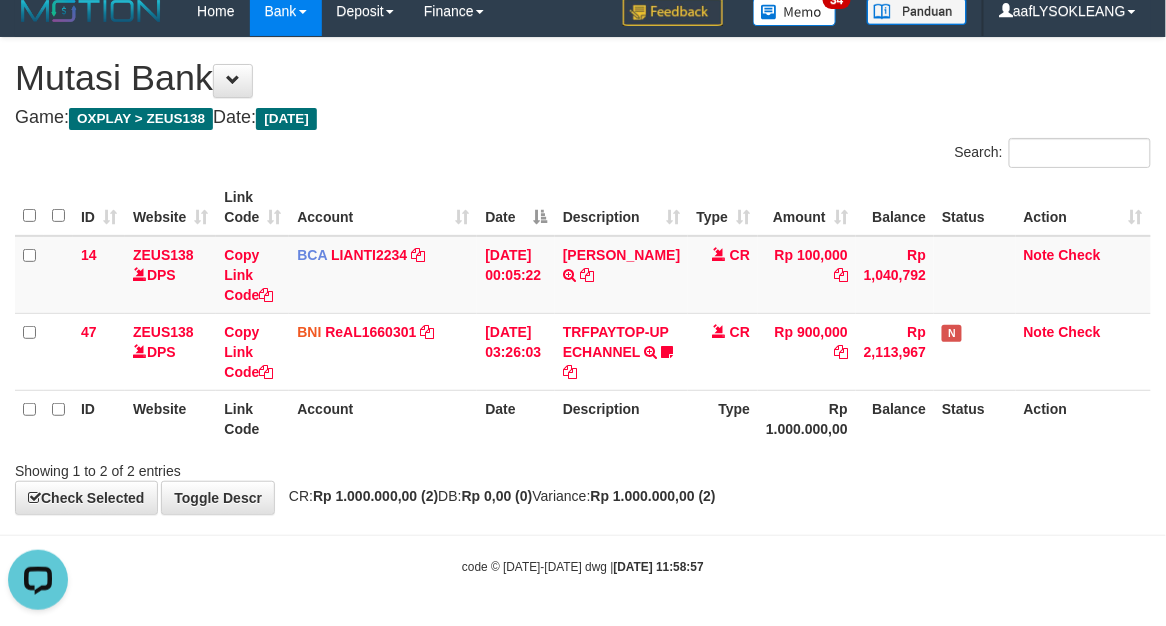 drag, startPoint x: 838, startPoint y: 600, endPoint x: 696, endPoint y: 556, distance: 148.66069 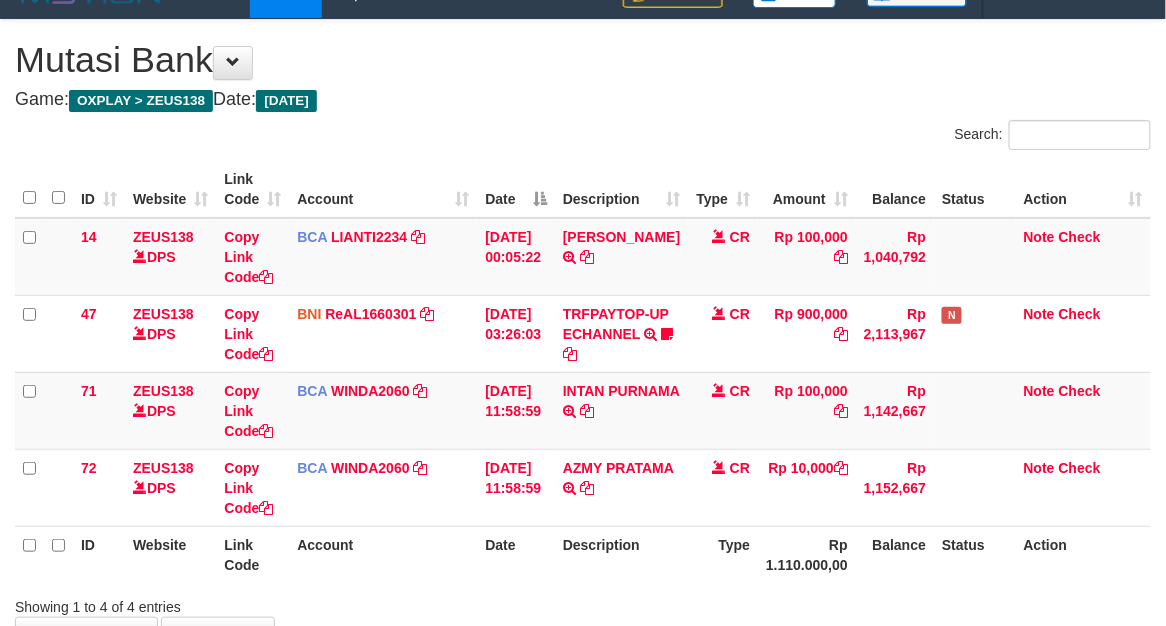 scroll, scrollTop: 186, scrollLeft: 0, axis: vertical 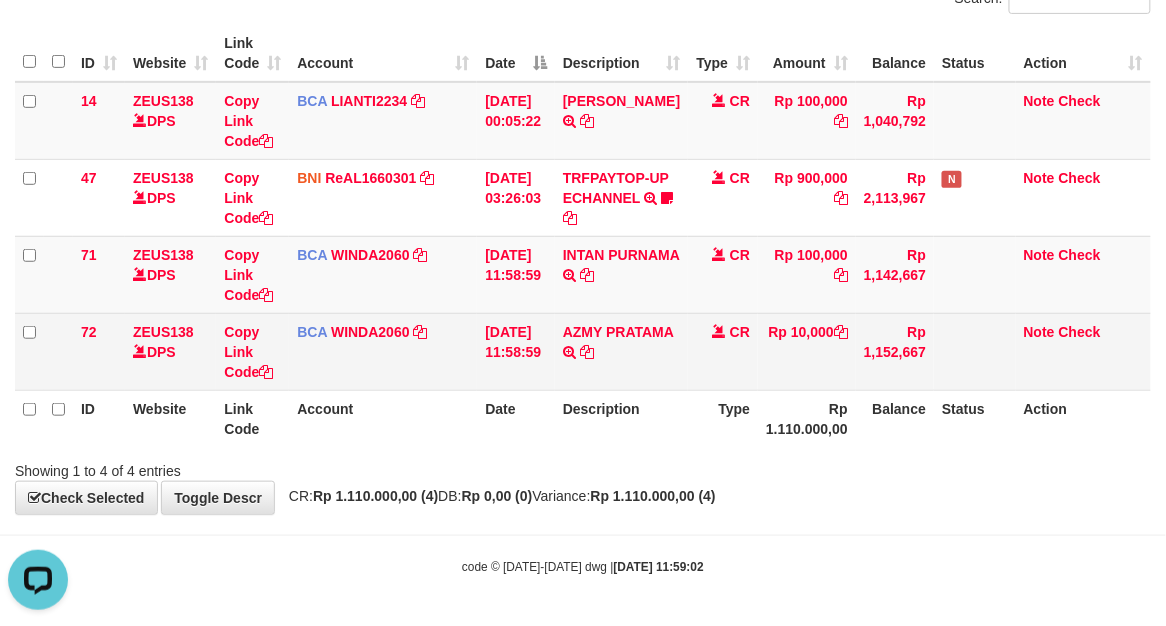 click on "AZMY PRATAMA         TRSF E-BANKING CR 1207/FTSCY/WS95031
10000.00AZMY PRATAMA" at bounding box center (621, 351) 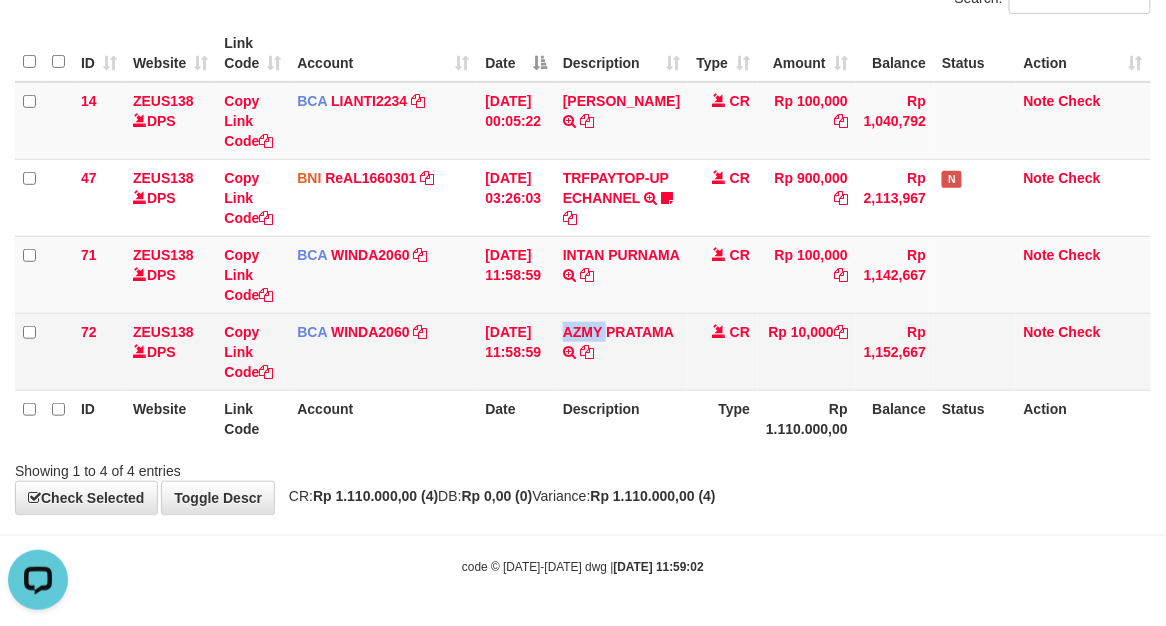 click on "AZMY PRATAMA         TRSF E-BANKING CR 1207/FTSCY/WS95031
10000.00AZMY PRATAMA" at bounding box center [621, 351] 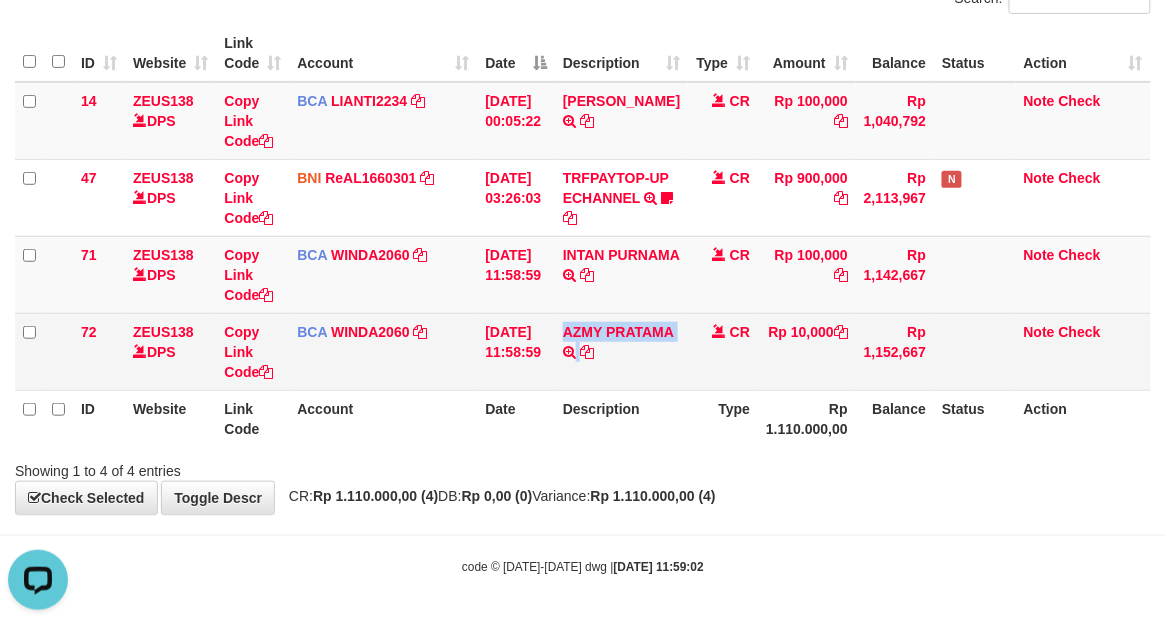 click on "AZMY PRATAMA         TRSF E-BANKING CR 1207/FTSCY/WS95031
10000.00AZMY PRATAMA" at bounding box center [621, 351] 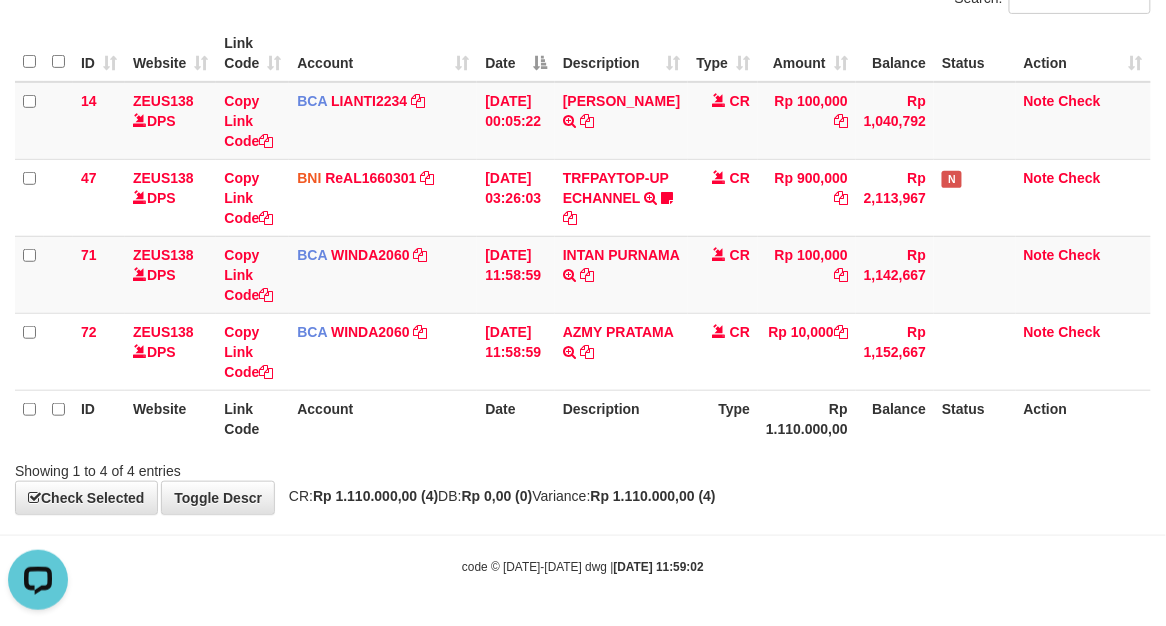 click on "Account" at bounding box center [383, 418] 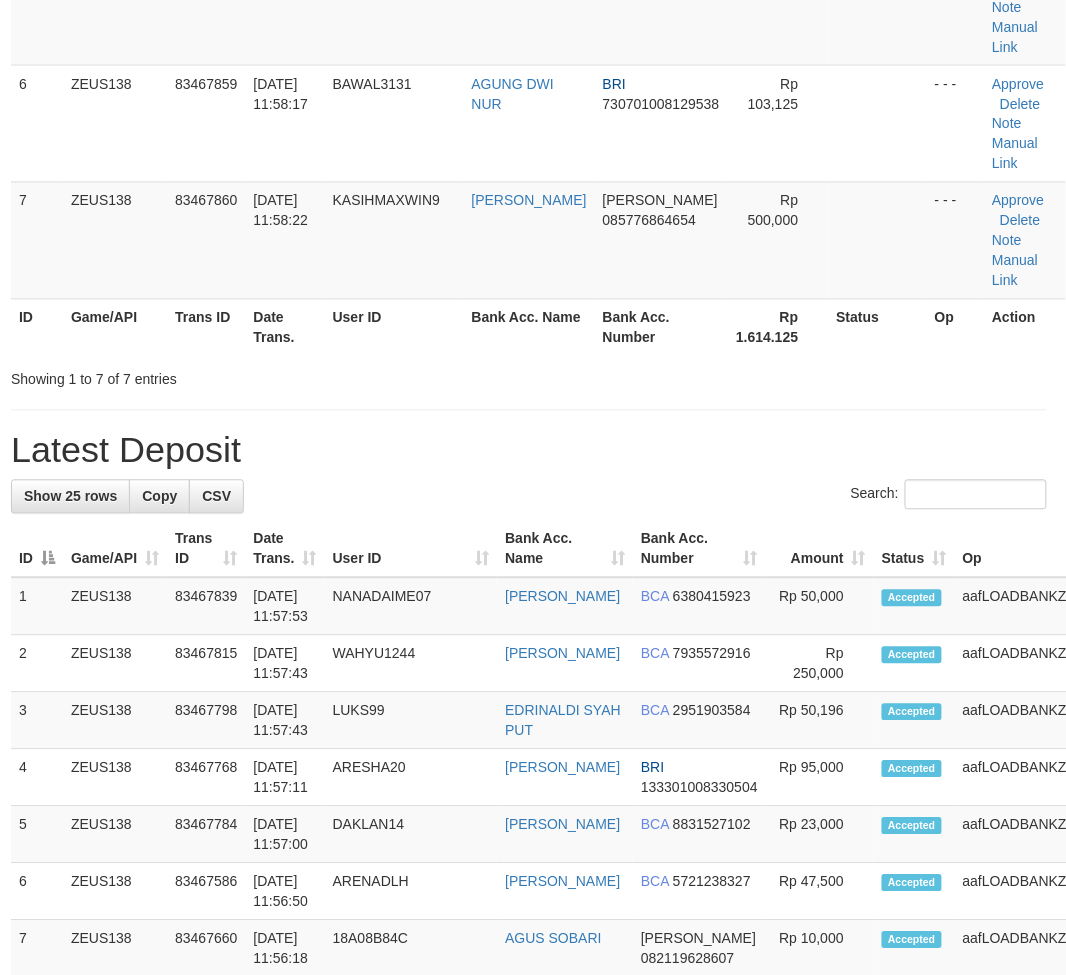 scroll, scrollTop: 495, scrollLeft: 4, axis: both 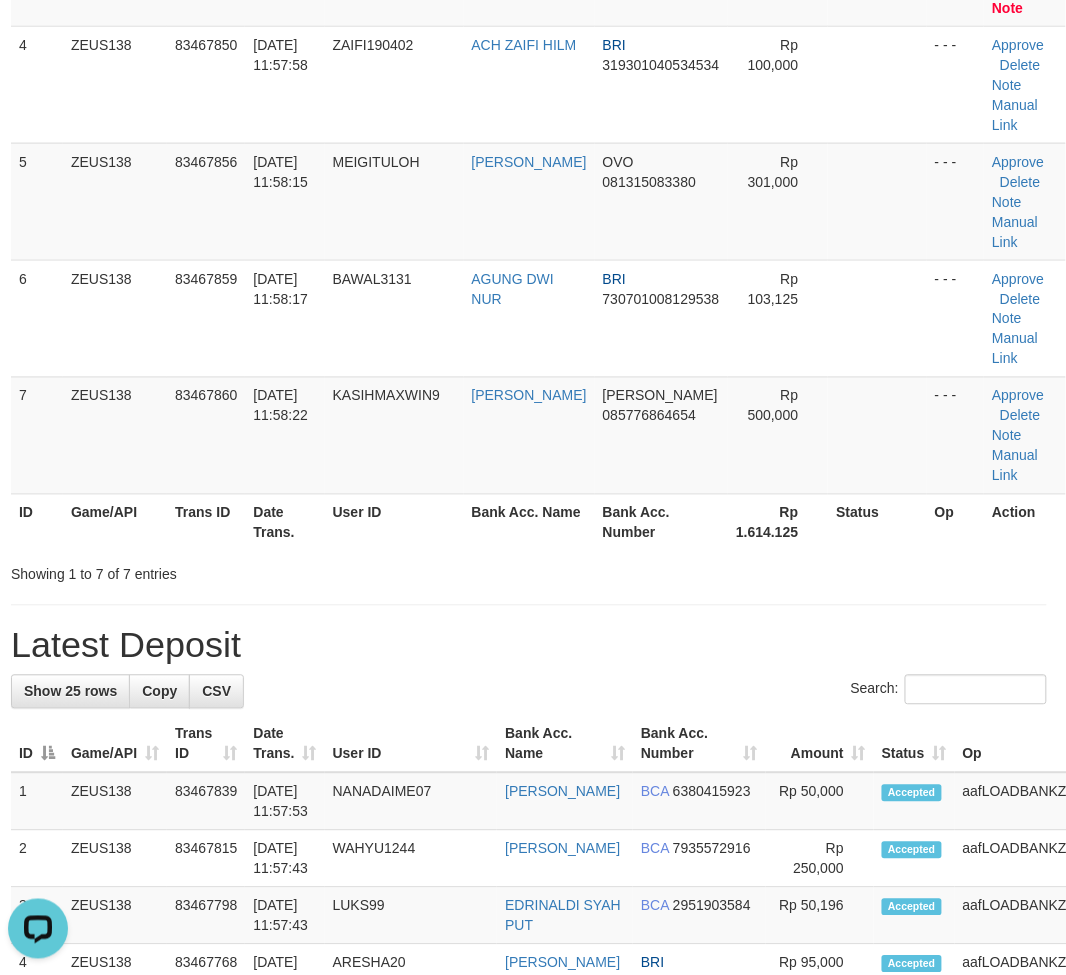 click on "**********" at bounding box center [529, 944] 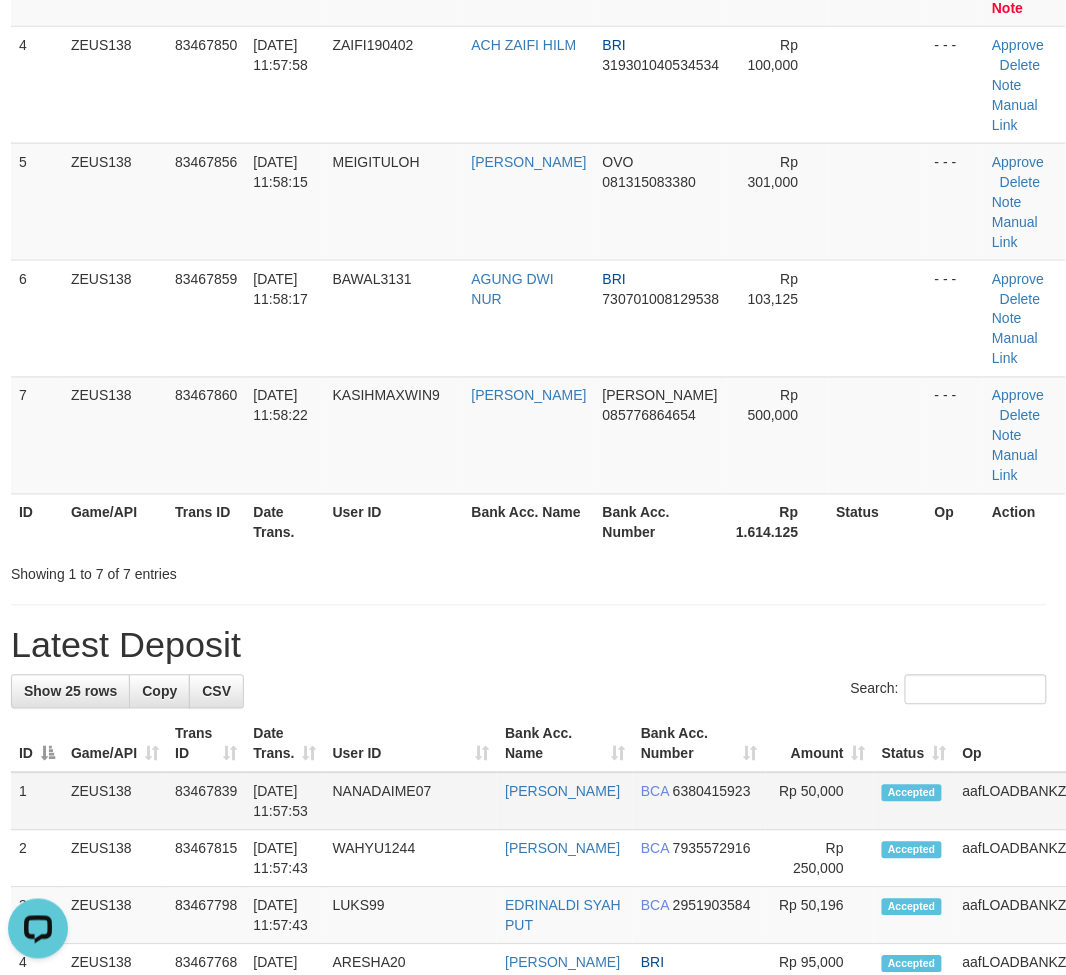 scroll, scrollTop: 792, scrollLeft: 4, axis: both 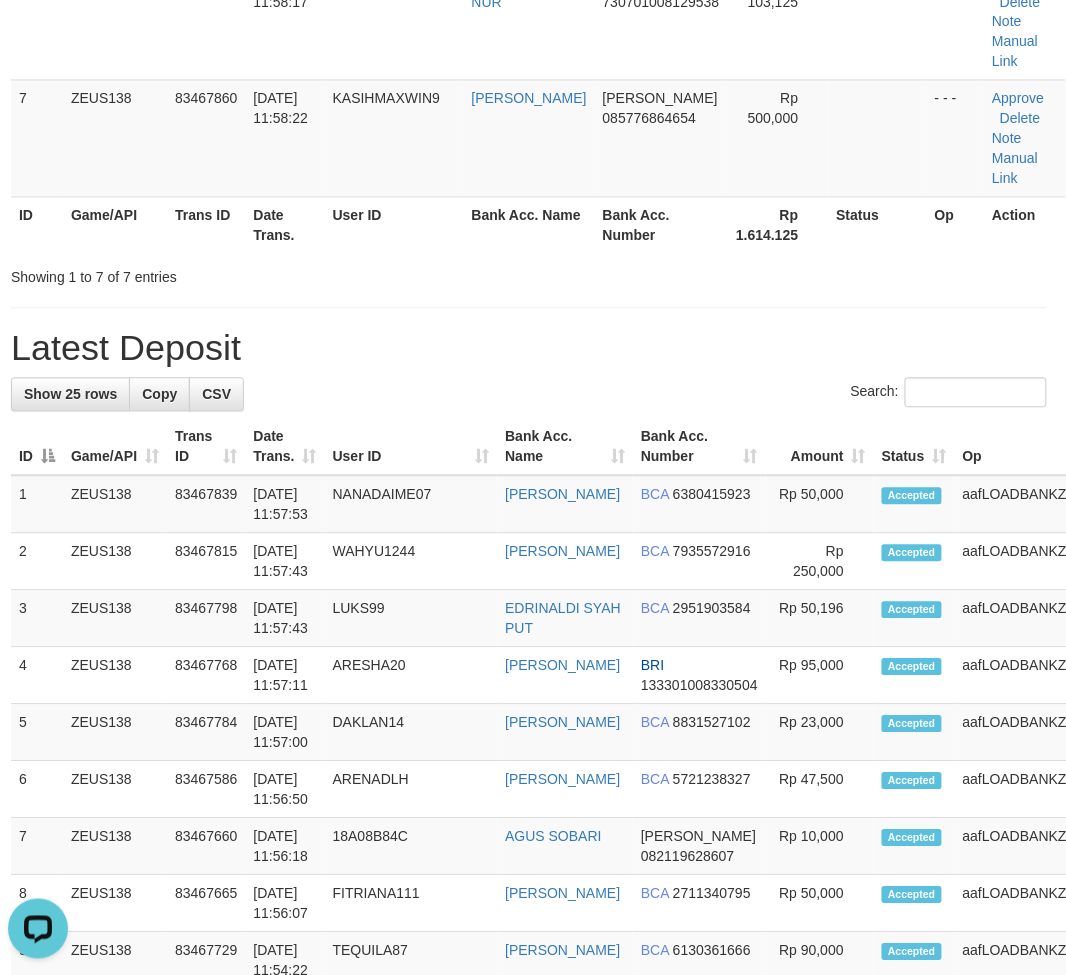 click on "Search:" at bounding box center [529, 395] 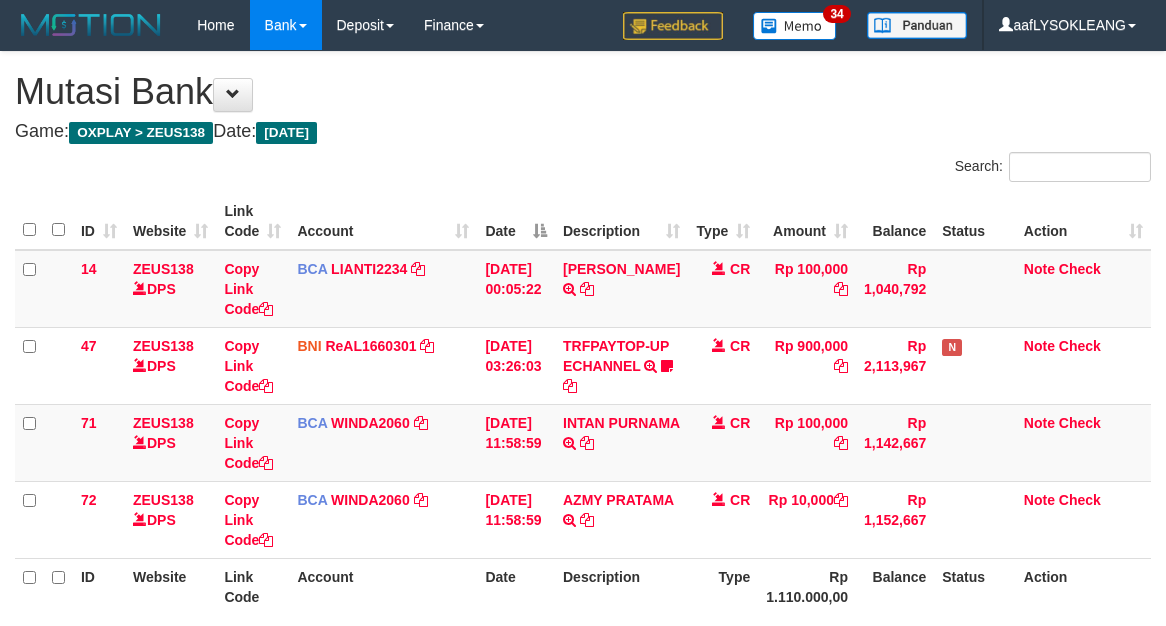 scroll, scrollTop: 186, scrollLeft: 0, axis: vertical 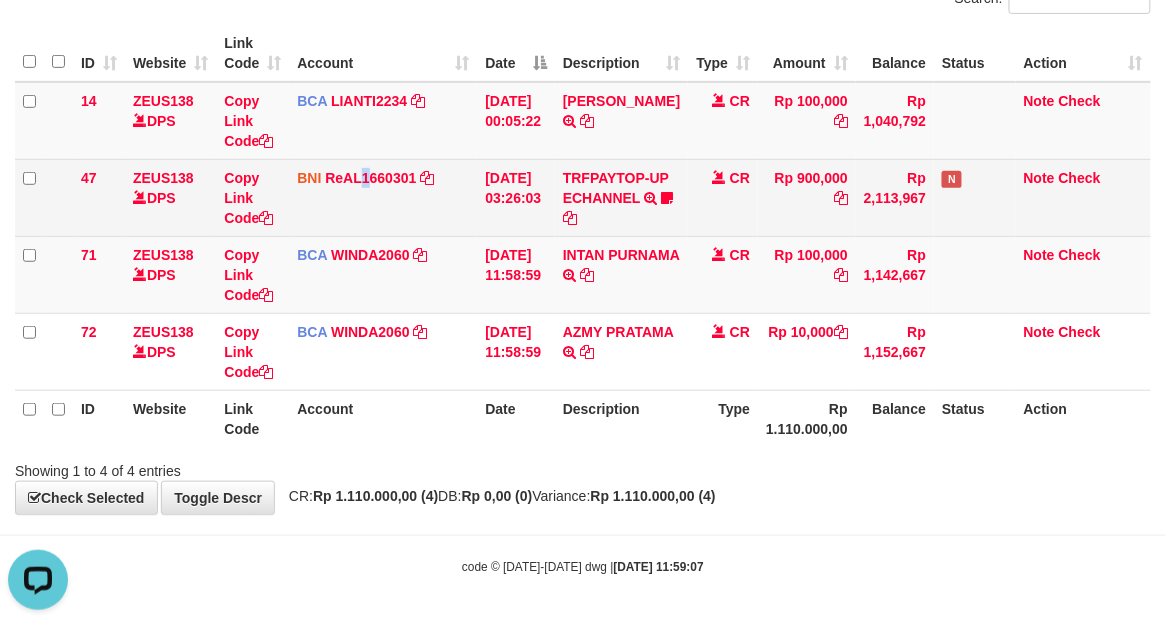 drag, startPoint x: 362, startPoint y: 212, endPoint x: 2, endPoint y: 221, distance: 360.1125 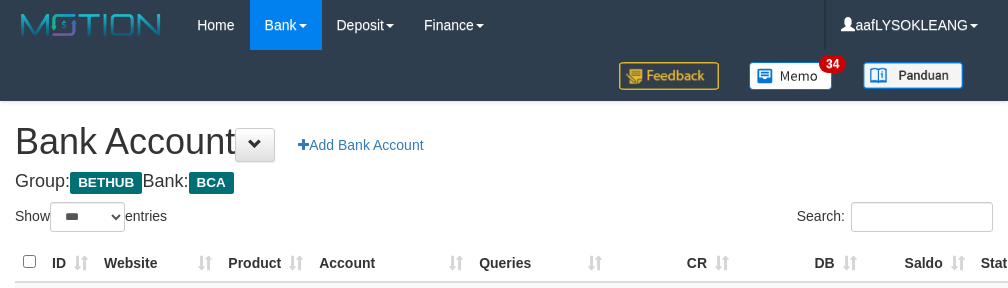 select on "***" 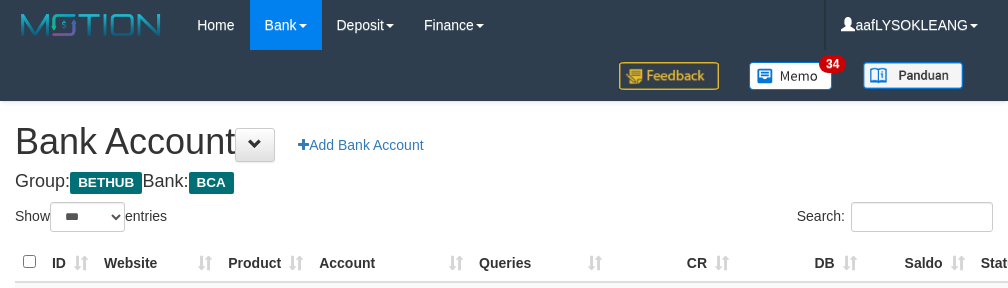 scroll, scrollTop: 222, scrollLeft: 0, axis: vertical 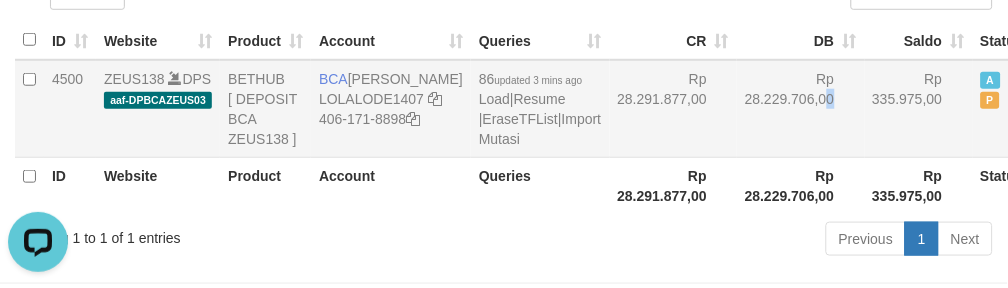 drag, startPoint x: 664, startPoint y: 127, endPoint x: 652, endPoint y: 132, distance: 13 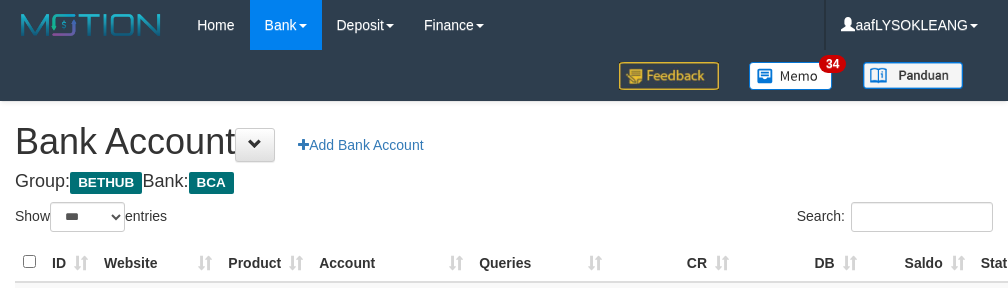 select on "***" 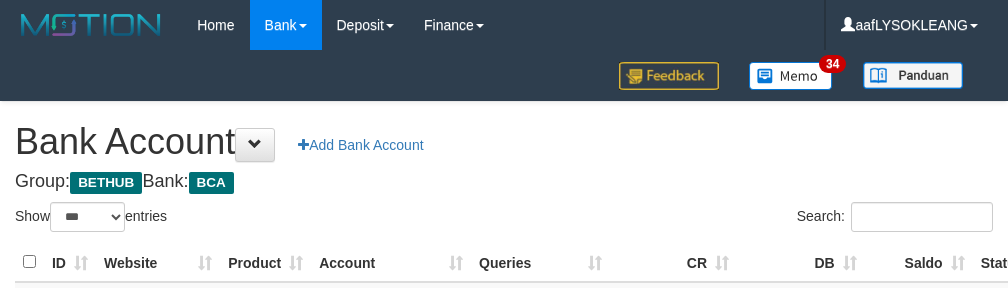 scroll, scrollTop: 222, scrollLeft: 0, axis: vertical 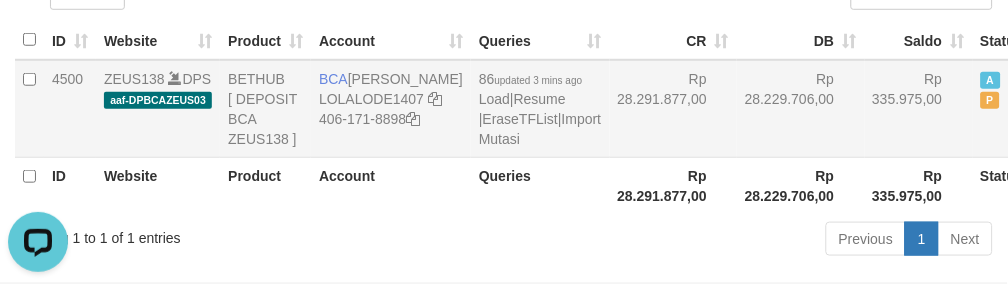 drag, startPoint x: 641, startPoint y: 147, endPoint x: 608, endPoint y: 155, distance: 33.955853 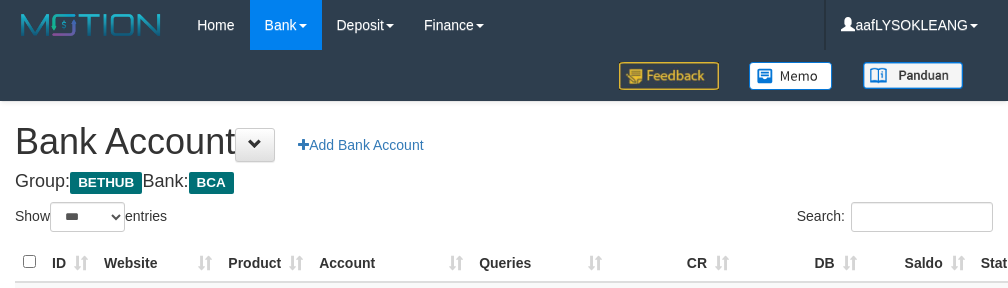 select on "***" 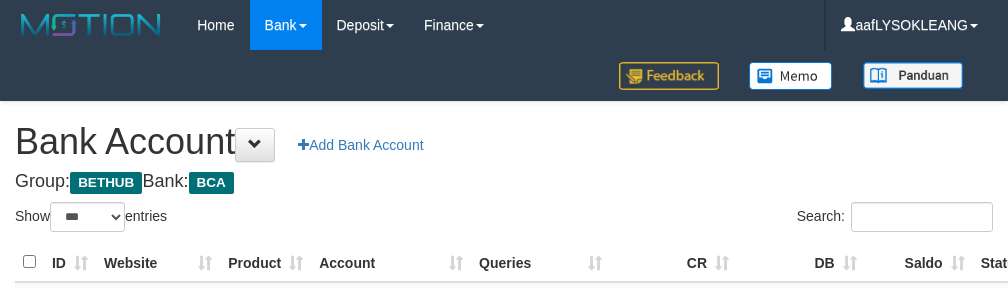 scroll, scrollTop: 222, scrollLeft: 0, axis: vertical 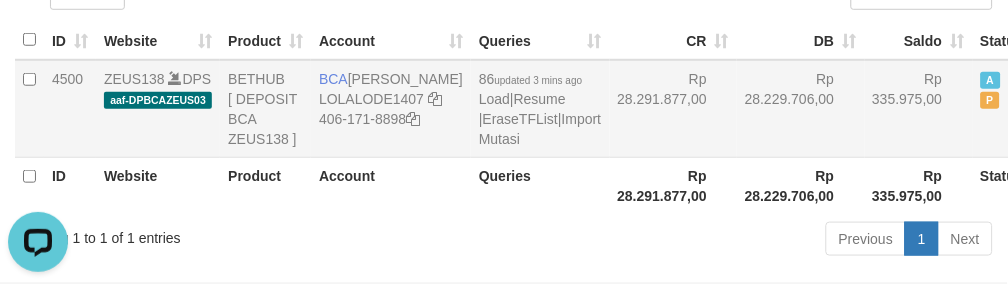 drag, startPoint x: 696, startPoint y: 157, endPoint x: 694, endPoint y: 168, distance: 11.18034 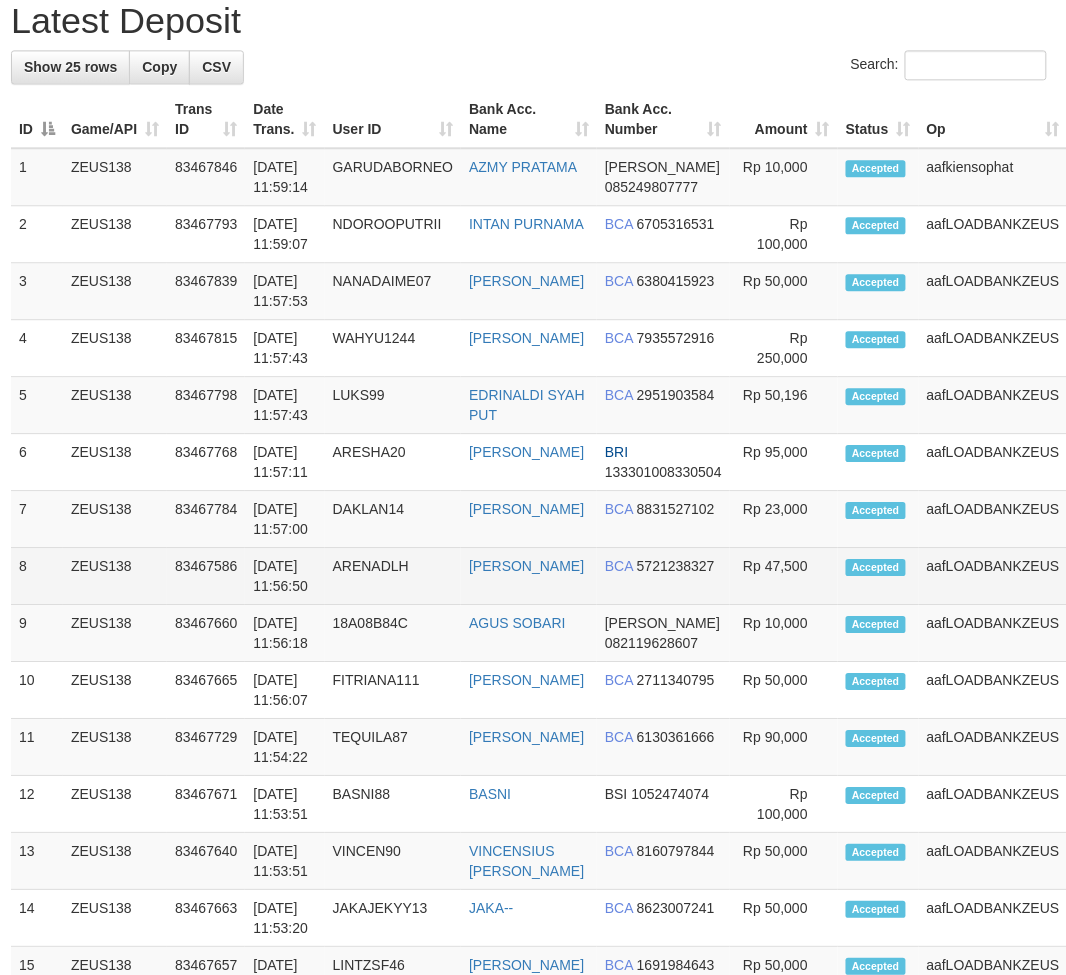 scroll, scrollTop: 347, scrollLeft: 4, axis: both 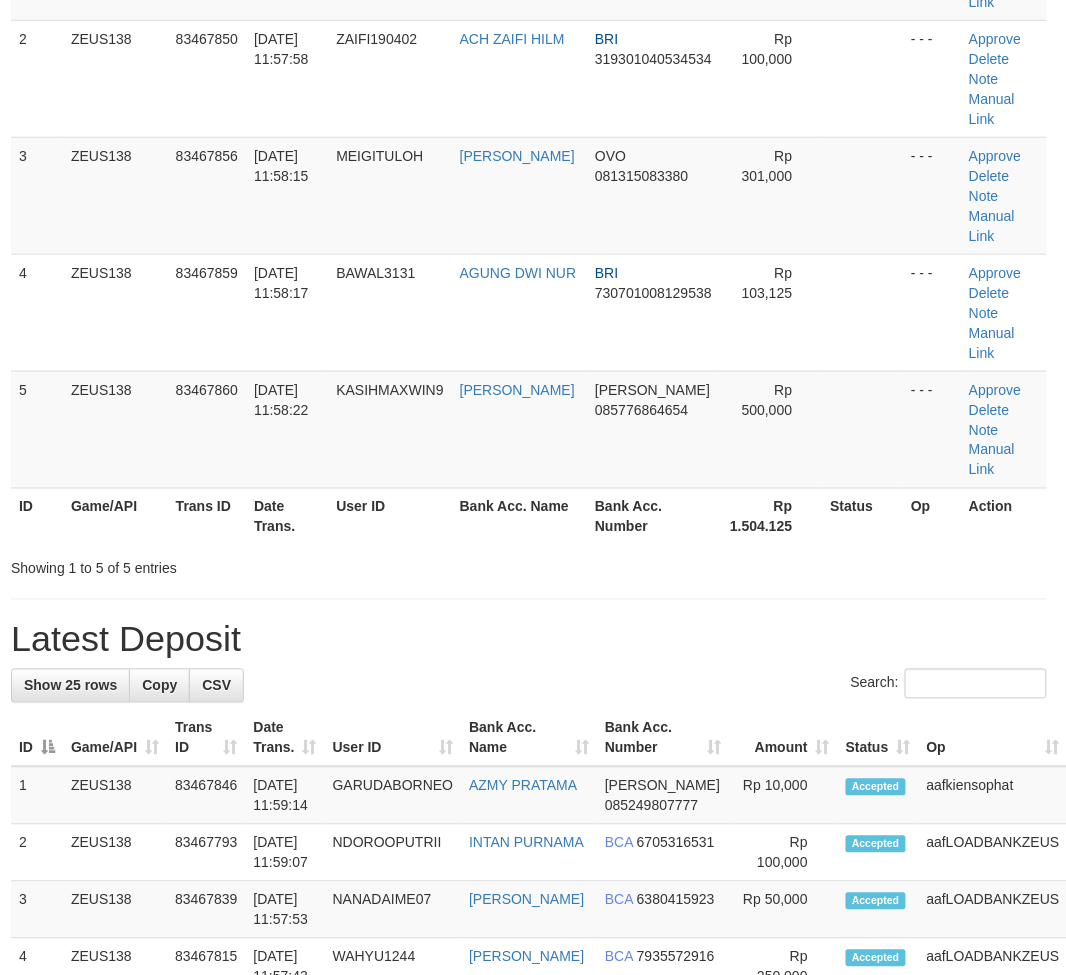 click on "**********" at bounding box center [529, 1015] 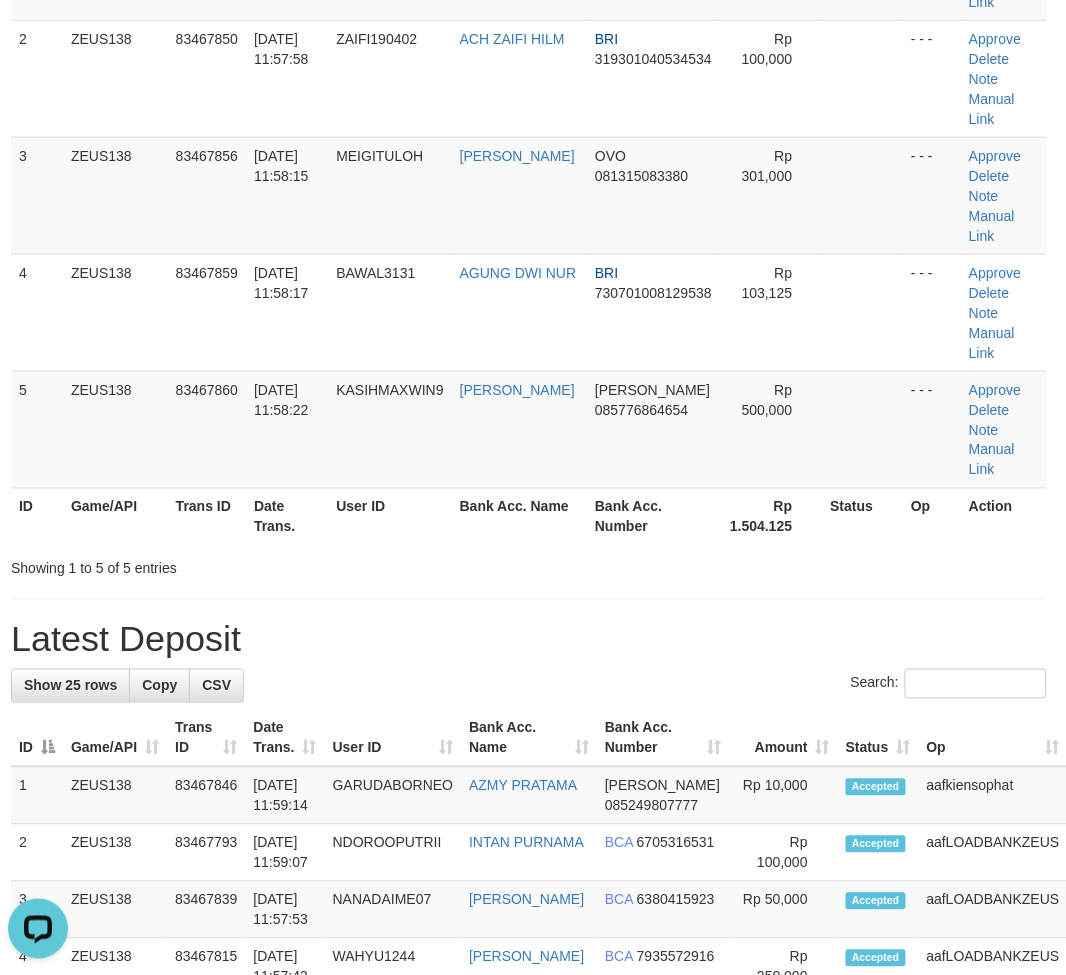 scroll, scrollTop: 0, scrollLeft: 0, axis: both 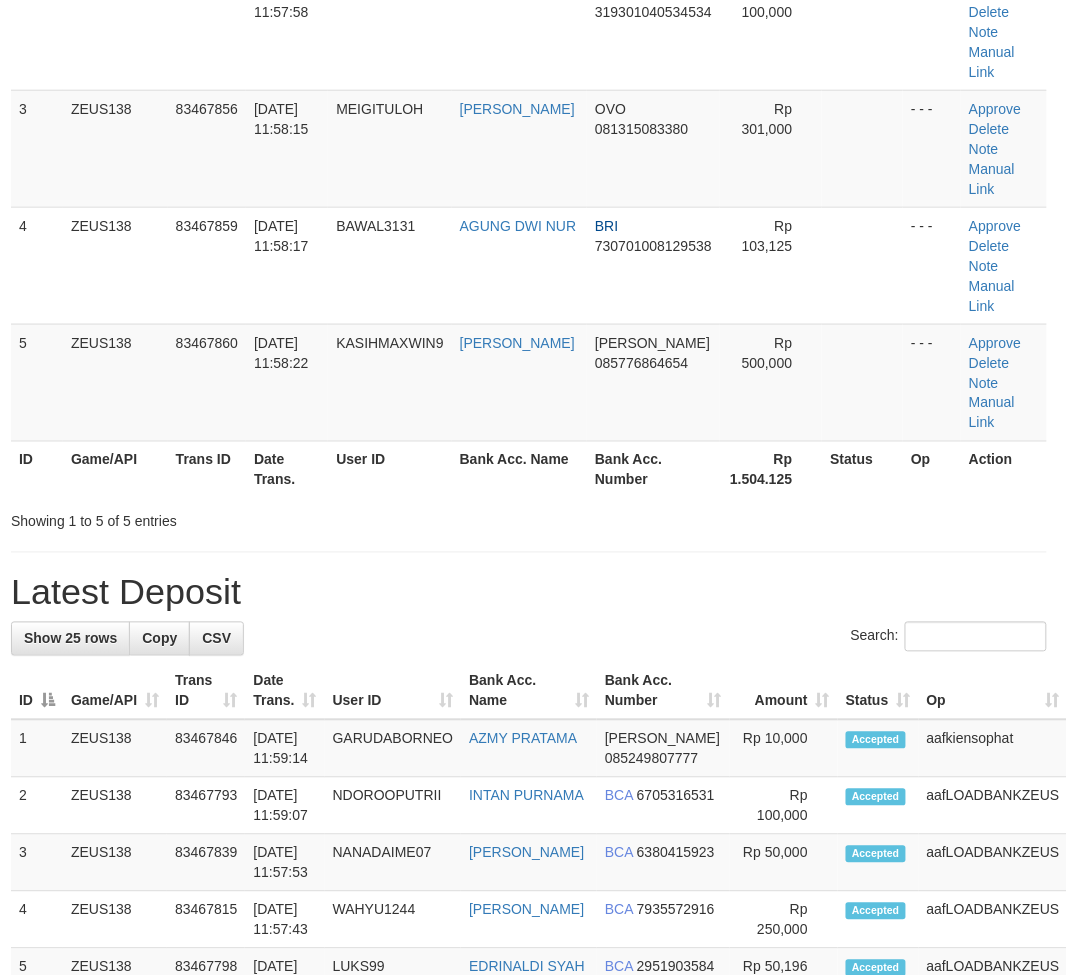 click on "**********" at bounding box center (529, 968) 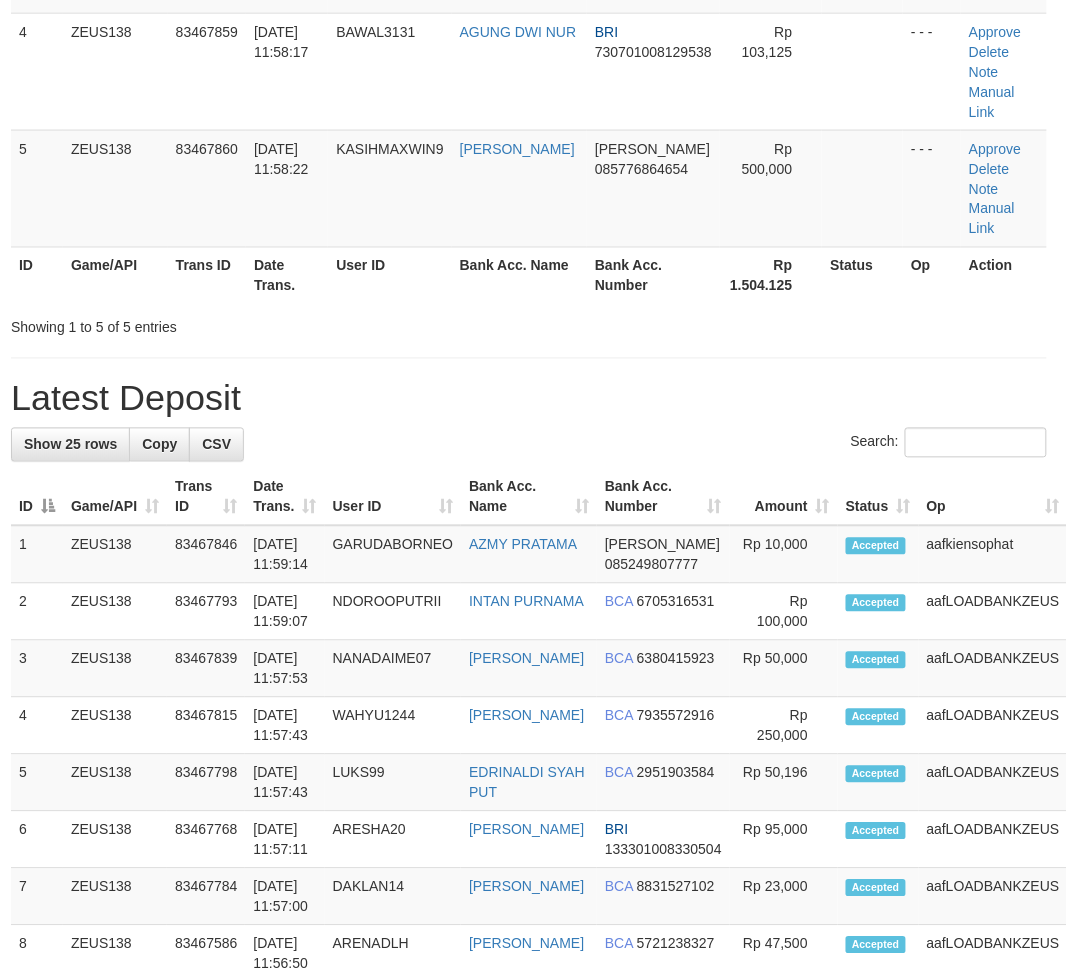 scroll, scrollTop: 394, scrollLeft: 4, axis: both 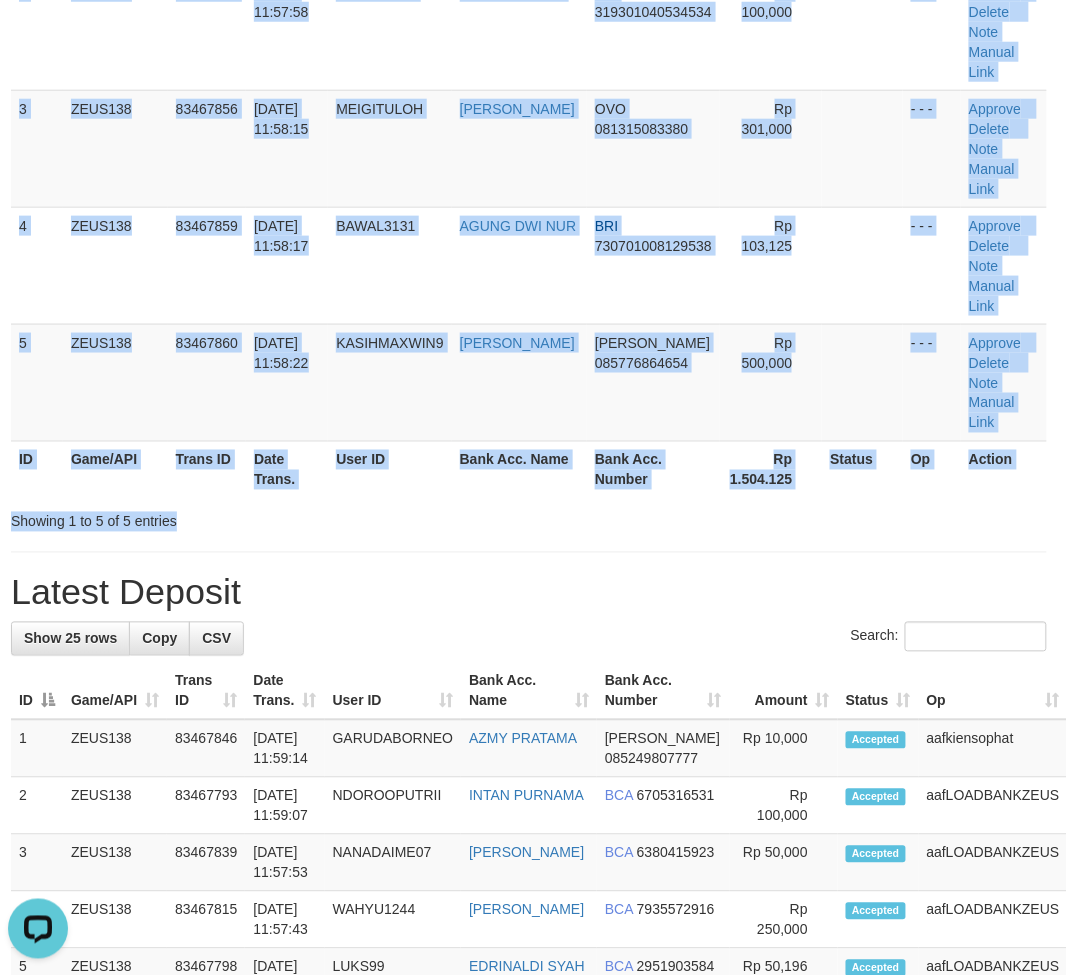 drag, startPoint x: 716, startPoint y: 498, endPoint x: 821, endPoint y: 525, distance: 108.41586 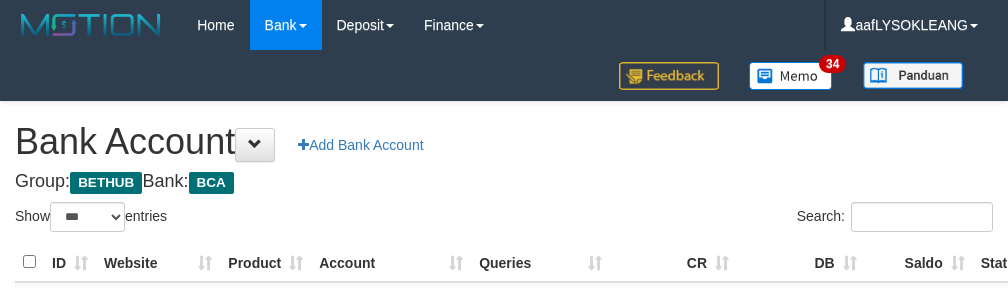 select on "***" 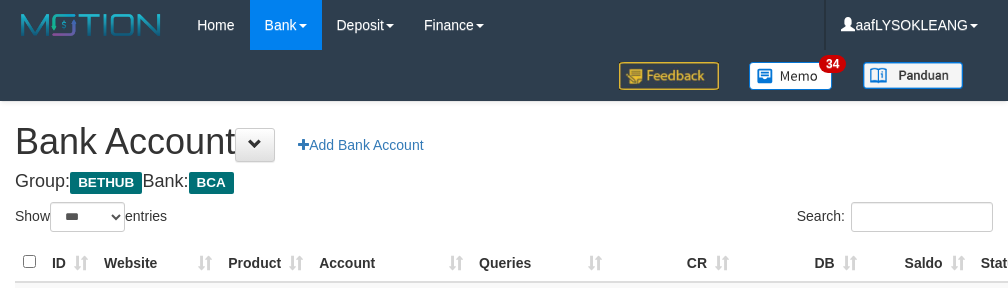 scroll, scrollTop: 222, scrollLeft: 0, axis: vertical 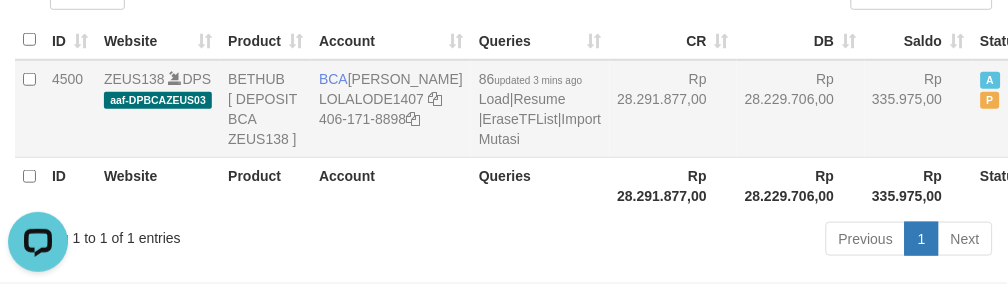 click on "Rp 28.229.706,00" at bounding box center (801, 109) 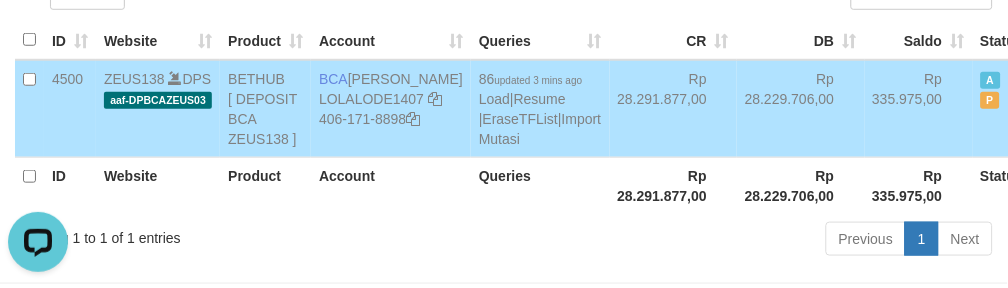 scroll, scrollTop: 370, scrollLeft: 0, axis: vertical 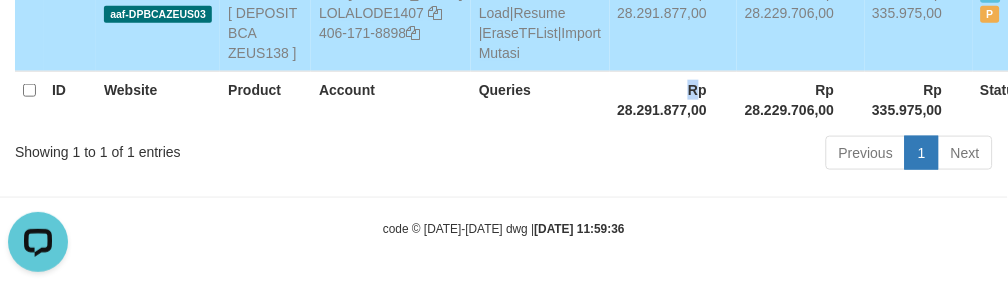 click on "Rp 28.291.877,00" at bounding box center [674, 99] 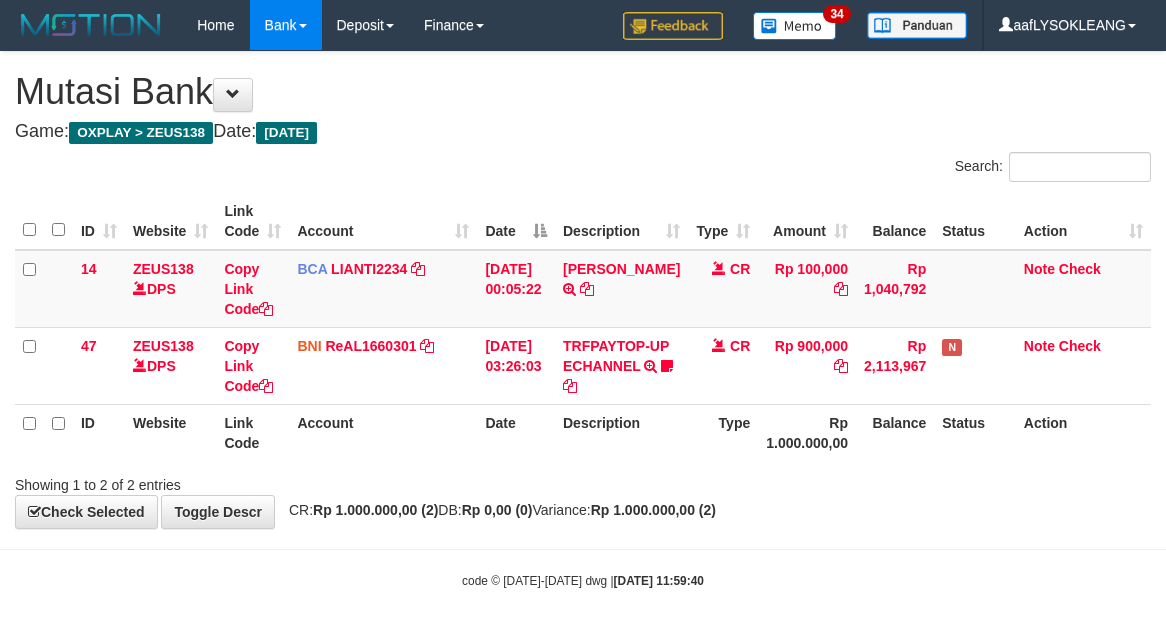 scroll, scrollTop: 32, scrollLeft: 0, axis: vertical 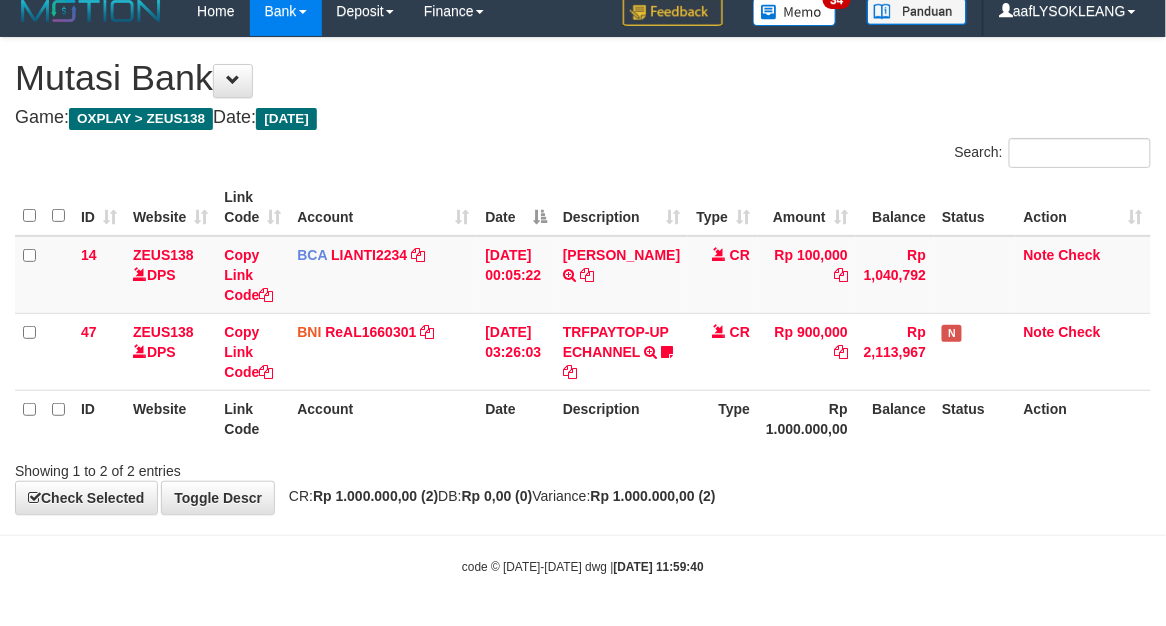 drag, startPoint x: 495, startPoint y: 135, endPoint x: 452, endPoint y: 141, distance: 43.416588 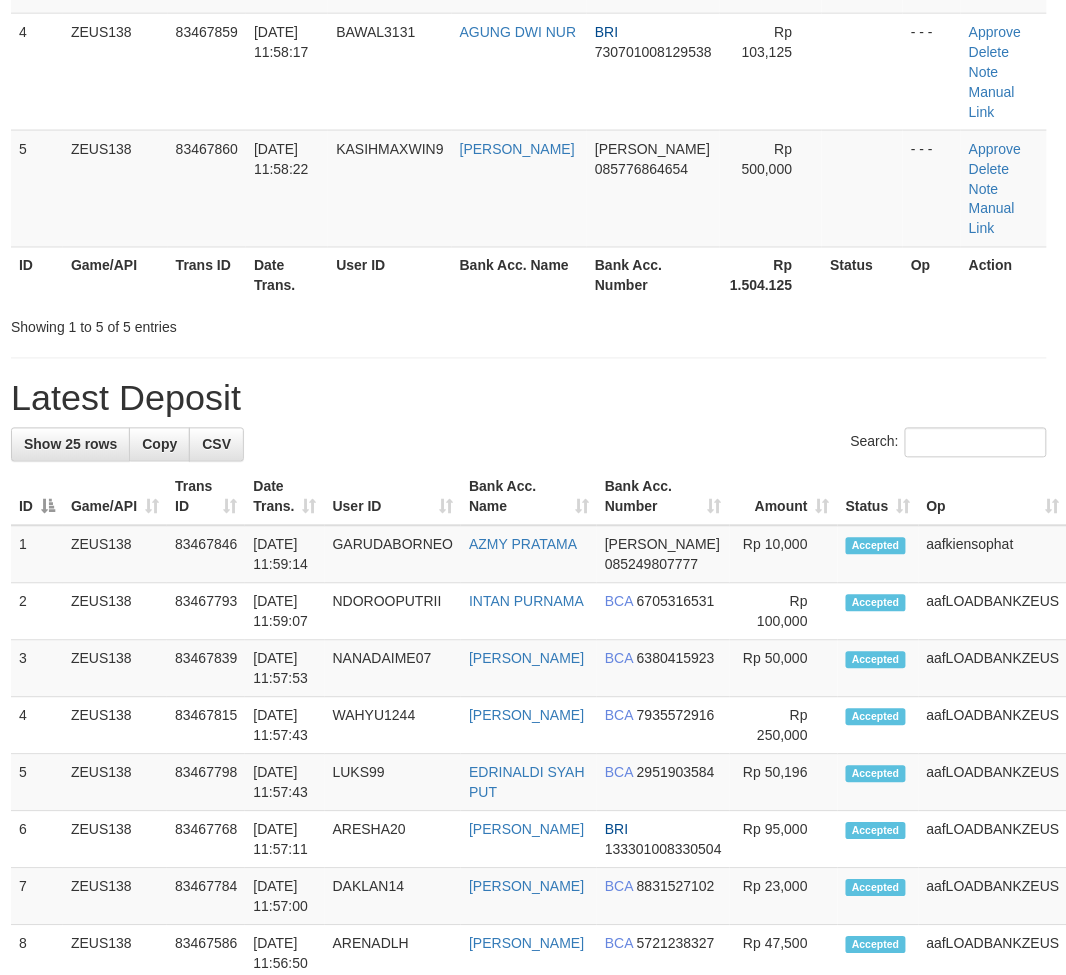 scroll, scrollTop: 394, scrollLeft: 4, axis: both 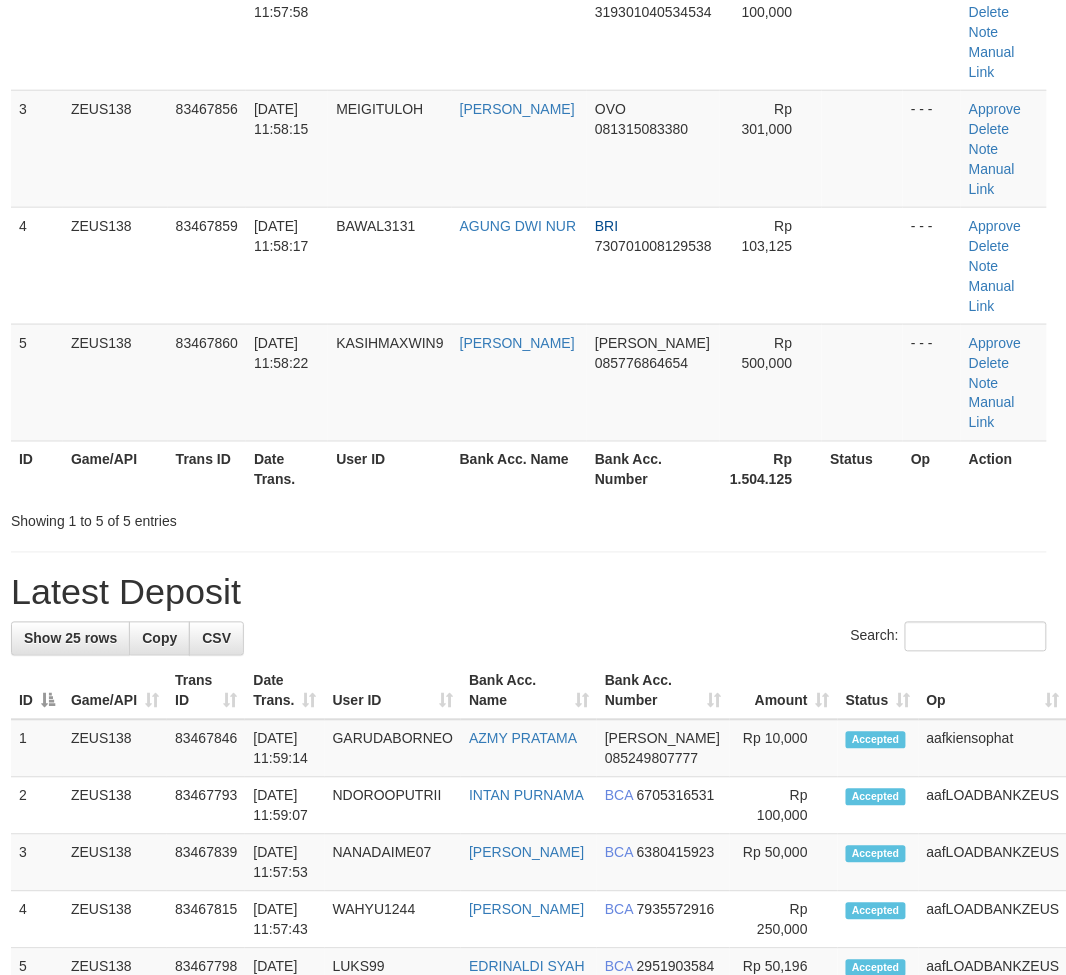 drag, startPoint x: 698, startPoint y: 507, endPoint x: 847, endPoint y: 520, distance: 149.56604 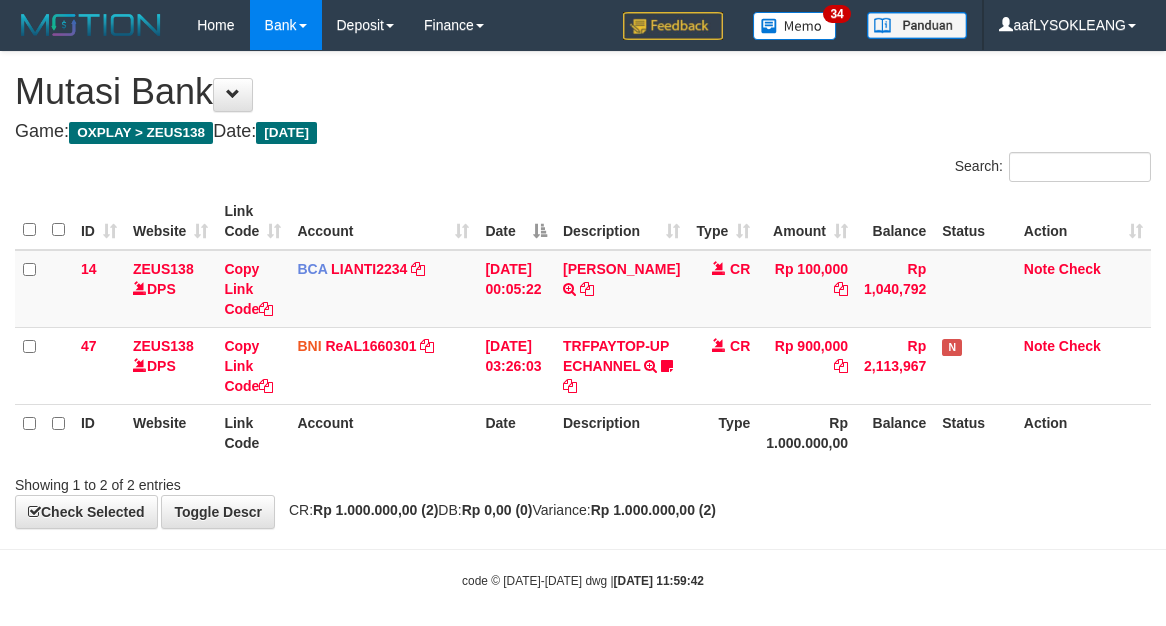 scroll, scrollTop: 32, scrollLeft: 0, axis: vertical 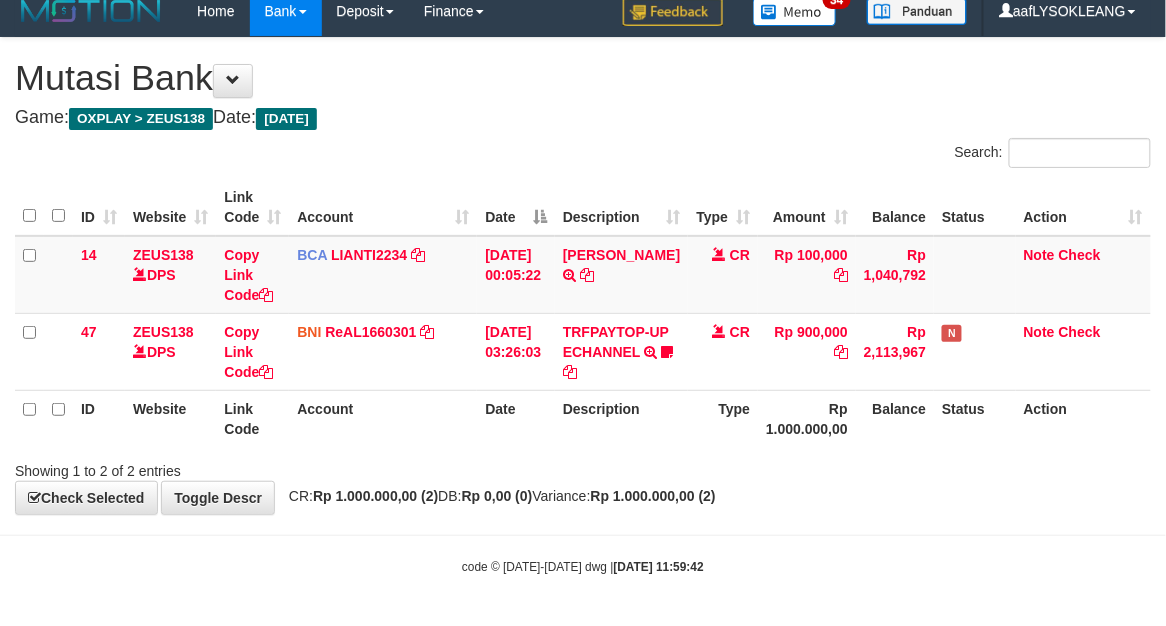 drag, startPoint x: 517, startPoint y: 66, endPoint x: 491, endPoint y: 67, distance: 26.019224 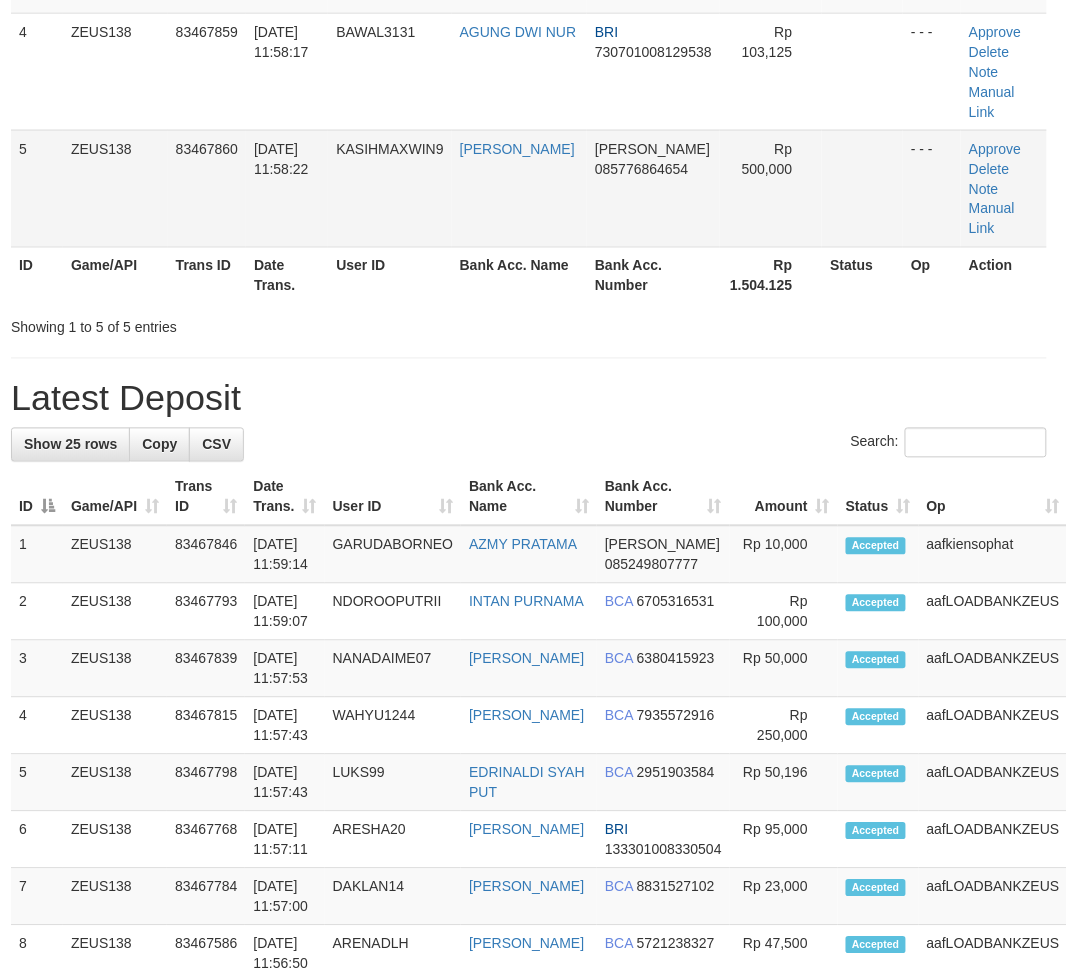 drag, startPoint x: 600, startPoint y: 367, endPoint x: 668, endPoint y: 398, distance: 74.73286 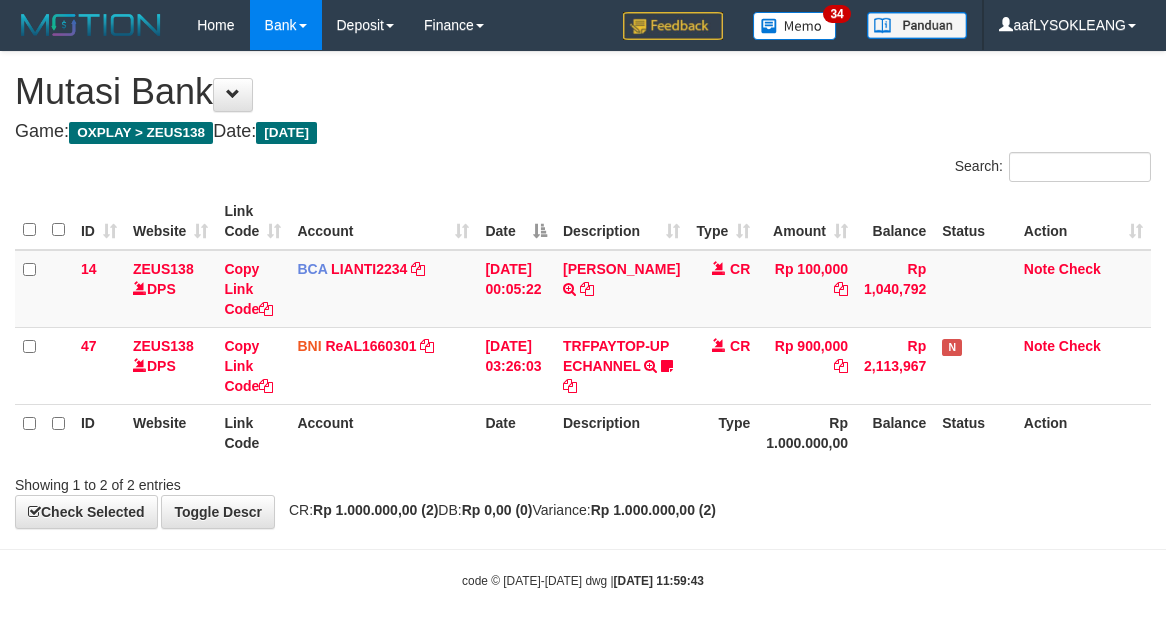 scroll, scrollTop: 32, scrollLeft: 0, axis: vertical 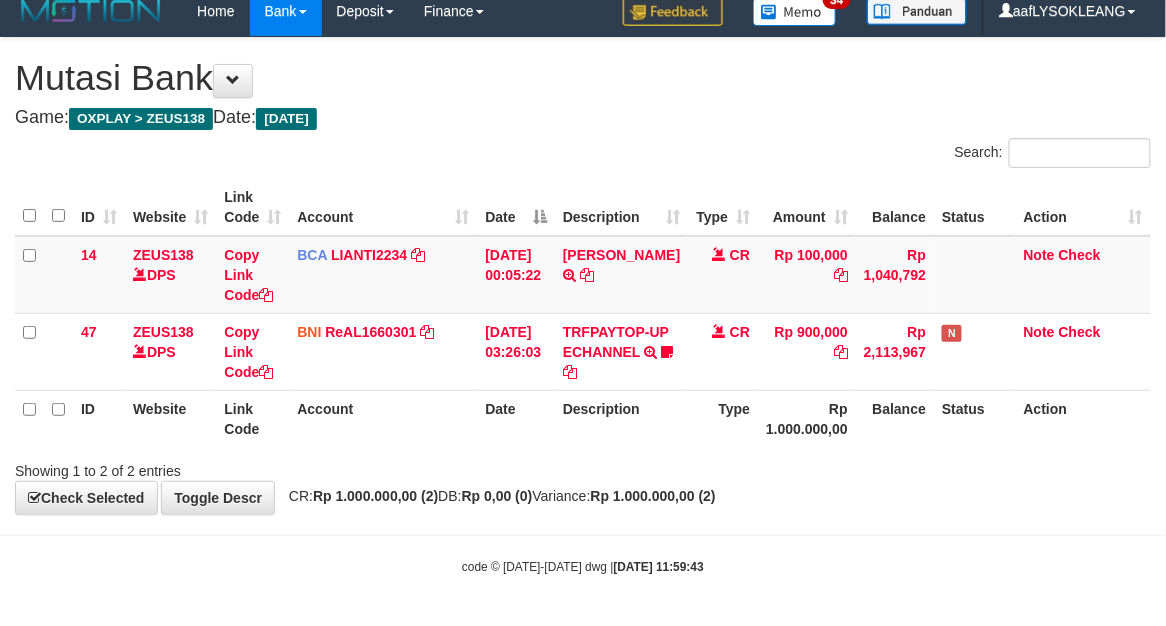 drag, startPoint x: 596, startPoint y: 112, endPoint x: 563, endPoint y: 108, distance: 33.24154 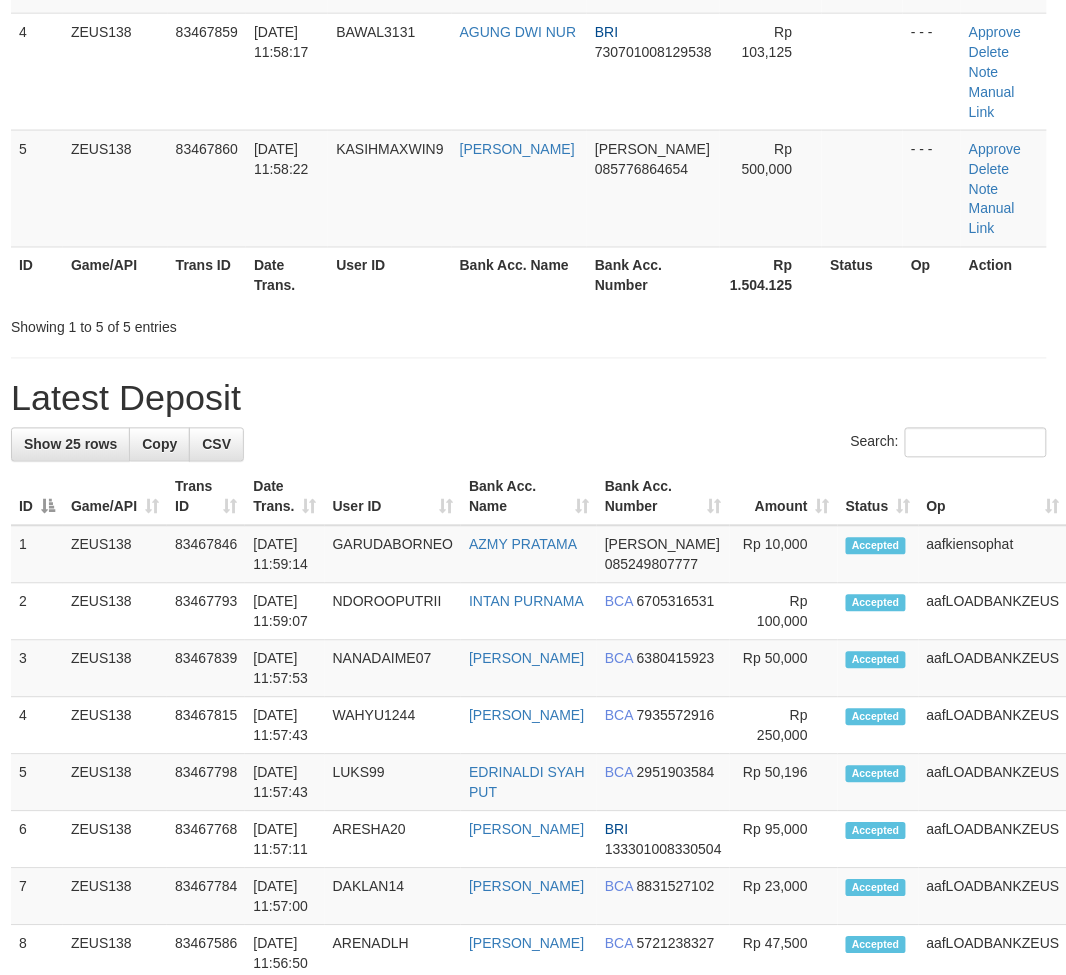 drag, startPoint x: 598, startPoint y: 400, endPoint x: 990, endPoint y: 473, distance: 398.73926 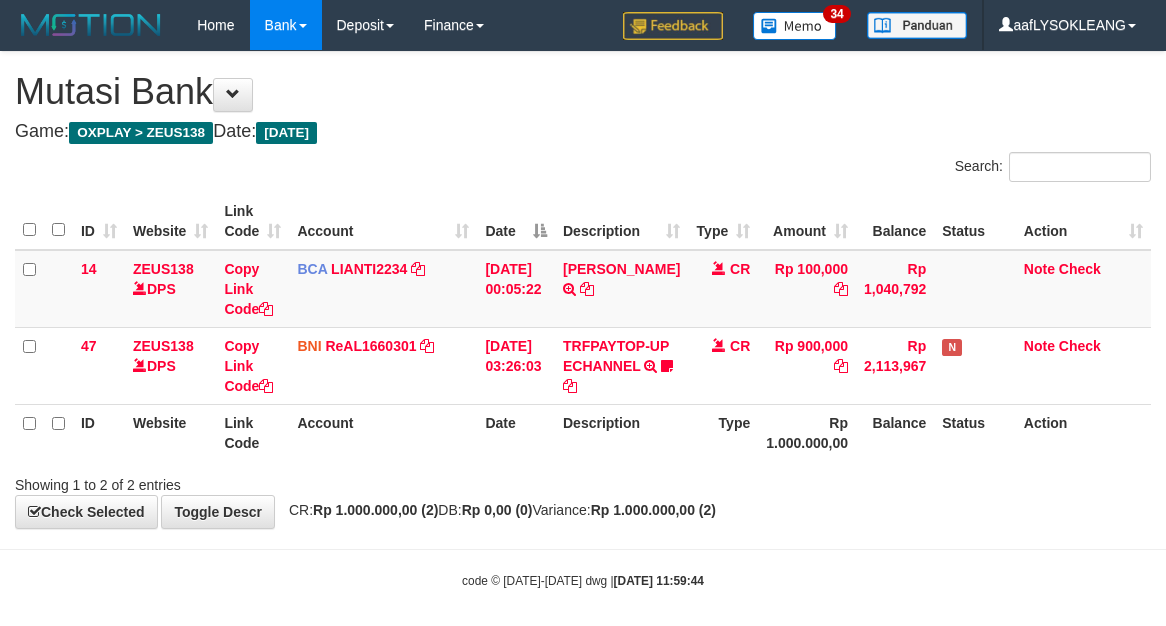 scroll, scrollTop: 32, scrollLeft: 0, axis: vertical 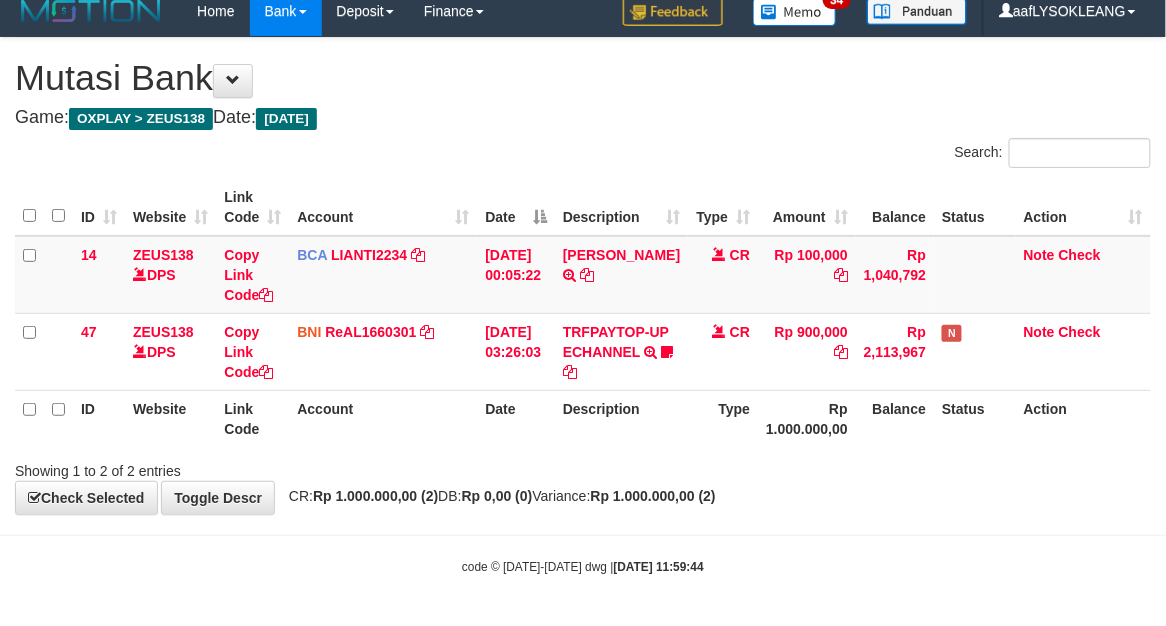 drag, startPoint x: 550, startPoint y: 125, endPoint x: 432, endPoint y: 125, distance: 118 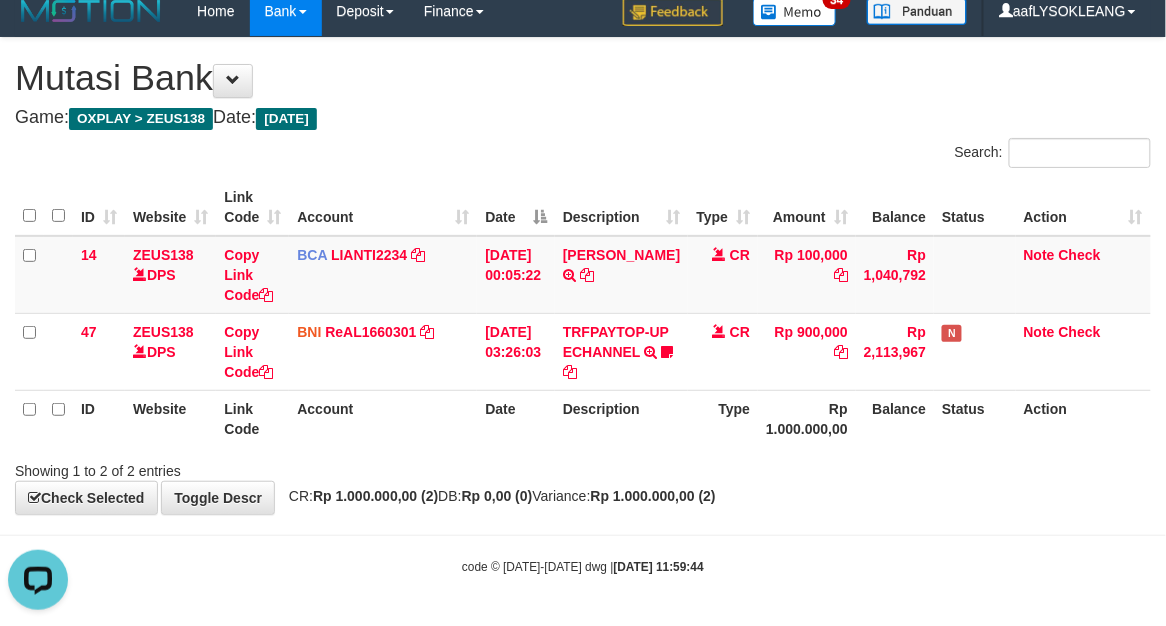 scroll, scrollTop: 0, scrollLeft: 0, axis: both 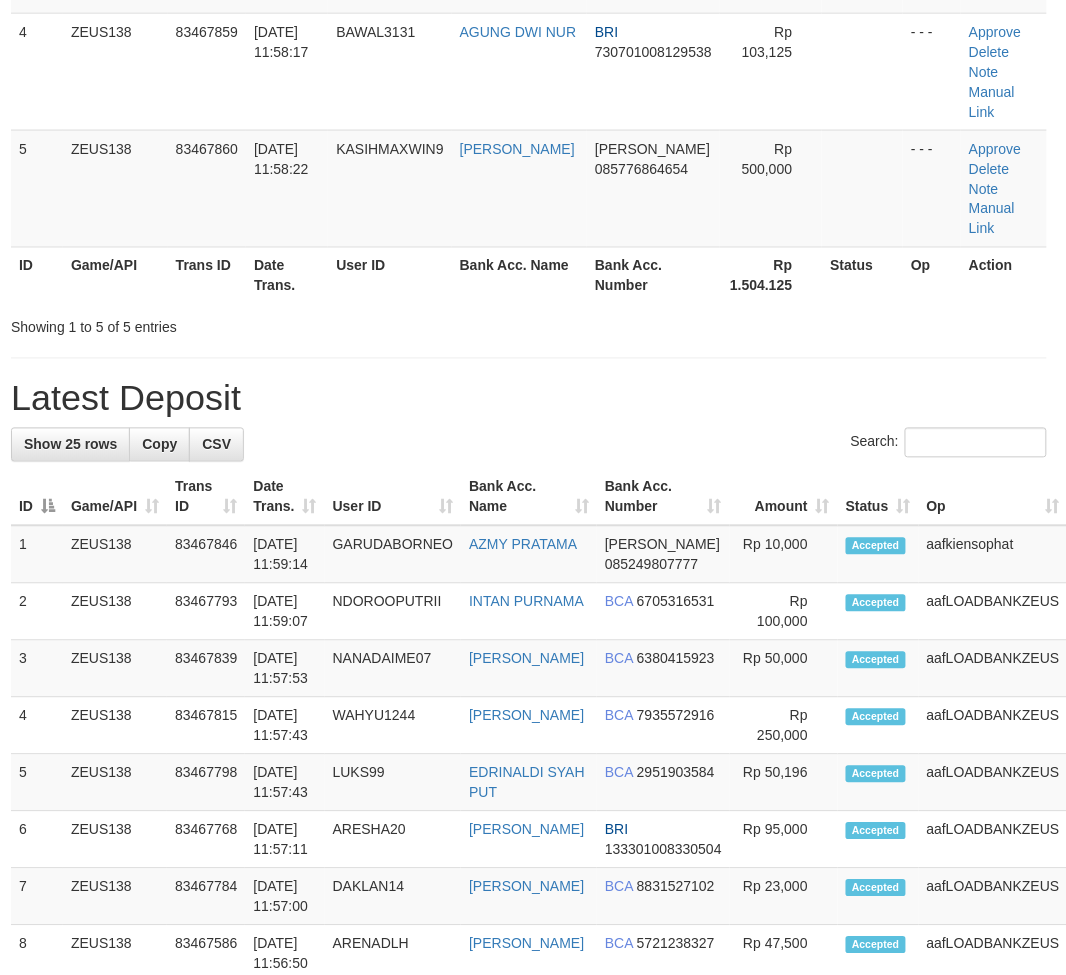 drag, startPoint x: 590, startPoint y: 348, endPoint x: 570, endPoint y: 336, distance: 23.323807 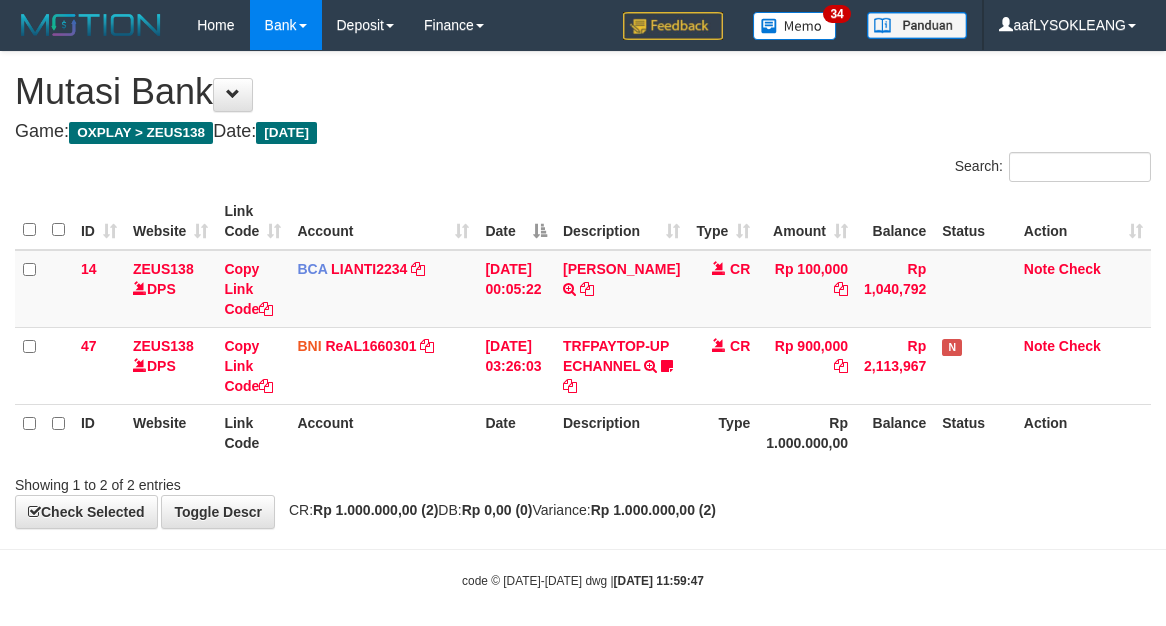 scroll, scrollTop: 32, scrollLeft: 0, axis: vertical 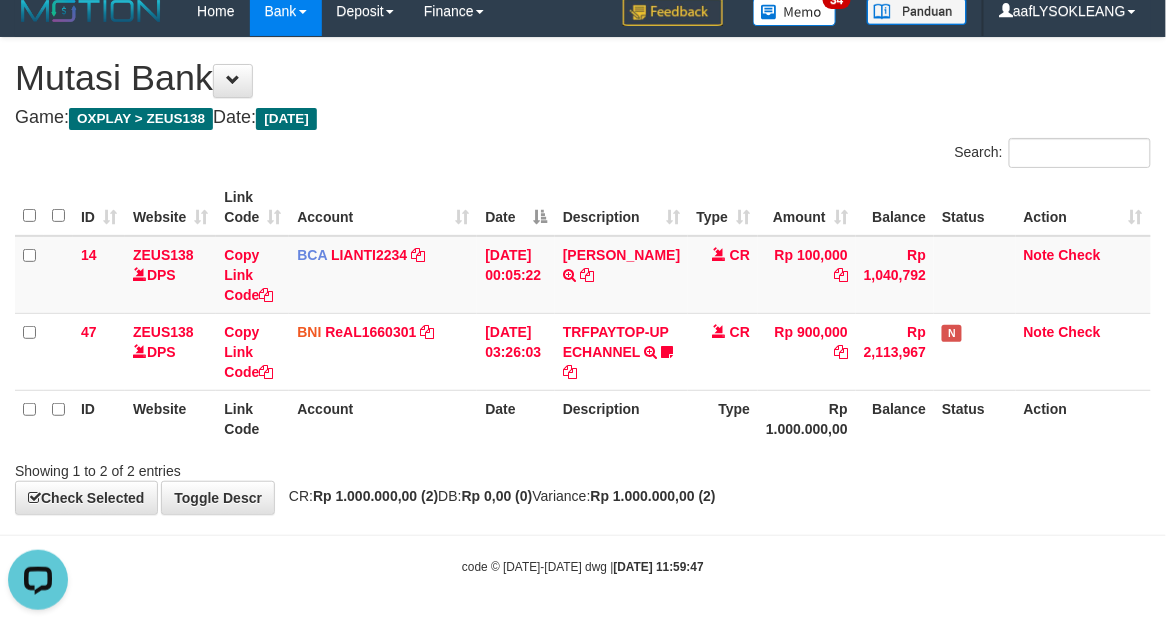 click on "Search:" at bounding box center (874, 155) 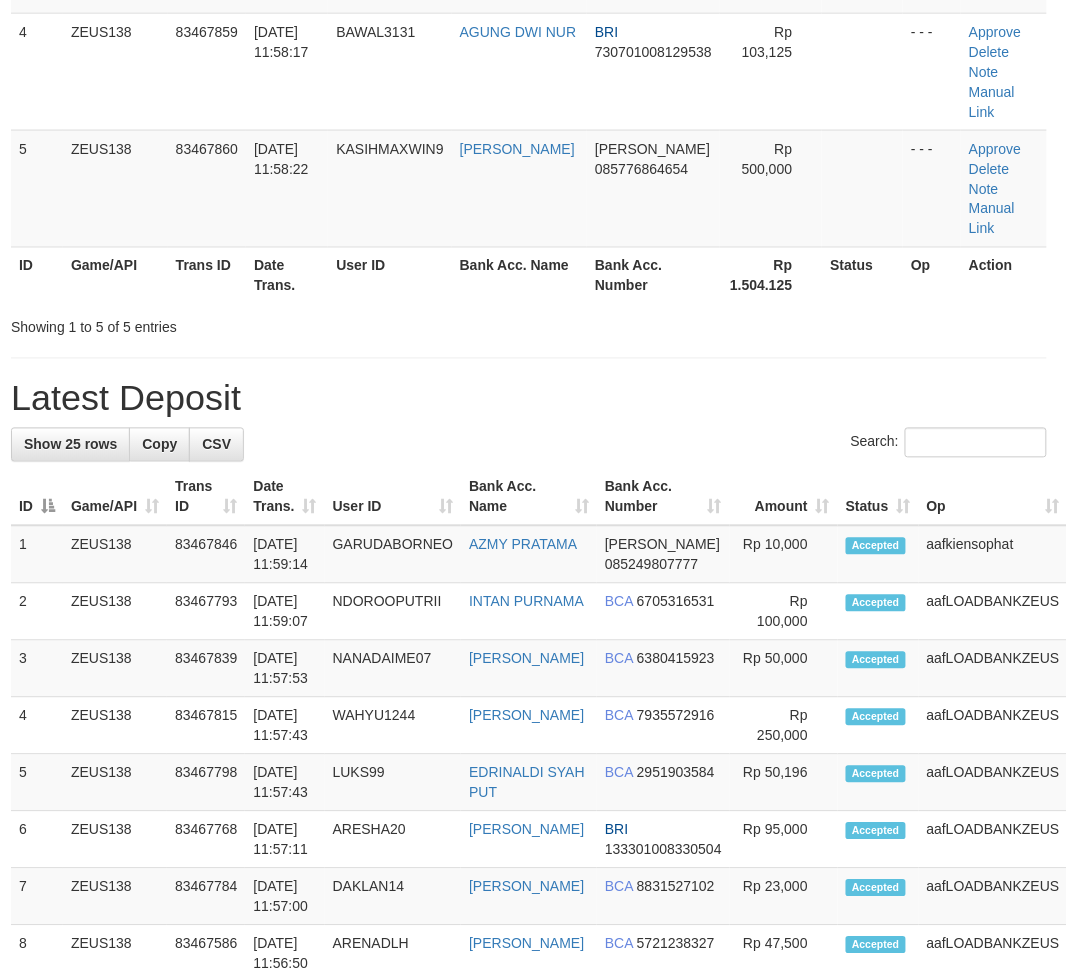 scroll, scrollTop: 394, scrollLeft: 4, axis: both 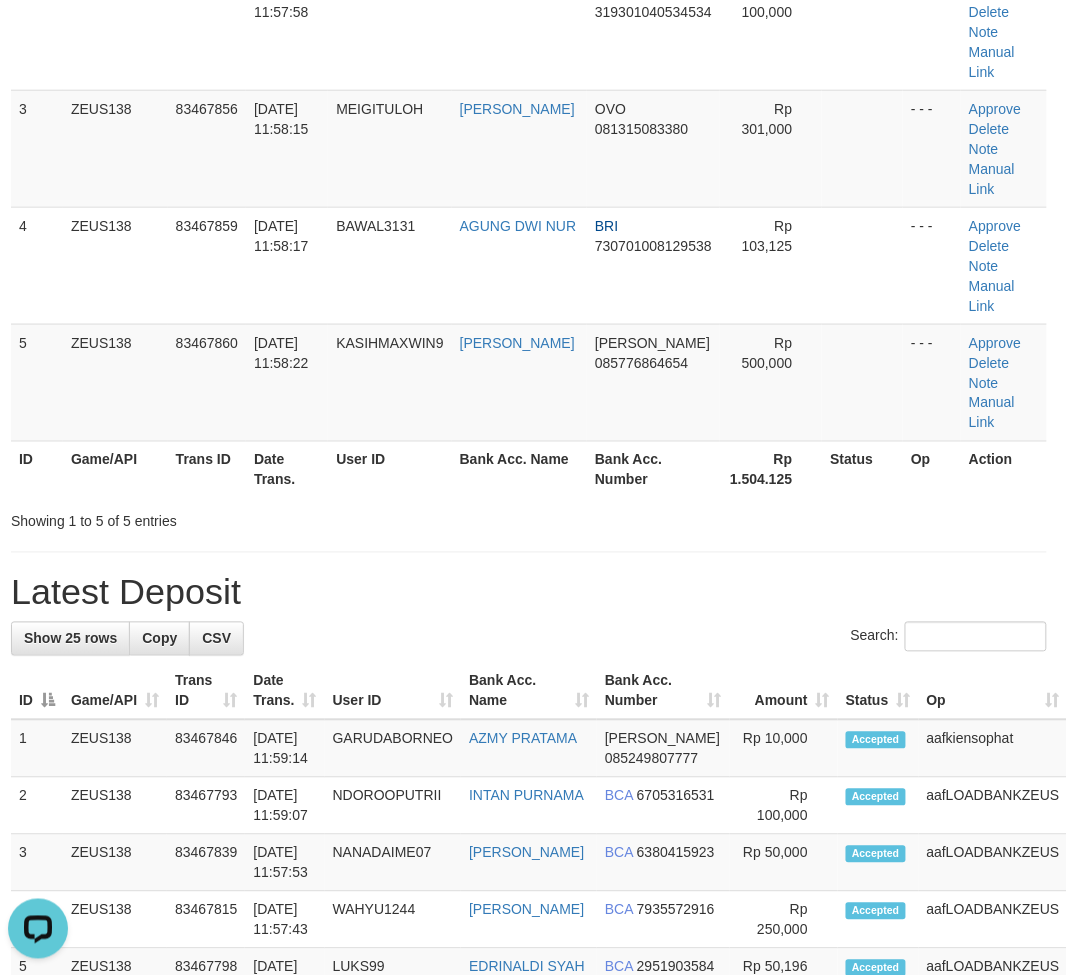 drag, startPoint x: 880, startPoint y: 473, endPoint x: 1078, endPoint y: 502, distance: 200.11247 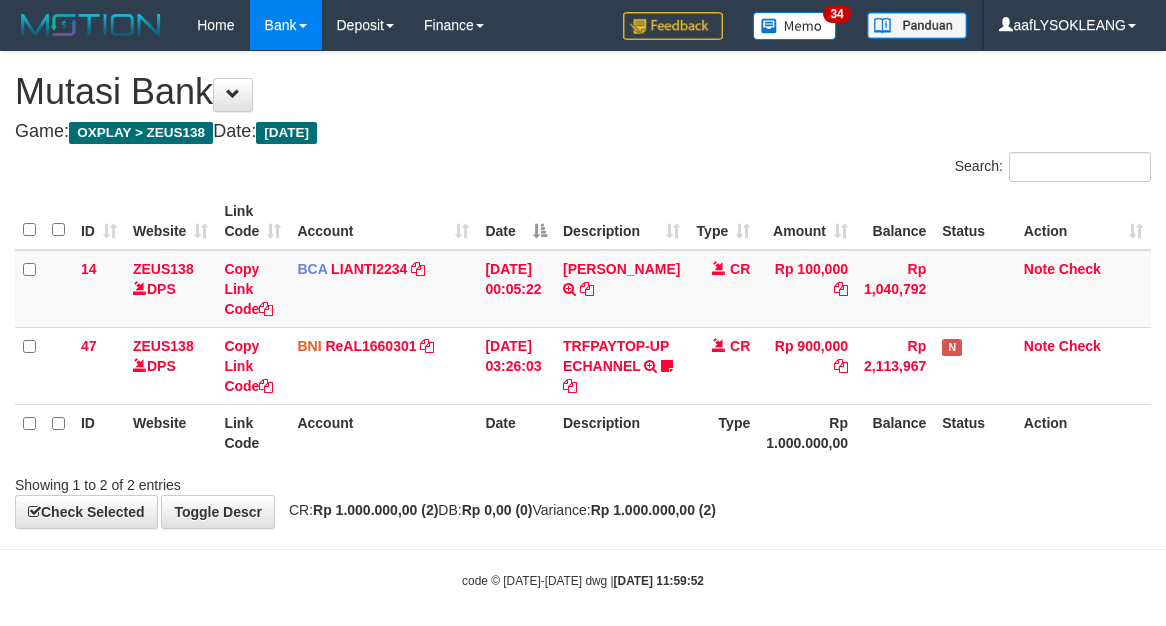 scroll, scrollTop: 32, scrollLeft: 0, axis: vertical 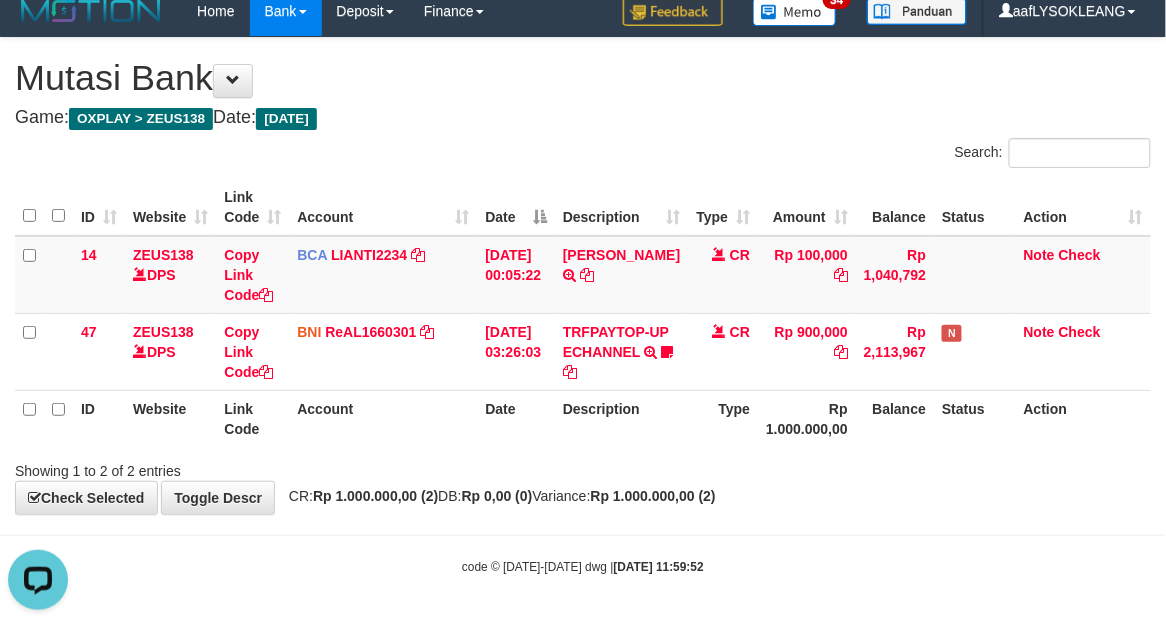 drag, startPoint x: 654, startPoint y: 121, endPoint x: 1, endPoint y: 52, distance: 656.6354 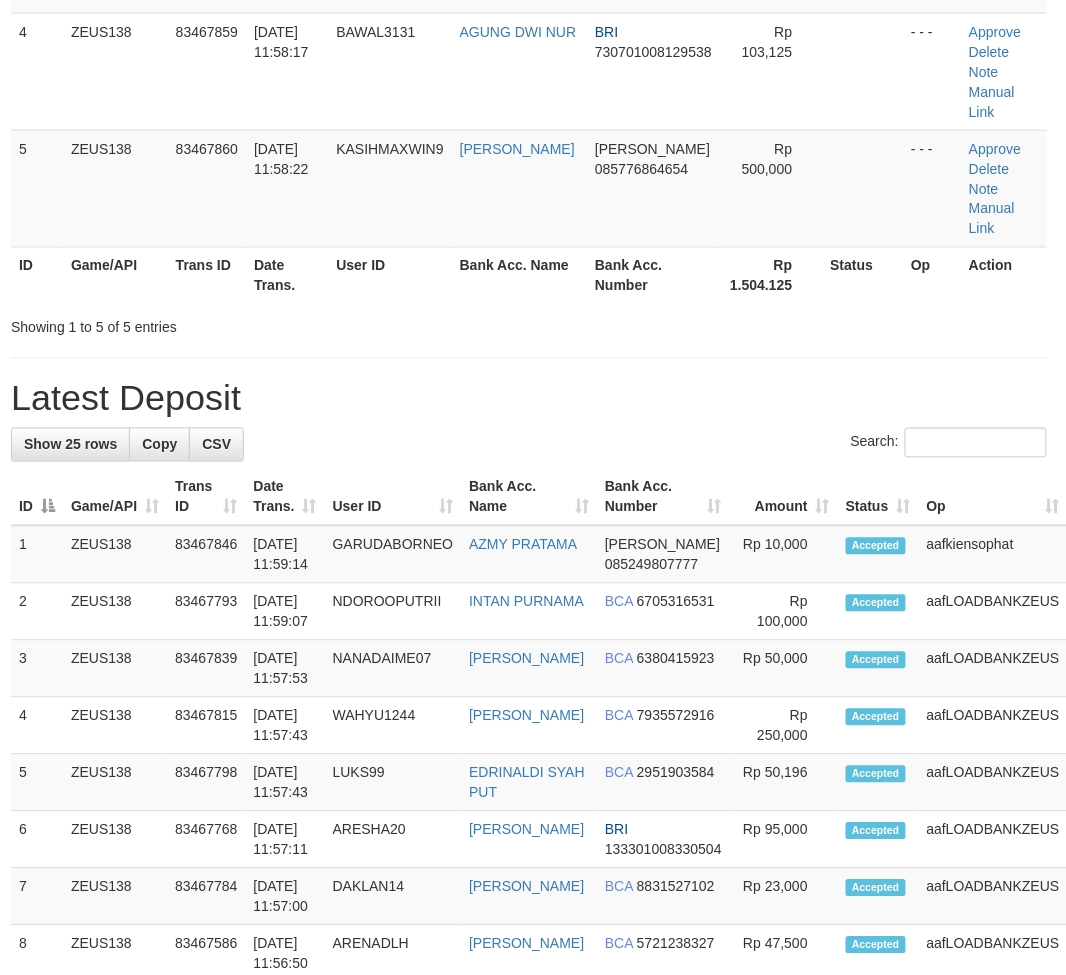 scroll, scrollTop: 394, scrollLeft: 4, axis: both 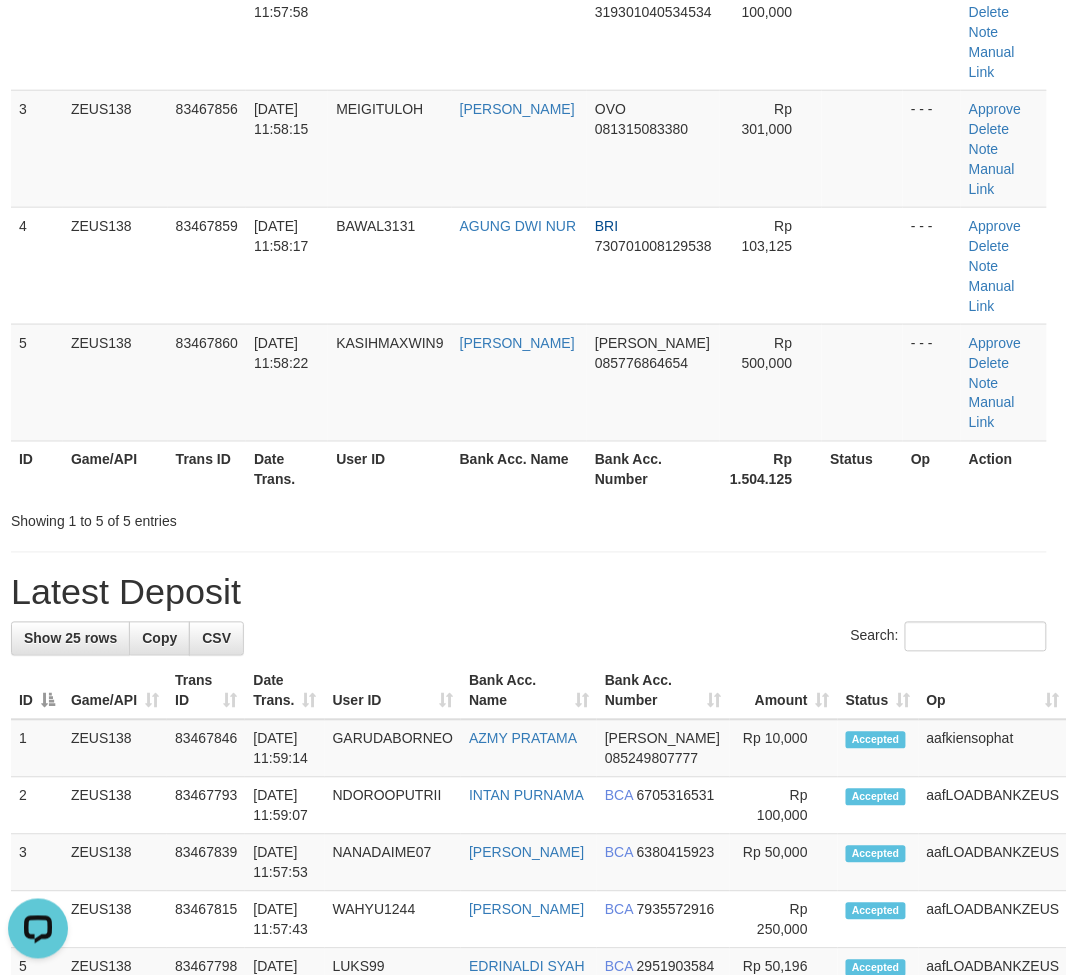 drag, startPoint x: 777, startPoint y: 561, endPoint x: 1081, endPoint y: 601, distance: 306.6203 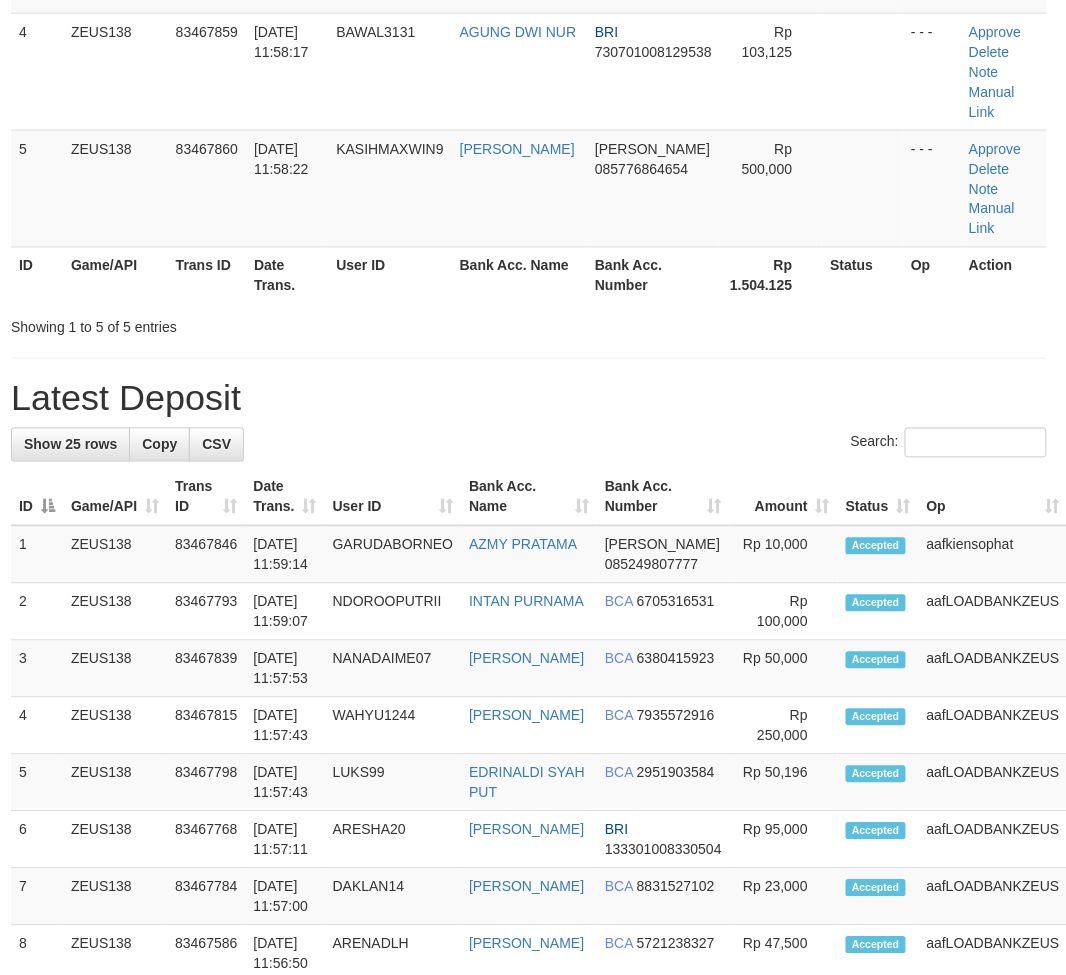 drag, startPoint x: 640, startPoint y: 406, endPoint x: 296, endPoint y: 658, distance: 426.427 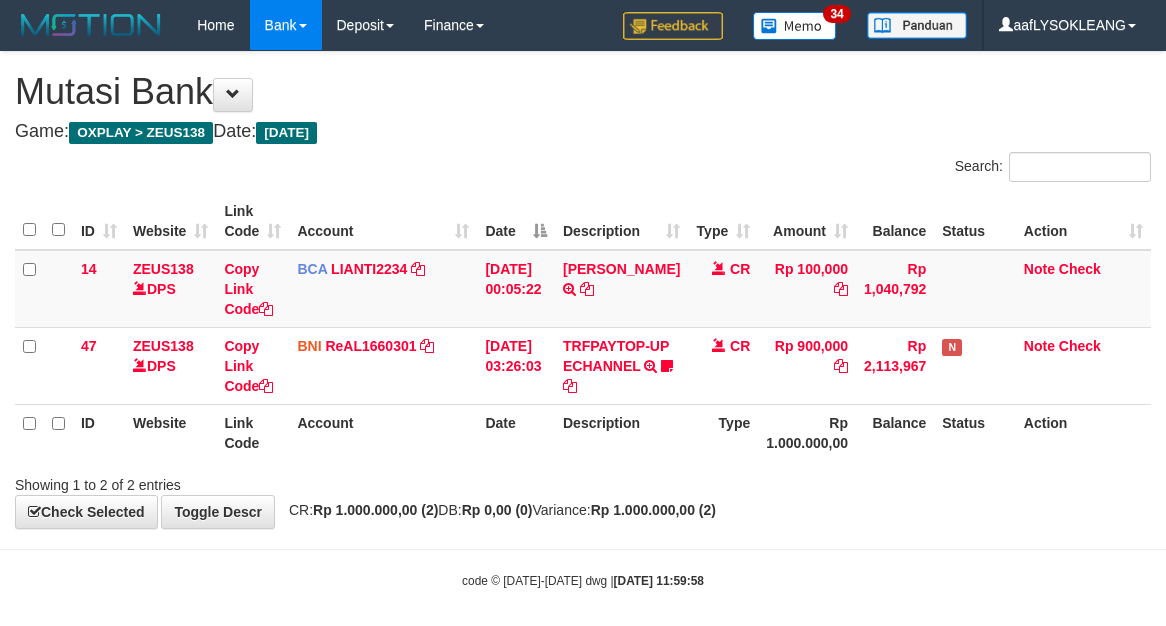scroll, scrollTop: 32, scrollLeft: 0, axis: vertical 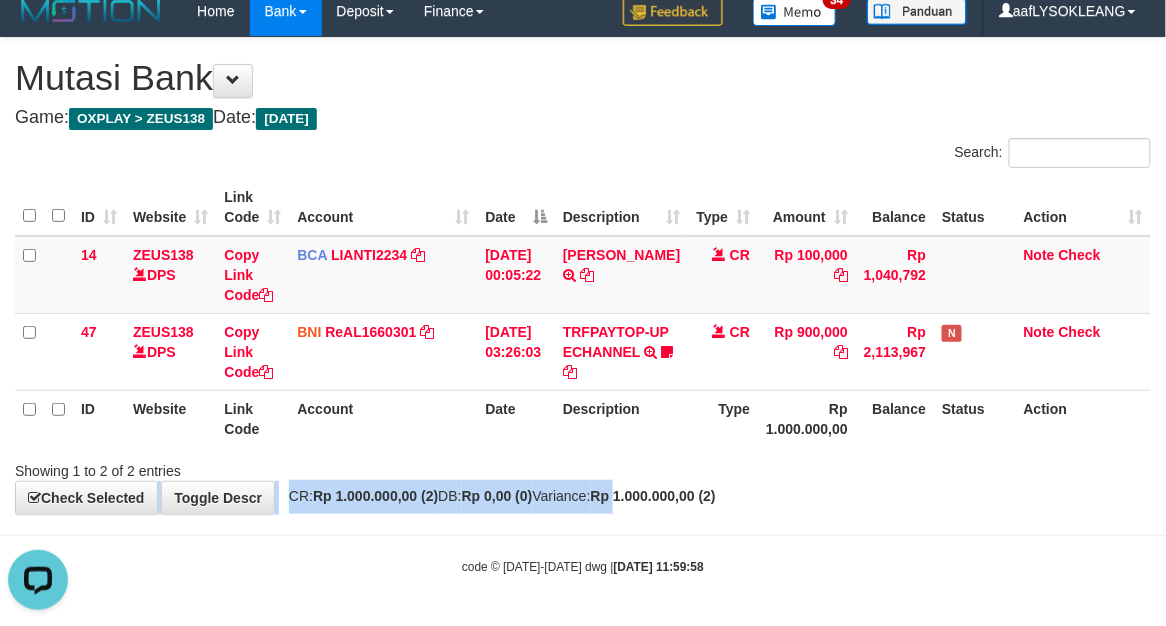 drag, startPoint x: 668, startPoint y: 500, endPoint x: 1, endPoint y: 296, distance: 697.4991 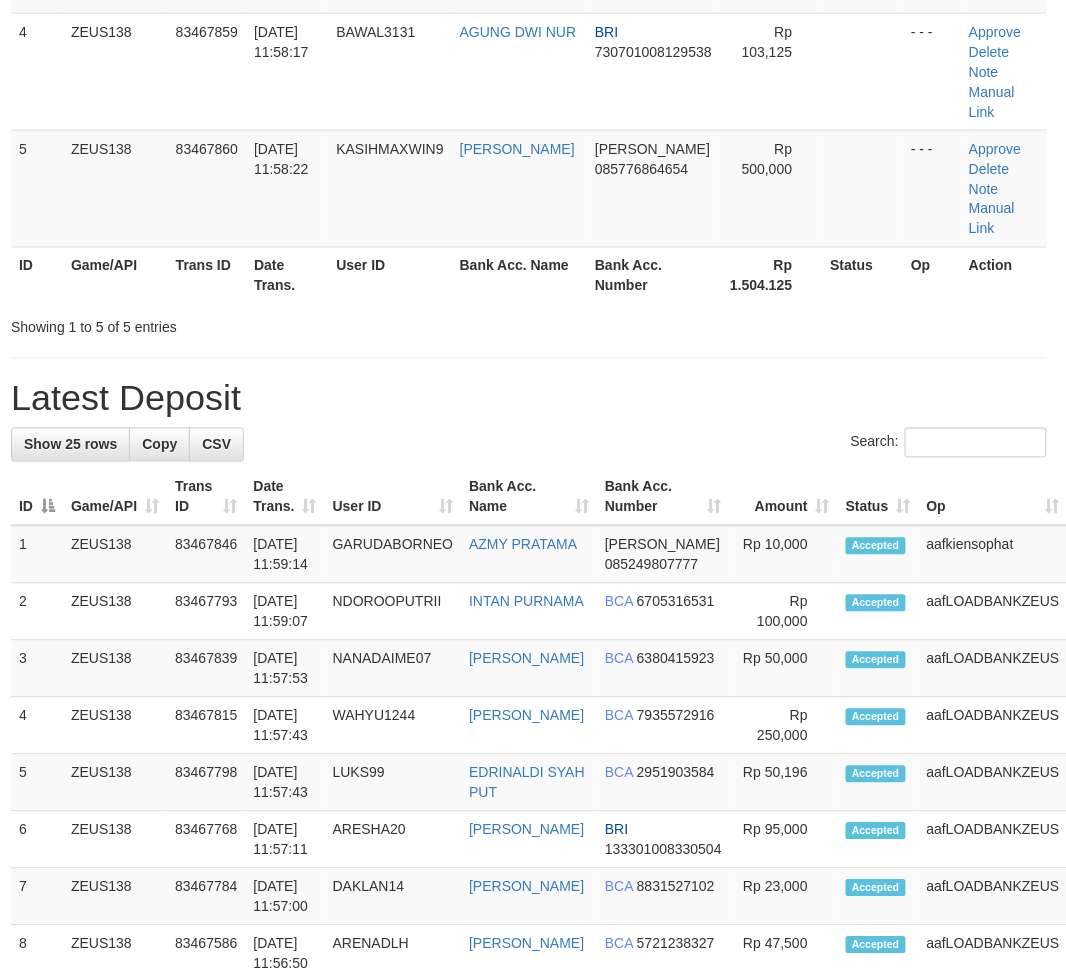 scroll, scrollTop: 394, scrollLeft: 4, axis: both 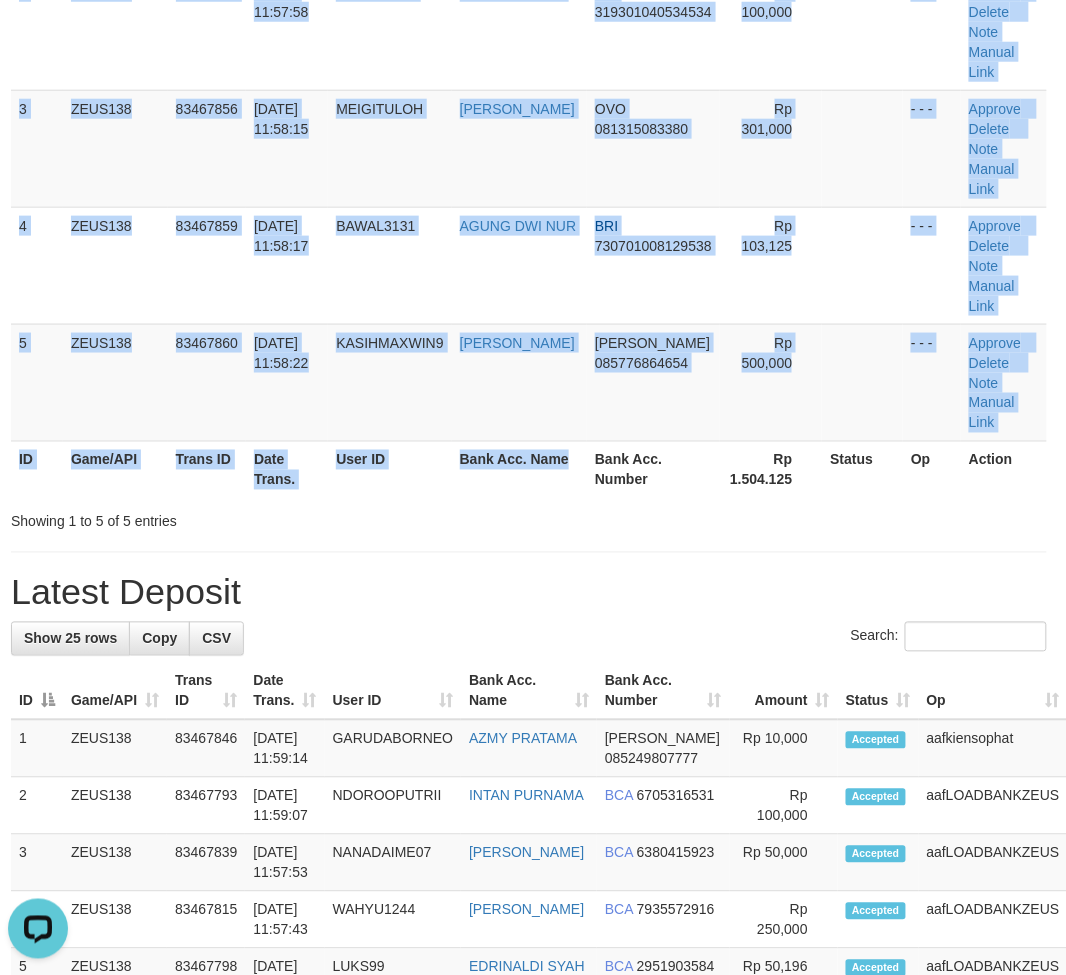 drag, startPoint x: 518, startPoint y: 452, endPoint x: 1080, endPoint y: 592, distance: 579.1753 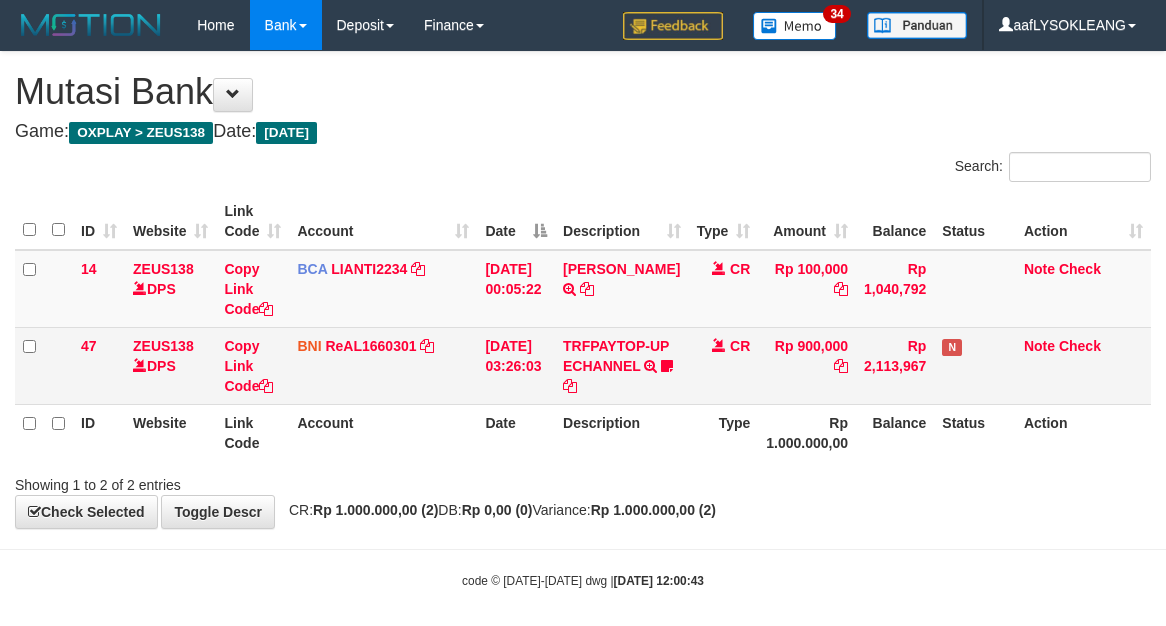 click on "47
ZEUS138    DPS
Copy Link Code
BNI
ReAL1660301
DPS
REYHAN ALMANSYAH
mutasi_20250712_4647 | 47
mutasi_20250712_4647 | 47
12/07/2025 03:26:03
TRFPAYTOP-UP ECHANNEL            TRF/PAY/TOP-UP ECHANNEL    Egoythea
CR
Rp 900,000
Rp 2,113,967
N
Note
Check" at bounding box center (583, 365) 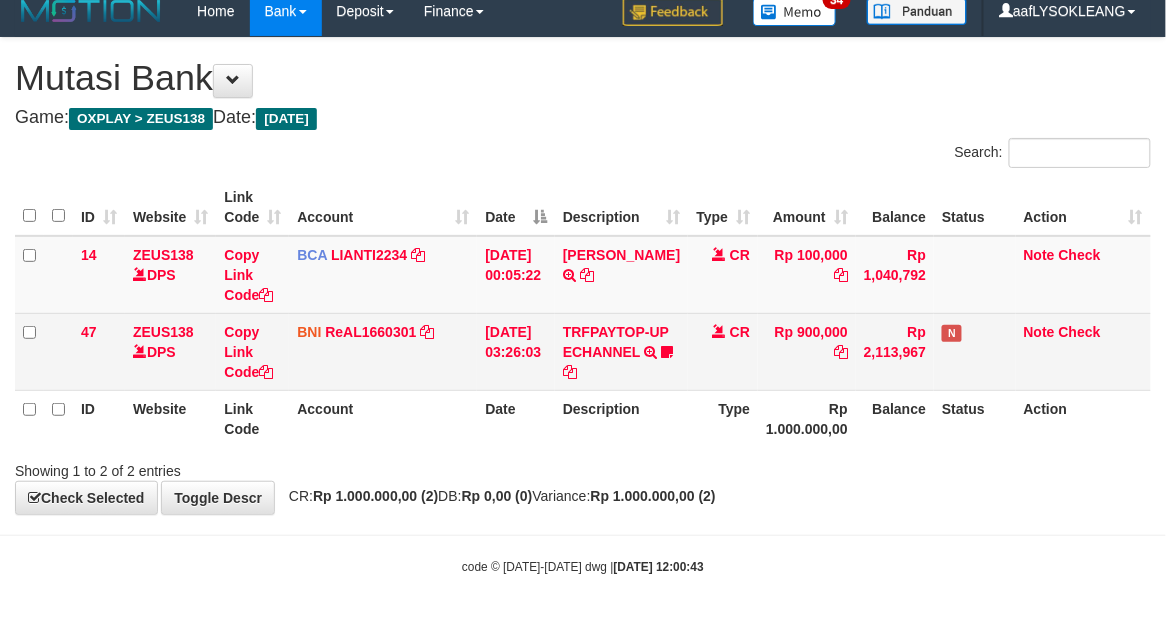 scroll, scrollTop: 32, scrollLeft: 0, axis: vertical 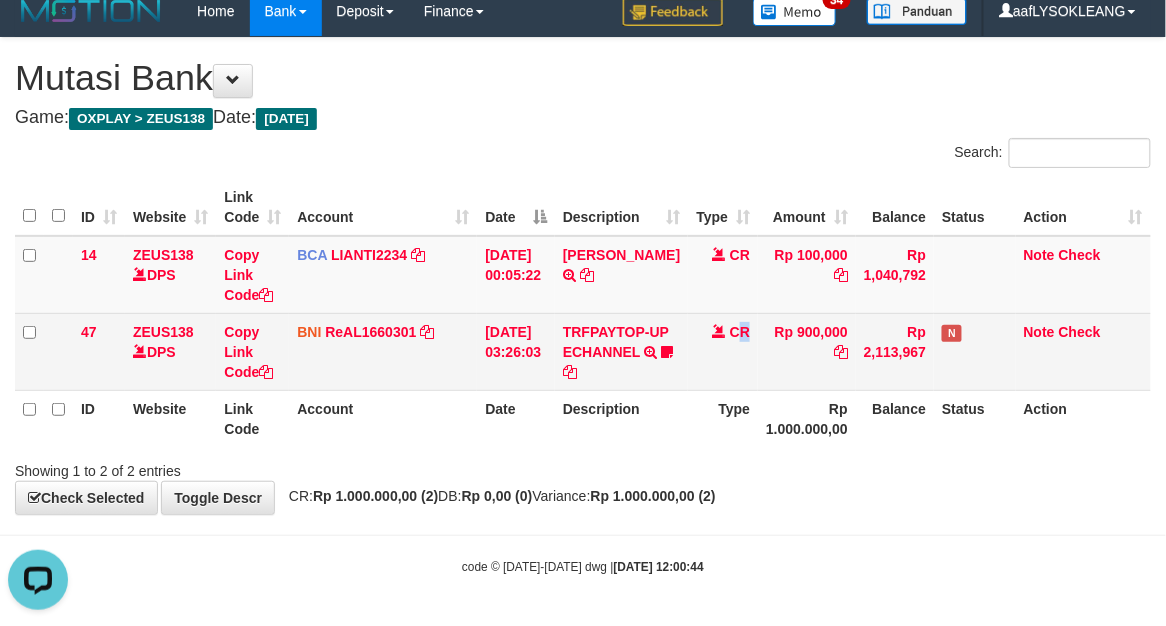 drag, startPoint x: 736, startPoint y: 388, endPoint x: 716, endPoint y: 387, distance: 20.024984 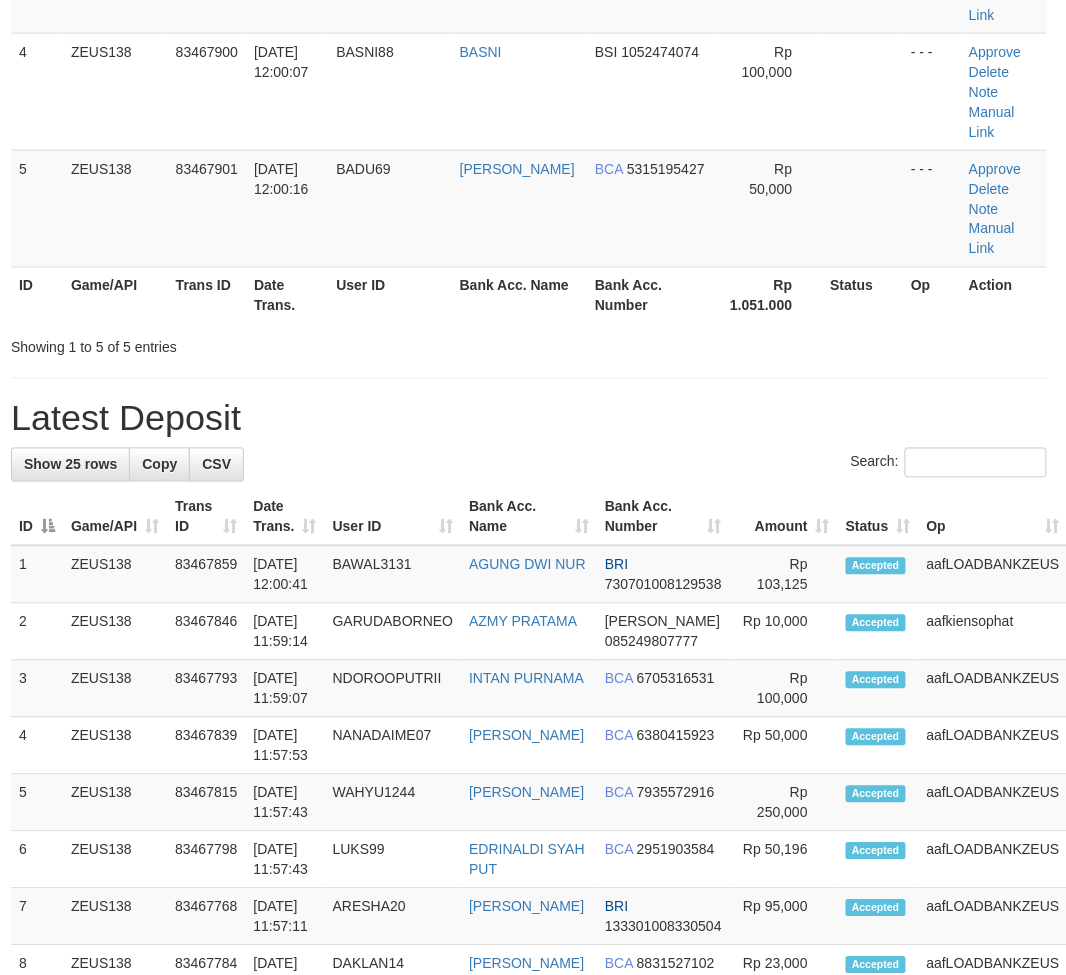scroll, scrollTop: 394, scrollLeft: 4, axis: both 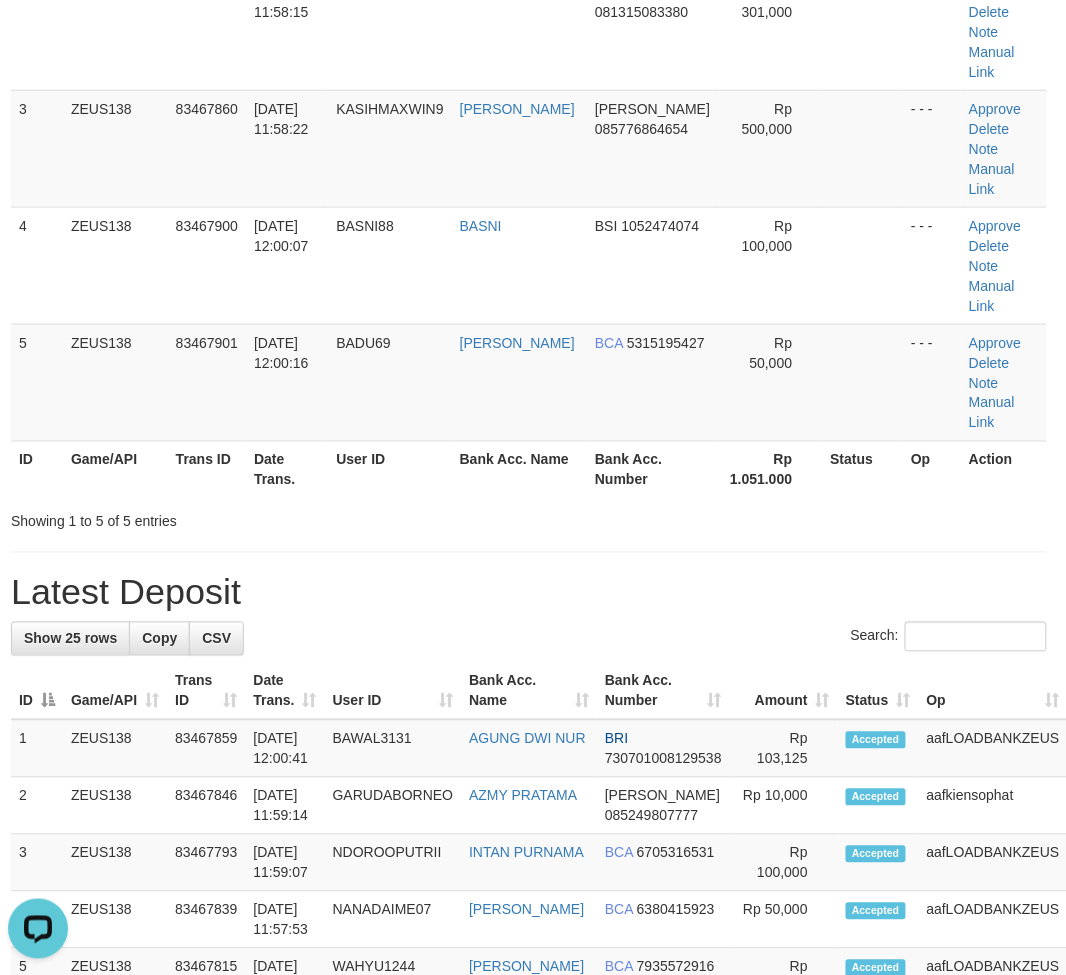 click on "ID Game/API Trans ID Date Trans. User ID Bank Acc. Name Bank Acc. Number Amount Status Op Action" at bounding box center [580, 691] 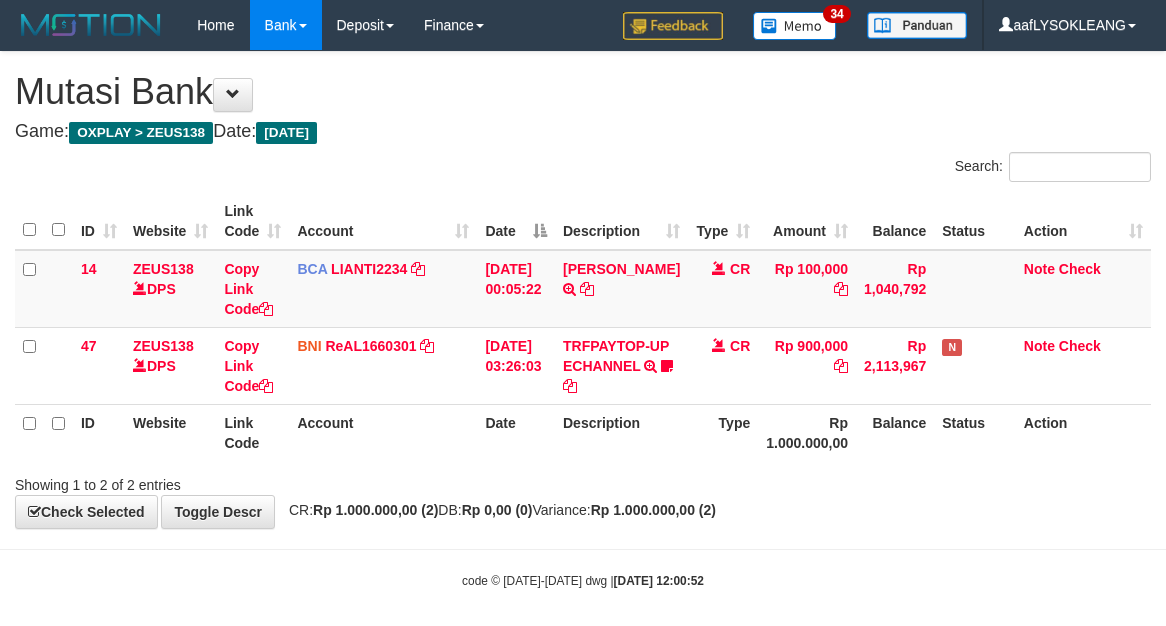 scroll, scrollTop: 32, scrollLeft: 0, axis: vertical 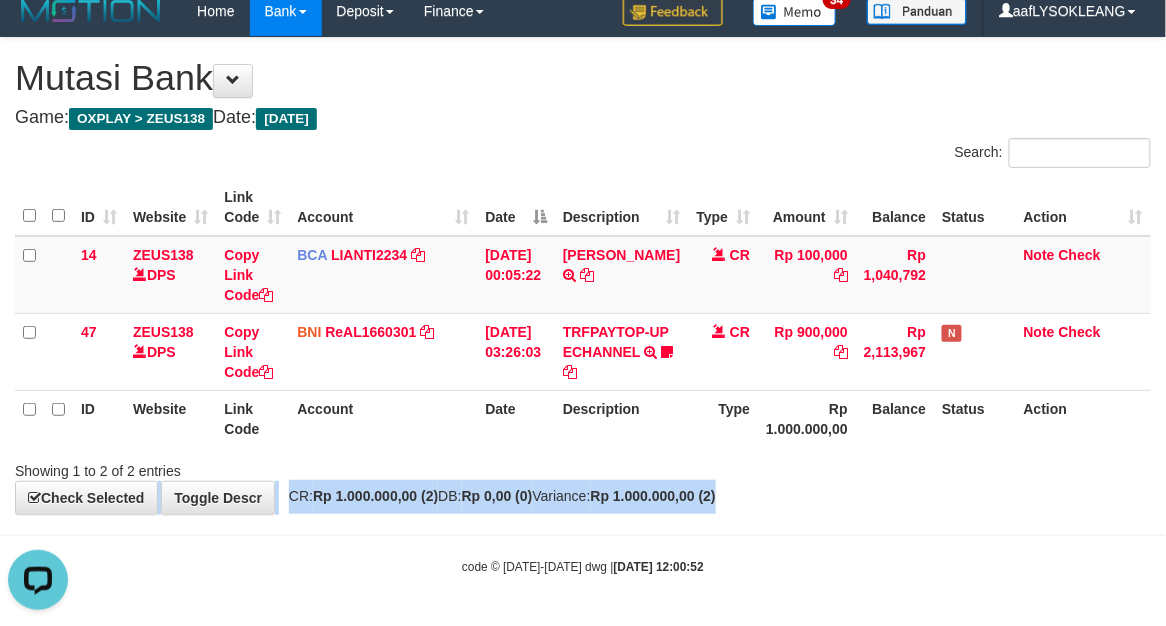 drag, startPoint x: 905, startPoint y: 478, endPoint x: 895, endPoint y: 481, distance: 10.440307 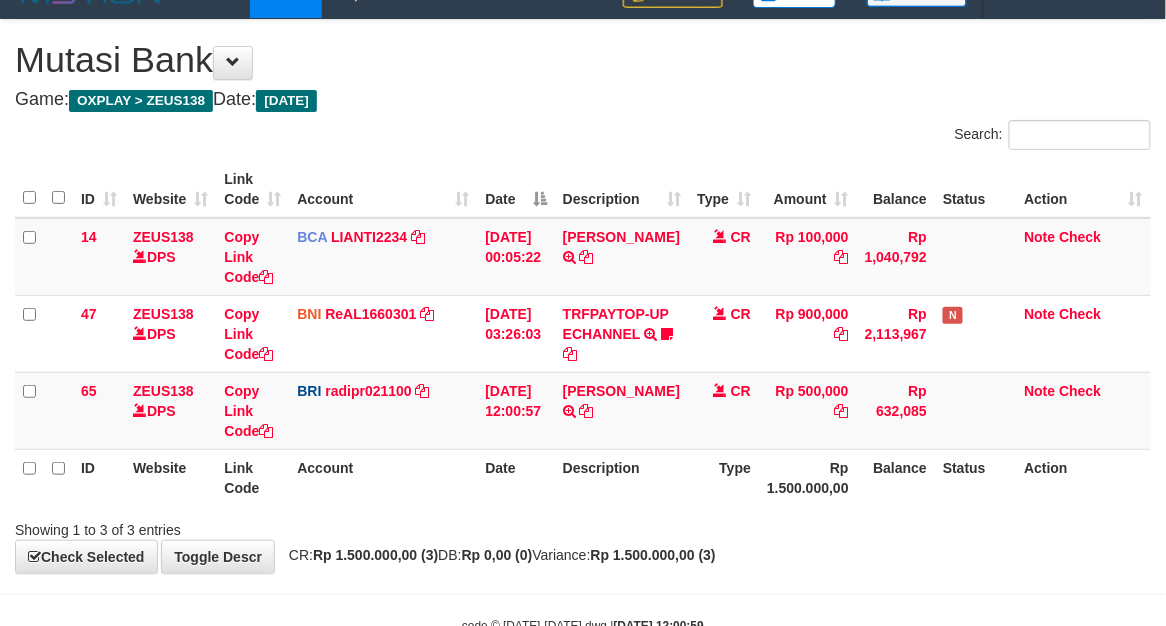 scroll, scrollTop: 90, scrollLeft: 0, axis: vertical 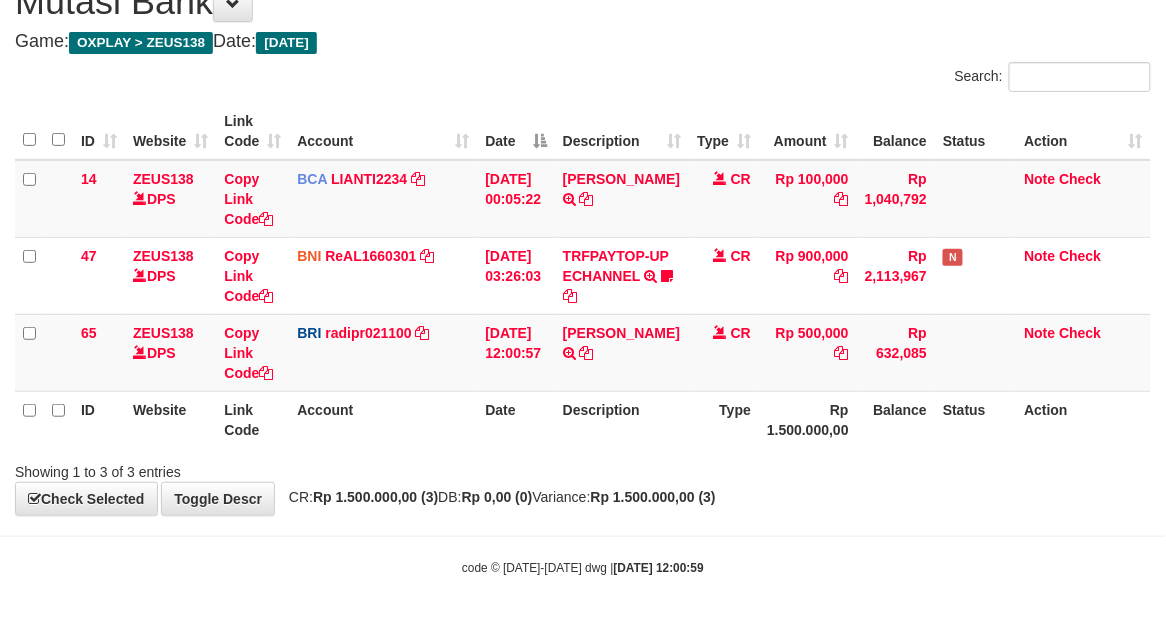 click on "Toggle navigation
Home
Bank
Account List
Load
By Website
Group
[OXPLAY]													ZEUS138
By Load Group (DPS)" at bounding box center (583, 268) 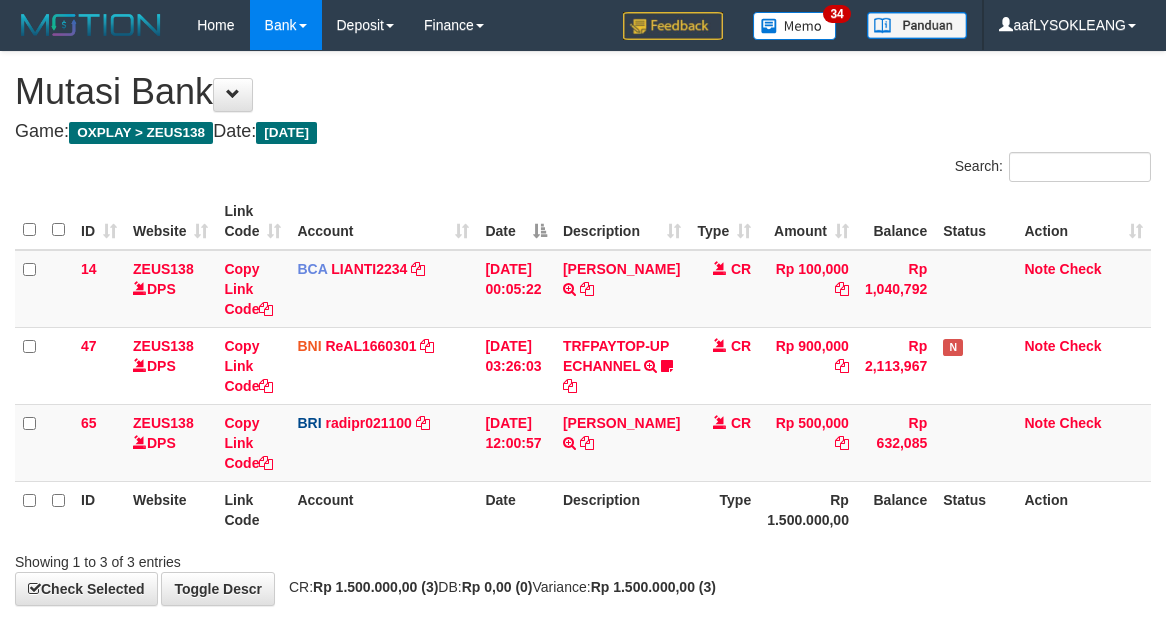 scroll, scrollTop: 90, scrollLeft: 0, axis: vertical 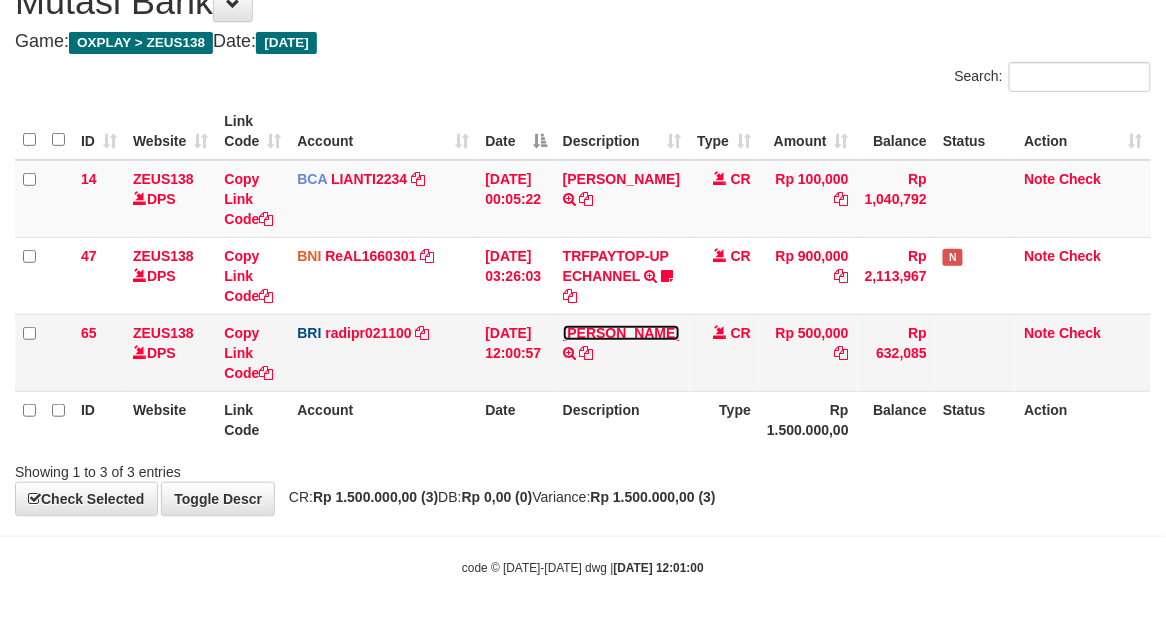 click on "DANA CANDRALESMAN" at bounding box center [621, 333] 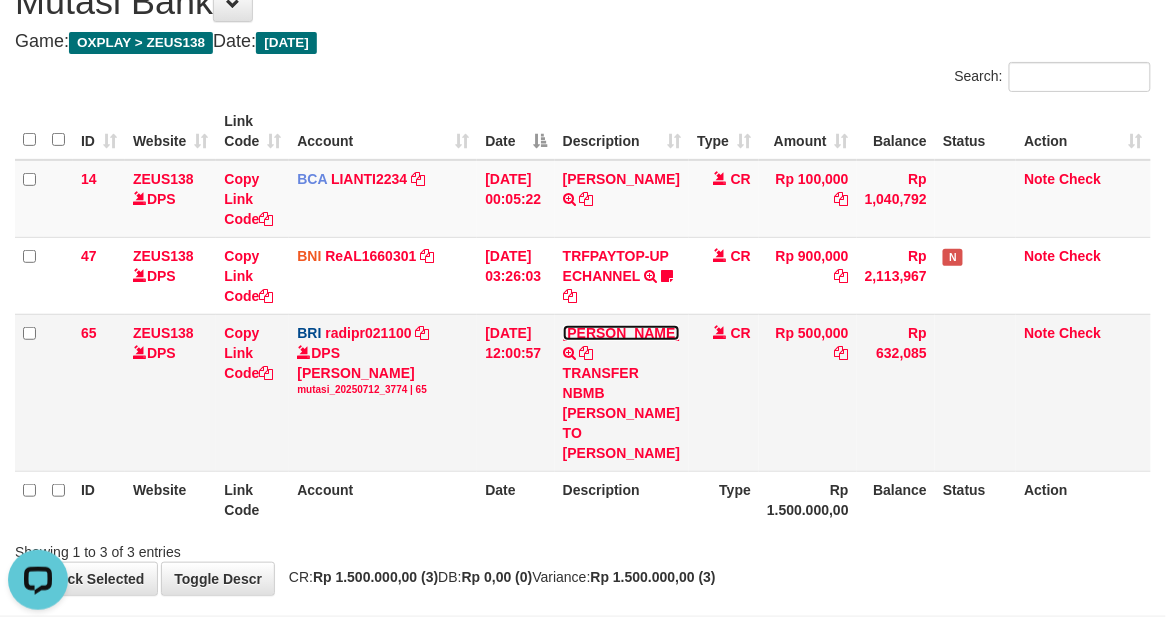 scroll, scrollTop: 0, scrollLeft: 0, axis: both 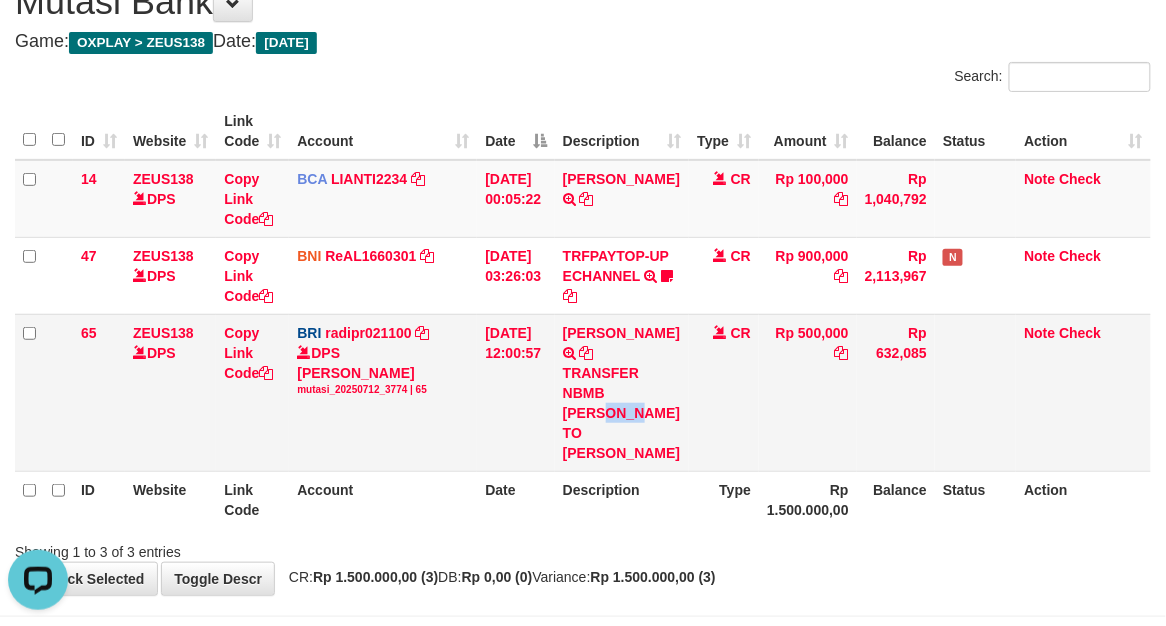 copy on "CAND" 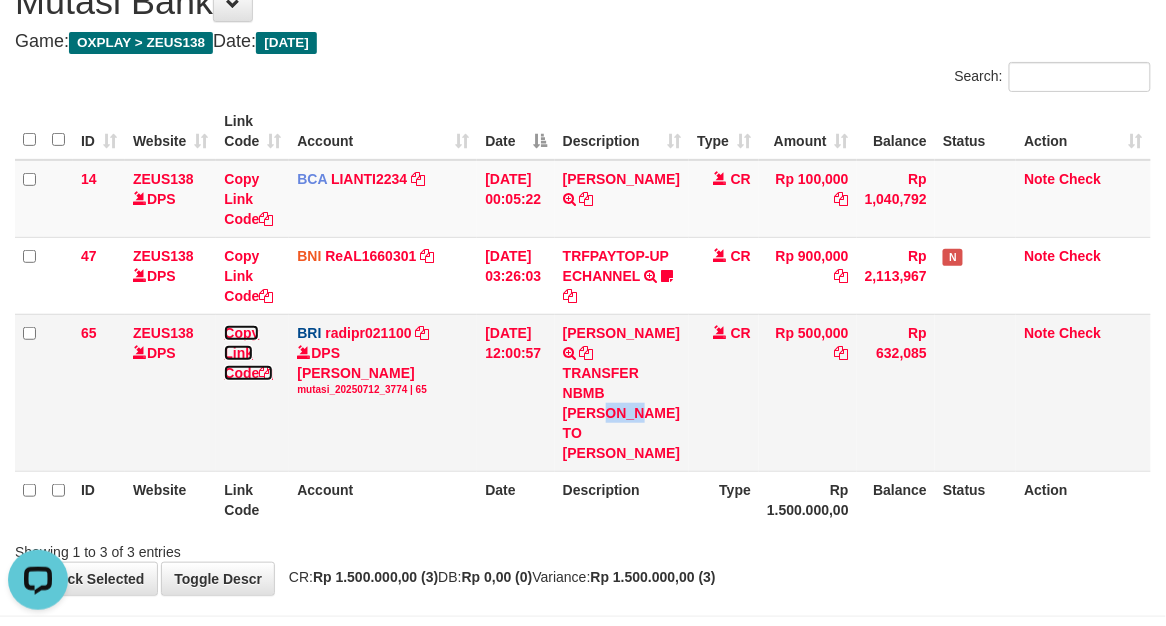 click on "Copy Link Code" at bounding box center (248, 353) 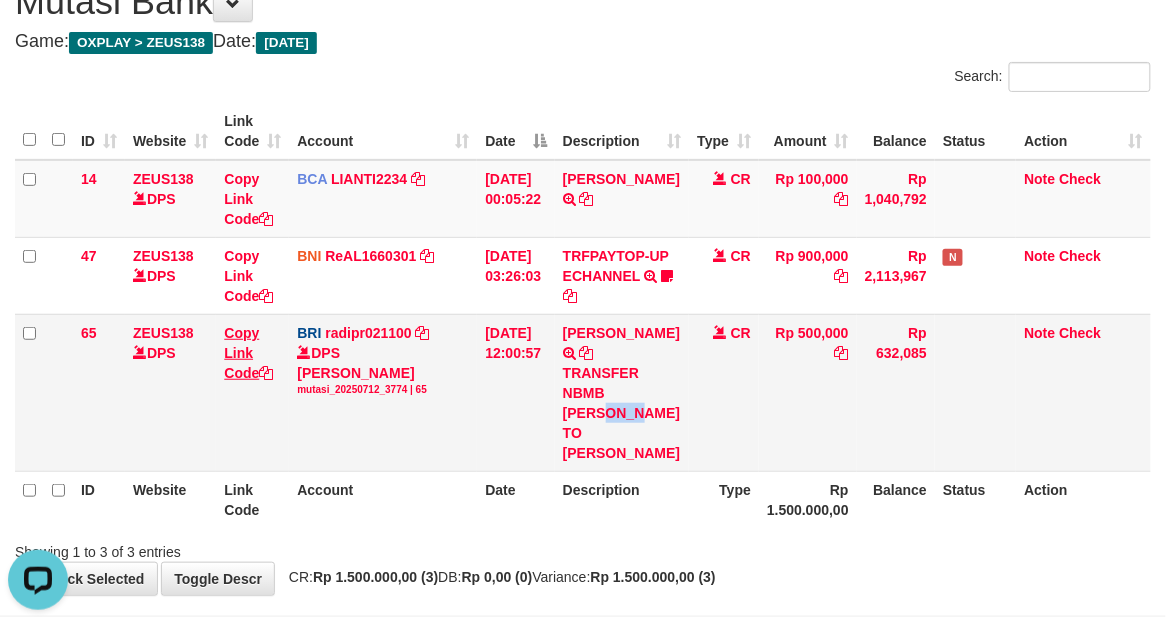copy on "CAND" 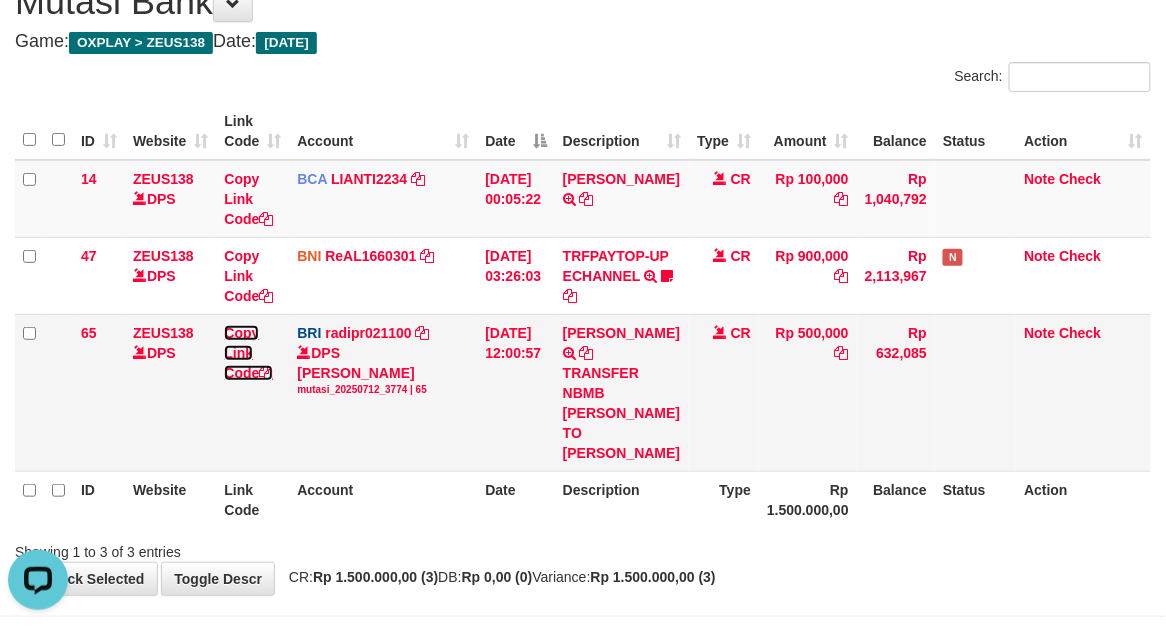click on "Copy Link Code" at bounding box center (248, 353) 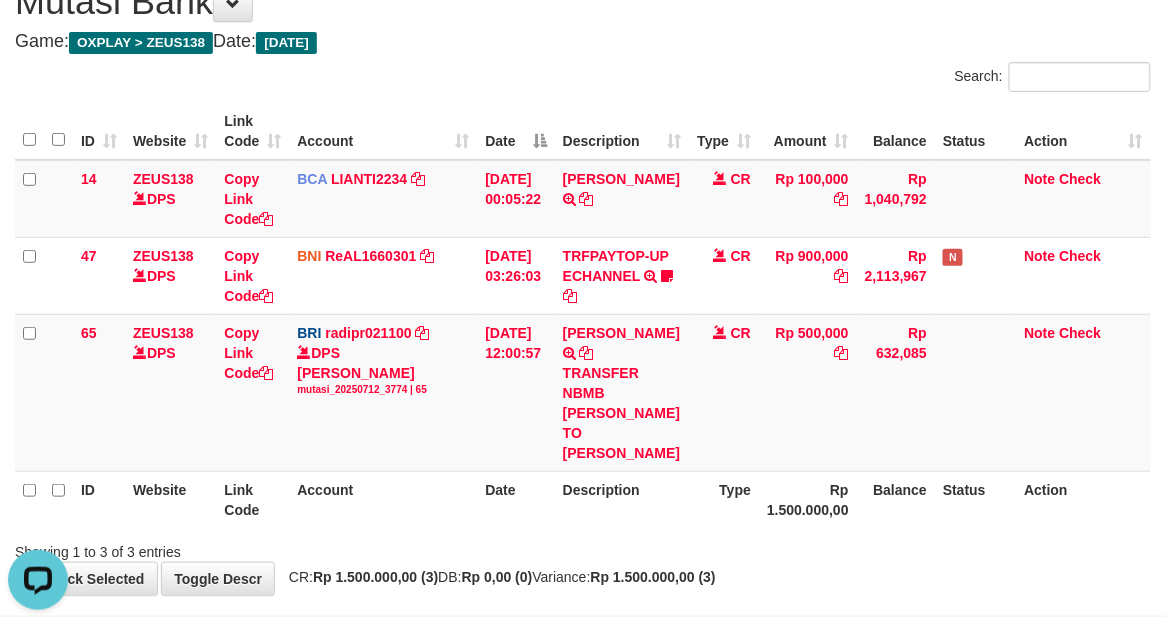 scroll, scrollTop: 274, scrollLeft: 0, axis: vertical 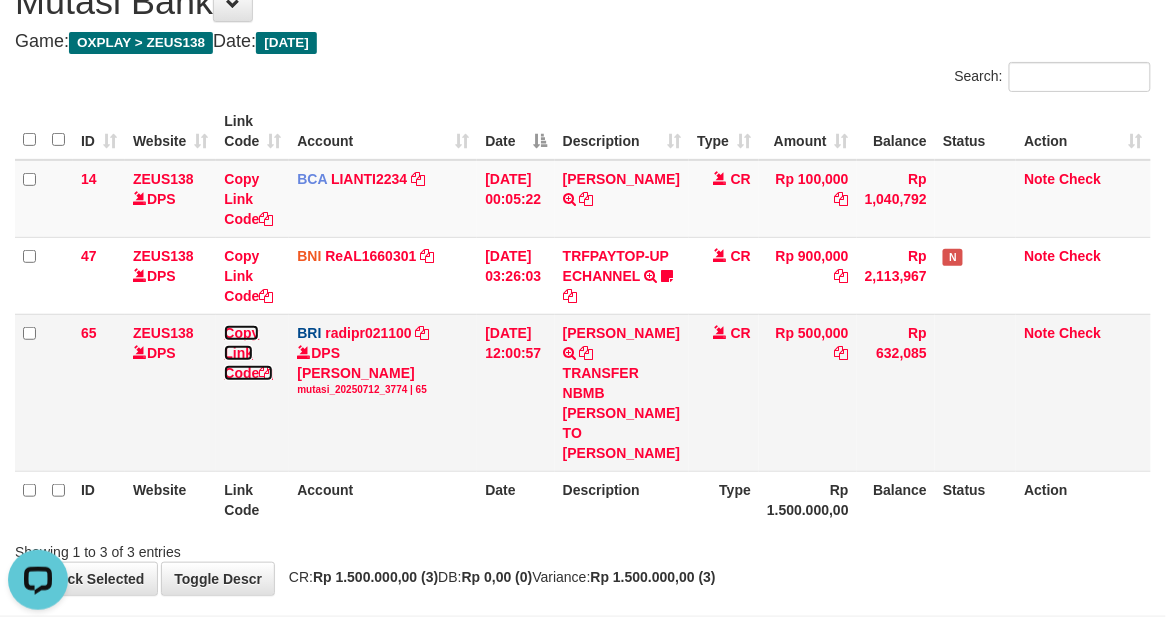 click at bounding box center (266, 373) 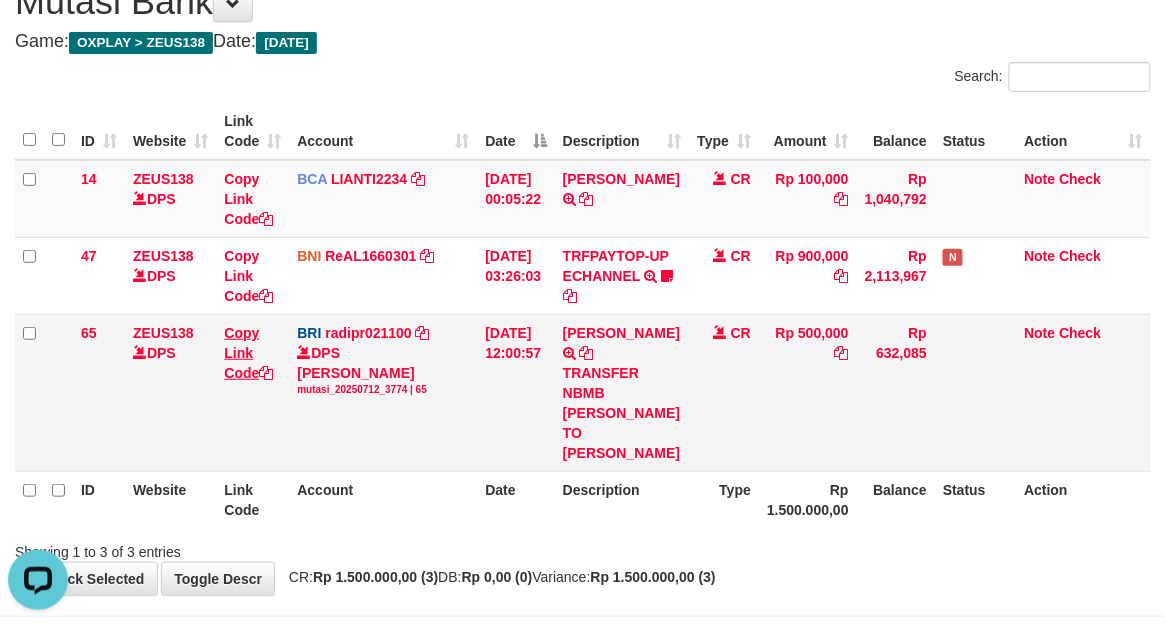 scroll, scrollTop: 274, scrollLeft: 0, axis: vertical 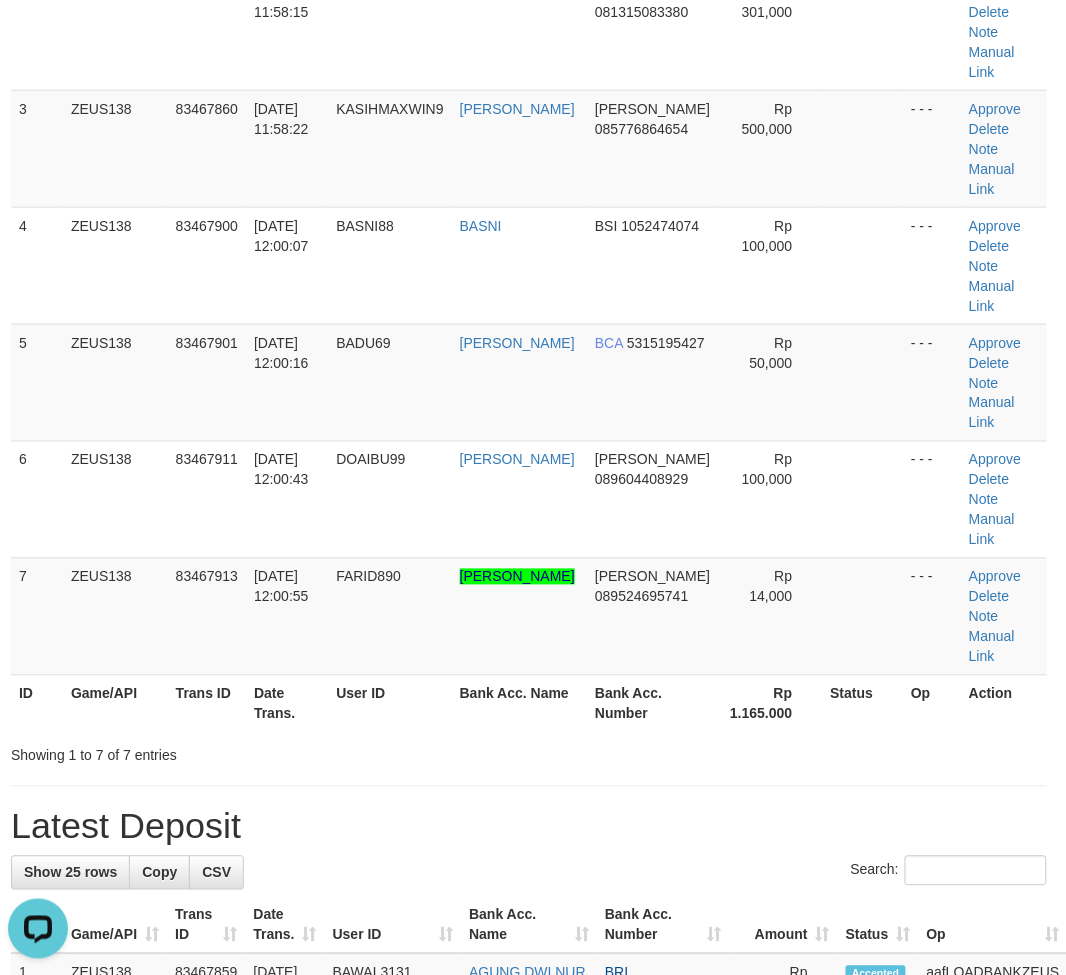 click on "Showing 1 to 7 of 7 entries" at bounding box center (529, 752) 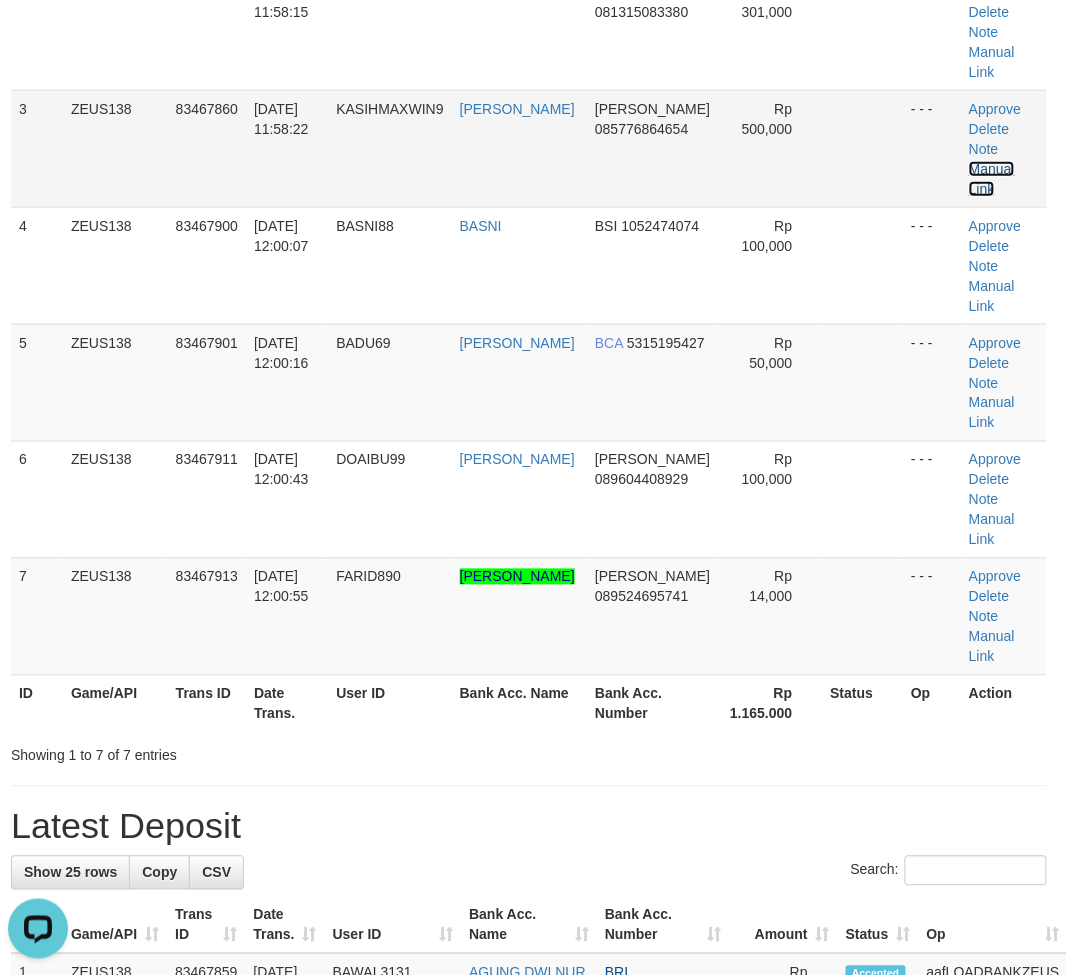 click on "Manual Link" at bounding box center (992, 179) 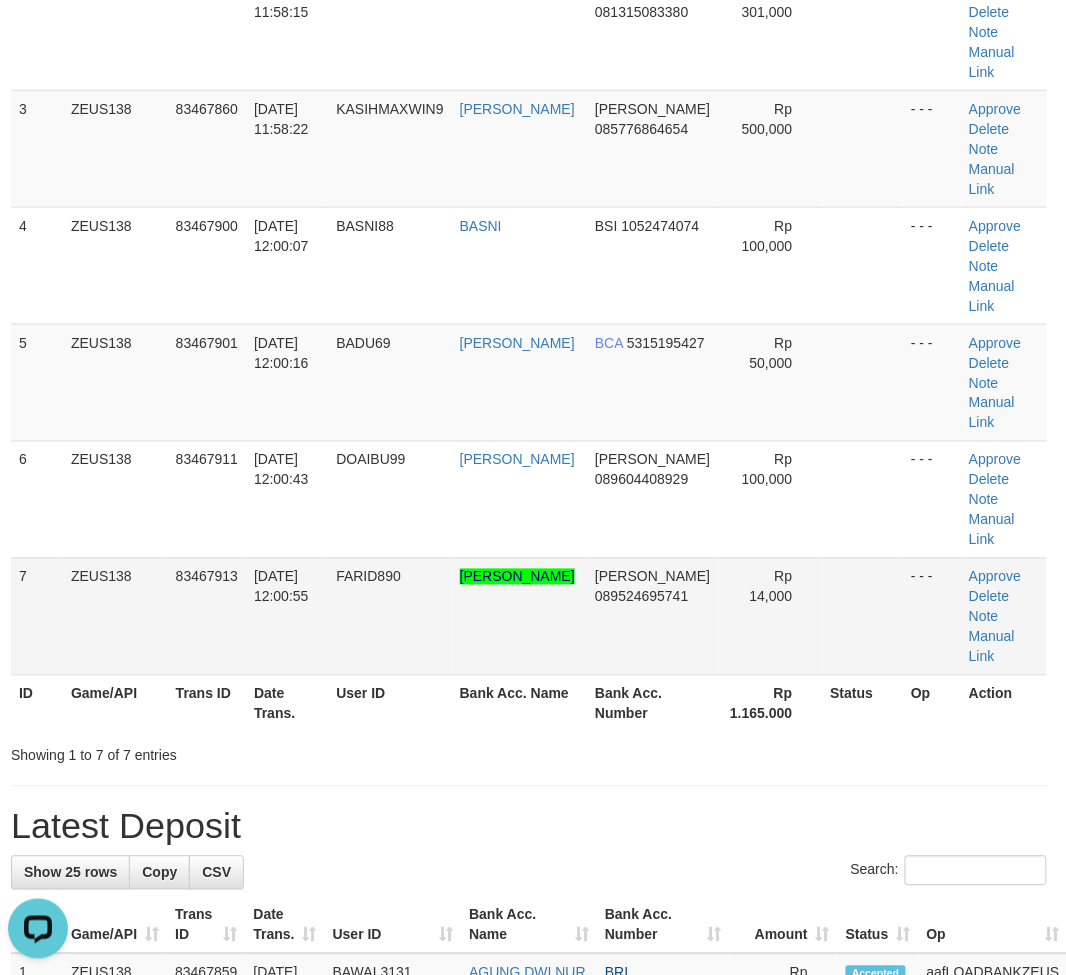 click on "- - -" at bounding box center [932, 616] 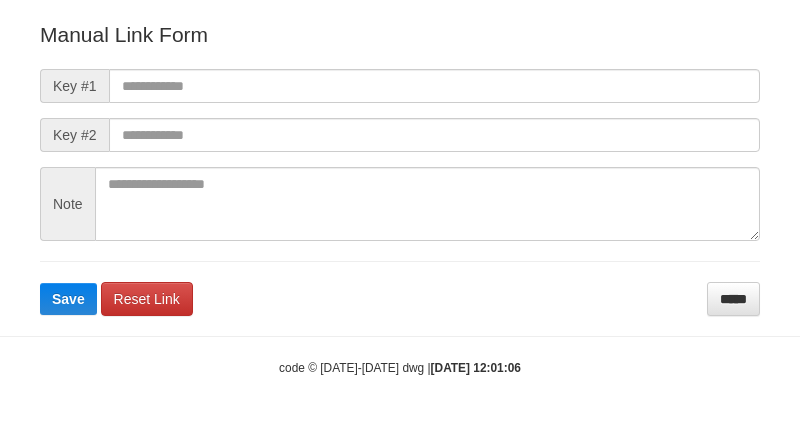scroll, scrollTop: 222, scrollLeft: 0, axis: vertical 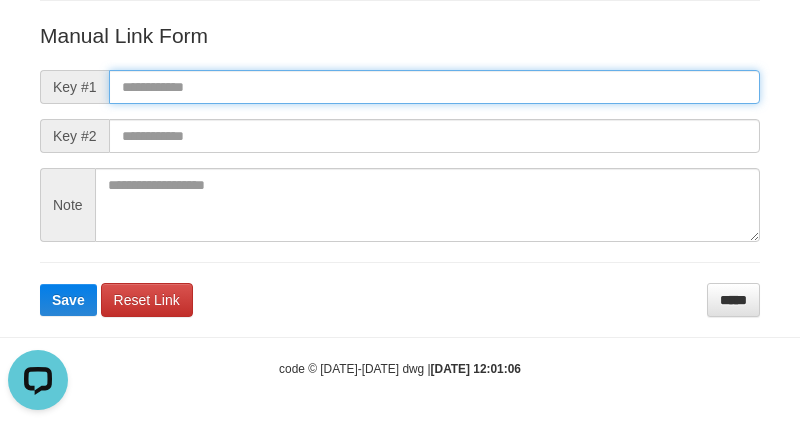 paste on "**********" 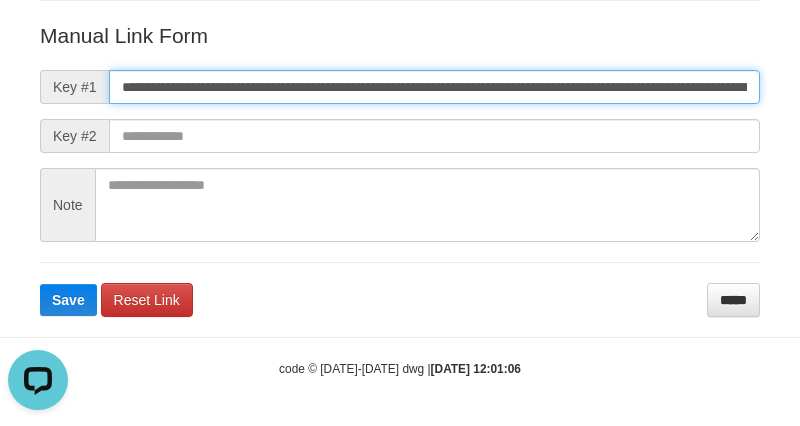 scroll, scrollTop: 0, scrollLeft: 1164, axis: horizontal 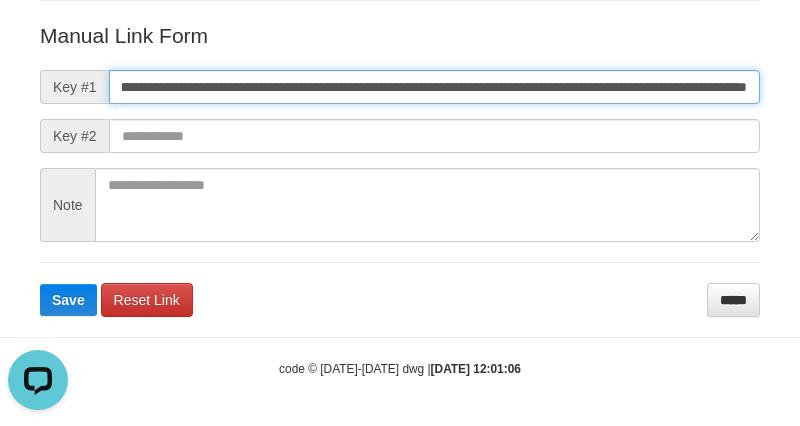 type on "**********" 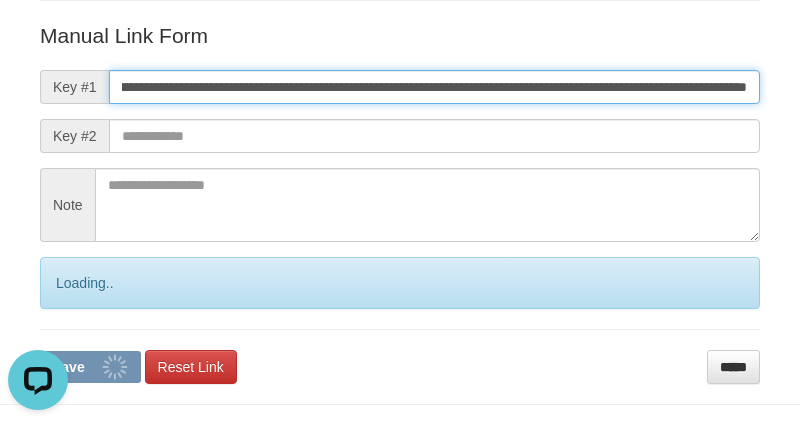 click on "Save" at bounding box center [90, 367] 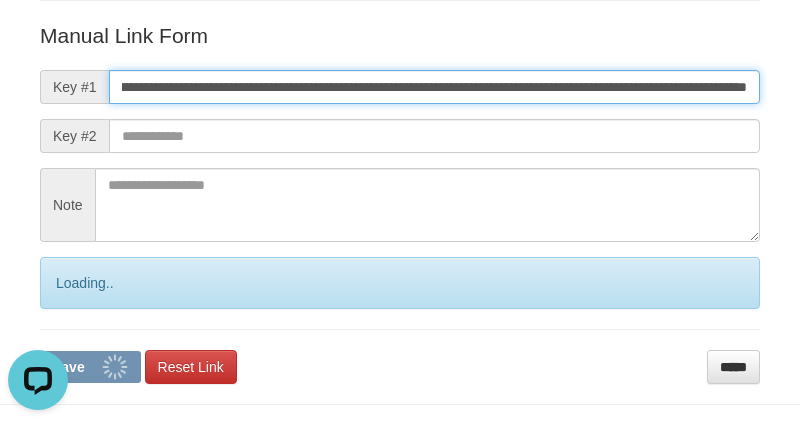 click on "Save" at bounding box center [90, 367] 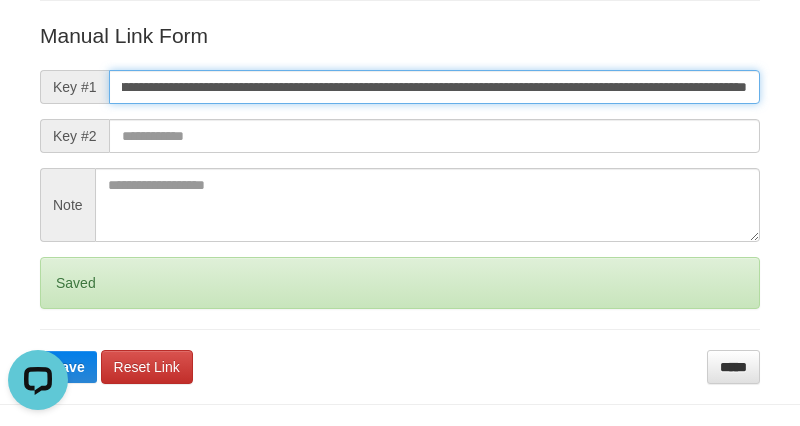 click on "Save" at bounding box center (68, 367) 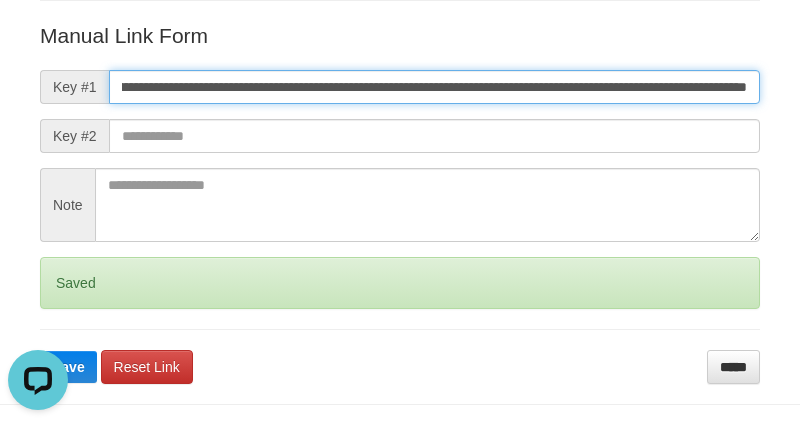 click on "Save" at bounding box center [68, 367] 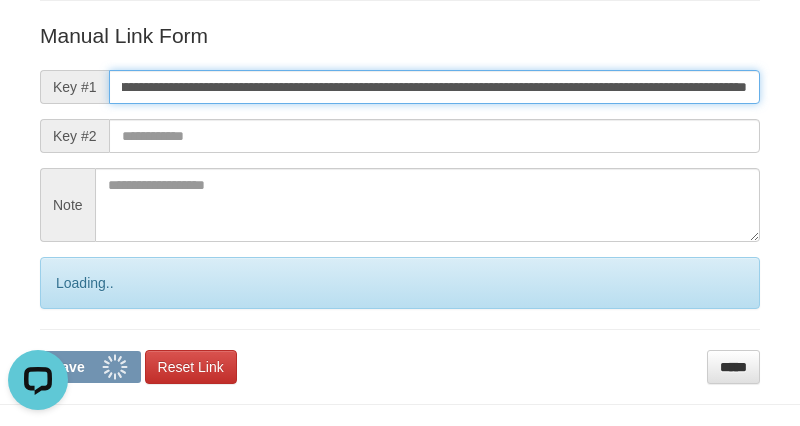 click on "Save" at bounding box center [90, 367] 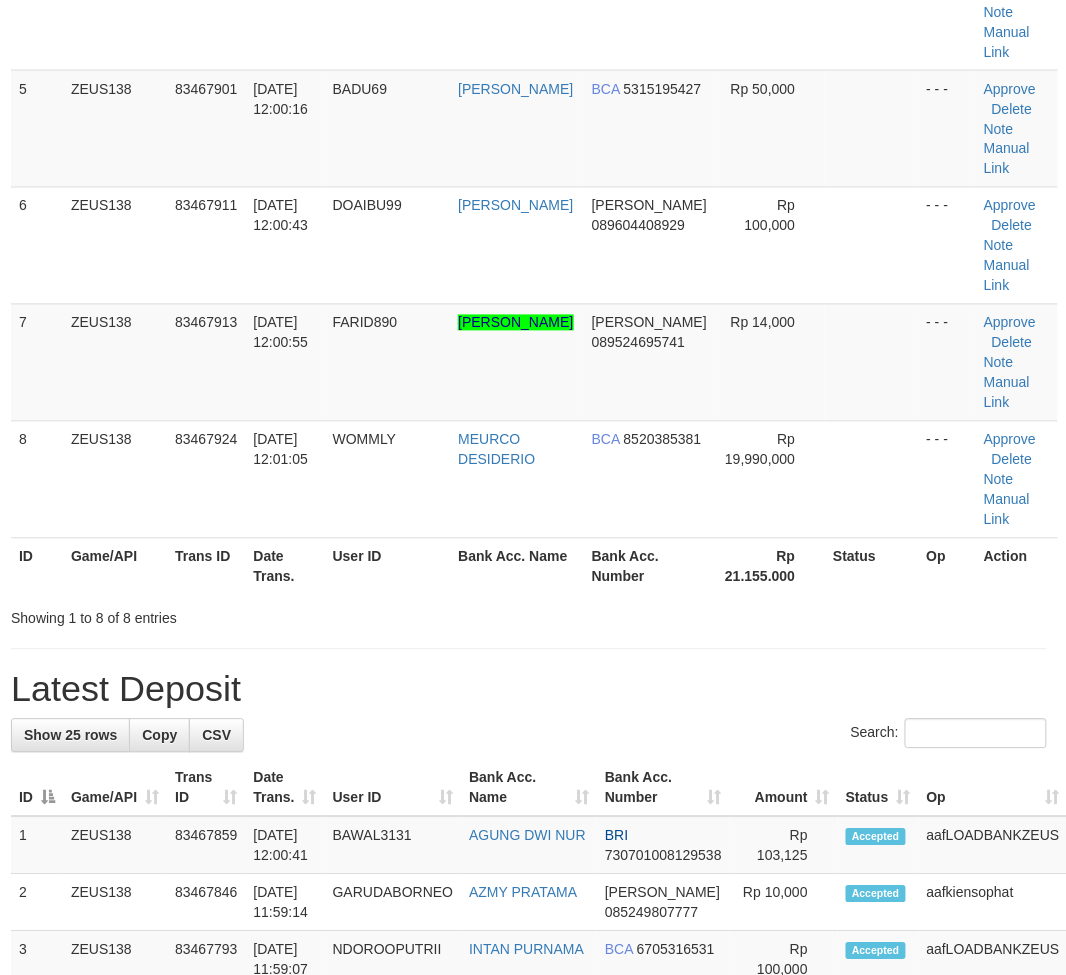 scroll, scrollTop: 394, scrollLeft: 4, axis: both 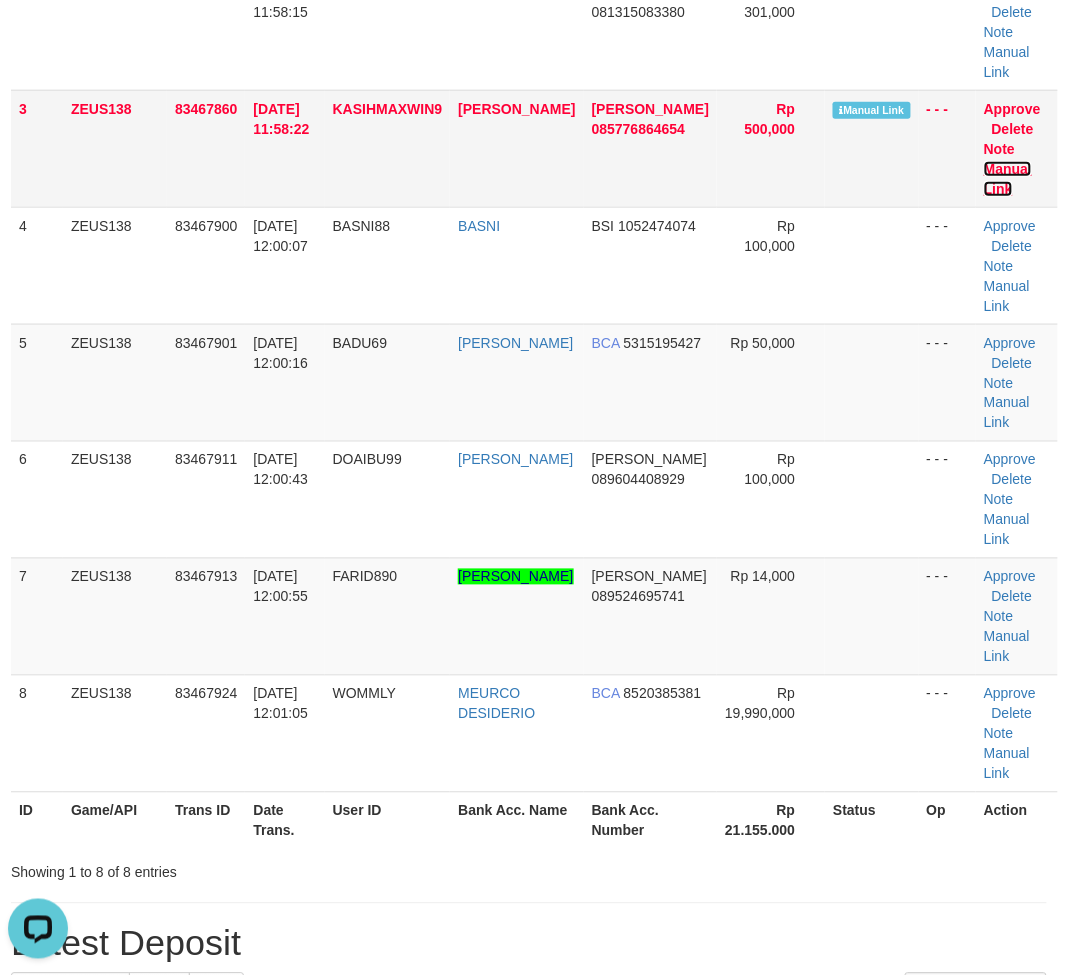 click on "Manual Link" at bounding box center [1008, 179] 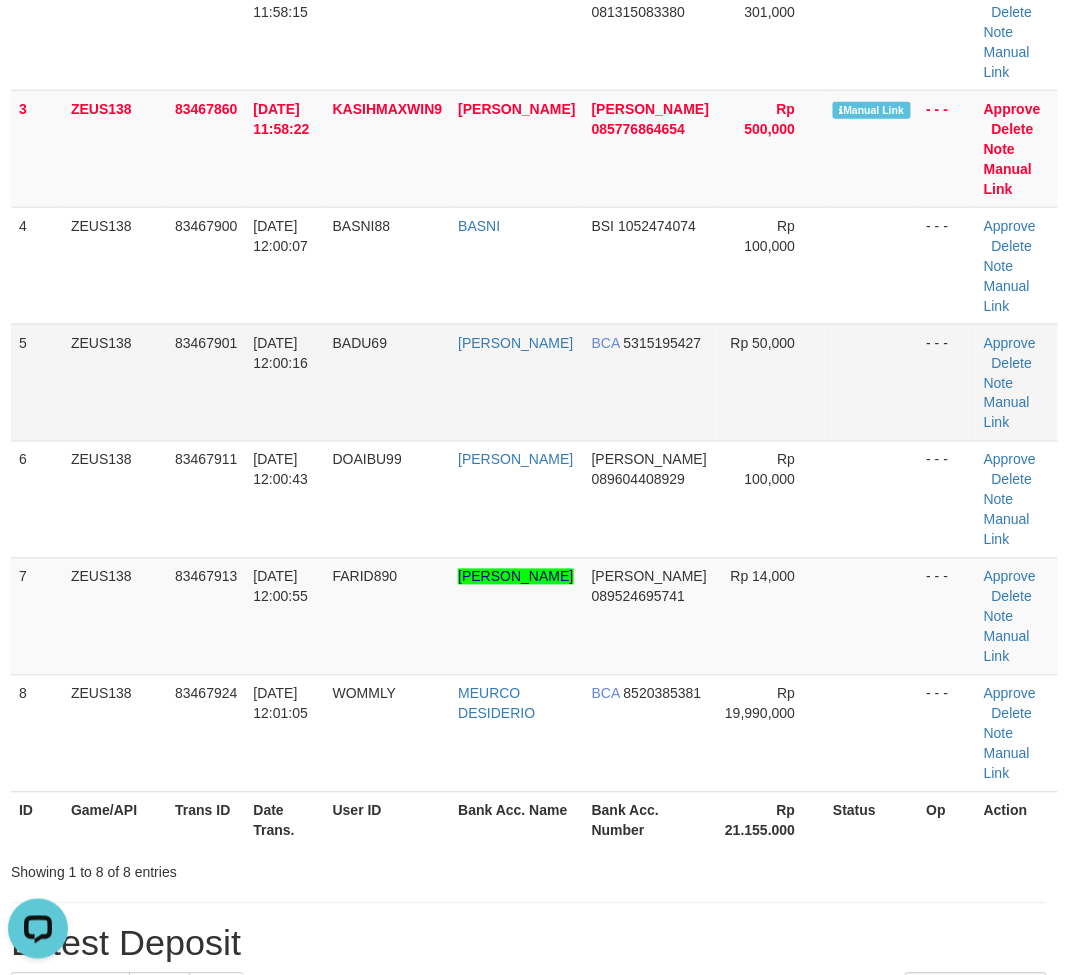click on "Rp 50,000" at bounding box center (771, 382) 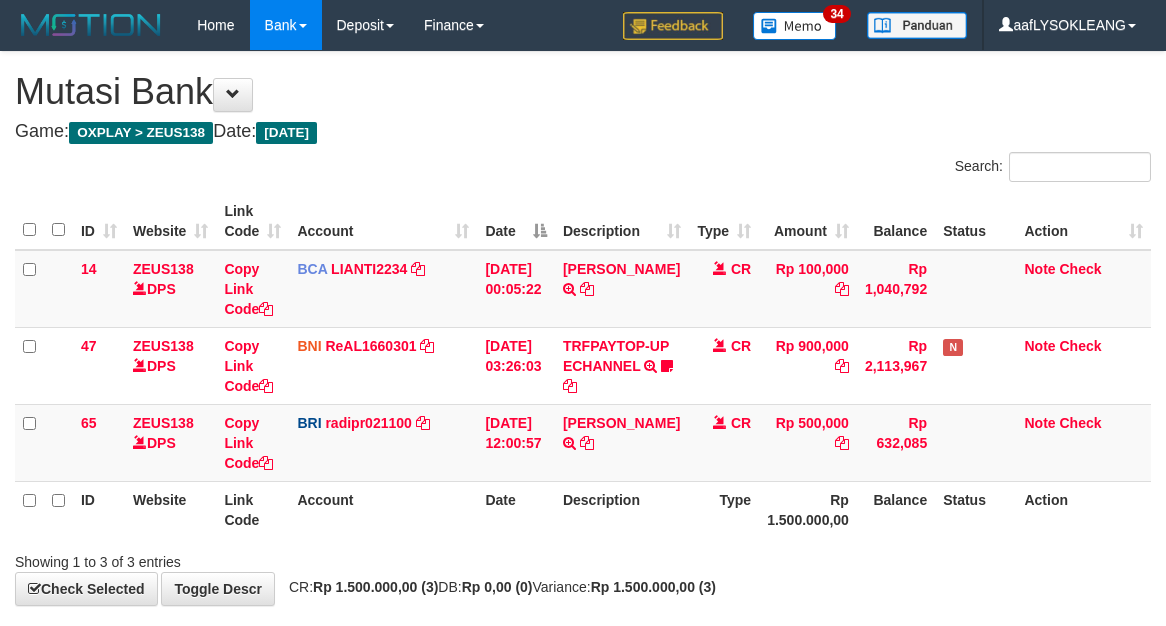 scroll, scrollTop: 90, scrollLeft: 0, axis: vertical 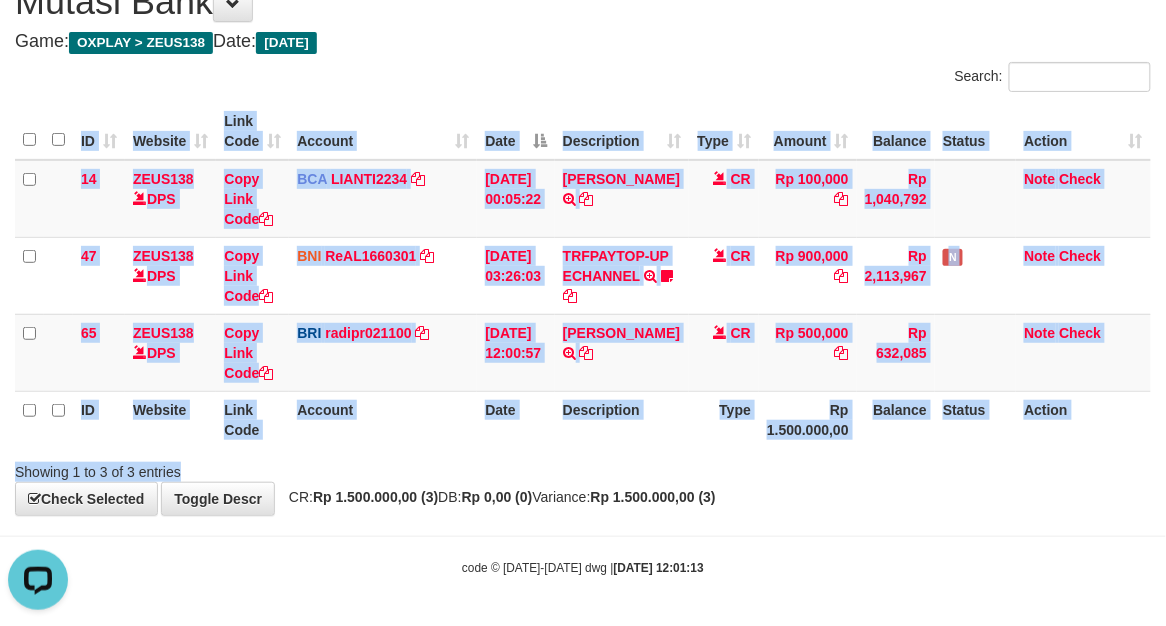 click on "Search:
ID Website Link Code Account Date Description Type Amount Balance Status Action
14
ZEUS138    DPS
Copy Link Code
BCA
LIANTI2234
DPS
YULIANTI
mutasi_20250712_4646 | 14
mutasi_20250712_4646 | 14
[DATE] 00:05:22
[PERSON_NAME]         TRSF E-BANKING CR 1207/FTSCY/WS95051
100000.002025071262819090 TRFDN-YUSUP MAULANESPAY DEBIT INDONE
CR
Rp 100,000
Rp 1,040,792
Note
Check
47
ZEUS138    DPS
Copy Link Code
BNI
ReAL1660301" at bounding box center (583, 272) 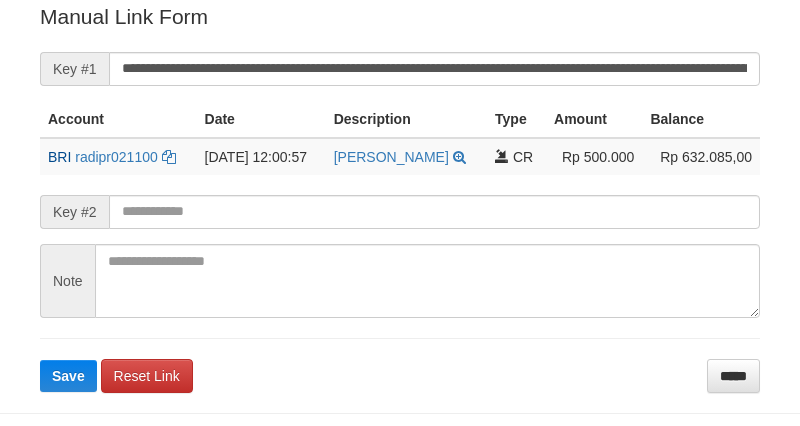 drag, startPoint x: 632, startPoint y: 88, endPoint x: 648, endPoint y: 70, distance: 24.083189 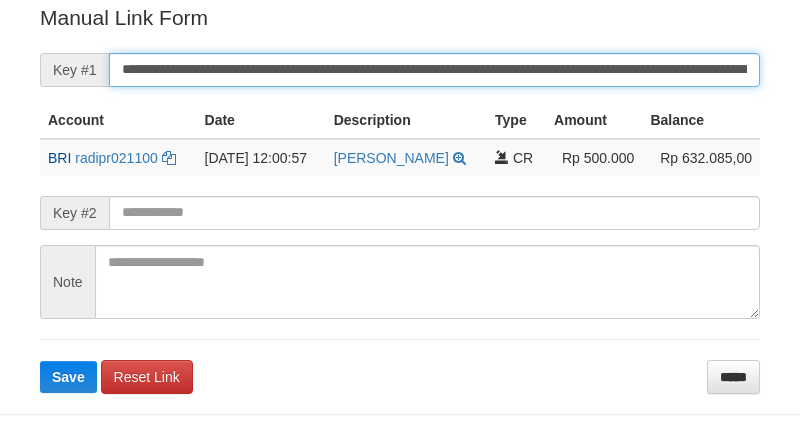 click on "Save" at bounding box center (68, 377) 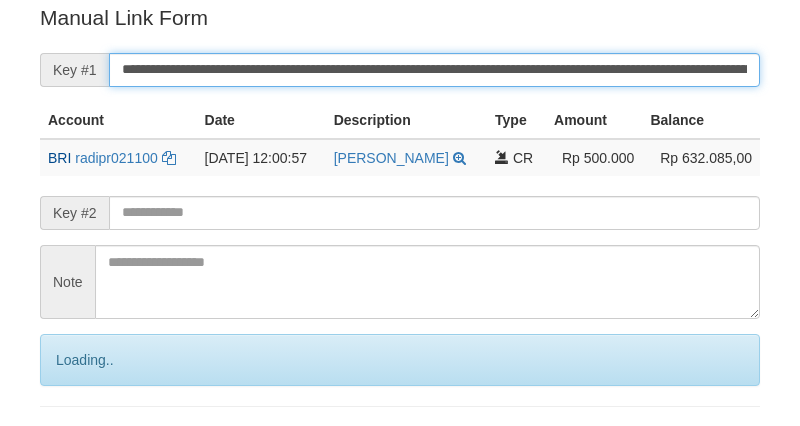 click on "Save" at bounding box center [90, 444] 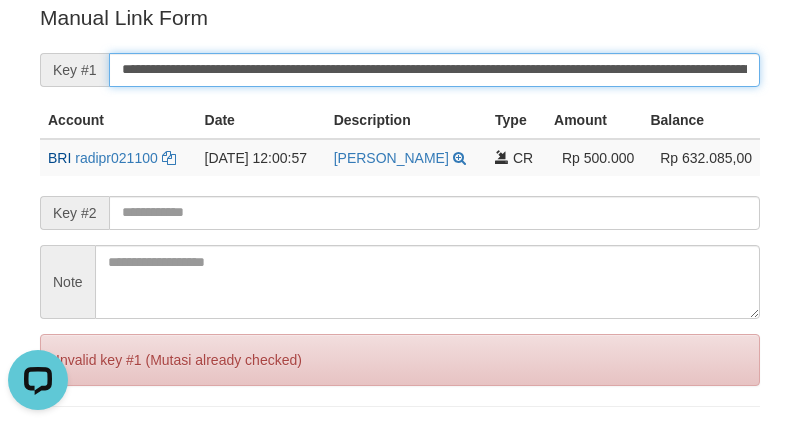 scroll, scrollTop: 0, scrollLeft: 0, axis: both 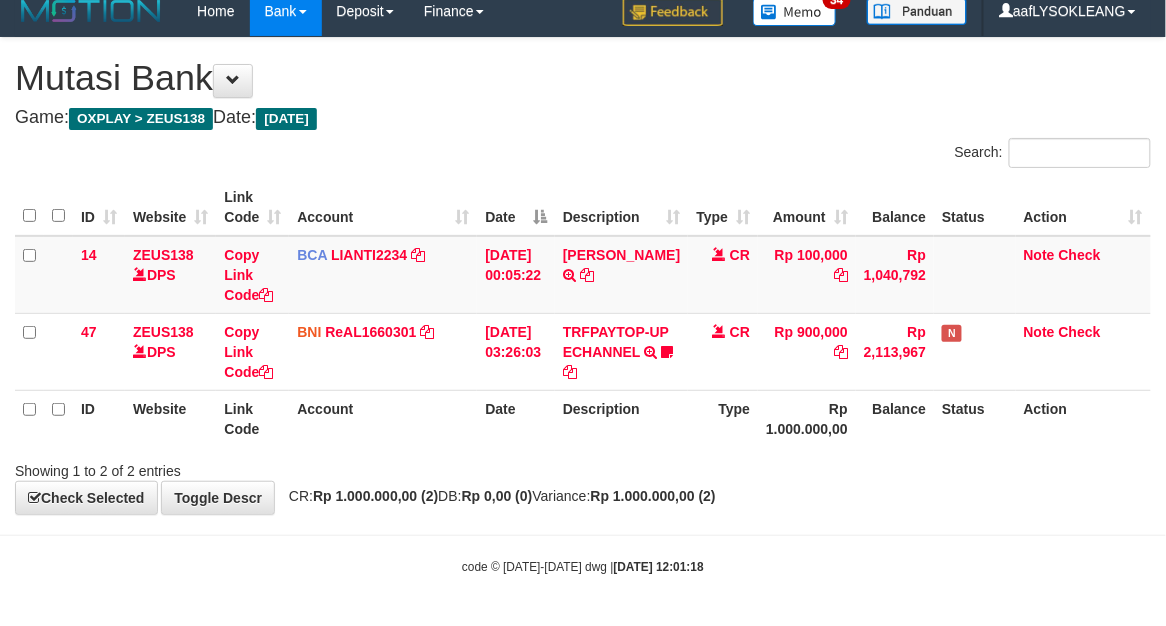 drag, startPoint x: 826, startPoint y: 513, endPoint x: 698, endPoint y: 466, distance: 136.35616 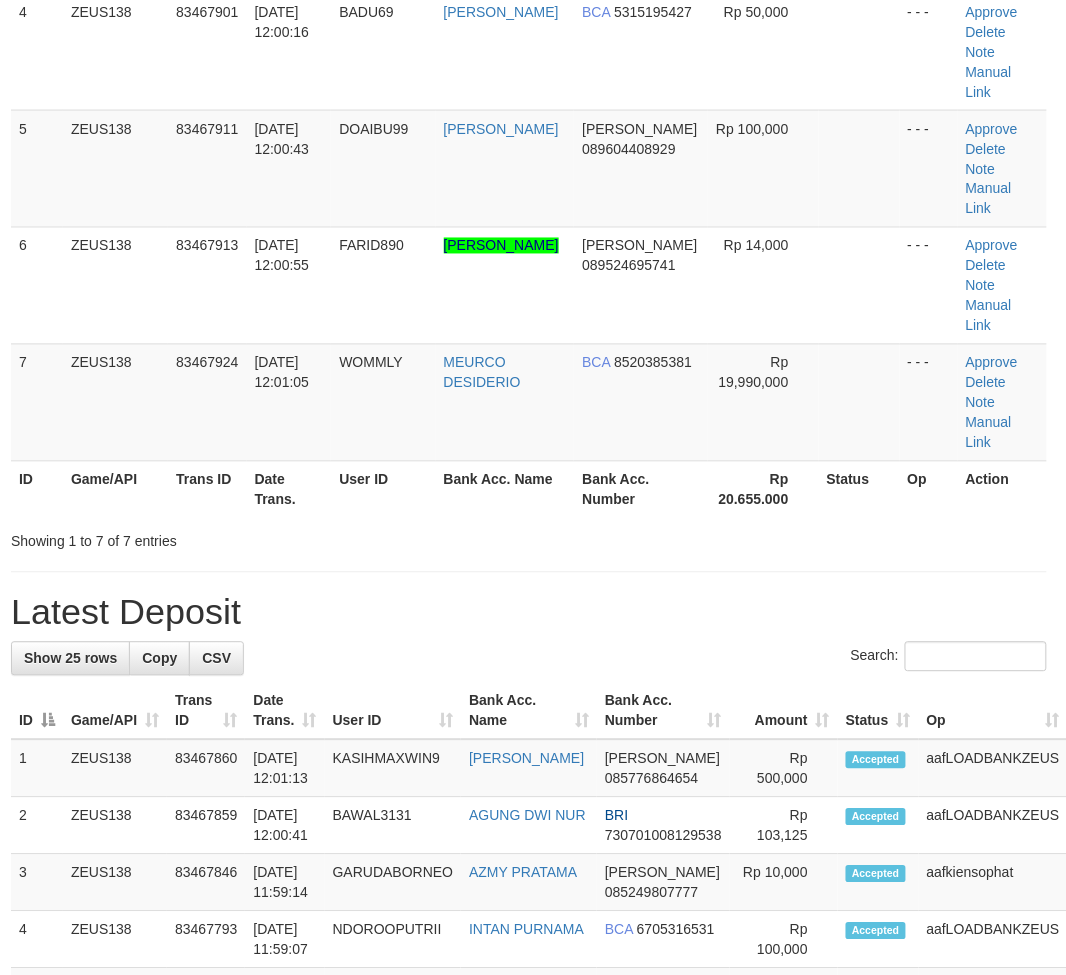 drag, startPoint x: 724, startPoint y: 640, endPoint x: 1077, endPoint y: 655, distance: 353.31854 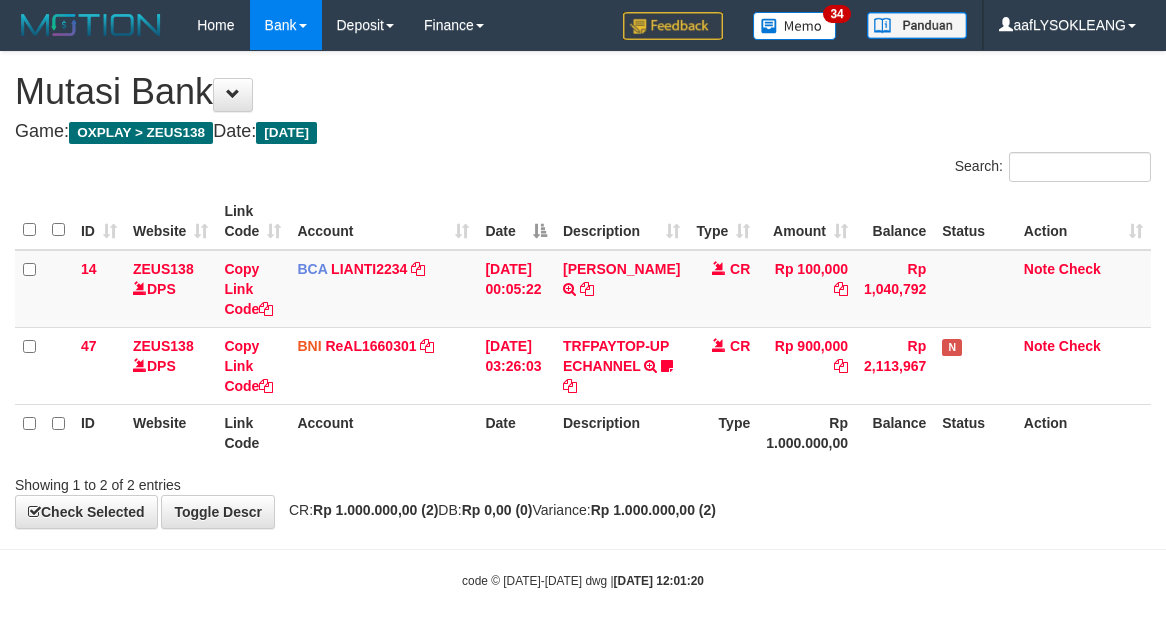 scroll, scrollTop: 32, scrollLeft: 0, axis: vertical 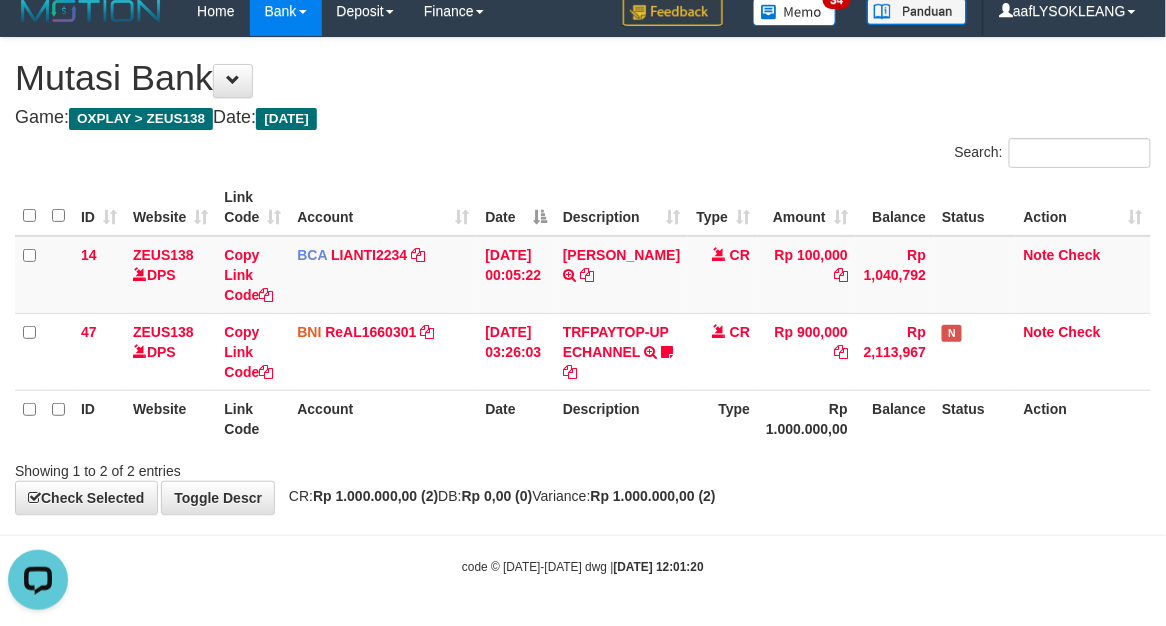 drag, startPoint x: 473, startPoint y: 106, endPoint x: 417, endPoint y: 123, distance: 58.5235 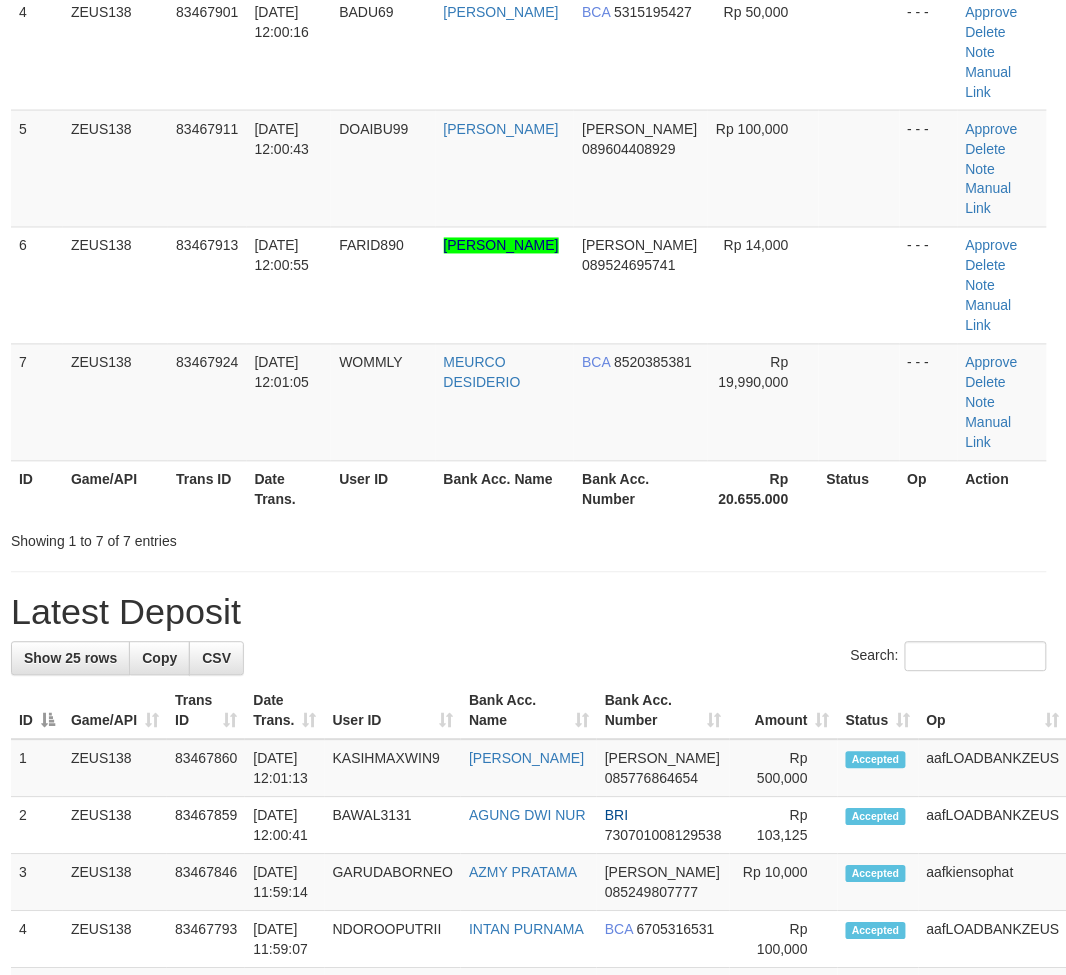 scroll, scrollTop: 394, scrollLeft: 4, axis: both 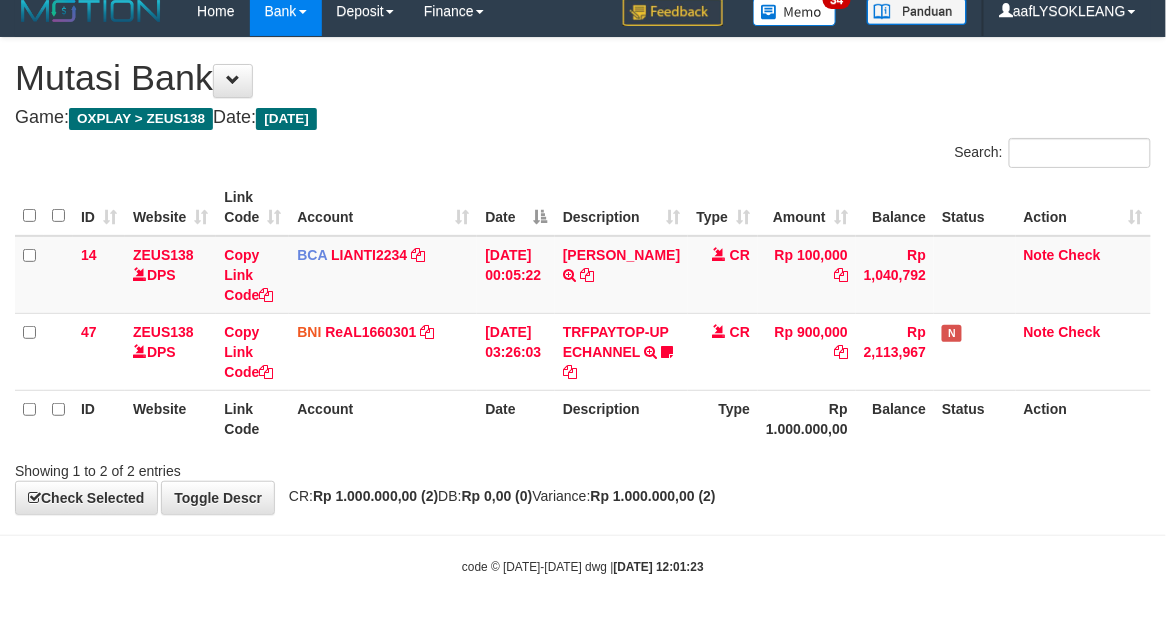 drag, startPoint x: 627, startPoint y: 127, endPoint x: 595, endPoint y: 140, distance: 34.539833 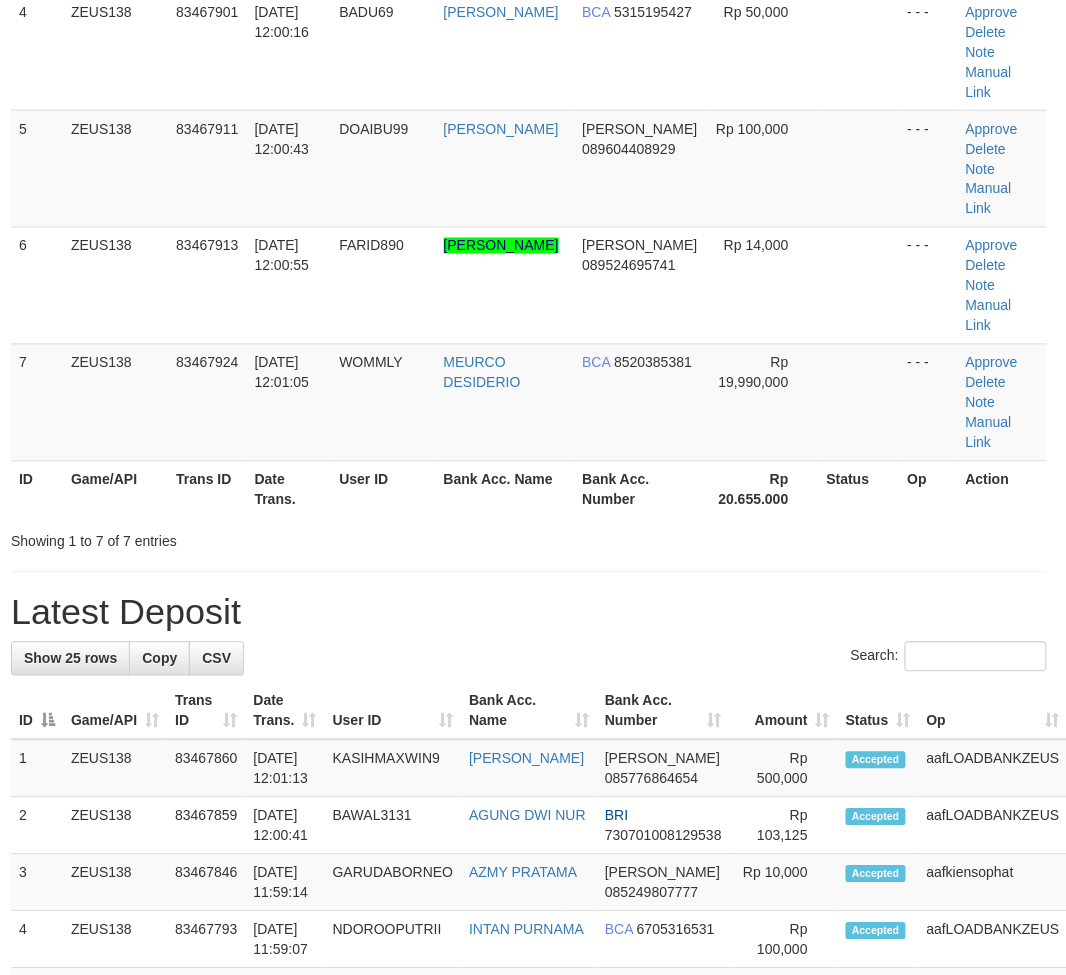click on "Latest Deposit" at bounding box center (529, 613) 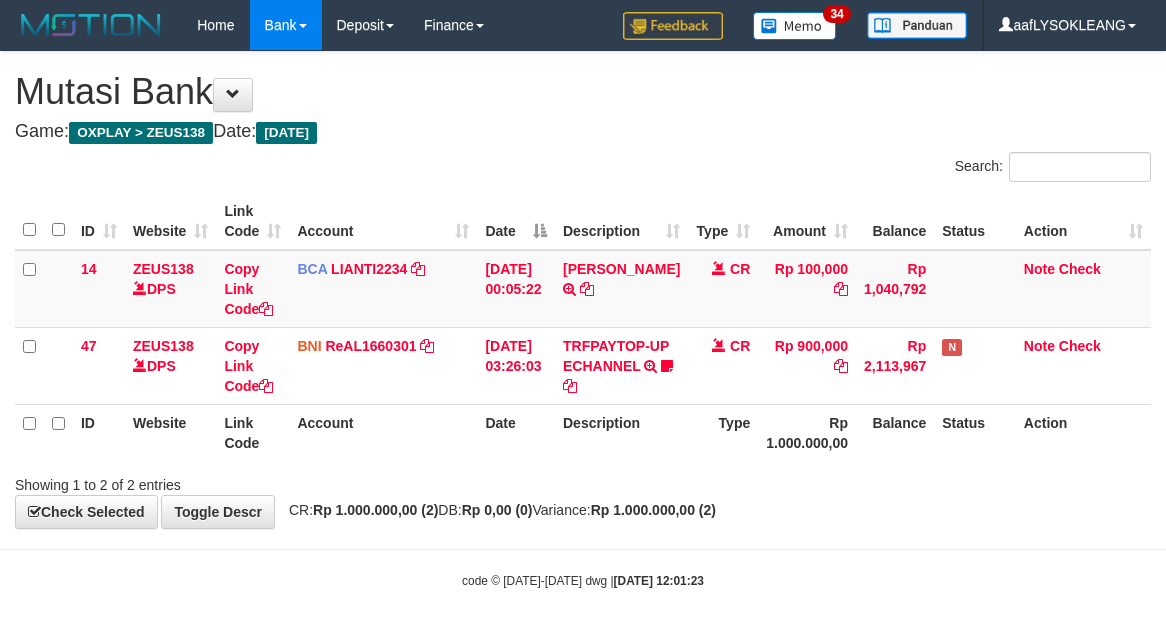 scroll, scrollTop: 32, scrollLeft: 0, axis: vertical 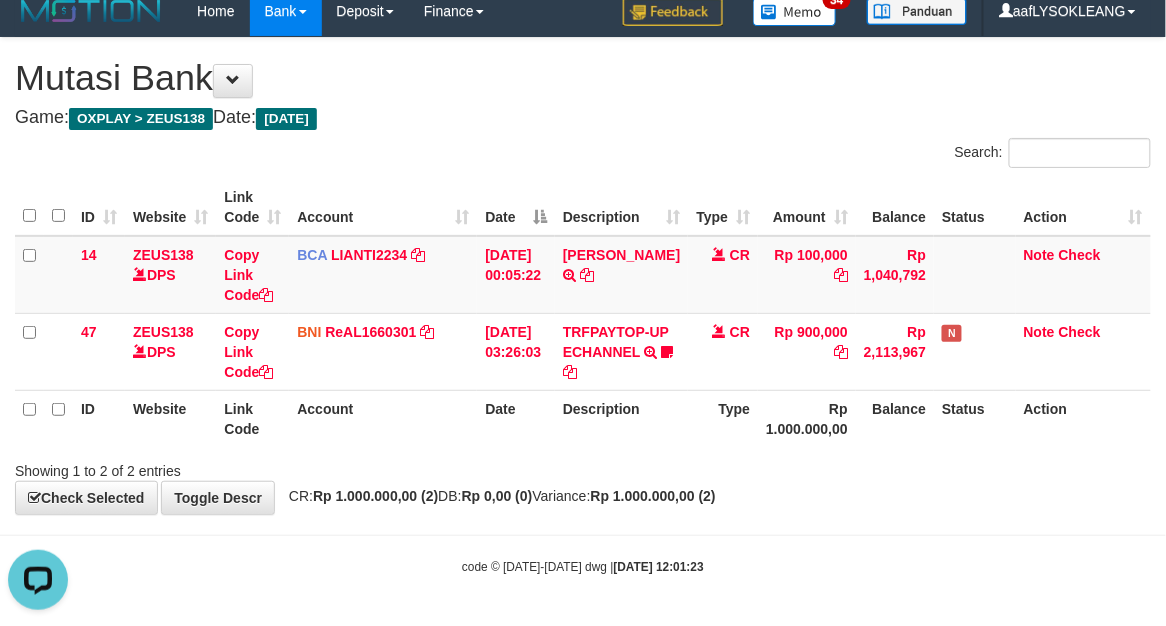 click on "**********" at bounding box center (583, 276) 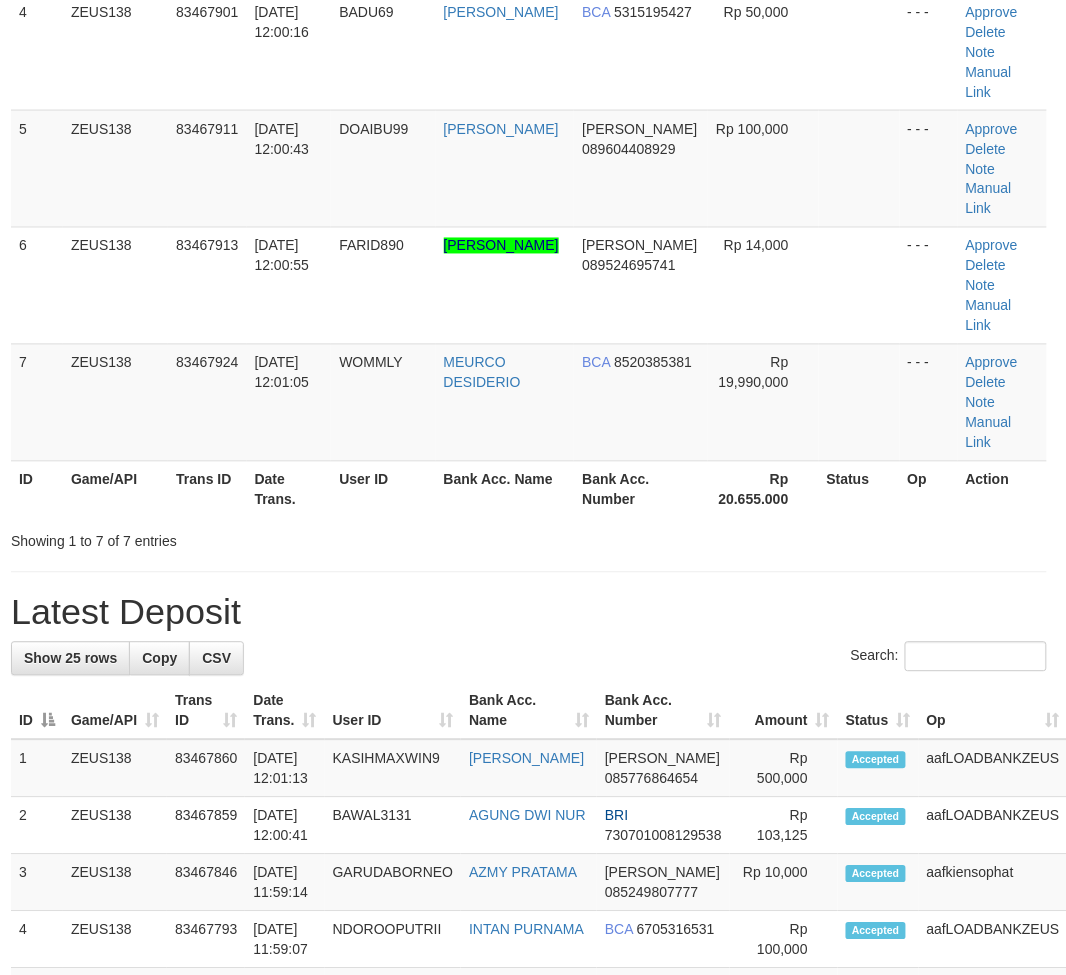 scroll, scrollTop: 394, scrollLeft: 4, axis: both 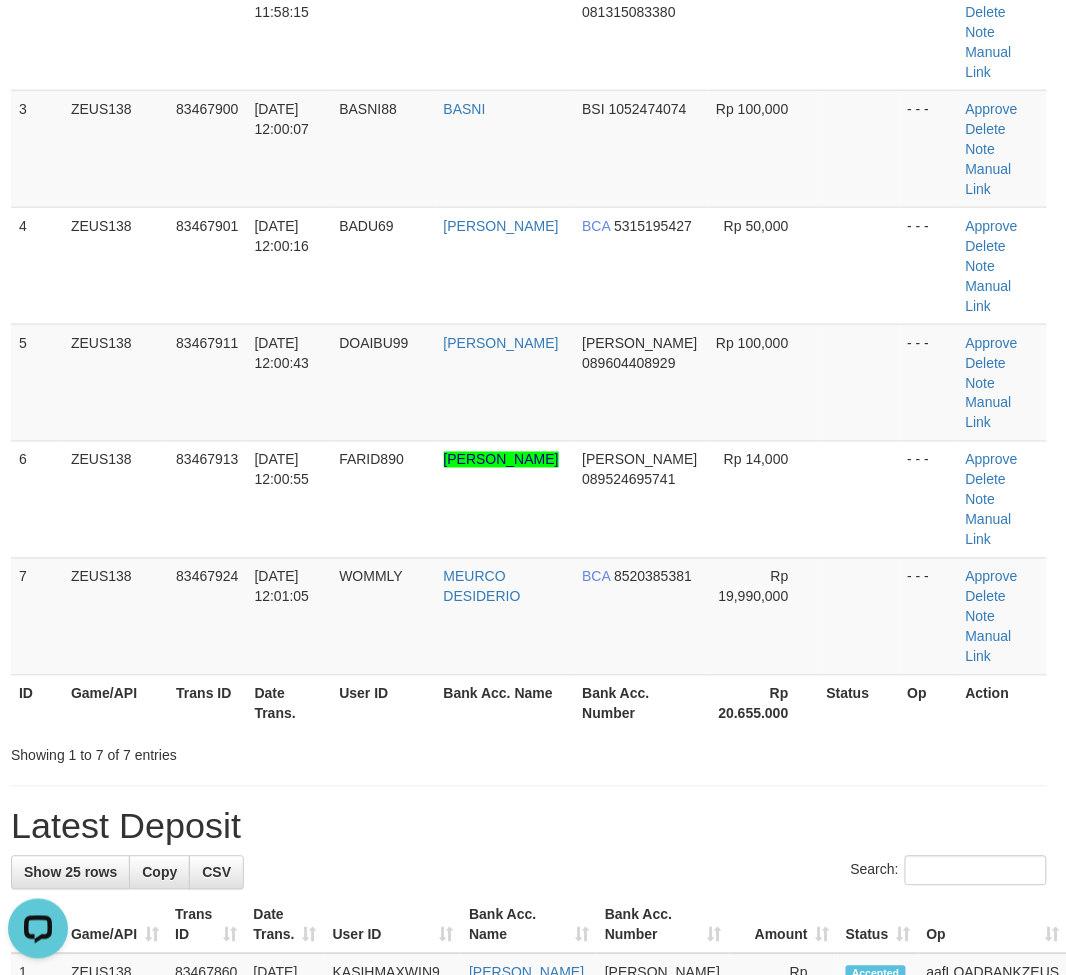 drag, startPoint x: 716, startPoint y: 730, endPoint x: 603, endPoint y: 722, distance: 113.28283 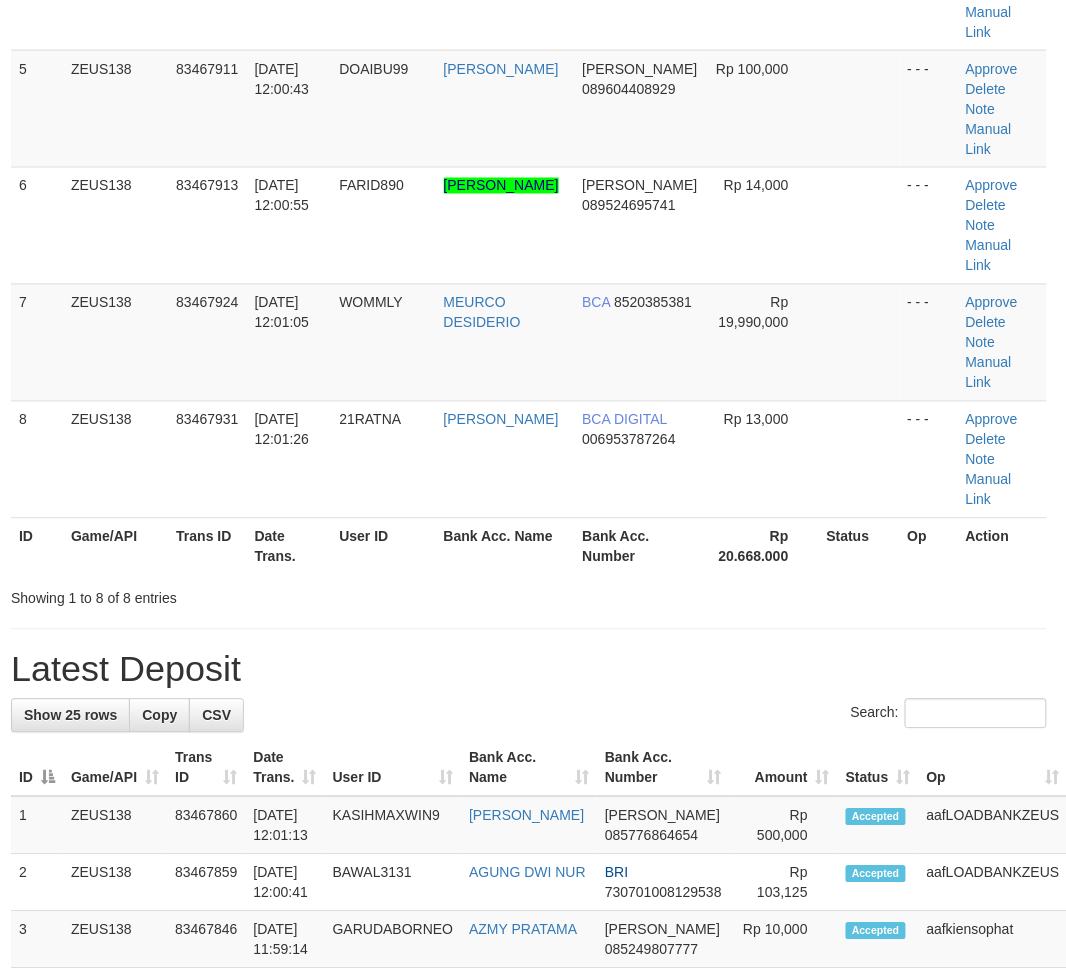 scroll, scrollTop: 394, scrollLeft: 4, axis: both 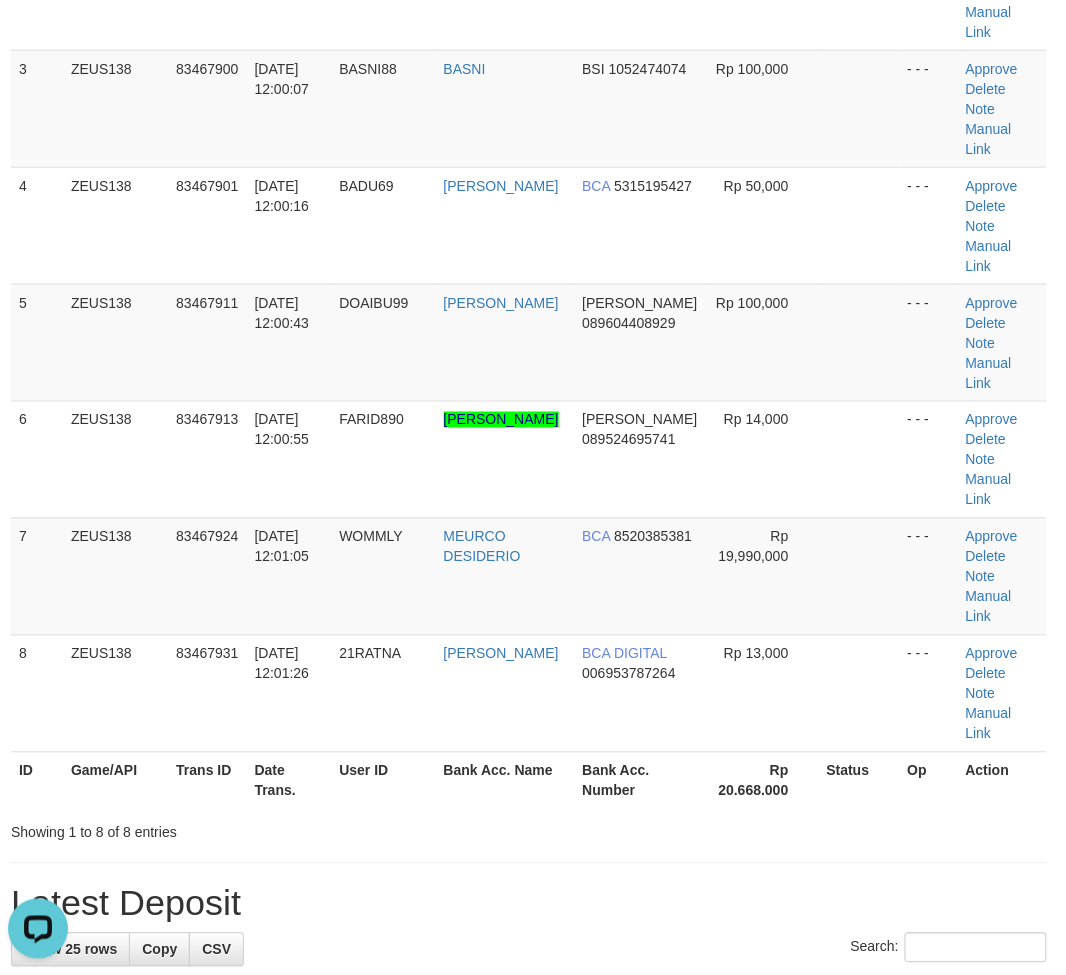 drag, startPoint x: 615, startPoint y: 710, endPoint x: 778, endPoint y: 740, distance: 165.73775 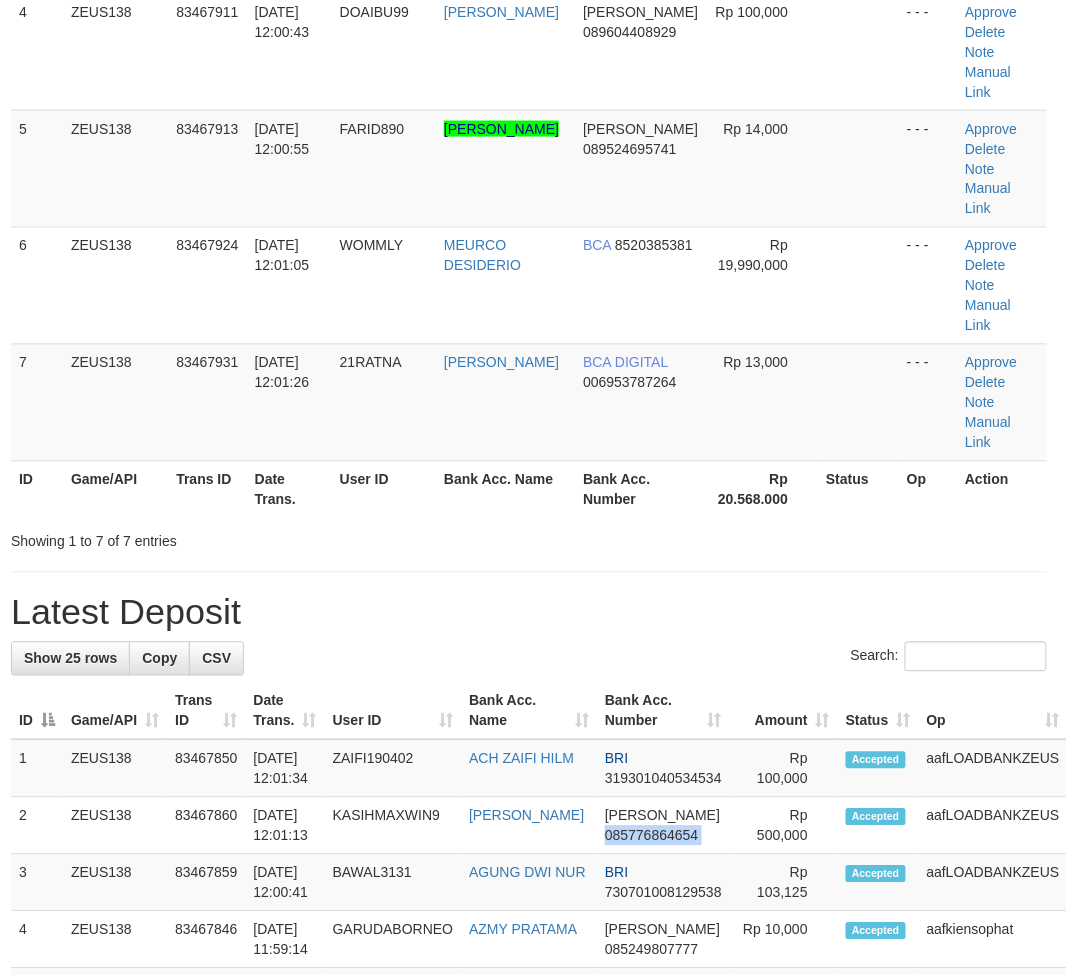 scroll, scrollTop: 394, scrollLeft: 4, axis: both 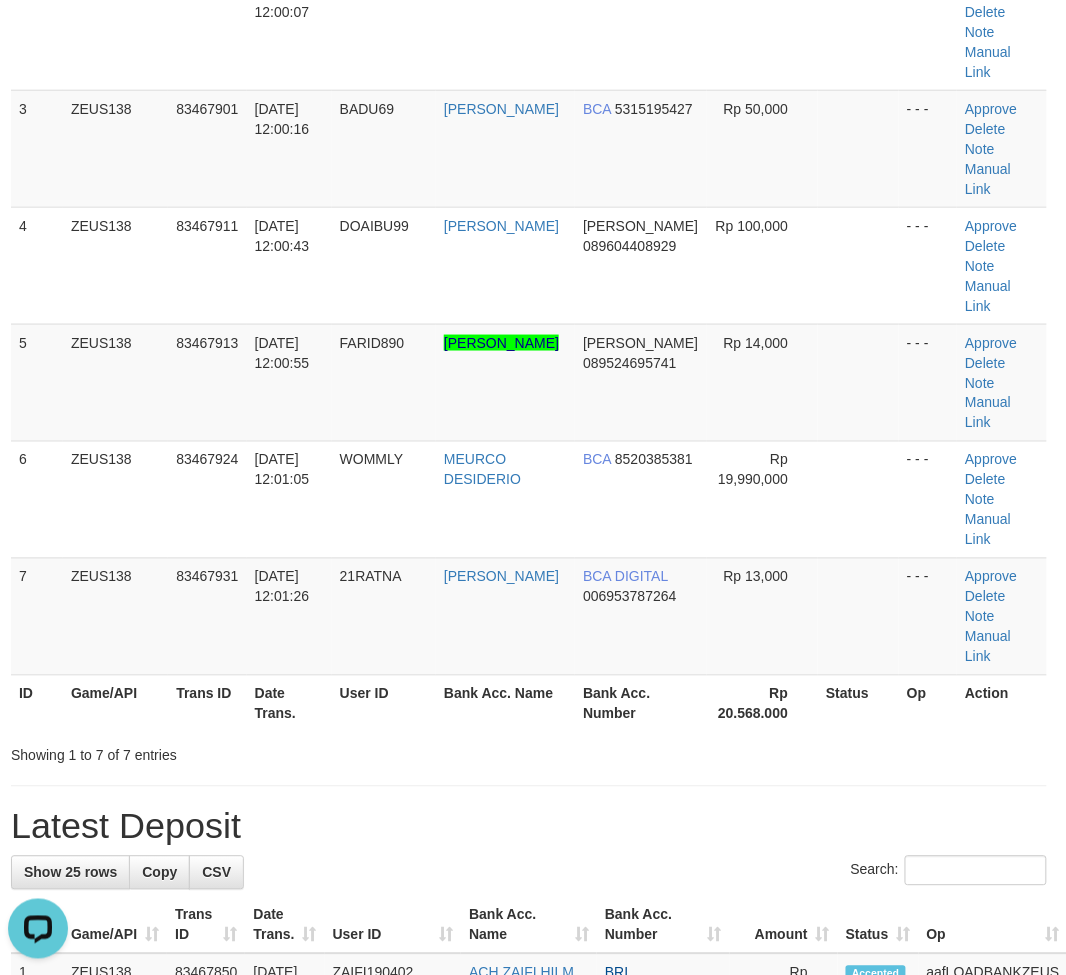 drag, startPoint x: 595, startPoint y: 676, endPoint x: 452, endPoint y: 683, distance: 143.17122 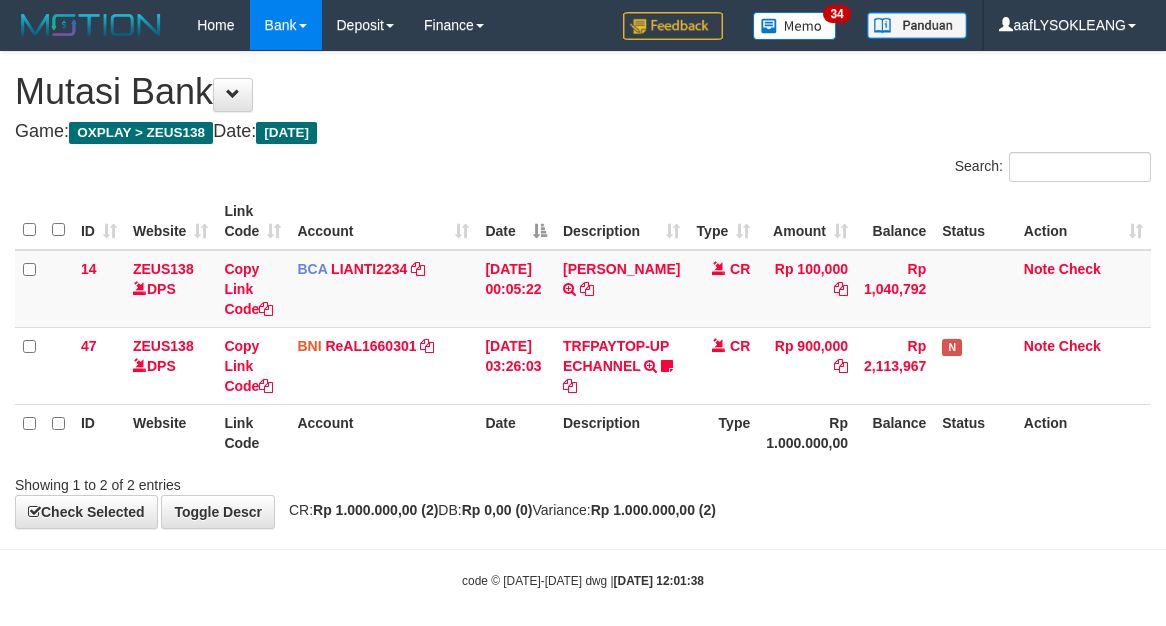 scroll, scrollTop: 32, scrollLeft: 0, axis: vertical 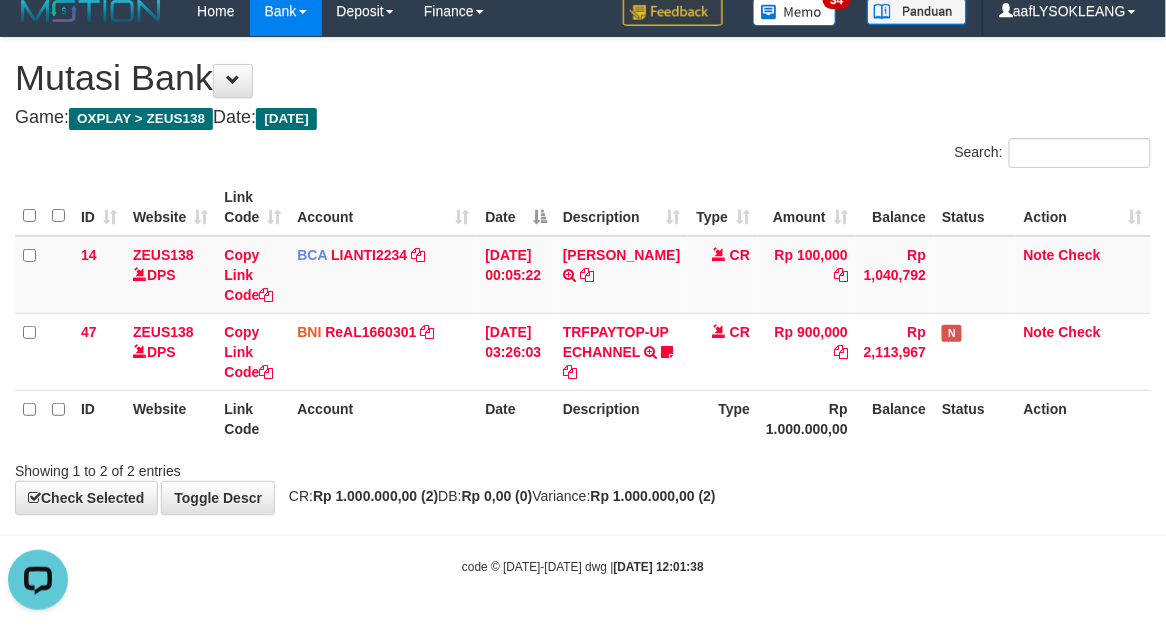 drag, startPoint x: 740, startPoint y: 537, endPoint x: 731, endPoint y: 530, distance: 11.401754 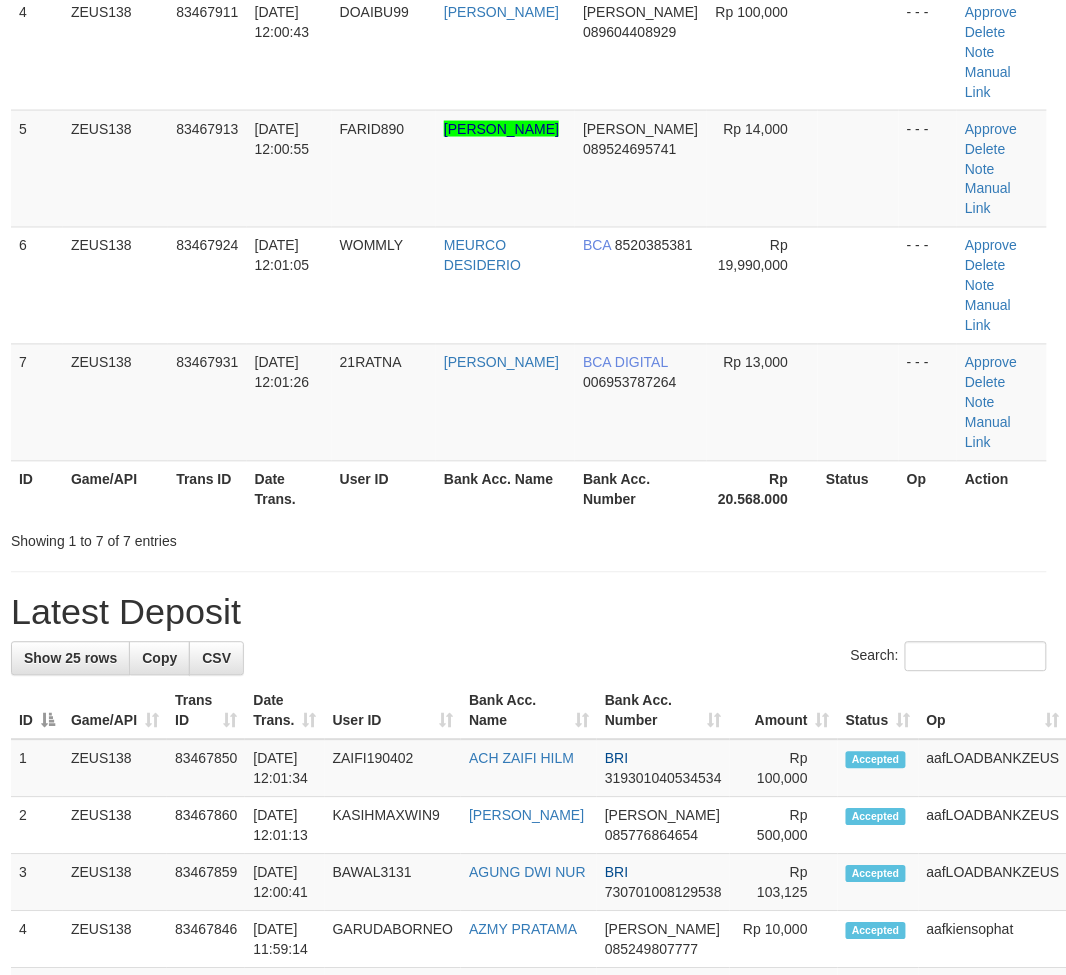 scroll, scrollTop: 394, scrollLeft: 4, axis: both 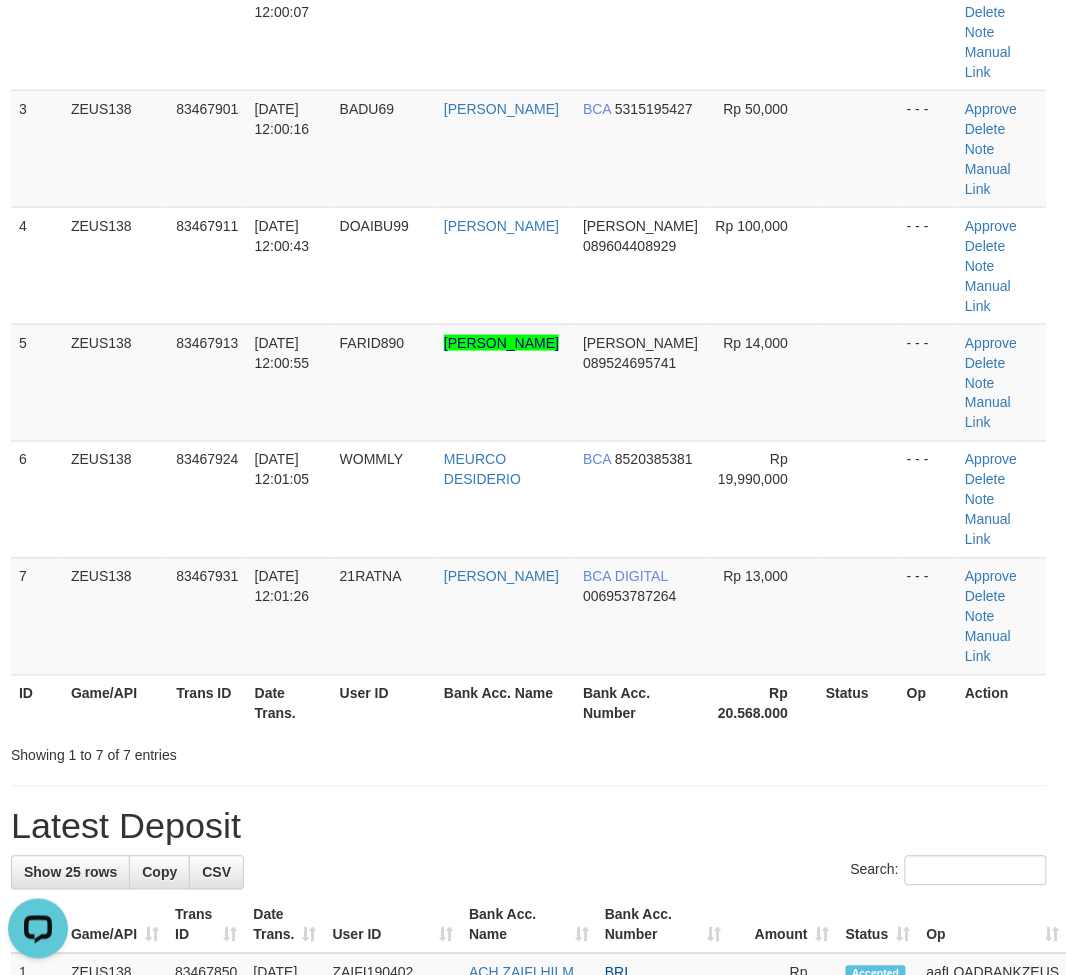 drag, startPoint x: 581, startPoint y: 781, endPoint x: 556, endPoint y: 786, distance: 25.495098 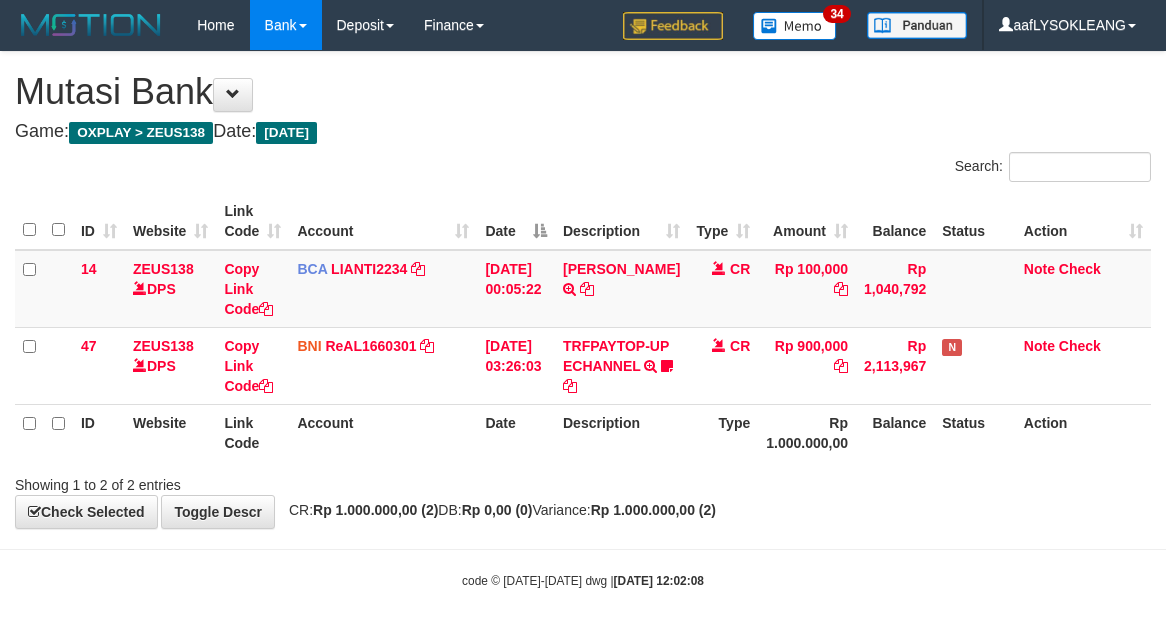 scroll, scrollTop: 32, scrollLeft: 0, axis: vertical 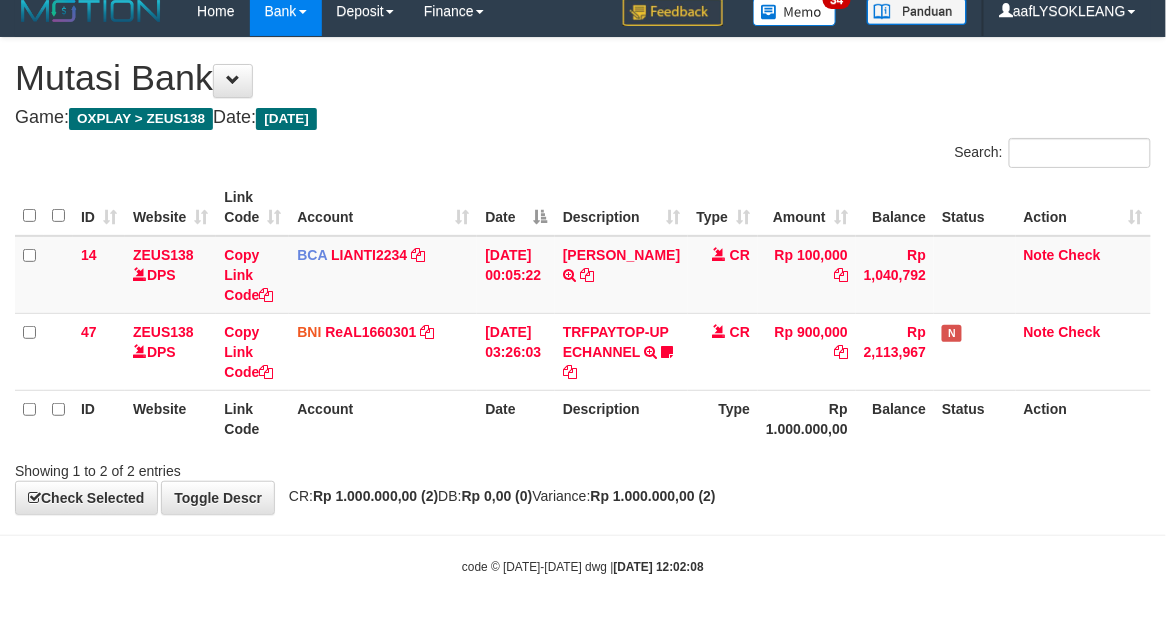drag, startPoint x: 911, startPoint y: 554, endPoint x: 545, endPoint y: 417, distance: 390.80045 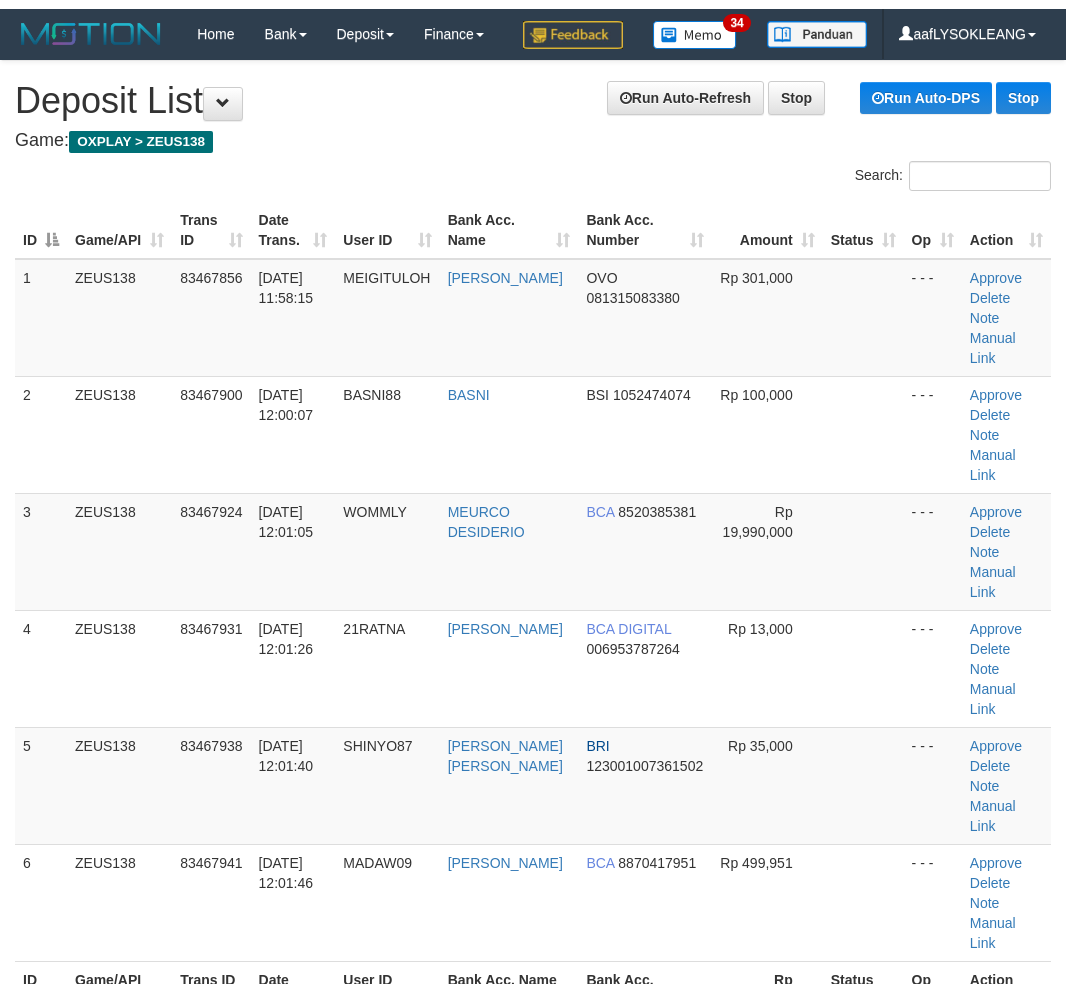 scroll, scrollTop: 590, scrollLeft: 0, axis: vertical 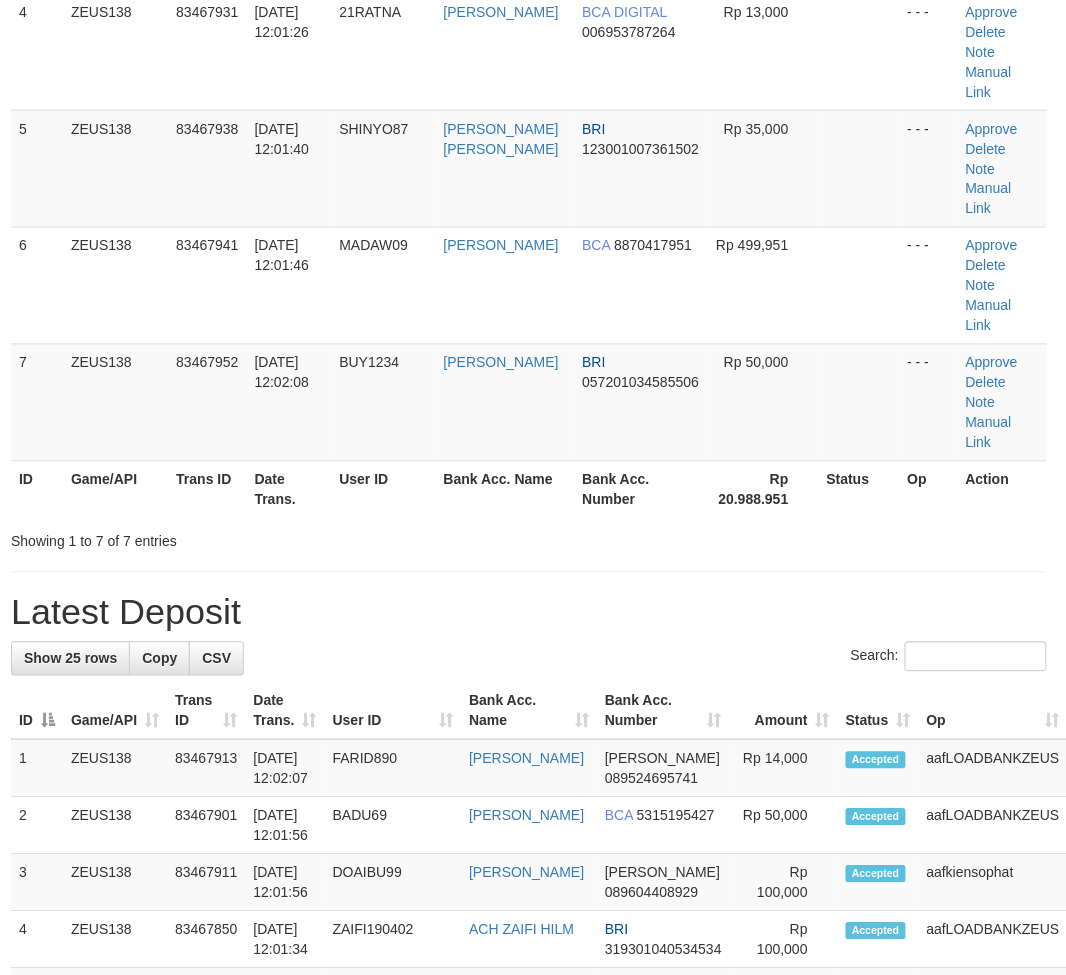 click on "Bank Acc. Name" at bounding box center (505, 489) 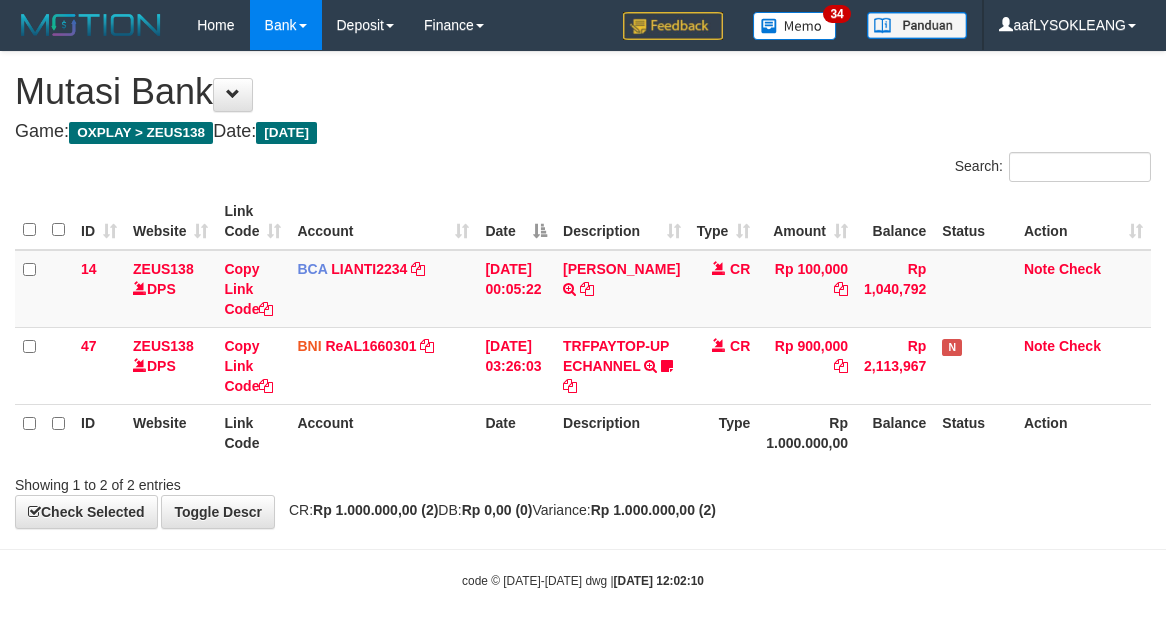 scroll, scrollTop: 32, scrollLeft: 0, axis: vertical 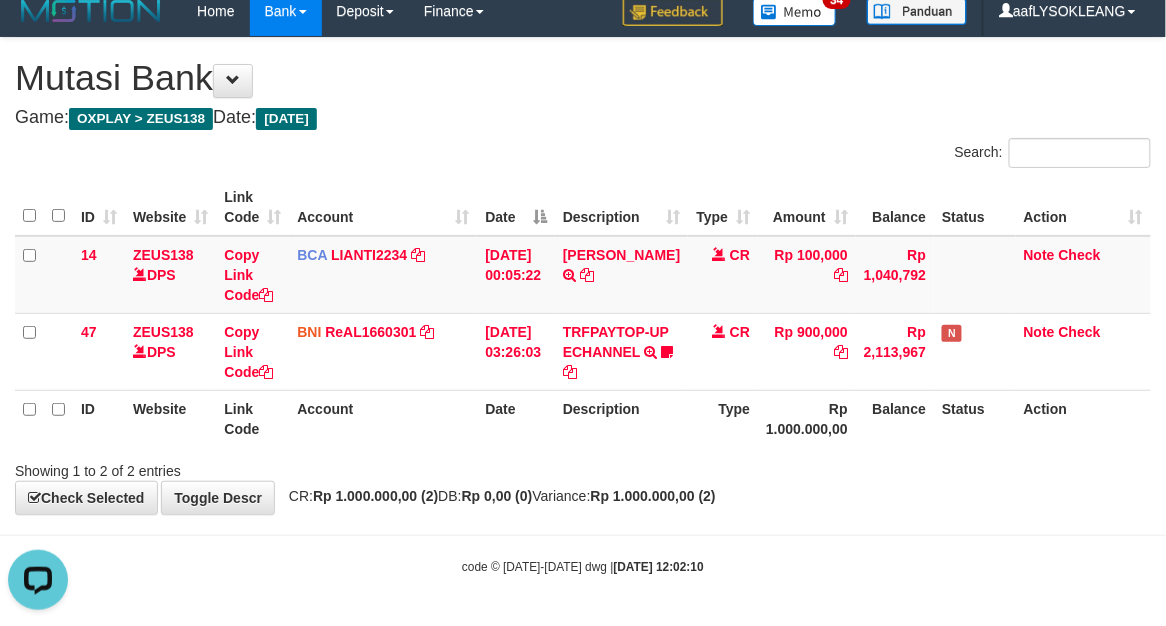 drag, startPoint x: 723, startPoint y: 545, endPoint x: 198, endPoint y: 421, distance: 539.44507 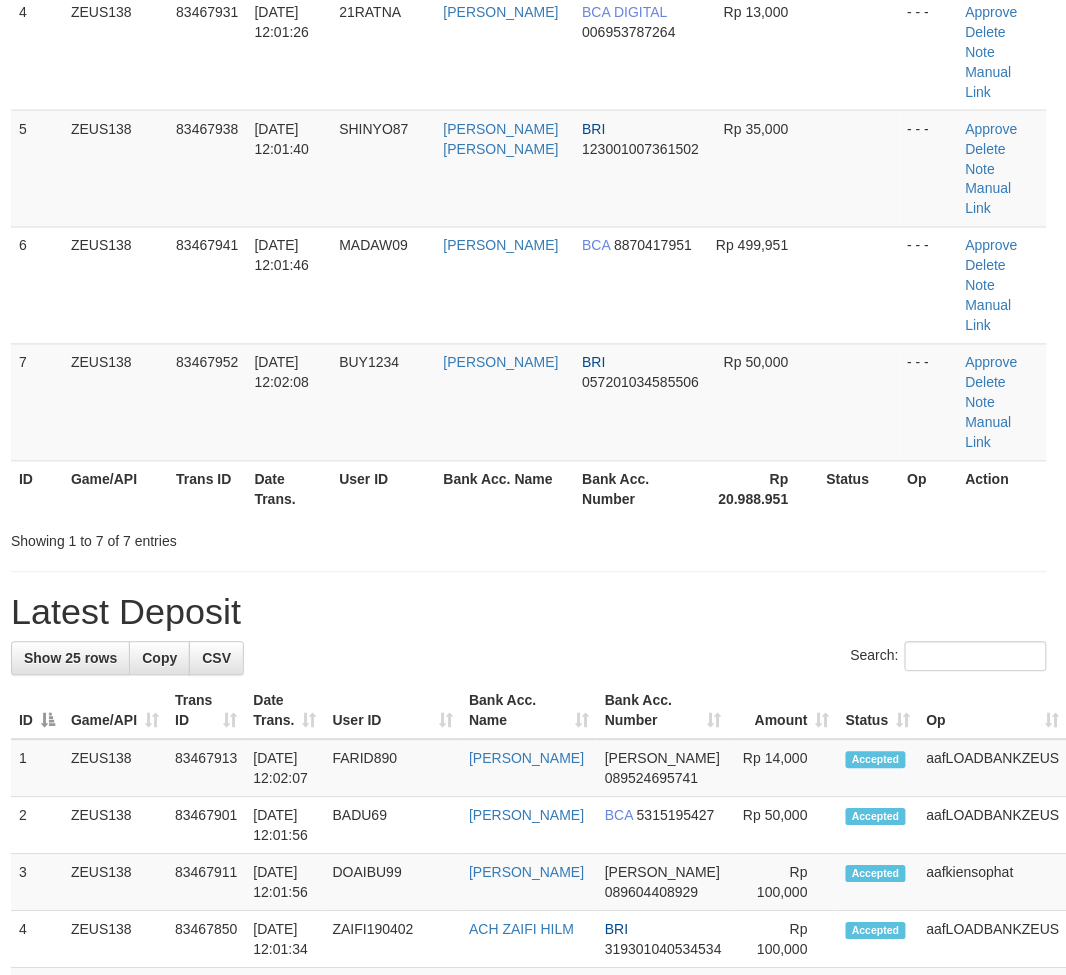 scroll, scrollTop: 394, scrollLeft: 4, axis: both 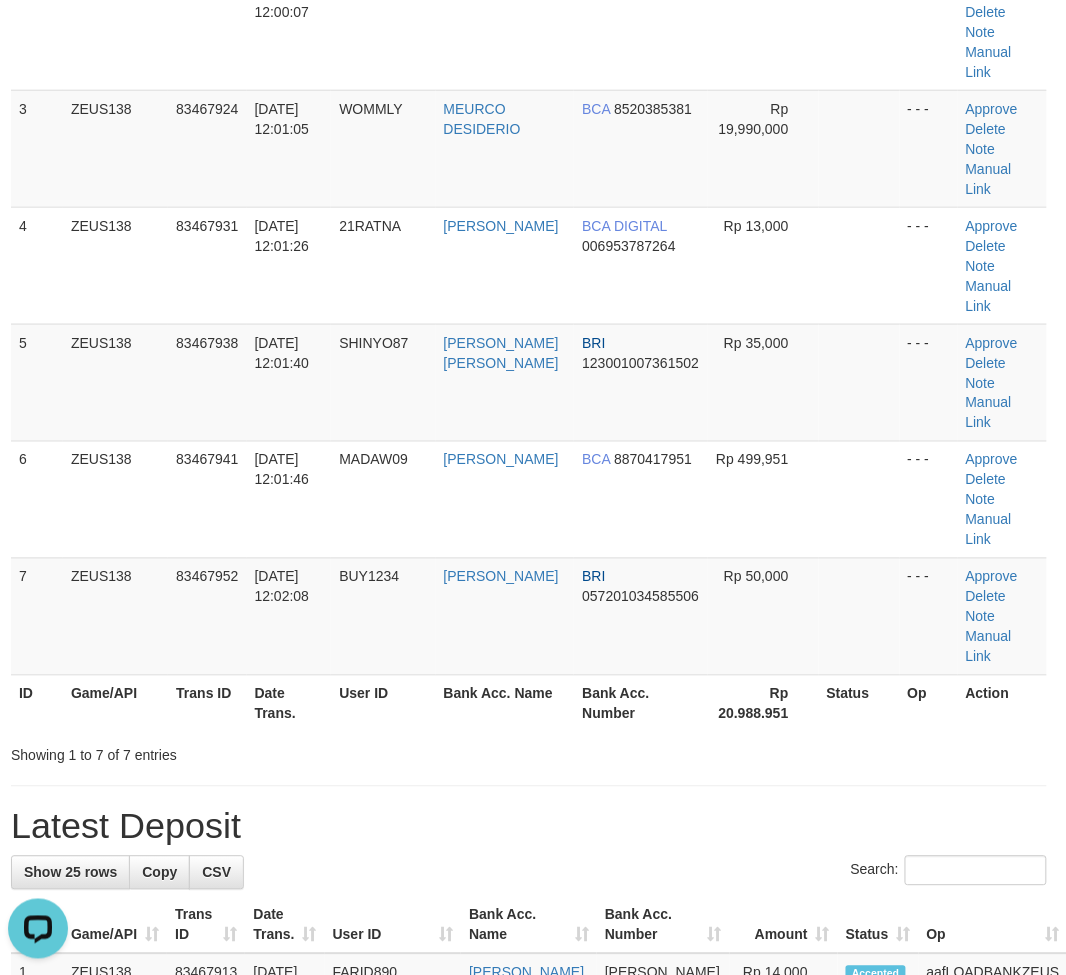 drag, startPoint x: 736, startPoint y: 715, endPoint x: 755, endPoint y: 687, distance: 33.83785 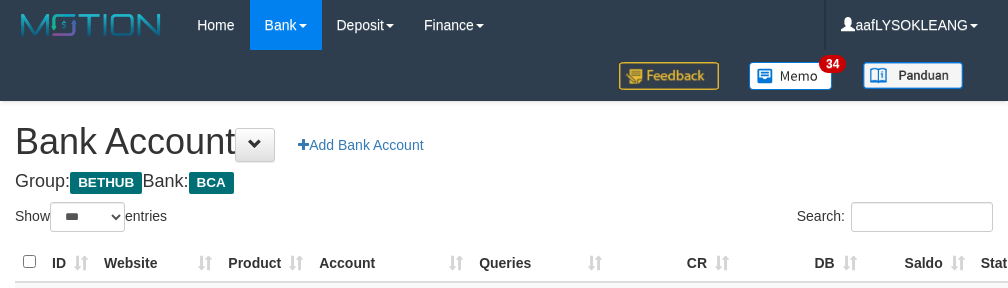 select on "***" 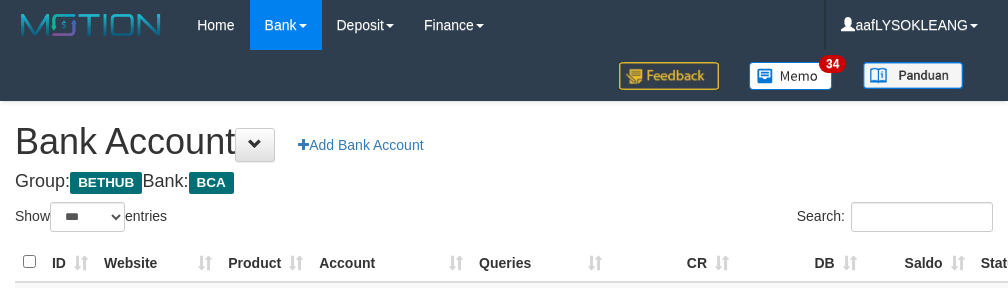 scroll, scrollTop: 370, scrollLeft: 0, axis: vertical 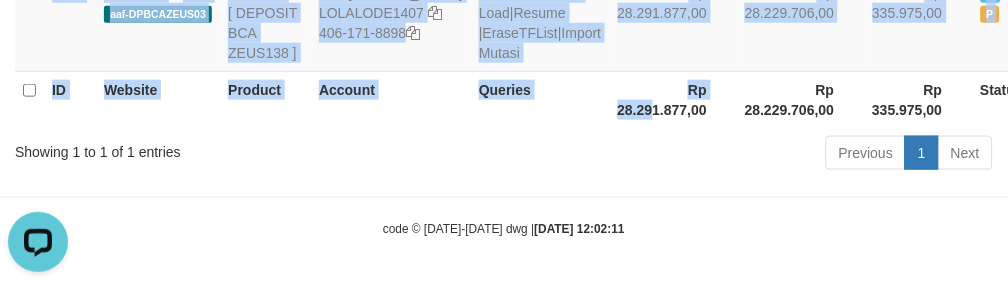 click on "ID Website Product Account Queries CR [PERSON_NAME] Status Action
4500
ZEUS138
DPS
aaf-DPBCAZEUS03
BETHUB
[ DEPOSIT BCA ZEUS138 ]
BCA
[PERSON_NAME]
LOLALODE1407
406-171-8898
86  updated 6 mins ago
Load
|
Resume
|
EraseTFList
|
Import Mutasi
Rp 28.291.877,00
Rp 28.229.706,00
Rp 335.975,00
A
P
Edit
[GEOGRAPHIC_DATA]
ID Website Product Account Queries Rp 28.291.877,00 Rp 28.229.706,00 Rp 335.975,00" at bounding box center (504, 31) 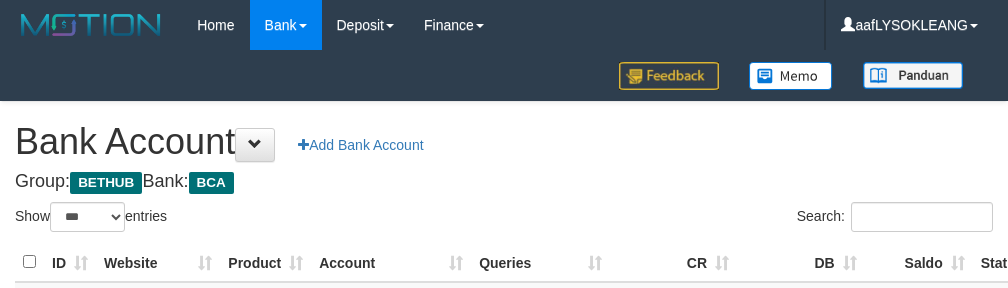 select on "***" 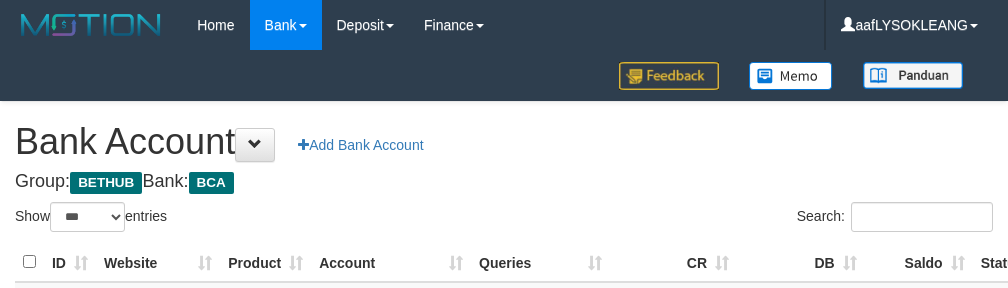 scroll, scrollTop: 222, scrollLeft: 0, axis: vertical 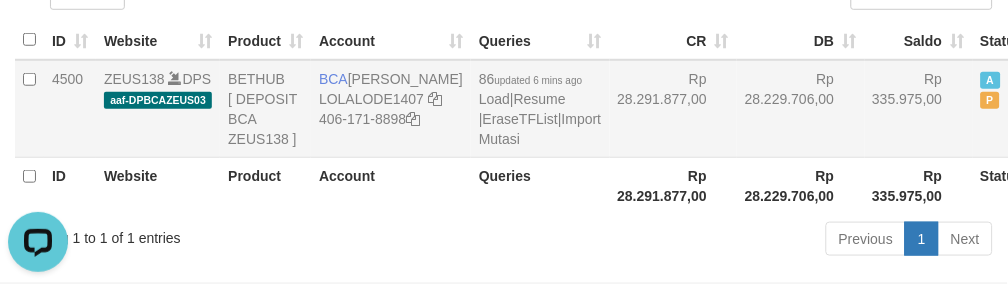 drag, startPoint x: 675, startPoint y: 125, endPoint x: 641, endPoint y: 138, distance: 36.40055 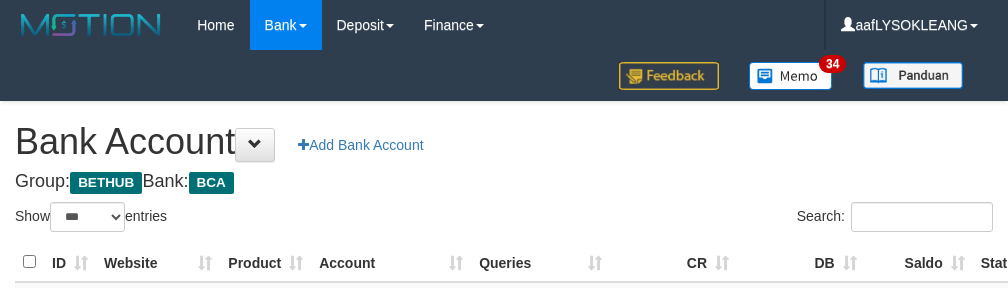 select on "***" 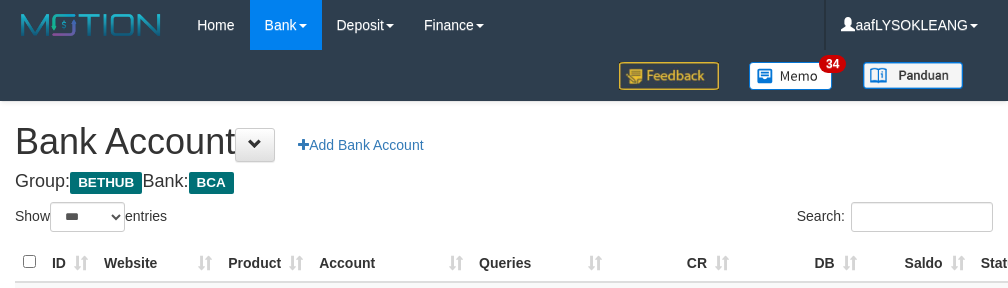 scroll, scrollTop: 222, scrollLeft: 0, axis: vertical 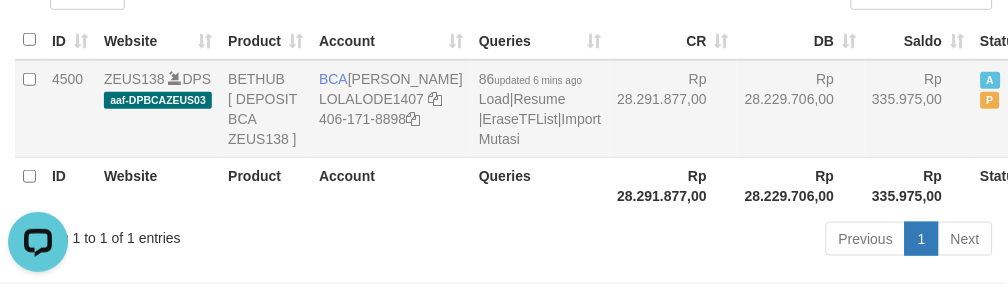 drag, startPoint x: 623, startPoint y: 150, endPoint x: 554, endPoint y: 161, distance: 69.87131 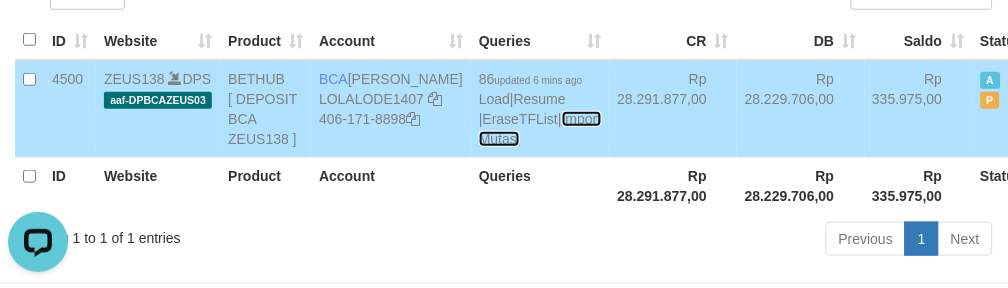 click on "Import Mutasi" at bounding box center (540, 129) 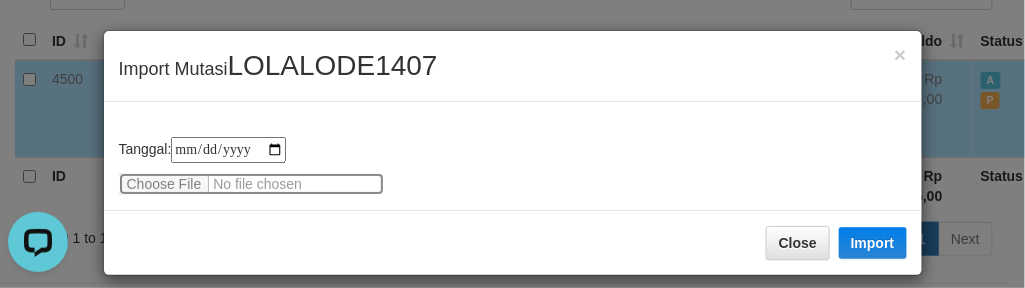 click at bounding box center (251, 184) 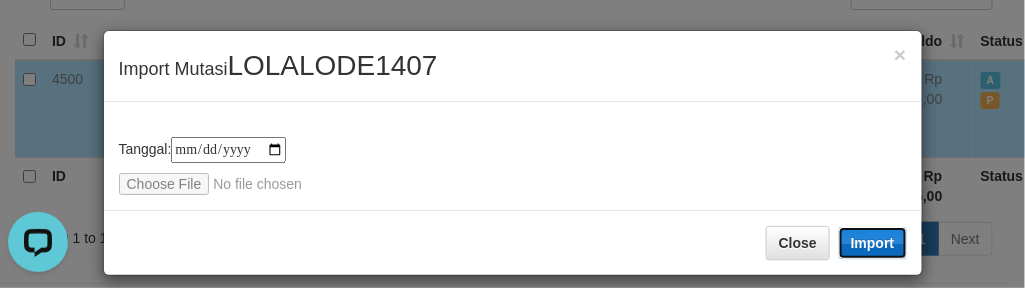 drag, startPoint x: 851, startPoint y: 237, endPoint x: 1014, endPoint y: 286, distance: 170.20576 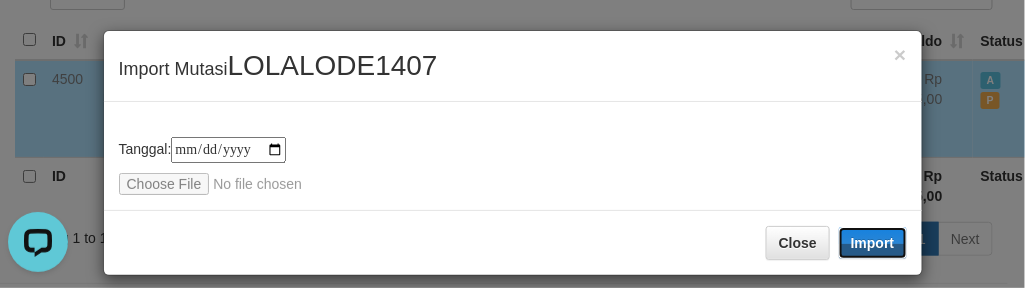 click on "Import" at bounding box center (873, 243) 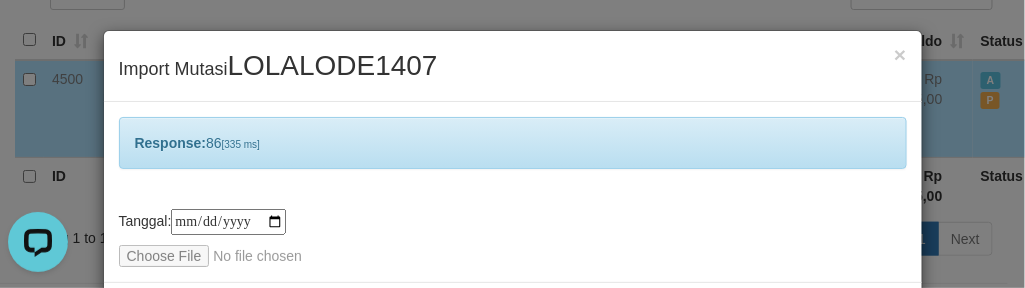 scroll, scrollTop: 86, scrollLeft: 0, axis: vertical 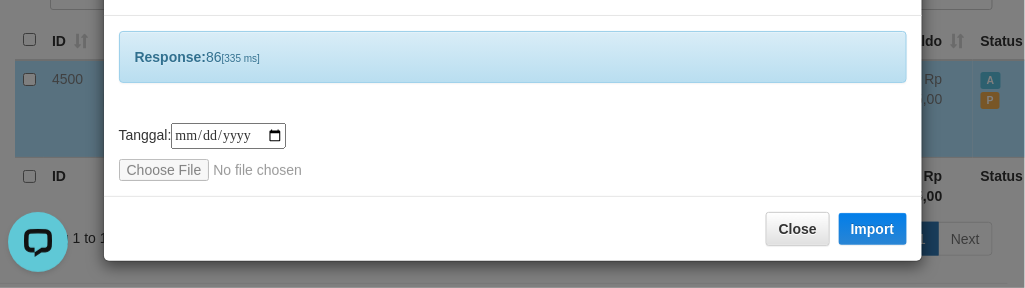 drag, startPoint x: 670, startPoint y: 96, endPoint x: 602, endPoint y: 114, distance: 70.34202 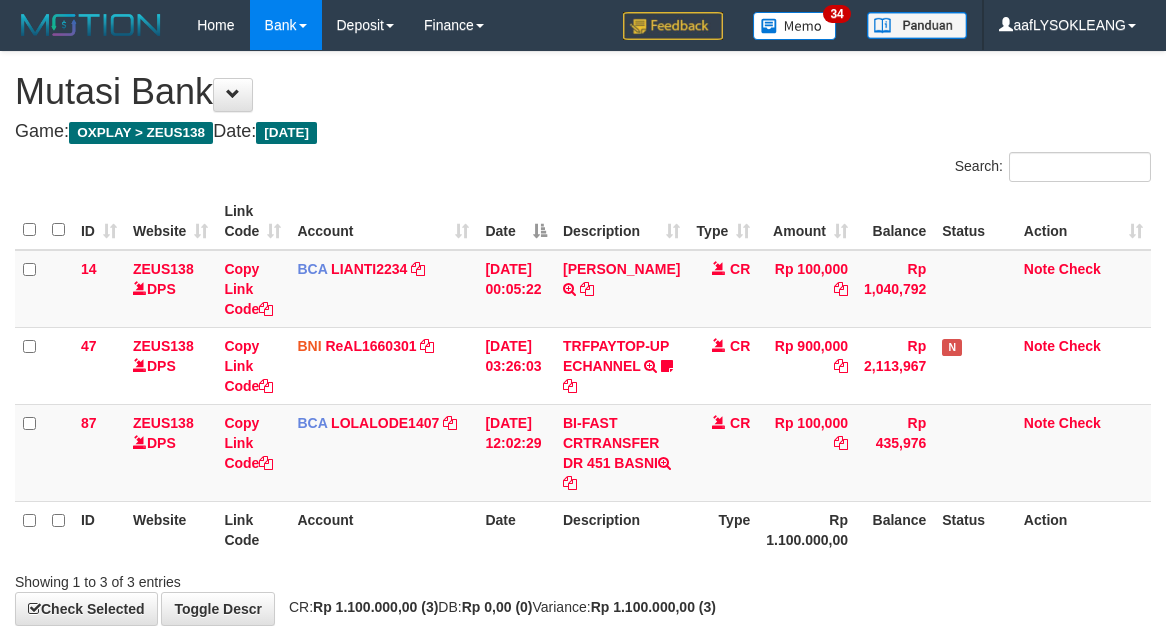 scroll, scrollTop: 94, scrollLeft: 0, axis: vertical 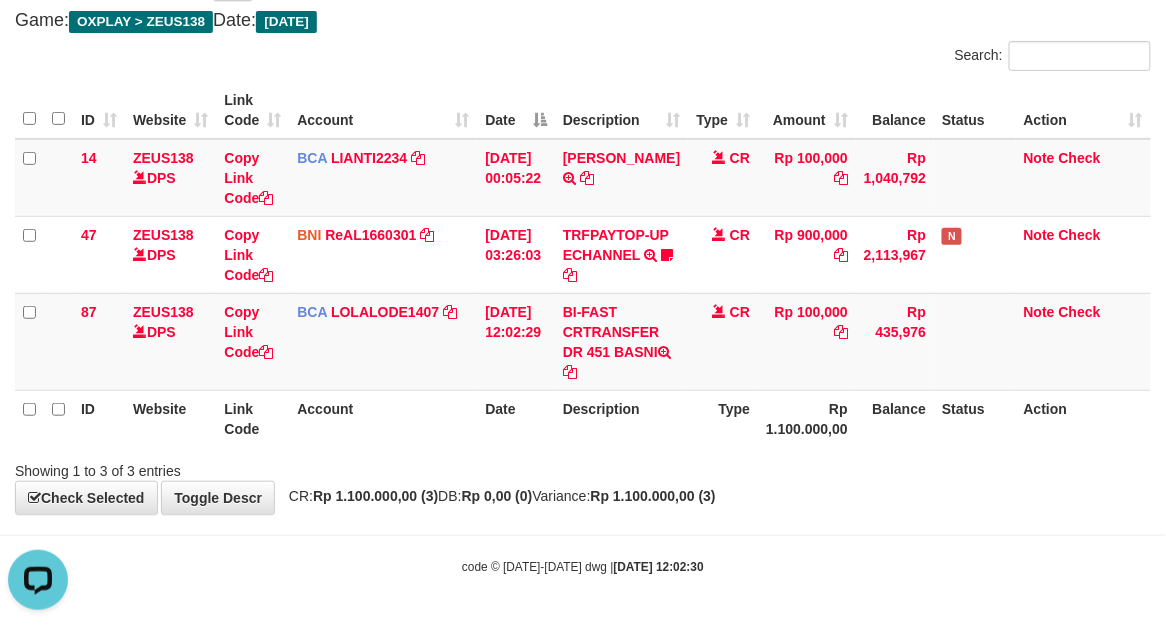 drag, startPoint x: 815, startPoint y: 583, endPoint x: 581, endPoint y: 478, distance: 256.47806 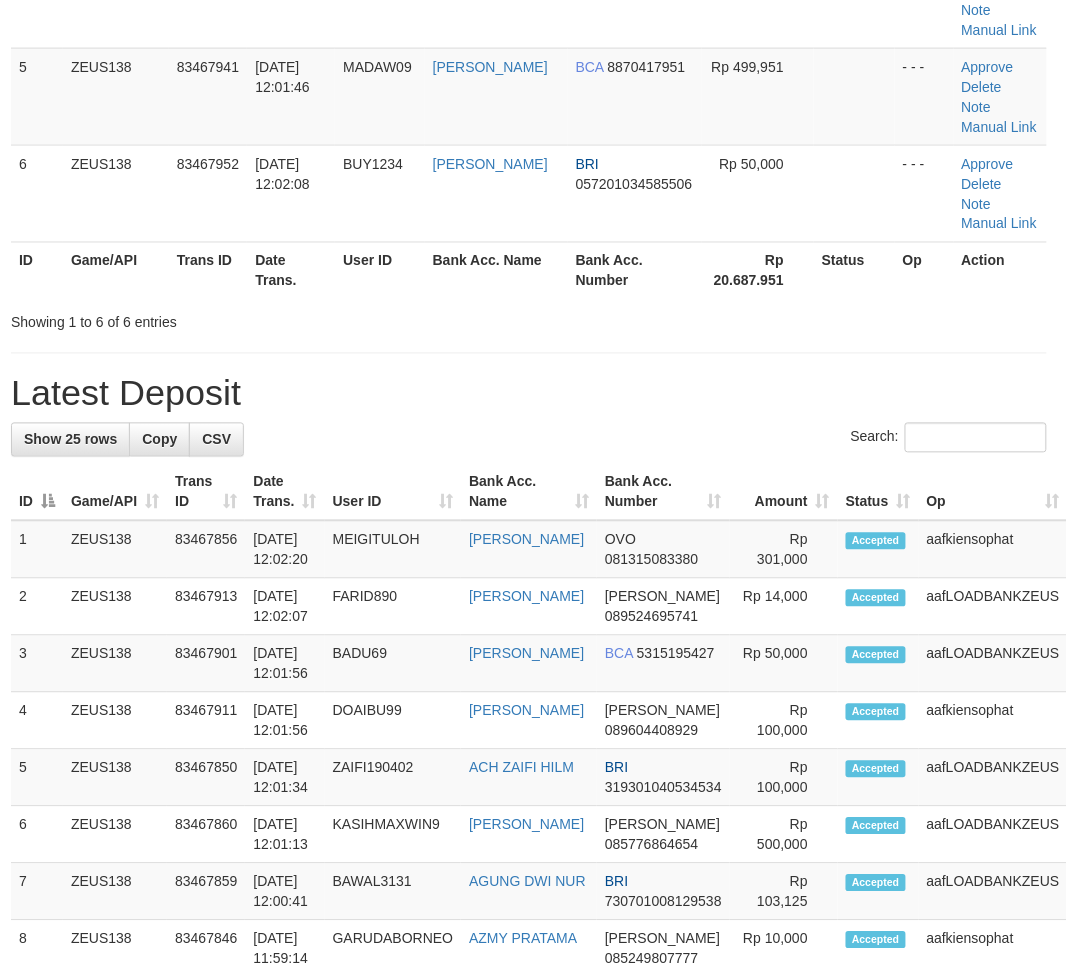 scroll, scrollTop: 394, scrollLeft: 4, axis: both 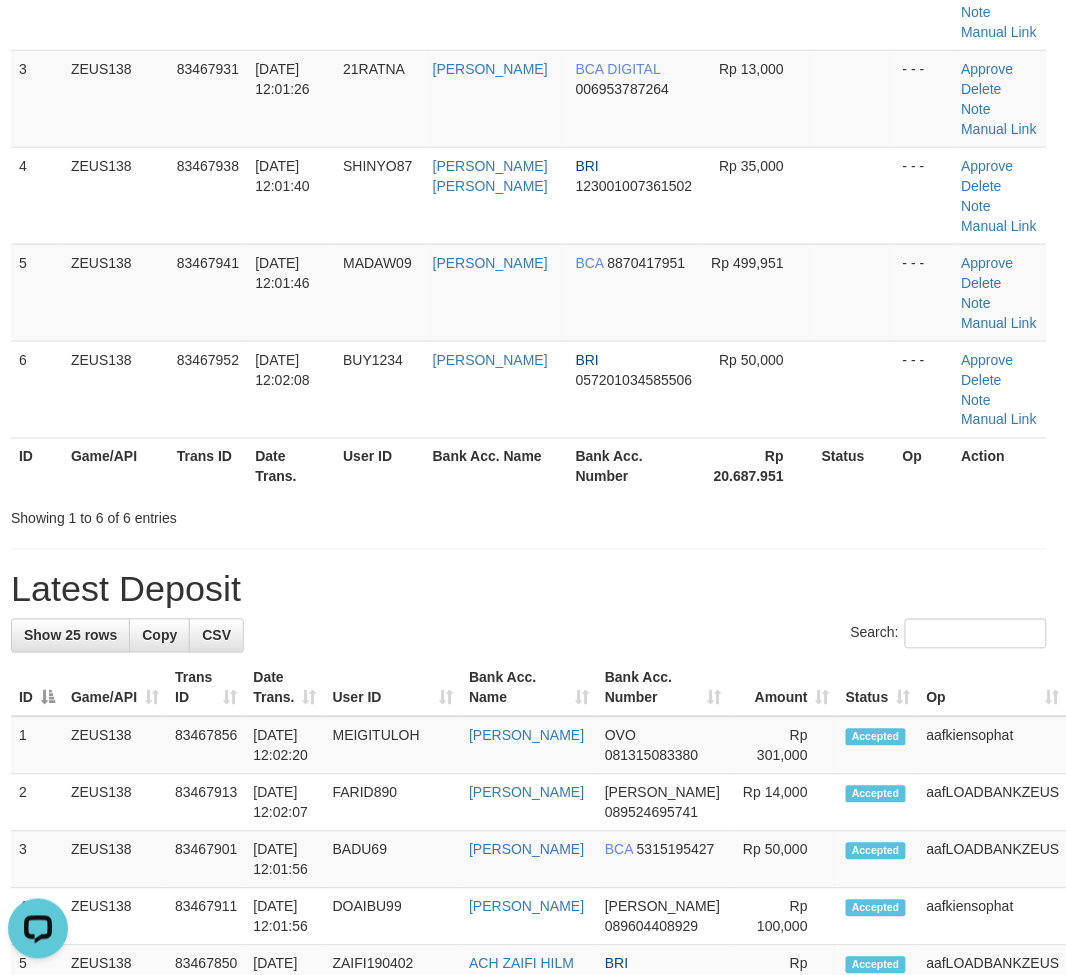 drag, startPoint x: 761, startPoint y: 576, endPoint x: 1080, endPoint y: 612, distance: 321.02493 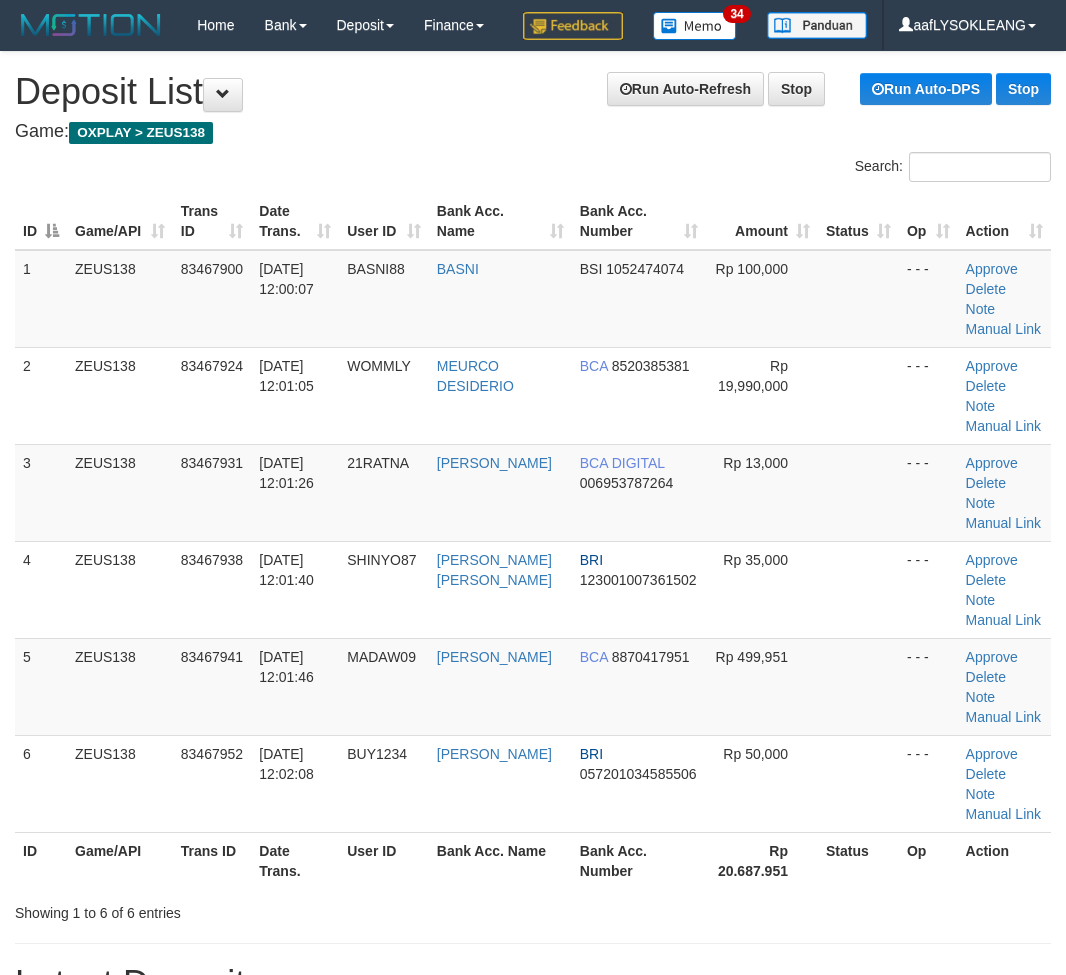 click on "Search:" at bounding box center [533, 1030] 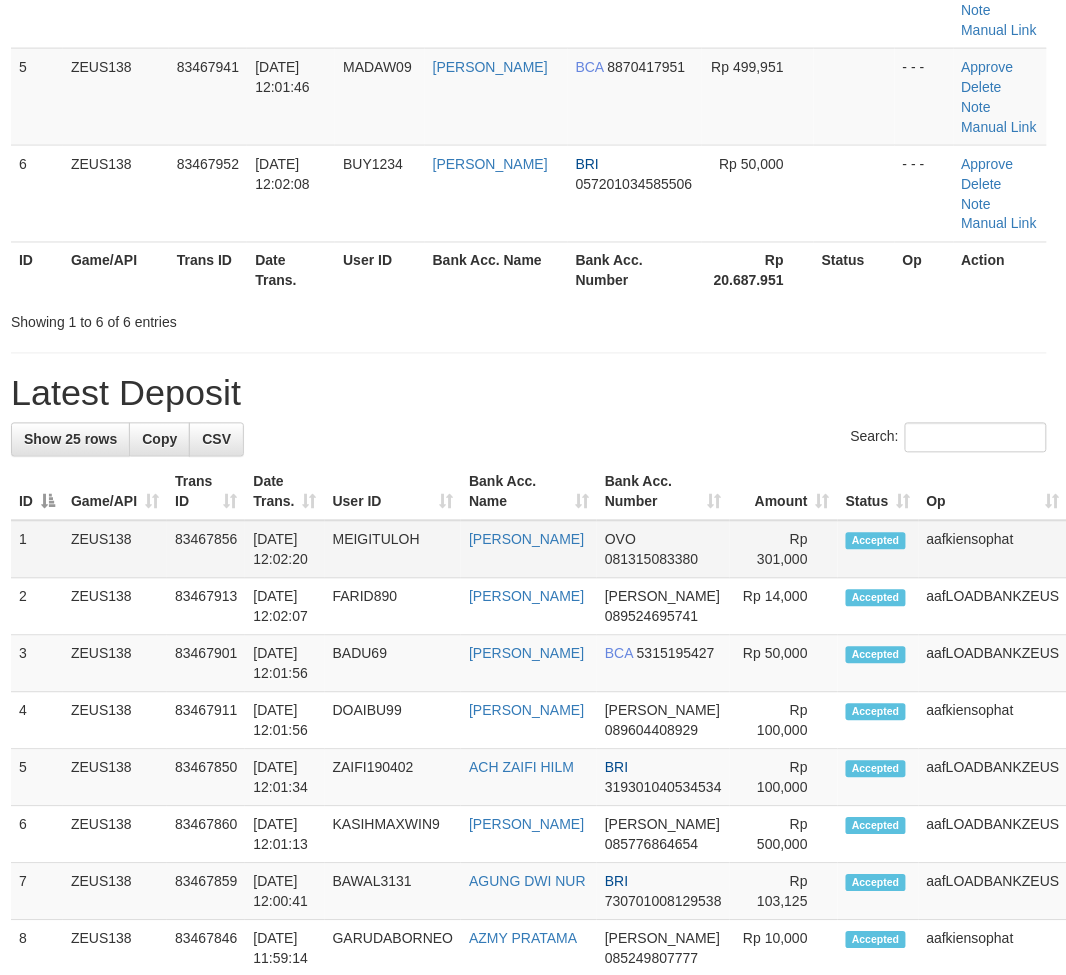 scroll, scrollTop: 1034, scrollLeft: 4, axis: both 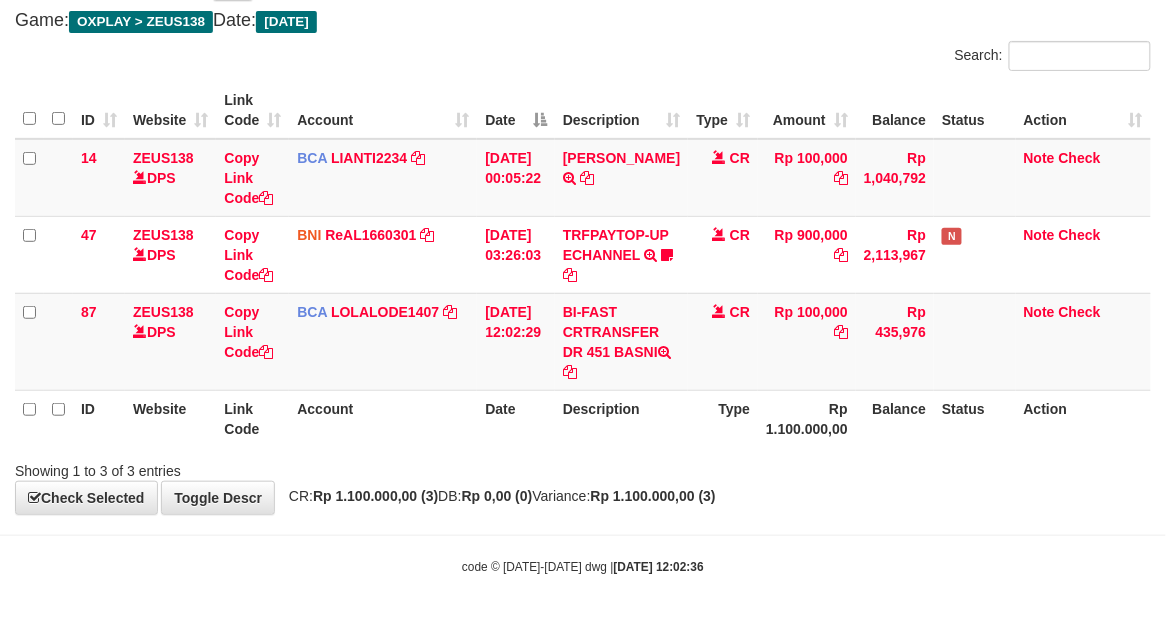 click on "Showing 1 to 3 of 3 entries" at bounding box center [583, 467] 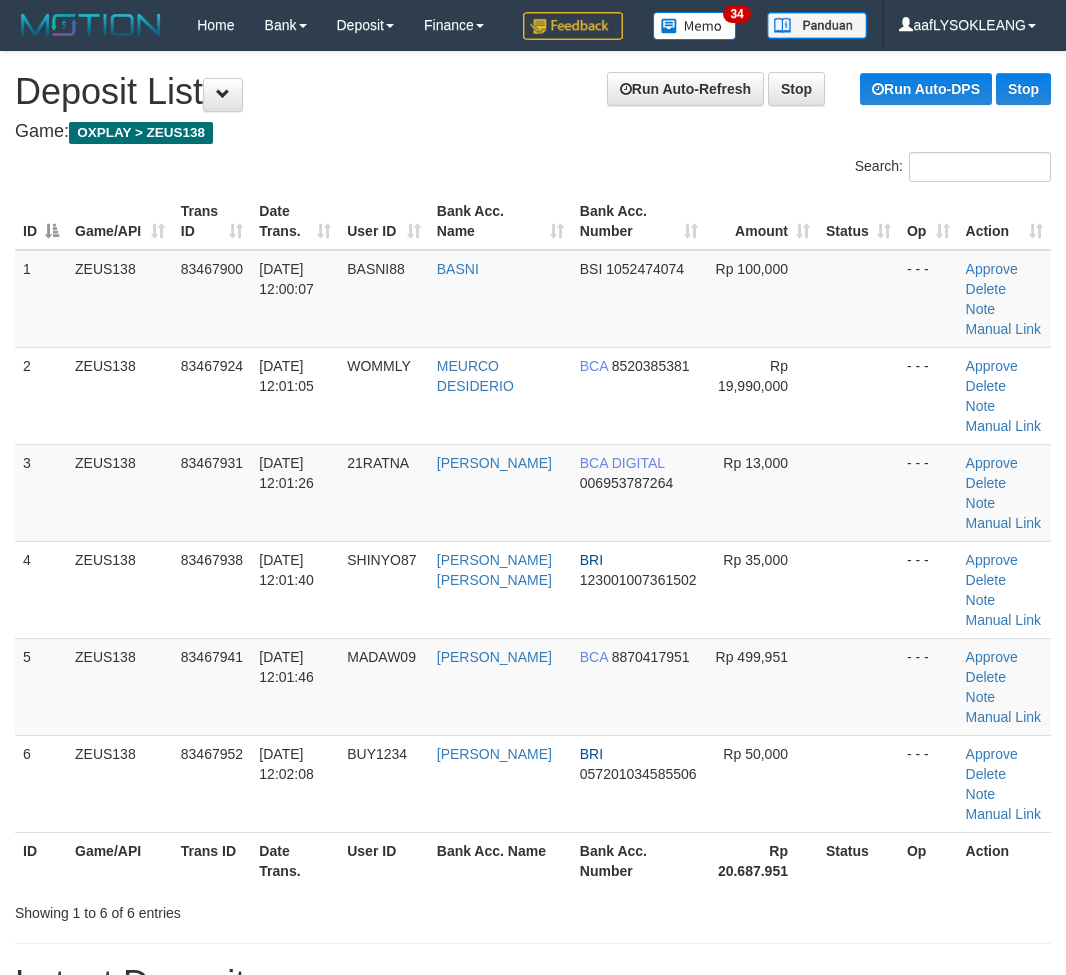 scroll, scrollTop: 1035, scrollLeft: 4, axis: both 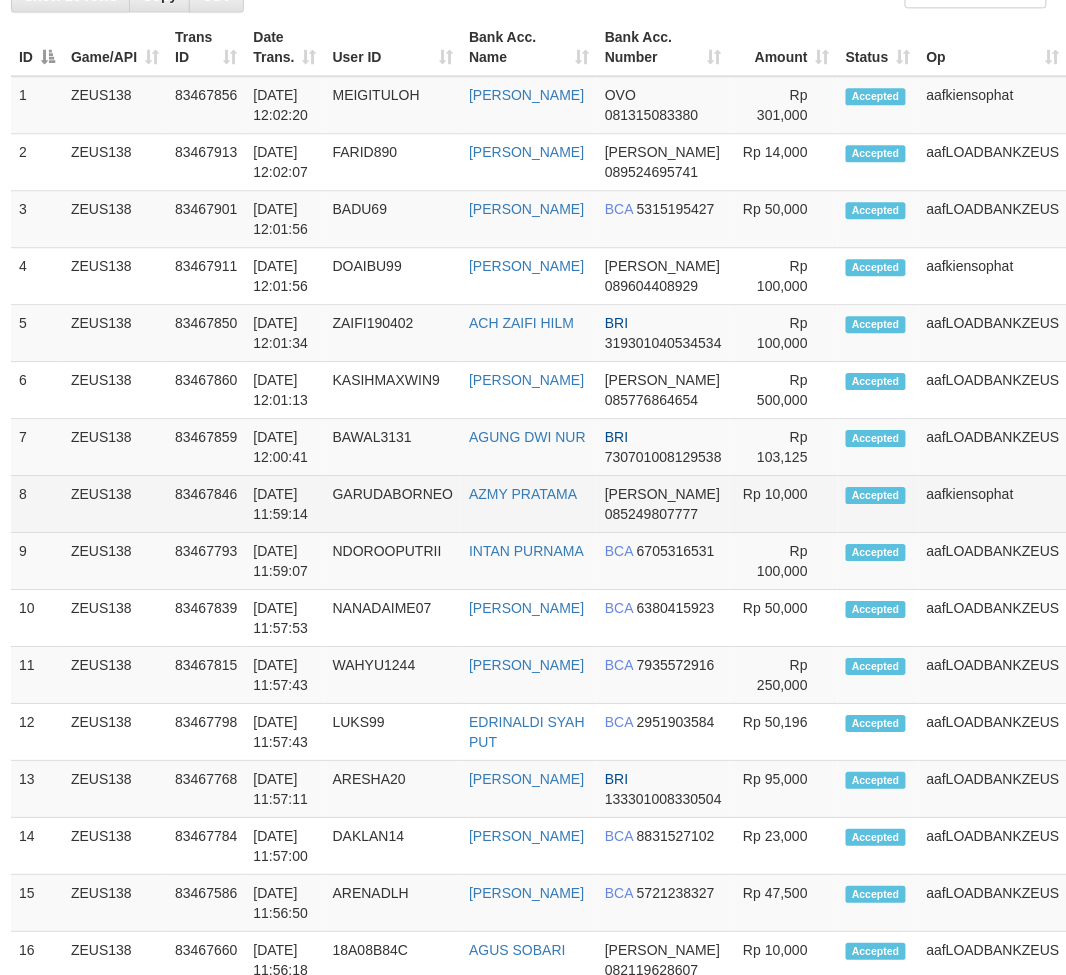 click on "[PERSON_NAME]" at bounding box center [662, 494] 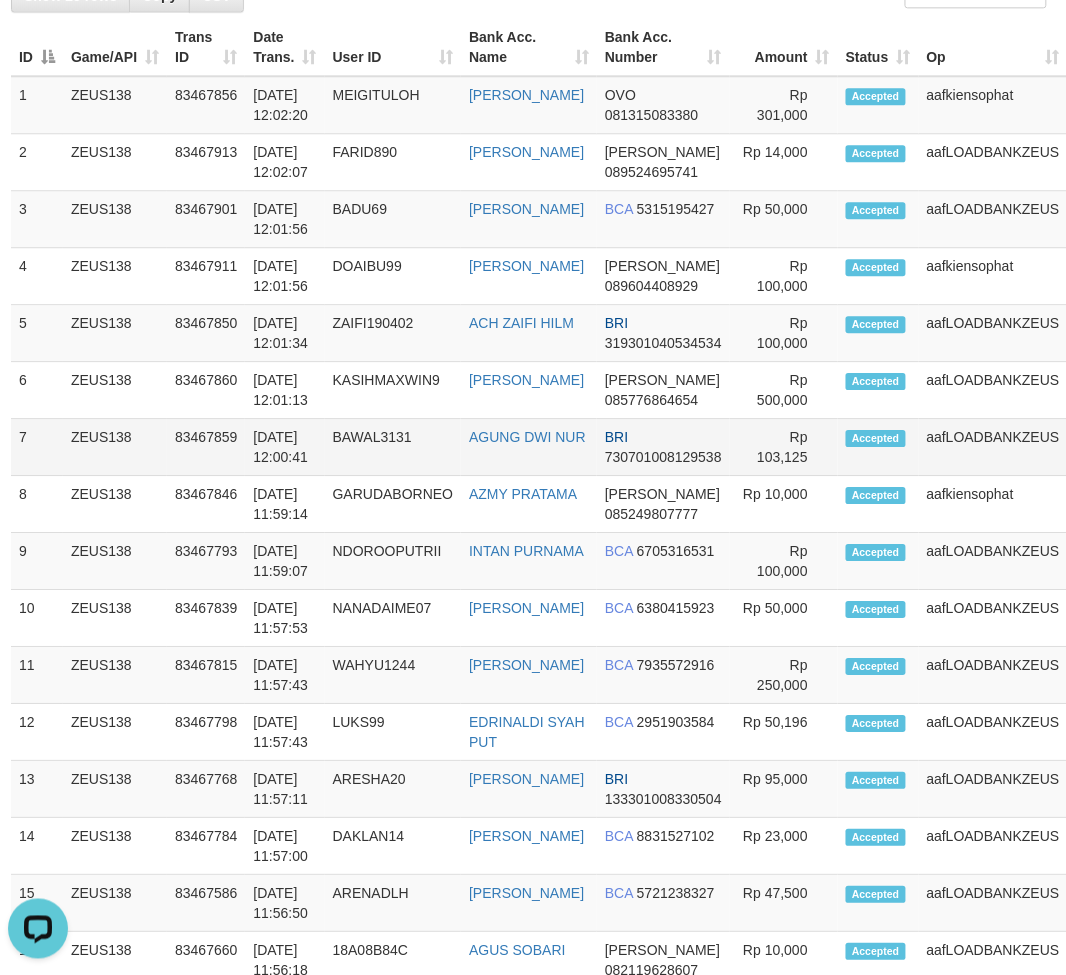 scroll, scrollTop: 0, scrollLeft: 0, axis: both 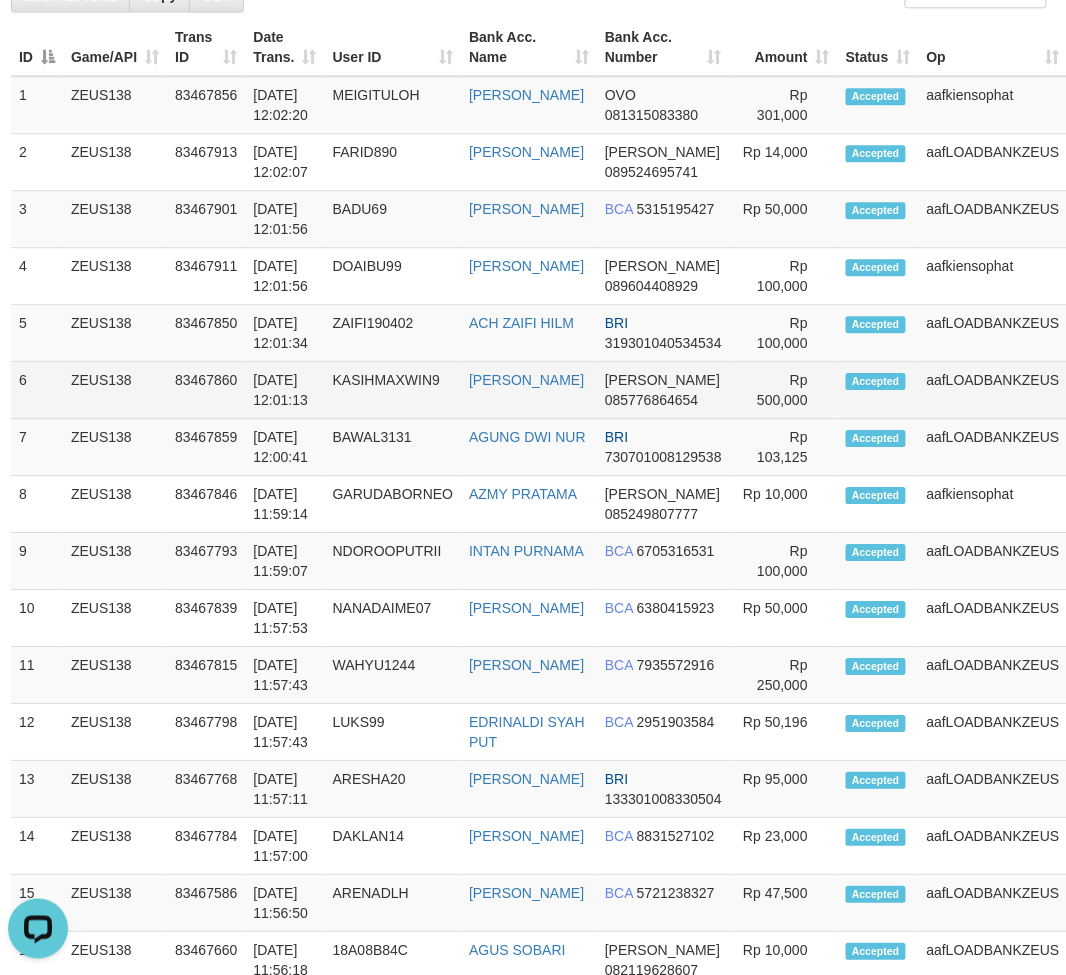 click on "aafLOADBANKZEUS" at bounding box center [993, 390] 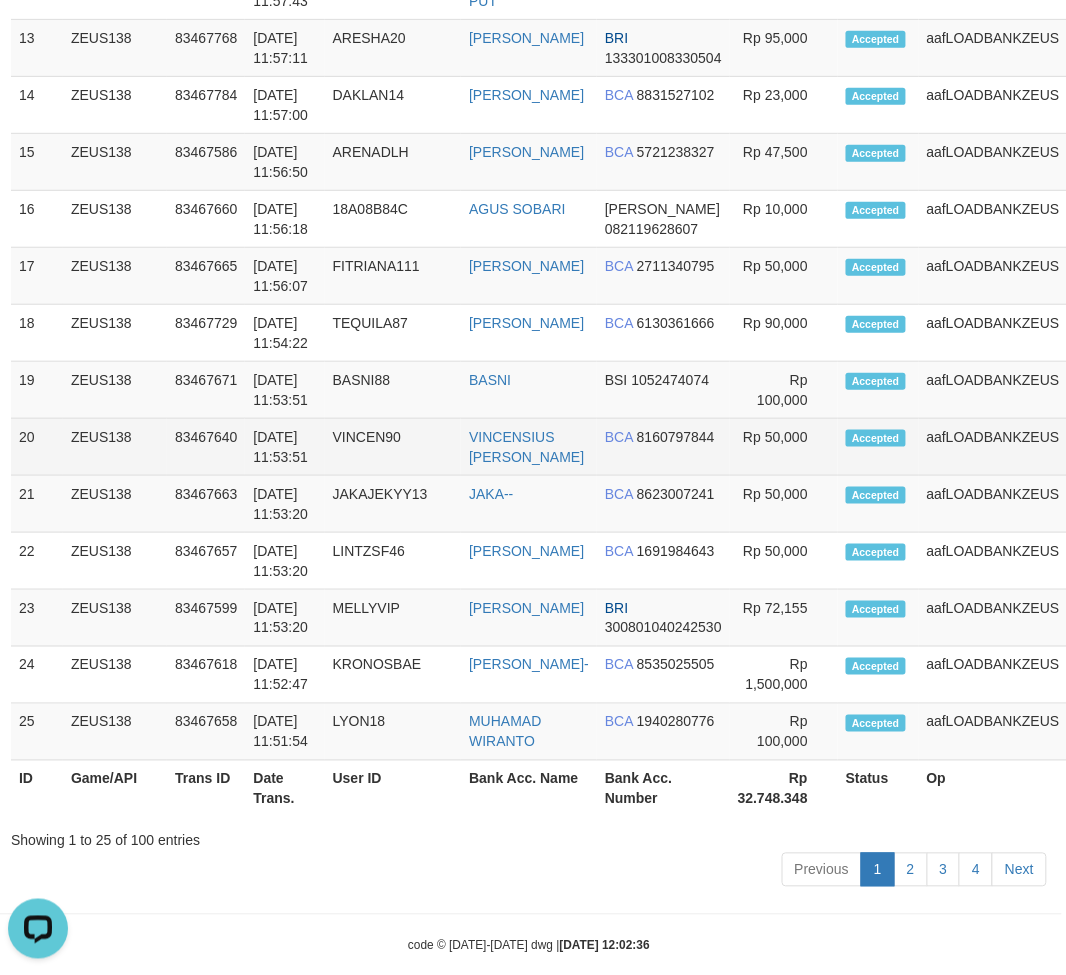scroll, scrollTop: 0, scrollLeft: 4, axis: horizontal 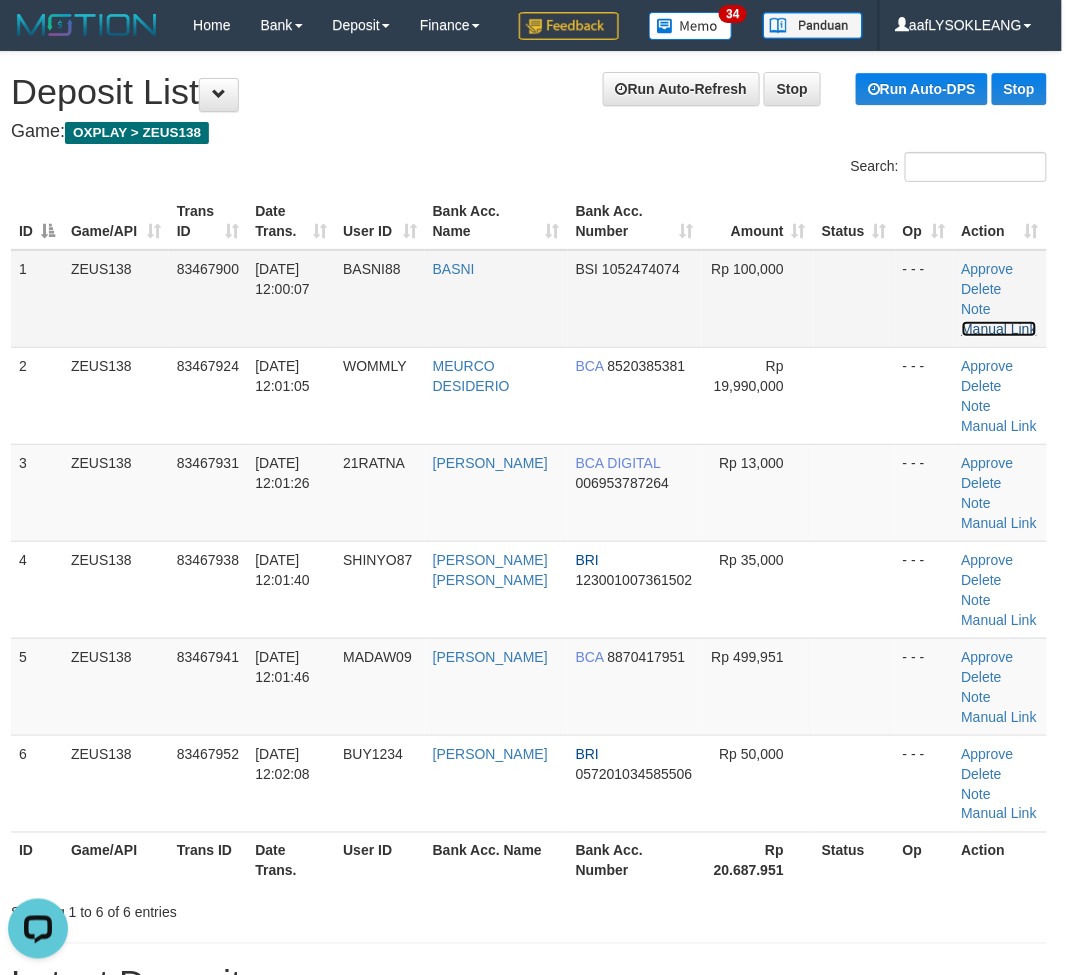 click on "Manual Link" at bounding box center (1000, 329) 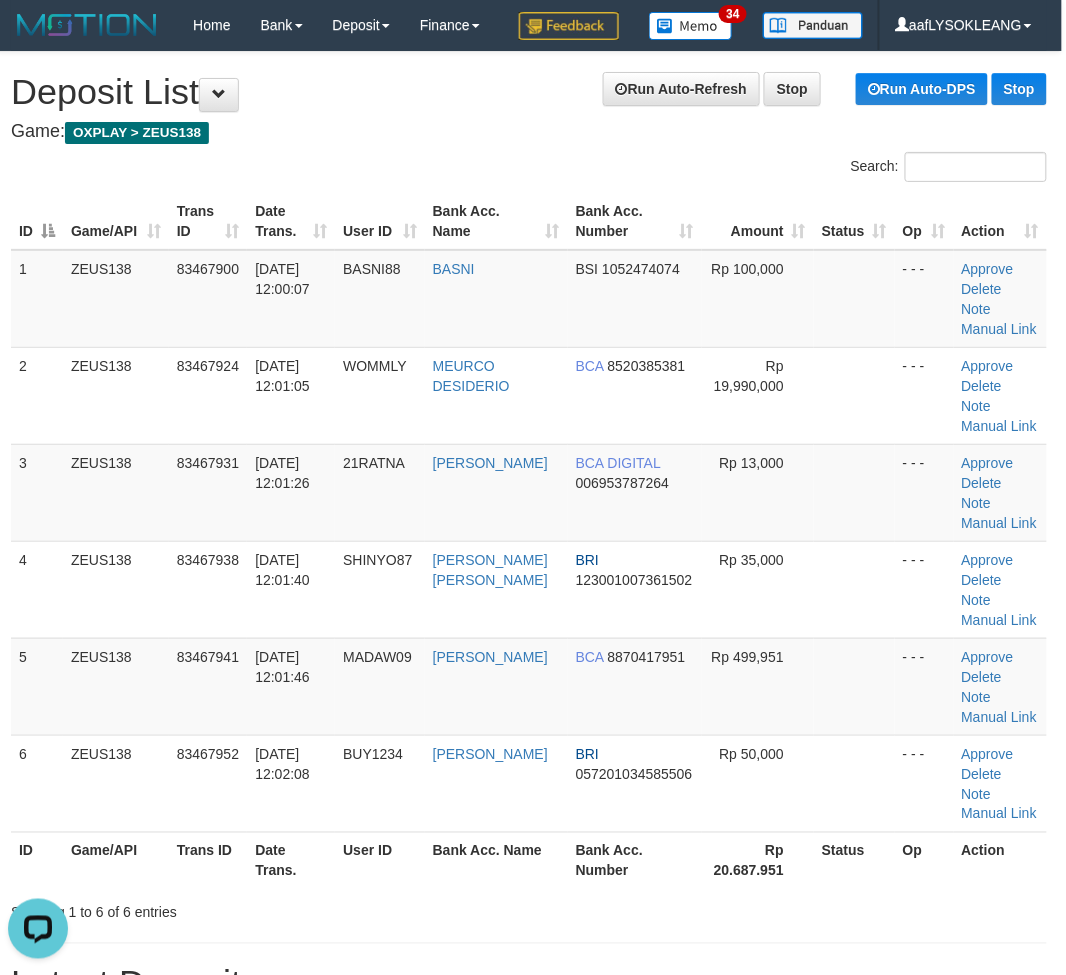 drag, startPoint x: 653, startPoint y: 548, endPoint x: 1082, endPoint y: 610, distance: 433.45703 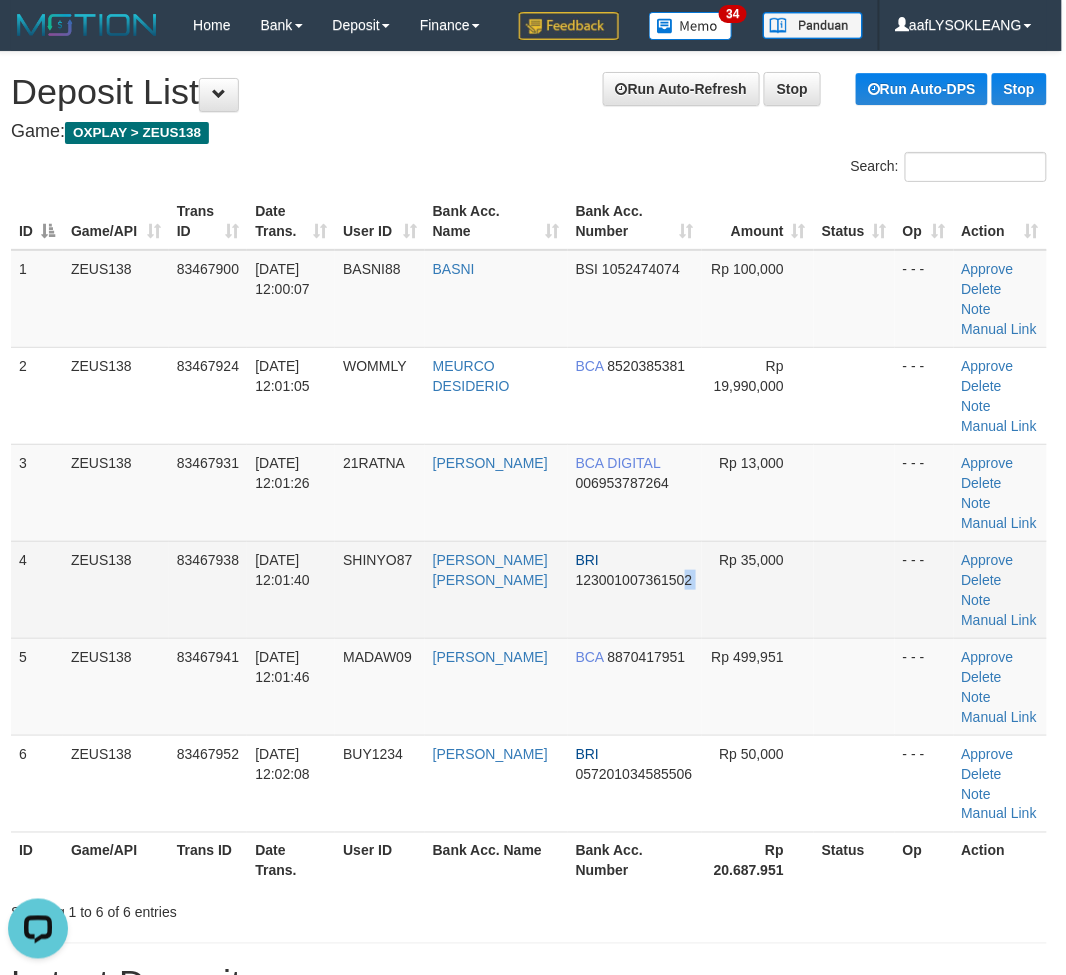 click on "4
ZEUS138
83467938
12/07/2025 12:01:40
SHINYO87
RENDY PUTRA EK
BRI
123001007361502
Rp 35,000
- - -
Approve
Delete
Note
Manual Link" at bounding box center (529, 589) 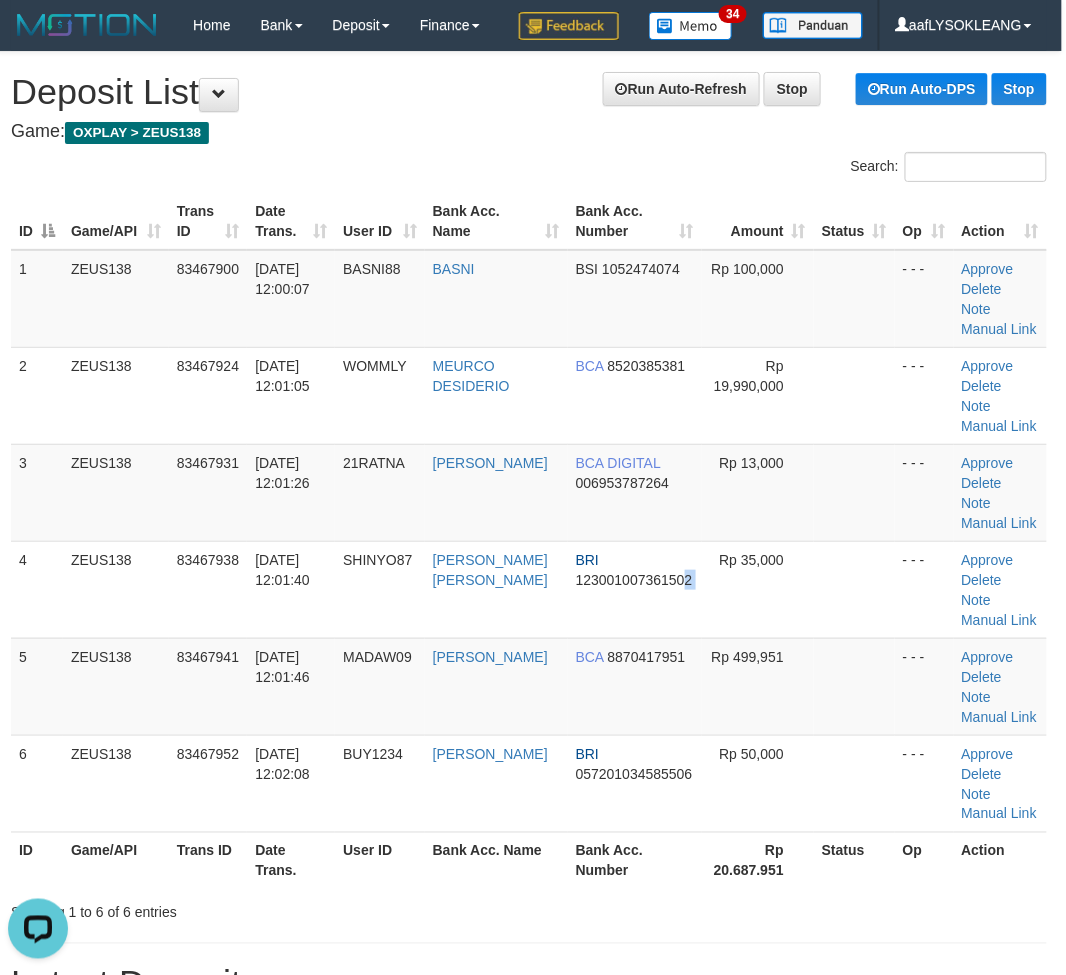 scroll, scrollTop: 296, scrollLeft: 4, axis: both 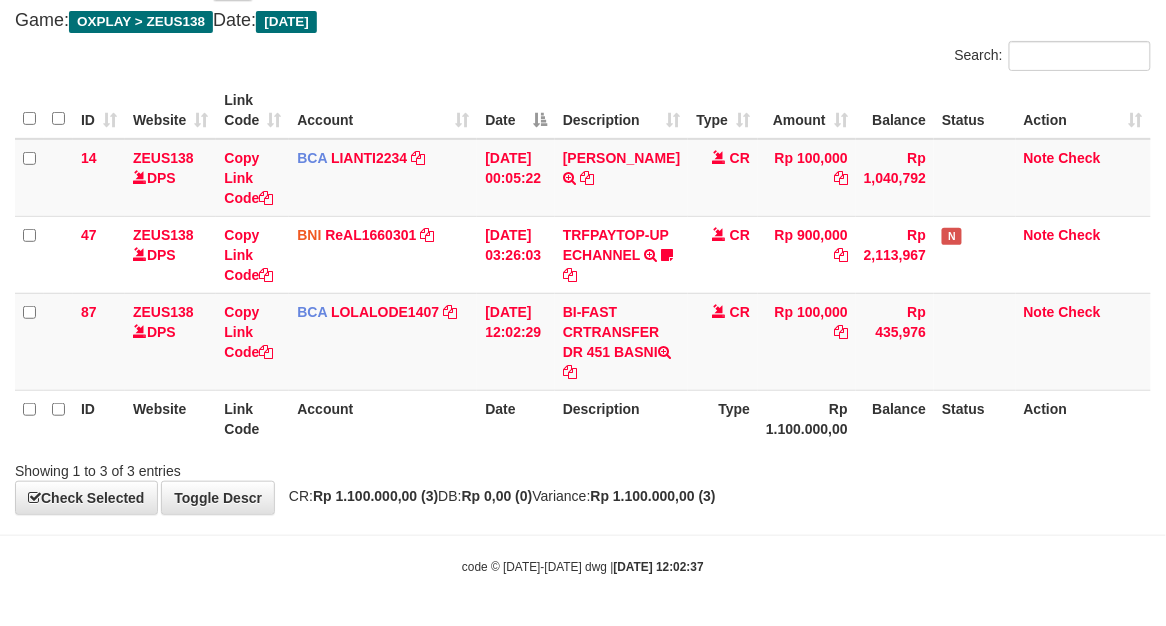 click on "BI-FAST CRTRANSFER DR 451 BASNI" at bounding box center [621, 341] 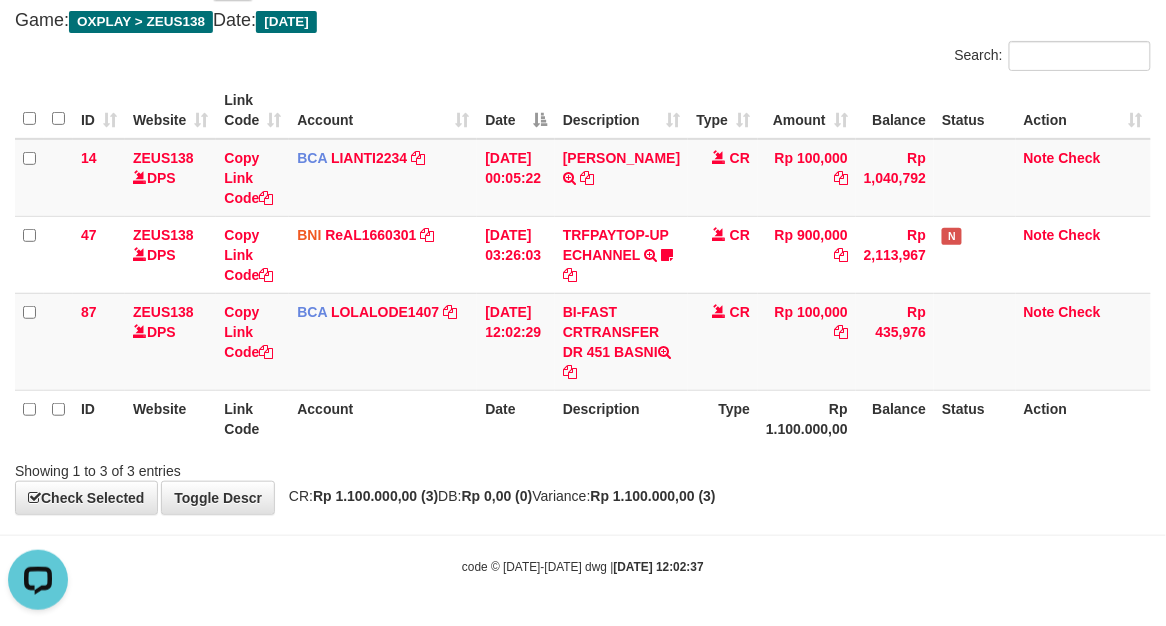 scroll, scrollTop: 0, scrollLeft: 0, axis: both 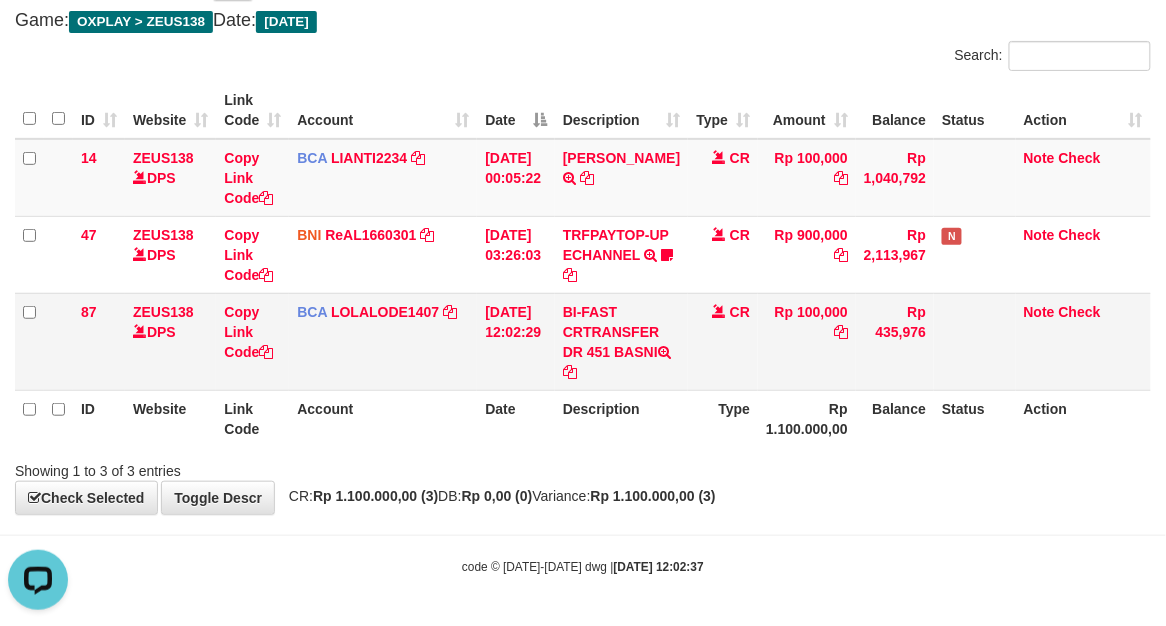 click on "BI-FAST CRTRANSFER DR 451 BASNI" at bounding box center (621, 341) 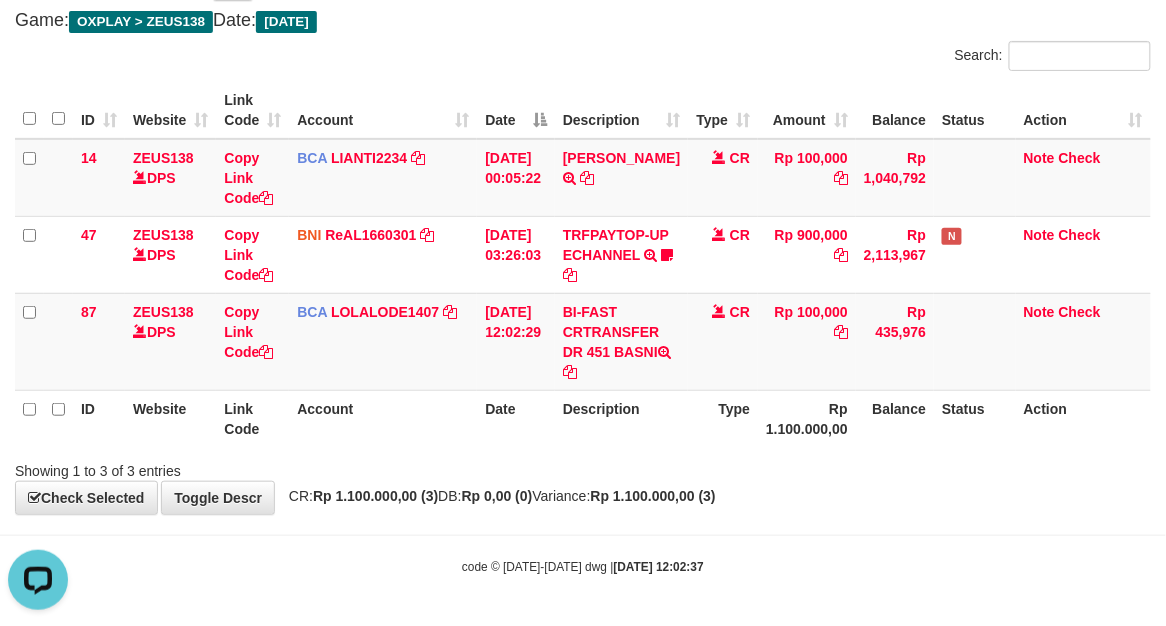 click on "Toggle navigation
Home
Bank
Account List
Load
By Website
Group
[OXPLAY]													ZEUS138
By Load Group (DPS)" at bounding box center (583, 257) 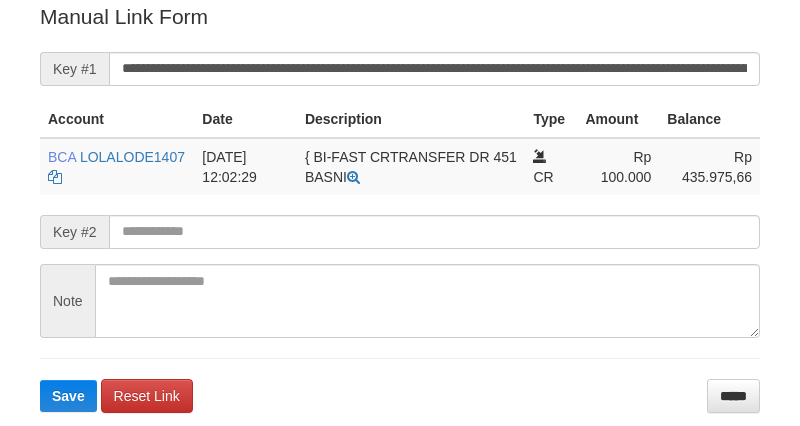 click on "**********" at bounding box center (400, 207) 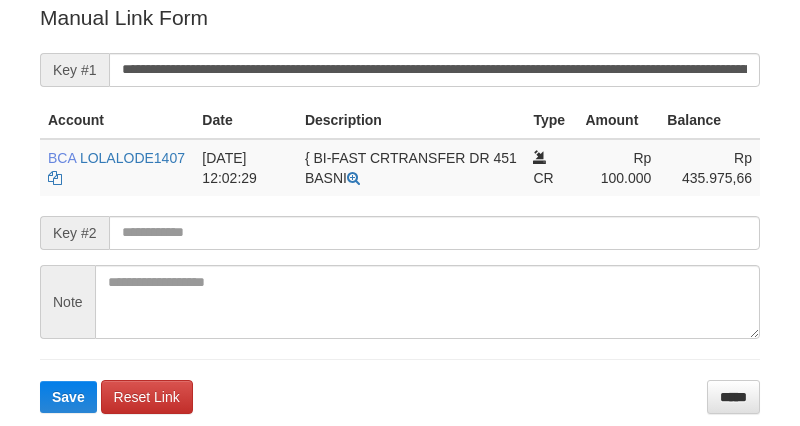click on "**********" at bounding box center [400, 208] 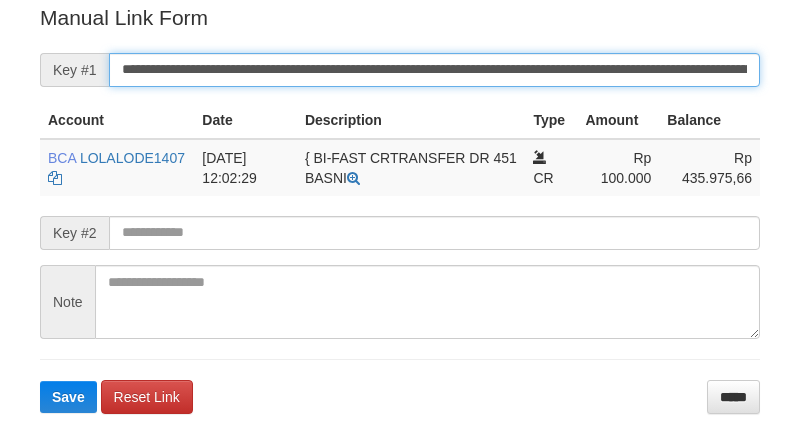 click on "**********" at bounding box center [434, 70] 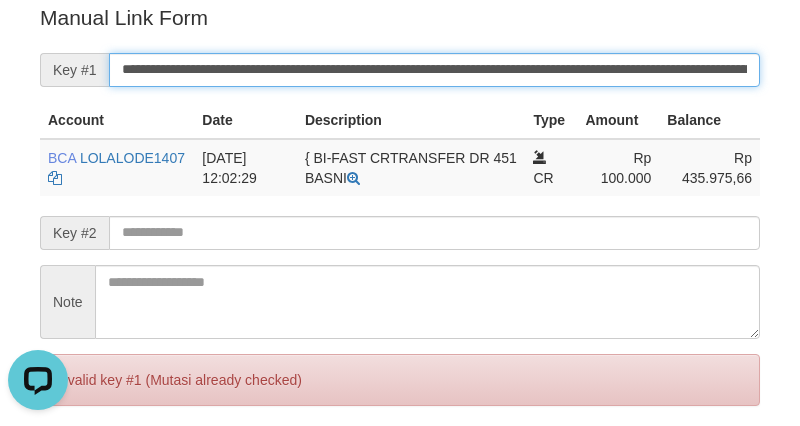 scroll, scrollTop: 0, scrollLeft: 0, axis: both 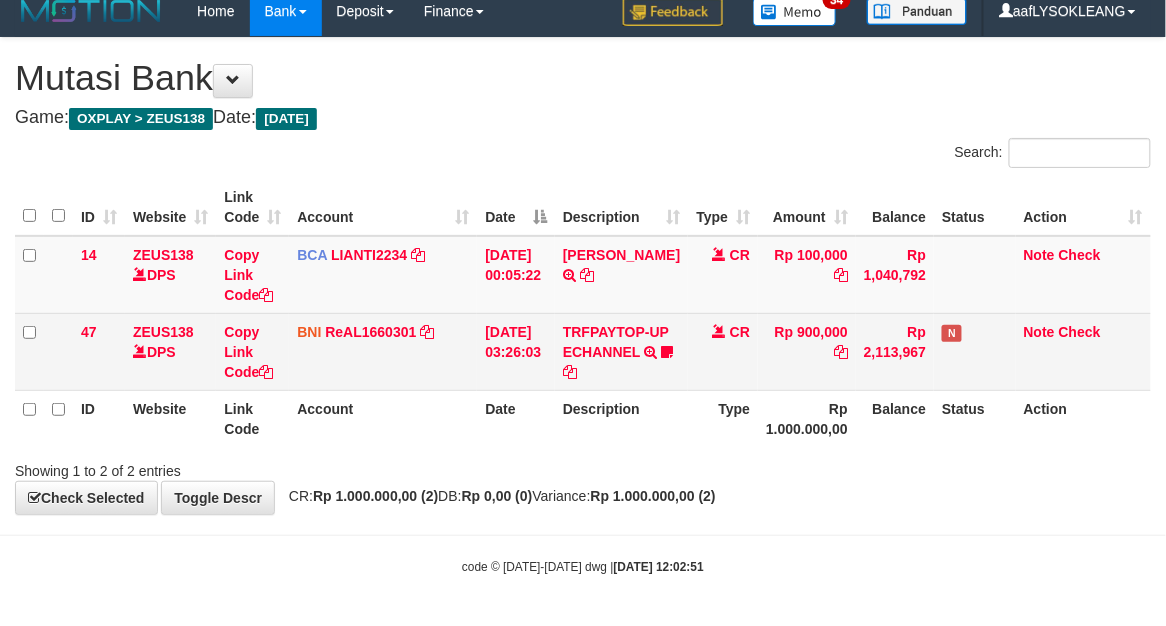 drag, startPoint x: 1020, startPoint y: 384, endPoint x: 921, endPoint y: 374, distance: 99.50377 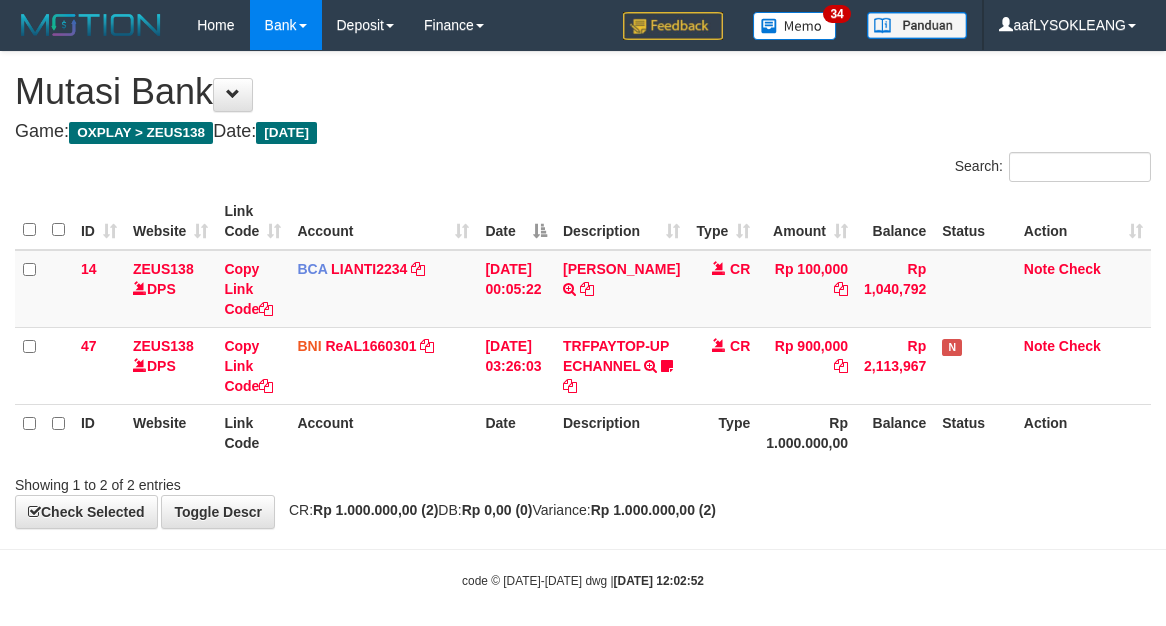 scroll, scrollTop: 32, scrollLeft: 0, axis: vertical 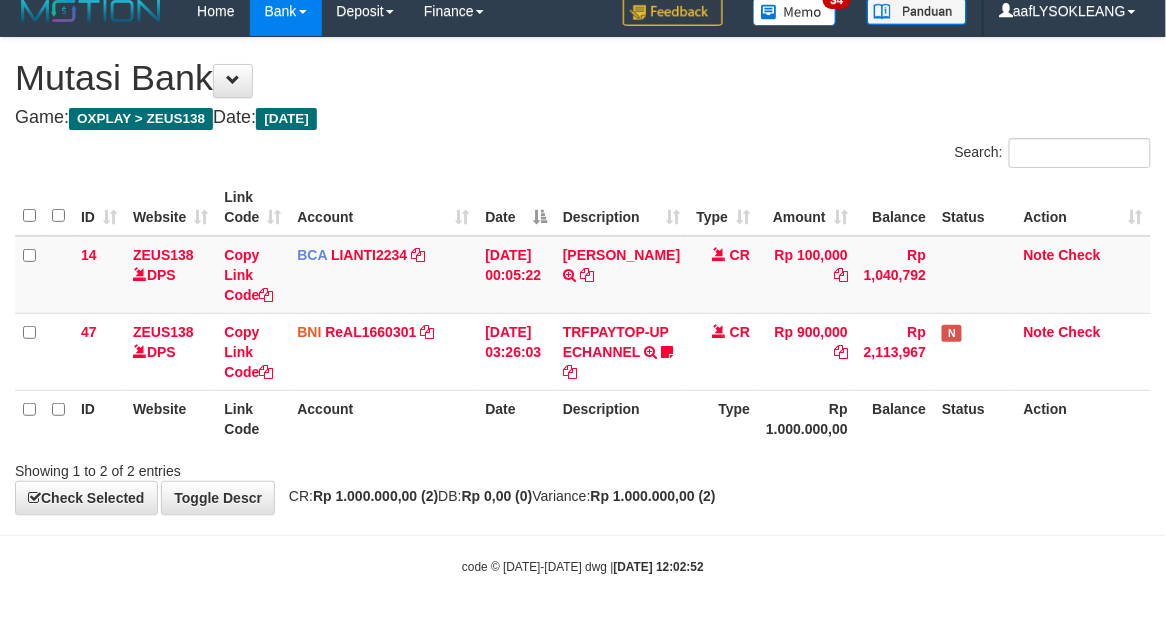 click on "Showing 1 to 2 of 2 entries" at bounding box center (243, 467) 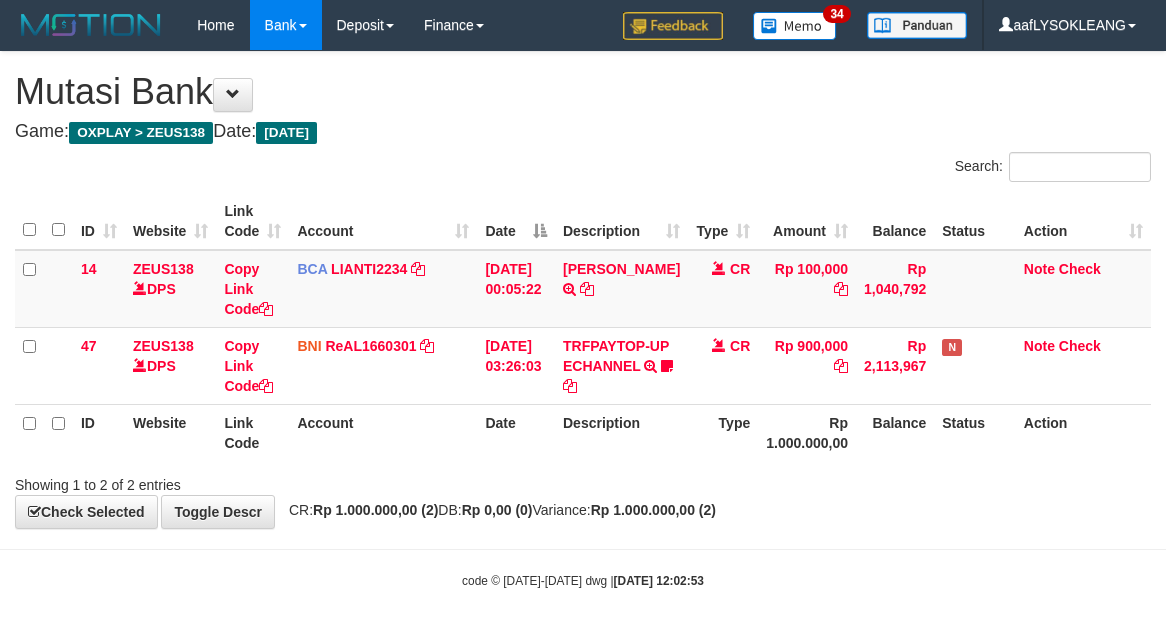 scroll, scrollTop: 32, scrollLeft: 0, axis: vertical 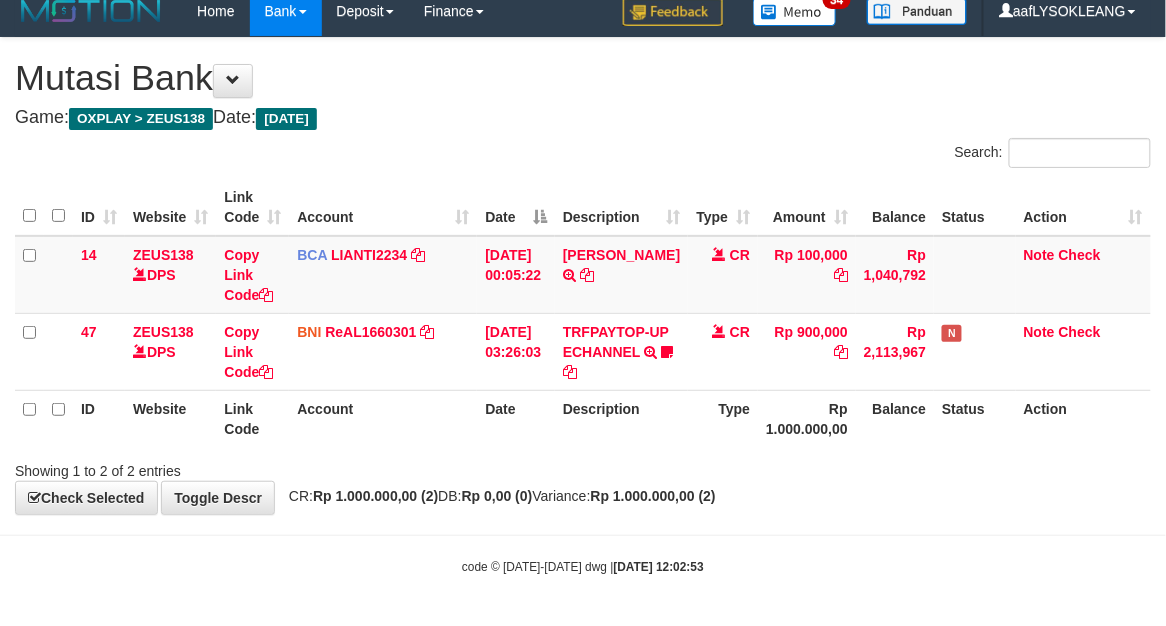 drag, startPoint x: 805, startPoint y: 527, endPoint x: 560, endPoint y: 483, distance: 248.91966 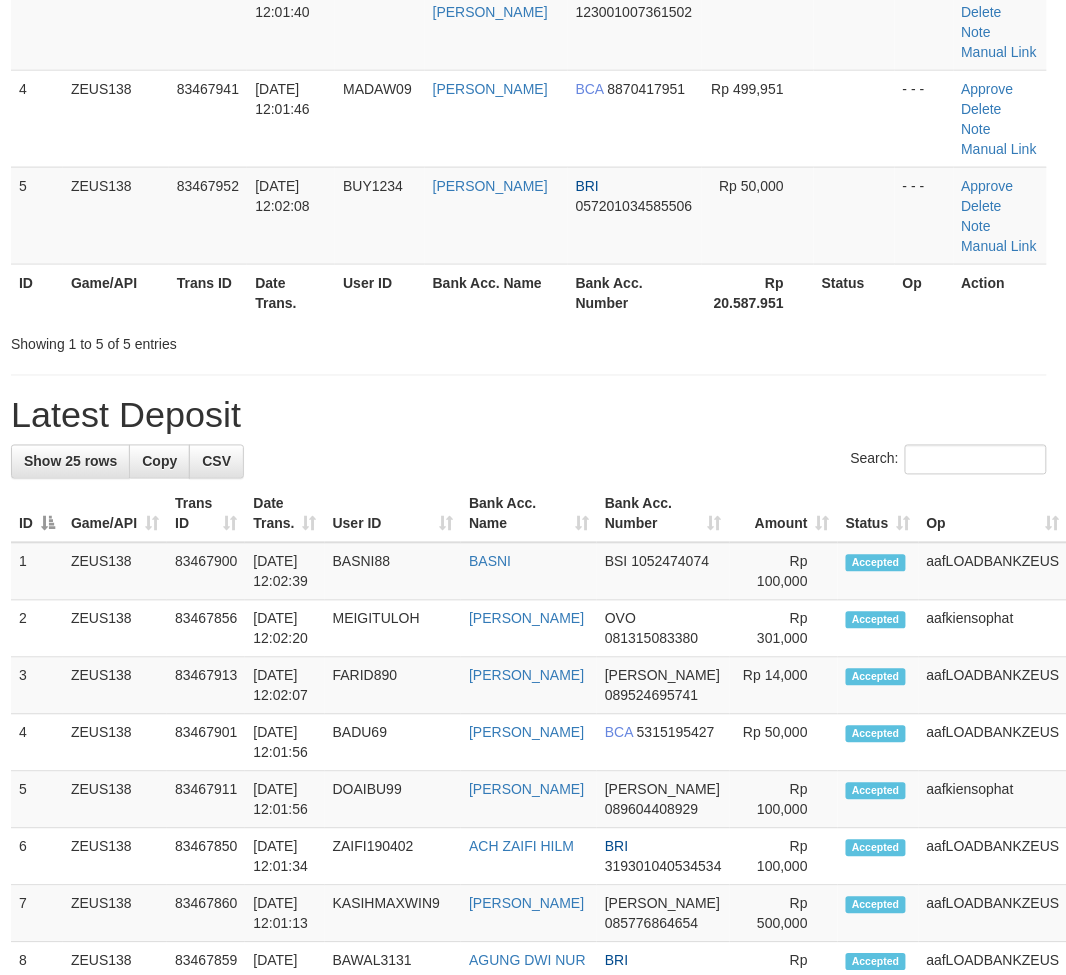 scroll, scrollTop: 296, scrollLeft: 4, axis: both 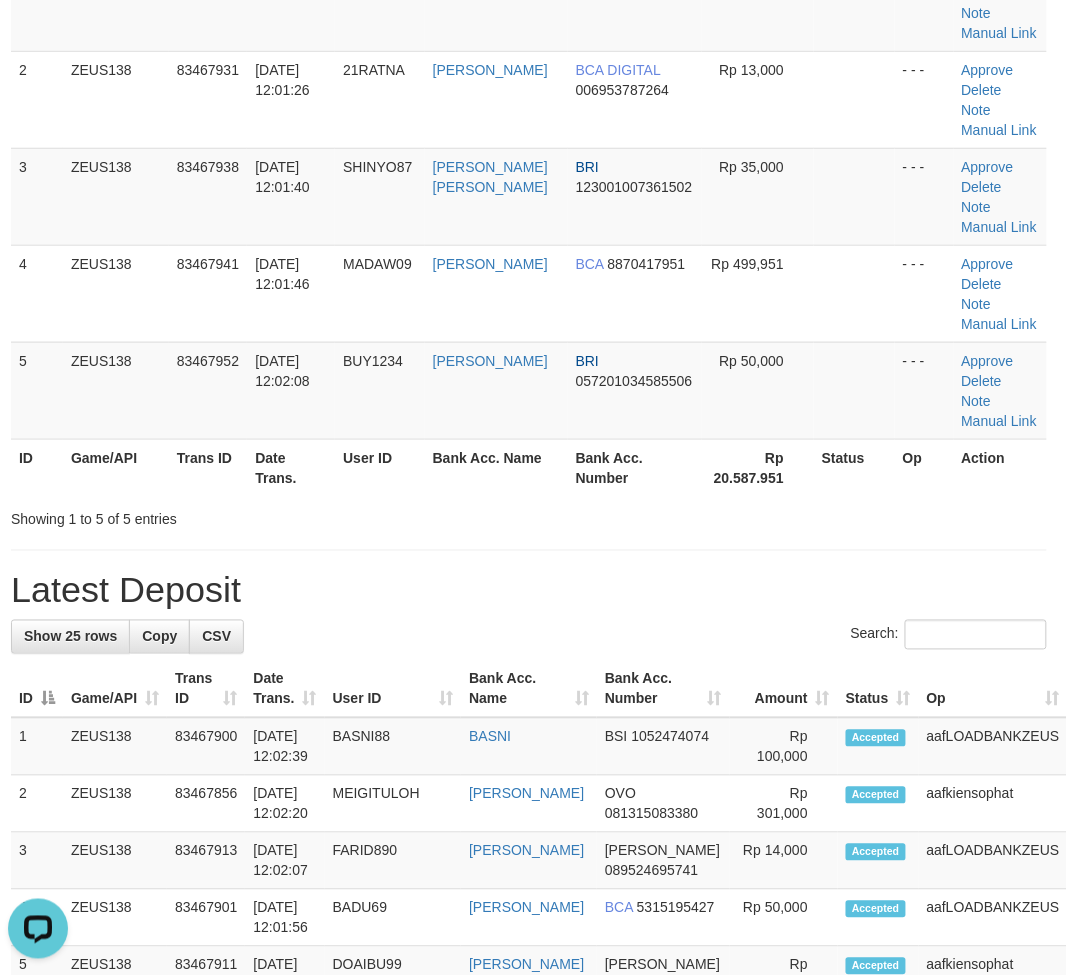 click on "Bank Acc. Number" at bounding box center (663, 689) 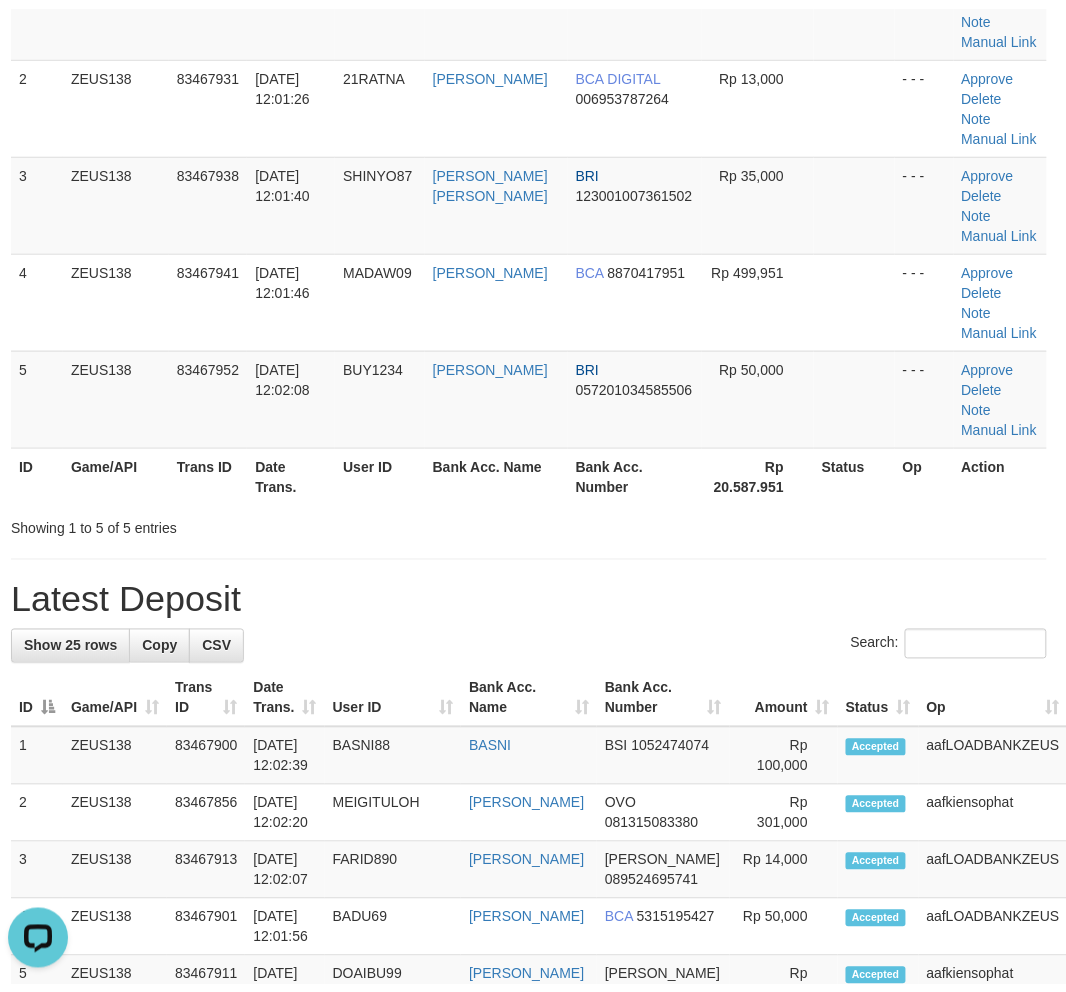 scroll, scrollTop: 0, scrollLeft: 0, axis: both 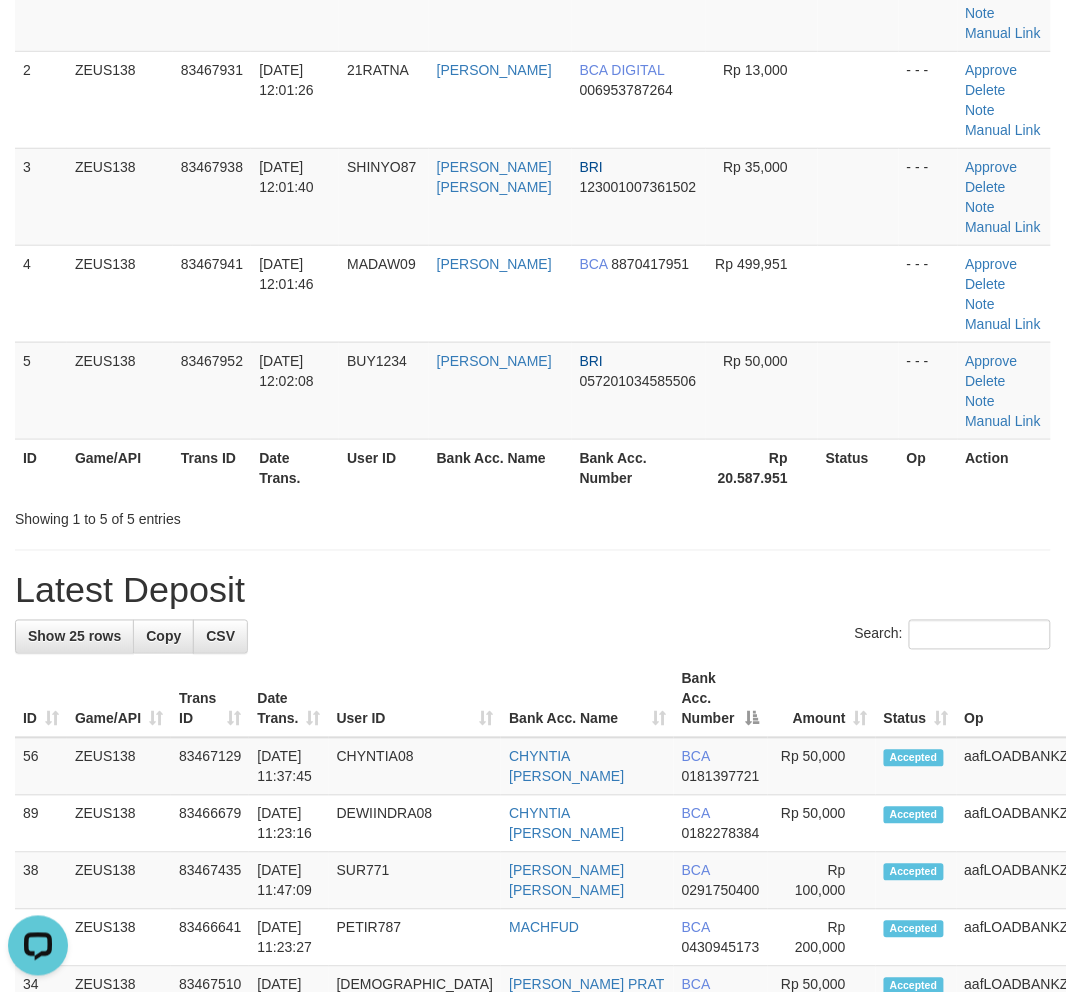 drag, startPoint x: 664, startPoint y: 707, endPoint x: 575, endPoint y: 707, distance: 89 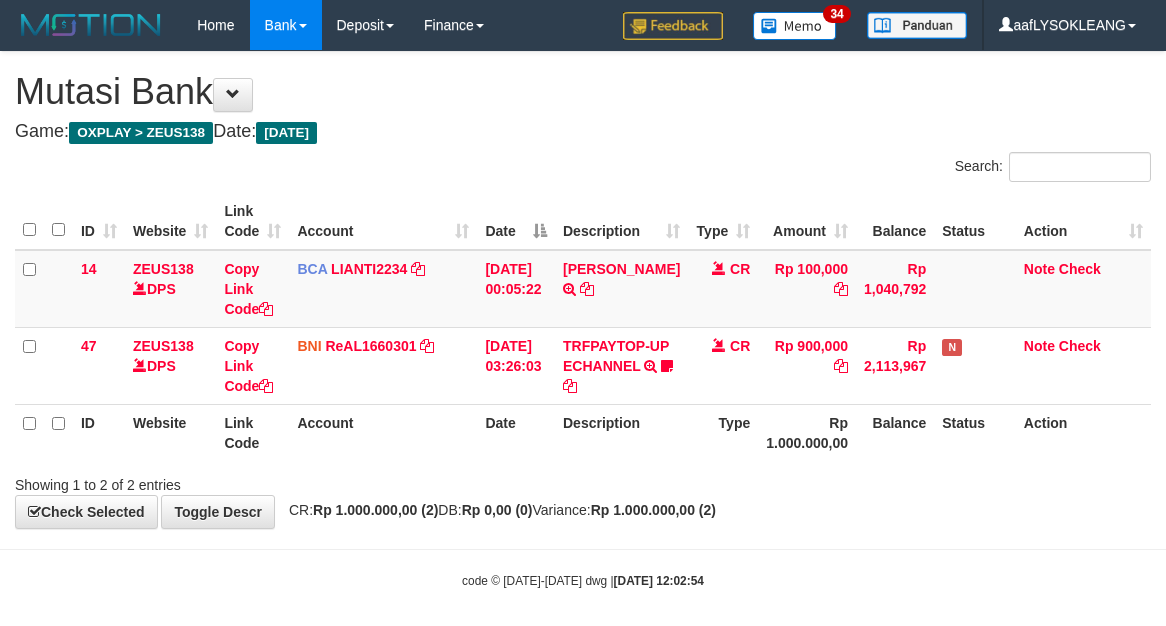 scroll, scrollTop: 32, scrollLeft: 0, axis: vertical 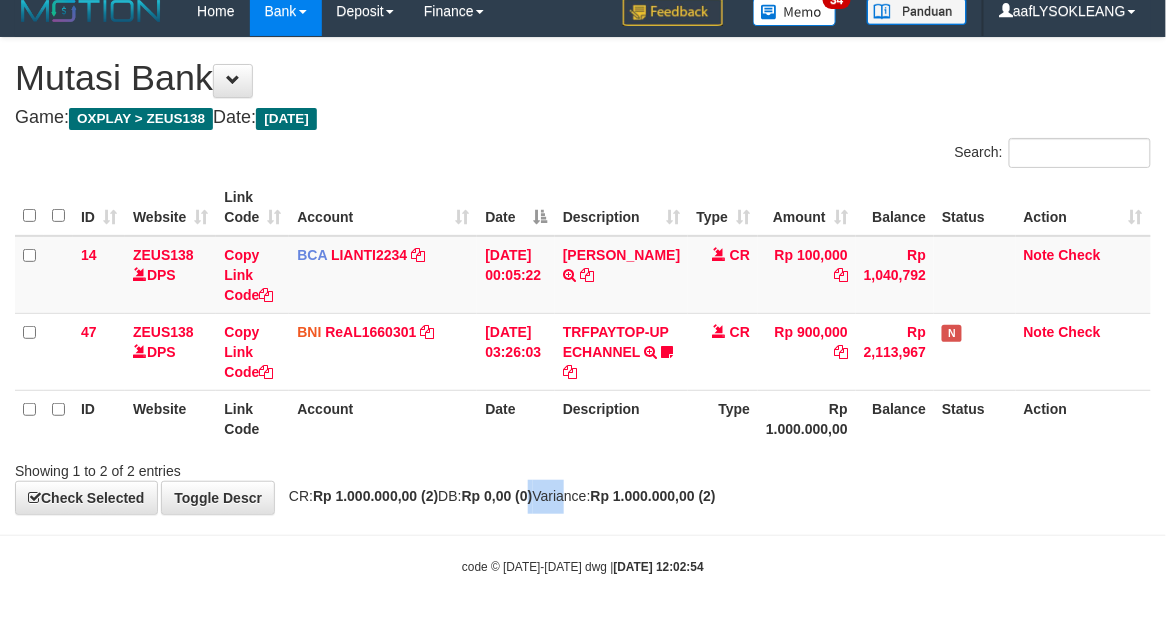 drag, startPoint x: 586, startPoint y: 503, endPoint x: 204, endPoint y: 430, distance: 388.9126 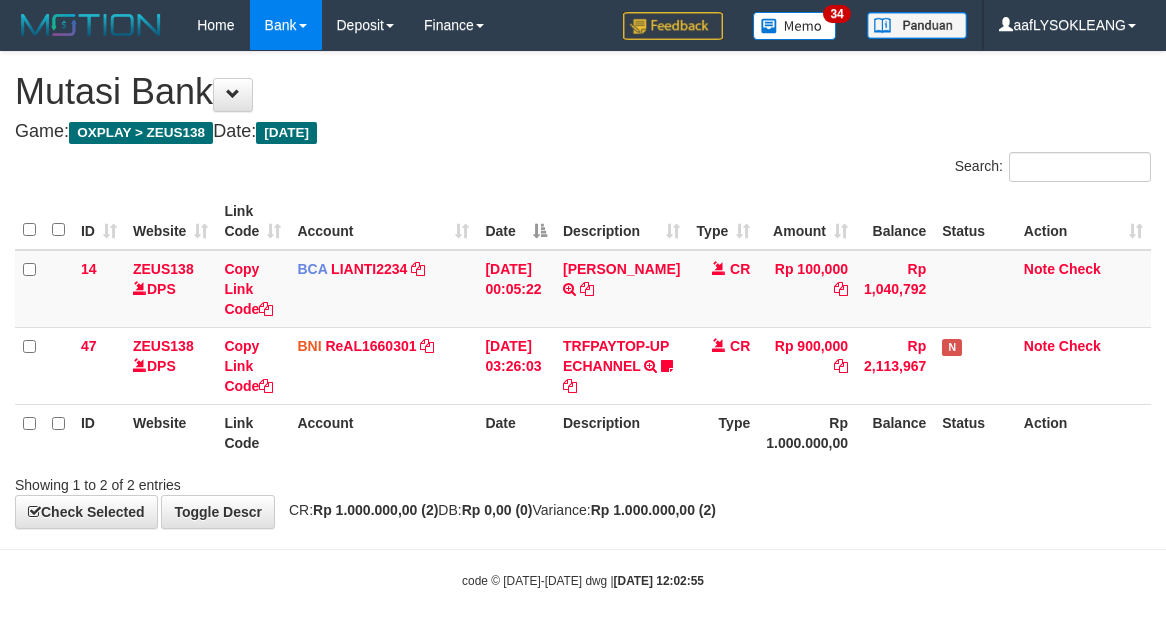 scroll, scrollTop: 32, scrollLeft: 0, axis: vertical 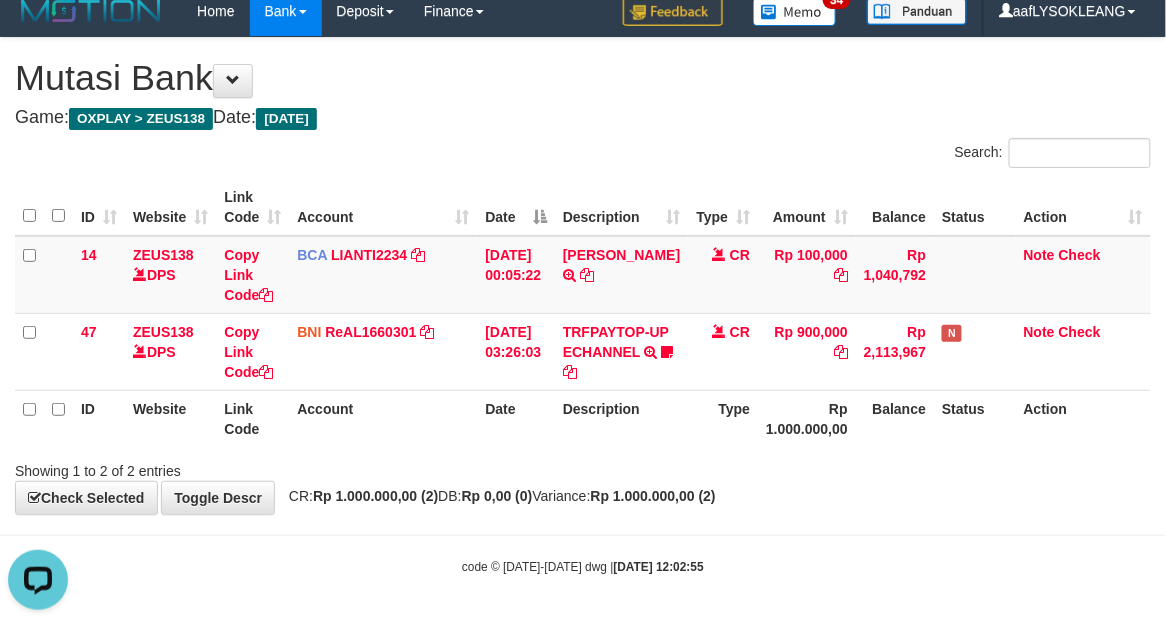 drag, startPoint x: 915, startPoint y: 568, endPoint x: 288, endPoint y: 433, distance: 641.36884 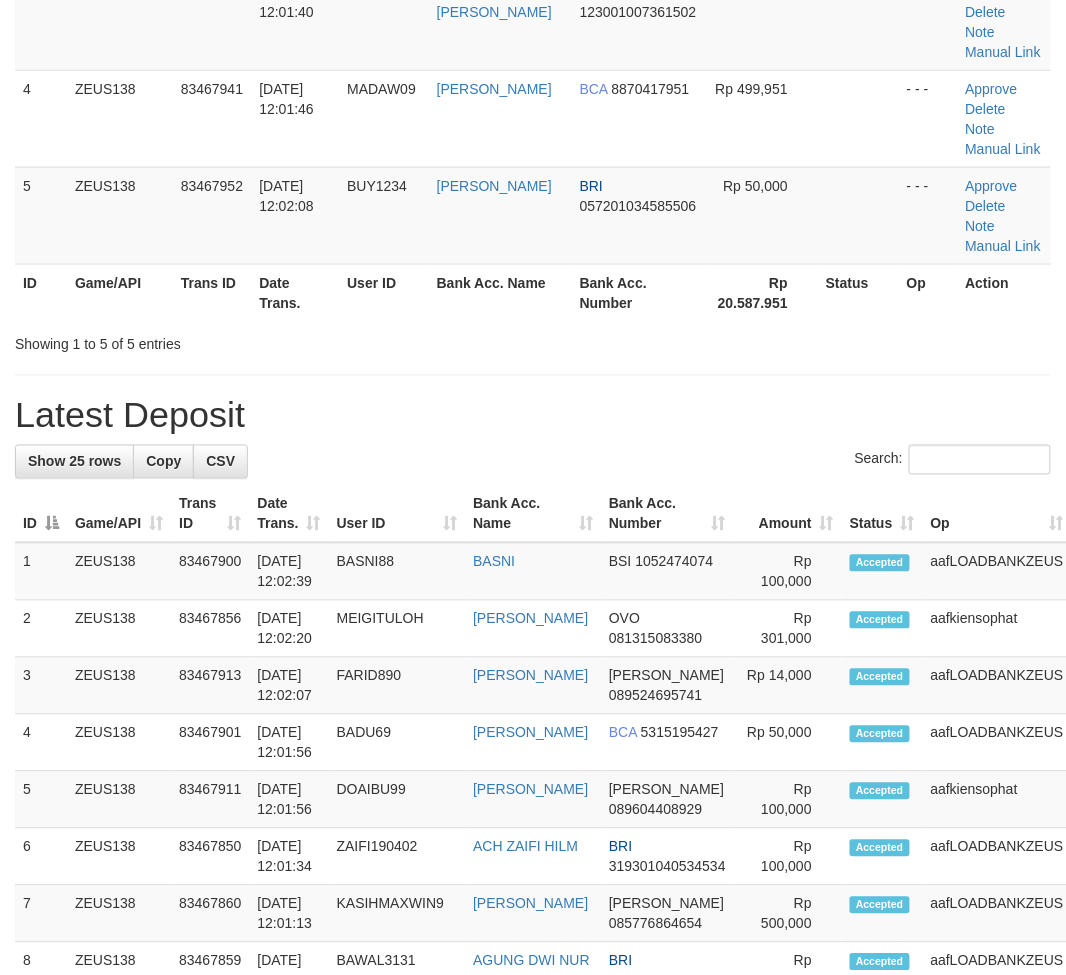 scroll, scrollTop: 296, scrollLeft: 0, axis: vertical 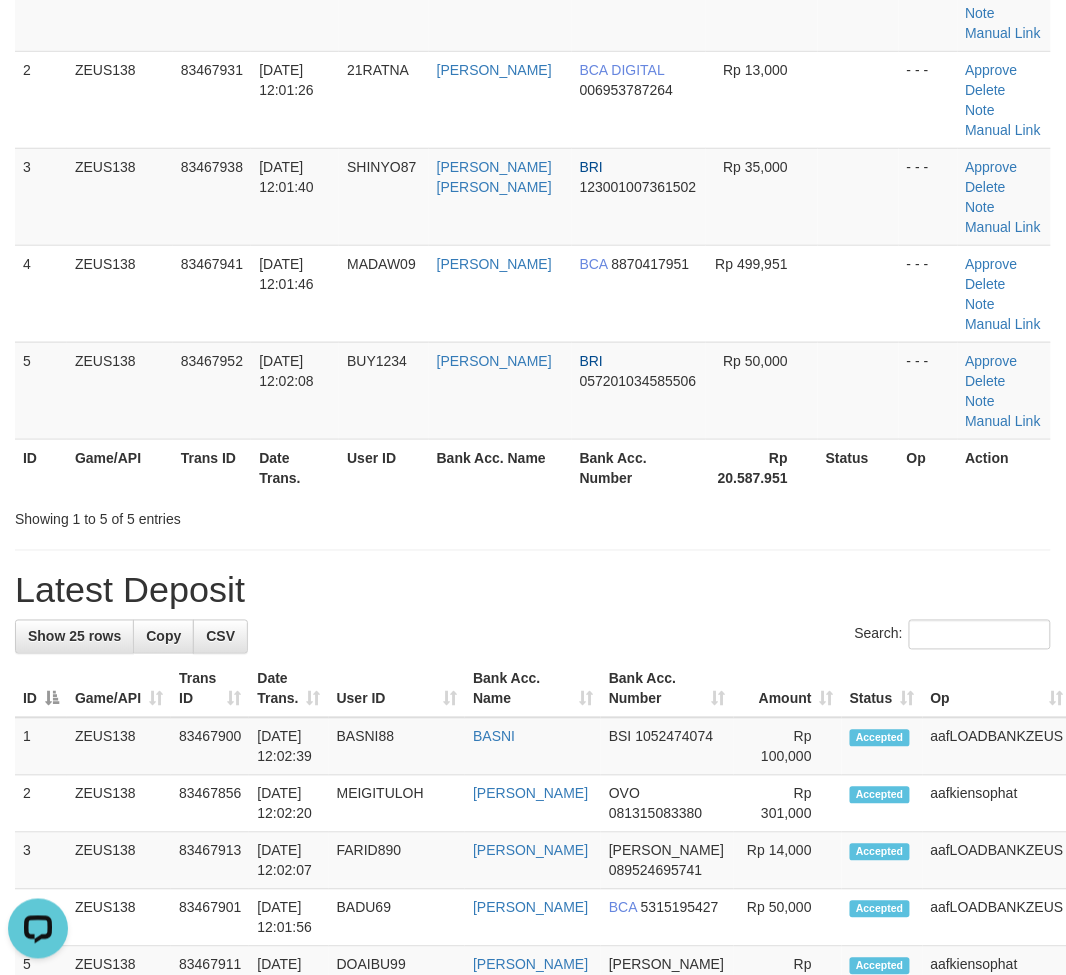 click on "Showing 1 to 5 of 5 entries" at bounding box center (533, 516) 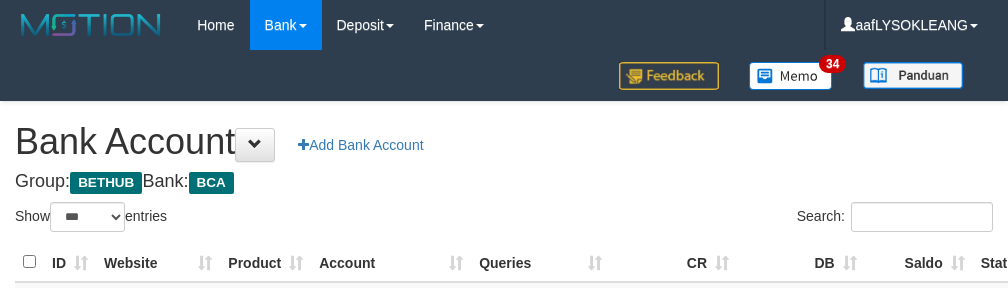 select on "***" 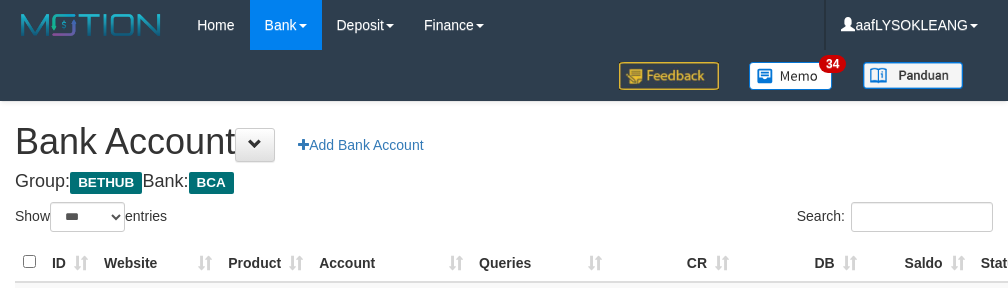 scroll, scrollTop: 222, scrollLeft: 0, axis: vertical 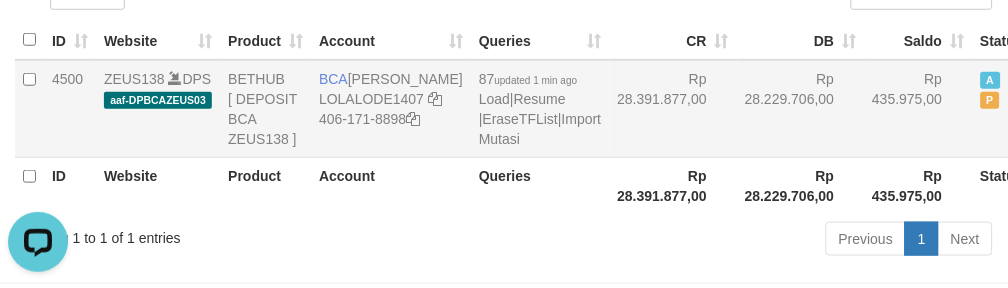 click on "Rp 28.229.706,00" at bounding box center [801, 109] 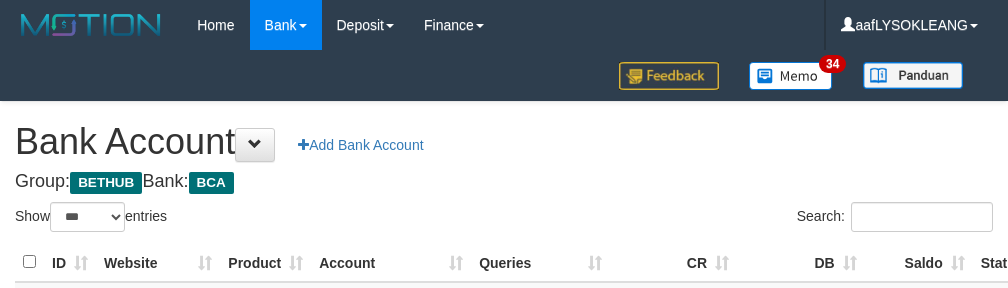 select on "***" 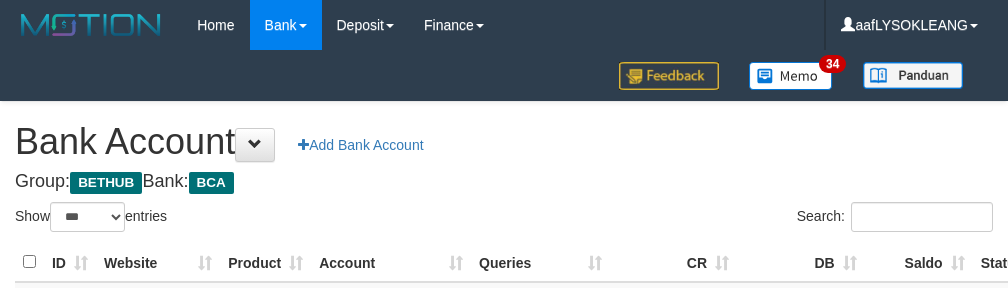 scroll, scrollTop: 222, scrollLeft: 0, axis: vertical 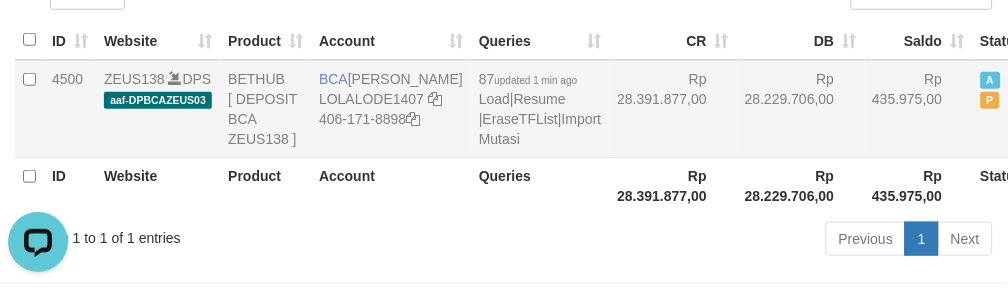 drag, startPoint x: 590, startPoint y: 110, endPoint x: 601, endPoint y: 116, distance: 12.529964 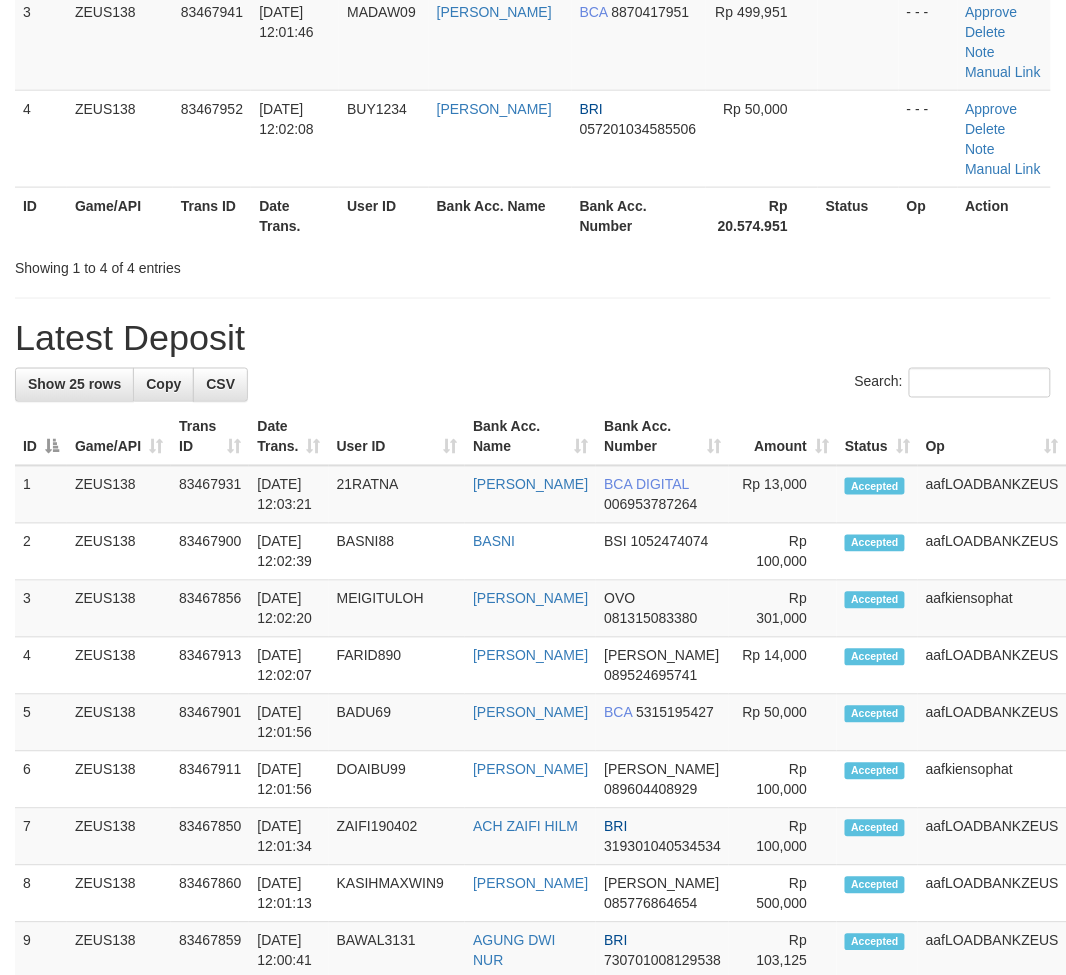 drag, startPoint x: 545, startPoint y: 404, endPoint x: 511, endPoint y: 414, distance: 35.44009 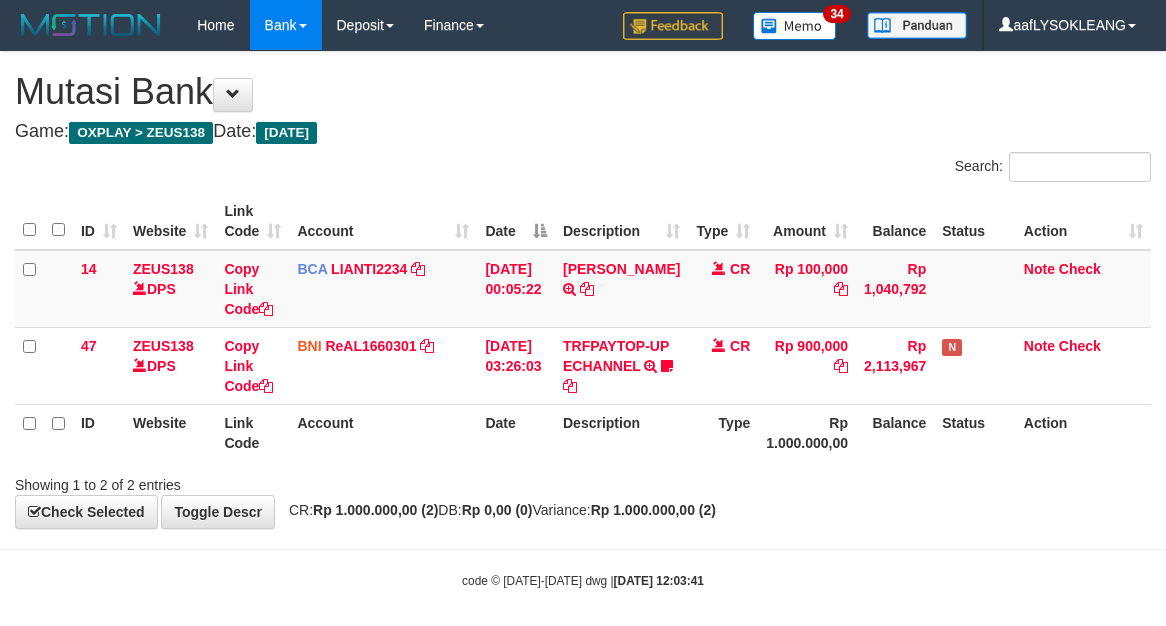 scroll, scrollTop: 32, scrollLeft: 0, axis: vertical 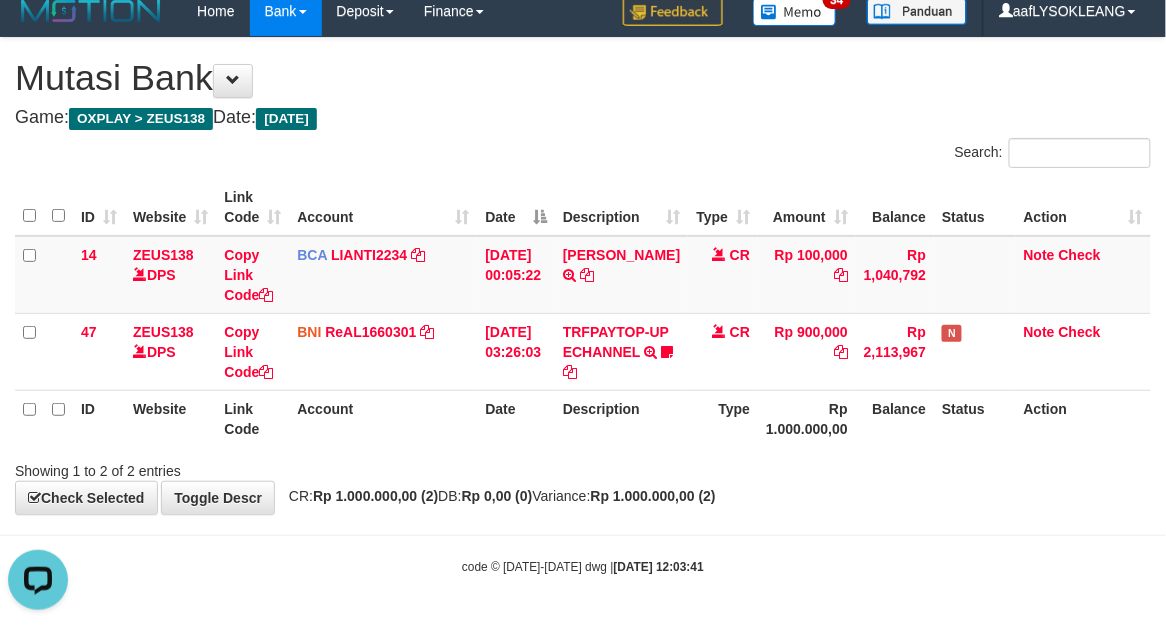drag, startPoint x: 1027, startPoint y: 528, endPoint x: 505, endPoint y: 378, distance: 543.12427 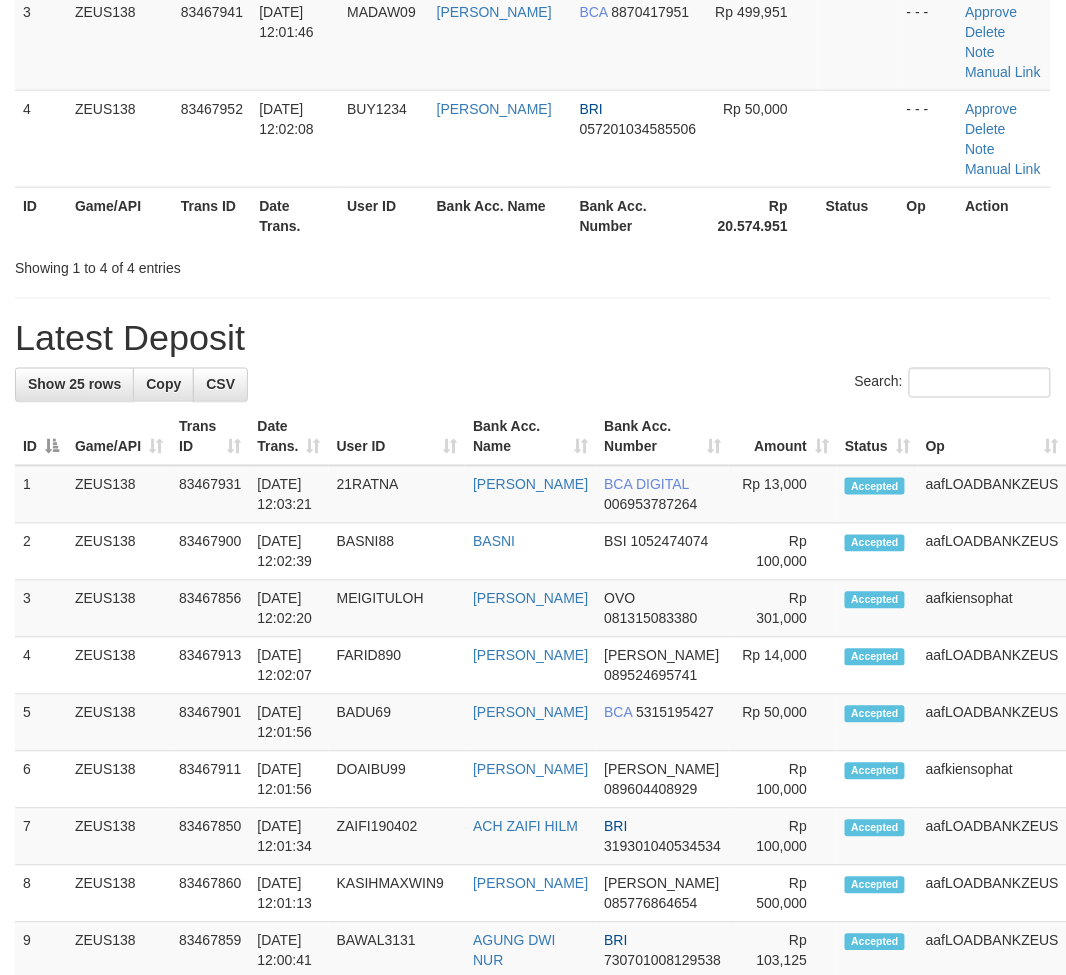 scroll, scrollTop: 296, scrollLeft: 0, axis: vertical 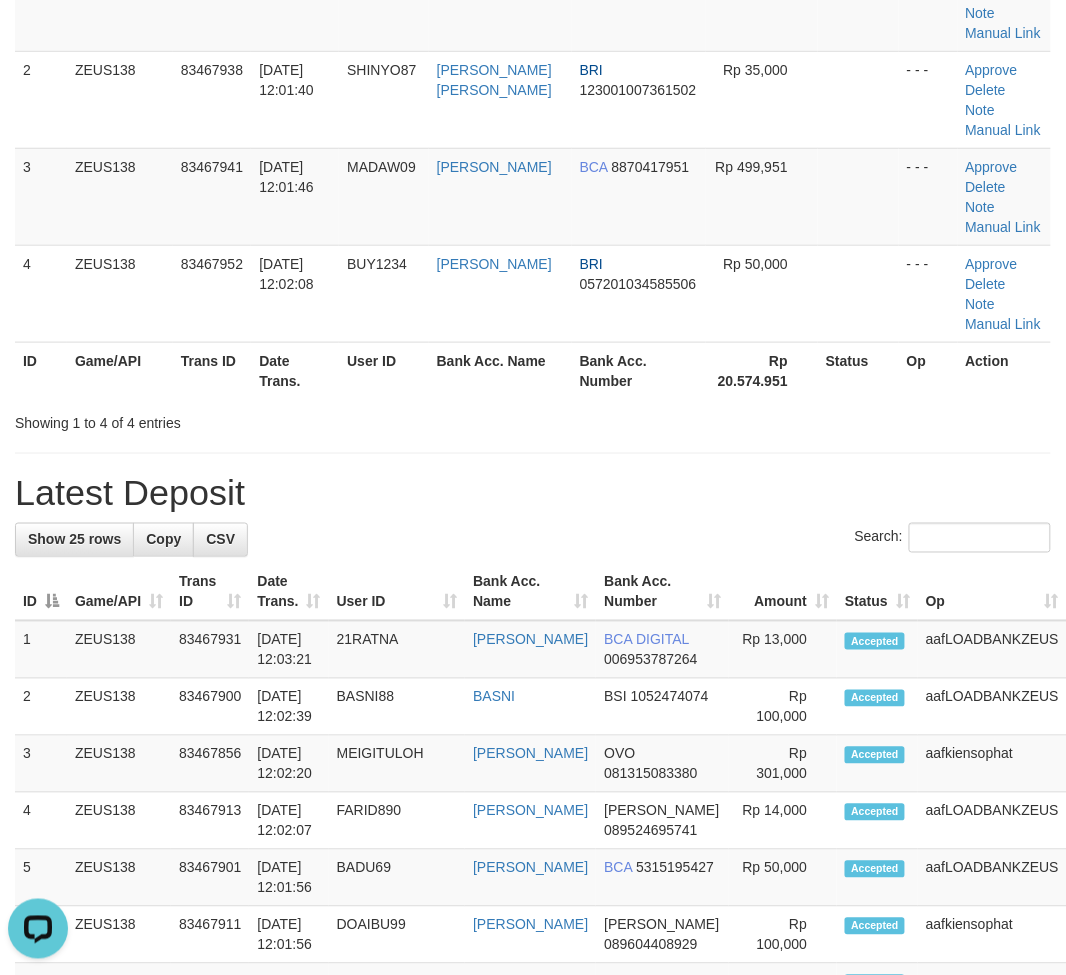 drag, startPoint x: 635, startPoint y: 578, endPoint x: 858, endPoint y: 593, distance: 223.50392 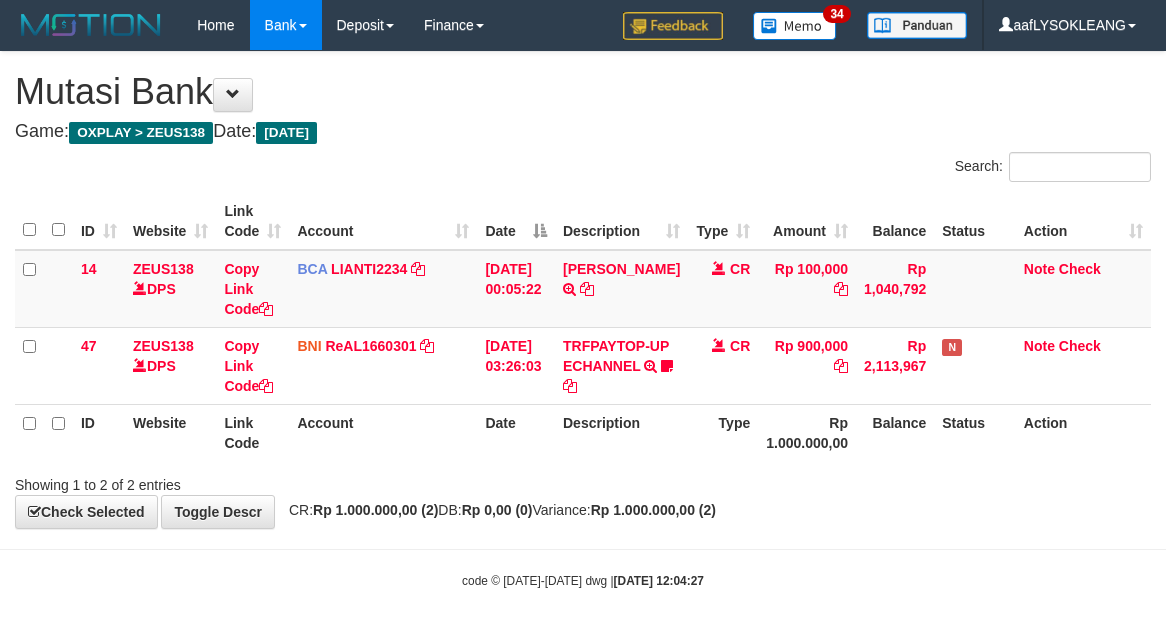 scroll, scrollTop: 32, scrollLeft: 0, axis: vertical 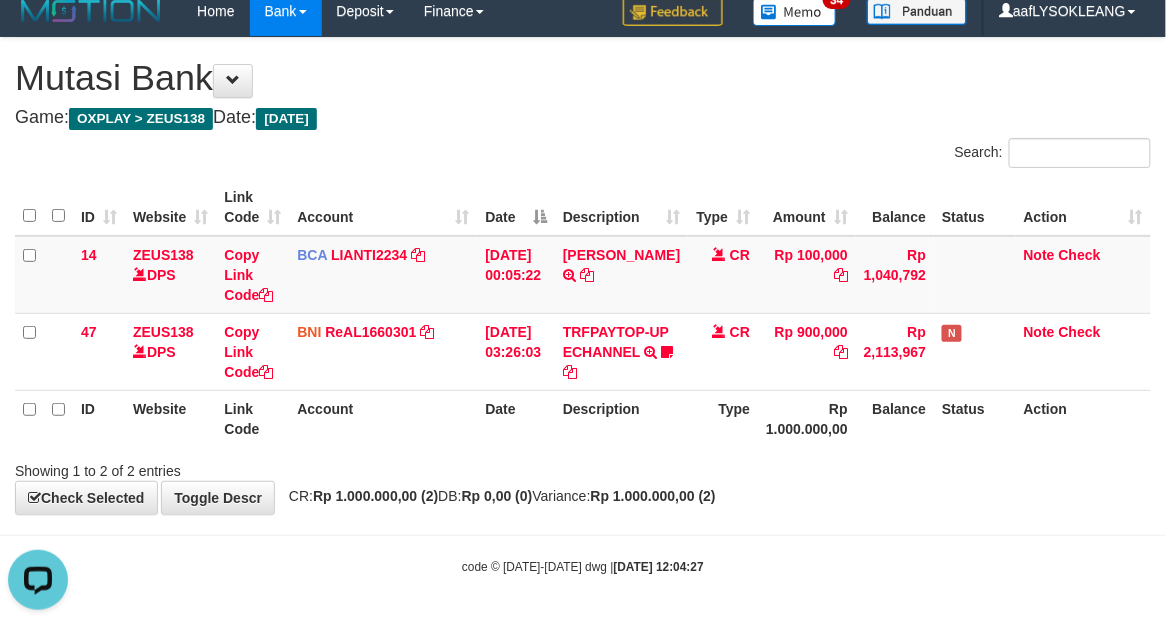 drag, startPoint x: 1001, startPoint y: 552, endPoint x: 708, endPoint y: 490, distance: 299.48788 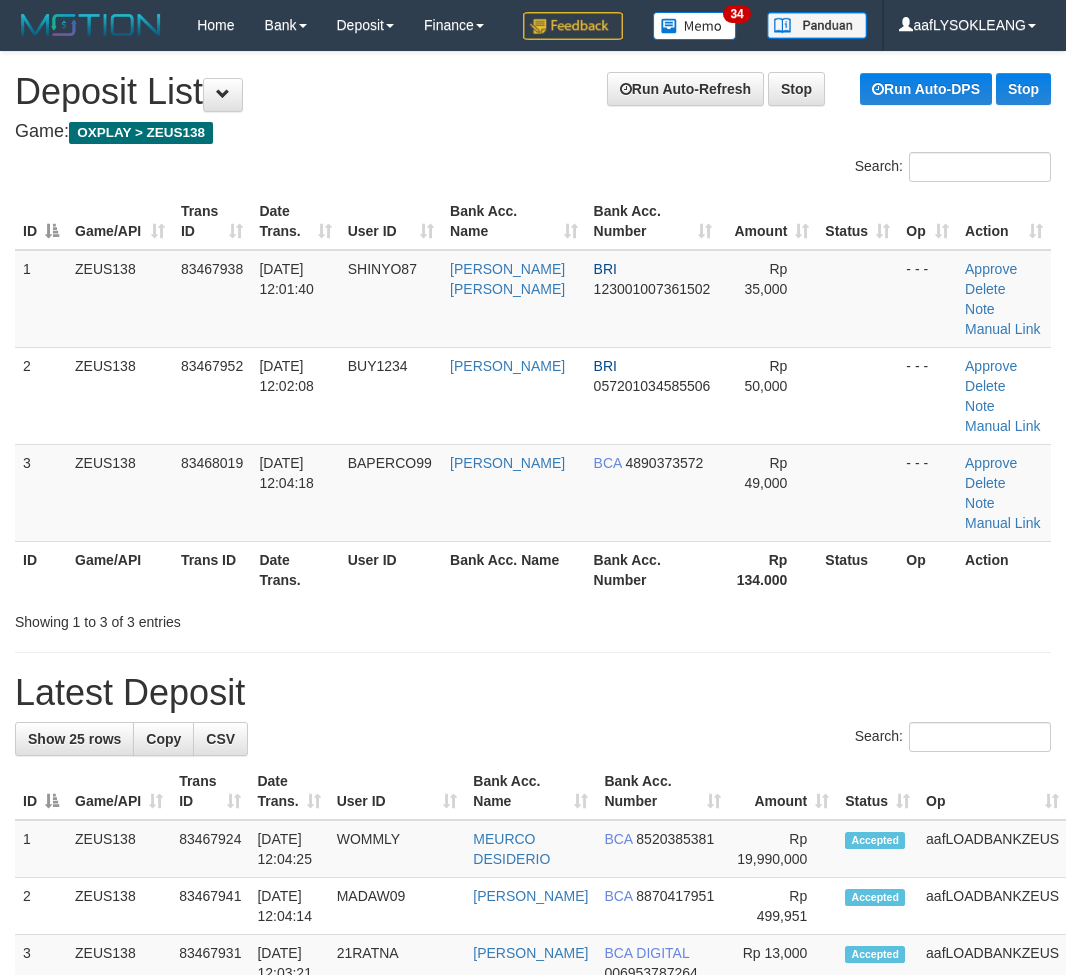 scroll, scrollTop: 0, scrollLeft: 0, axis: both 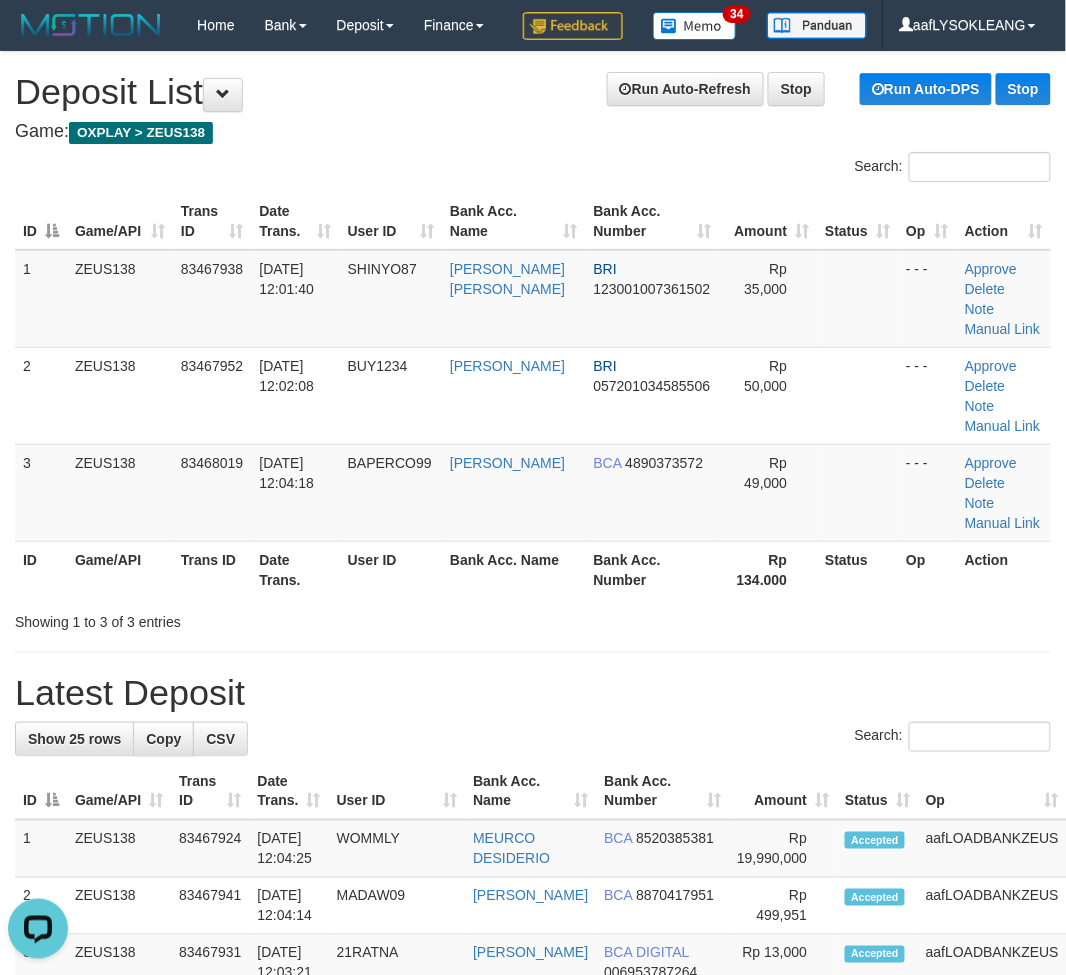 click on "Bank Acc. Name" at bounding box center [514, 569] 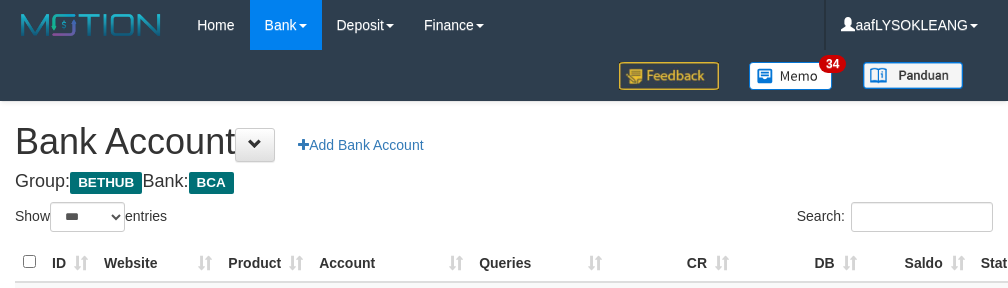 select on "***" 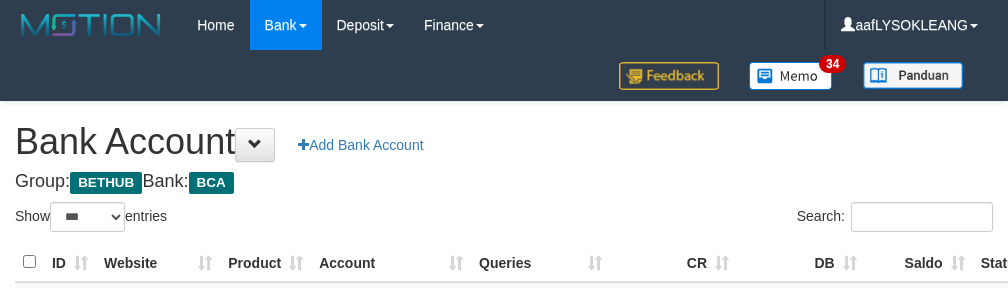 scroll, scrollTop: 222, scrollLeft: 0, axis: vertical 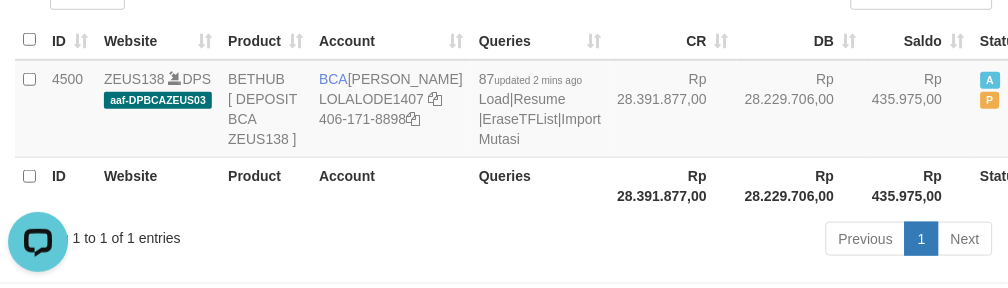 drag, startPoint x: 655, startPoint y: 142, endPoint x: 1021, endPoint y: 212, distance: 372.63388 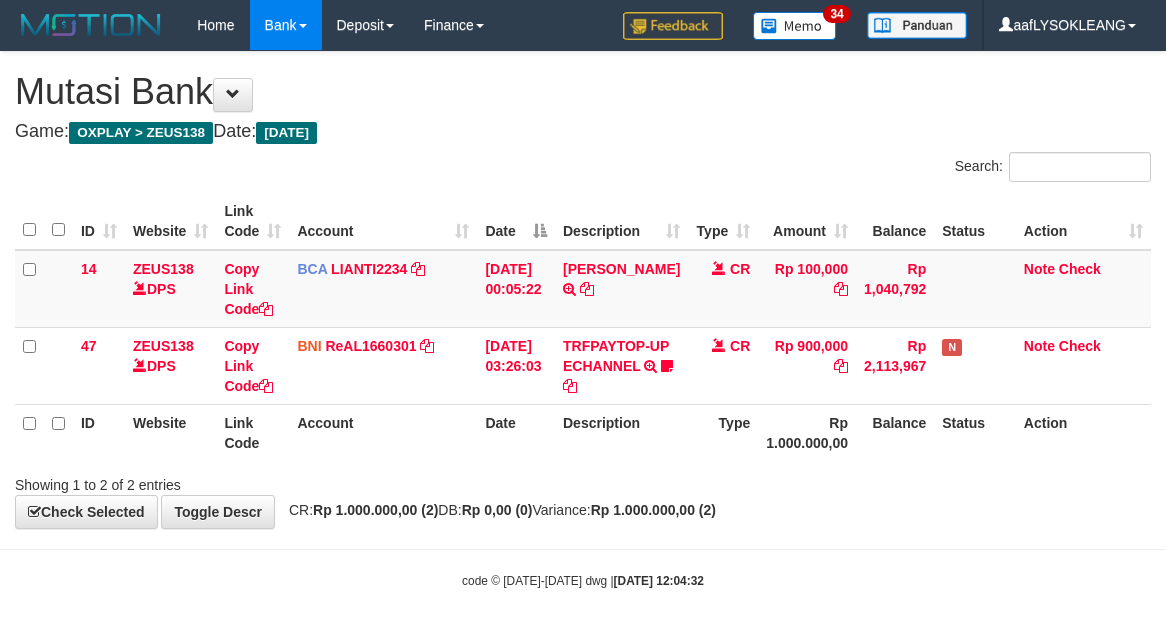 scroll, scrollTop: 32, scrollLeft: 0, axis: vertical 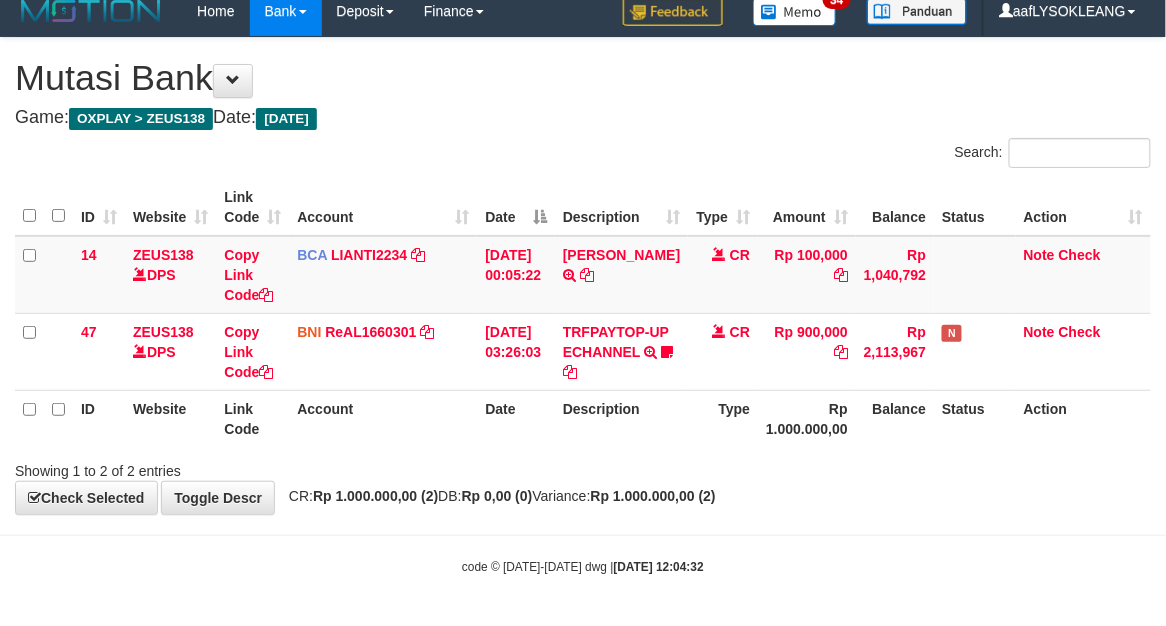 drag, startPoint x: 978, startPoint y: 527, endPoint x: 944, endPoint y: 522, distance: 34.36568 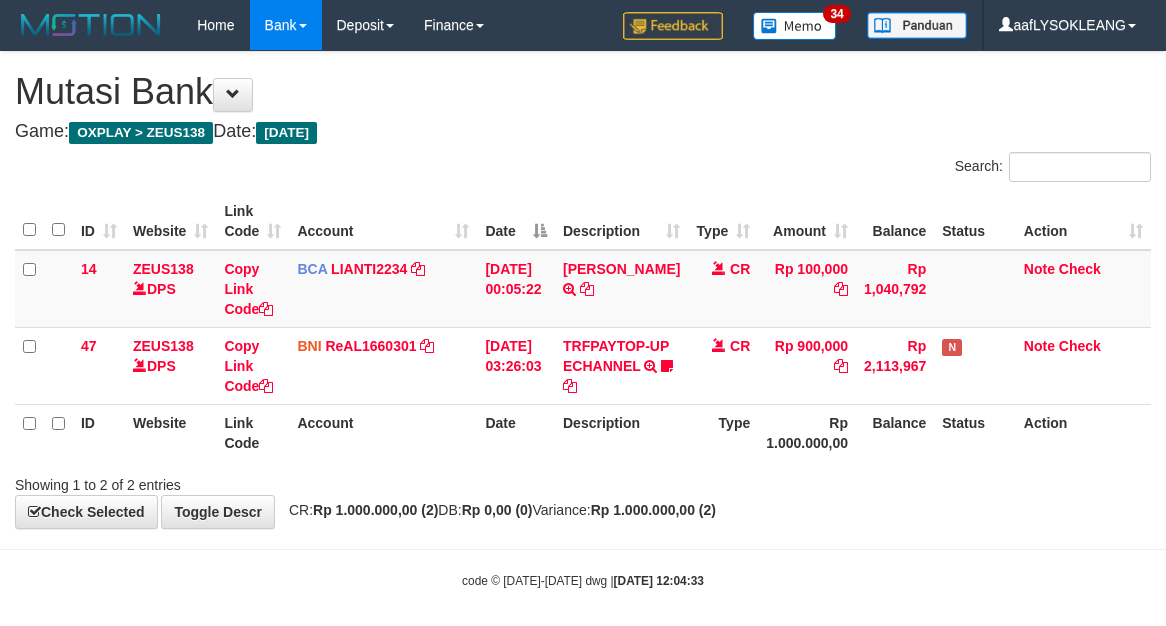 scroll, scrollTop: 32, scrollLeft: 0, axis: vertical 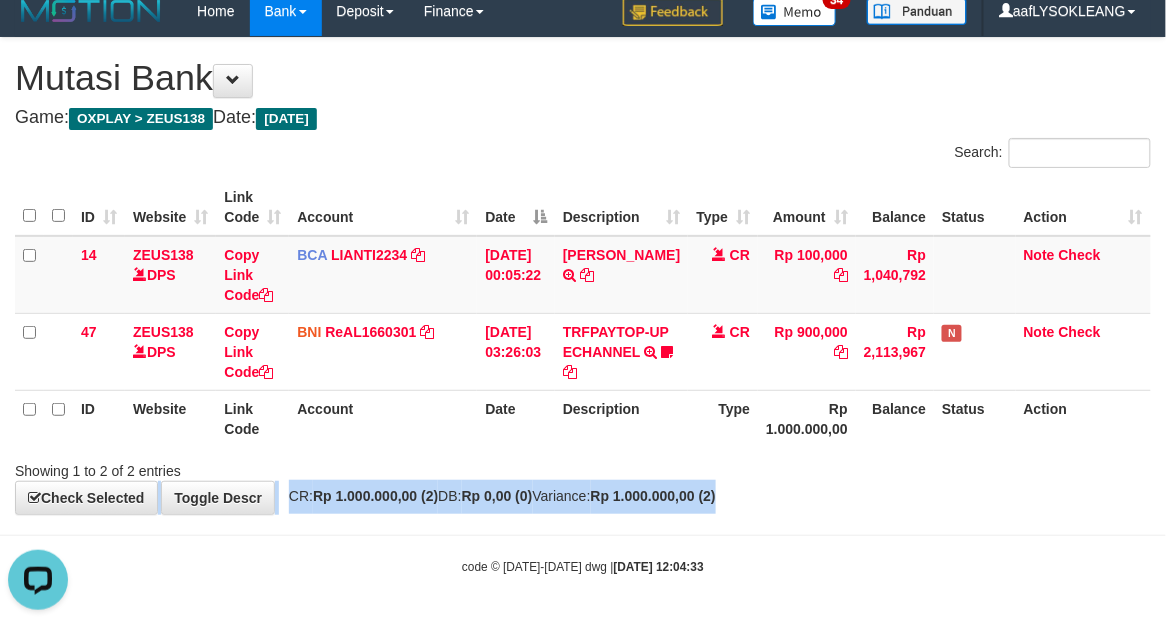 drag, startPoint x: 834, startPoint y: 478, endPoint x: 121, endPoint y: 201, distance: 764.917 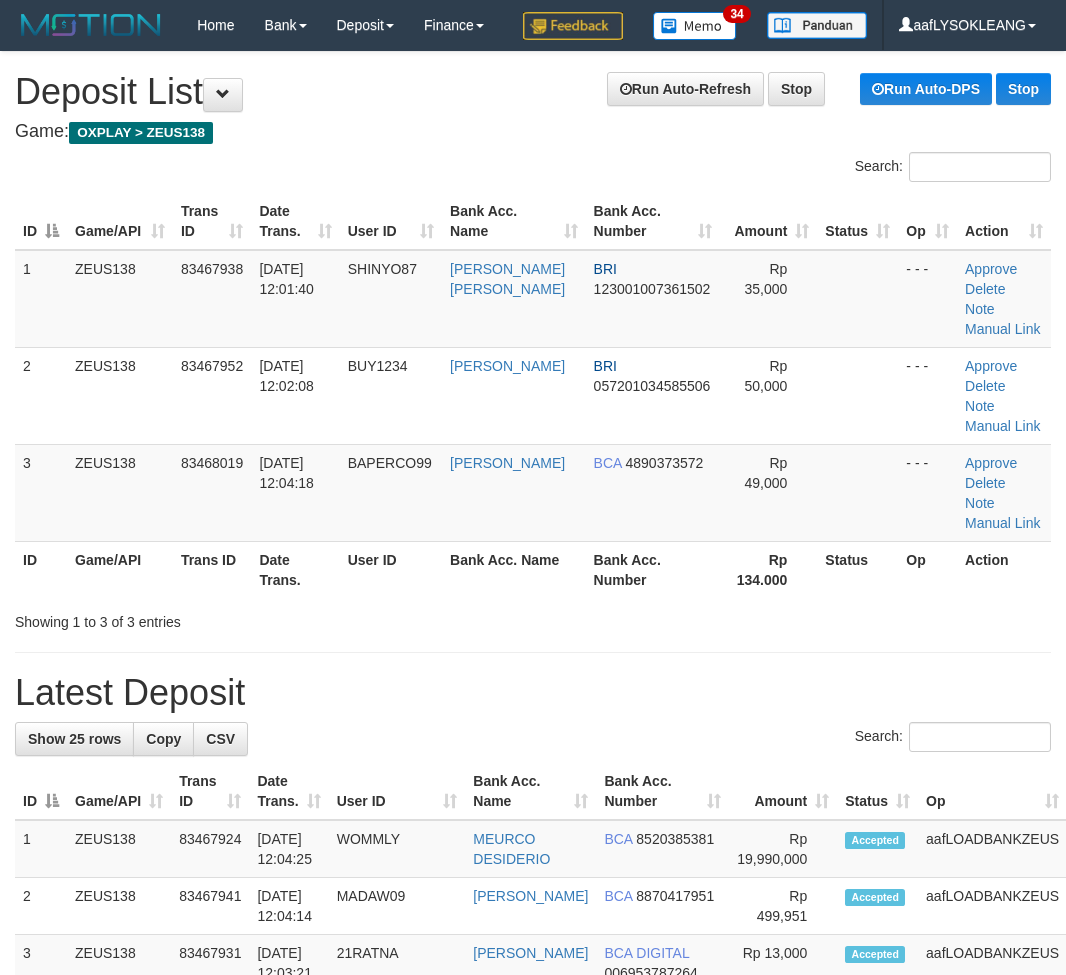 scroll, scrollTop: 0, scrollLeft: 0, axis: both 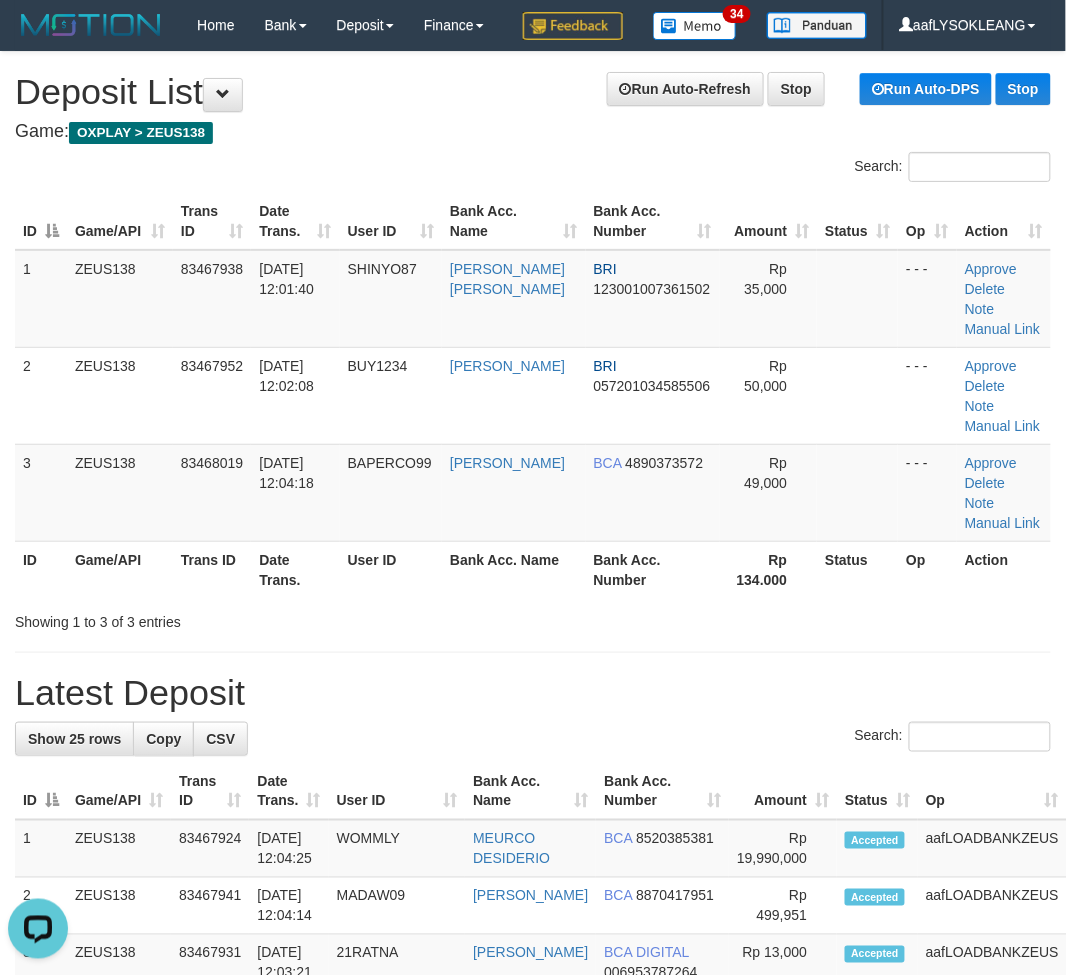 drag, startPoint x: 806, startPoint y: 742, endPoint x: 794, endPoint y: 733, distance: 15 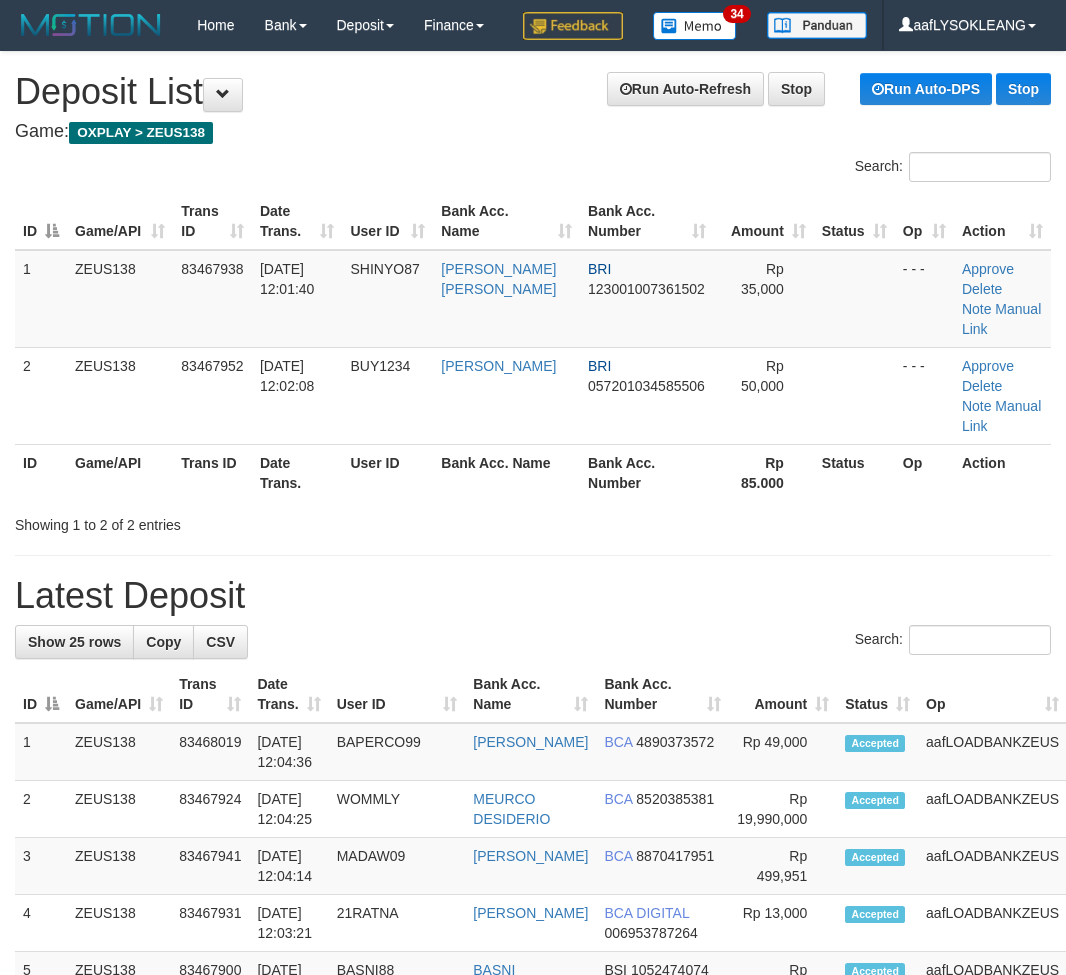 scroll, scrollTop: 0, scrollLeft: 0, axis: both 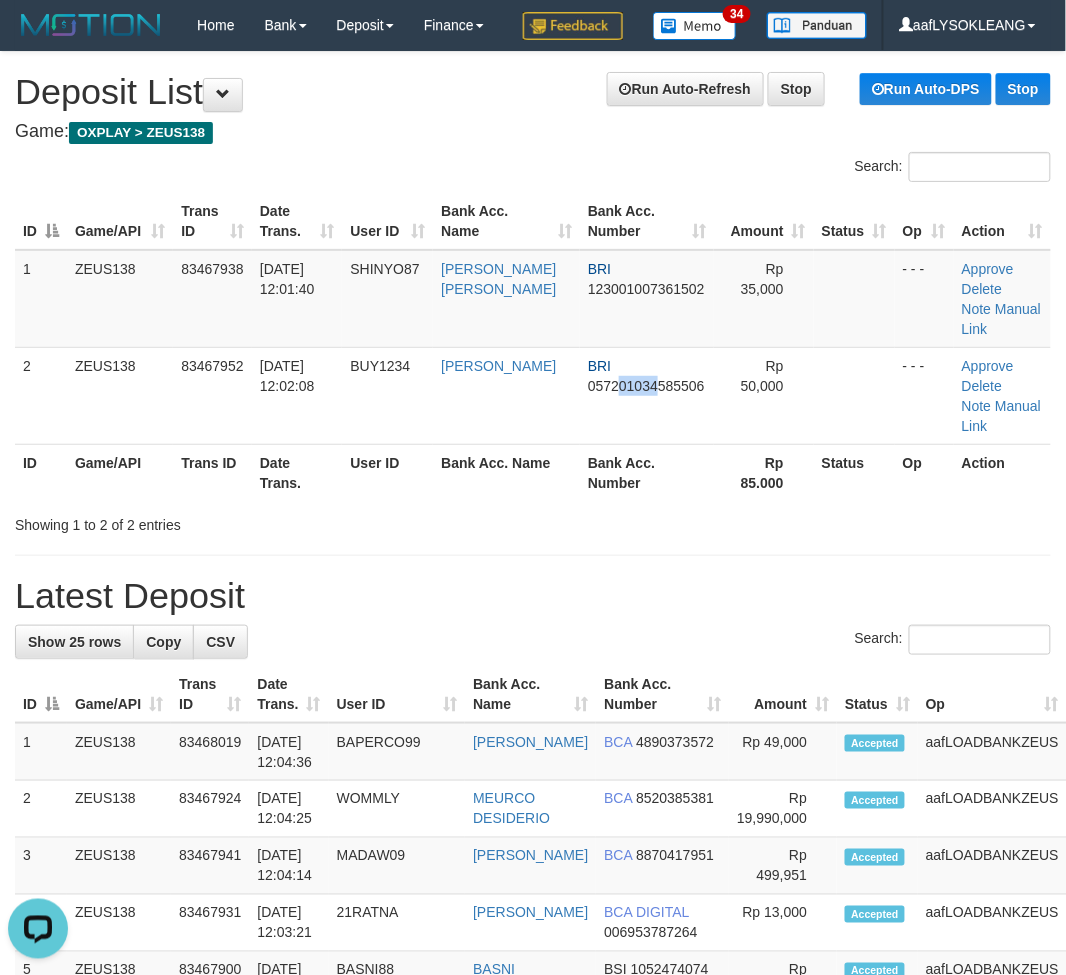 drag, startPoint x: 602, startPoint y: 466, endPoint x: 1076, endPoint y: 580, distance: 487.51614 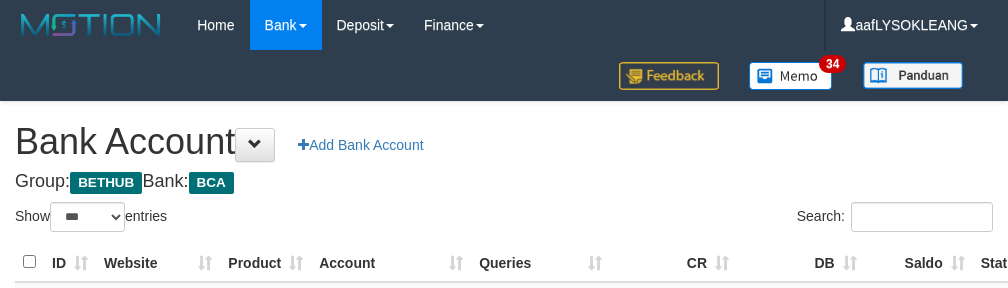 select on "***" 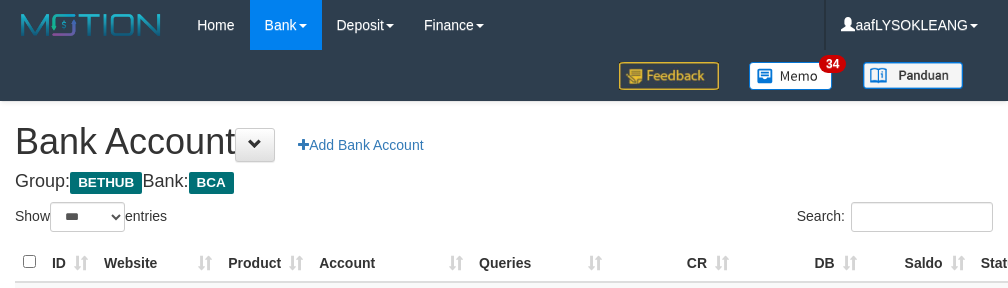 scroll, scrollTop: 222, scrollLeft: 0, axis: vertical 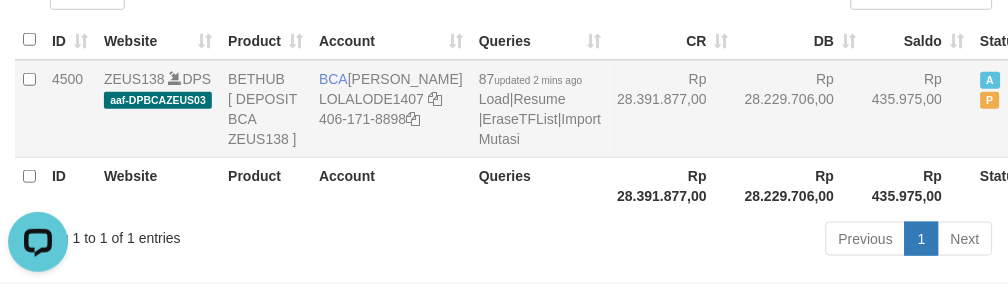 click on "Rp 28.391.877,00" at bounding box center (674, 109) 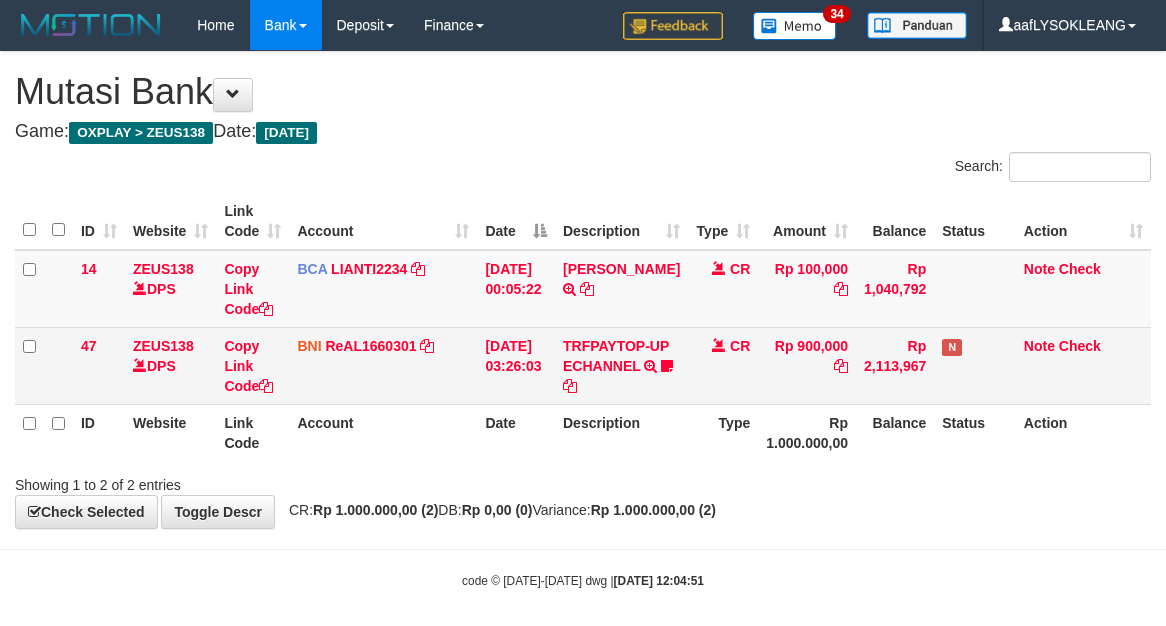 scroll, scrollTop: 32, scrollLeft: 0, axis: vertical 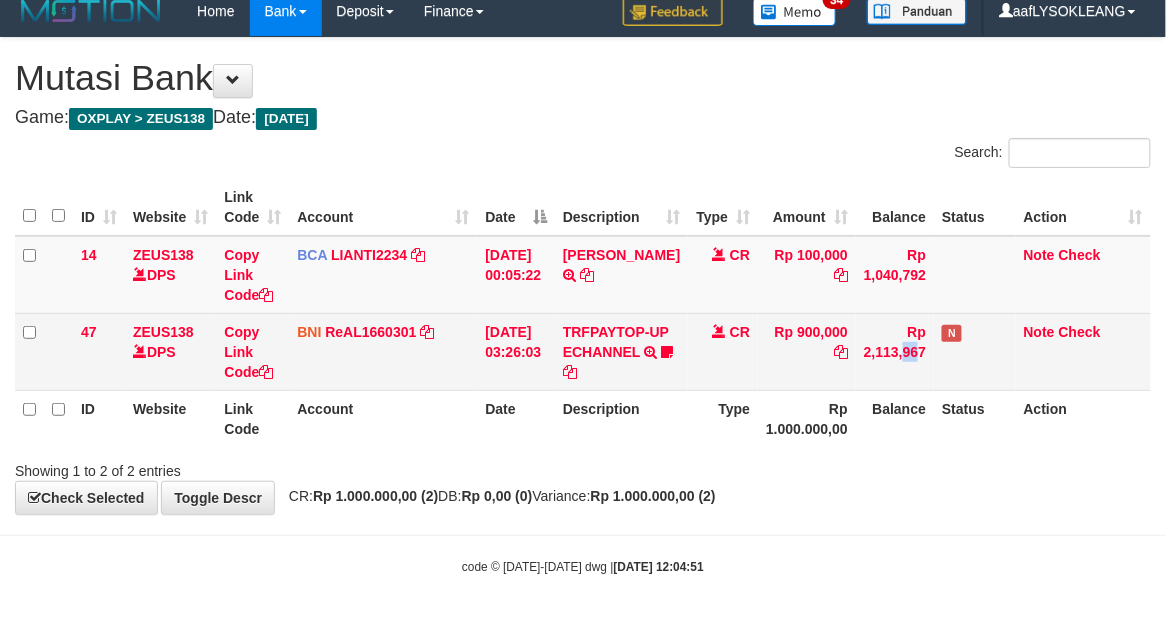 click on "Rp 2,113,967" at bounding box center [895, 351] 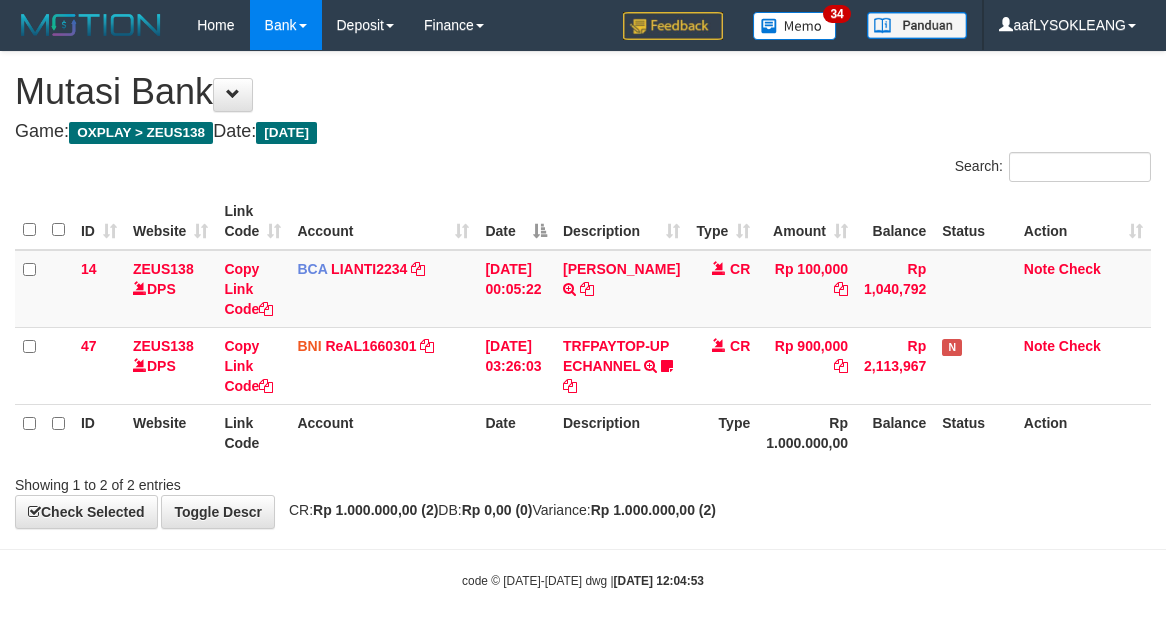 scroll, scrollTop: 32, scrollLeft: 0, axis: vertical 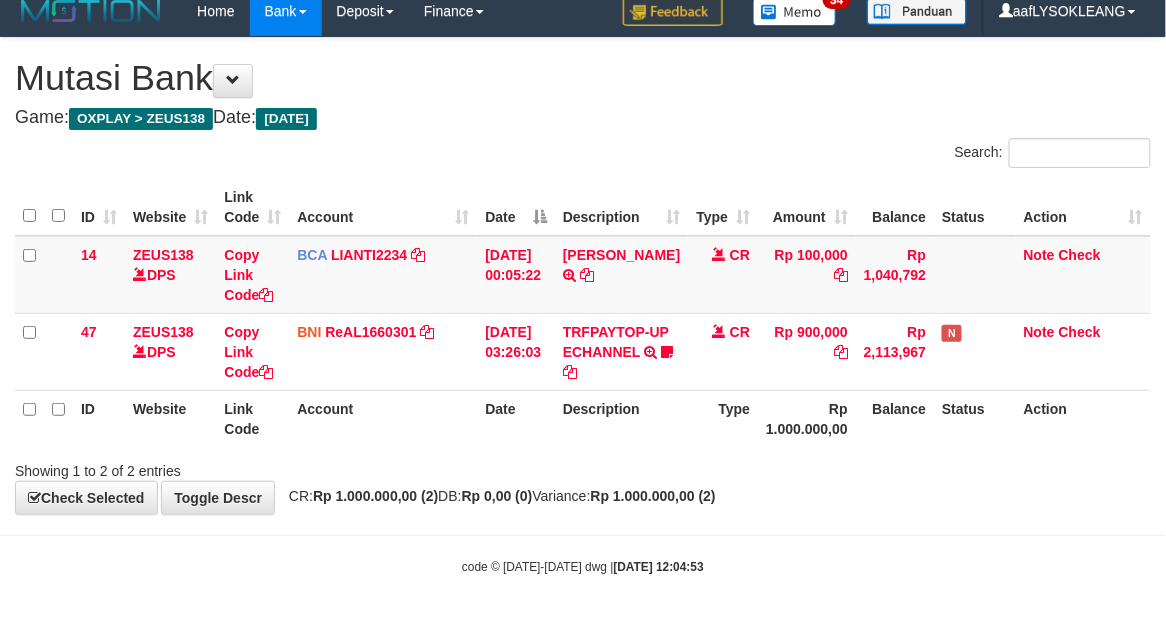 drag, startPoint x: 954, startPoint y: 570, endPoint x: 836, endPoint y: 488, distance: 143.69412 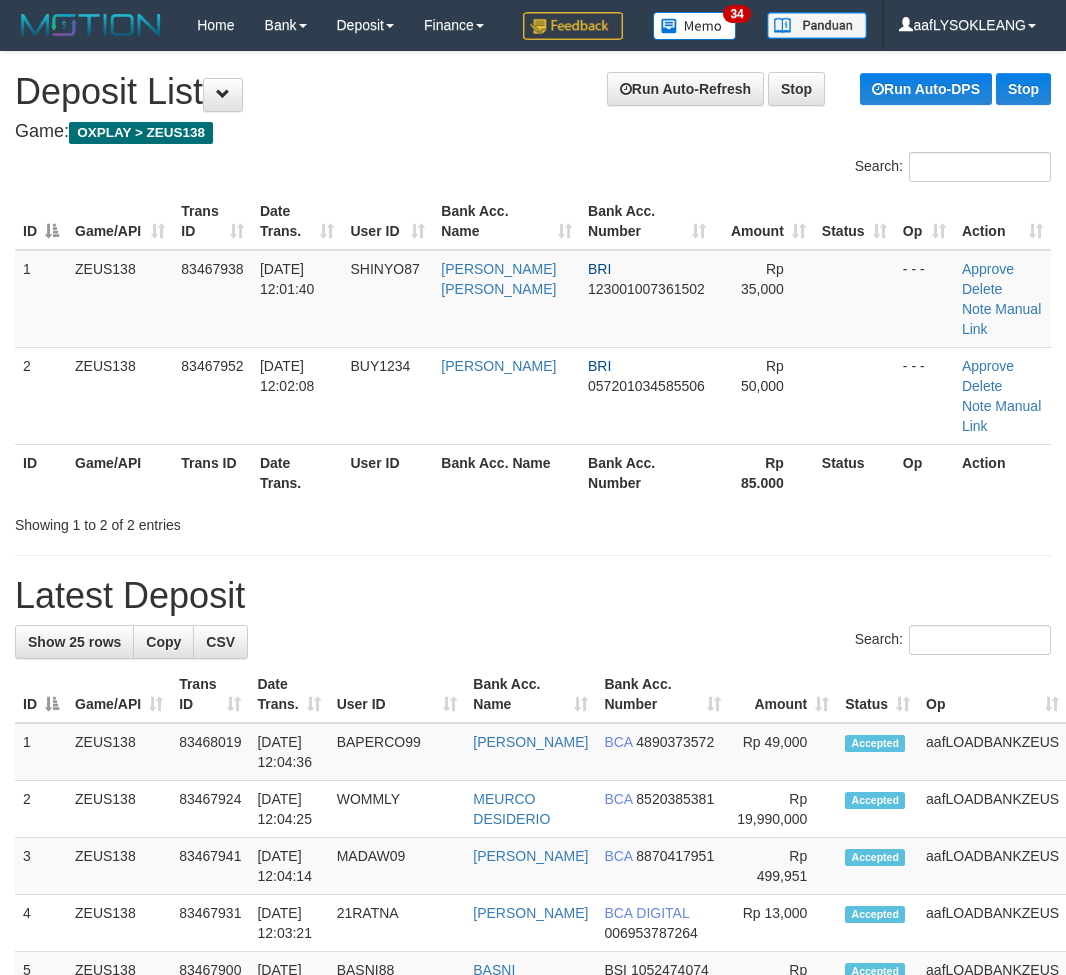 scroll, scrollTop: 0, scrollLeft: 0, axis: both 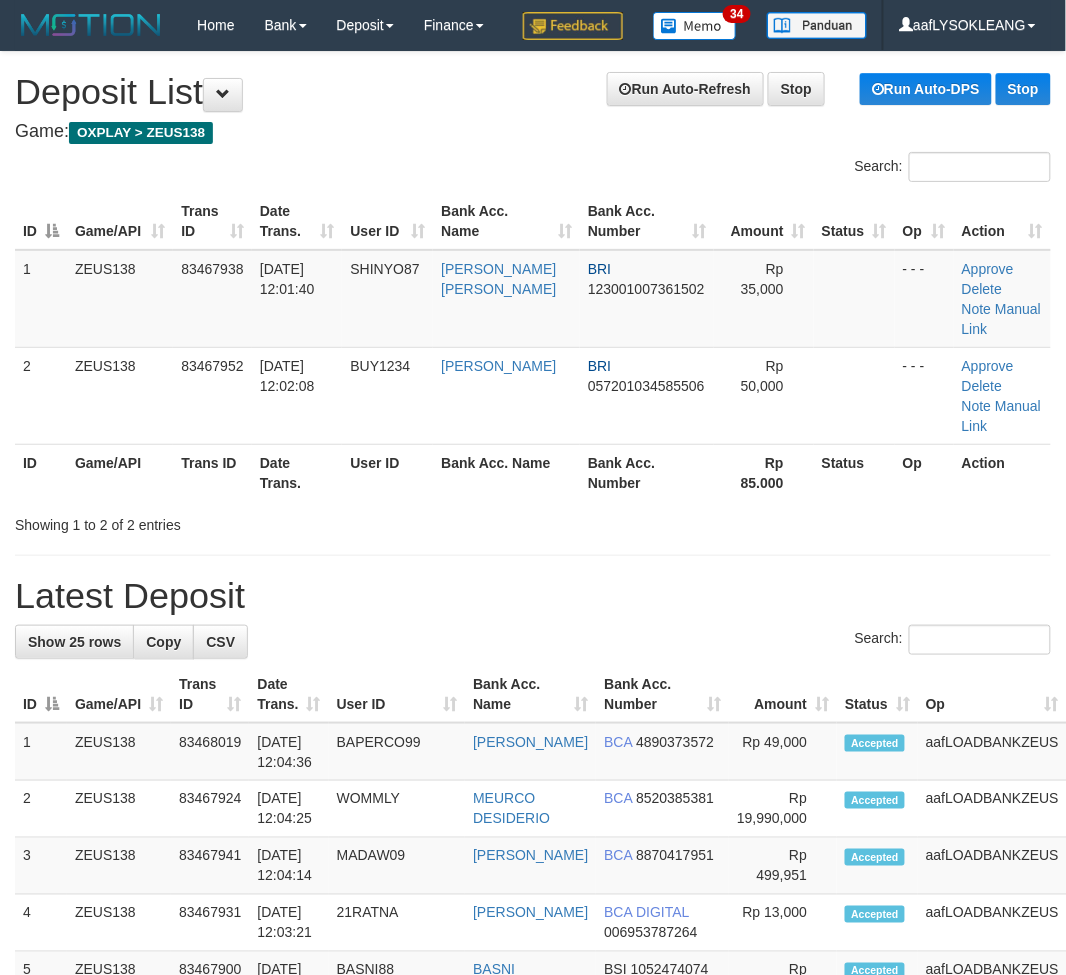 click on "ID Game/API Trans ID Date Trans. User ID Bank Acc. Name Bank Acc. Number Amount Status Op Action
1
ZEUS138
83467938
12/07/2025 12:01:40
SHINYO87
RENDY PUTRA EK
BRI
123001007361502
Rp 35,000
- - -
Approve
Delete
Note
Manual Link
2
ZEUS138
83467952
12/07/2025 12:02:08
BUY1234
BUDI HAMDANI
BRI
057201034585506
Rp 50,000
- - -
Approve" at bounding box center (533, 347) 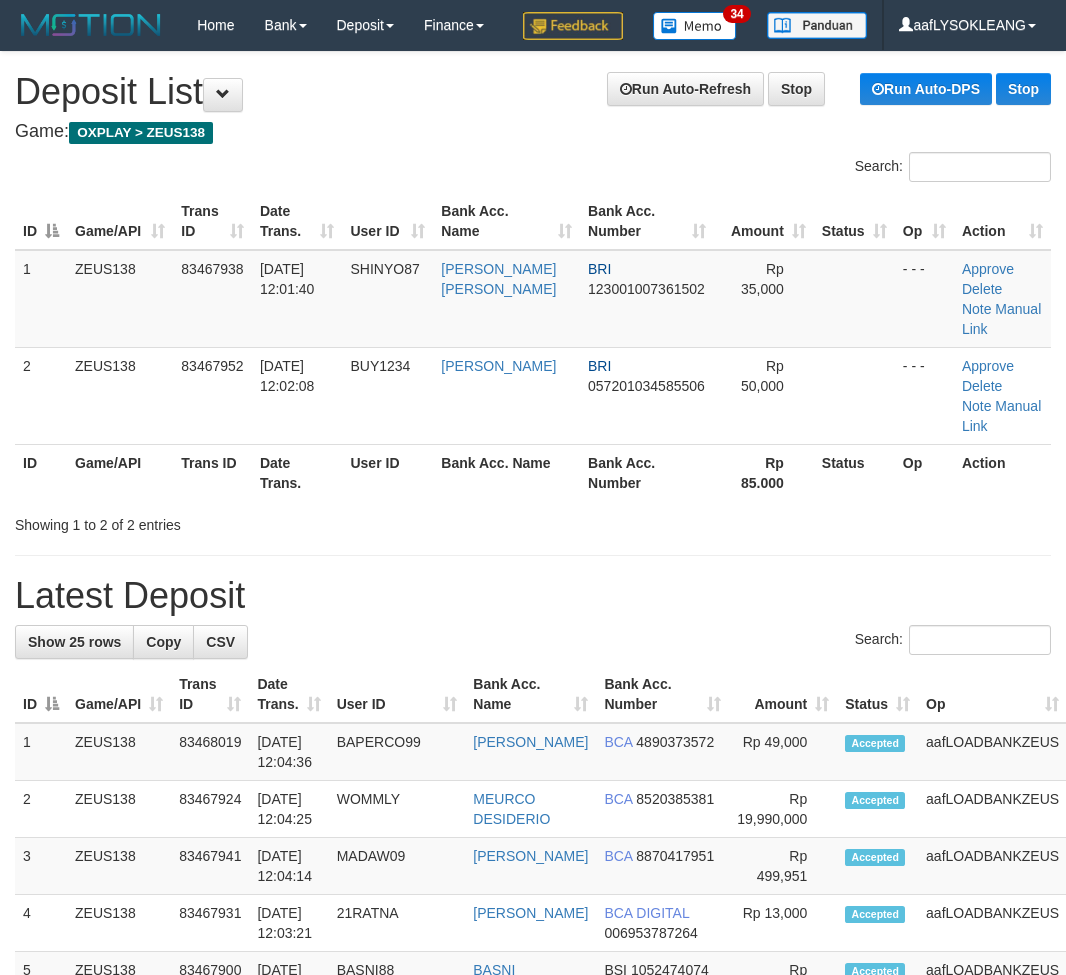scroll, scrollTop: 0, scrollLeft: 0, axis: both 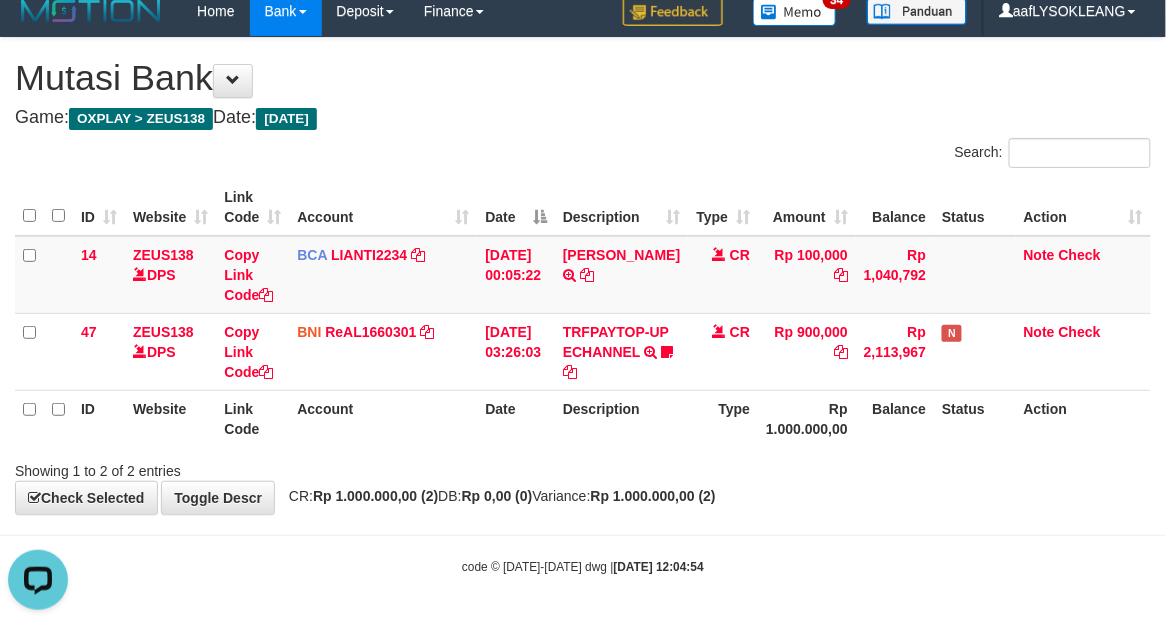 drag, startPoint x: 911, startPoint y: 502, endPoint x: 1, endPoint y: 313, distance: 929.41974 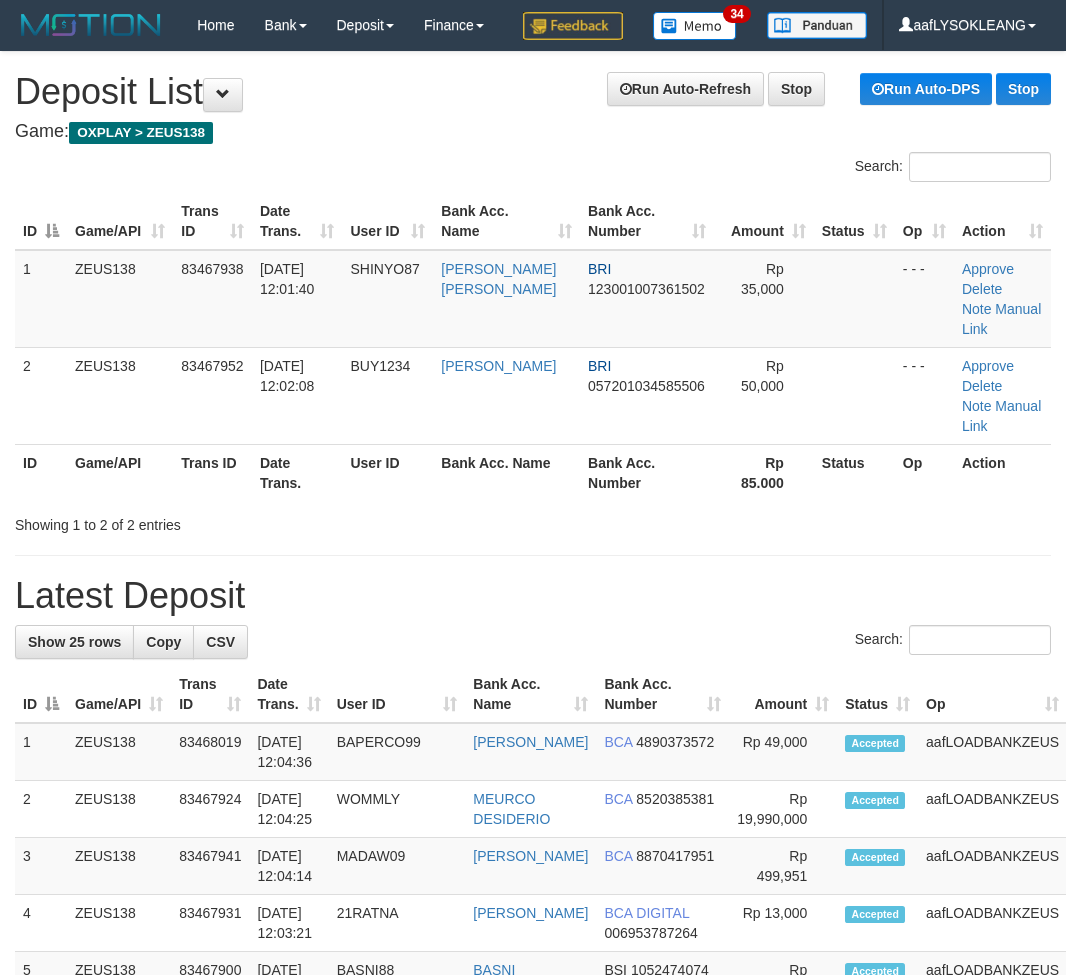 scroll, scrollTop: 0, scrollLeft: 0, axis: both 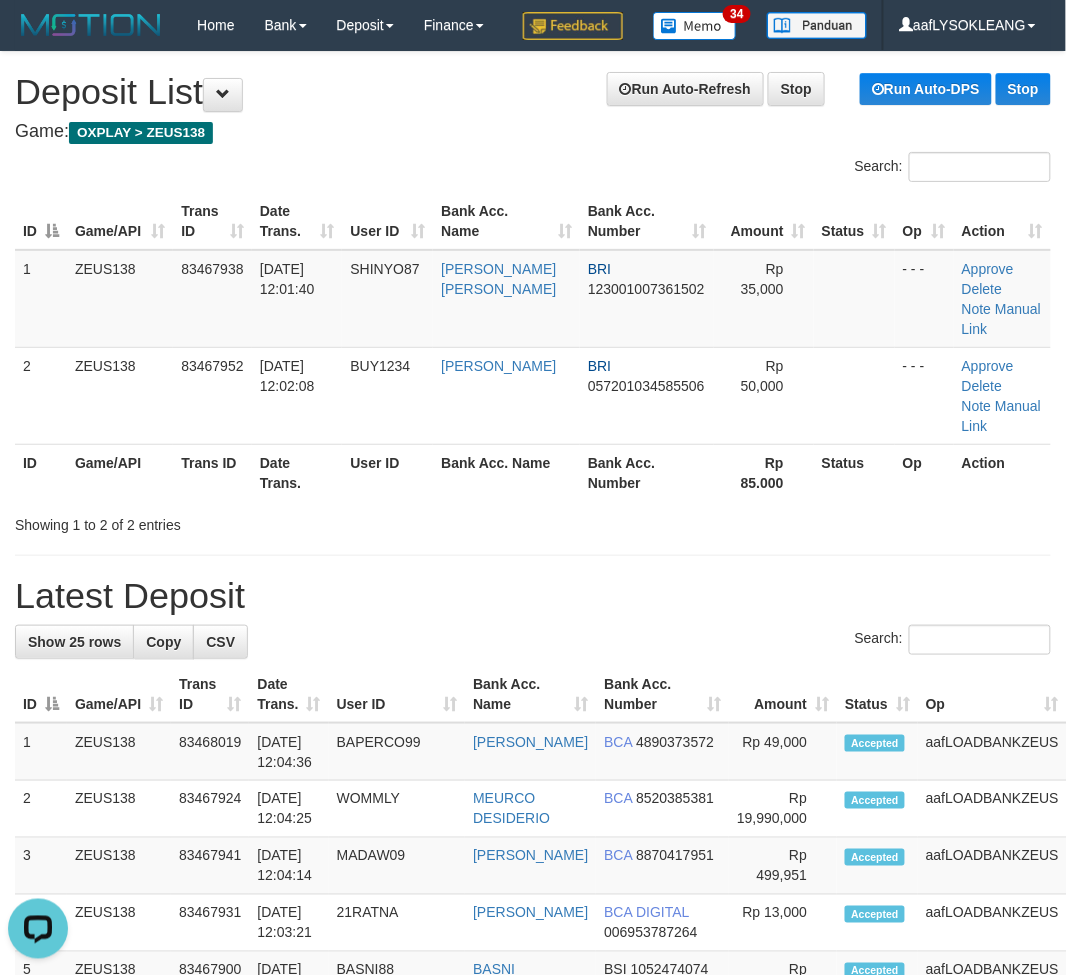 drag, startPoint x: 594, startPoint y: 612, endPoint x: 571, endPoint y: 606, distance: 23.769728 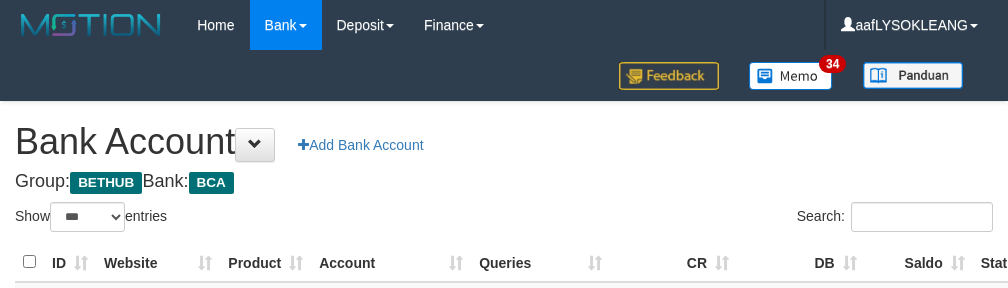 select on "***" 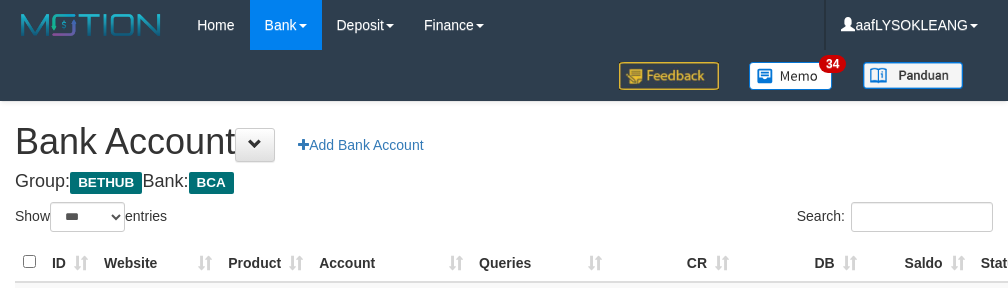 scroll, scrollTop: 222, scrollLeft: 0, axis: vertical 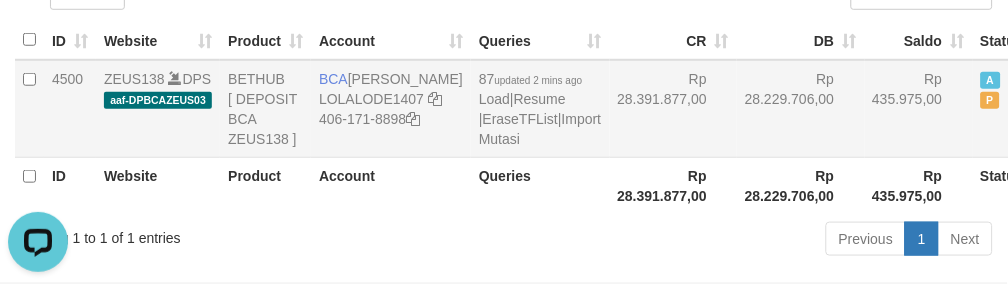 click on "Rp 28.229.706,00" at bounding box center [801, 109] 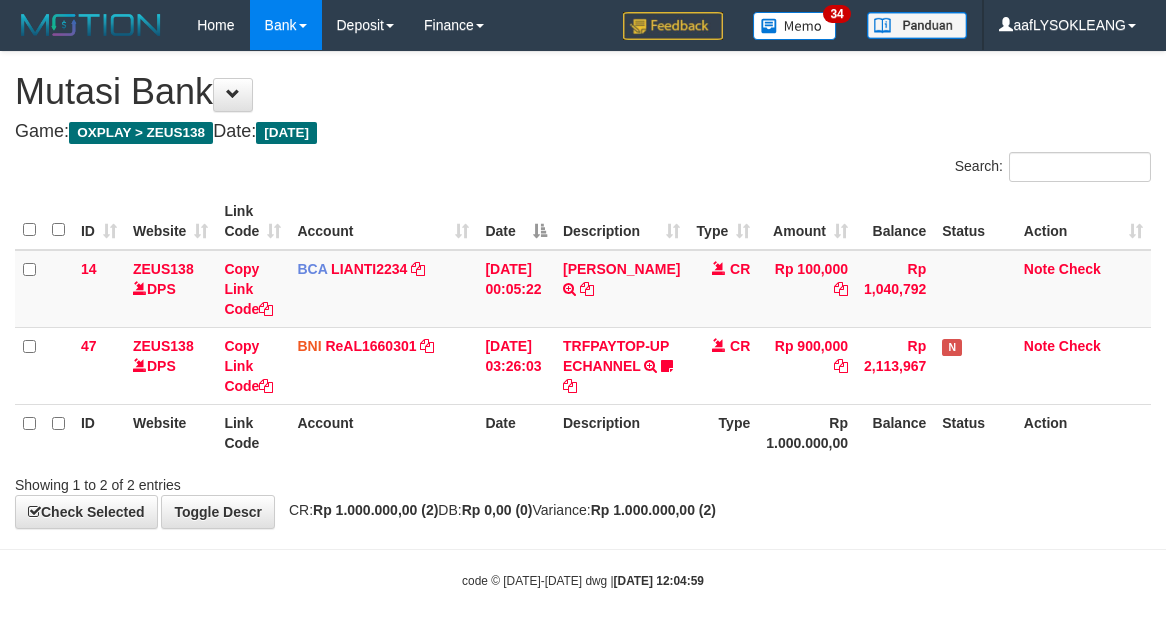 scroll, scrollTop: 32, scrollLeft: 0, axis: vertical 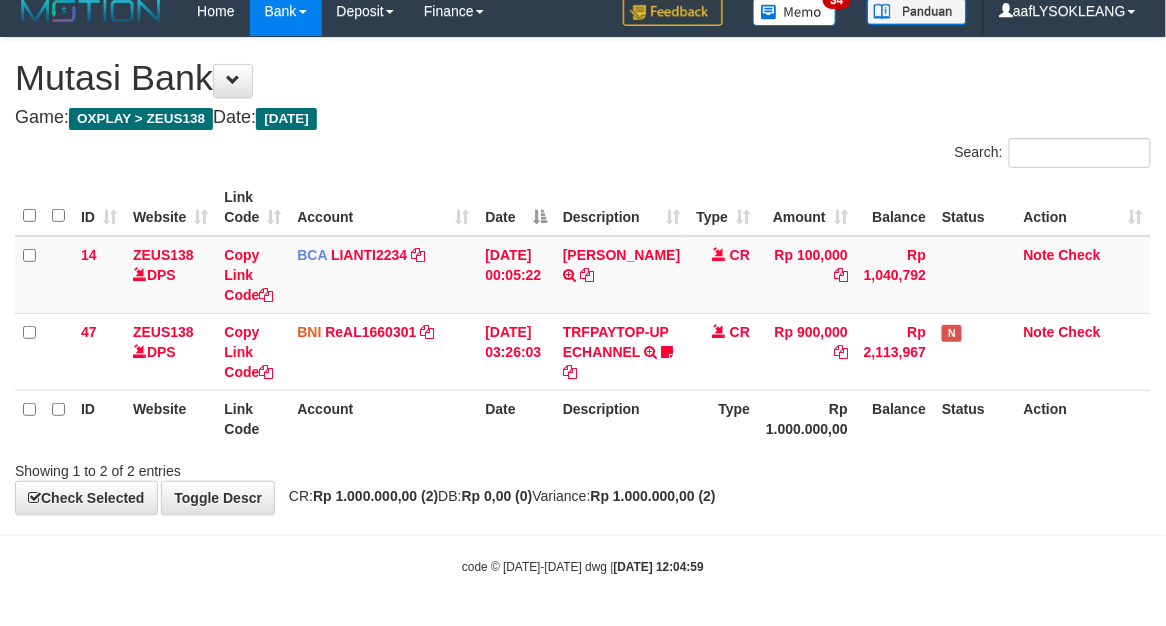 drag, startPoint x: 662, startPoint y: 114, endPoint x: 3, endPoint y: 57, distance: 661.4605 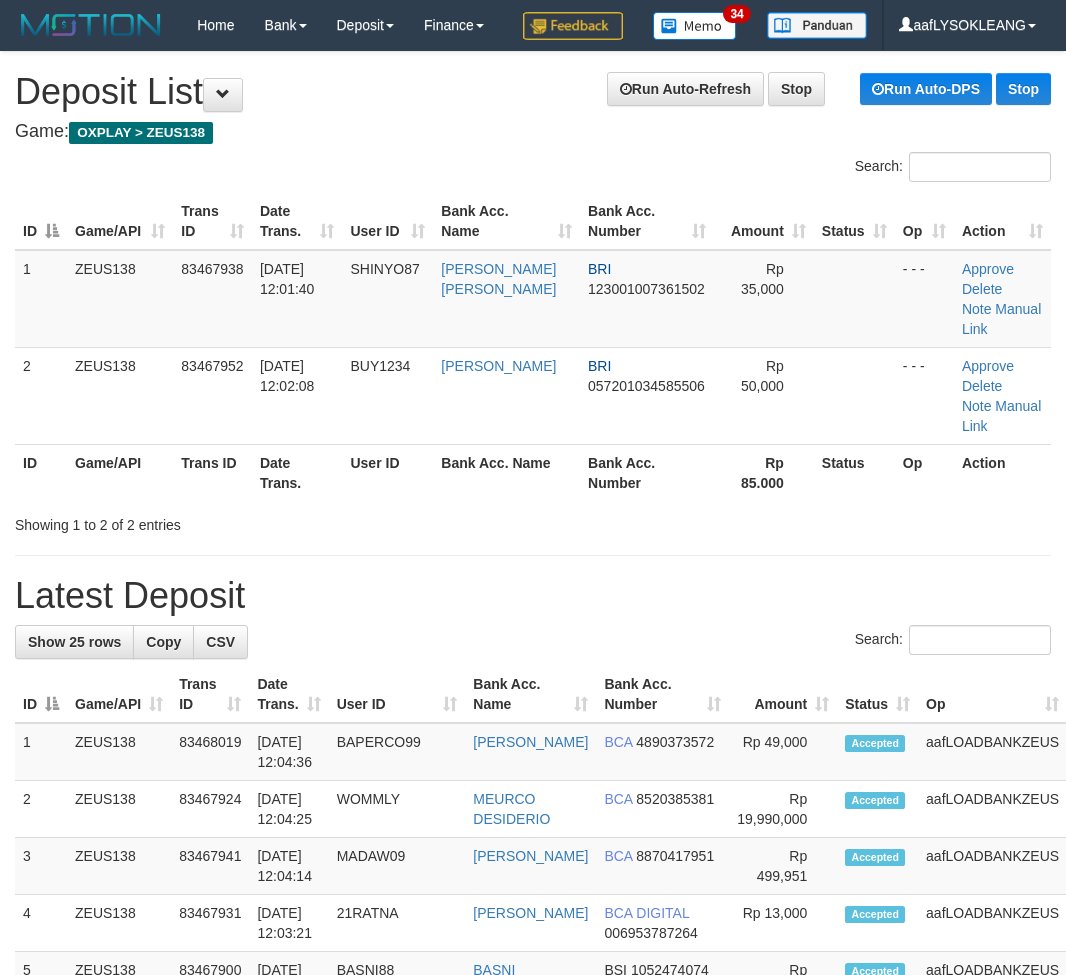 scroll, scrollTop: 0, scrollLeft: 0, axis: both 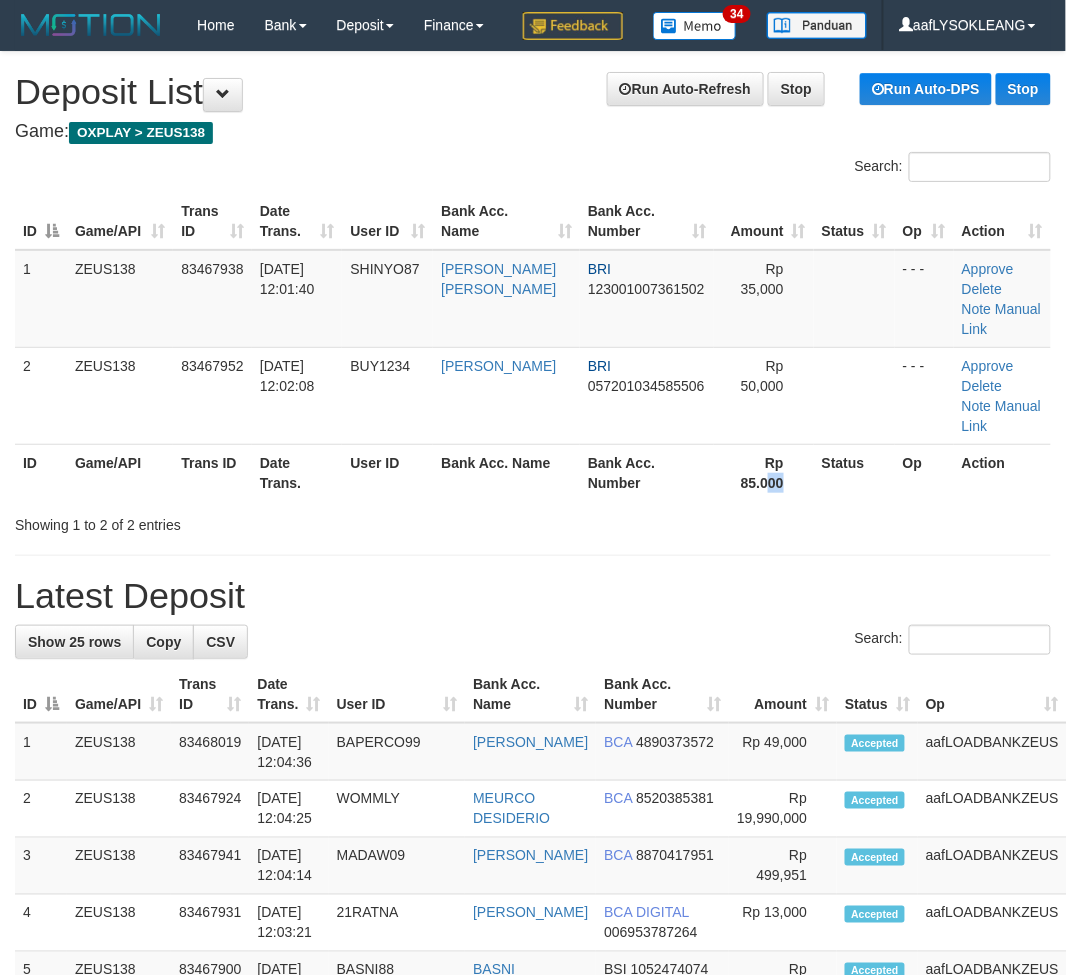 drag, startPoint x: 773, startPoint y: 531, endPoint x: 1076, endPoint y: 560, distance: 304.3846 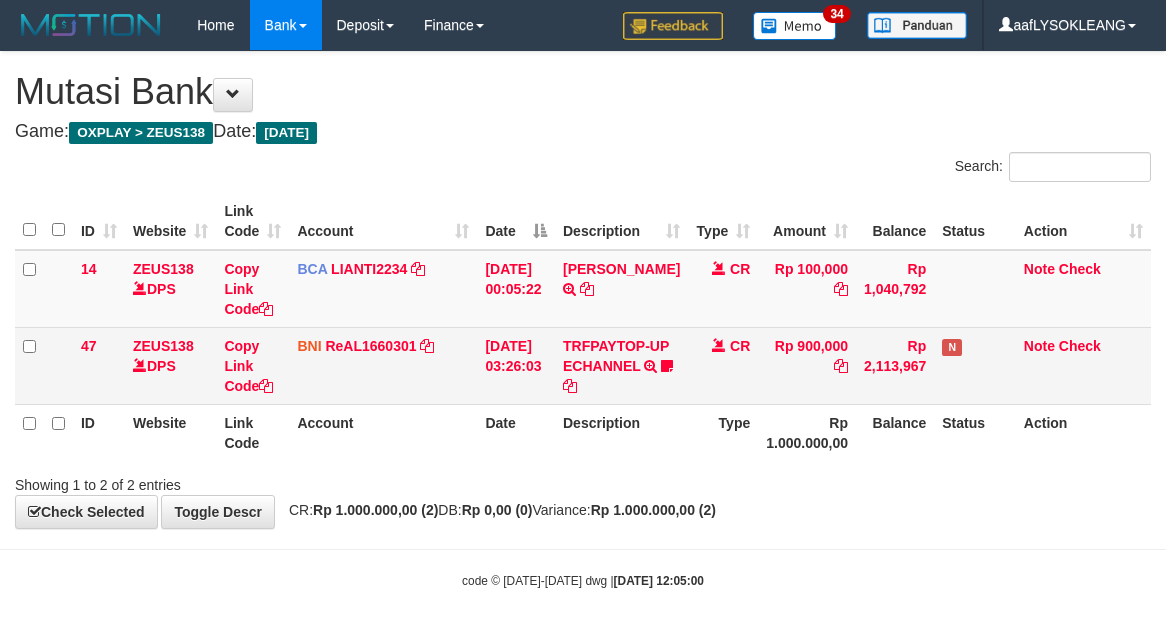 scroll, scrollTop: 32, scrollLeft: 0, axis: vertical 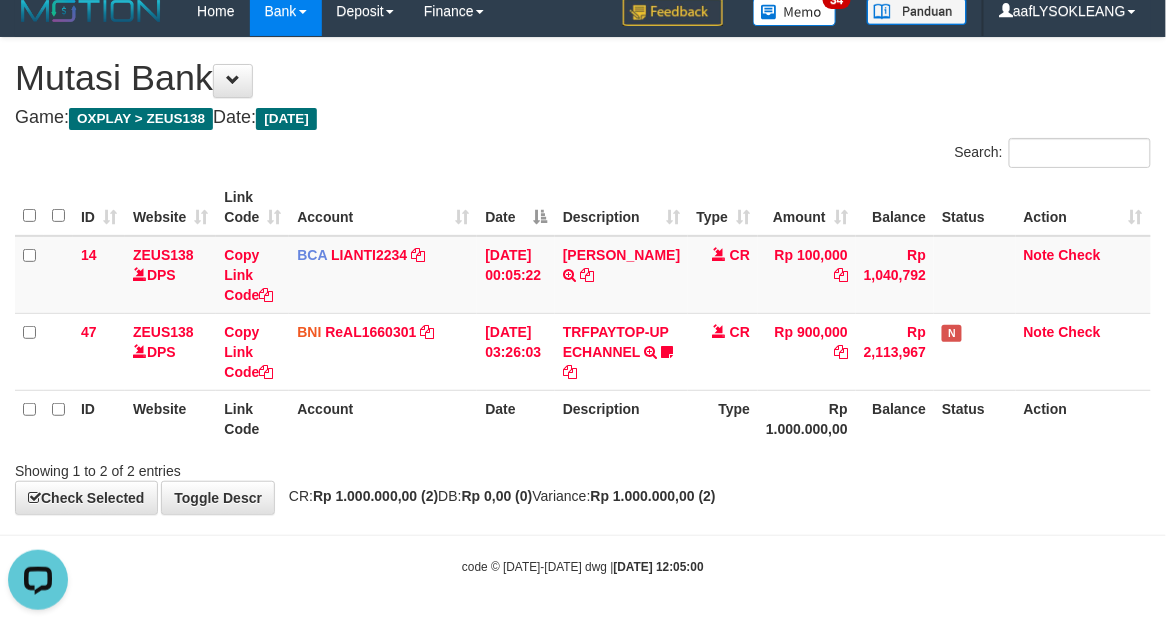drag, startPoint x: 981, startPoint y: 492, endPoint x: 926, endPoint y: 495, distance: 55.081757 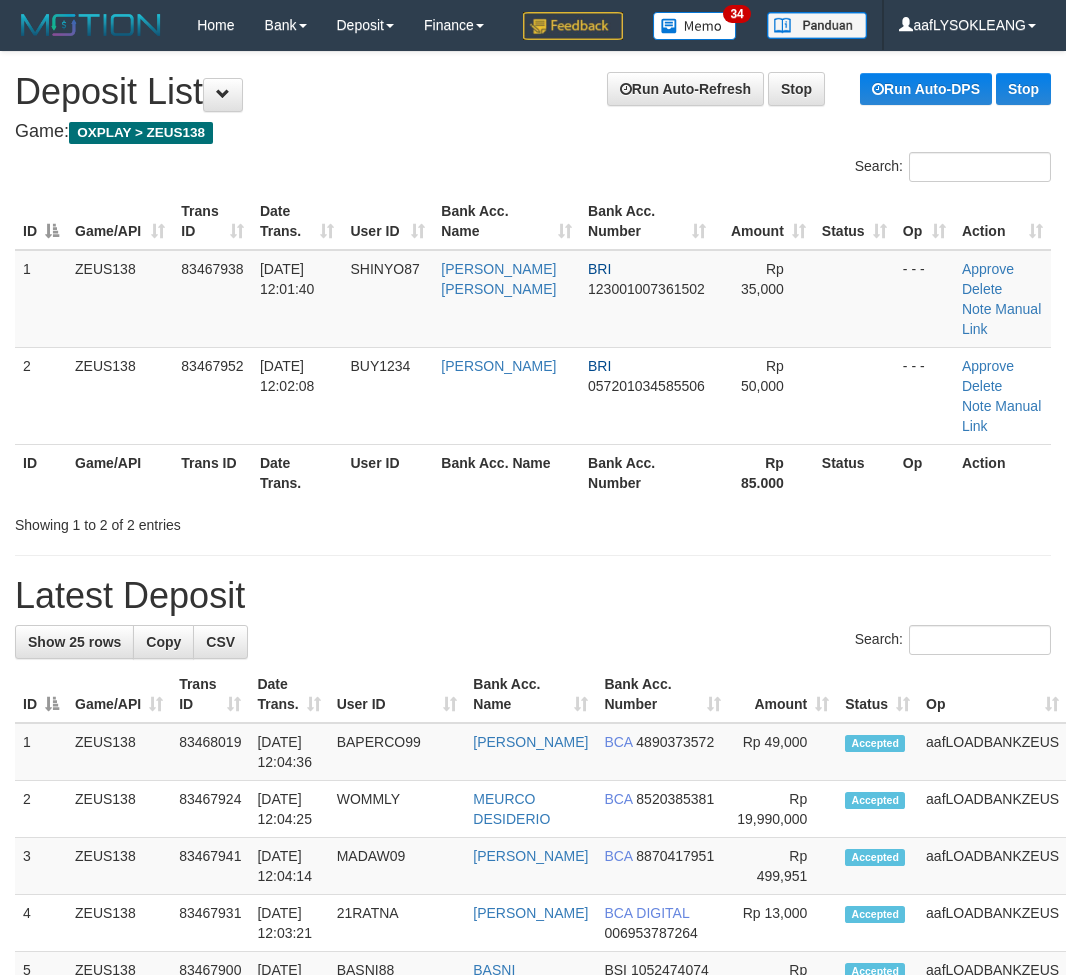 scroll, scrollTop: 0, scrollLeft: 0, axis: both 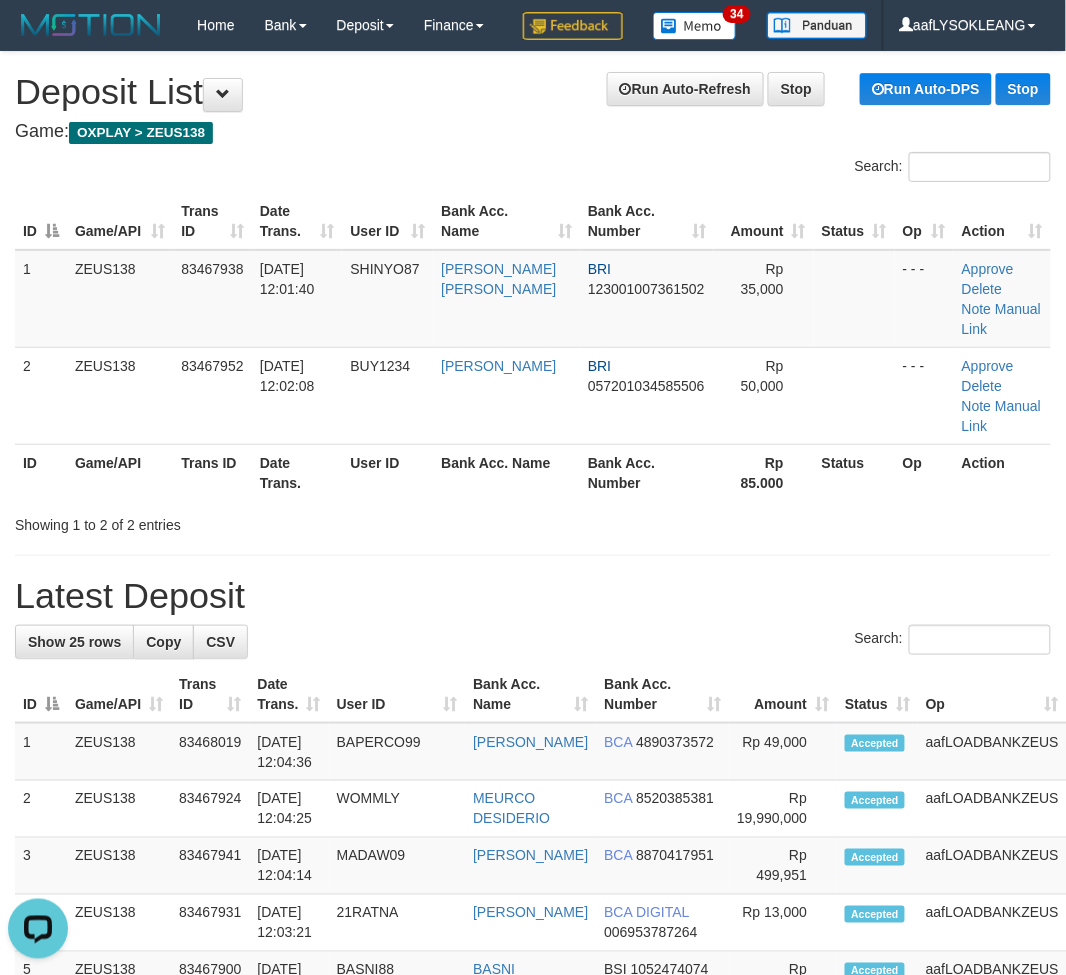 drag, startPoint x: 643, startPoint y: 598, endPoint x: 1076, endPoint y: 706, distance: 446.26562 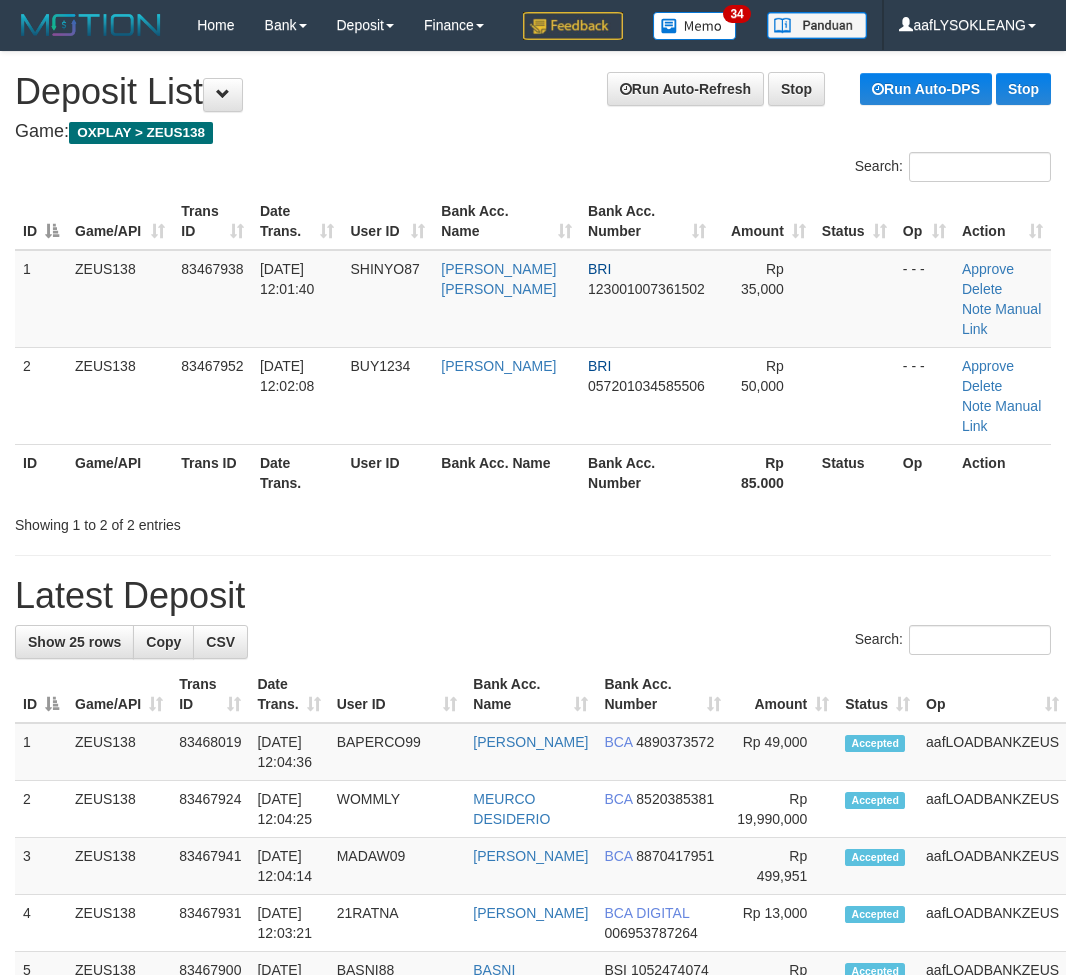 scroll, scrollTop: 0, scrollLeft: 0, axis: both 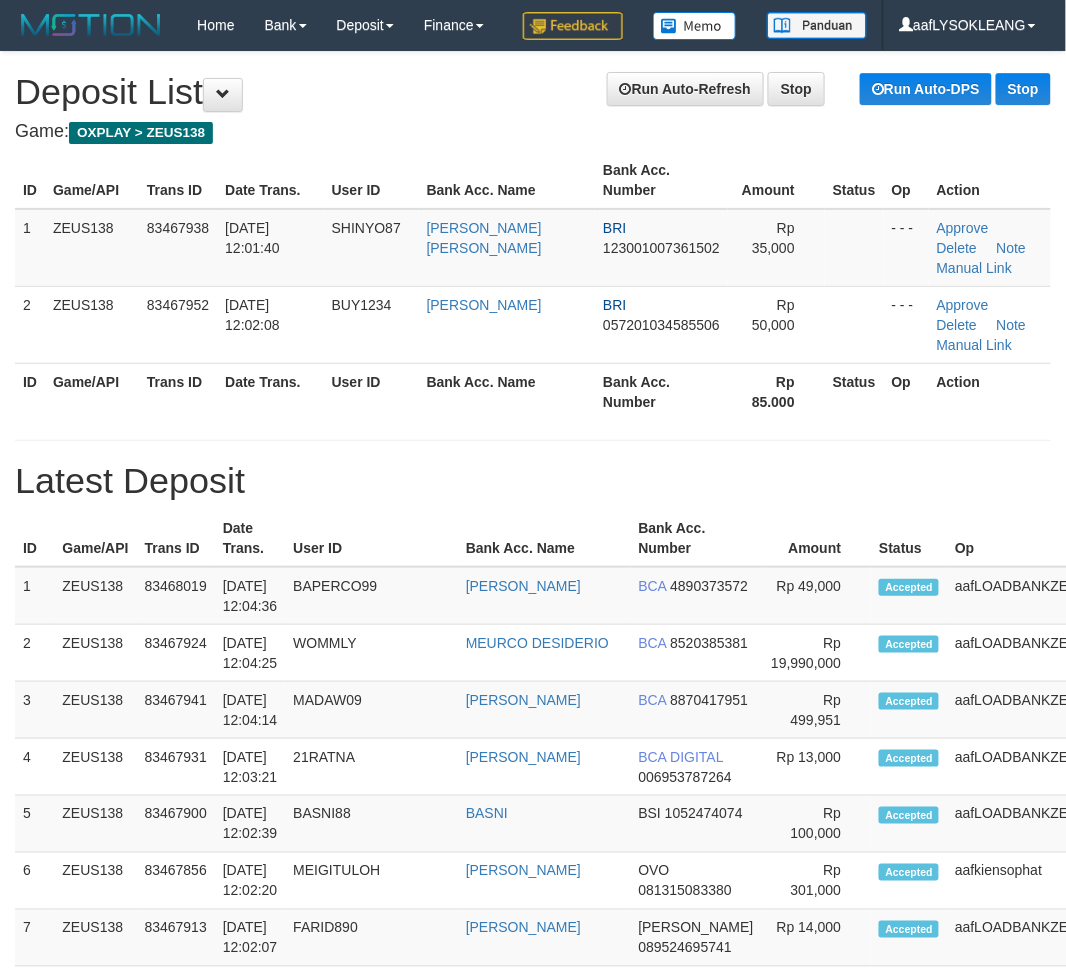 drag, startPoint x: 701, startPoint y: 585, endPoint x: 806, endPoint y: 616, distance: 109.48059 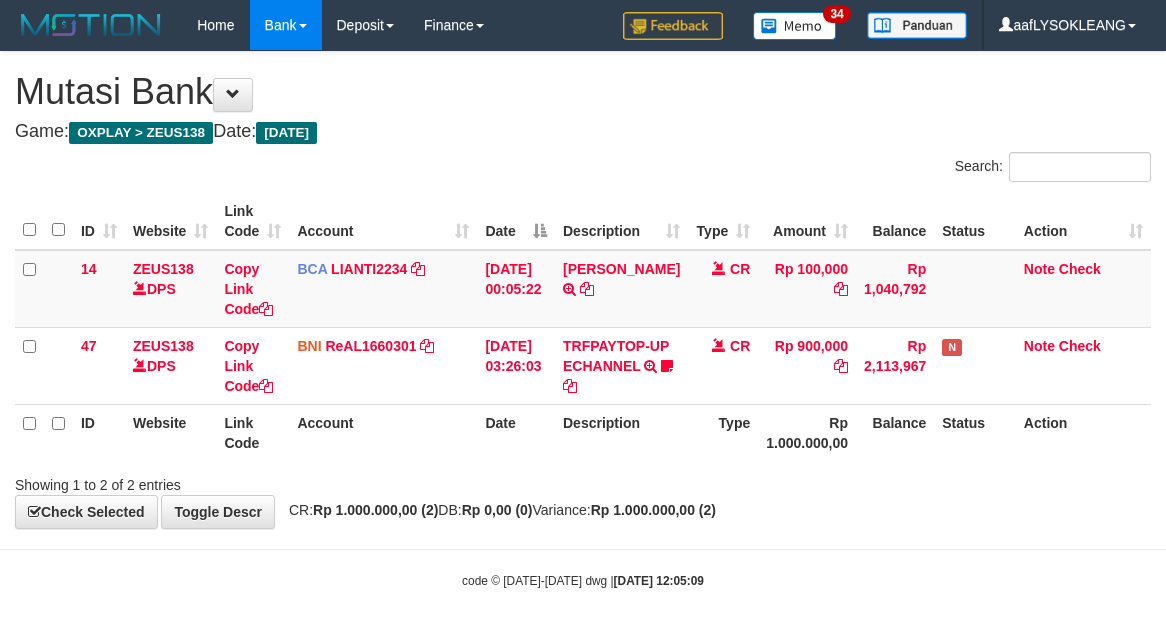 scroll, scrollTop: 32, scrollLeft: 0, axis: vertical 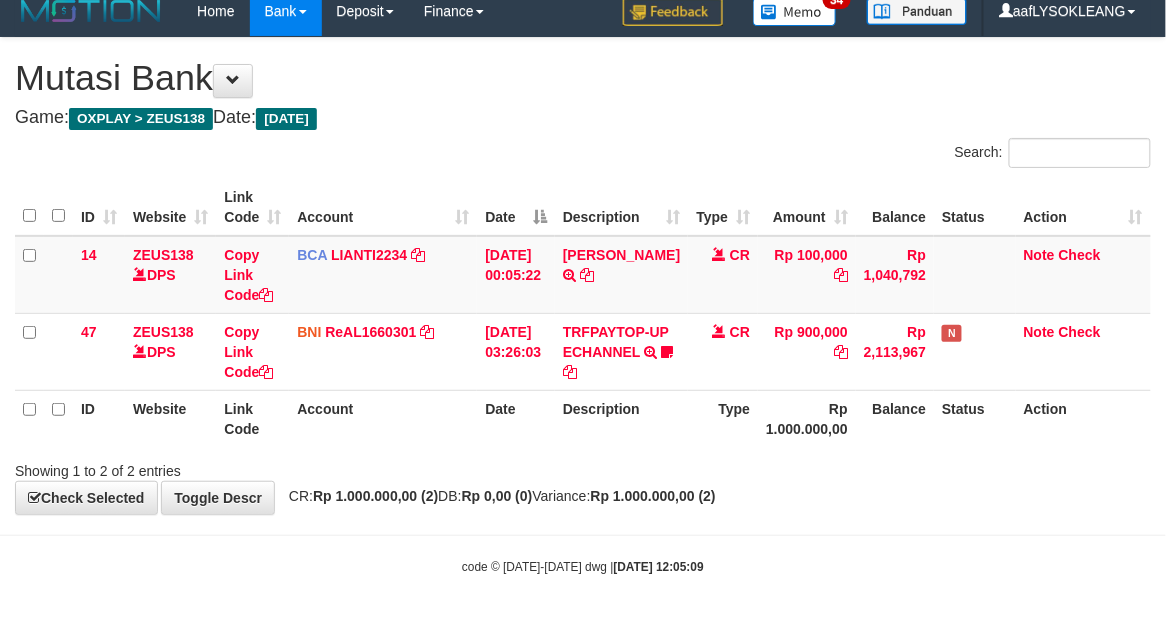 click on "code © [DATE]-[DATE] dwg |  [DATE] 12:05:09" at bounding box center (583, 566) 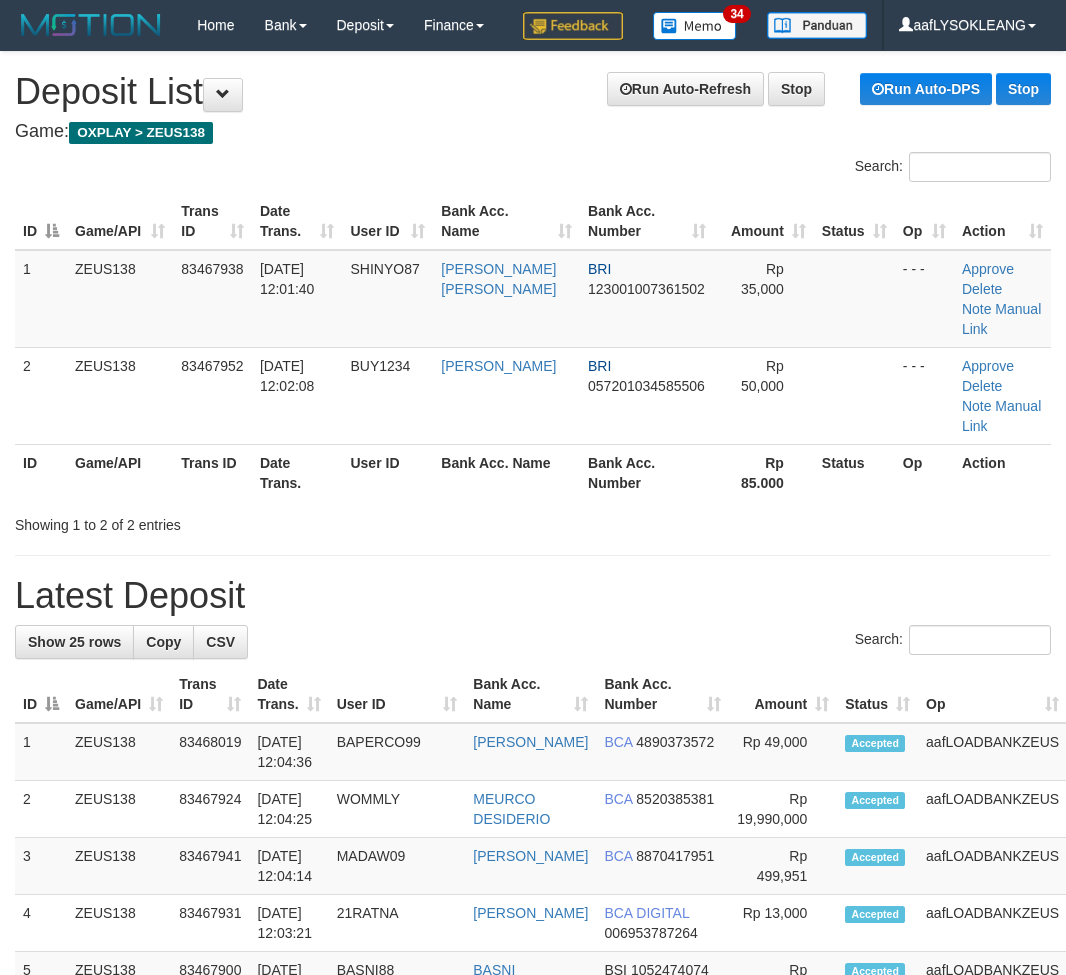 scroll, scrollTop: 0, scrollLeft: 0, axis: both 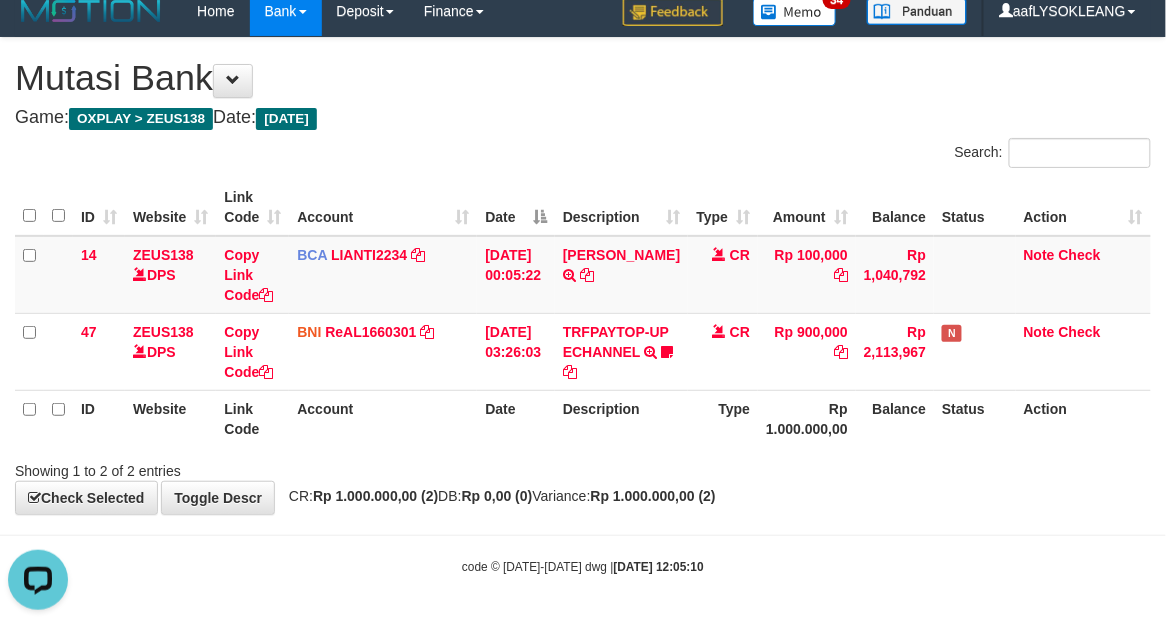 drag, startPoint x: 497, startPoint y: 116, endPoint x: 4, endPoint y: 153, distance: 494.38647 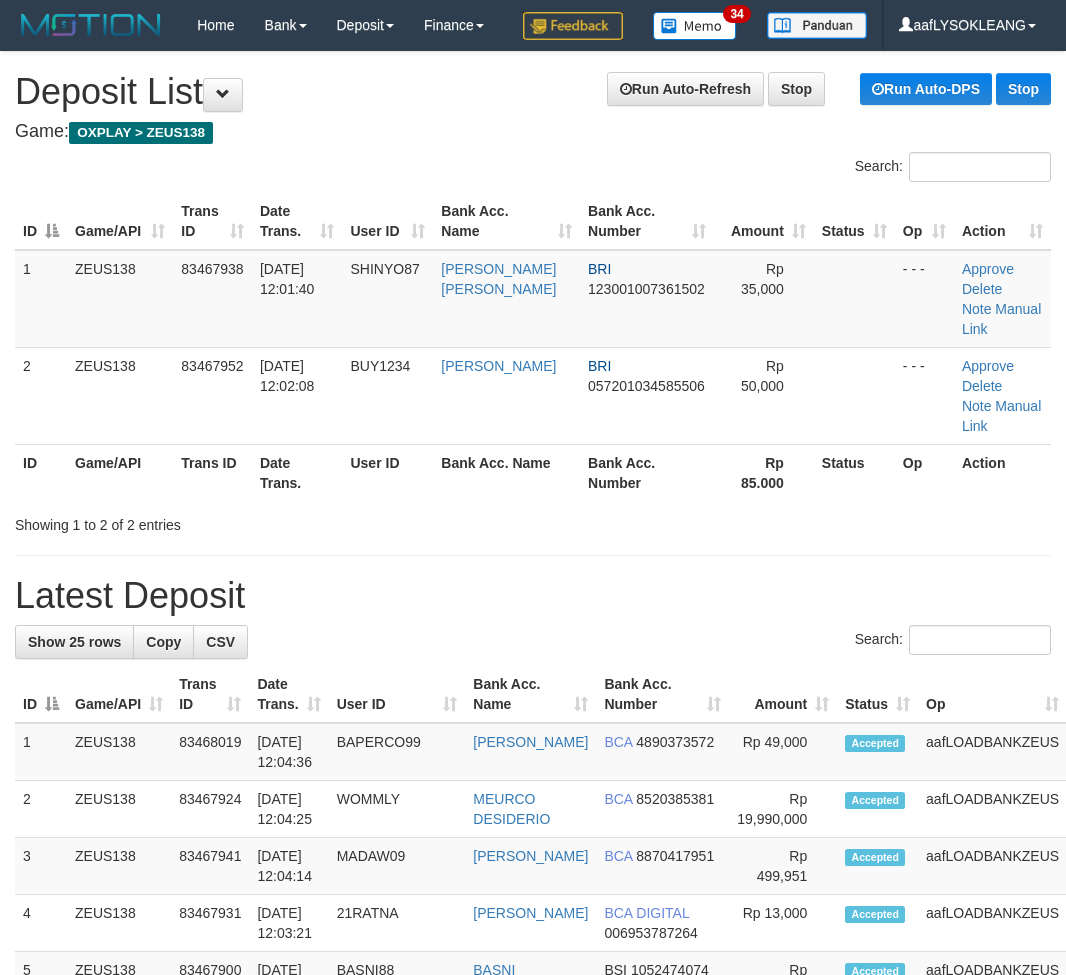 scroll, scrollTop: 0, scrollLeft: 0, axis: both 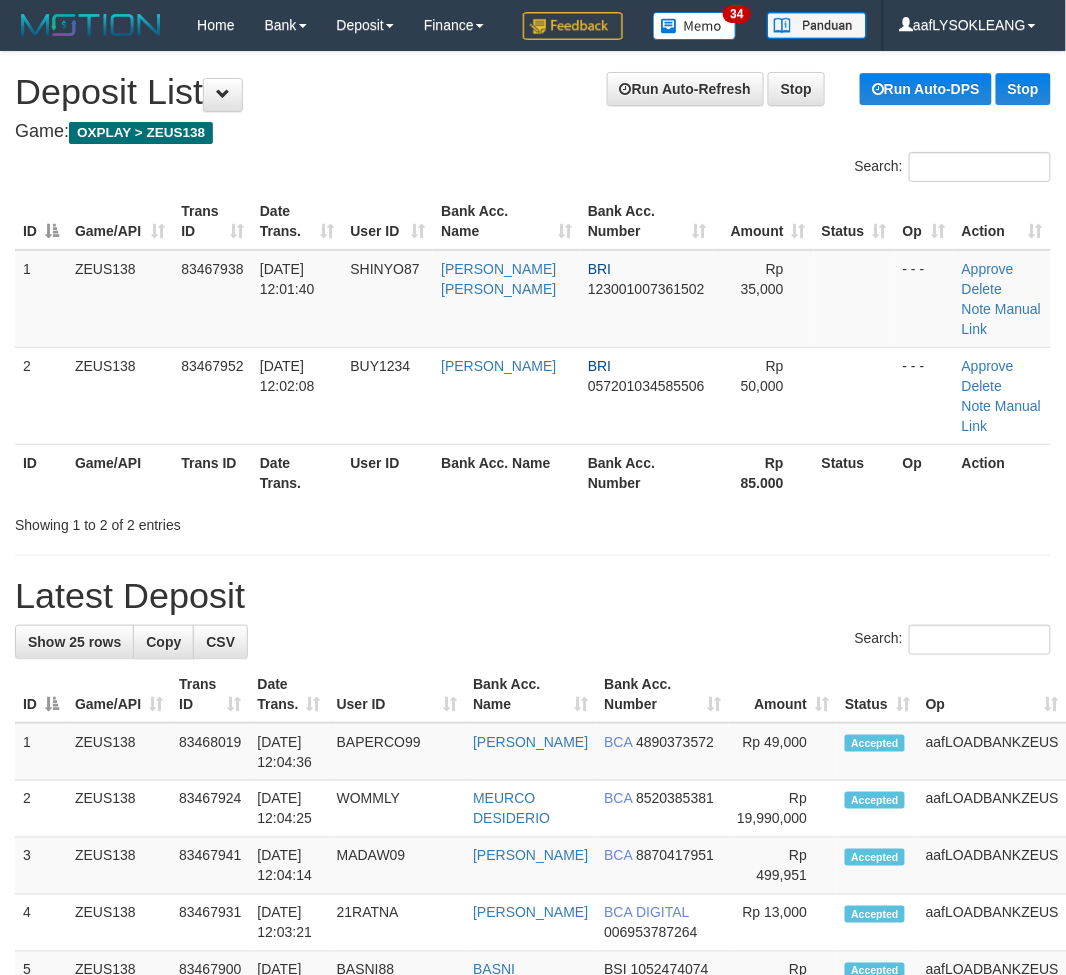 drag, startPoint x: 702, startPoint y: 585, endPoint x: 1075, endPoint y: 590, distance: 373.0335 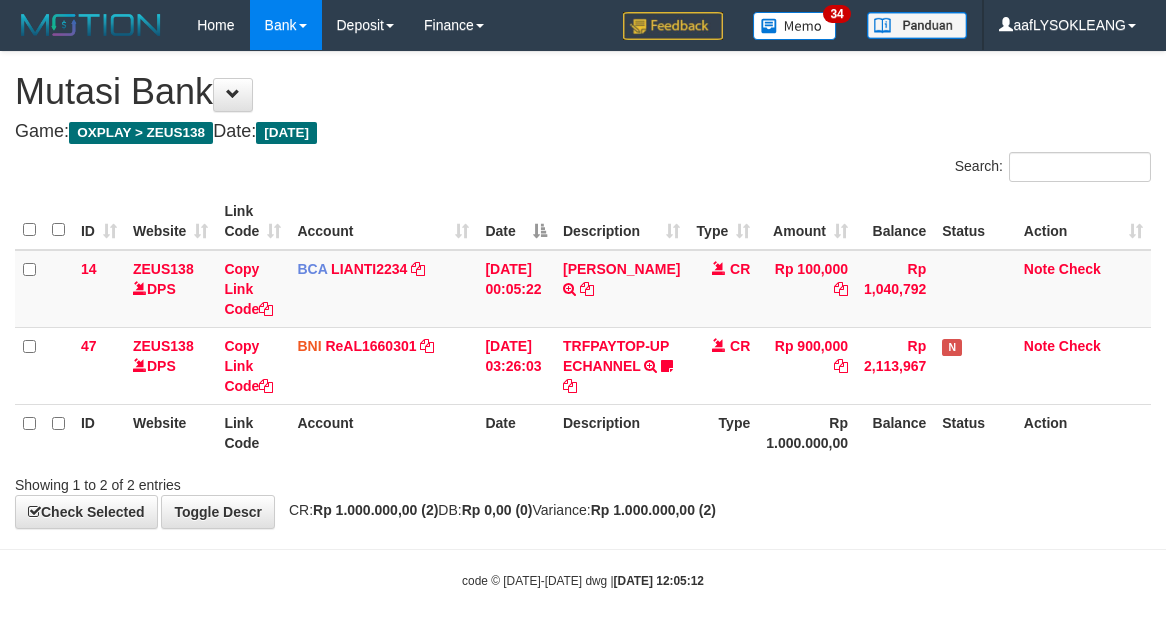 scroll, scrollTop: 32, scrollLeft: 0, axis: vertical 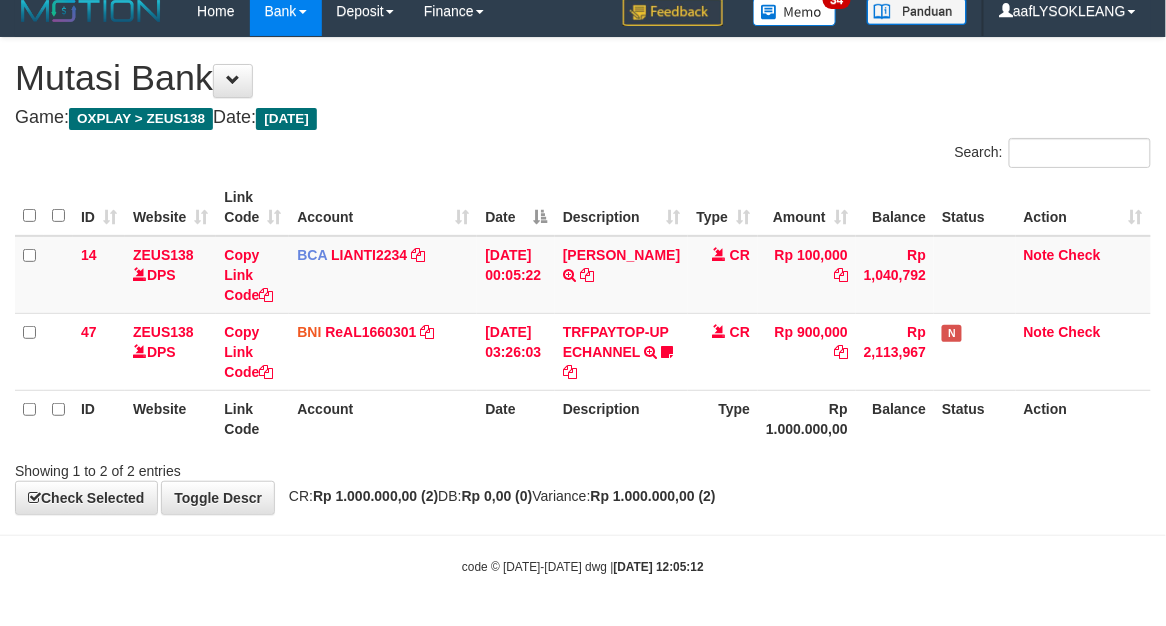 drag, startPoint x: 498, startPoint y: 132, endPoint x: 515, endPoint y: 118, distance: 22.022715 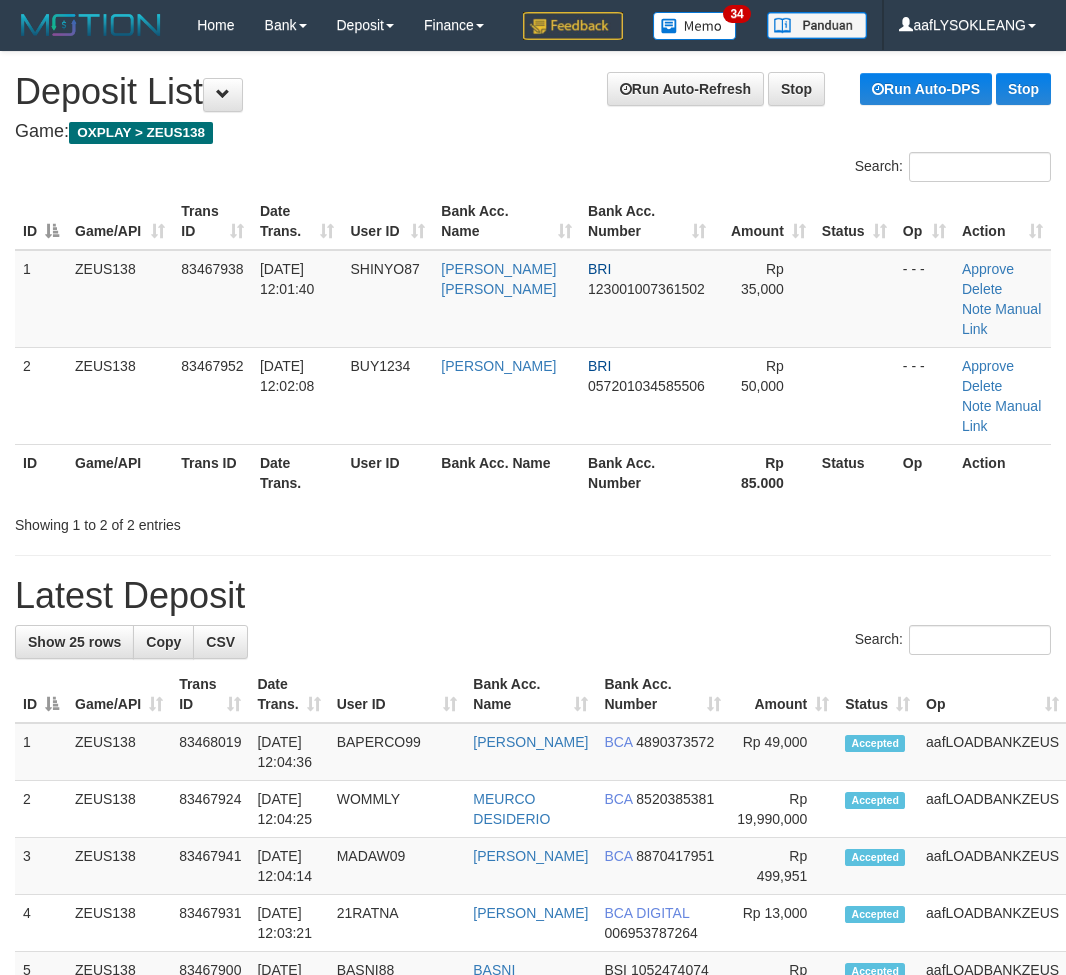 scroll, scrollTop: 0, scrollLeft: 0, axis: both 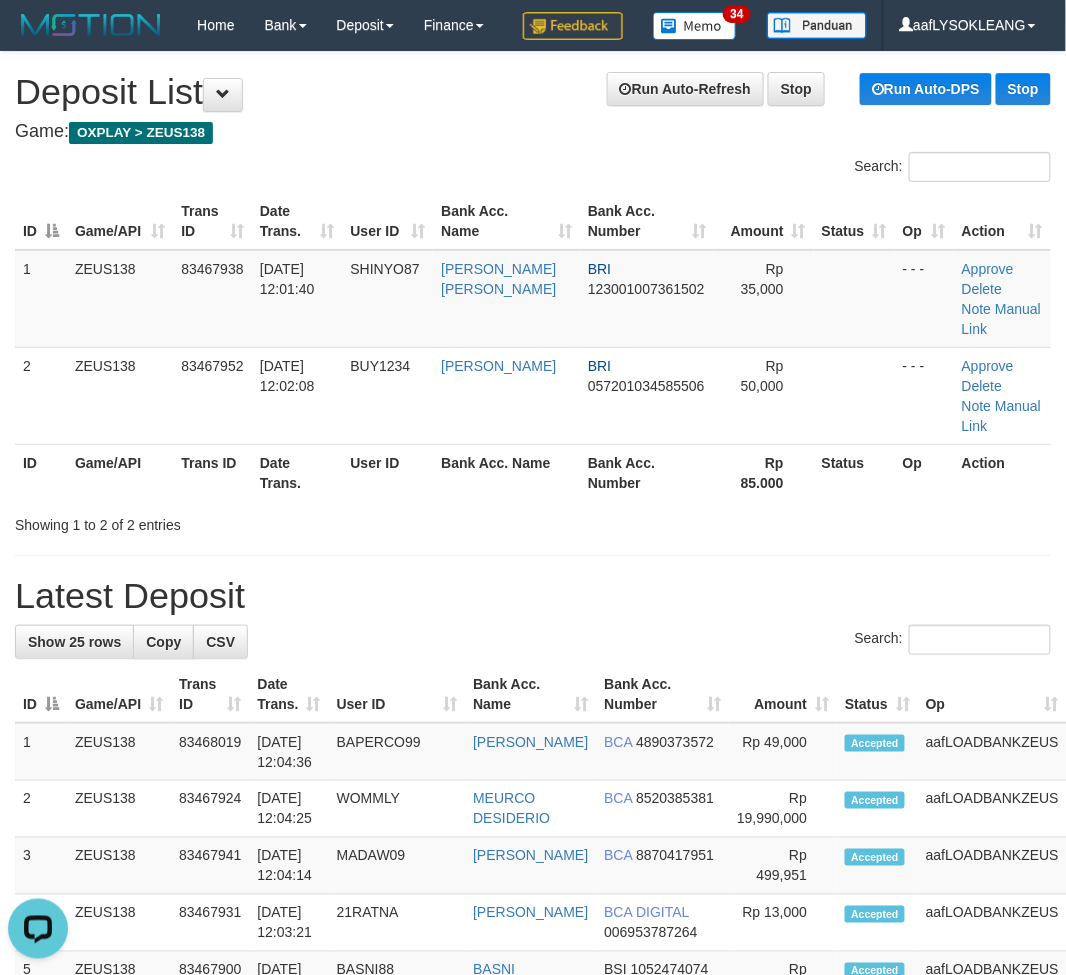 drag, startPoint x: 474, startPoint y: 624, endPoint x: 175, endPoint y: 562, distance: 305.36044 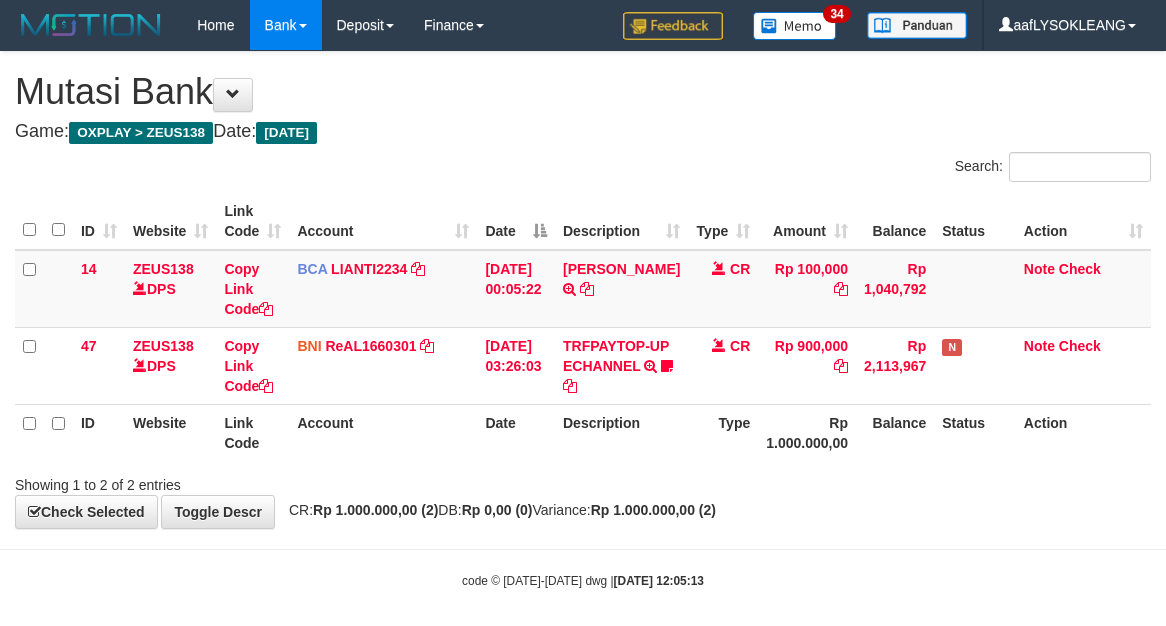 scroll, scrollTop: 32, scrollLeft: 0, axis: vertical 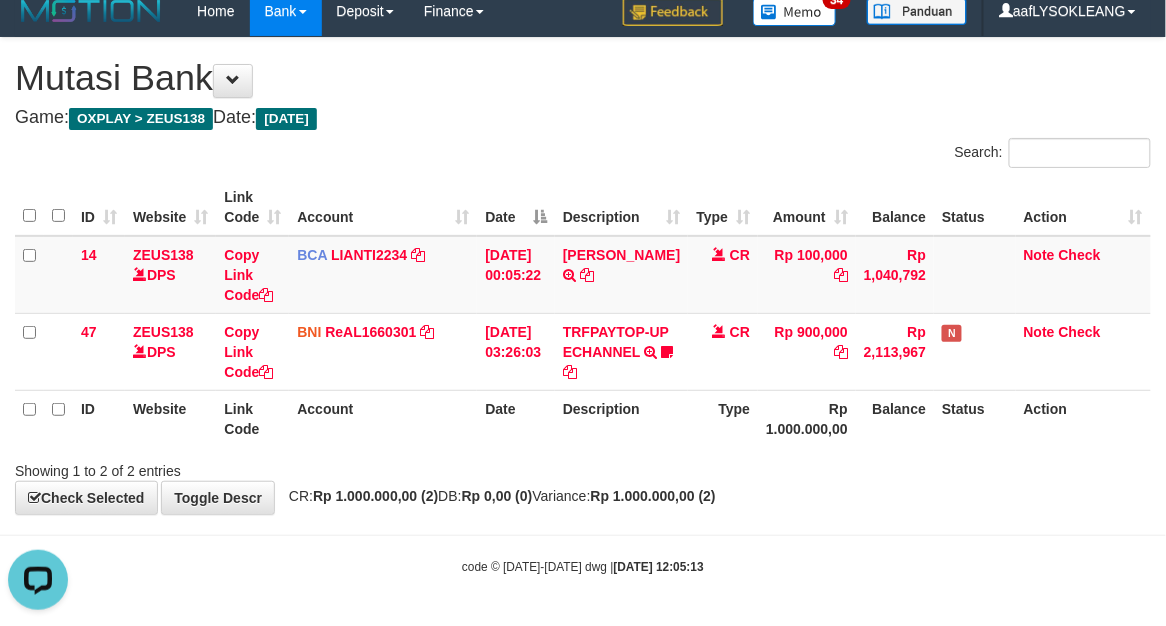drag, startPoint x: 852, startPoint y: 554, endPoint x: 651, endPoint y: 476, distance: 215.6038 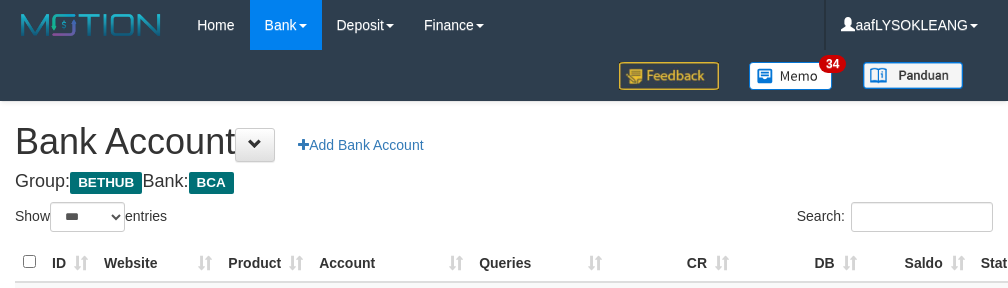 select on "***" 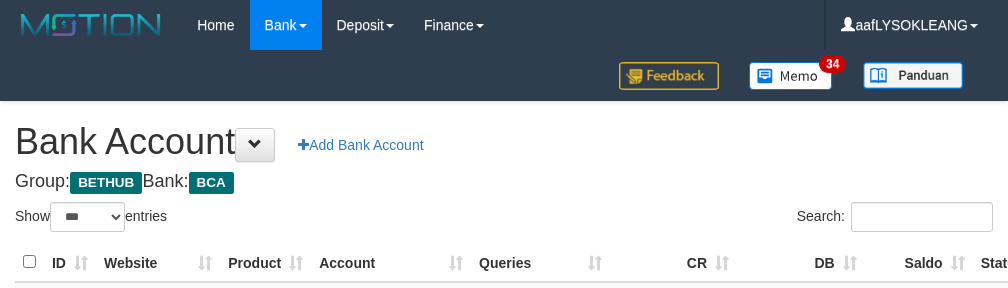 scroll, scrollTop: 222, scrollLeft: 0, axis: vertical 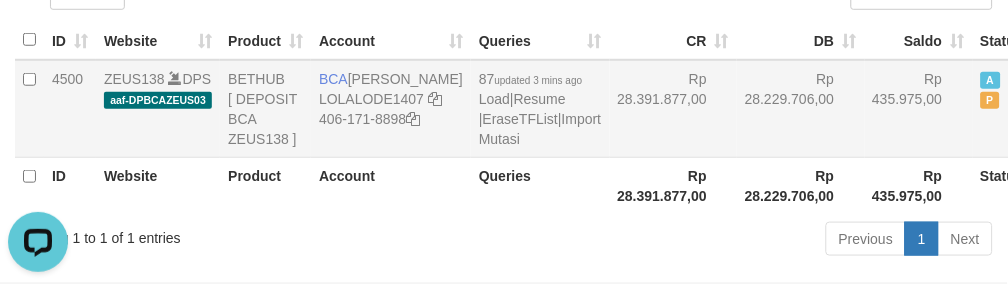drag, startPoint x: 578, startPoint y: 155, endPoint x: 1016, endPoint y: 253, distance: 448.8296 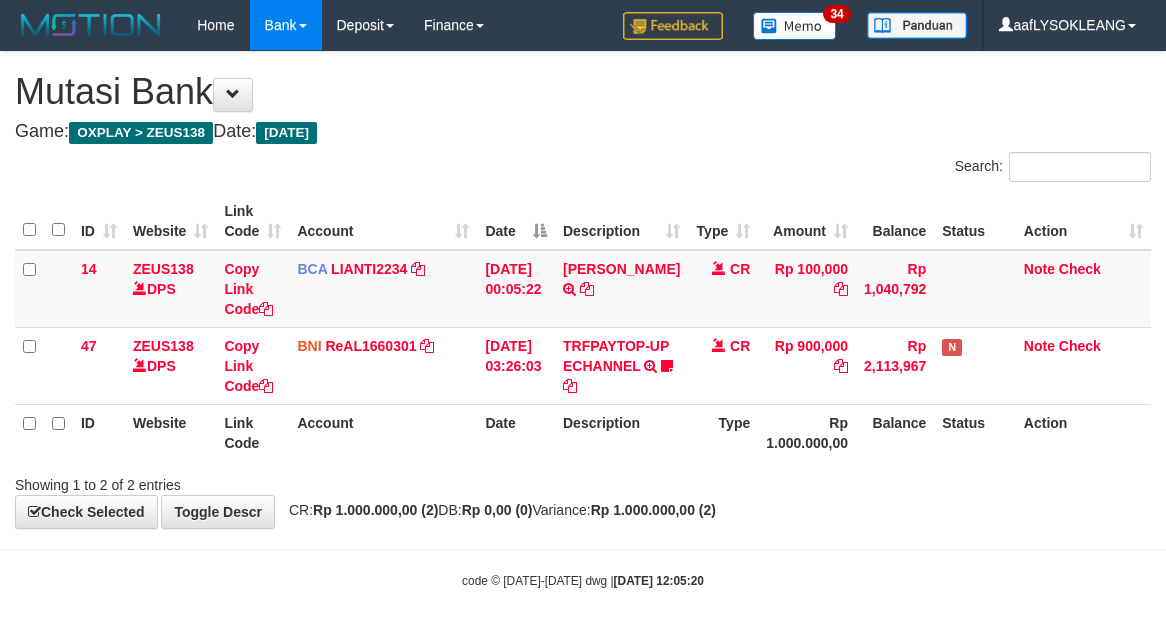 scroll, scrollTop: 32, scrollLeft: 0, axis: vertical 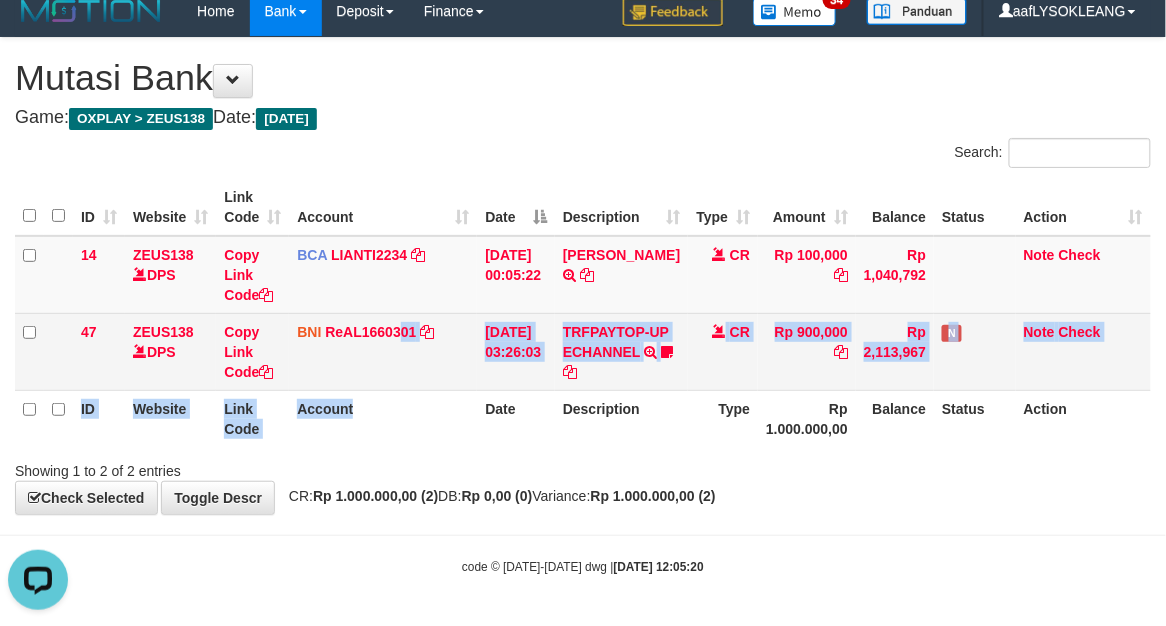 drag, startPoint x: 413, startPoint y: 392, endPoint x: 402, endPoint y: 388, distance: 11.7046995 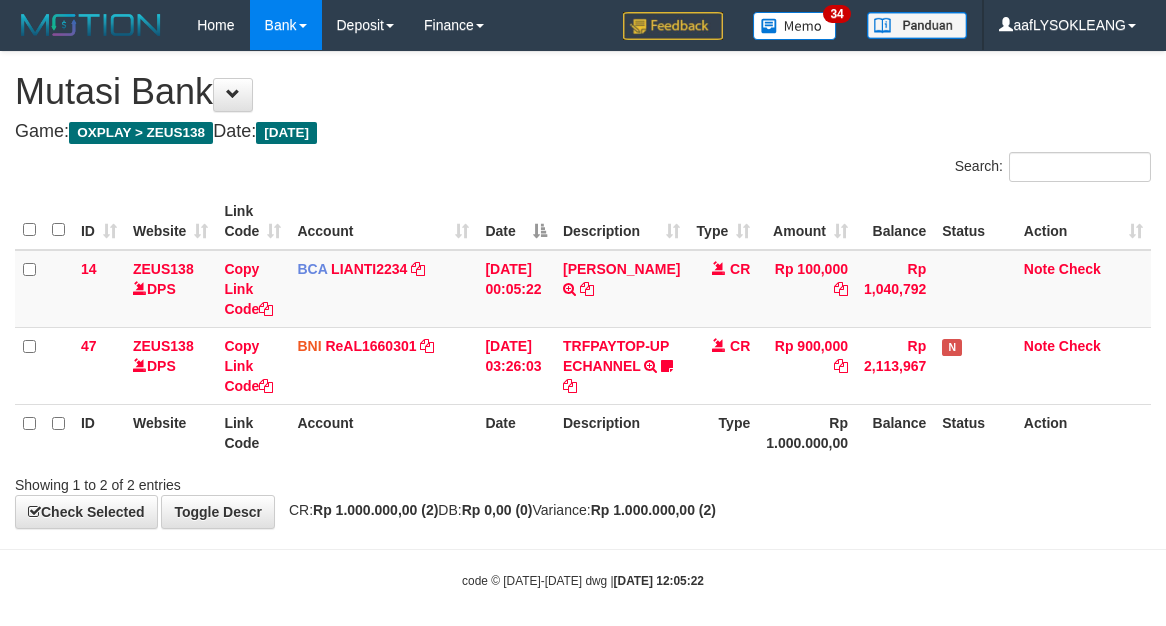 scroll, scrollTop: 32, scrollLeft: 0, axis: vertical 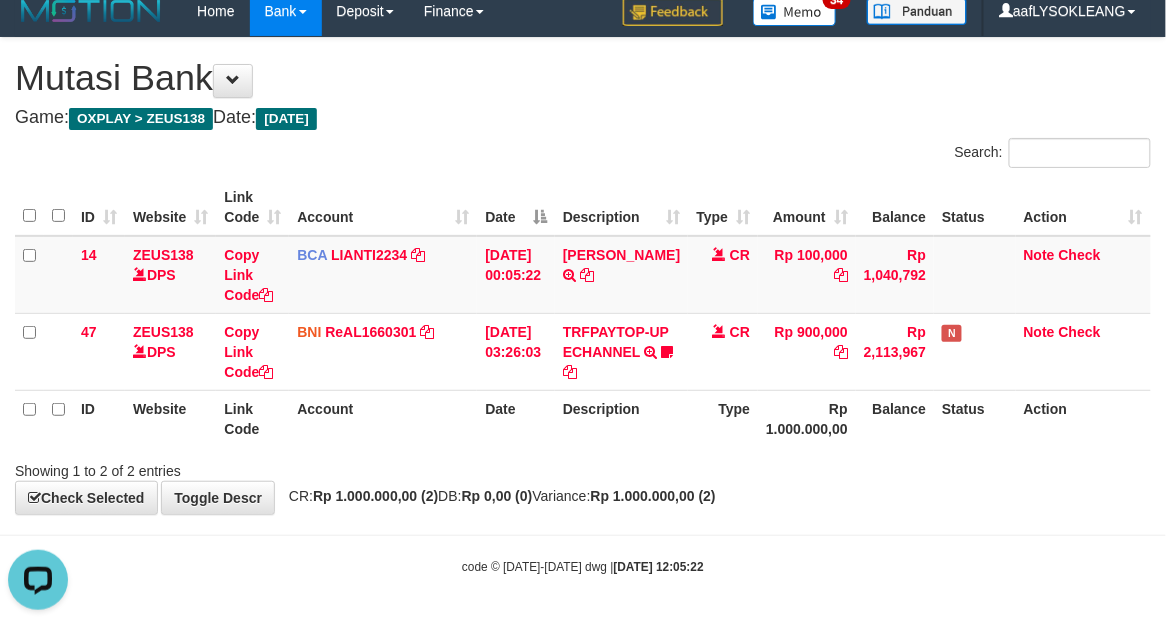 drag, startPoint x: 358, startPoint y: 428, endPoint x: 6, endPoint y: 311, distance: 370.9353 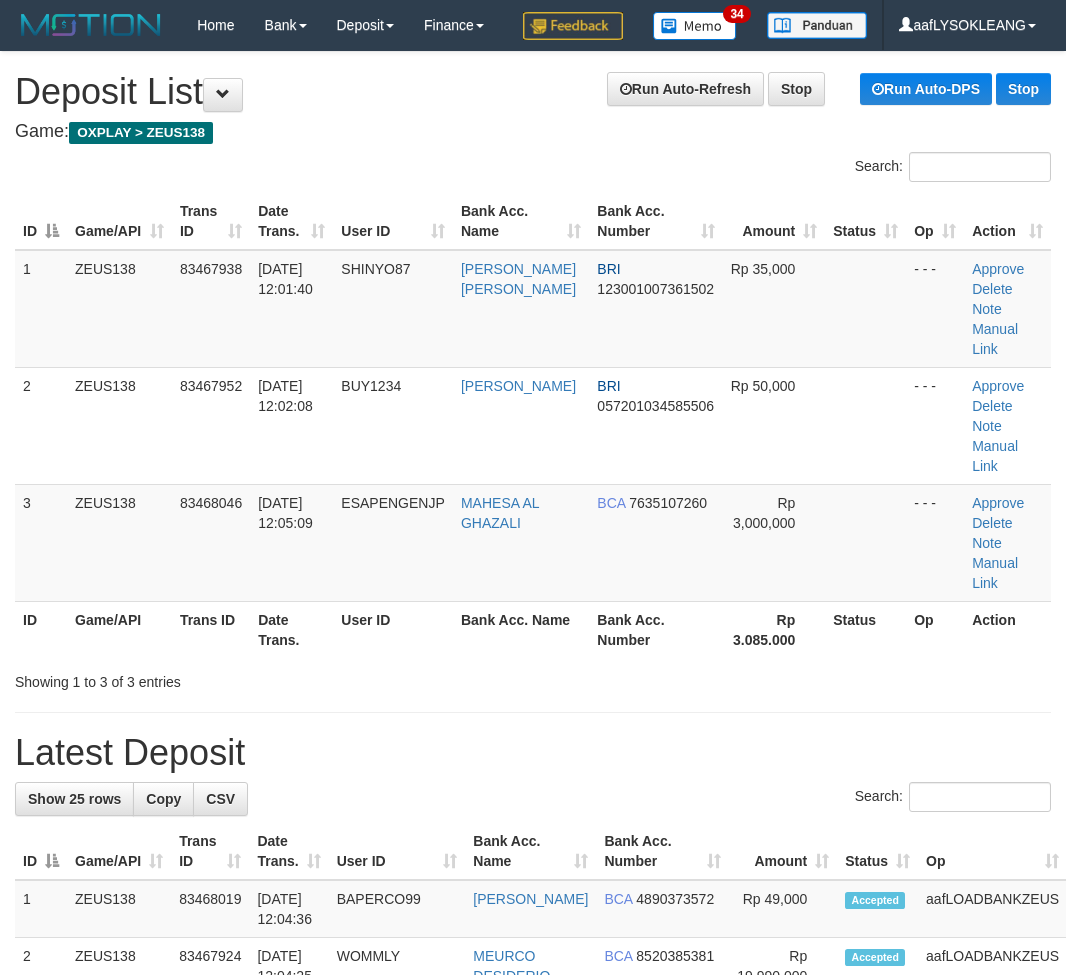 scroll, scrollTop: 0, scrollLeft: 0, axis: both 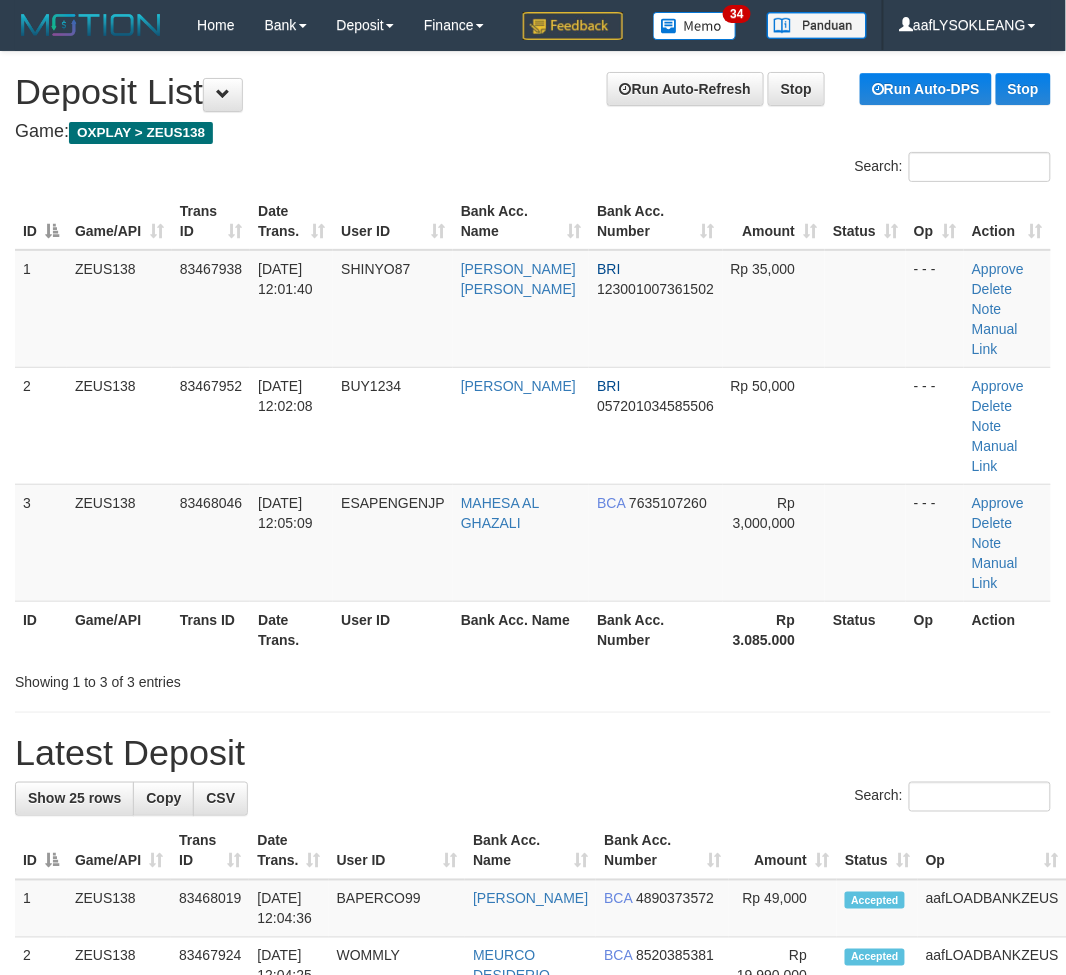drag, startPoint x: 690, startPoint y: 658, endPoint x: 1076, endPoint y: 713, distance: 389.8987 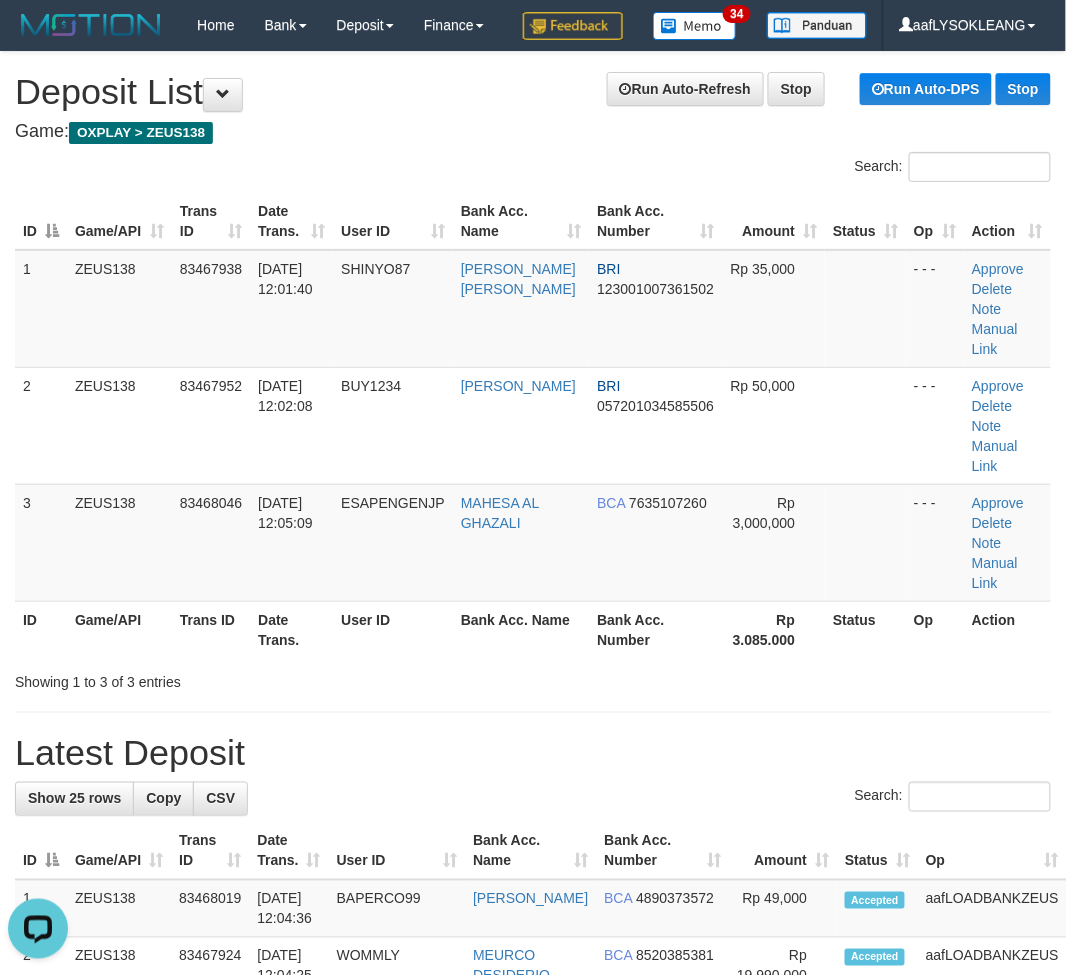 scroll, scrollTop: 0, scrollLeft: 0, axis: both 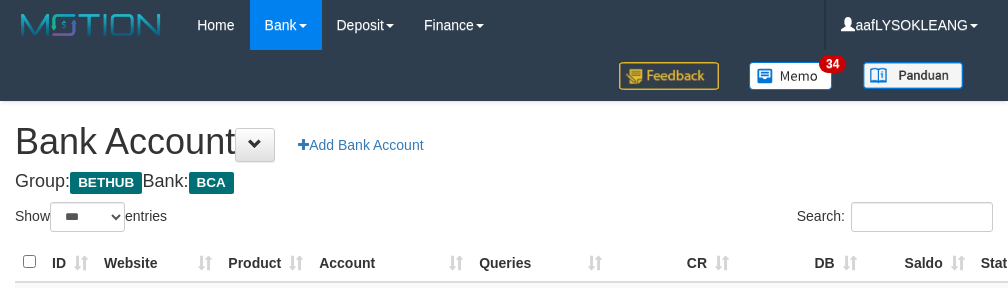 select on "***" 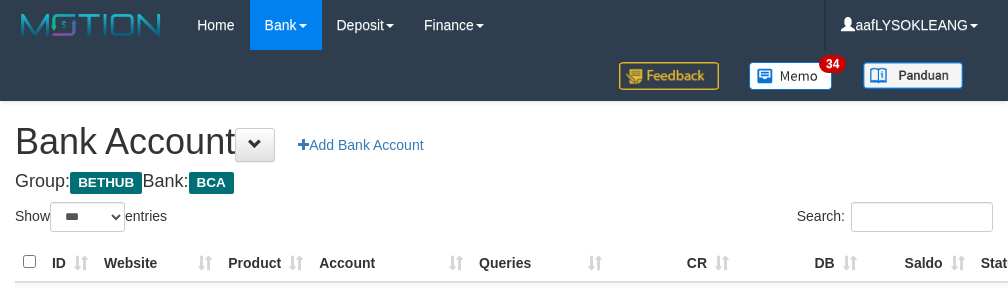 scroll, scrollTop: 222, scrollLeft: 0, axis: vertical 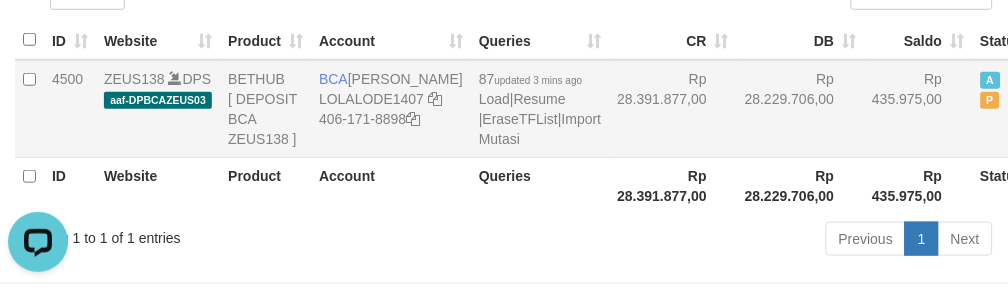 drag, startPoint x: 633, startPoint y: 168, endPoint x: 658, endPoint y: 207, distance: 46.32494 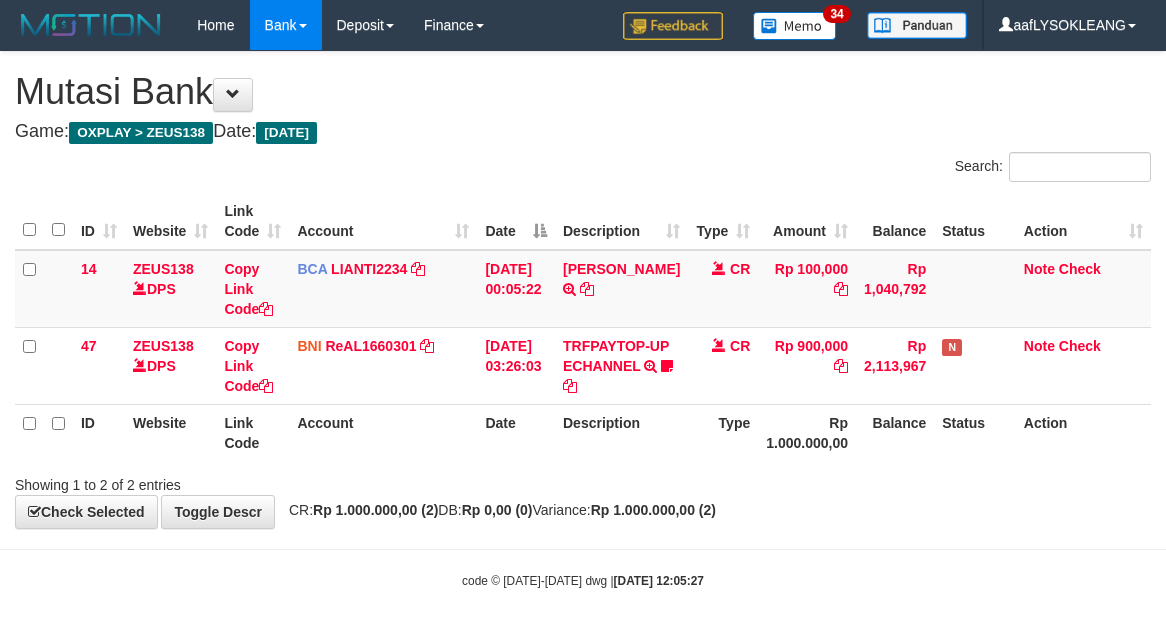 scroll, scrollTop: 32, scrollLeft: 0, axis: vertical 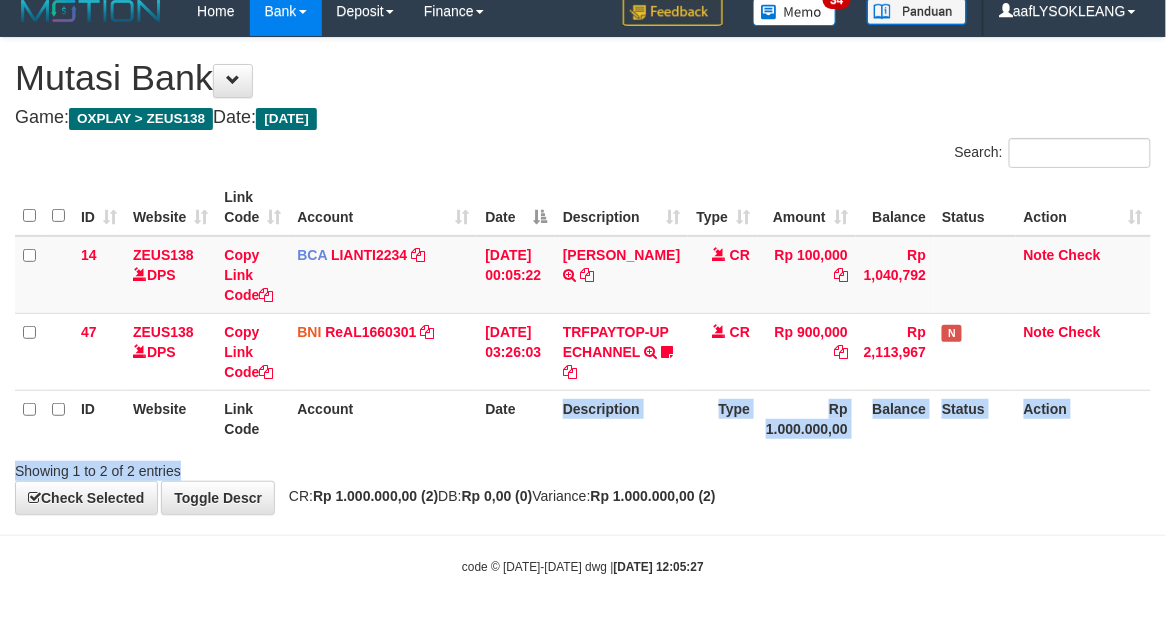 click on "Search:
ID Website Link Code Account Date Description Type Amount Balance Status Action
14
ZEUS138    DPS
Copy Link Code
BCA
LIANTI2234
DPS
YULIANTI
mutasi_20250712_4646 | 14
mutasi_20250712_4646 | 14
12/07/2025 00:05:22
YUSUP MAULAN         TRSF E-BANKING CR 1207/FTSCY/WS95051
100000.002025071262819090 TRFDN-YUSUP MAULANESPAY DEBIT INDONE
CR
Rp 100,000
Rp 1,040,792
Note
Check
47
ZEUS138    DPS
Copy Link Code
BNI
ReAL1660301
DPS" at bounding box center [583, 309] 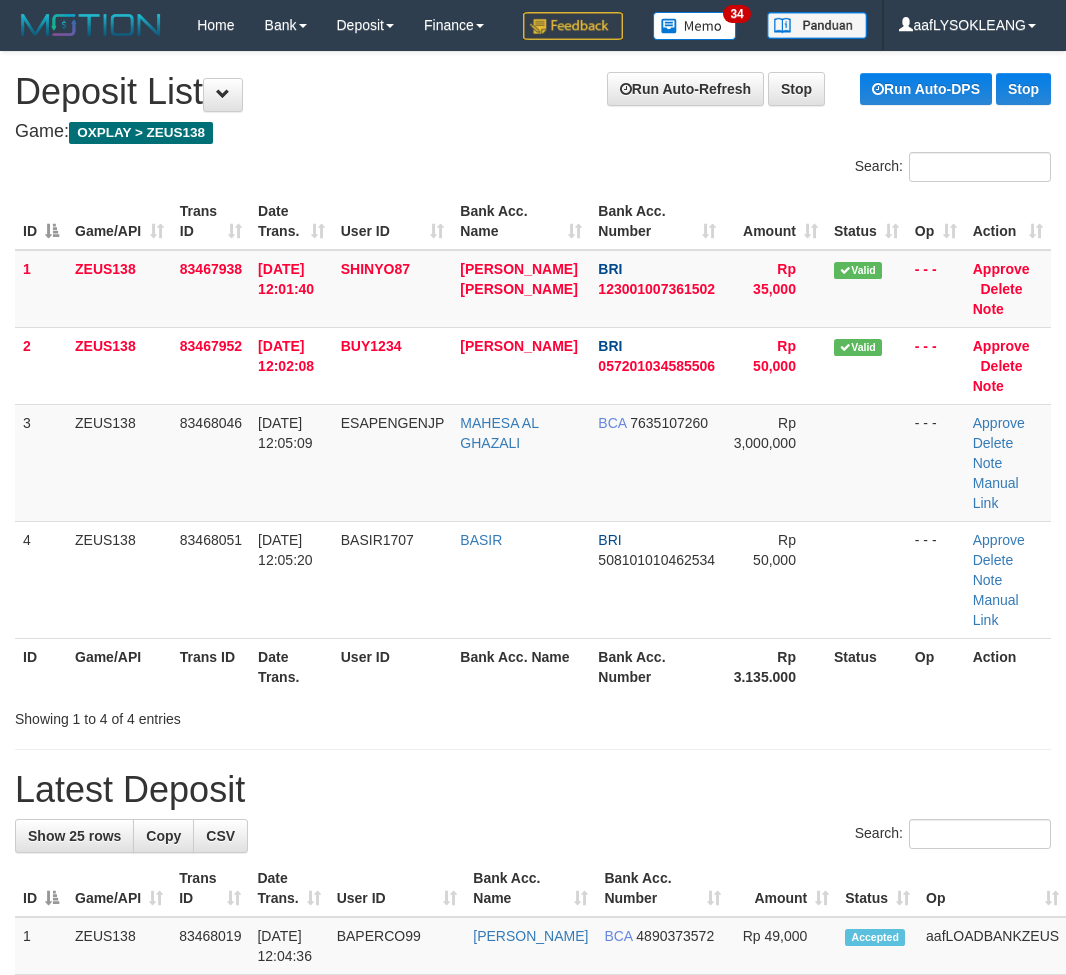 scroll, scrollTop: 0, scrollLeft: 0, axis: both 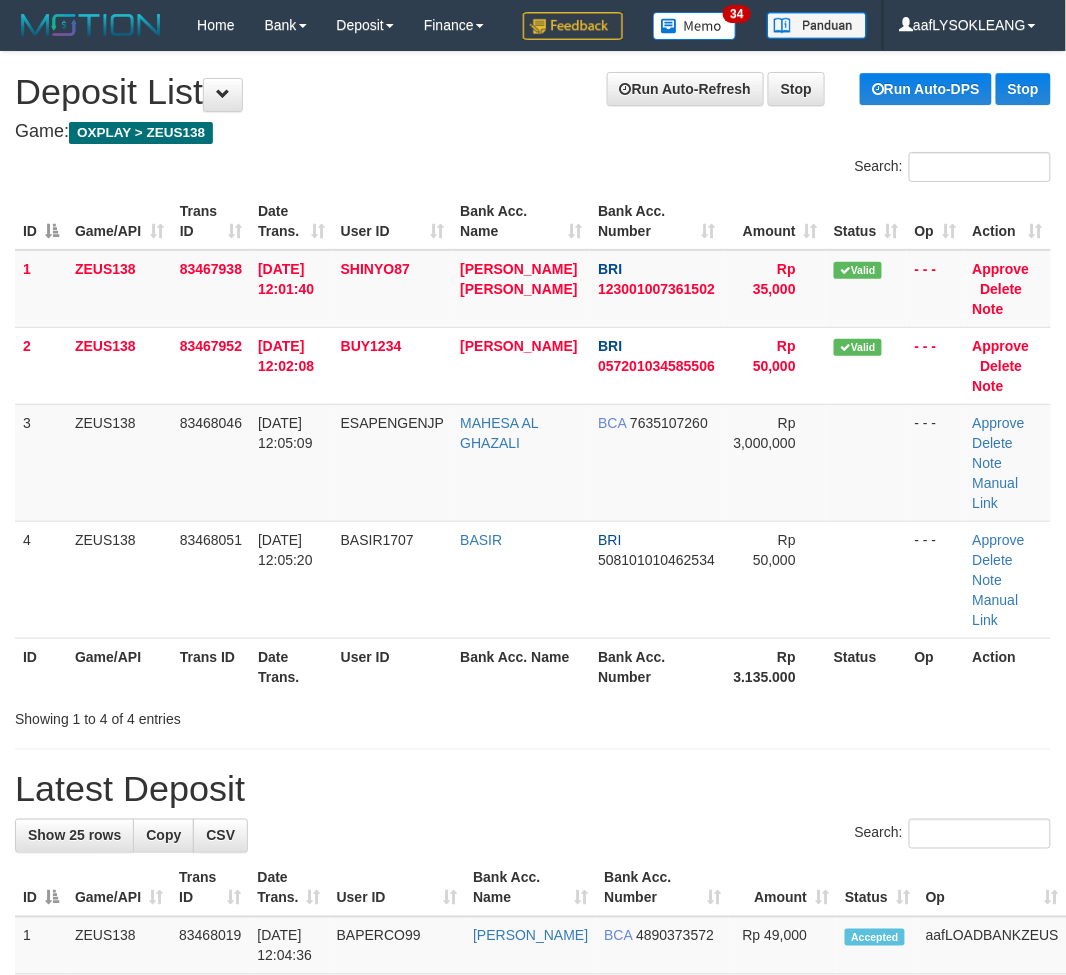 click on "**********" at bounding box center [533, 1264] 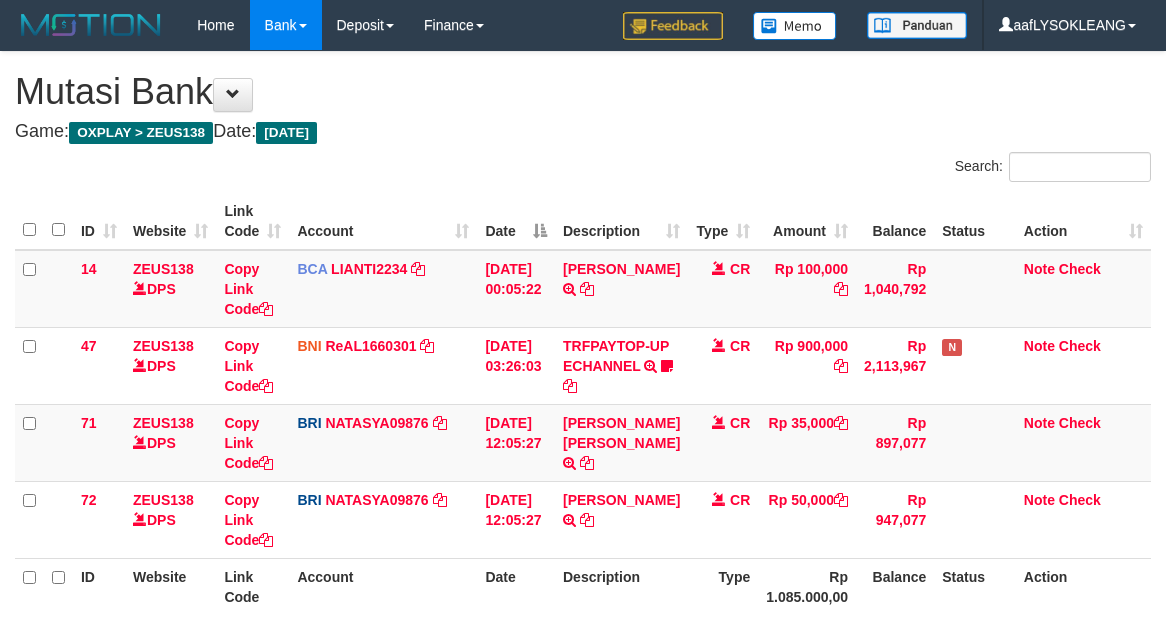 scroll, scrollTop: 32, scrollLeft: 0, axis: vertical 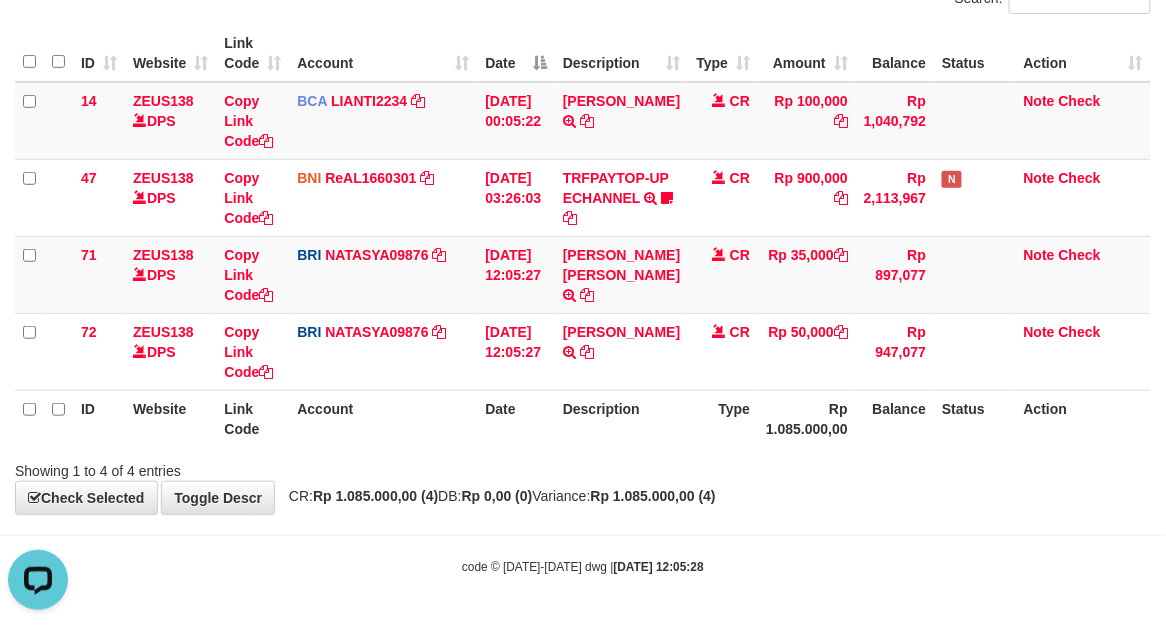 drag, startPoint x: 676, startPoint y: 406, endPoint x: 658, endPoint y: 408, distance: 18.110771 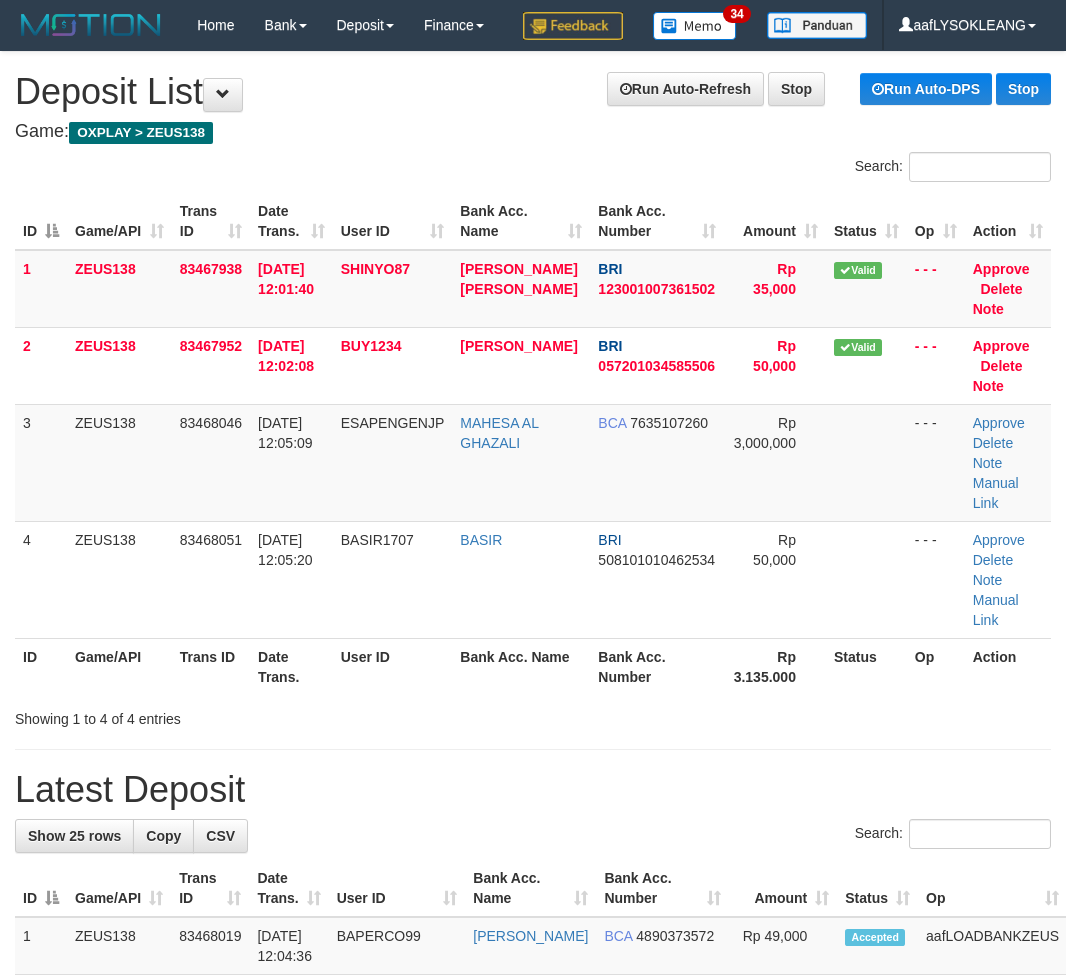 scroll, scrollTop: 0, scrollLeft: 0, axis: both 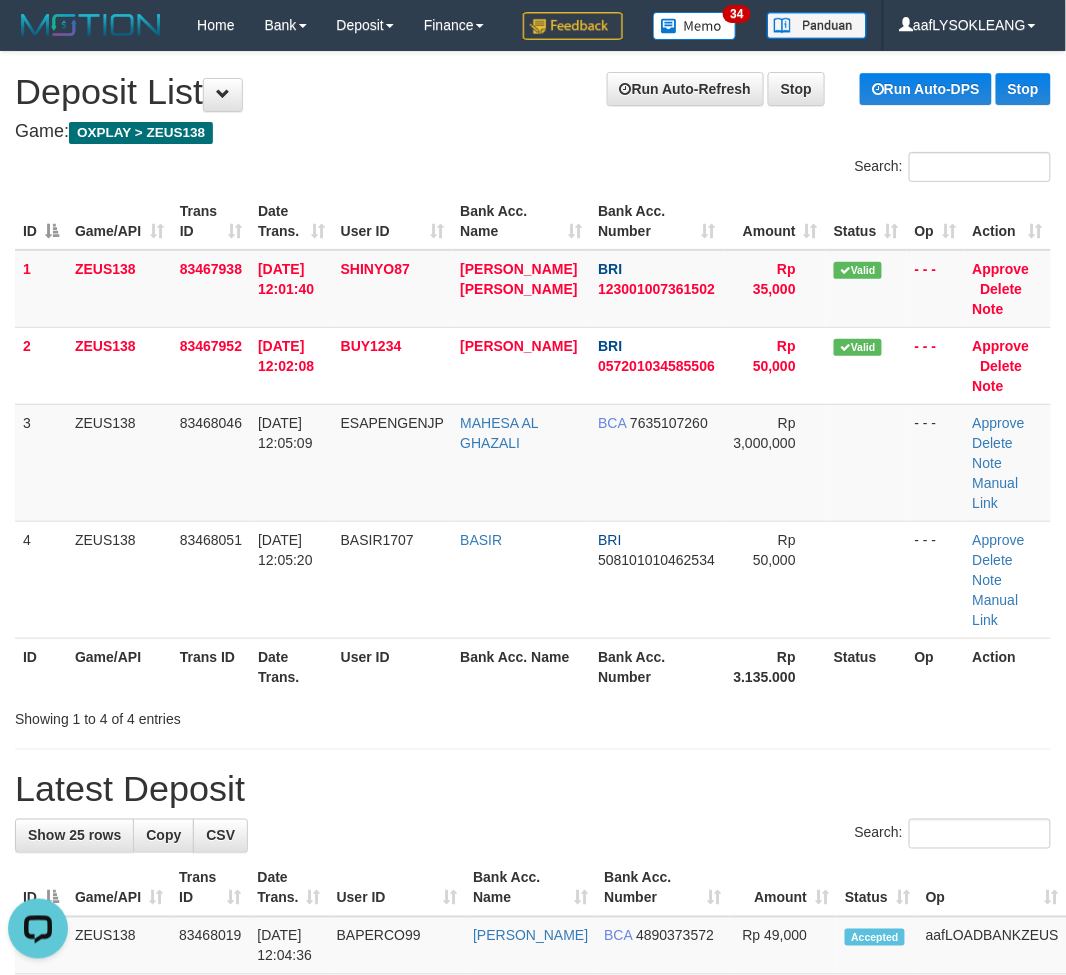 click on "Showing 1 to 4 of 4 entries" at bounding box center (533, 715) 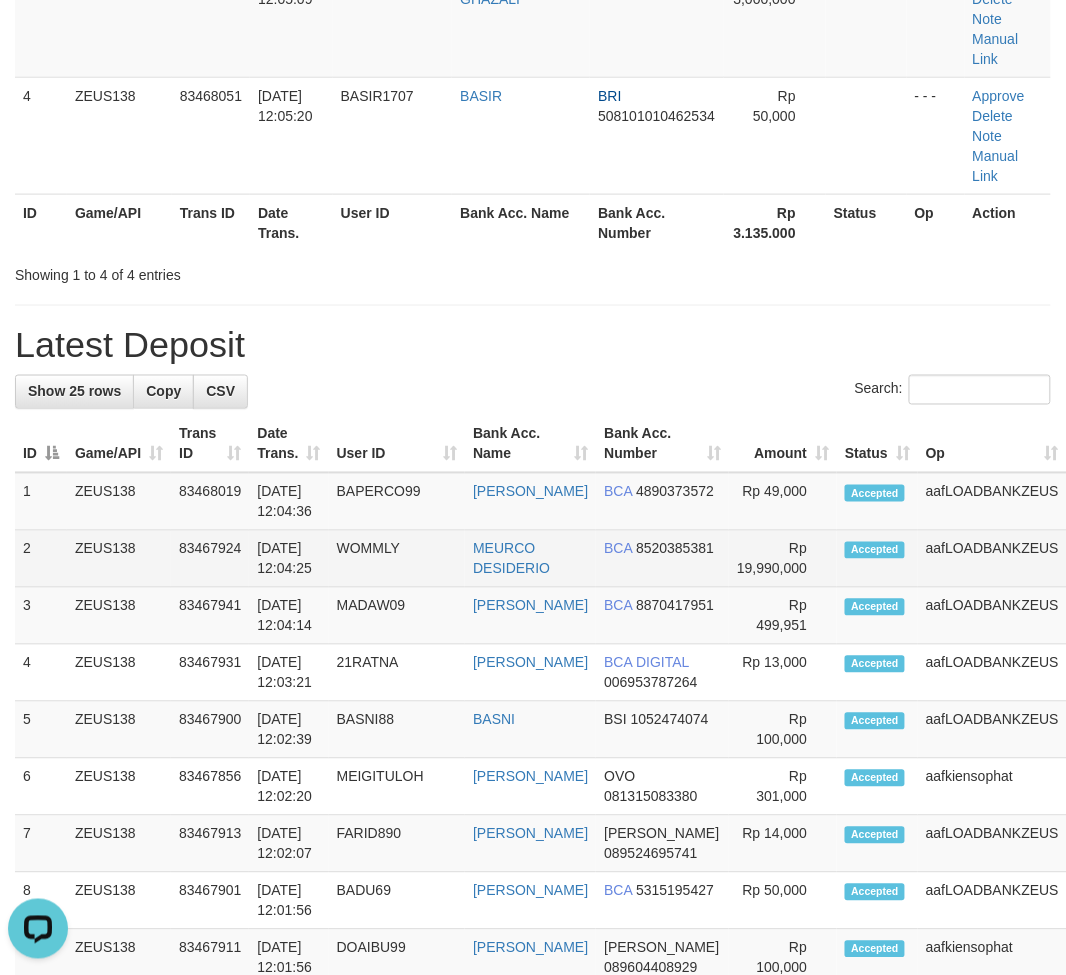 scroll, scrollTop: 147, scrollLeft: 0, axis: vertical 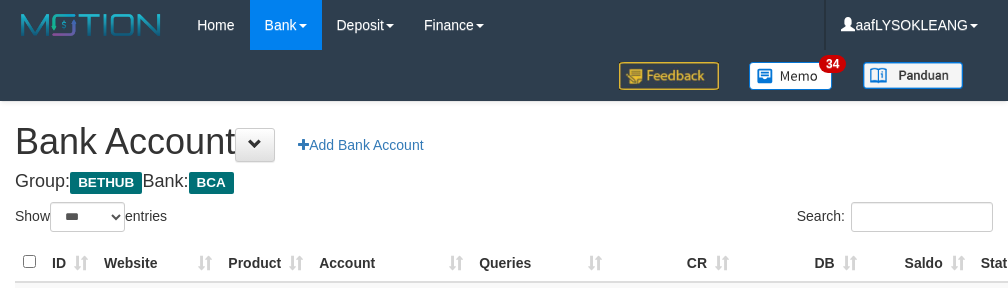 select on "***" 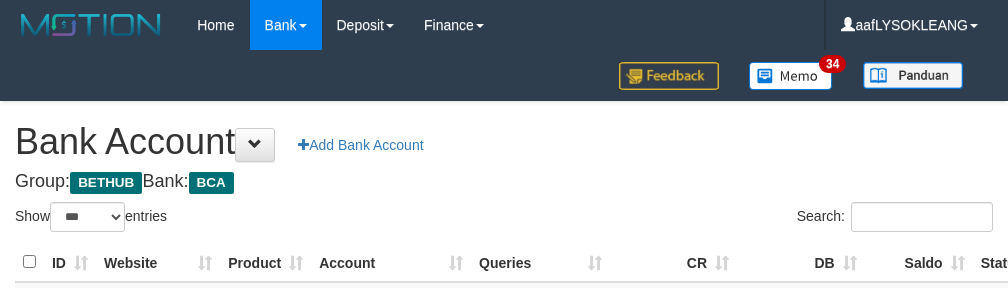 scroll, scrollTop: 222, scrollLeft: 0, axis: vertical 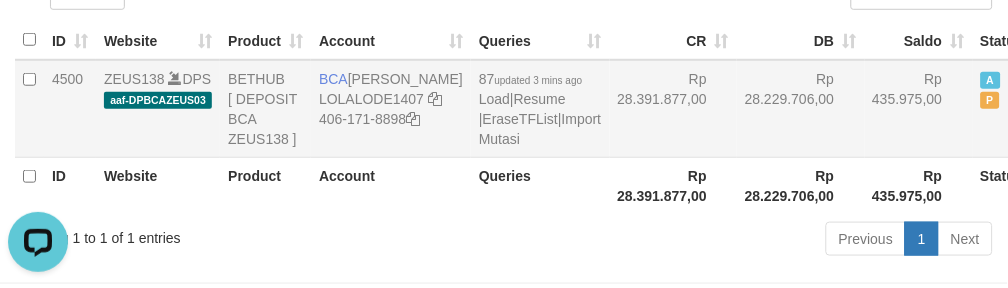 drag, startPoint x: 606, startPoint y: 116, endPoint x: 615, endPoint y: 130, distance: 16.643316 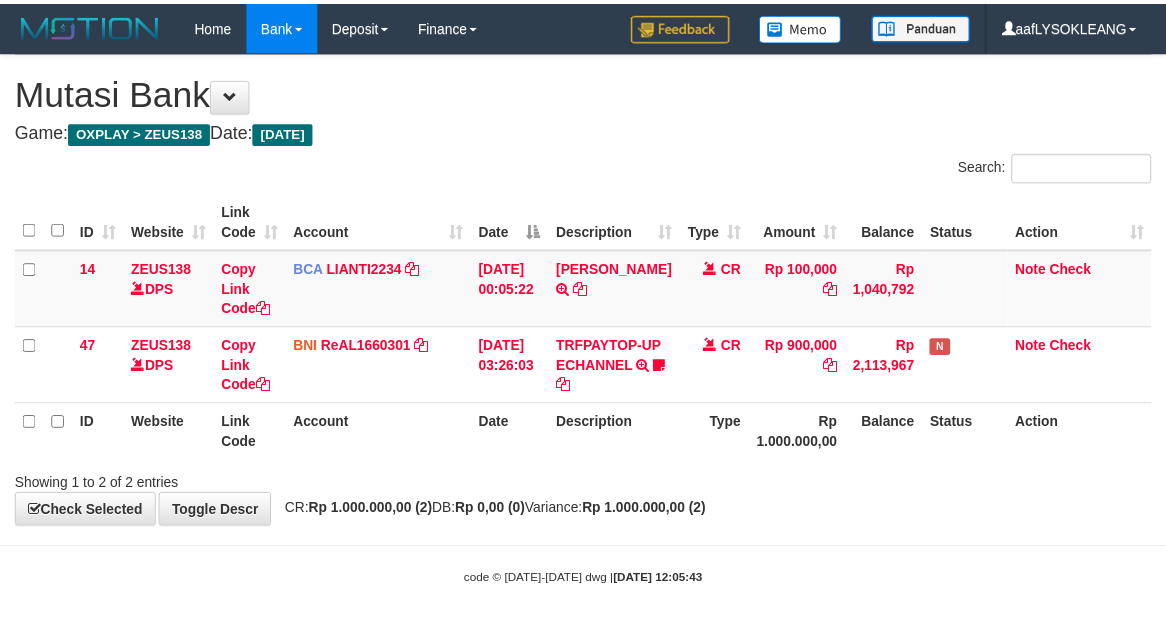 scroll, scrollTop: 0, scrollLeft: 0, axis: both 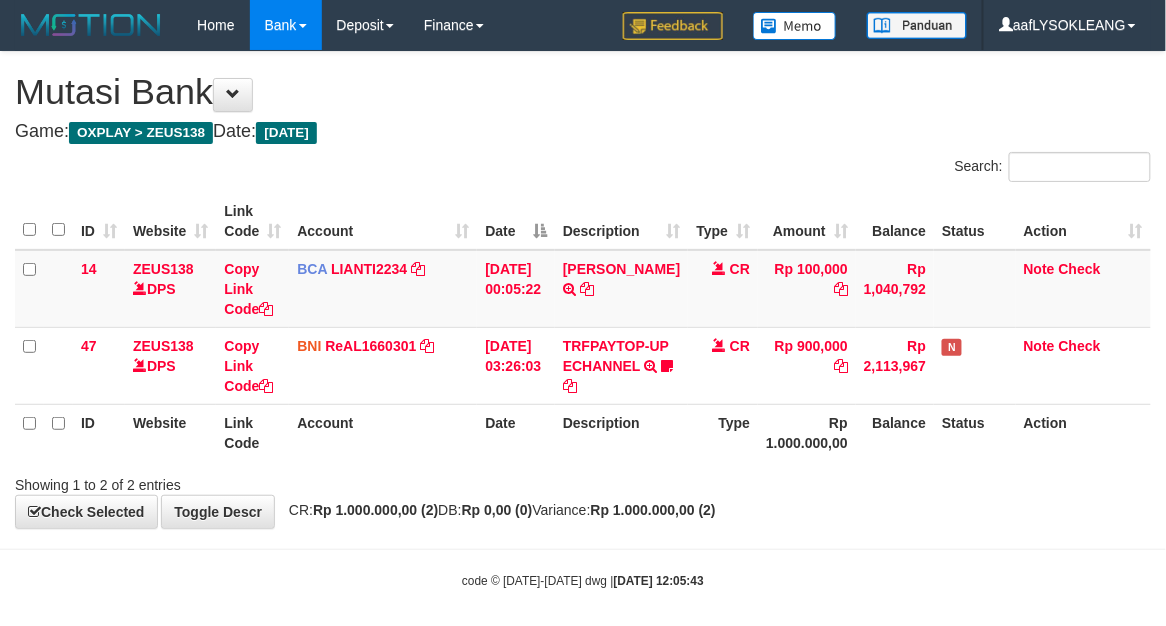 click on "[DATE] 03:26:03" at bounding box center [516, 365] 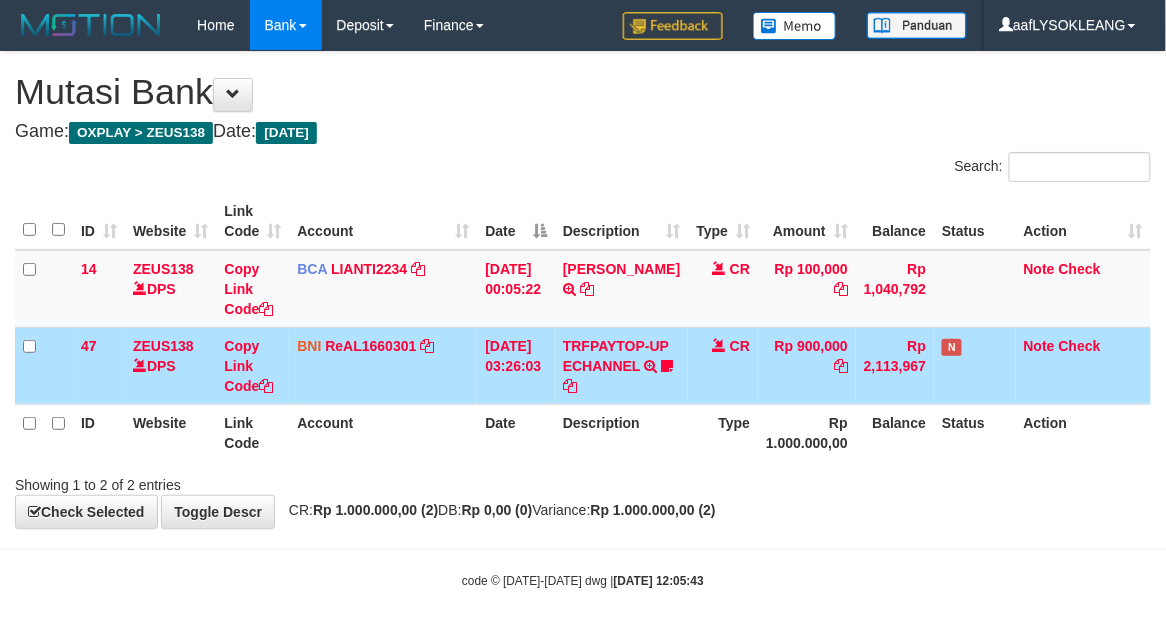 scroll, scrollTop: 32, scrollLeft: 0, axis: vertical 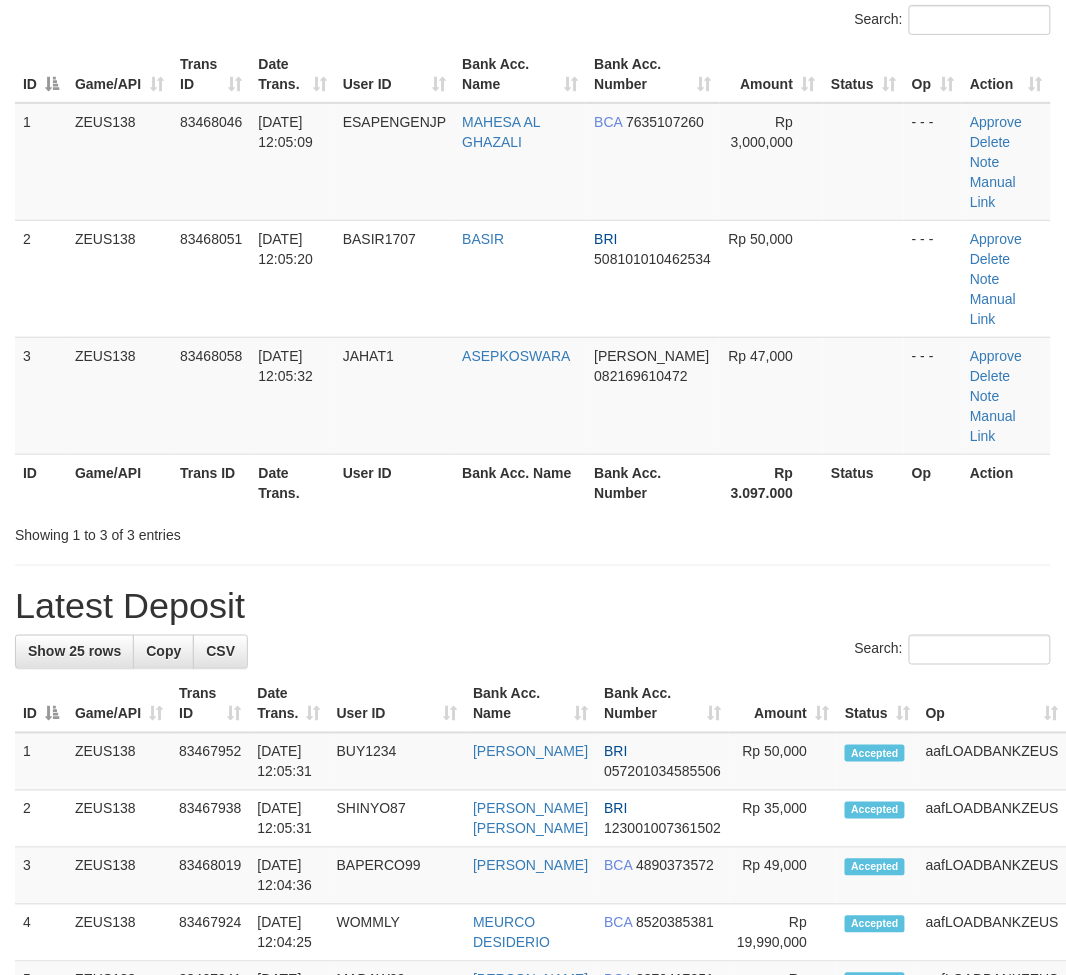 click on "Rp 3.097.000" at bounding box center (771, 482) 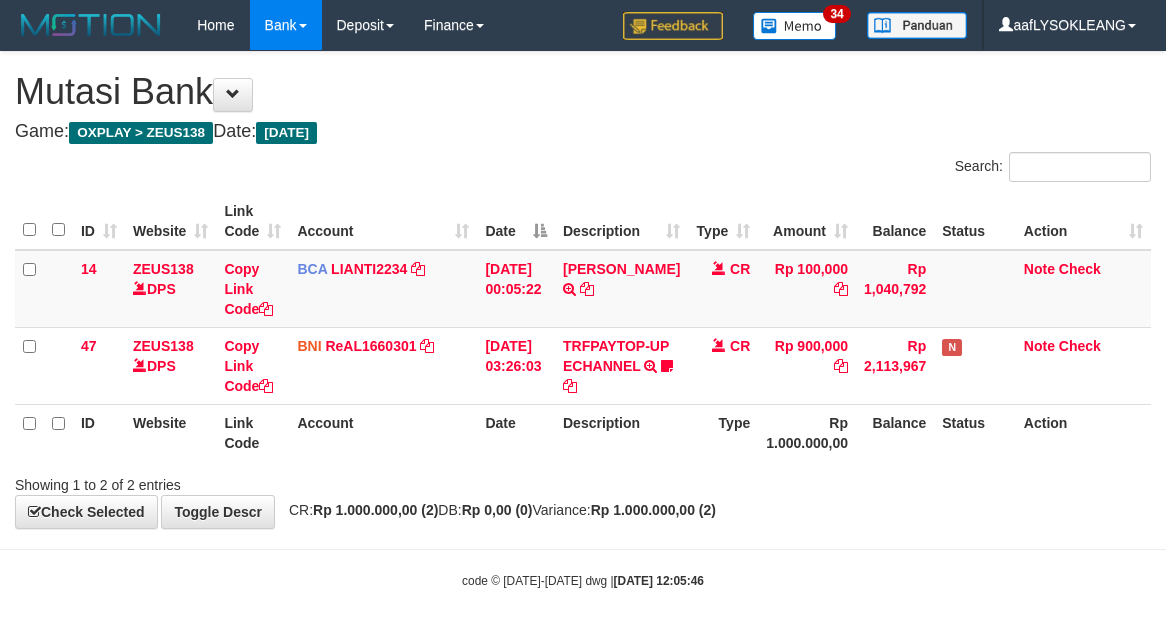 scroll, scrollTop: 32, scrollLeft: 0, axis: vertical 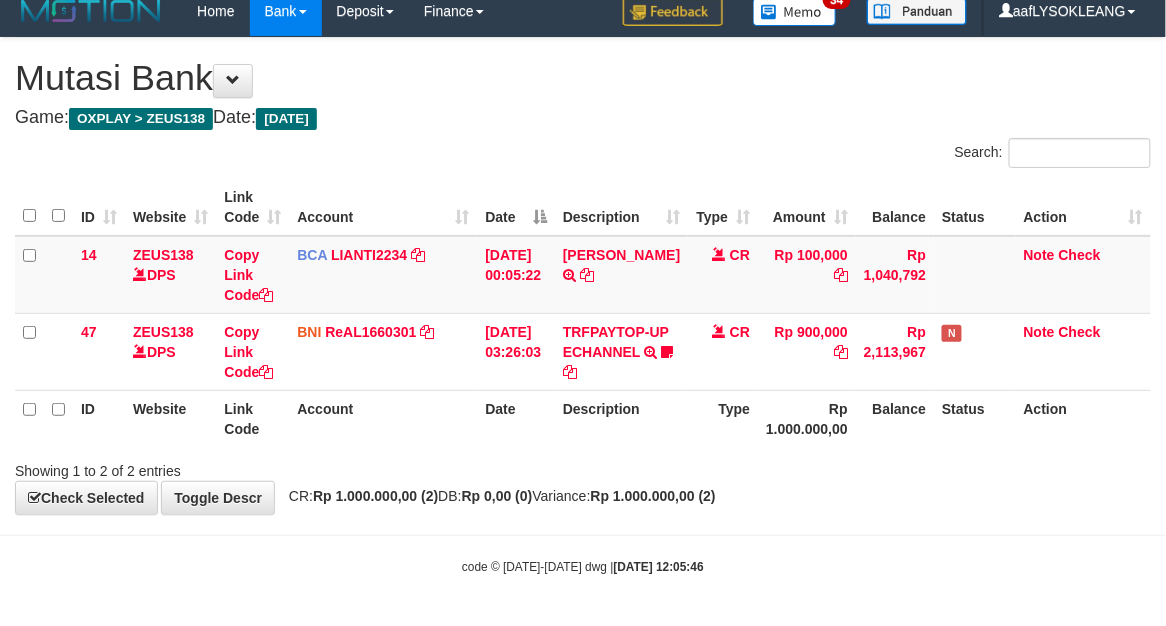 drag, startPoint x: 533, startPoint y: 442, endPoint x: 485, endPoint y: 427, distance: 50.289165 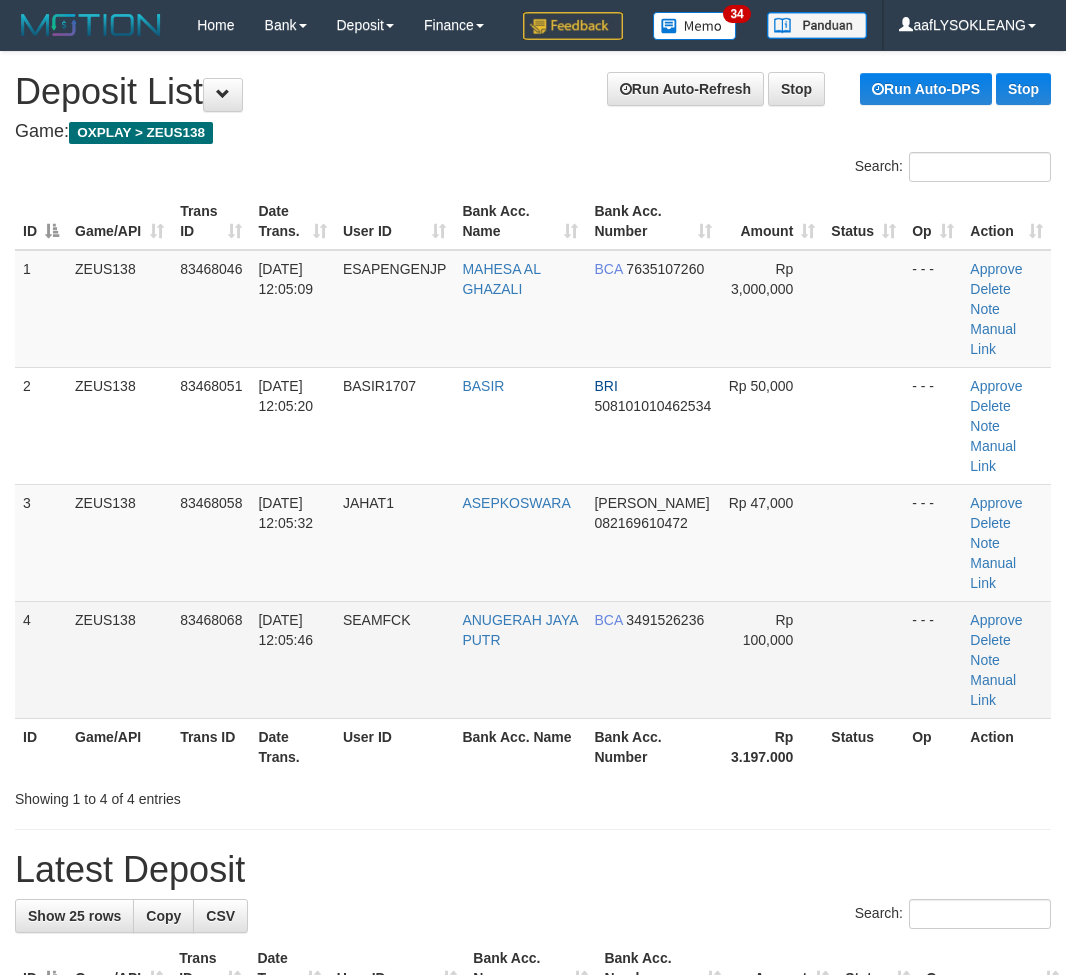 scroll, scrollTop: 147, scrollLeft: 0, axis: vertical 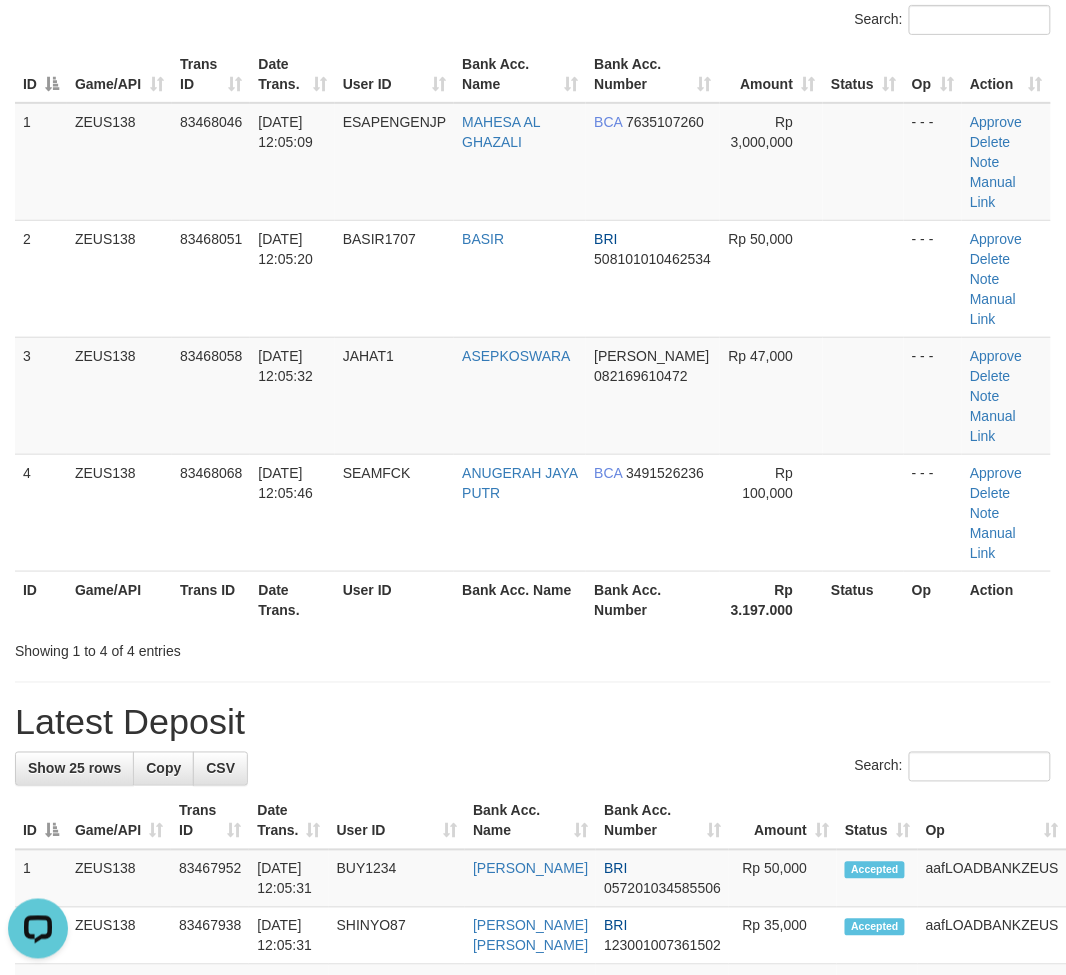 click on "Latest Deposit" at bounding box center (533, 723) 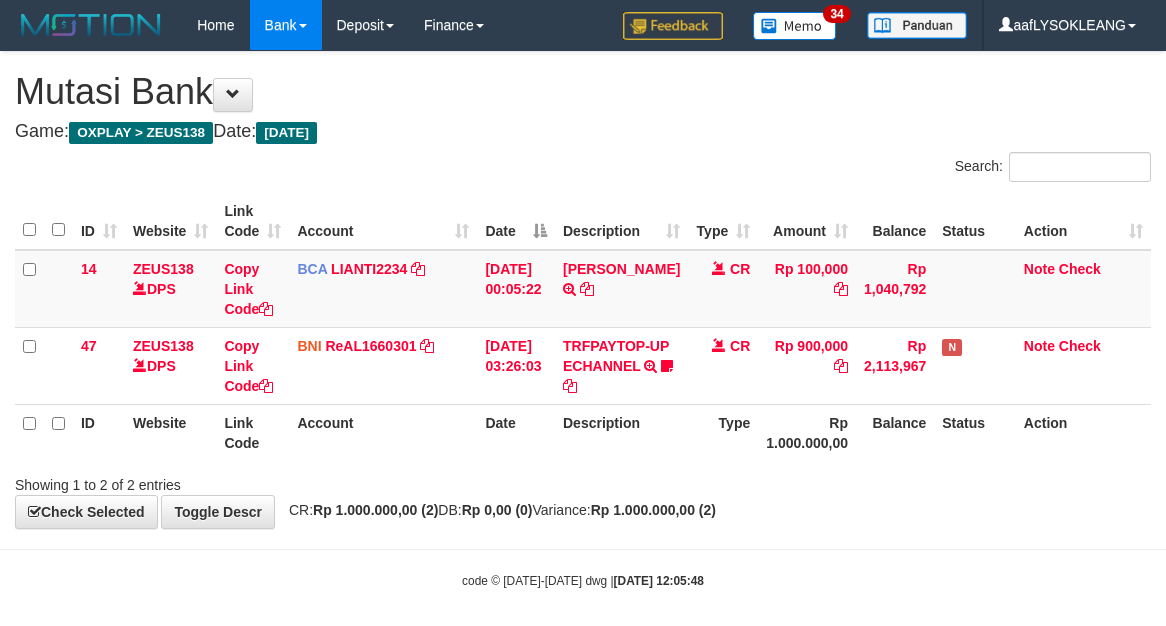 scroll, scrollTop: 32, scrollLeft: 0, axis: vertical 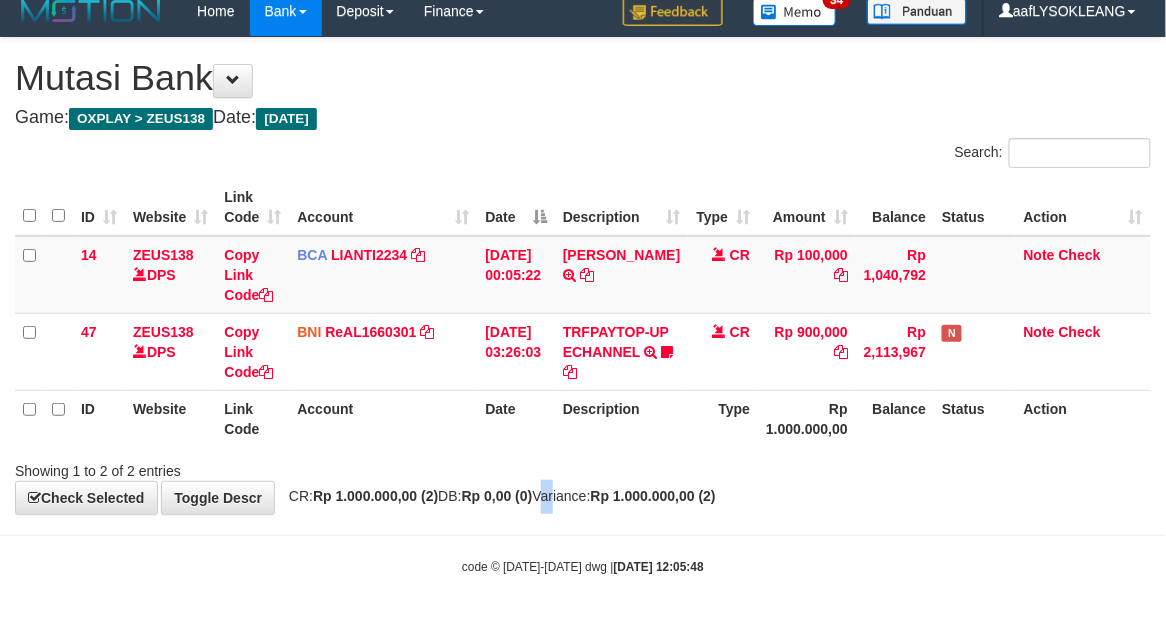click on "CR:  Rp 1.000.000,00 (2)      DB:  Rp 0,00 (0)      Variance:  Rp 1.000.000,00 (2)" at bounding box center (497, 496) 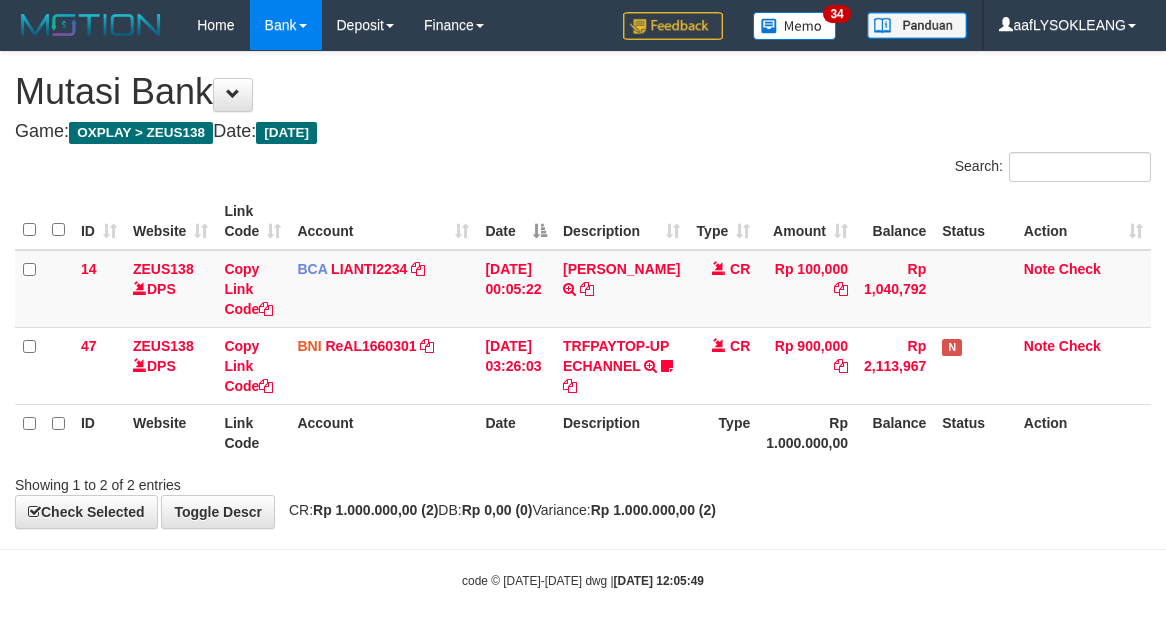 scroll, scrollTop: 32, scrollLeft: 0, axis: vertical 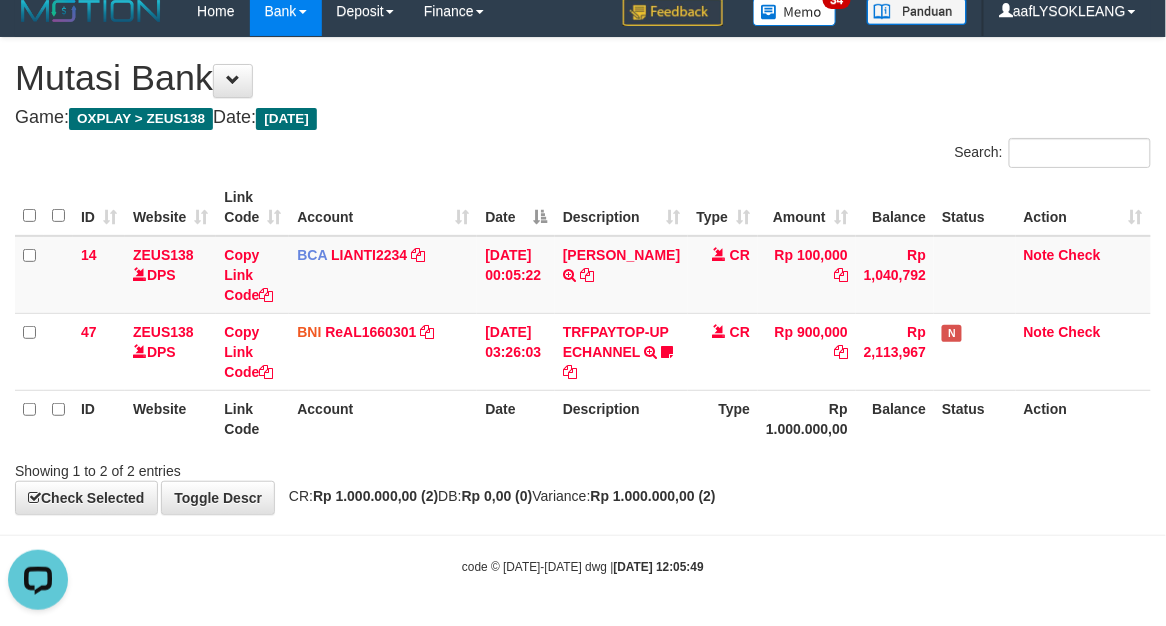 click on "Showing 1 to 2 of 2 entries" at bounding box center (243, 467) 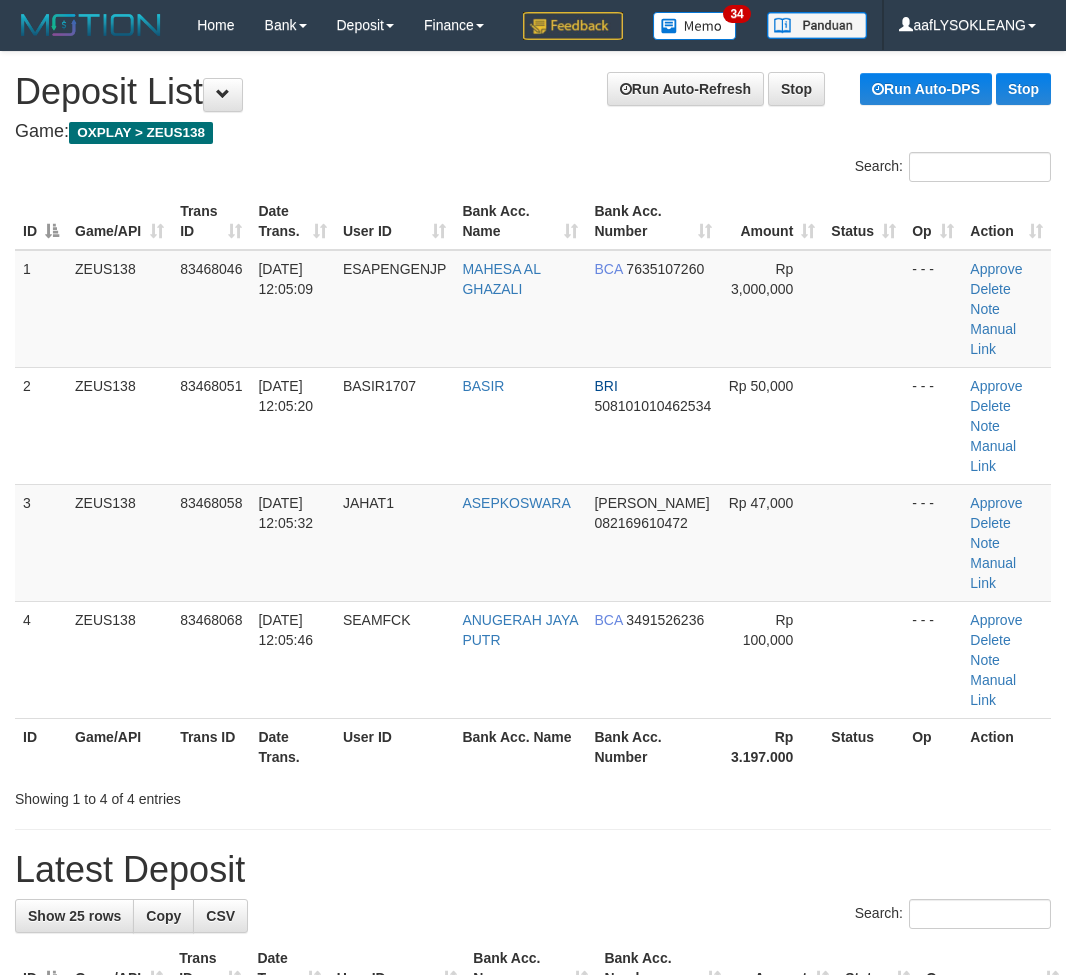 scroll, scrollTop: 147, scrollLeft: 0, axis: vertical 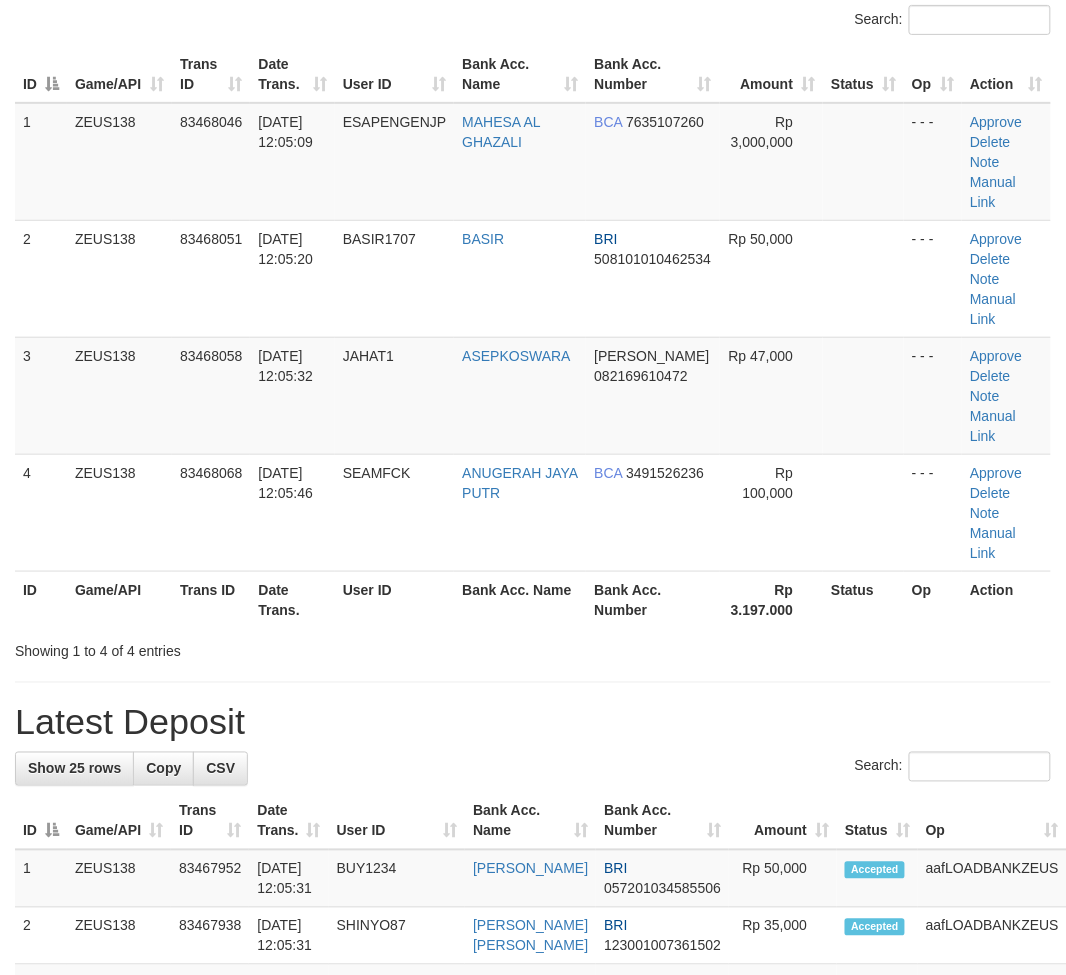 click on "**********" at bounding box center (533, 1157) 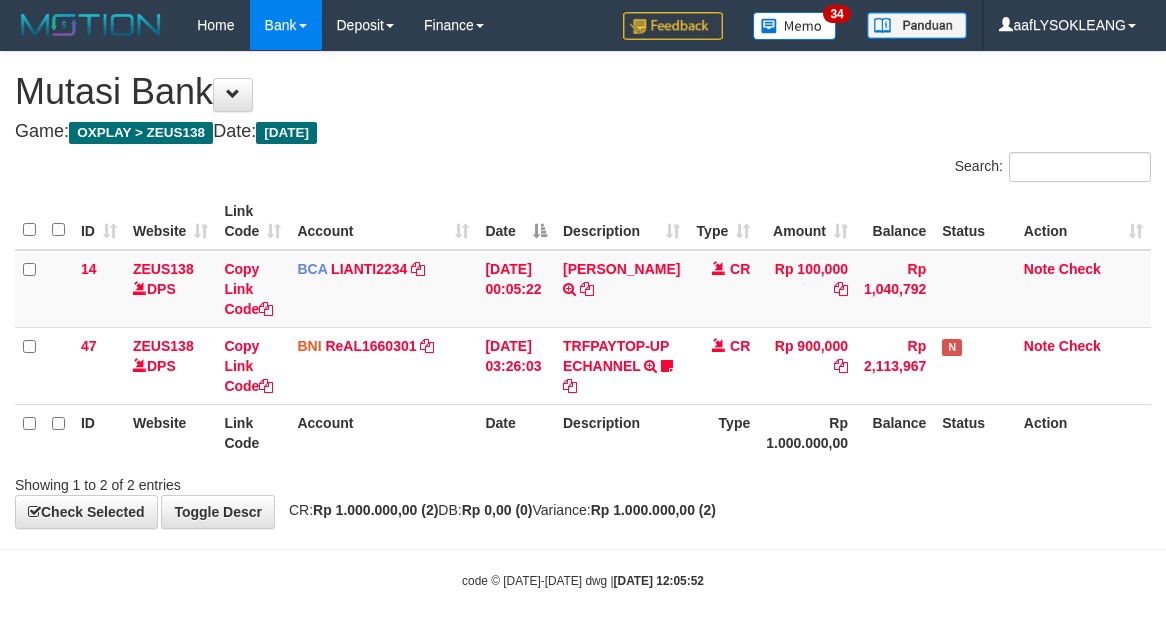 scroll, scrollTop: 32, scrollLeft: 0, axis: vertical 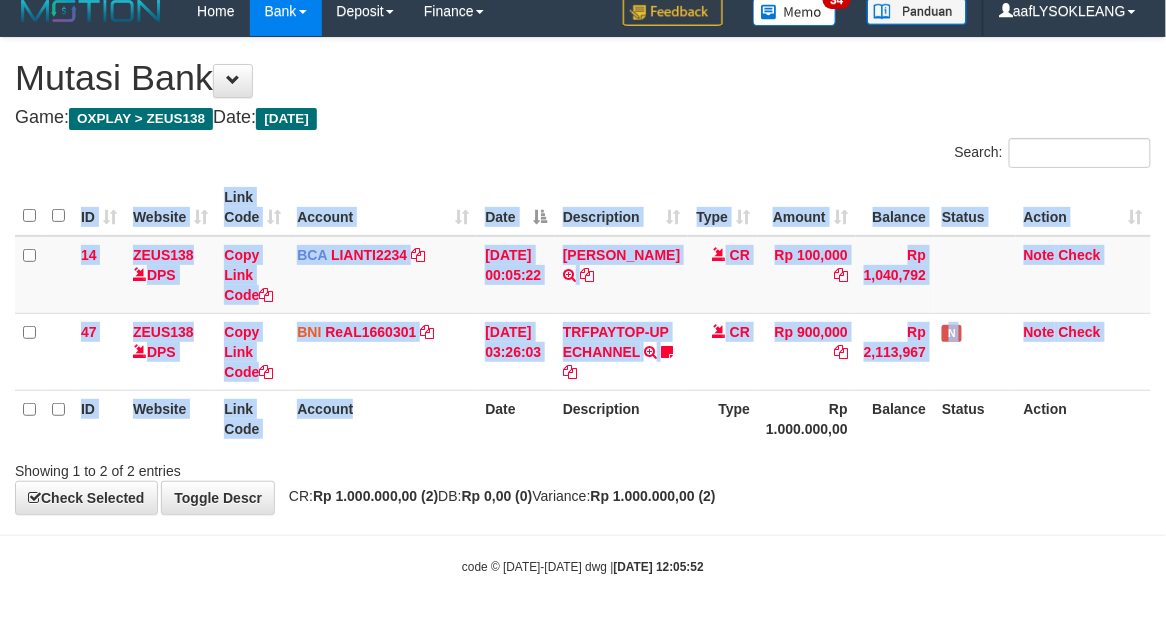 drag, startPoint x: 460, startPoint y: 446, endPoint x: 272, endPoint y: 431, distance: 188.59746 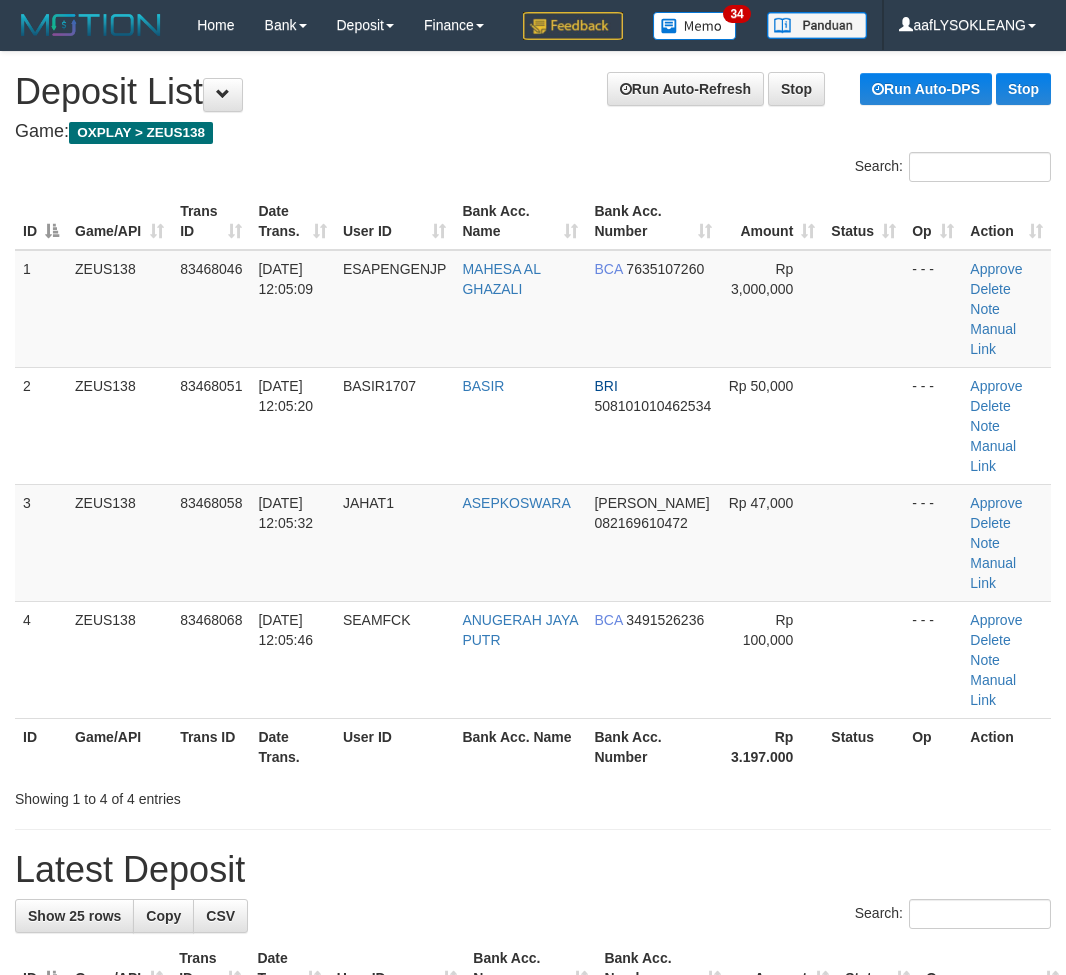 scroll, scrollTop: 147, scrollLeft: 0, axis: vertical 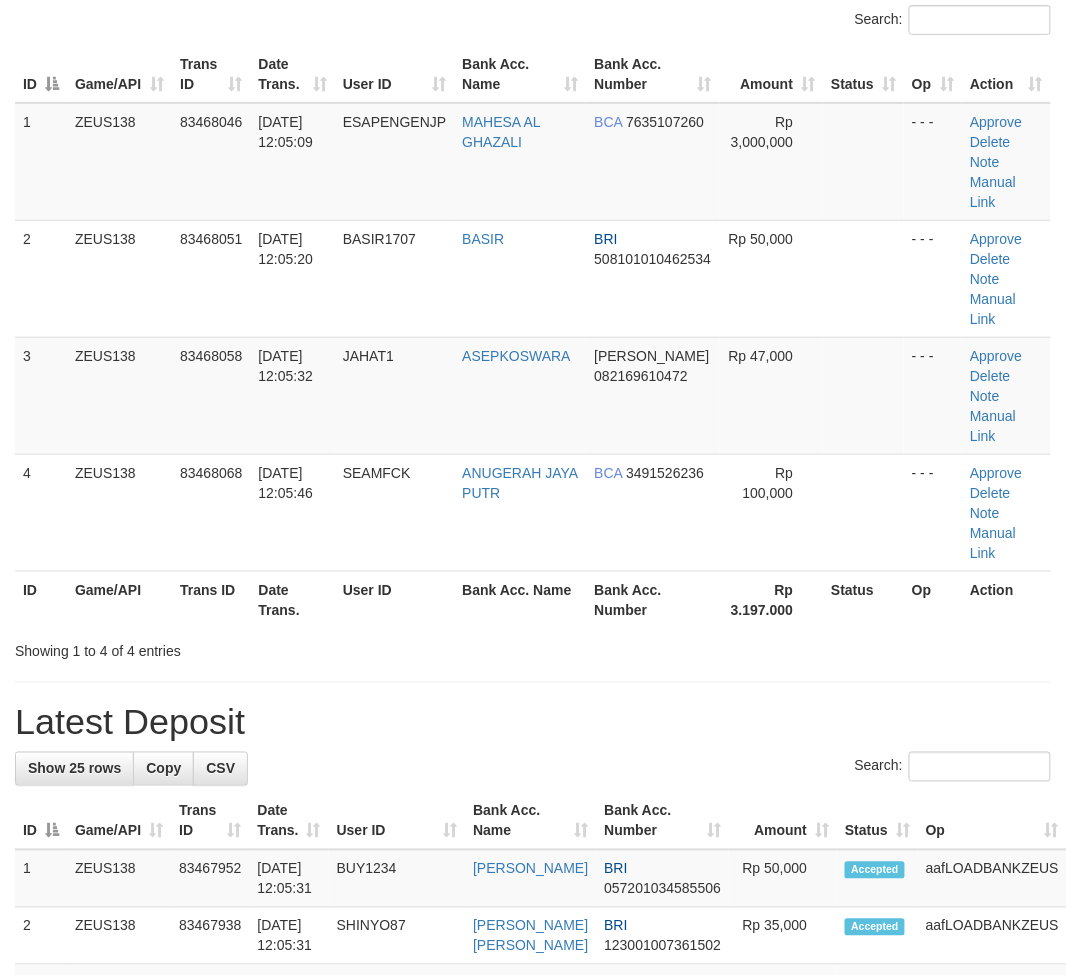 click on "**********" at bounding box center (533, 1157) 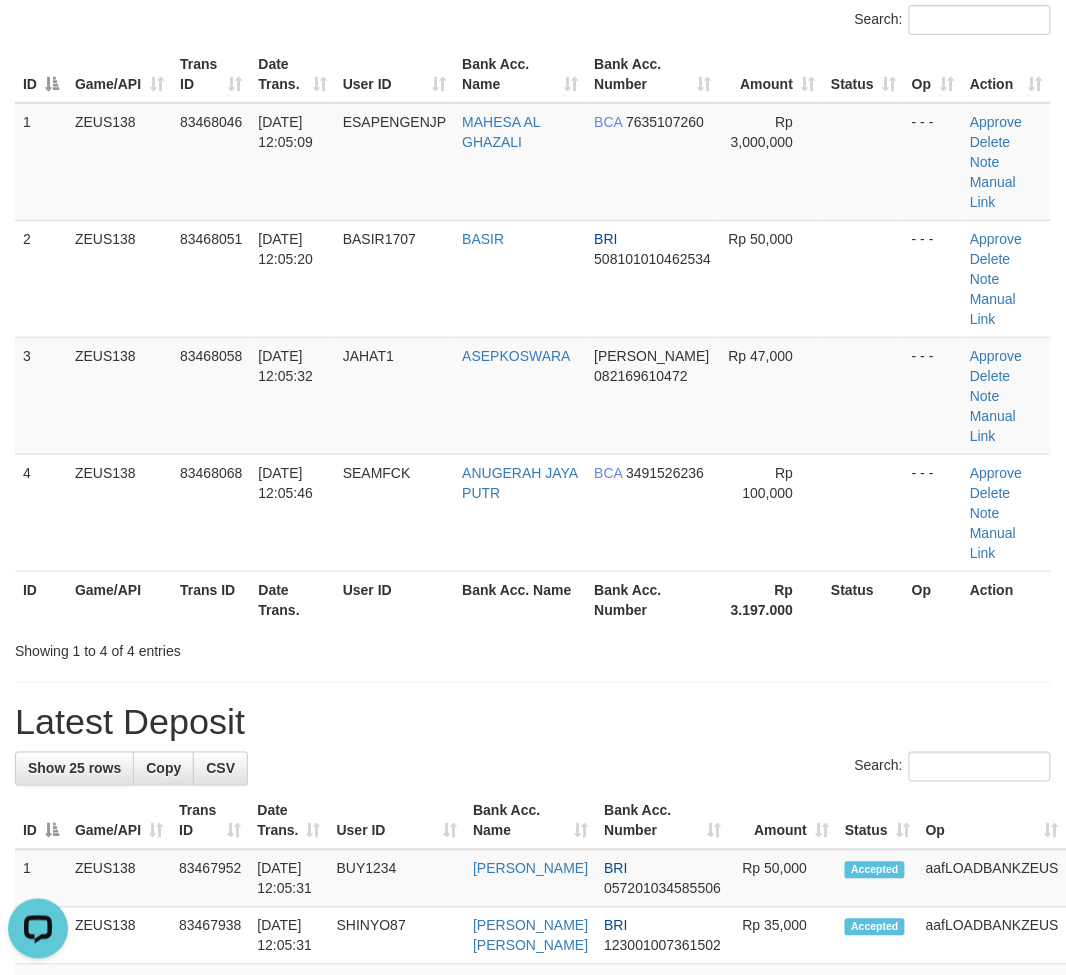 scroll, scrollTop: 0, scrollLeft: 0, axis: both 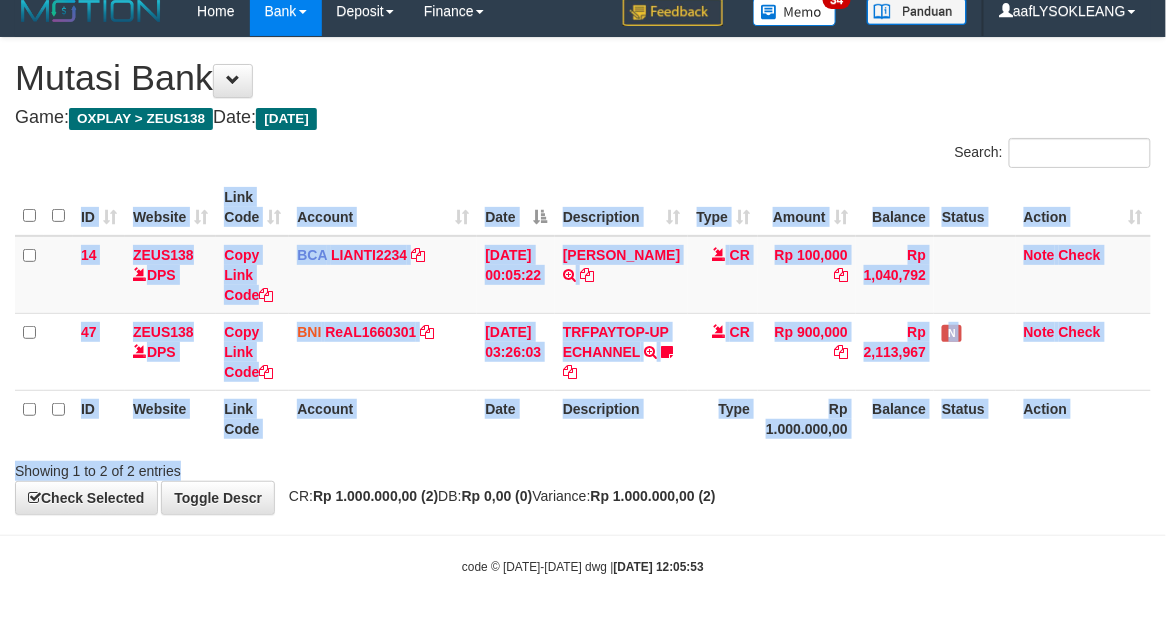 drag, startPoint x: 401, startPoint y: 453, endPoint x: 87, endPoint y: 437, distance: 314.40738 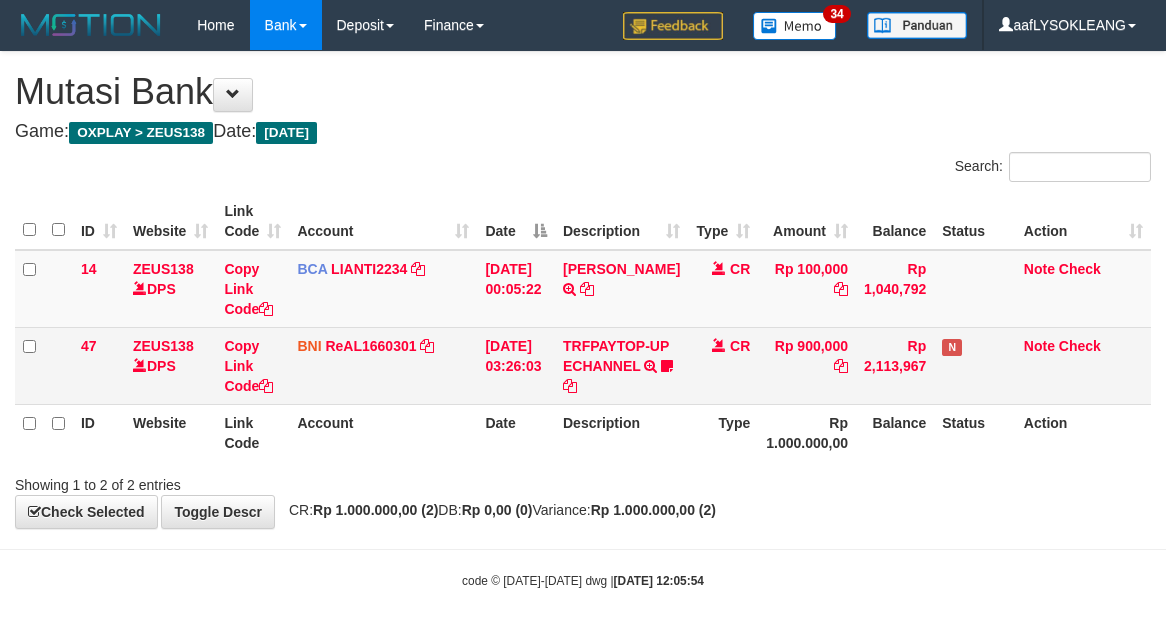 scroll, scrollTop: 32, scrollLeft: 0, axis: vertical 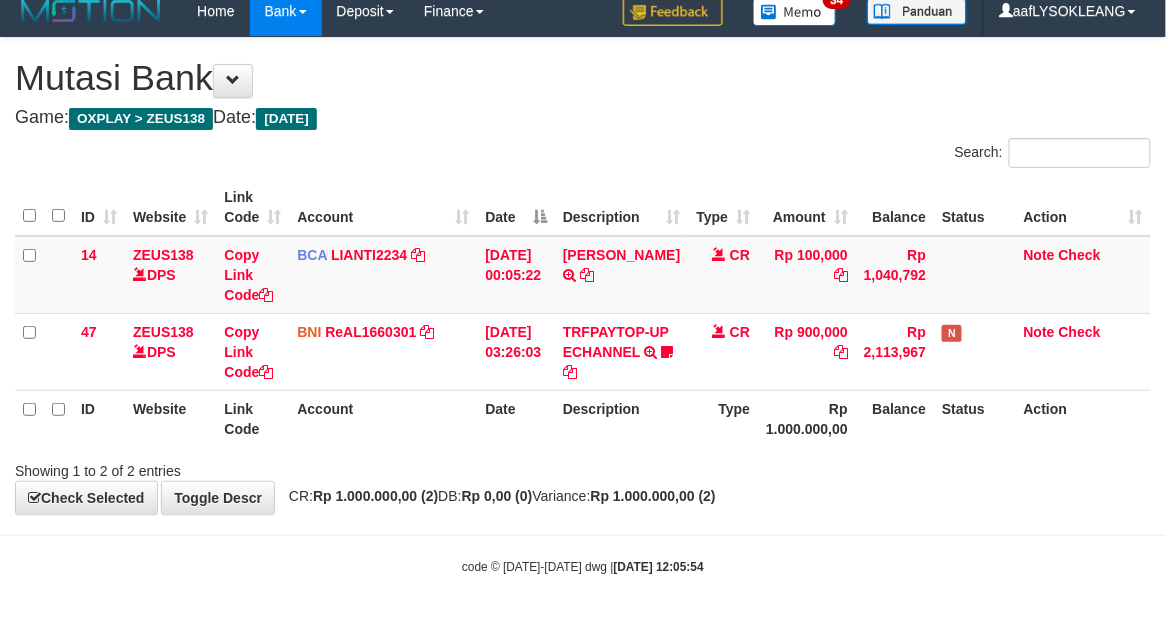 drag, startPoint x: 425, startPoint y: 436, endPoint x: 364, endPoint y: 433, distance: 61.073727 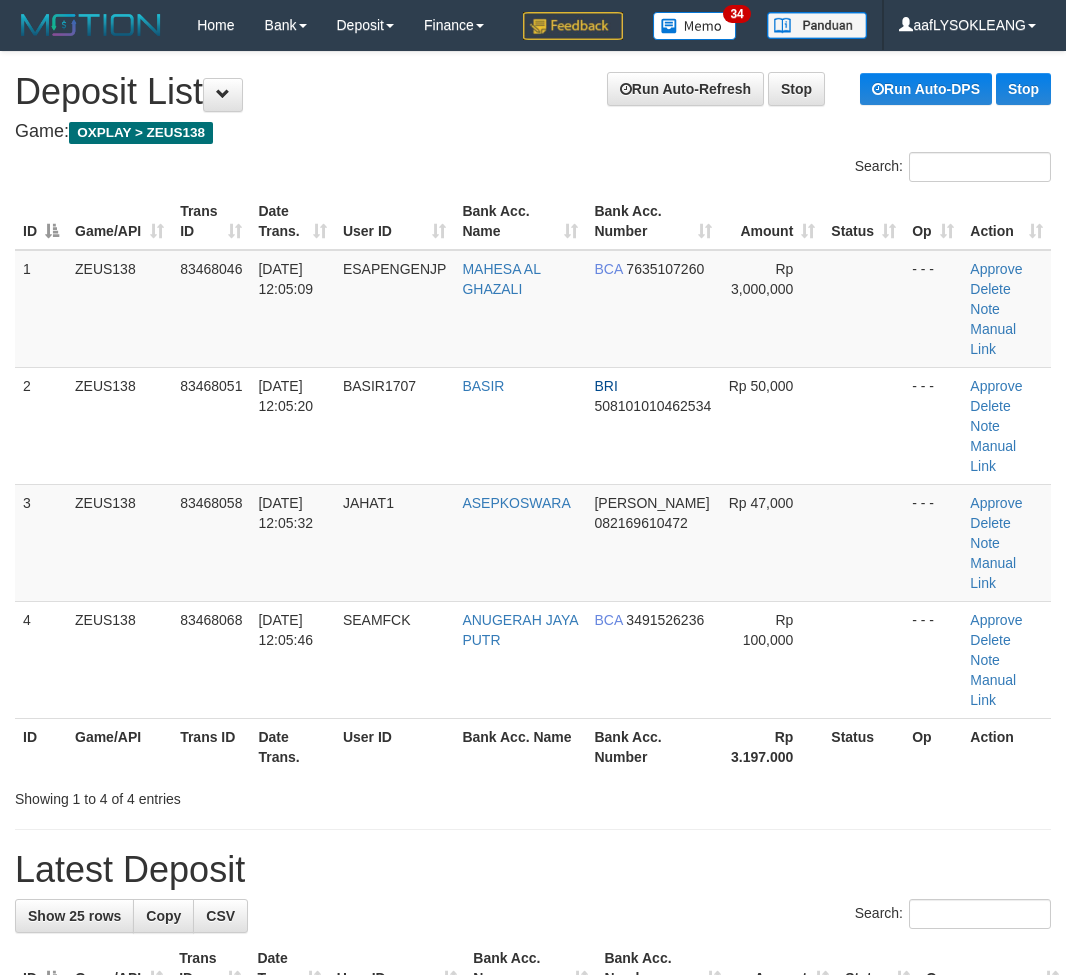 scroll, scrollTop: 147, scrollLeft: 0, axis: vertical 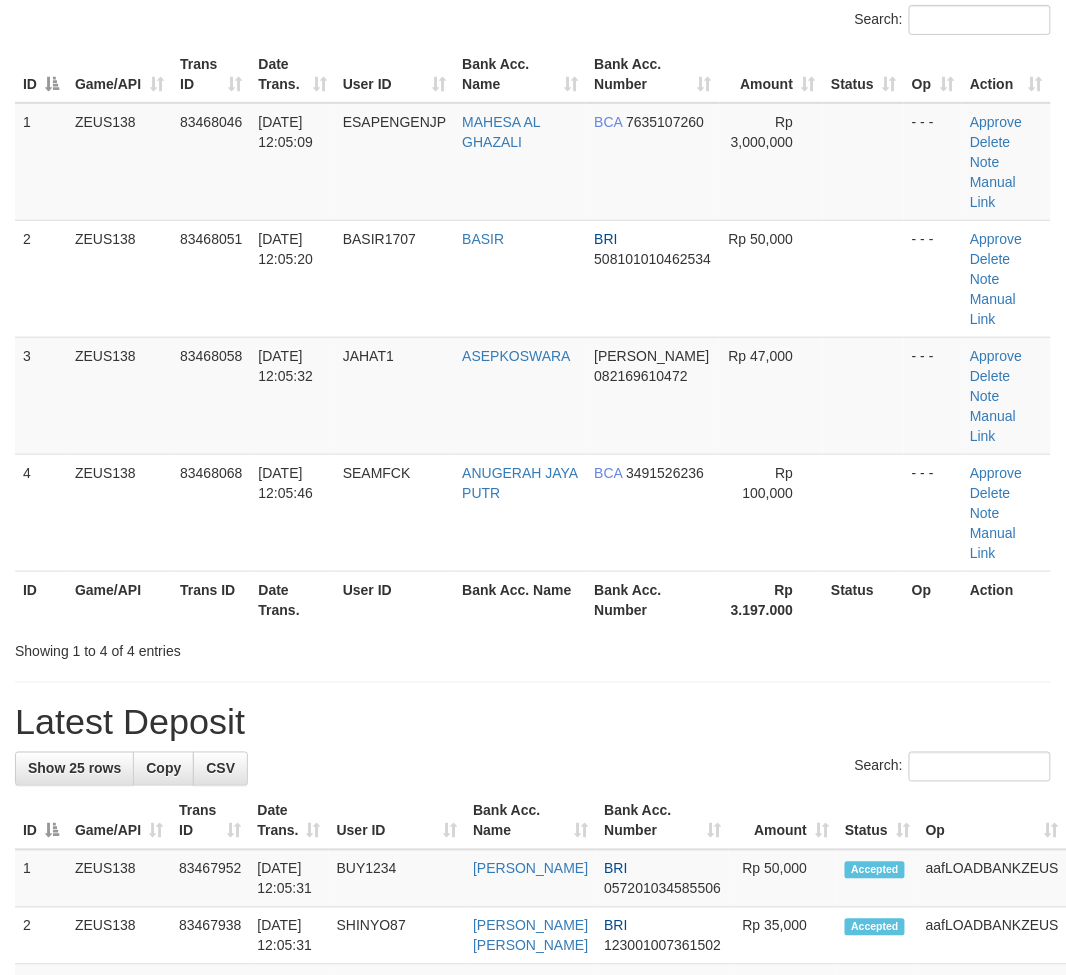 click on "**********" at bounding box center [533, 1157] 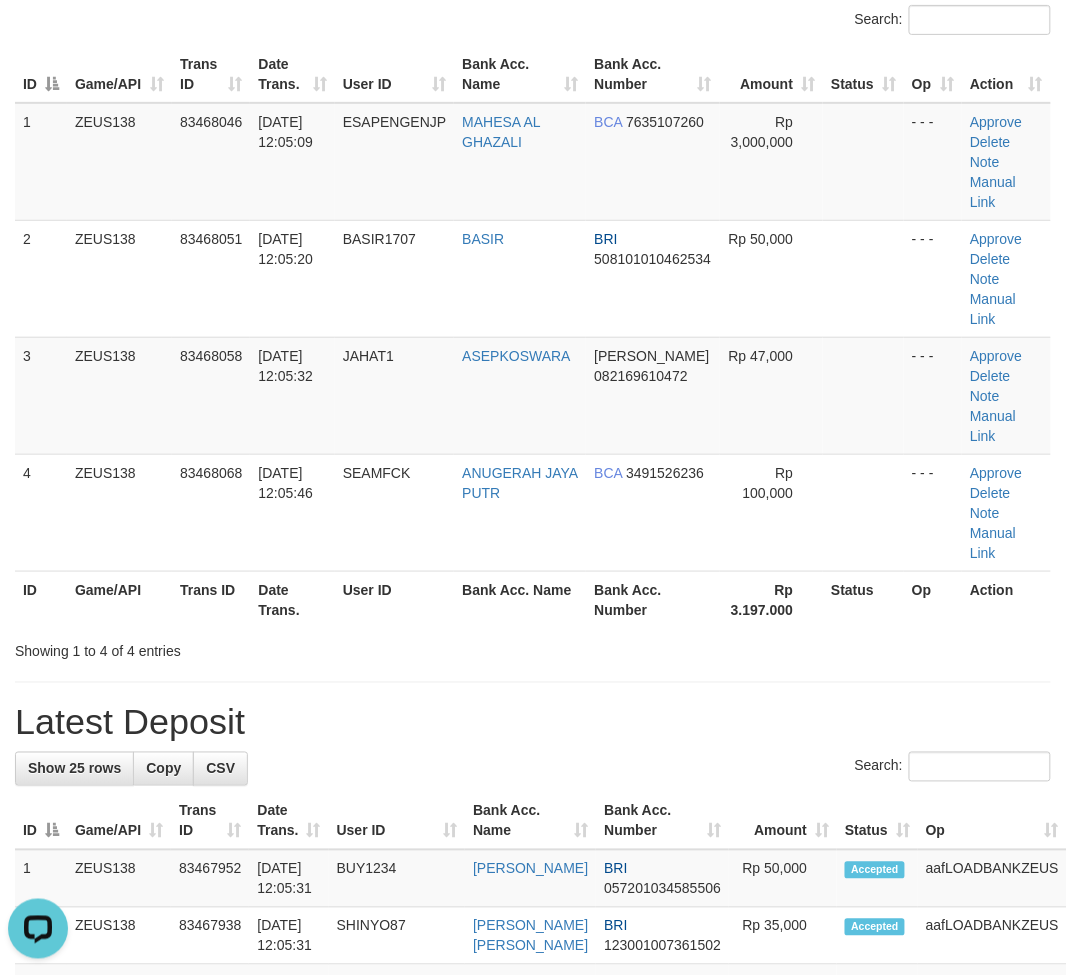 scroll, scrollTop: 0, scrollLeft: 0, axis: both 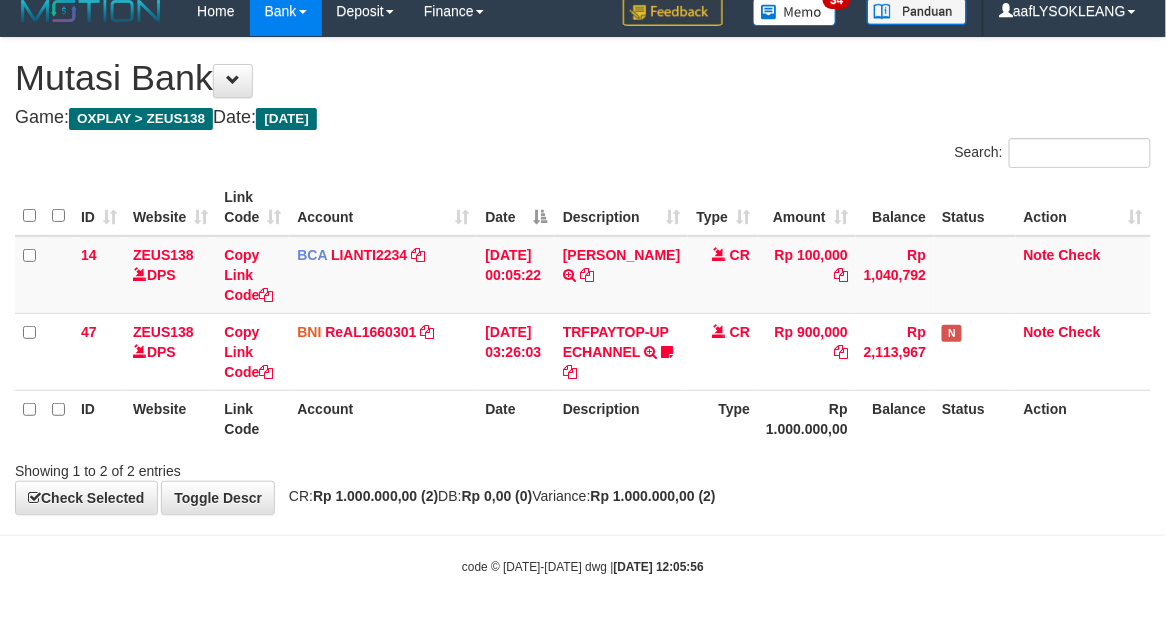 click on "Showing 1 to 2 of 2 entries" at bounding box center [243, 467] 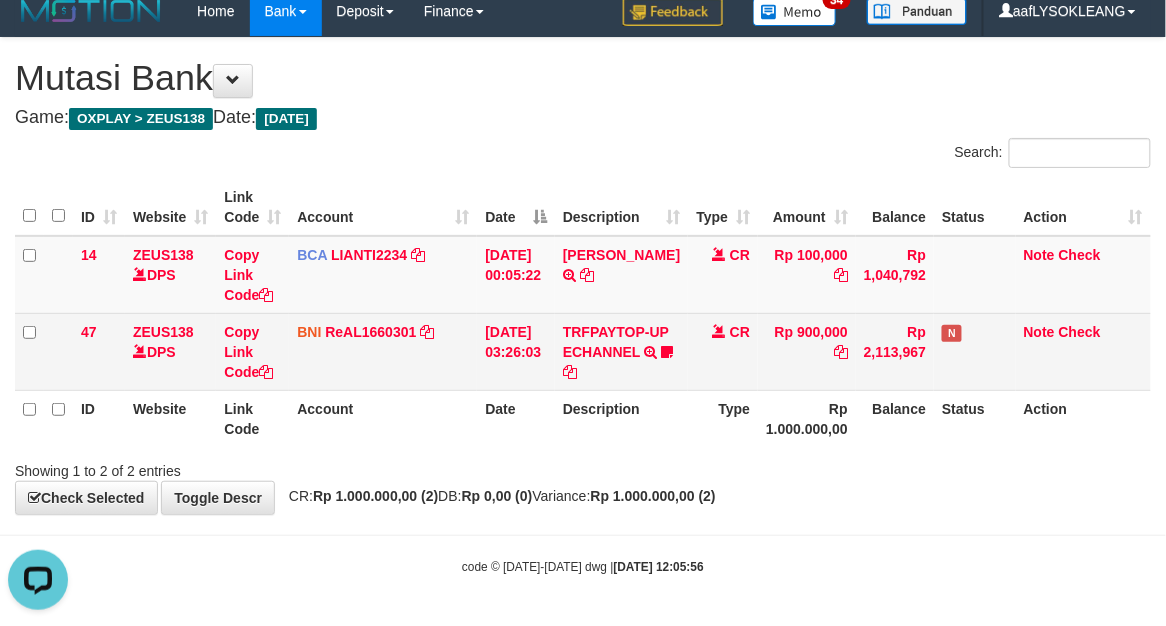 scroll, scrollTop: 0, scrollLeft: 0, axis: both 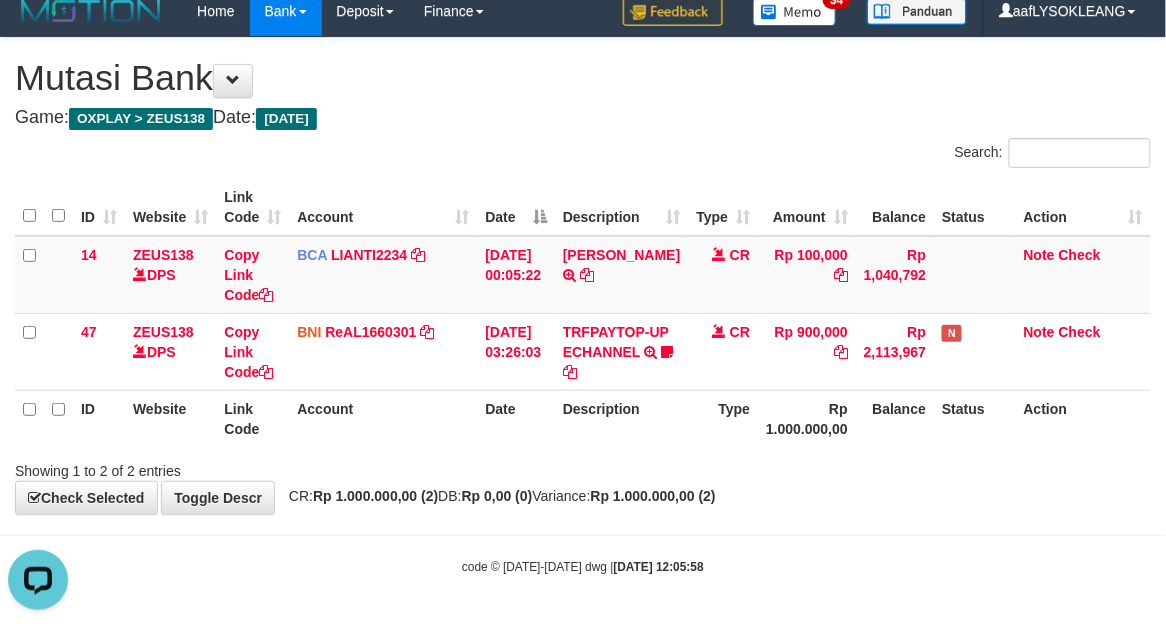 drag, startPoint x: 498, startPoint y: 427, endPoint x: 4, endPoint y: 365, distance: 497.8755 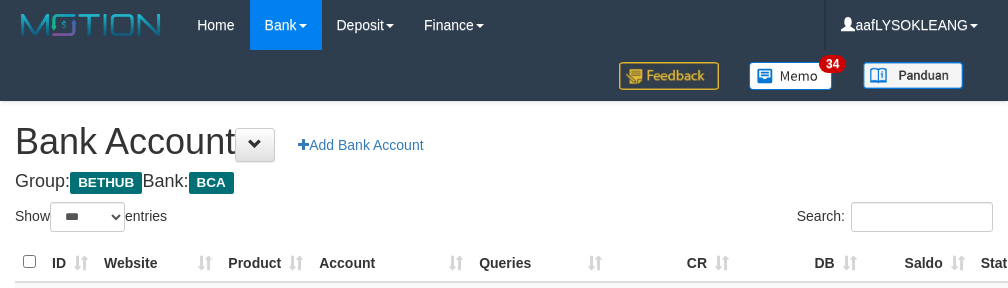select on "***" 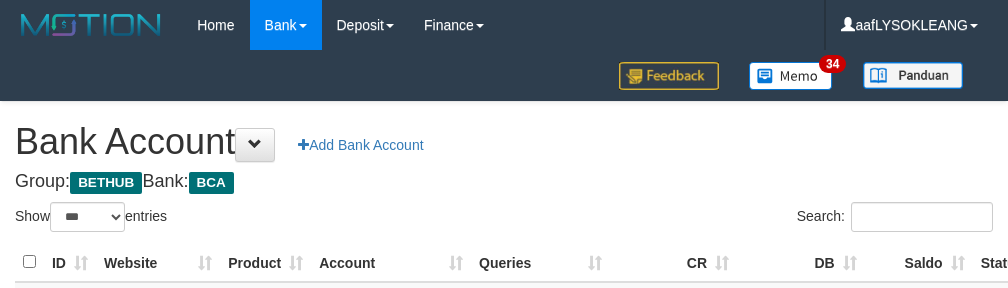 scroll, scrollTop: 222, scrollLeft: 0, axis: vertical 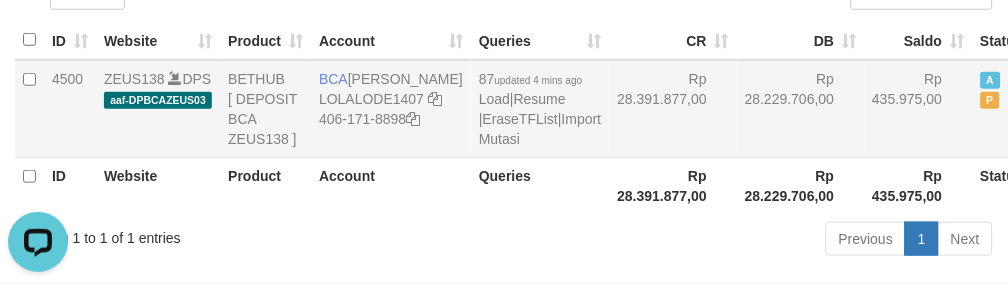 drag, startPoint x: 584, startPoint y: 140, endPoint x: 583, endPoint y: 153, distance: 13.038404 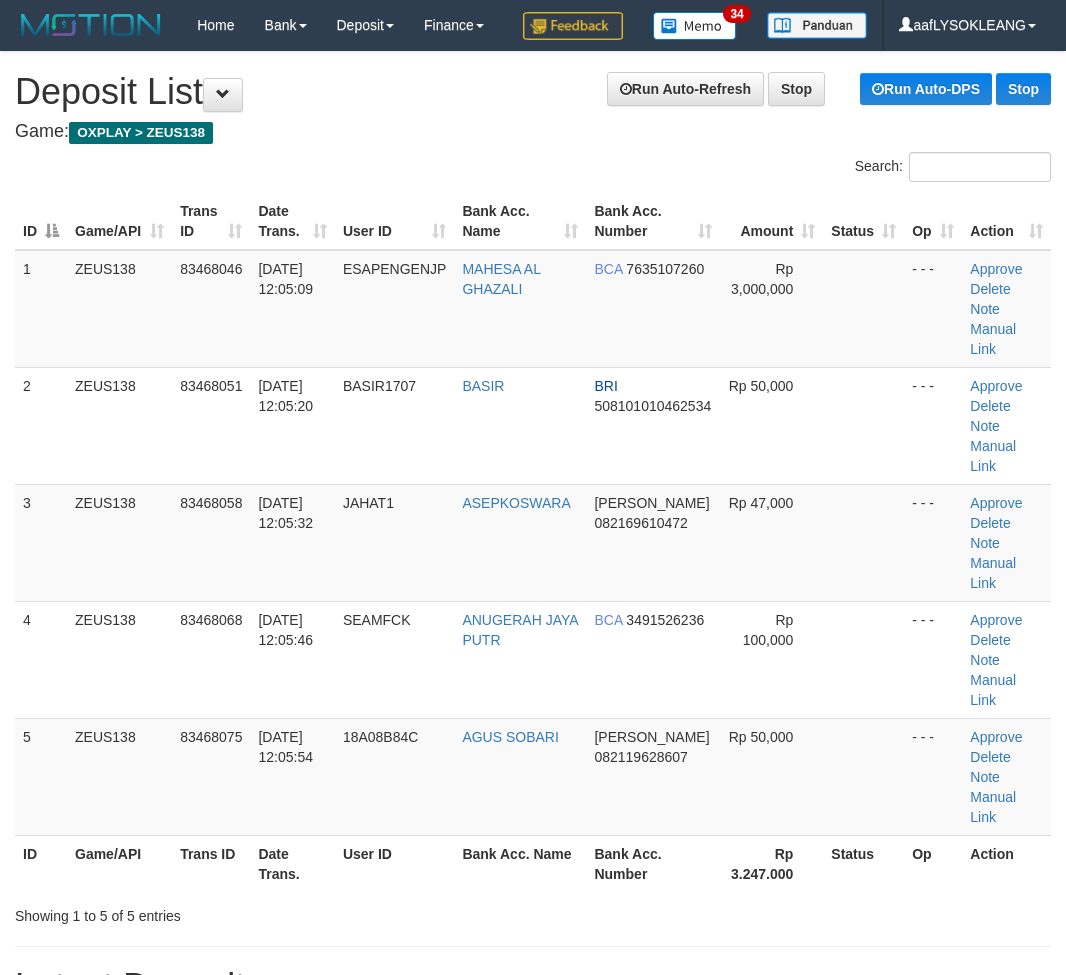 scroll, scrollTop: 147, scrollLeft: 0, axis: vertical 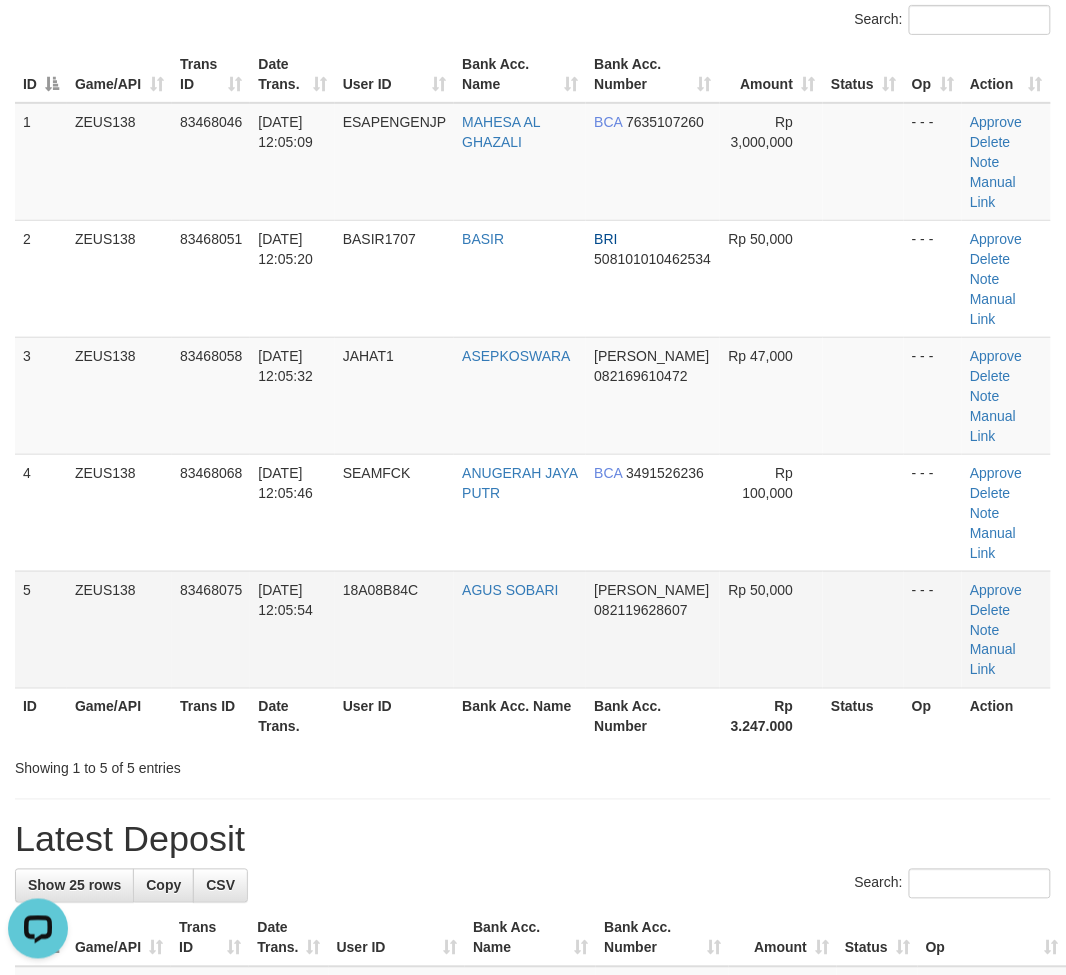 click on "- - -" at bounding box center (933, 629) 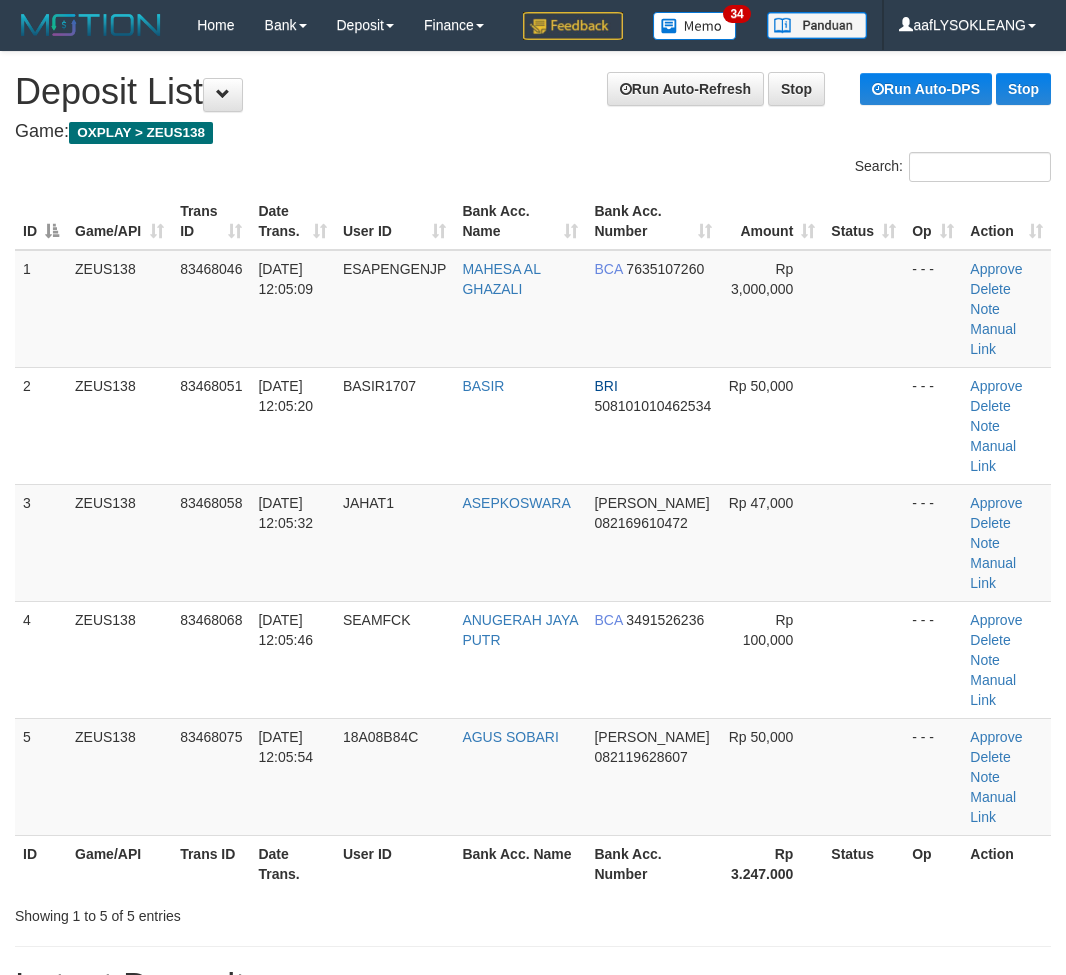 scroll, scrollTop: 147, scrollLeft: 0, axis: vertical 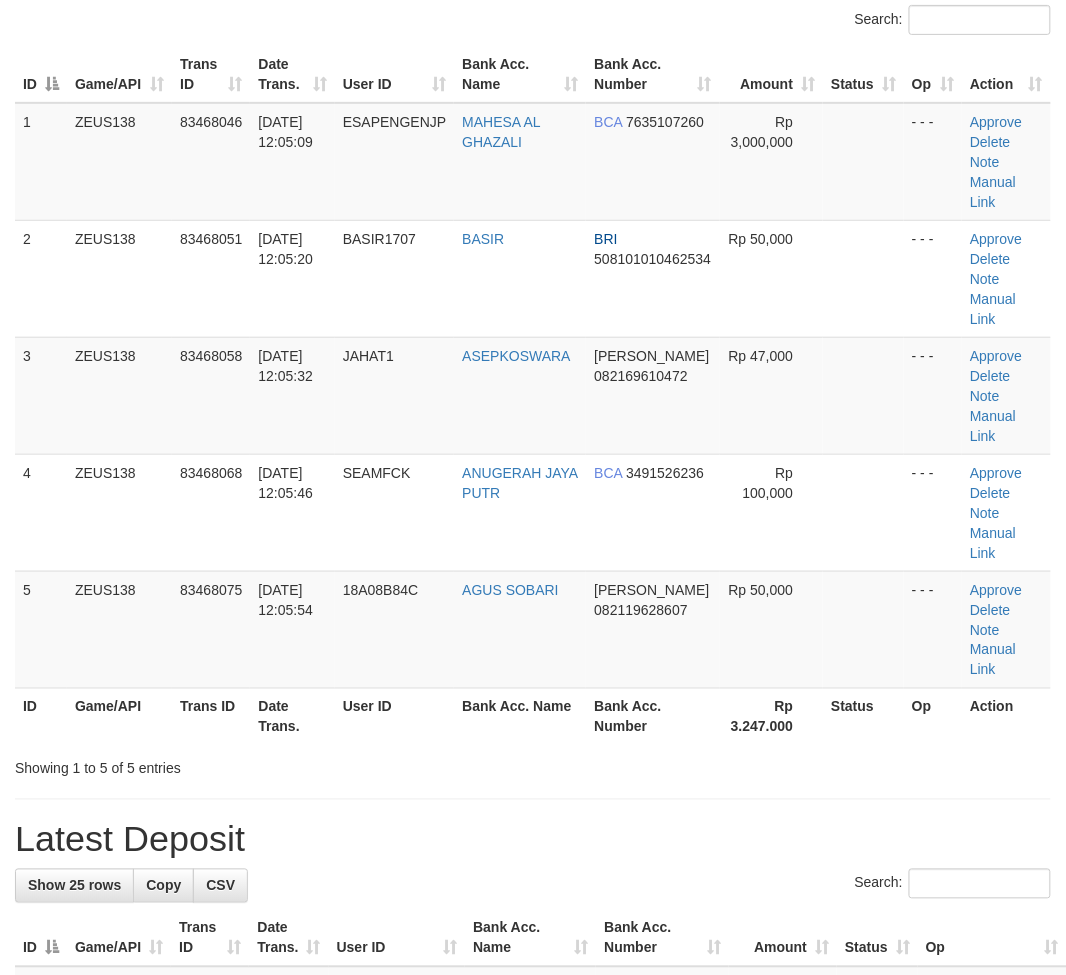 click on "Rp 100,000" at bounding box center (771, 512) 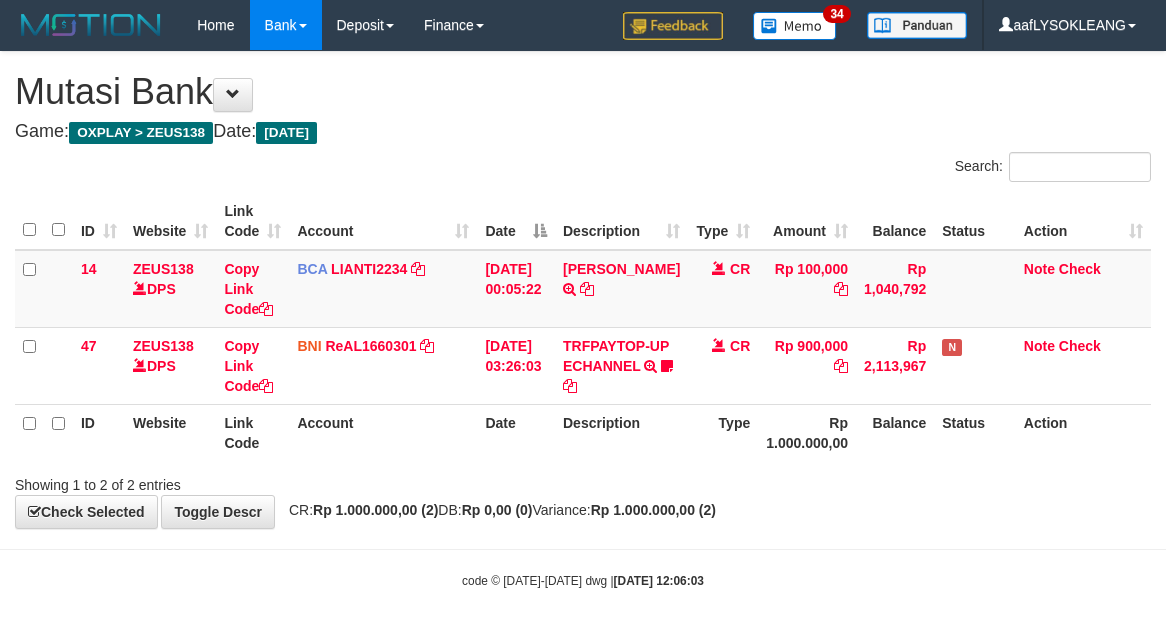 scroll, scrollTop: 32, scrollLeft: 0, axis: vertical 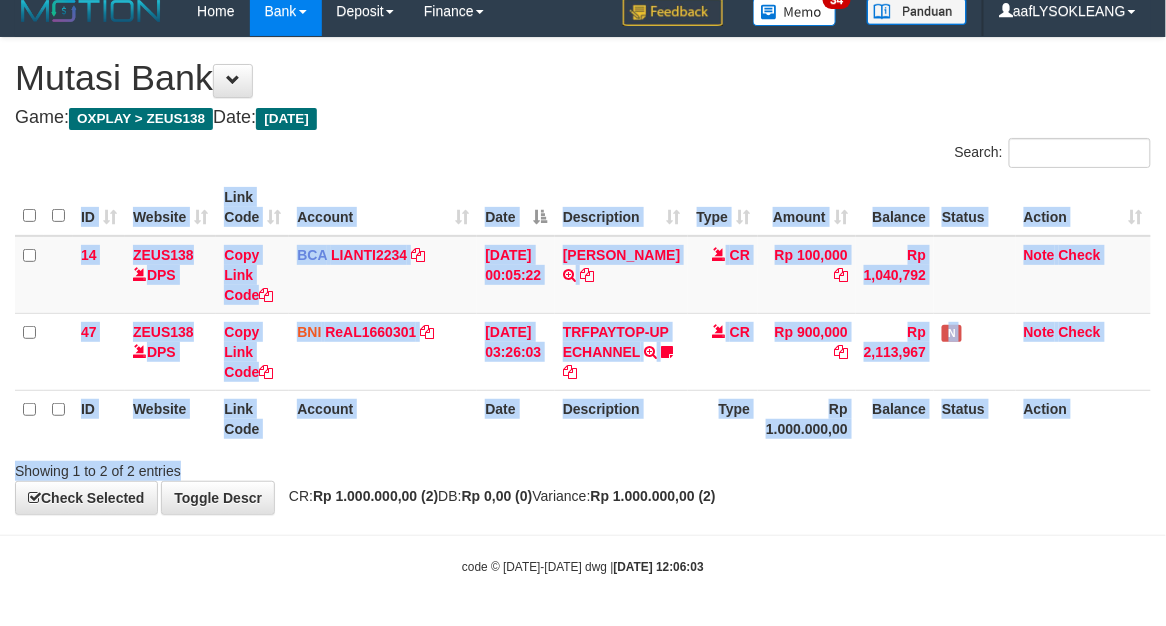 drag, startPoint x: 397, startPoint y: 458, endPoint x: 296, endPoint y: 443, distance: 102.10779 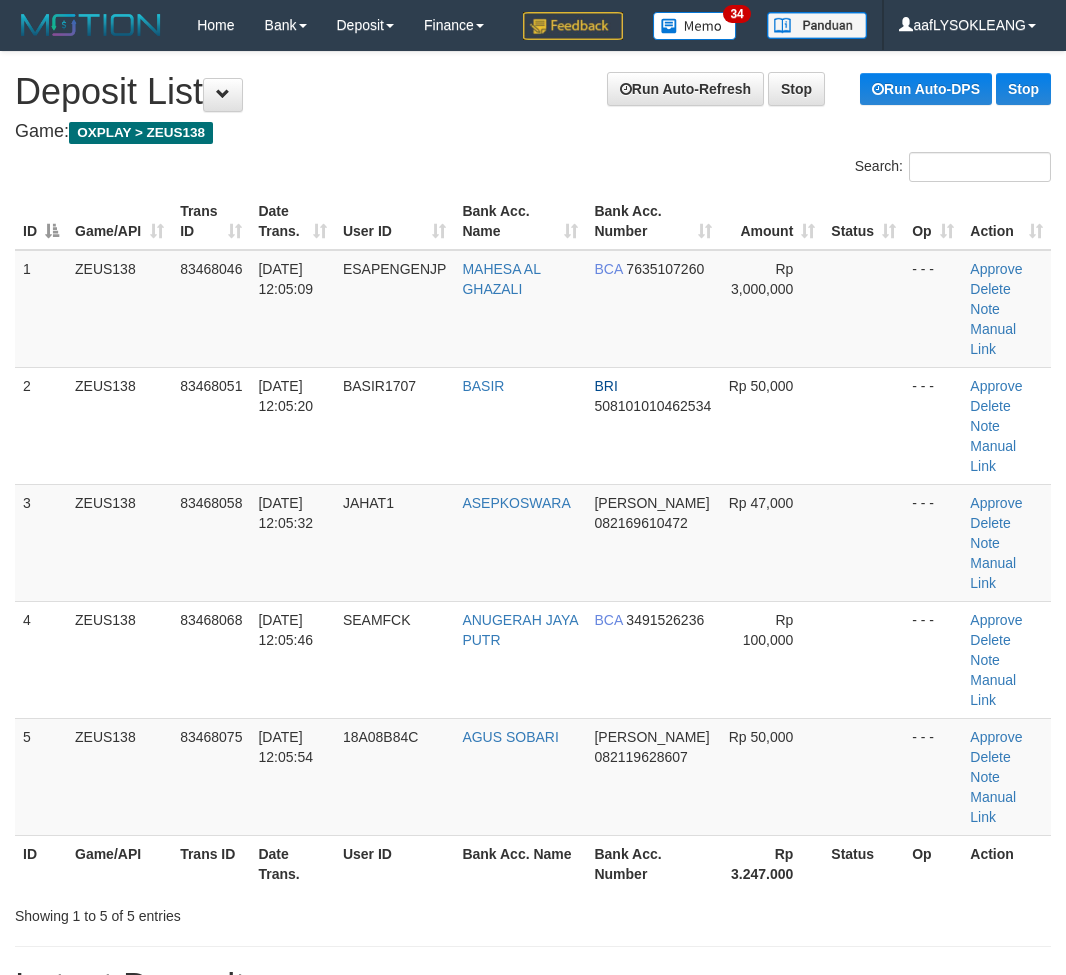 scroll, scrollTop: 147, scrollLeft: 0, axis: vertical 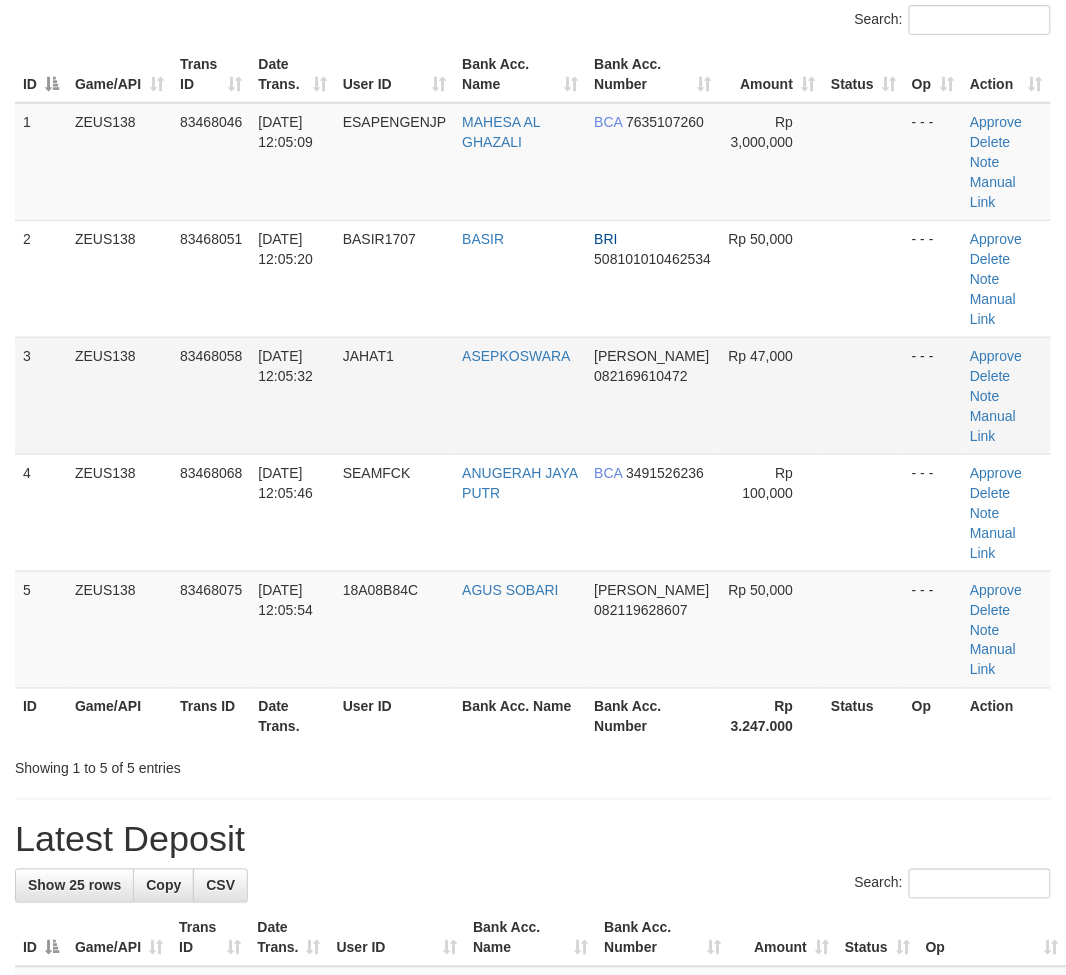 click on "Rp 47,000" at bounding box center [771, 395] 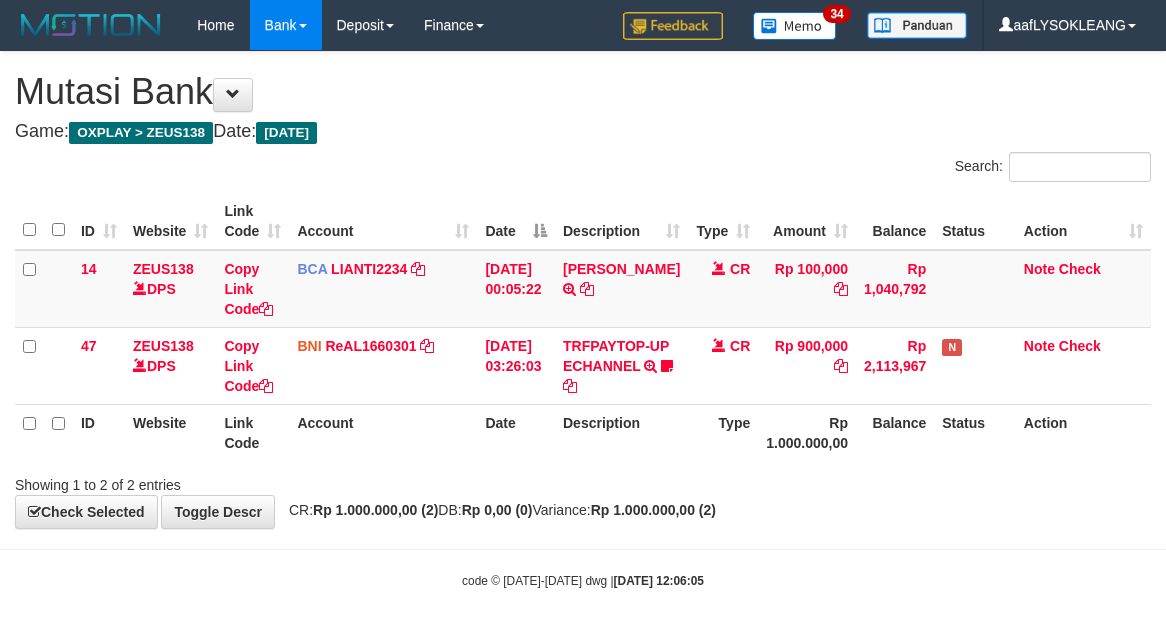 scroll, scrollTop: 32, scrollLeft: 0, axis: vertical 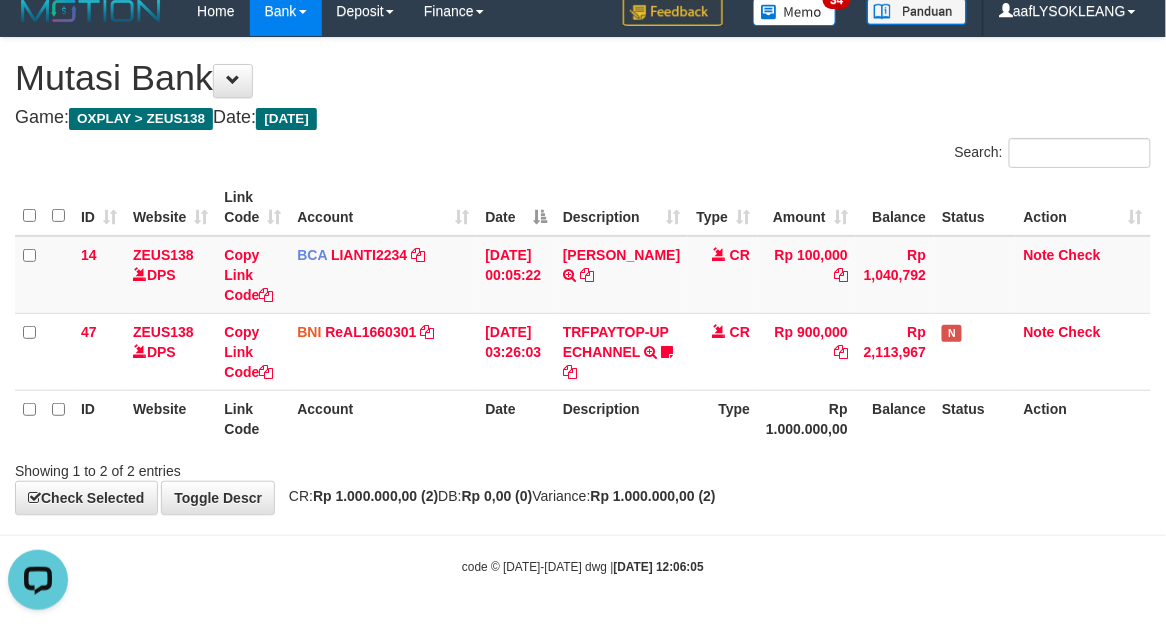 click on "Account" at bounding box center [383, 418] 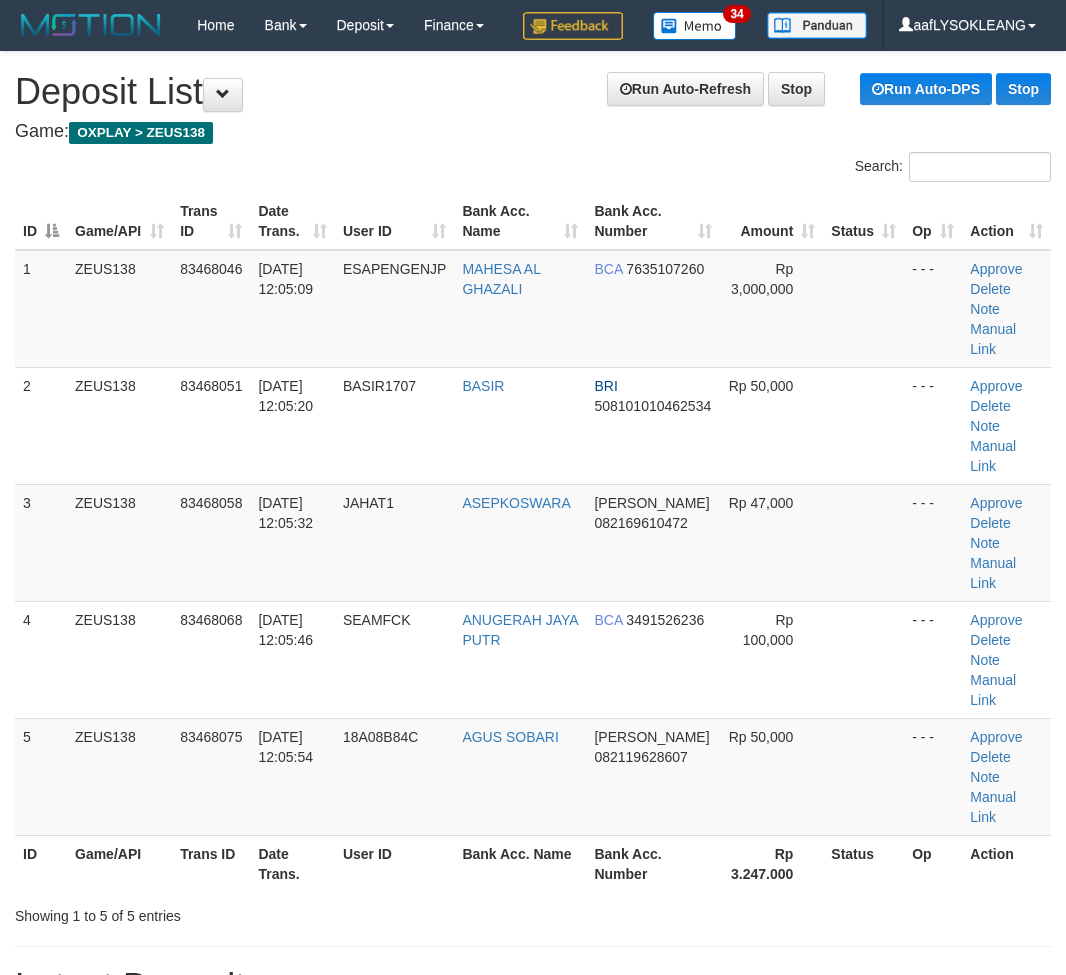 scroll, scrollTop: 147, scrollLeft: 0, axis: vertical 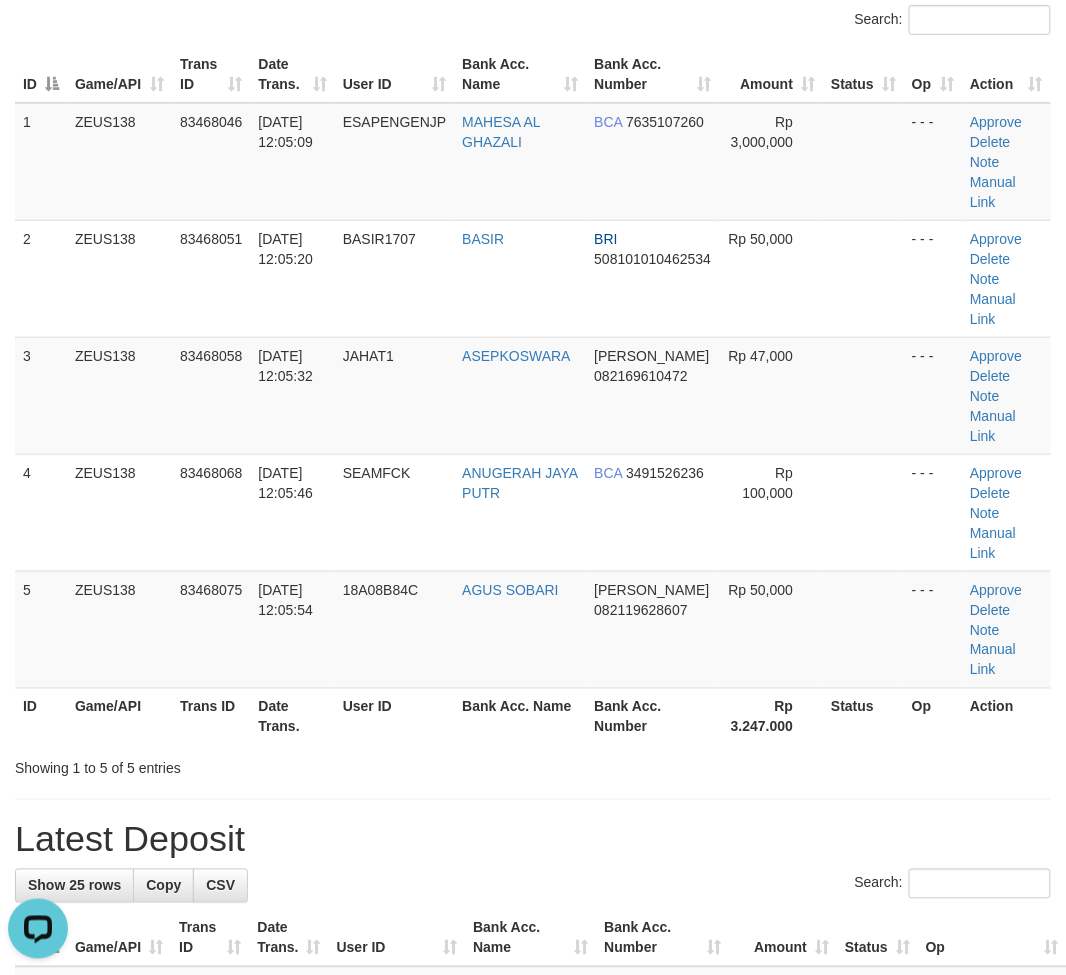 click on "Latest Deposit" at bounding box center [533, 840] 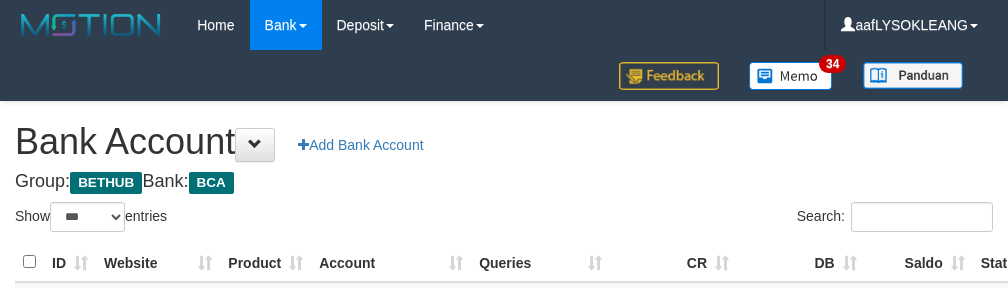 select on "***" 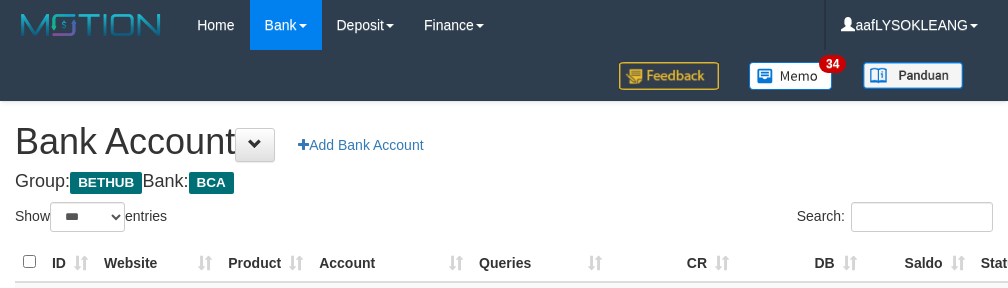 scroll, scrollTop: 222, scrollLeft: 0, axis: vertical 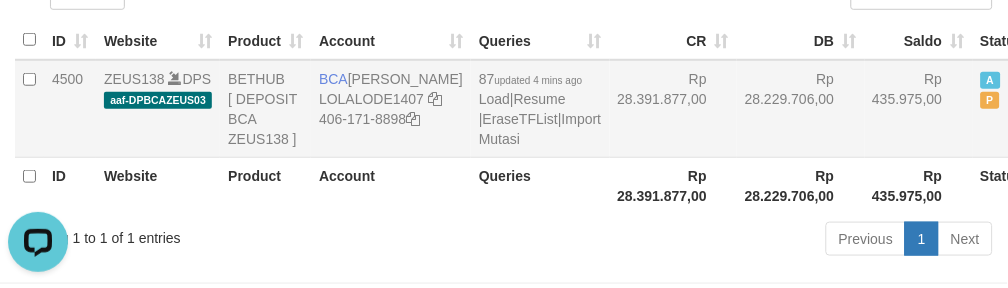 drag, startPoint x: 714, startPoint y: 131, endPoint x: 698, endPoint y: 137, distance: 17.088007 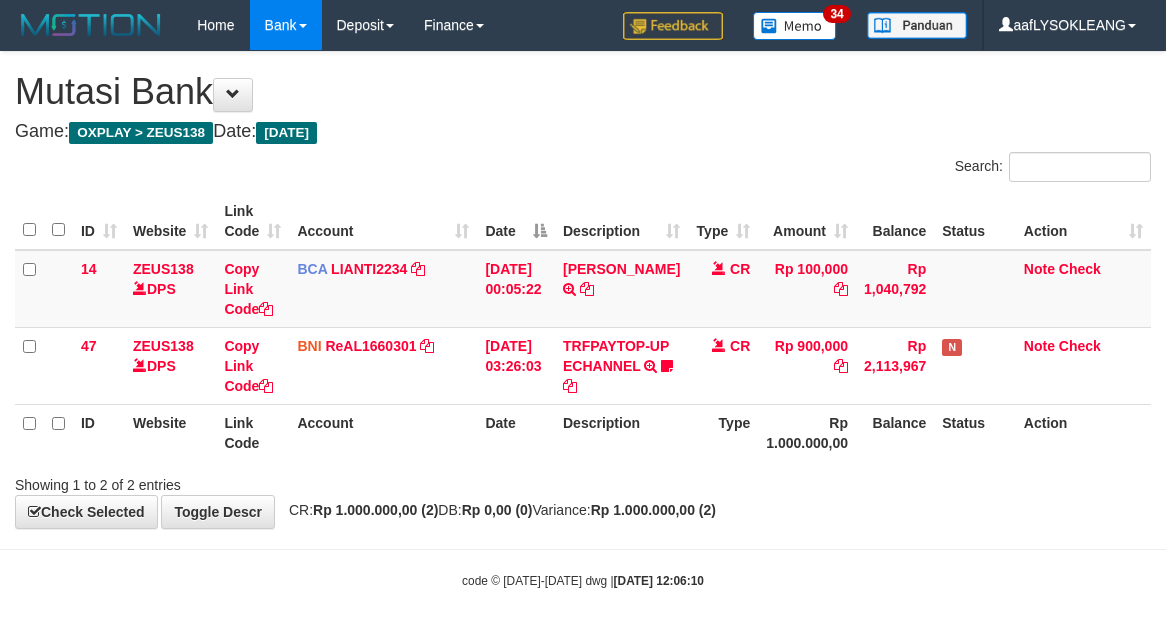 scroll, scrollTop: 32, scrollLeft: 0, axis: vertical 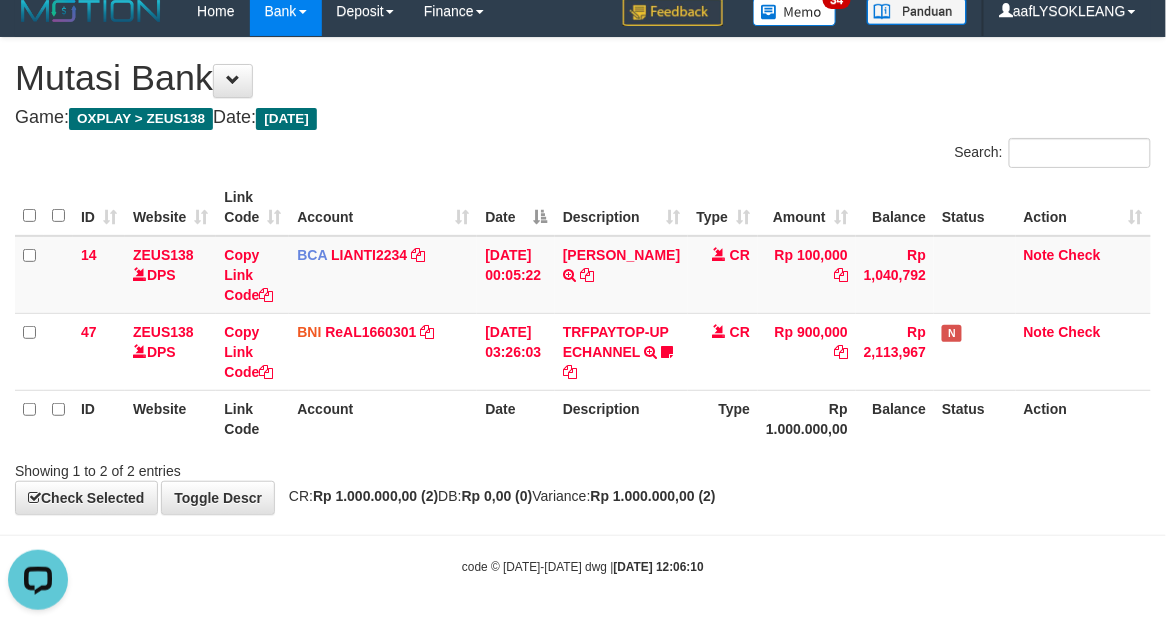 drag, startPoint x: 461, startPoint y: 406, endPoint x: 143, endPoint y: 426, distance: 318.6283 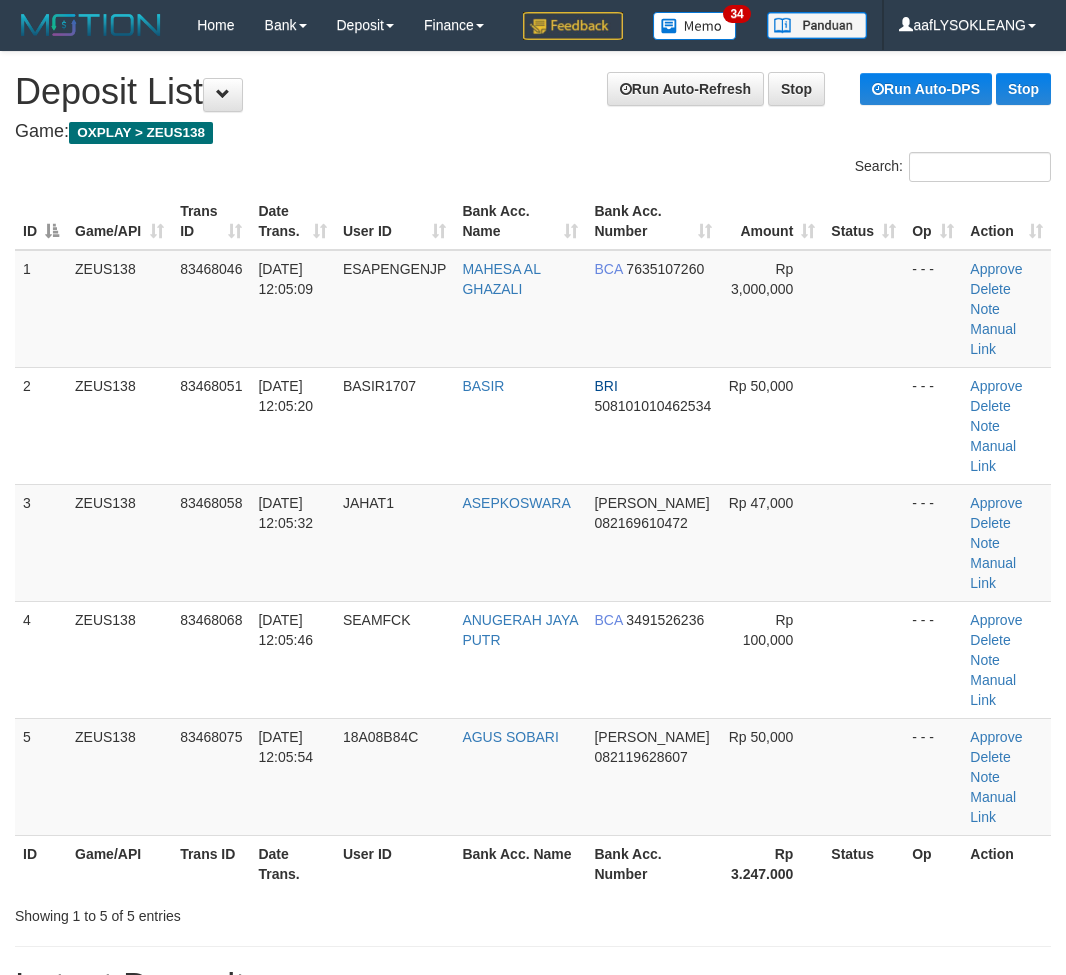 scroll, scrollTop: 147, scrollLeft: 0, axis: vertical 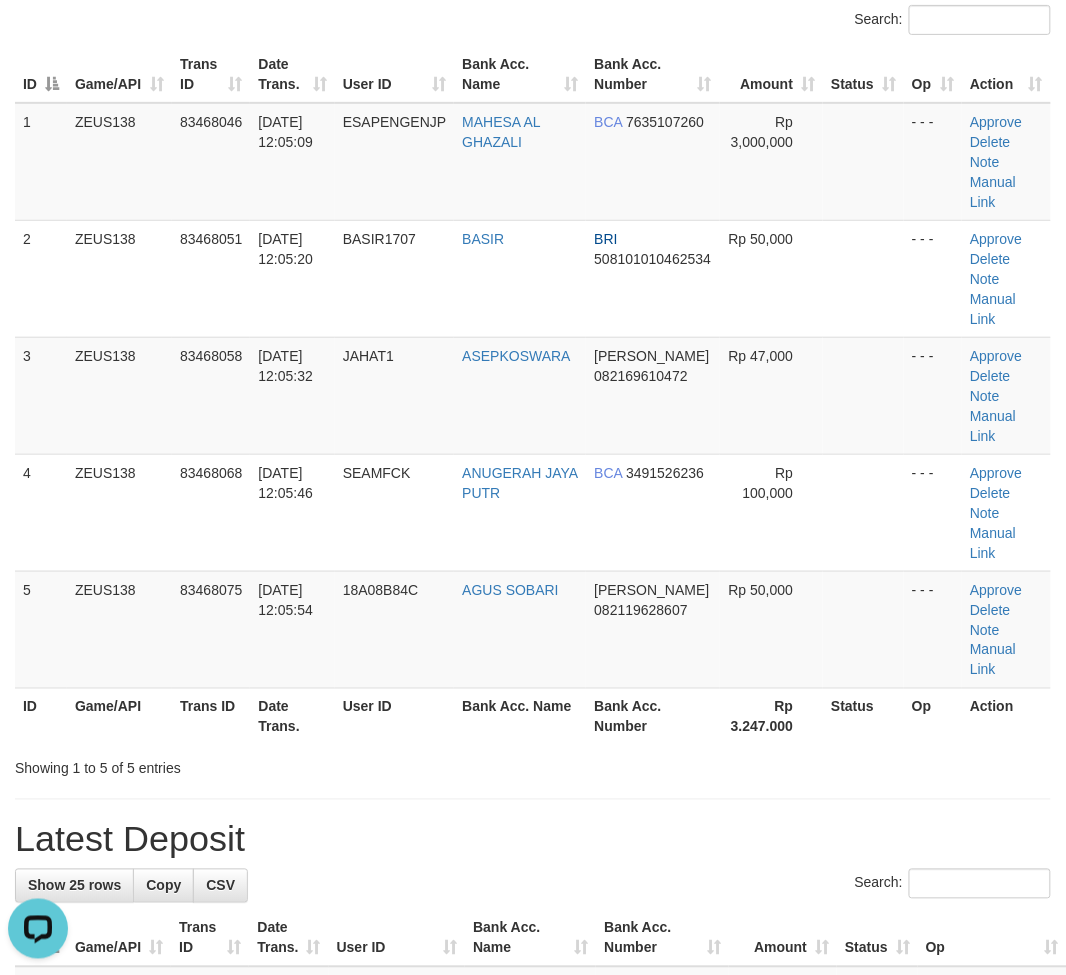 drag, startPoint x: 854, startPoint y: 824, endPoint x: 844, endPoint y: 820, distance: 10.770329 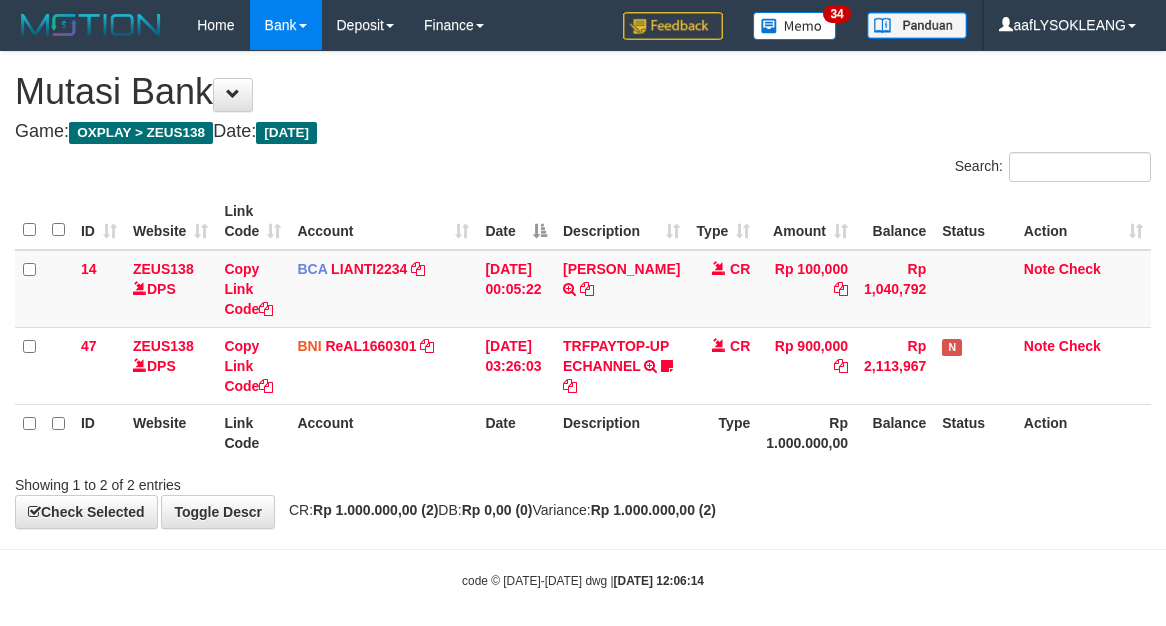 scroll, scrollTop: 32, scrollLeft: 0, axis: vertical 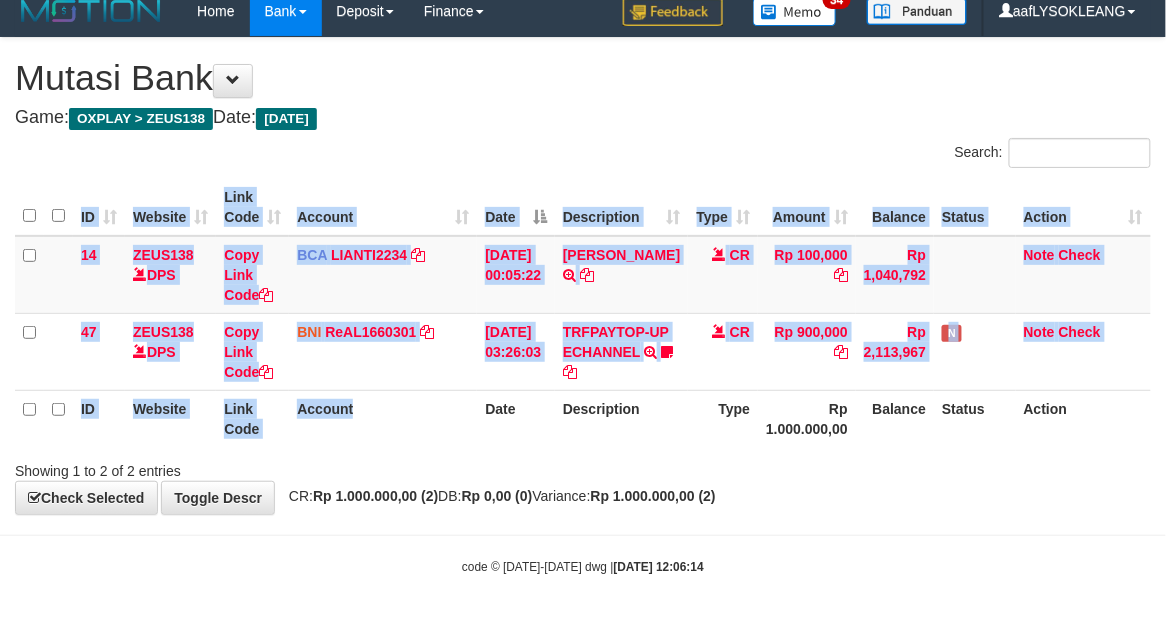 click on "ID Website Link Code Account Date Description Type Amount Balance Status Action
14
ZEUS138    DPS
Copy Link Code
BCA
LIANTI2234
DPS
YULIANTI
mutasi_20250712_4646 | 14
mutasi_20250712_4646 | 14
[DATE] 00:05:22
[PERSON_NAME]         TRSF E-BANKING CR 1207/FTSCY/WS95051
100000.002025071262819090 TRFDN-YUSUP MAULANESPAY DEBIT INDONE
CR
Rp 100,000
Rp 1,040,792
Note
Check
47
ZEUS138    DPS
Copy Link Code
BNI
ReAL1660301
DPS" at bounding box center [583, 313] 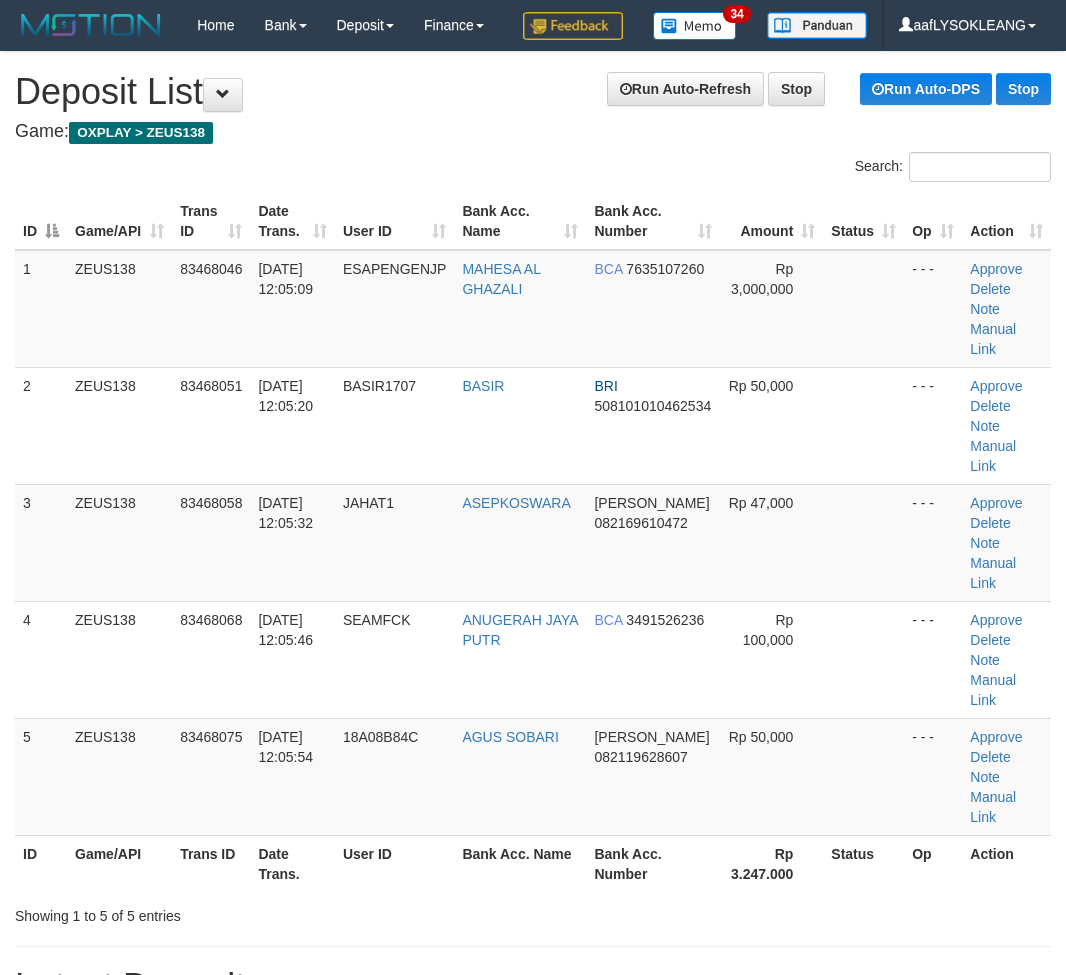 scroll, scrollTop: 147, scrollLeft: 0, axis: vertical 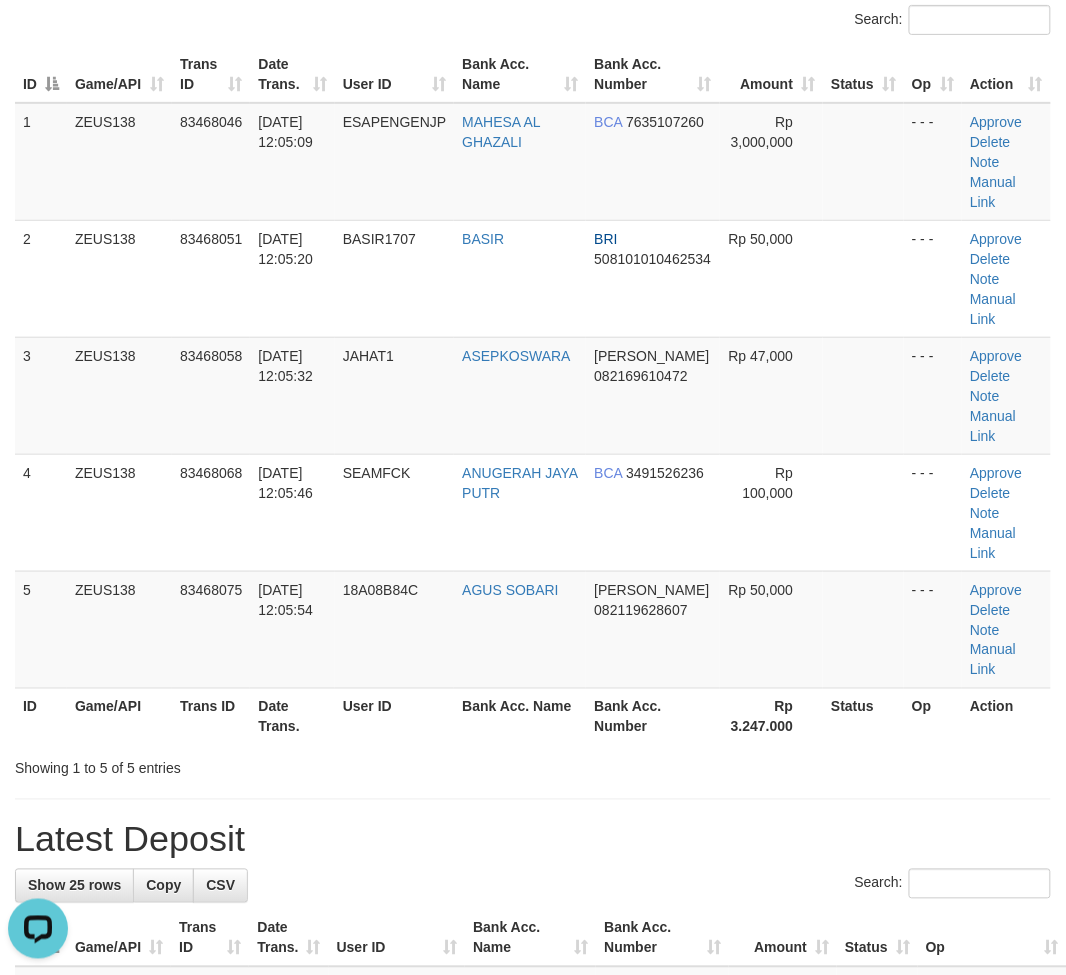 click on "**********" at bounding box center [533, 1215] 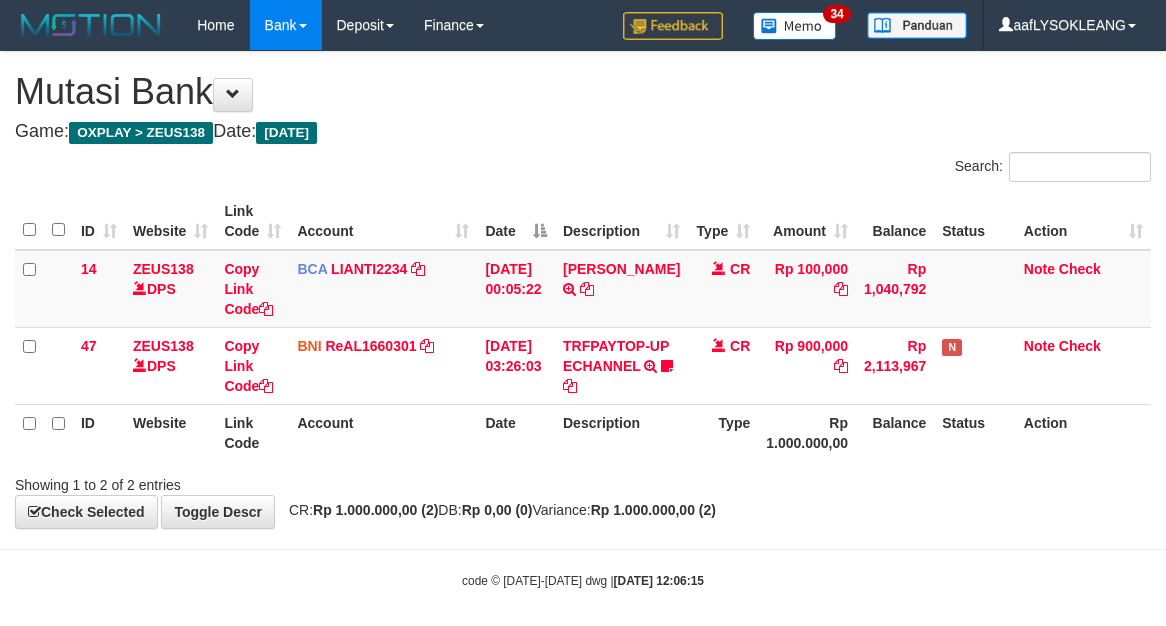 scroll, scrollTop: 32, scrollLeft: 0, axis: vertical 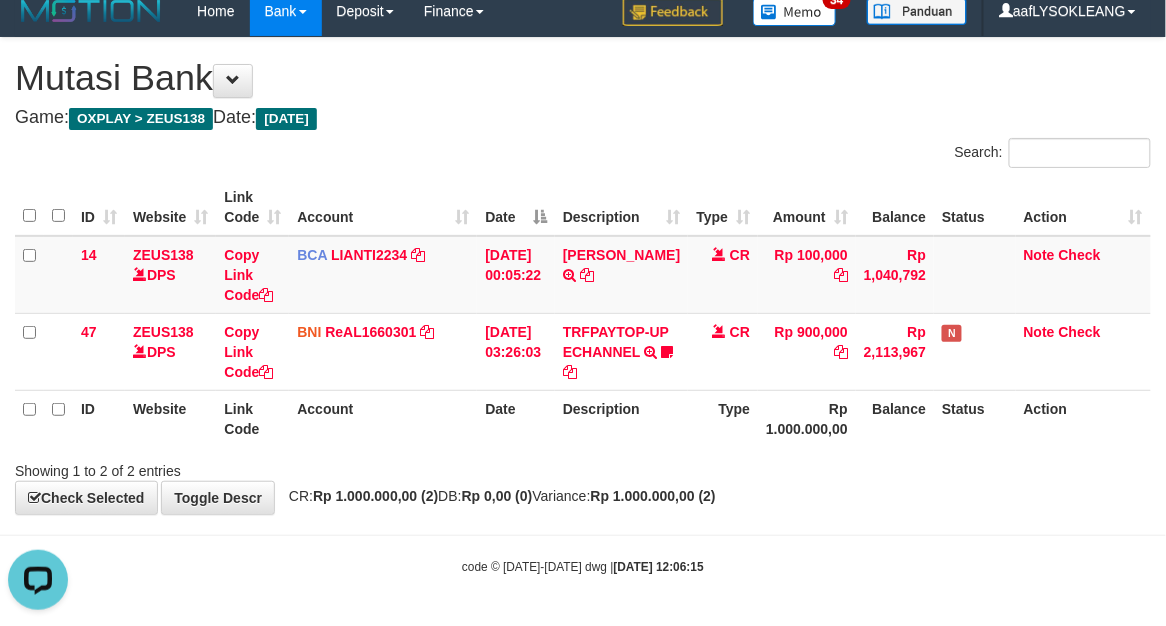 drag, startPoint x: 445, startPoint y: 458, endPoint x: 381, endPoint y: 472, distance: 65.51336 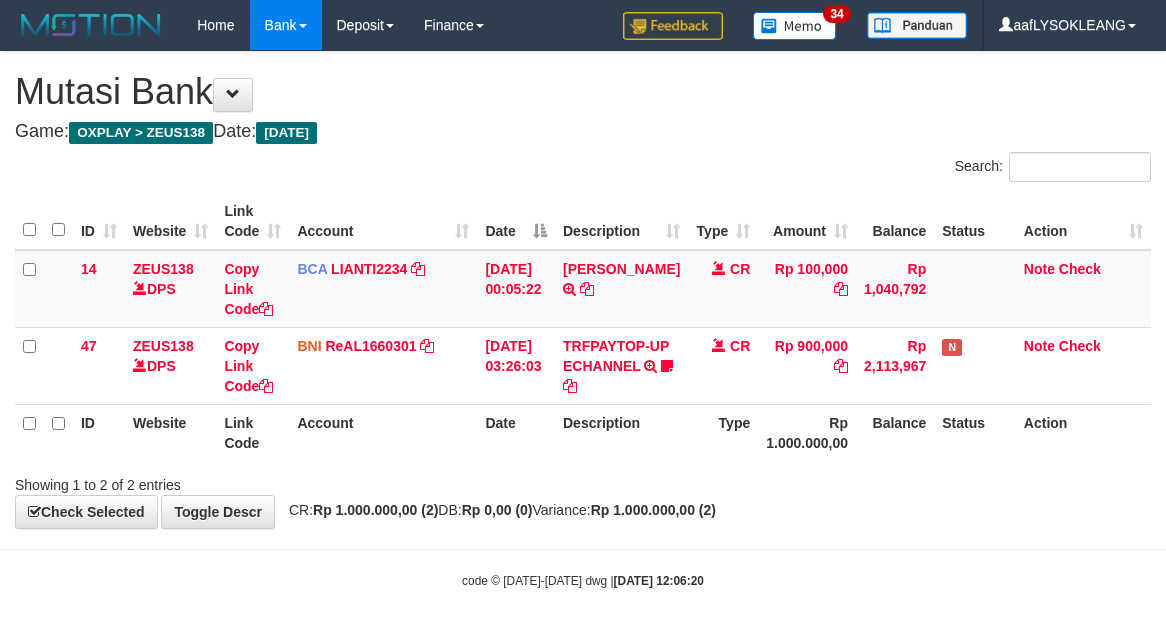 scroll, scrollTop: 32, scrollLeft: 0, axis: vertical 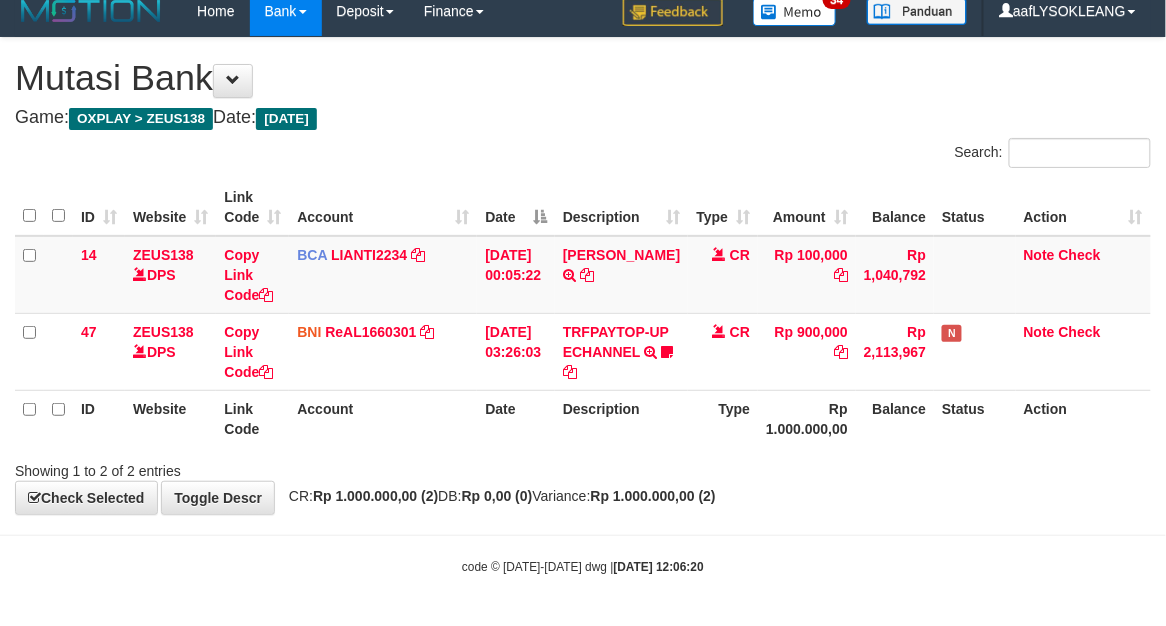 drag, startPoint x: 417, startPoint y: 445, endPoint x: 5, endPoint y: 470, distance: 412.7578 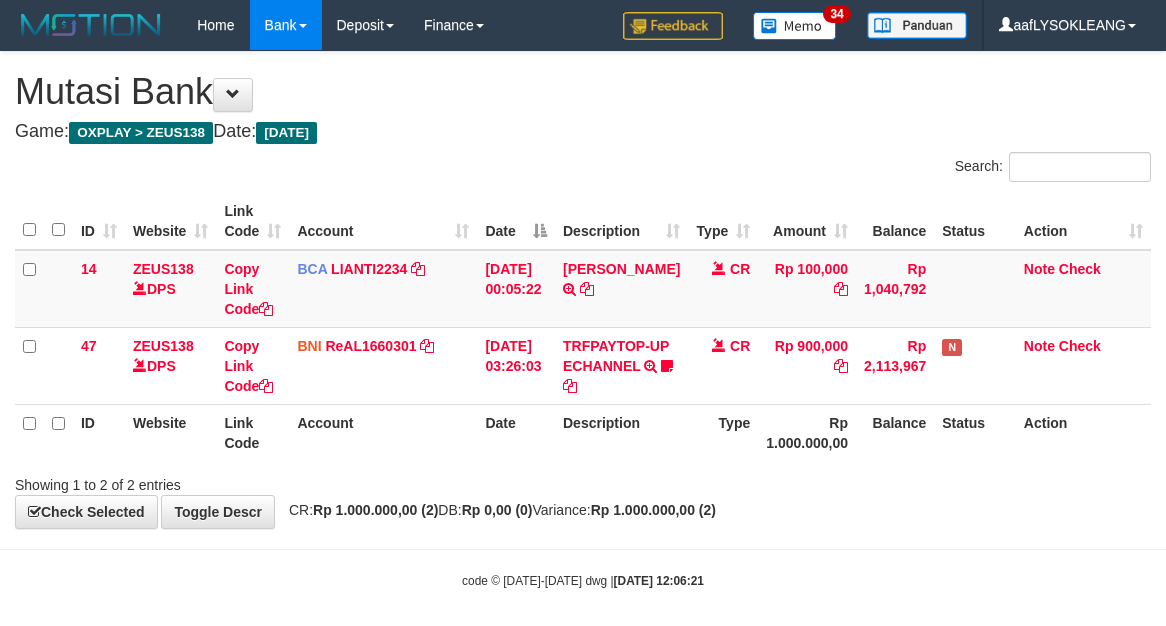 scroll, scrollTop: 32, scrollLeft: 0, axis: vertical 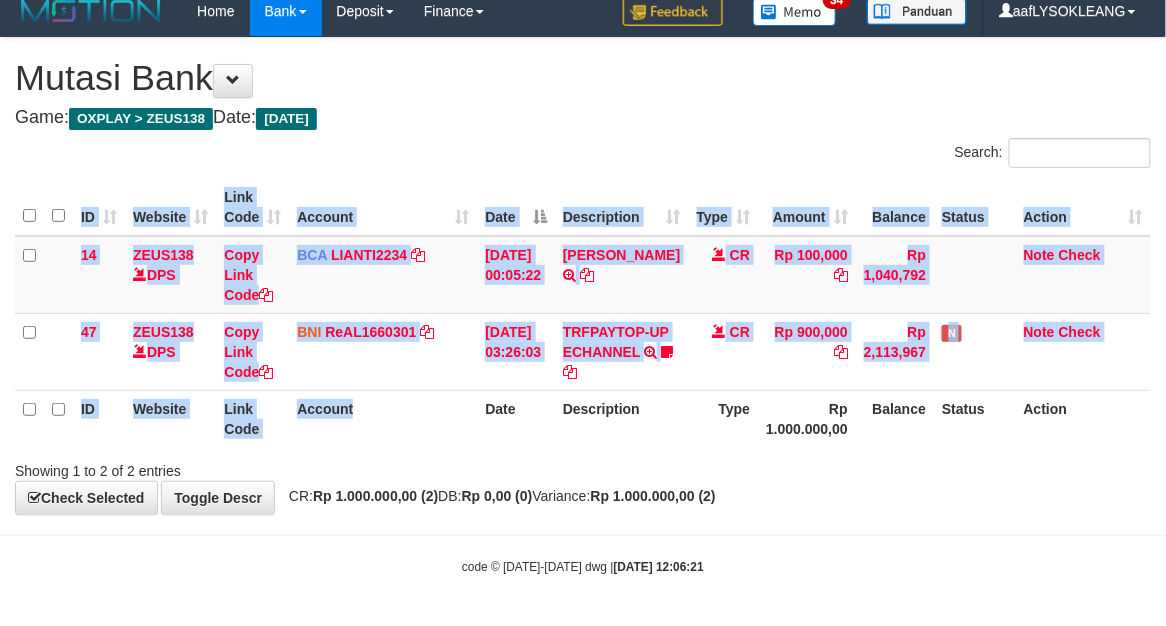 click on "ID Website Link Code Account Date Description Type Amount Balance Status Action
14
ZEUS138    DPS
Copy Link Code
BCA
LIANTI2234
DPS
YULIANTI
mutasi_20250712_4646 | 14
mutasi_20250712_4646 | 14
[DATE] 00:05:22
[PERSON_NAME]         TRSF E-BANKING CR 1207/FTSCY/WS95051
100000.002025071262819090 TRFDN-YUSUP MAULANESPAY DEBIT INDONE
CR
Rp 100,000
Rp 1,040,792
Note
Check
47
ZEUS138    DPS
Copy Link Code
BNI
ReAL1660301
DPS" at bounding box center (583, 313) 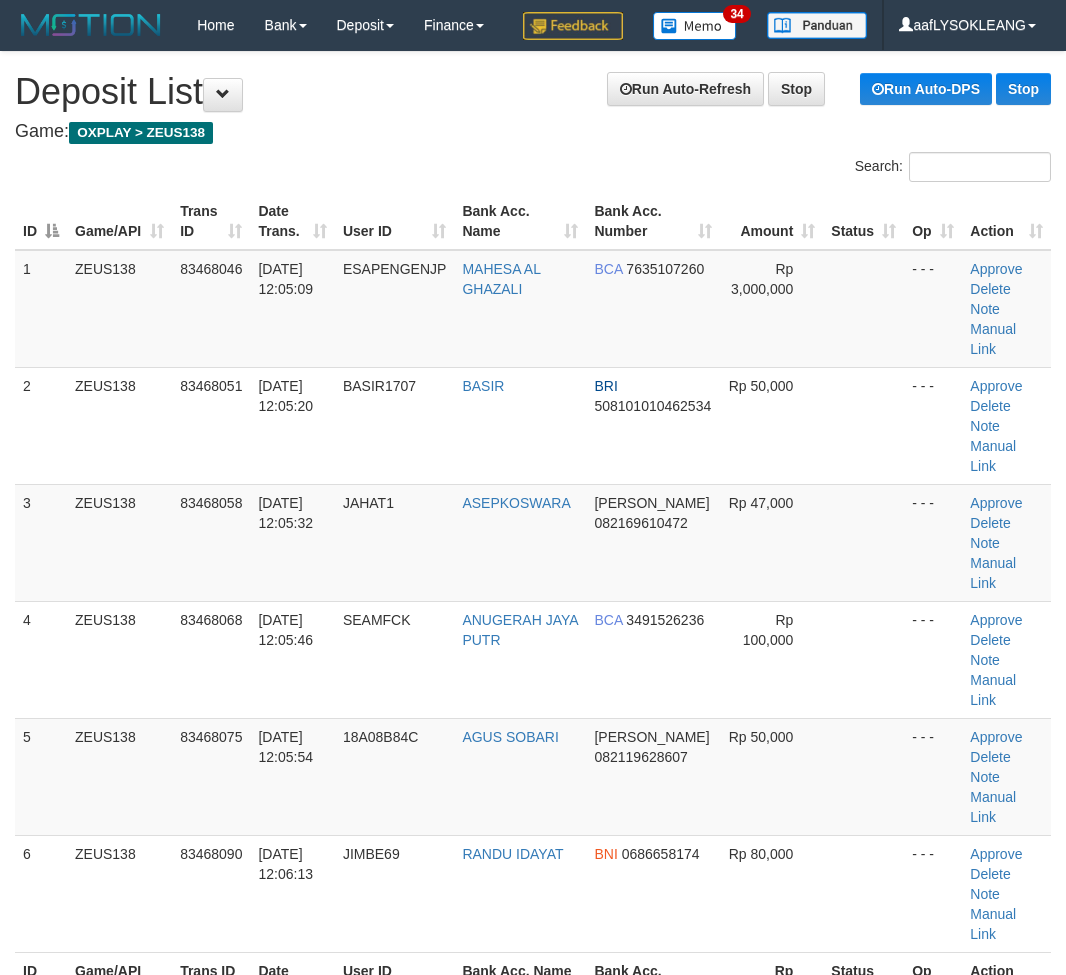 scroll, scrollTop: 147, scrollLeft: 0, axis: vertical 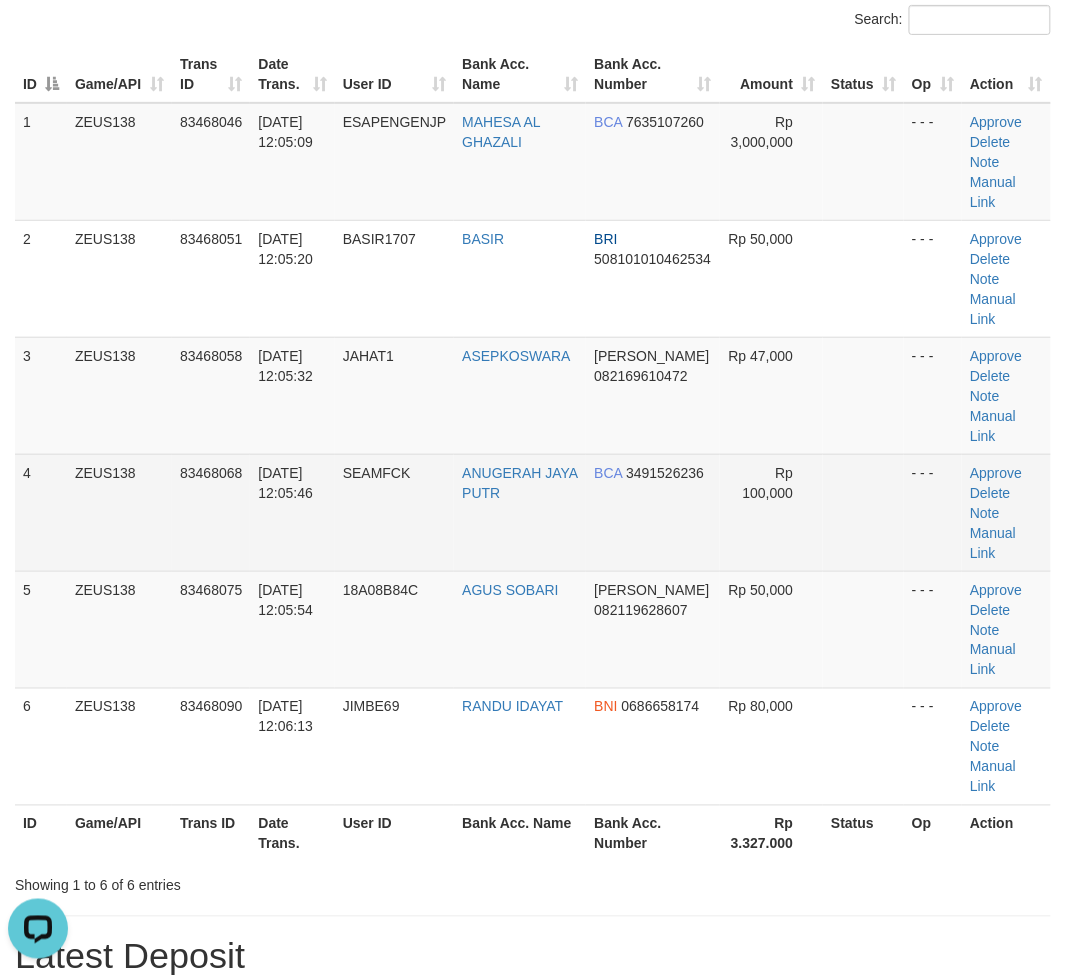 click at bounding box center (863, 512) 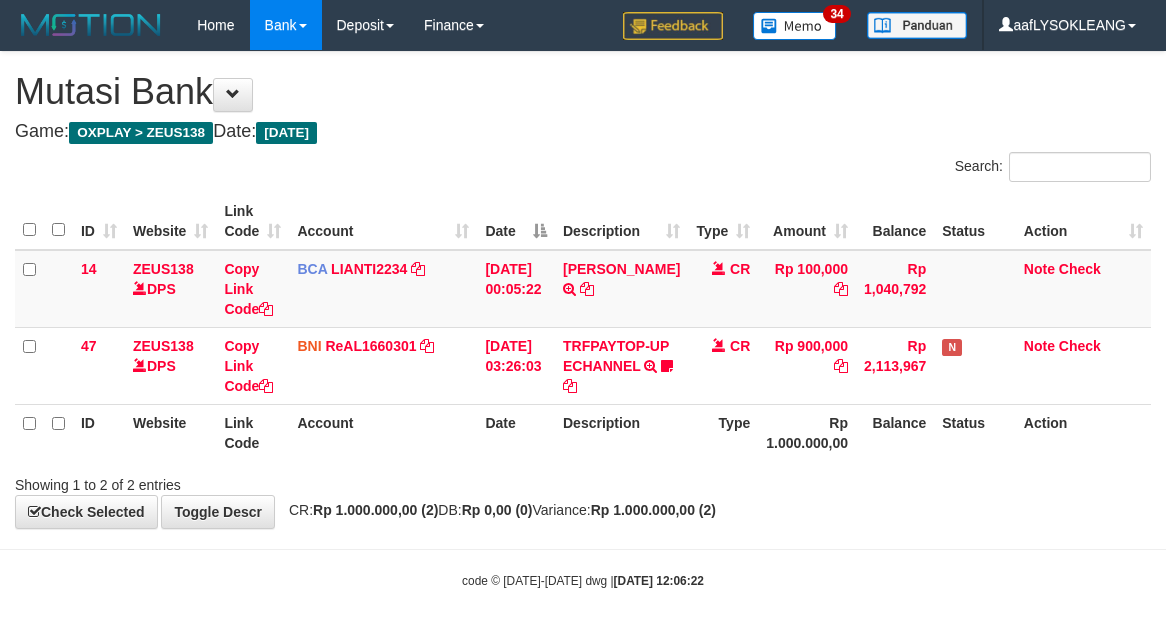scroll, scrollTop: 32, scrollLeft: 0, axis: vertical 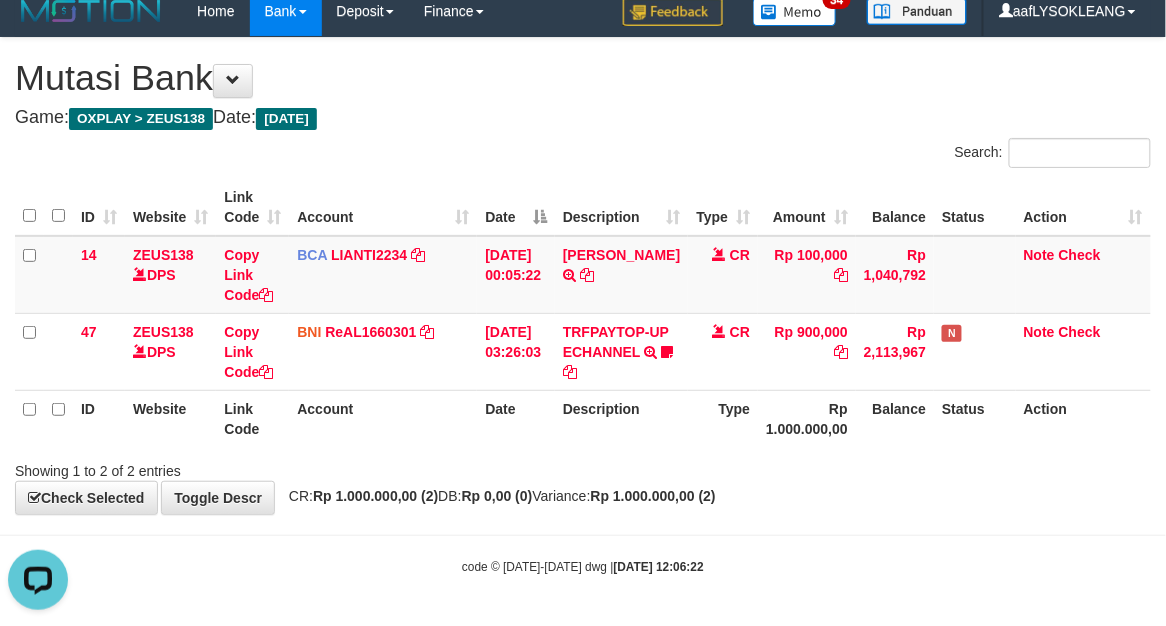 drag, startPoint x: 433, startPoint y: 416, endPoint x: 392, endPoint y: 417, distance: 41.01219 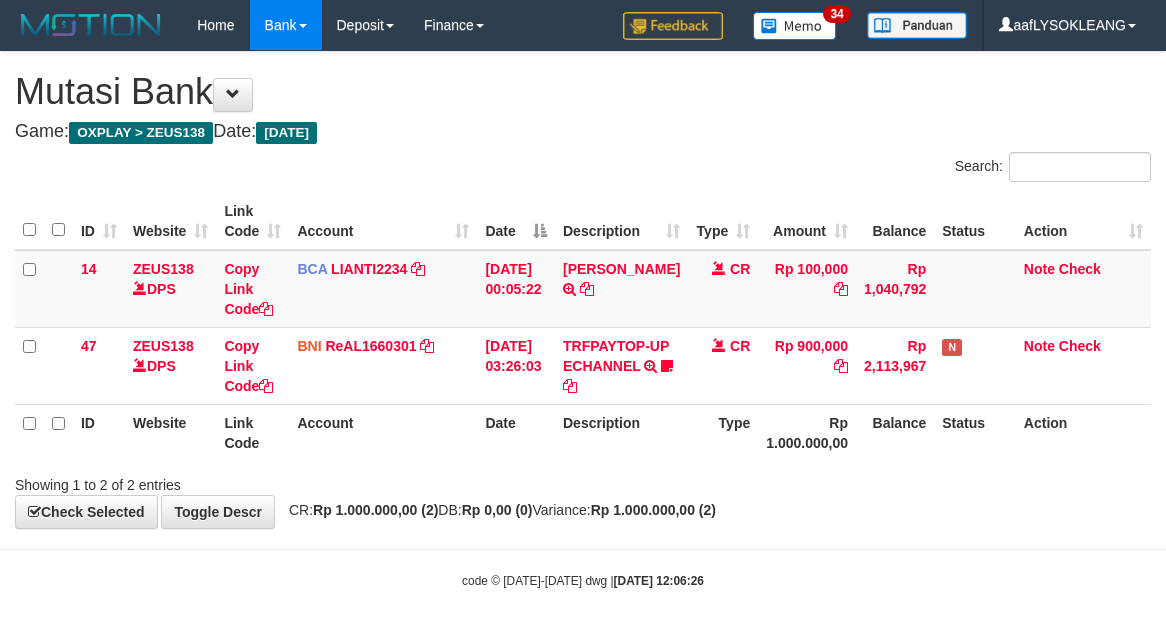 scroll, scrollTop: 32, scrollLeft: 0, axis: vertical 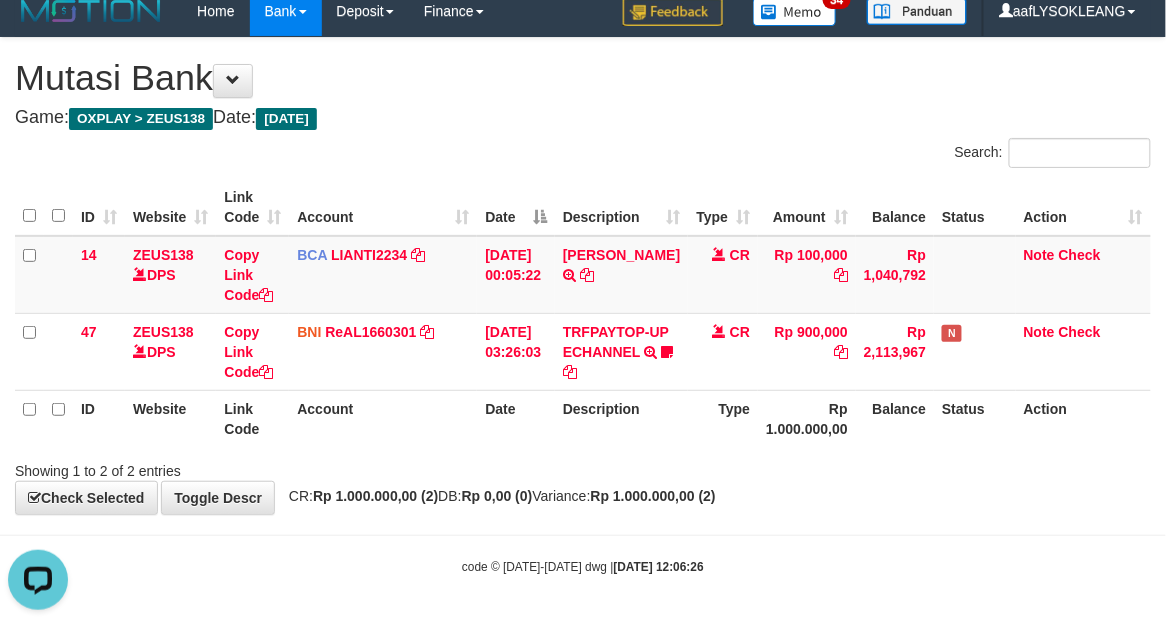 click on "Toggle navigation
Home
Bank
Account List
Load
By Website
Group
[OXPLAY]													ZEUS138
By Load Group (DPS)" at bounding box center [583, 306] 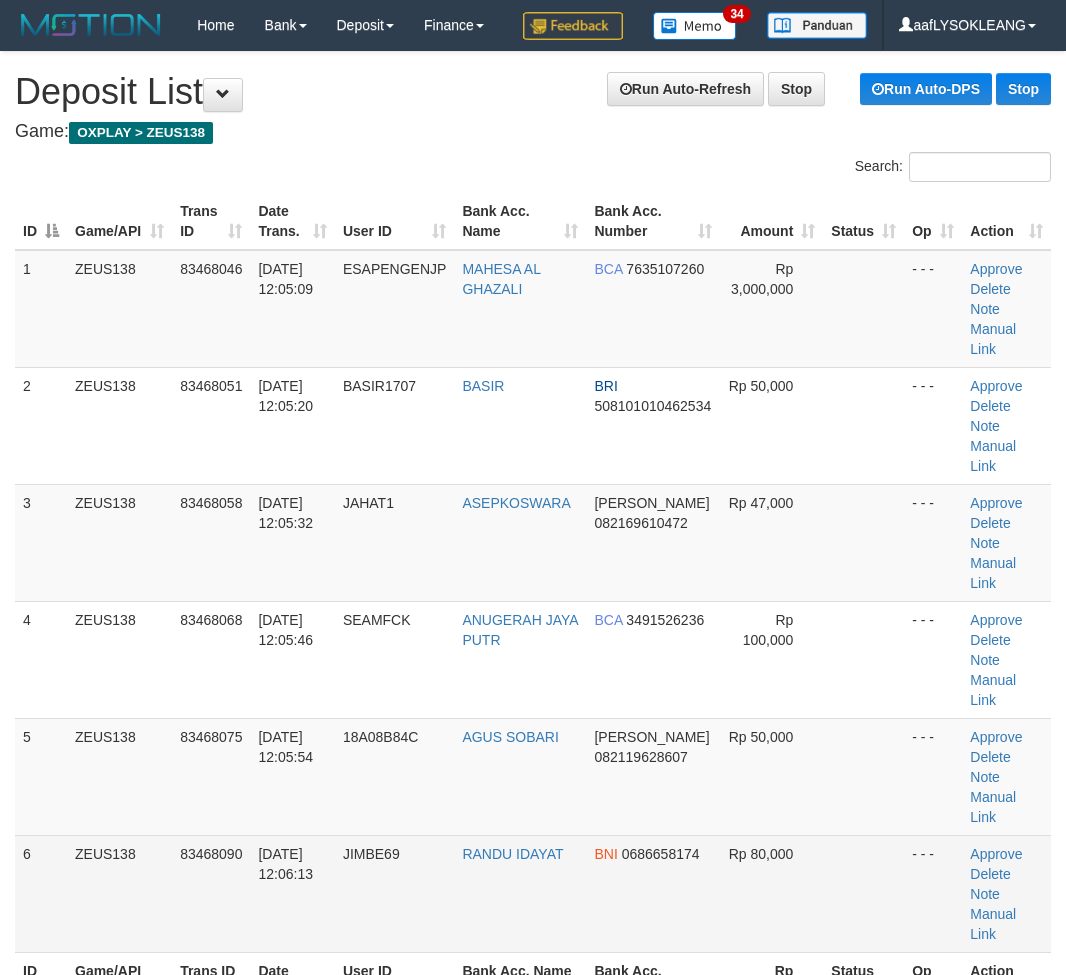 scroll, scrollTop: 147, scrollLeft: 0, axis: vertical 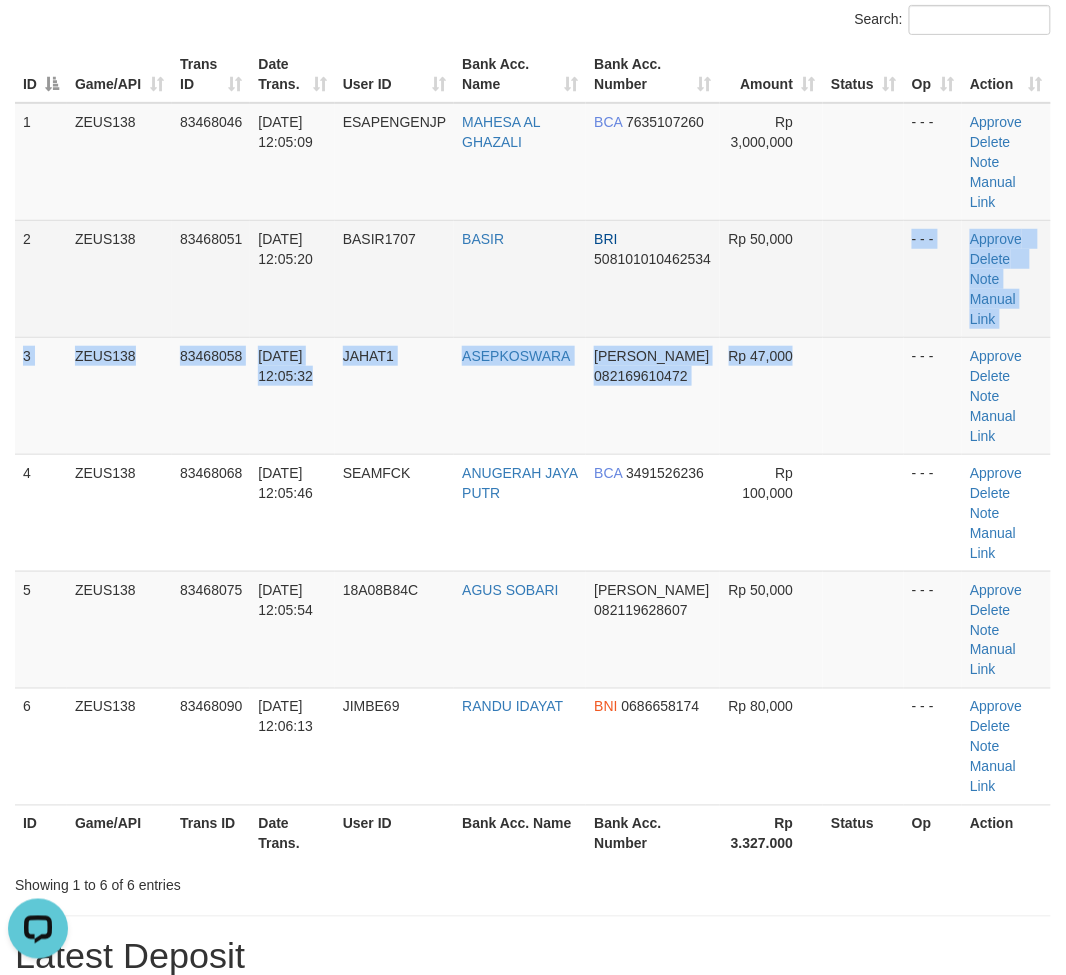 drag, startPoint x: 830, startPoint y: 378, endPoint x: 821, endPoint y: 362, distance: 18.35756 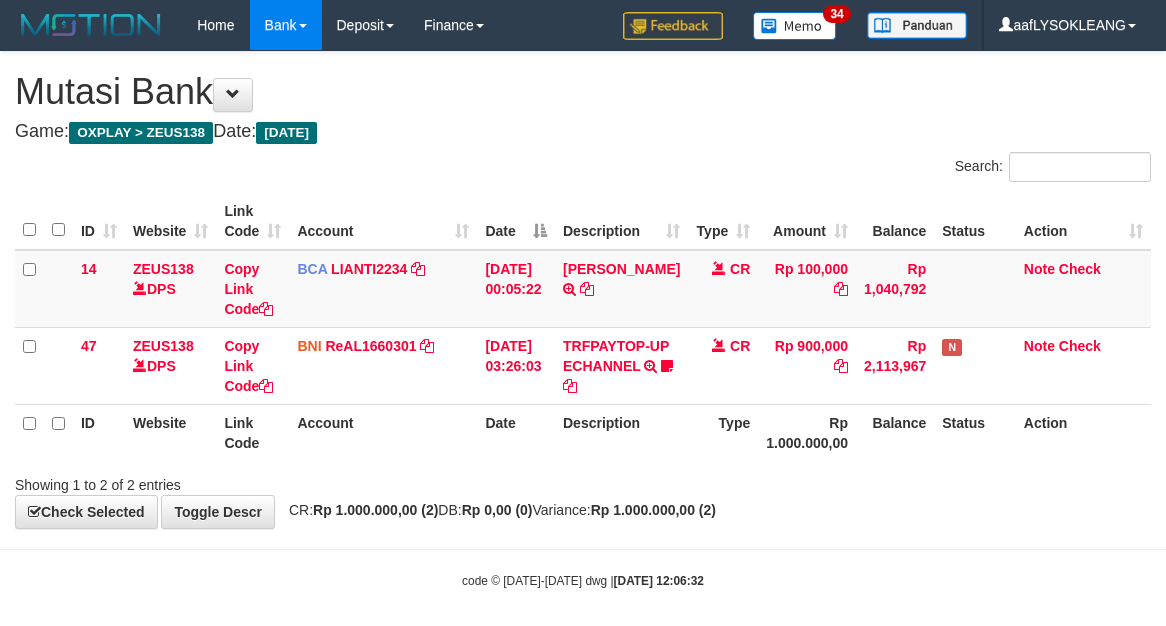 scroll, scrollTop: 32, scrollLeft: 0, axis: vertical 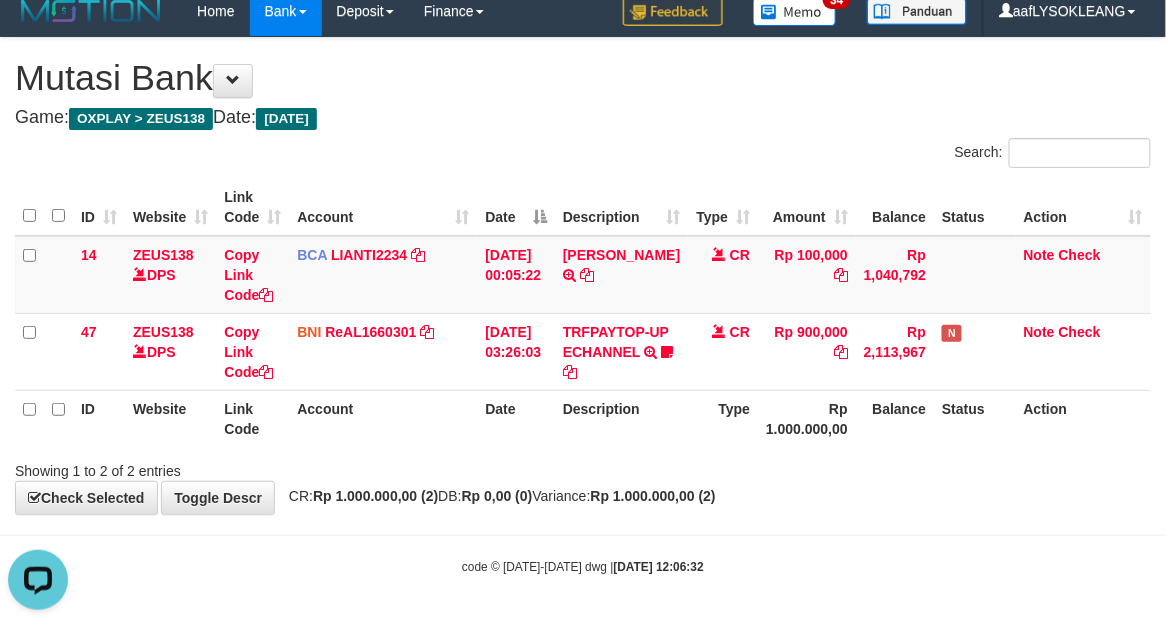 drag, startPoint x: 874, startPoint y: 498, endPoint x: 838, endPoint y: 487, distance: 37.64306 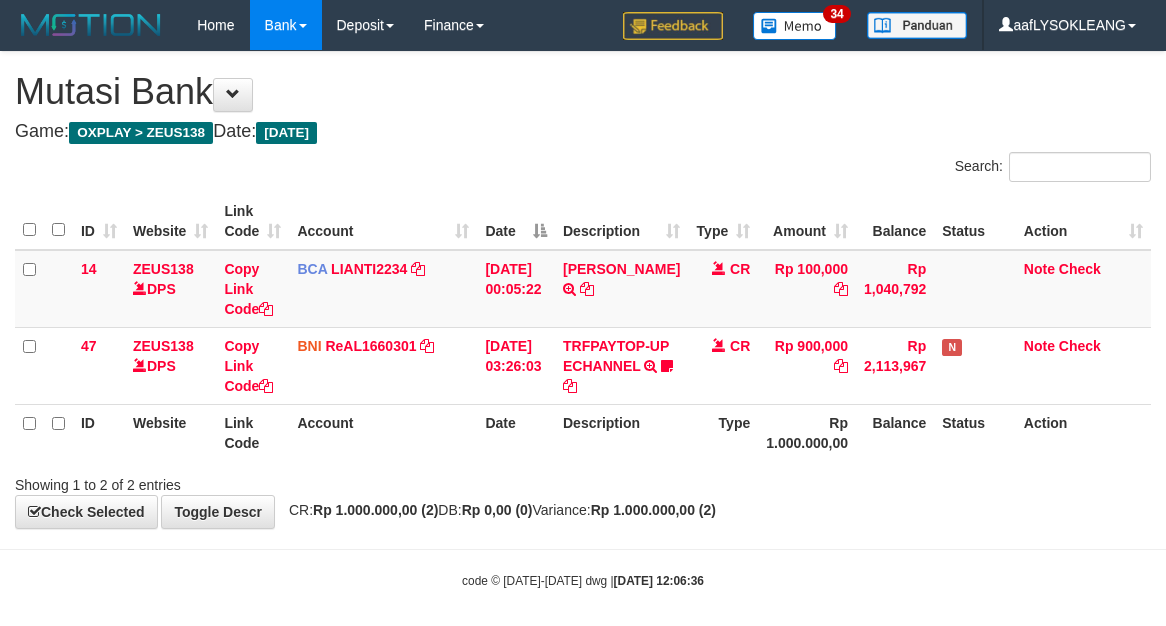 scroll, scrollTop: 32, scrollLeft: 0, axis: vertical 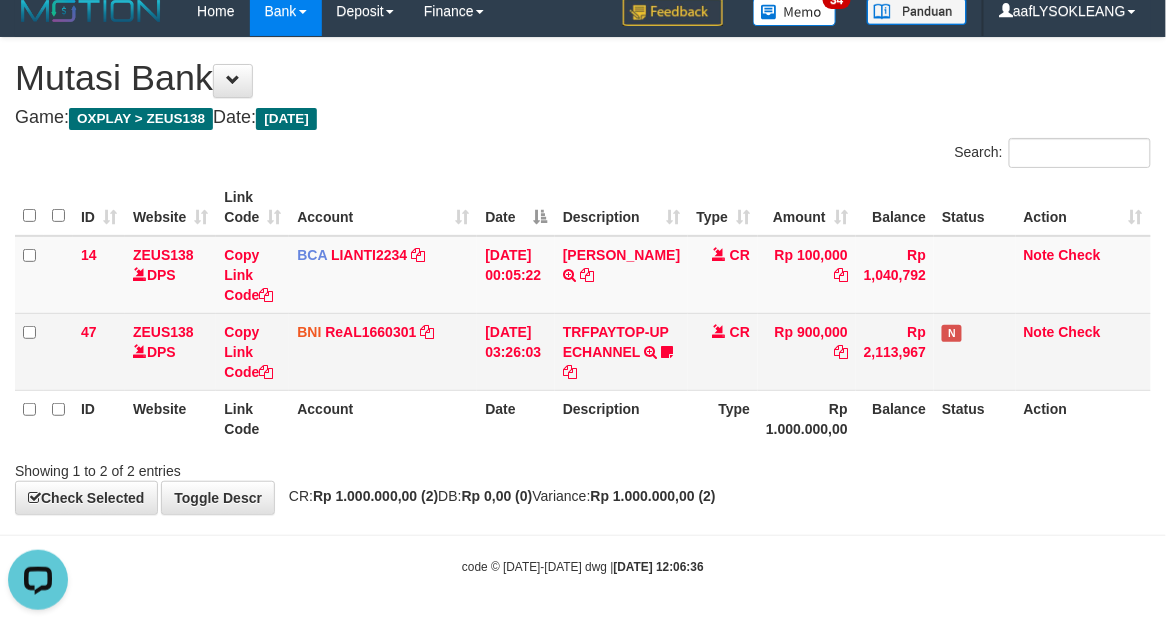 drag, startPoint x: 842, startPoint y: 437, endPoint x: 413, endPoint y: 390, distance: 431.56693 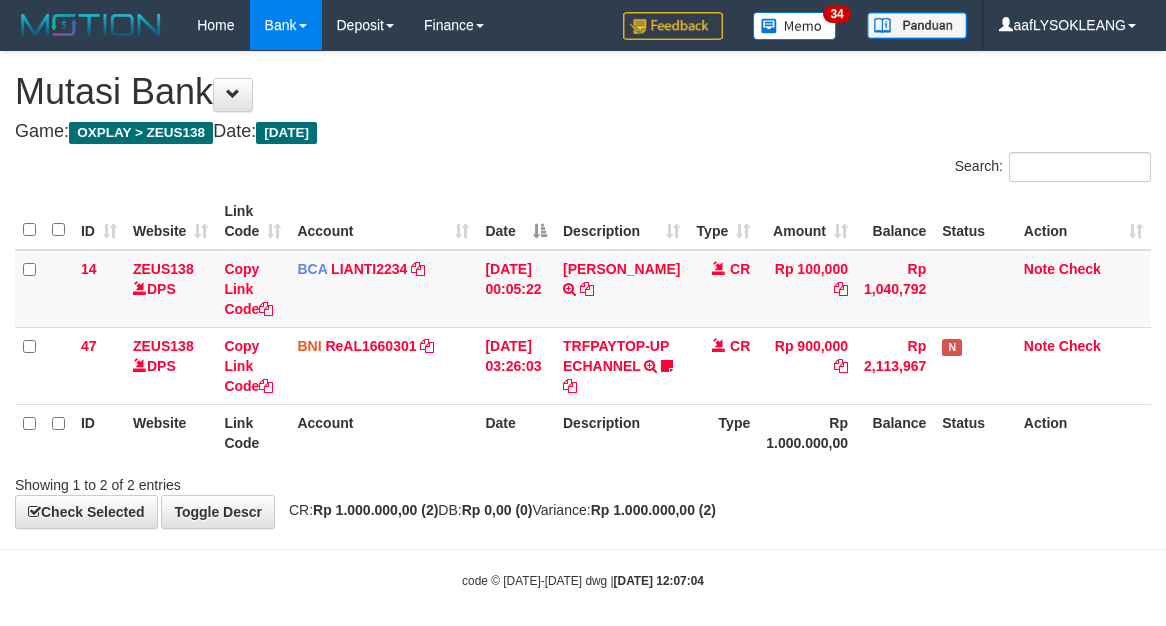 scroll, scrollTop: 32, scrollLeft: 0, axis: vertical 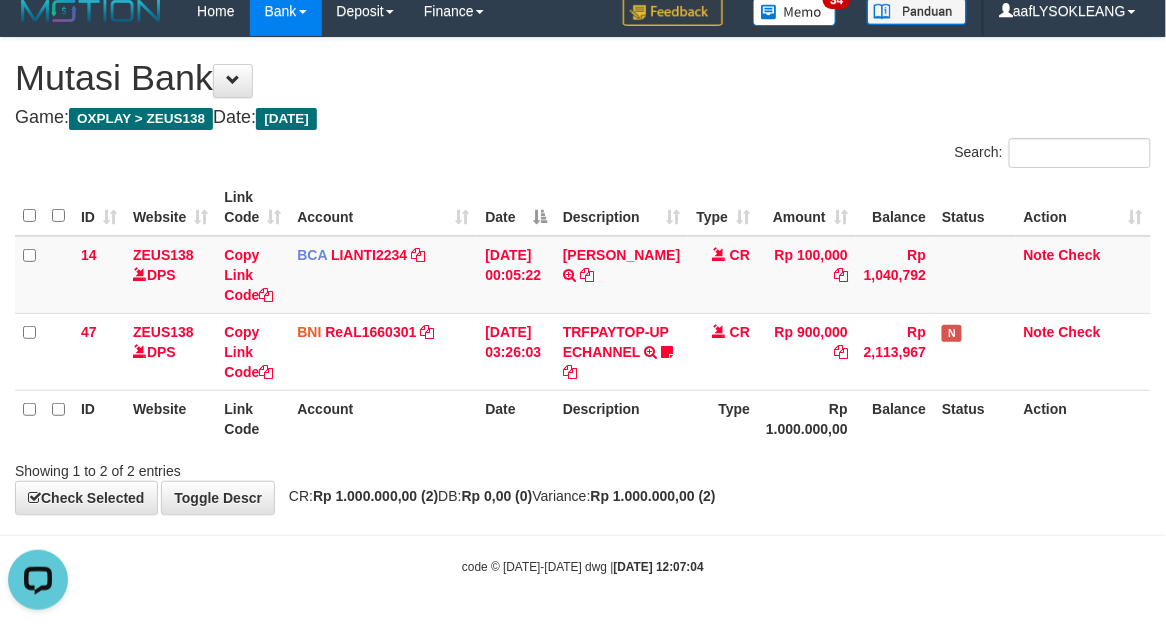 click on "Account" at bounding box center (383, 418) 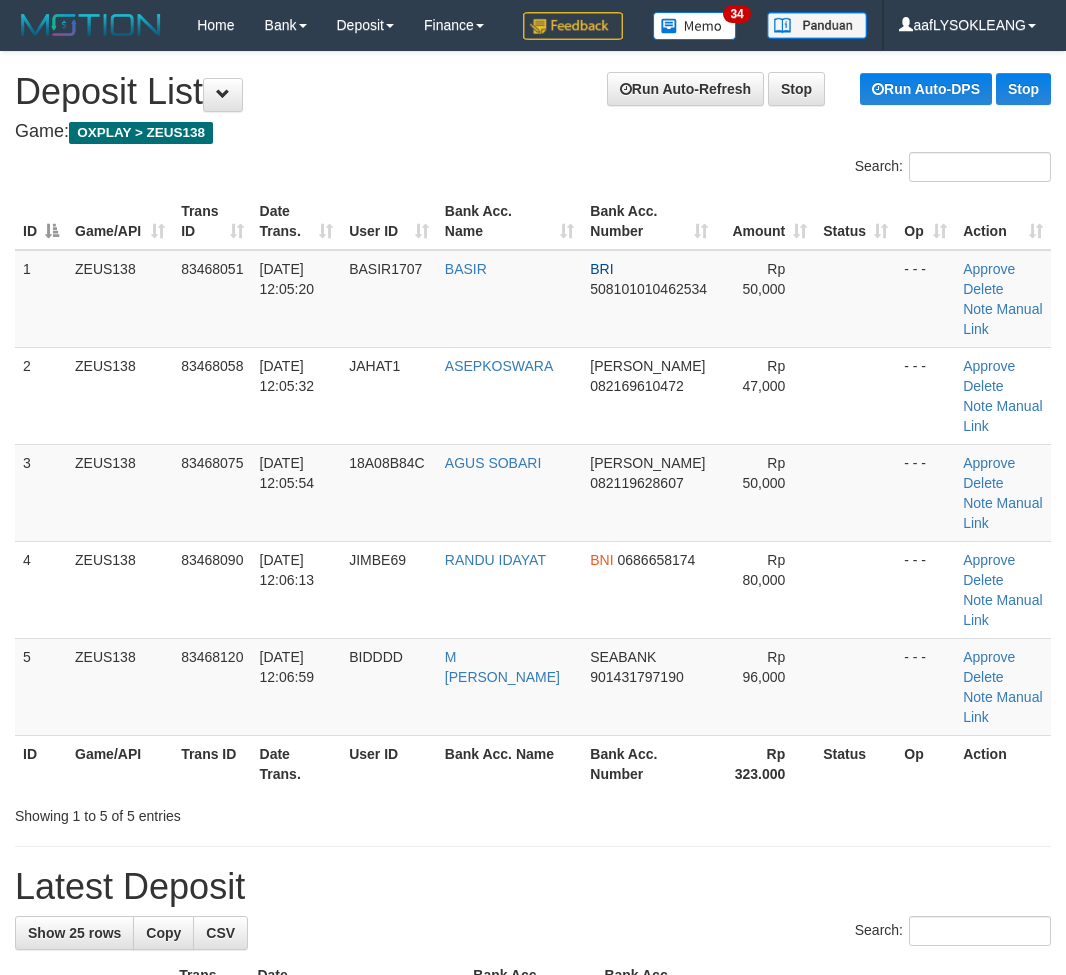 scroll, scrollTop: 147, scrollLeft: 0, axis: vertical 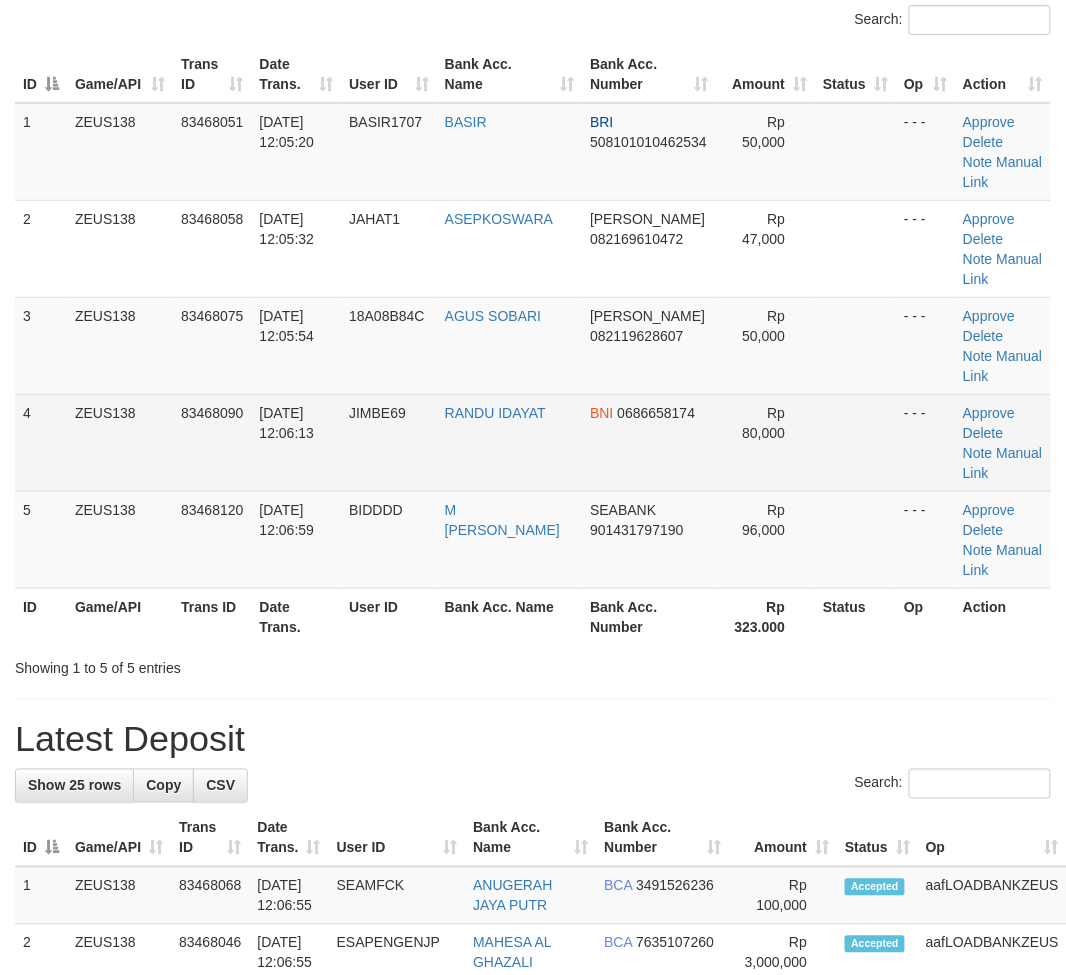 drag, startPoint x: 903, startPoint y: 516, endPoint x: 724, endPoint y: 500, distance: 179.71365 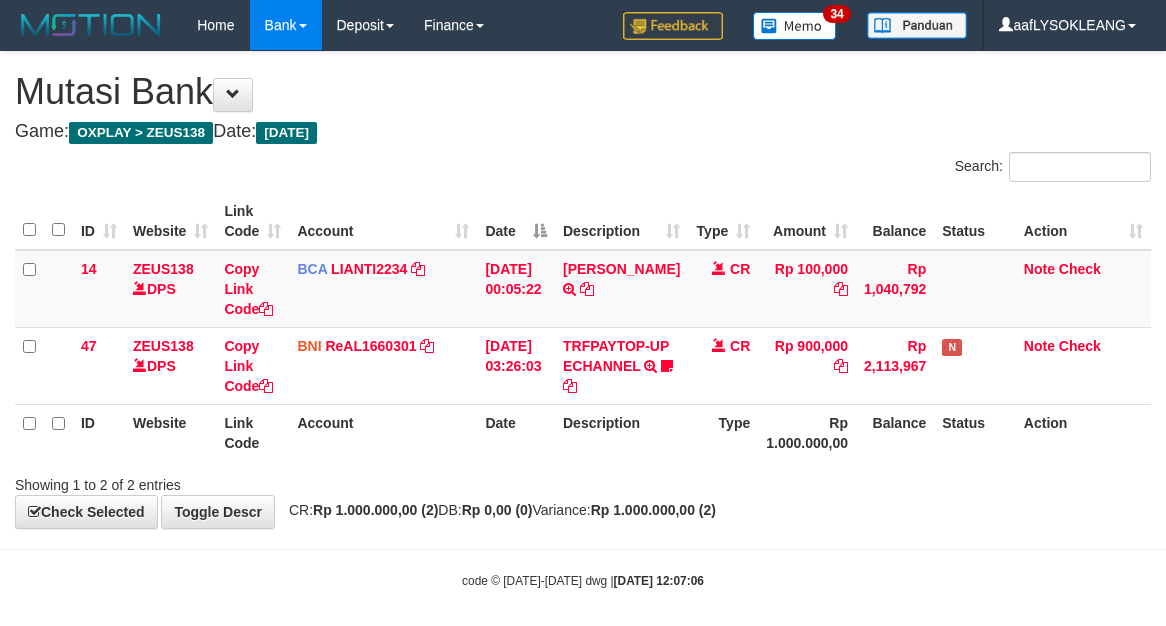 scroll, scrollTop: 32, scrollLeft: 0, axis: vertical 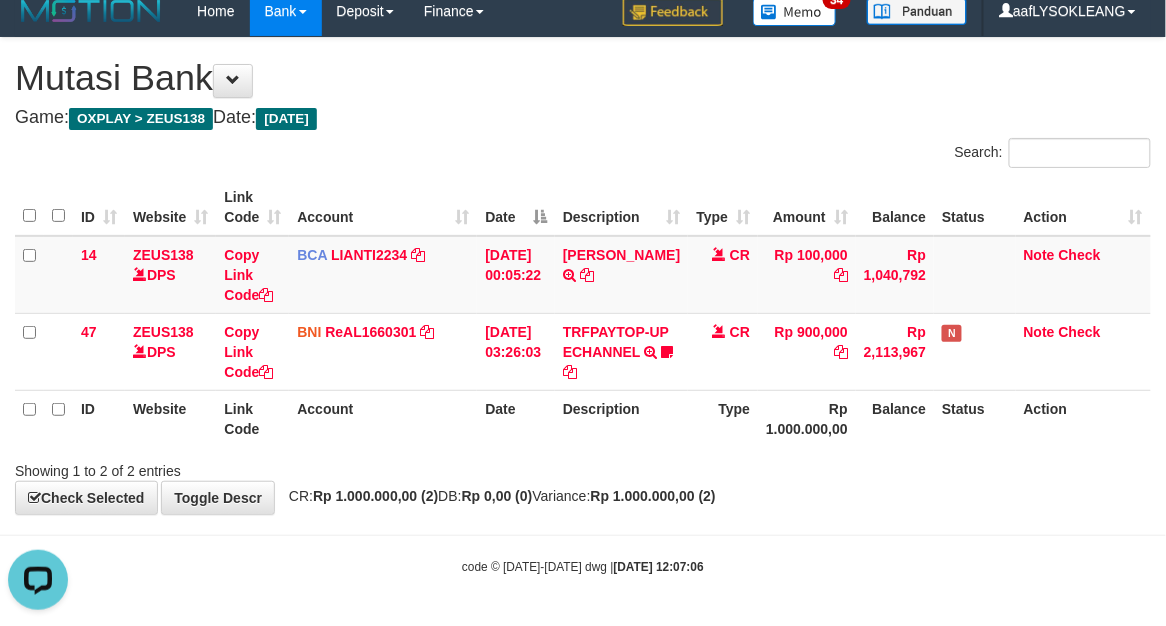 click on "Type" at bounding box center [723, 418] 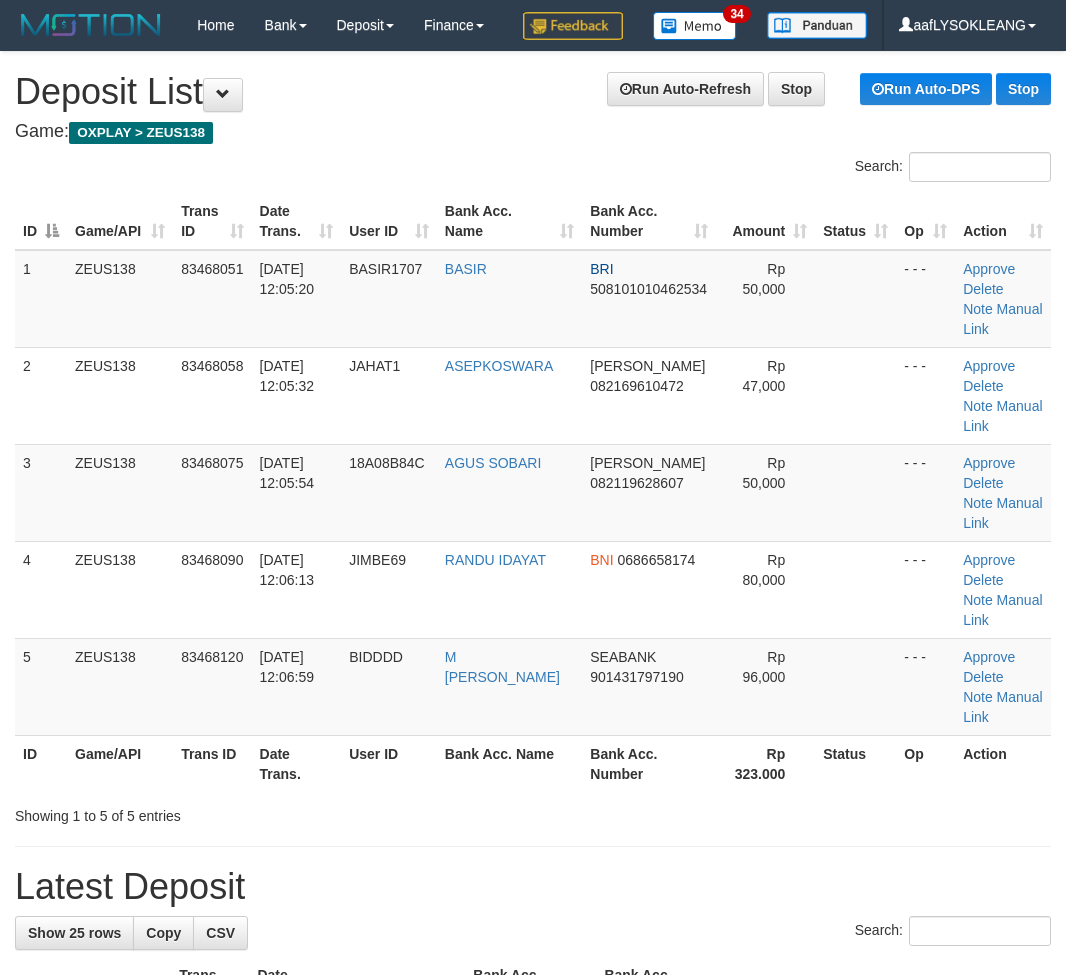 scroll, scrollTop: 147, scrollLeft: 0, axis: vertical 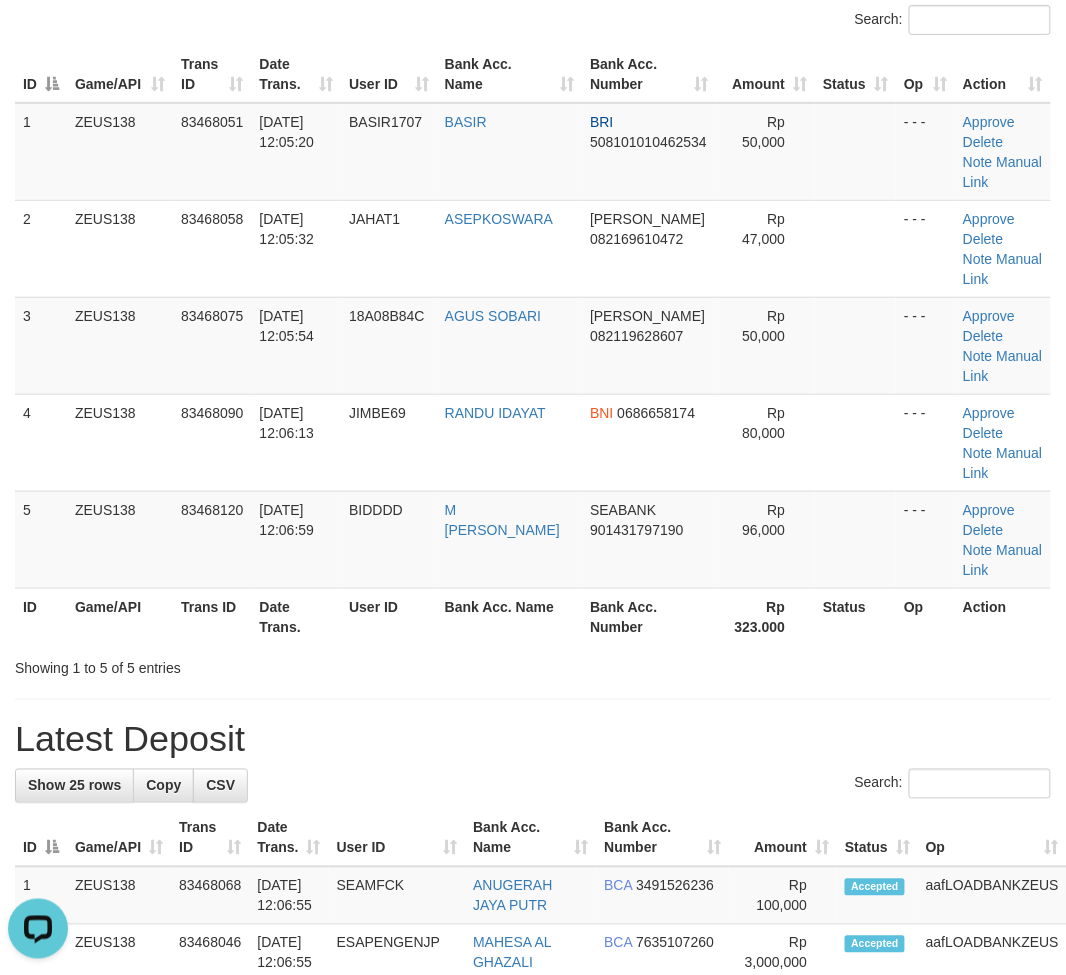 drag, startPoint x: 854, startPoint y: 680, endPoint x: 1078, endPoint y: 722, distance: 227.90349 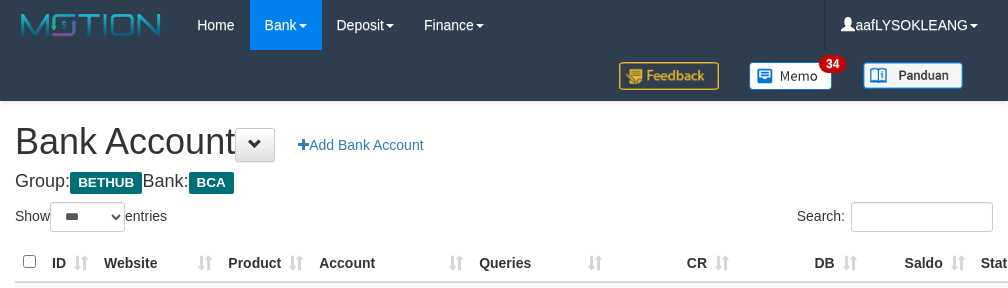 select on "***" 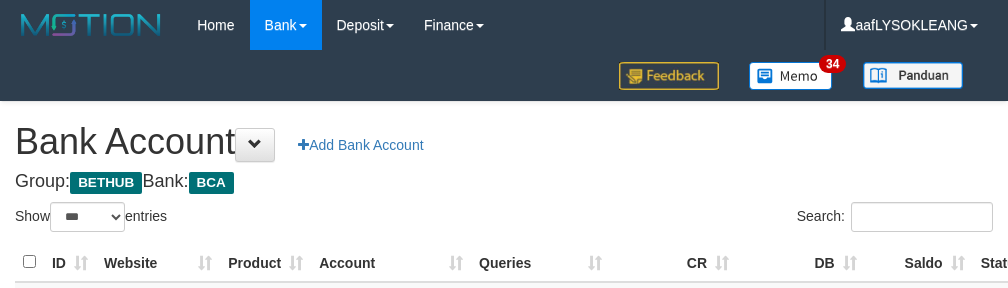 scroll, scrollTop: 222, scrollLeft: 0, axis: vertical 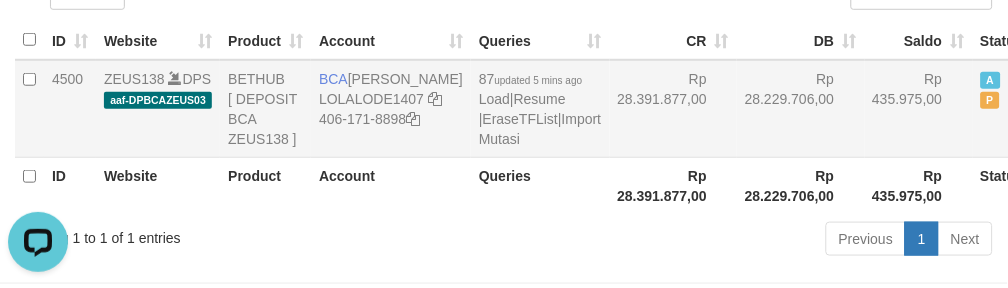 click on "Rp 28.391.877,00" at bounding box center [674, 109] 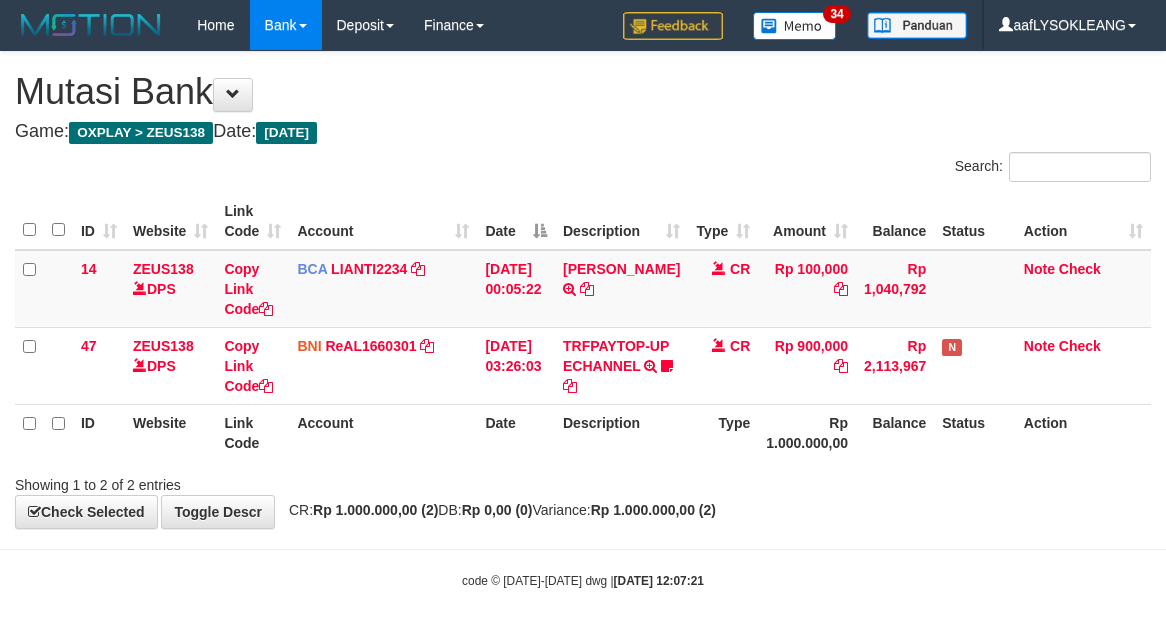 scroll, scrollTop: 32, scrollLeft: 0, axis: vertical 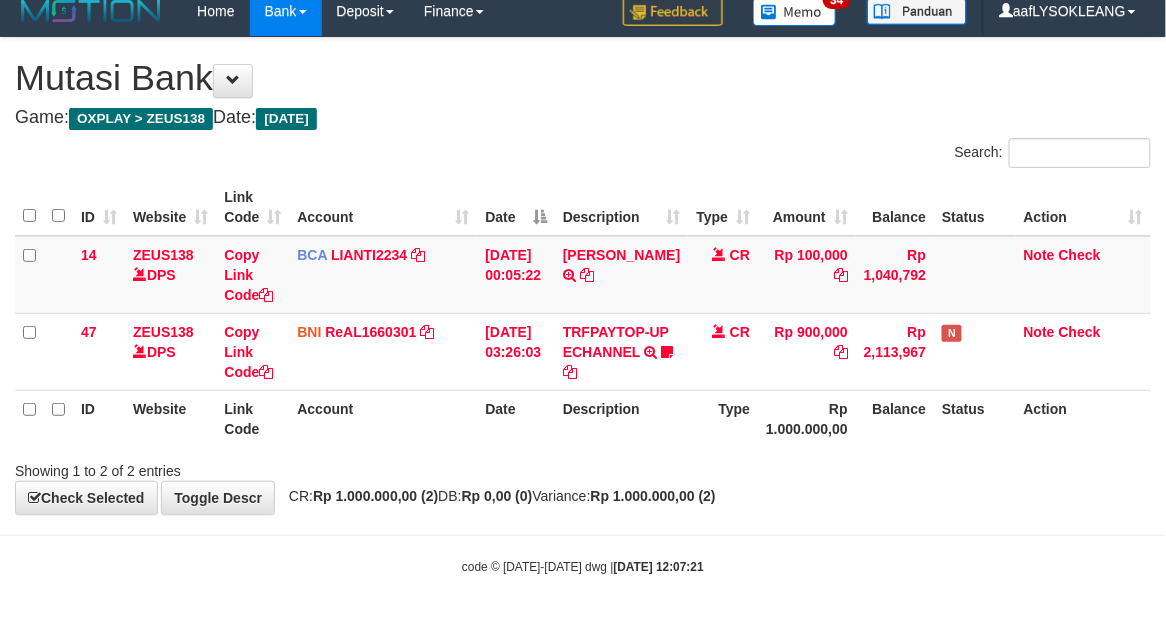 drag, startPoint x: 752, startPoint y: 537, endPoint x: 881, endPoint y: 498, distance: 134.76646 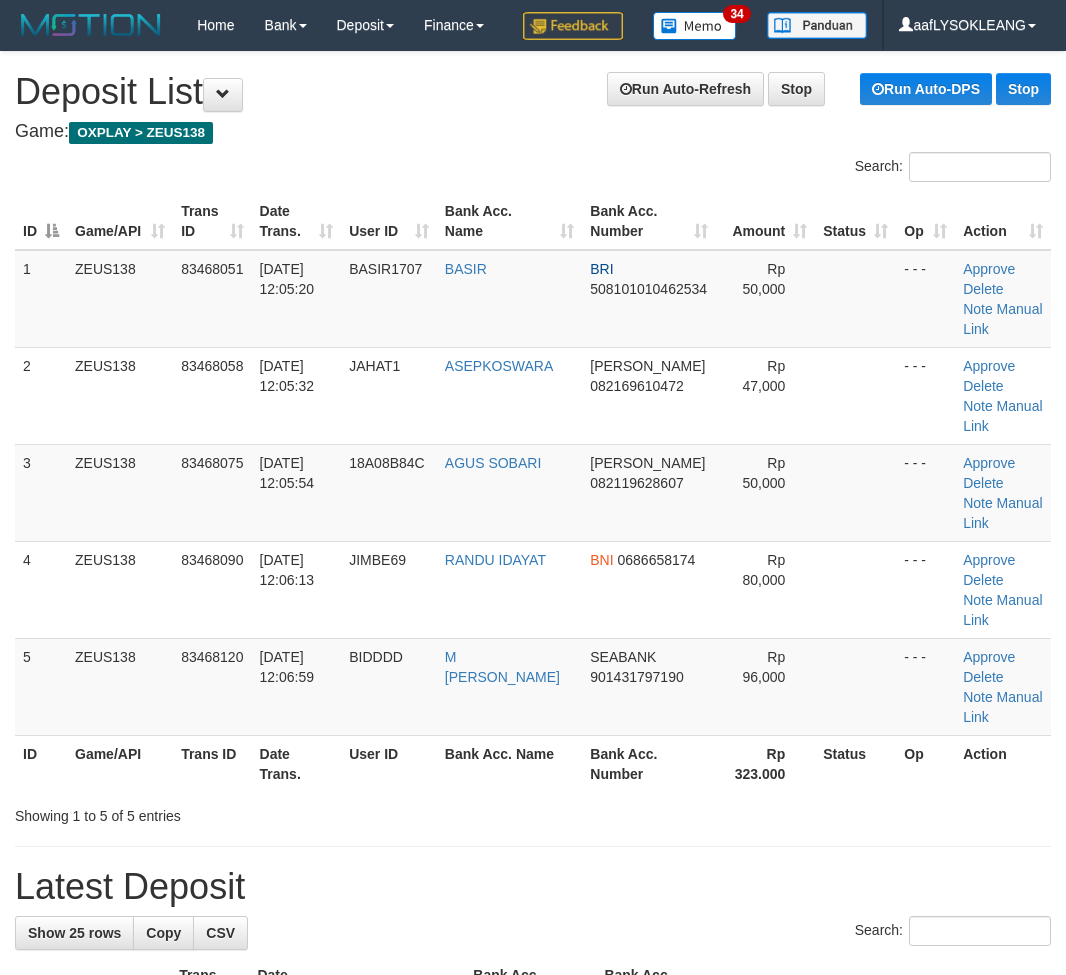 scroll, scrollTop: 147, scrollLeft: 0, axis: vertical 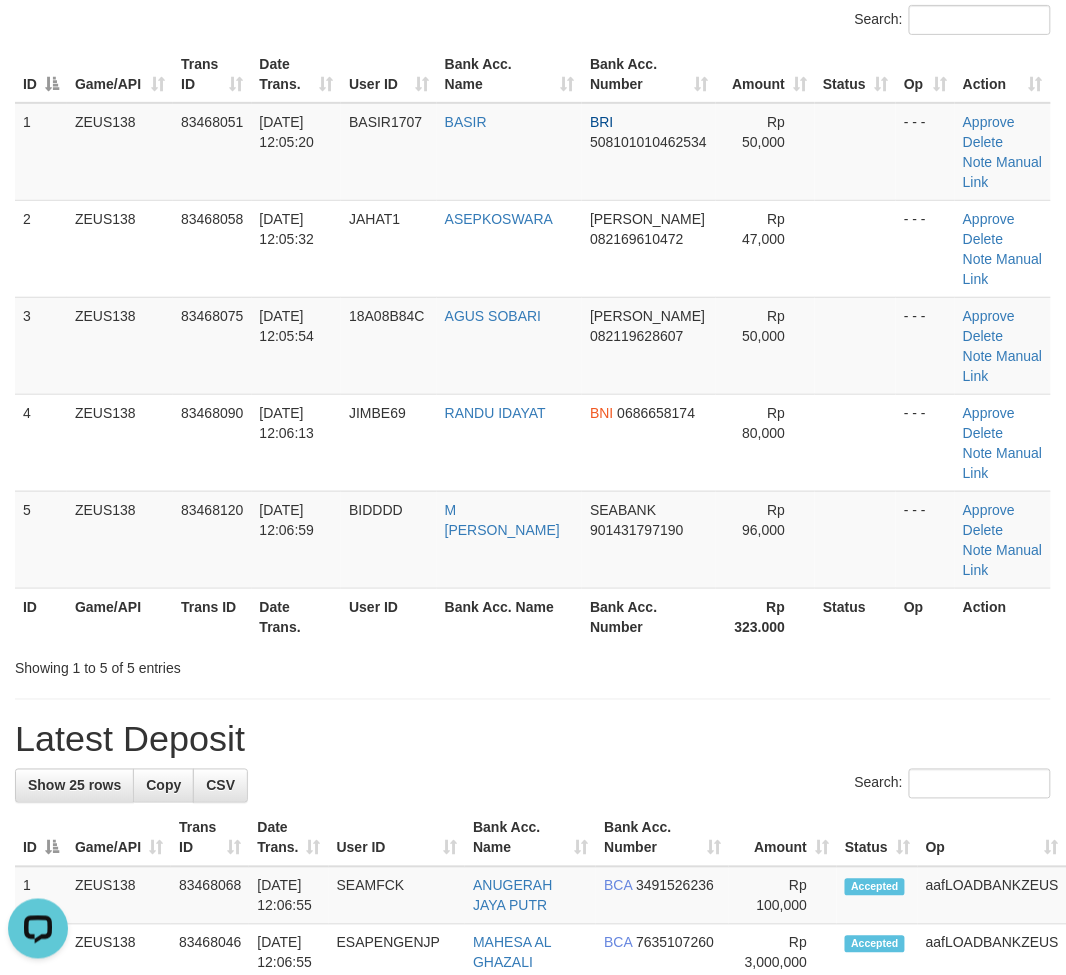 drag, startPoint x: 863, startPoint y: 750, endPoint x: 903, endPoint y: 751, distance: 40.012497 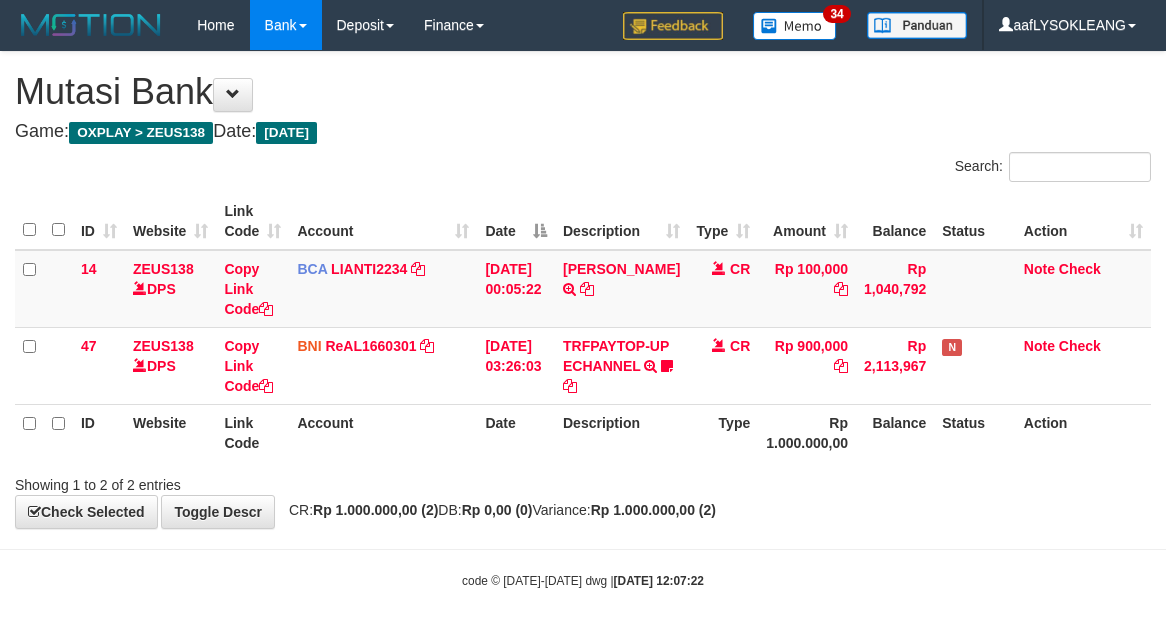 scroll, scrollTop: 32, scrollLeft: 0, axis: vertical 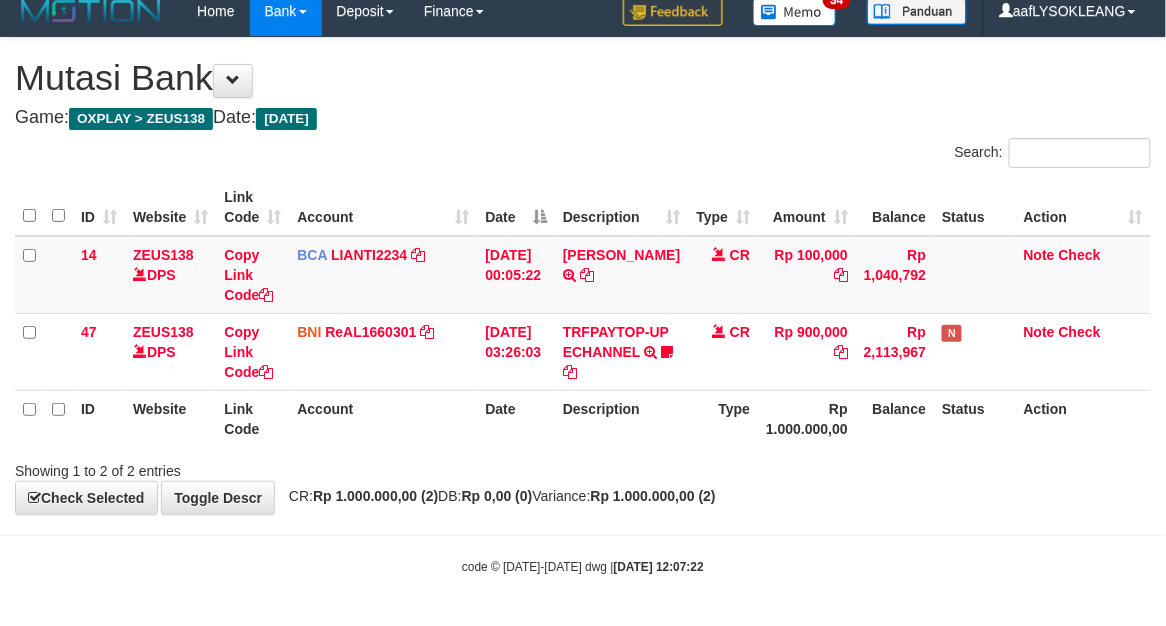 drag, startPoint x: 975, startPoint y: 465, endPoint x: 537, endPoint y: 402, distance: 442.50763 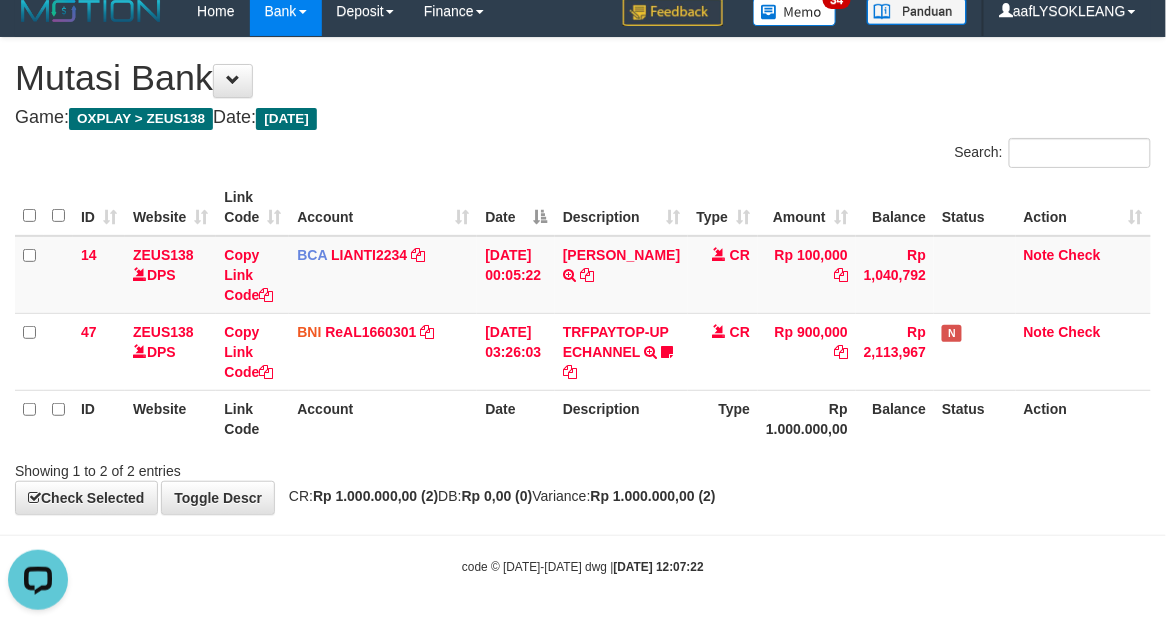 scroll, scrollTop: 0, scrollLeft: 0, axis: both 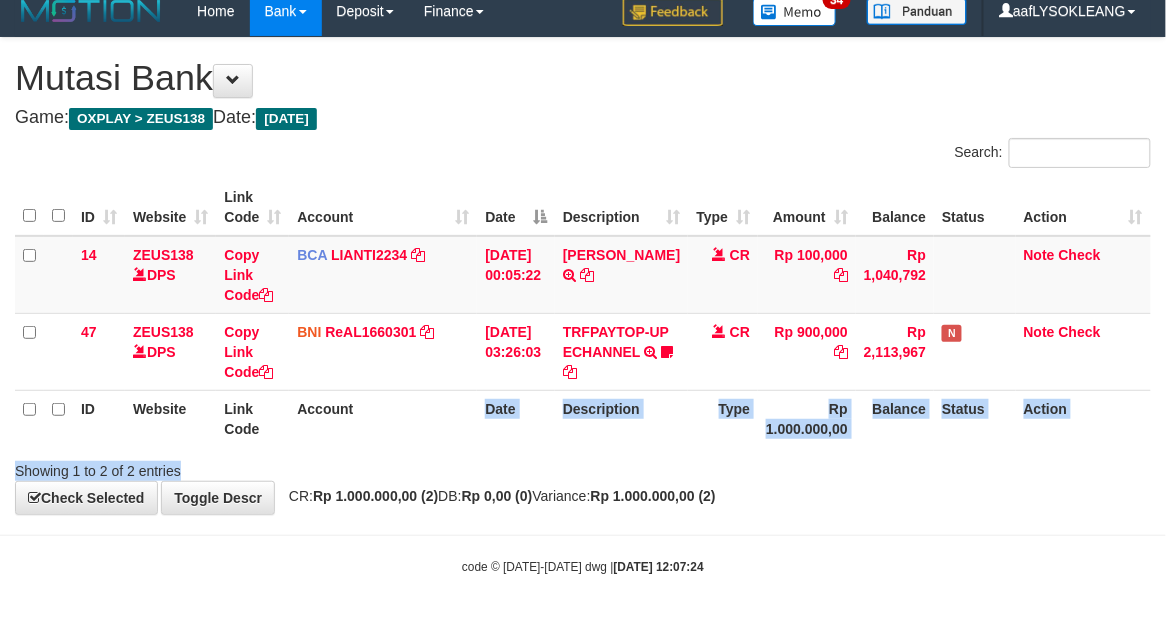 drag, startPoint x: 397, startPoint y: 428, endPoint x: 136, endPoint y: 420, distance: 261.1226 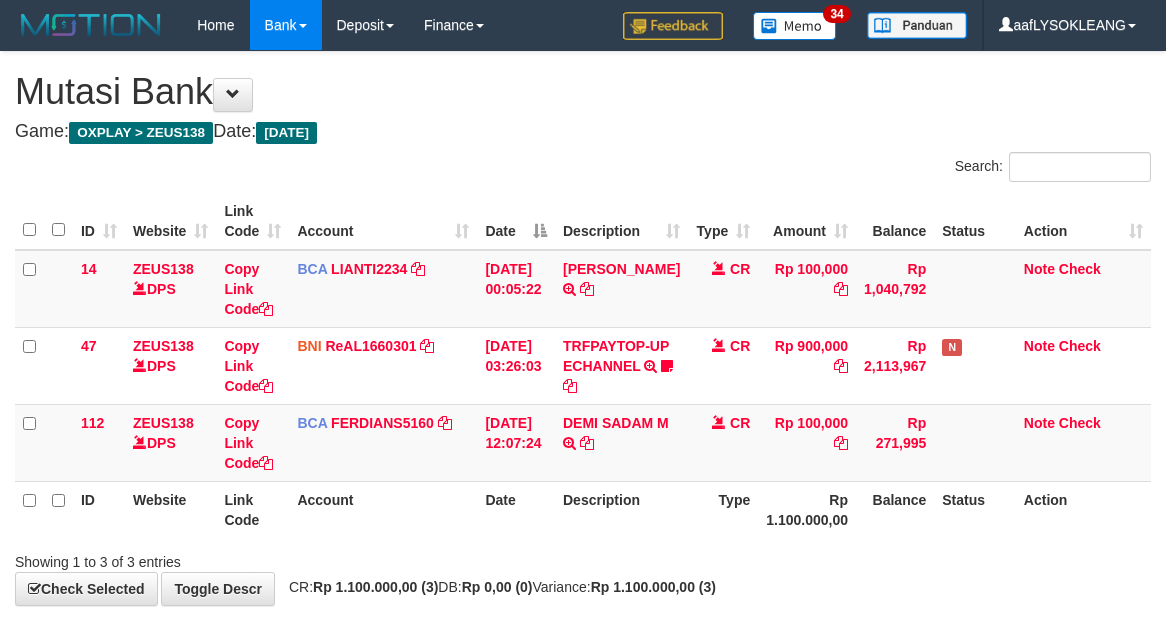 scroll, scrollTop: 110, scrollLeft: 0, axis: vertical 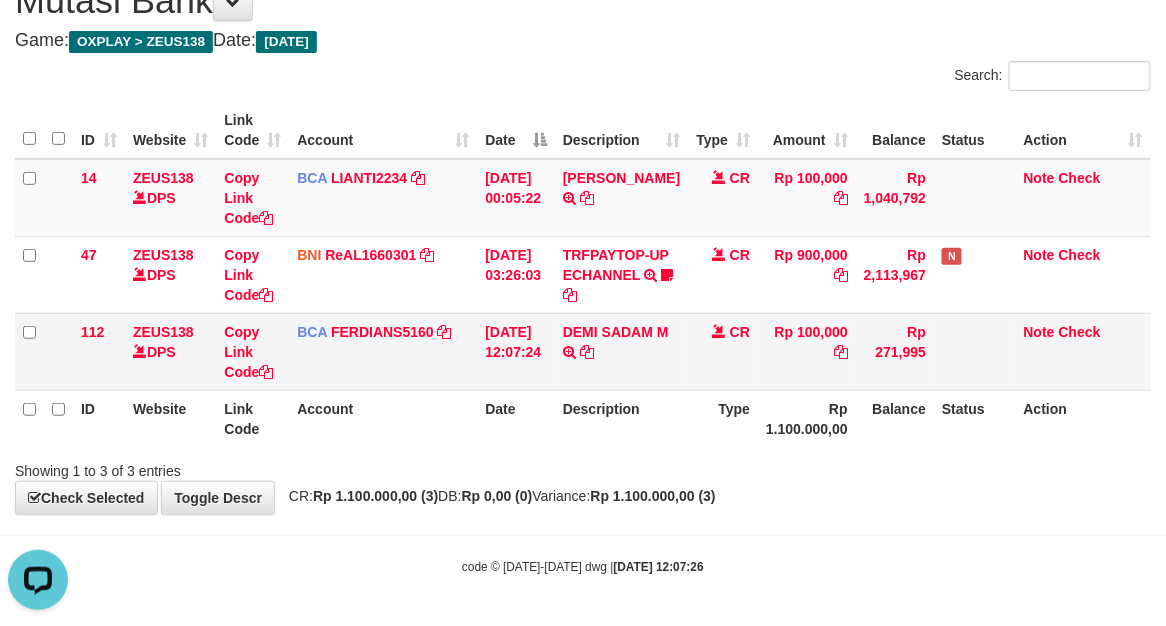 click on "DEMI SADAM M         TRSF E-BANKING CR 1207/FTSCY/WS95031
100000.00DEMI SADAM /M" at bounding box center [621, 351] 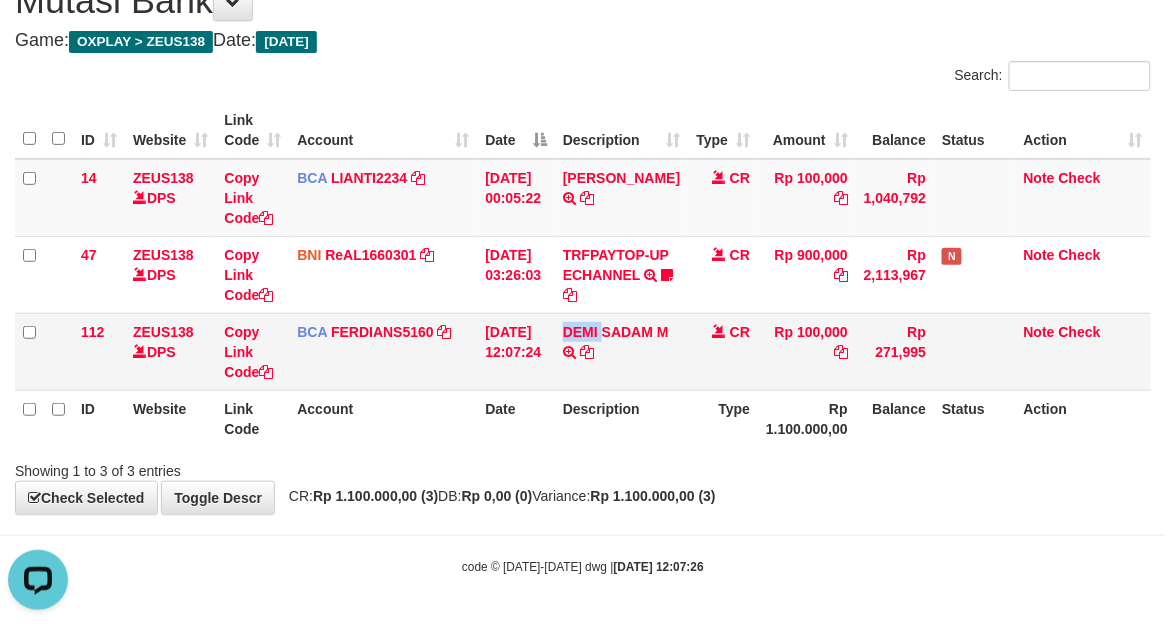 click on "DEMI SADAM M         TRSF E-BANKING CR 1207/FTSCY/WS95031
100000.00DEMI SADAM /M" at bounding box center (621, 351) 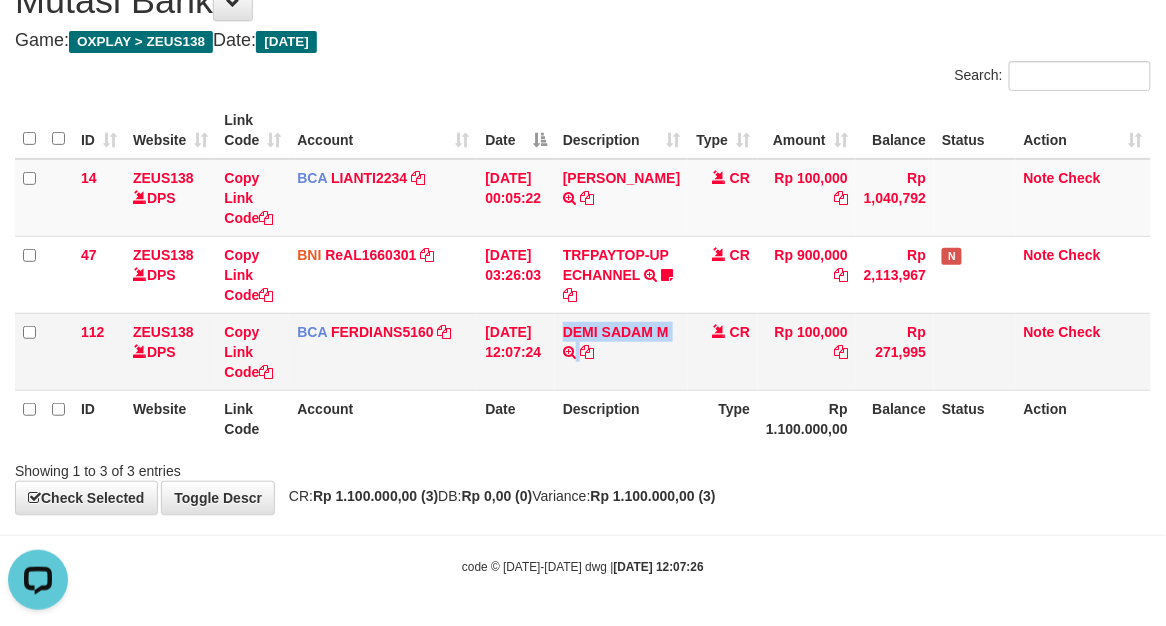 click on "DEMI SADAM M         TRSF E-BANKING CR 1207/FTSCY/WS95031
100000.00DEMI SADAM /M" at bounding box center (621, 351) 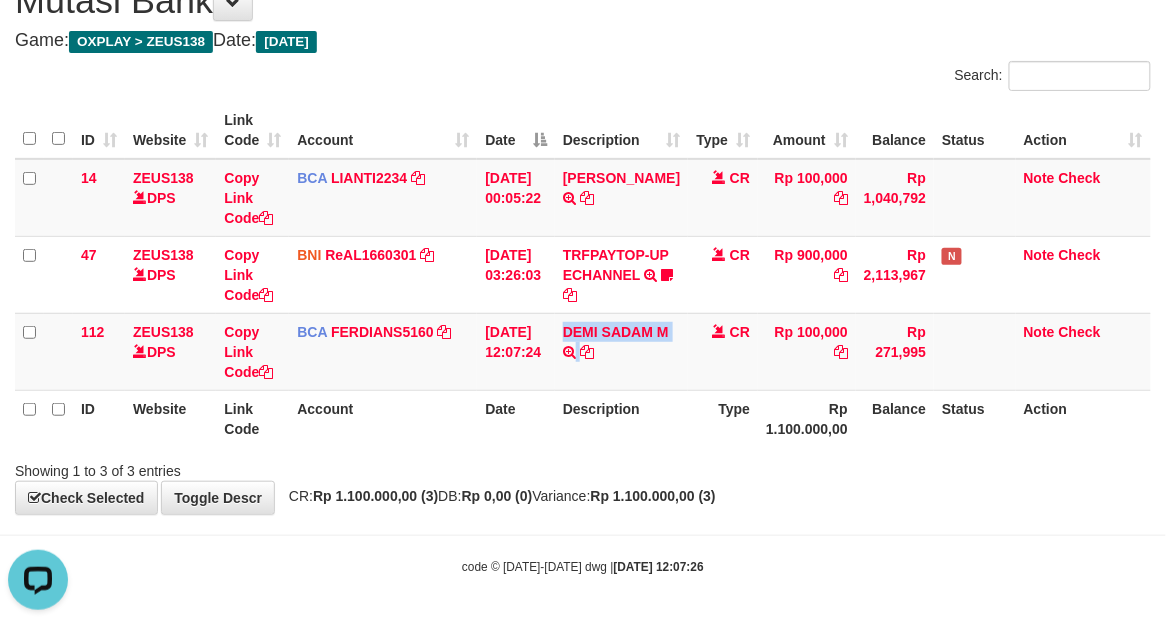 copy on "DEMI SADAM M" 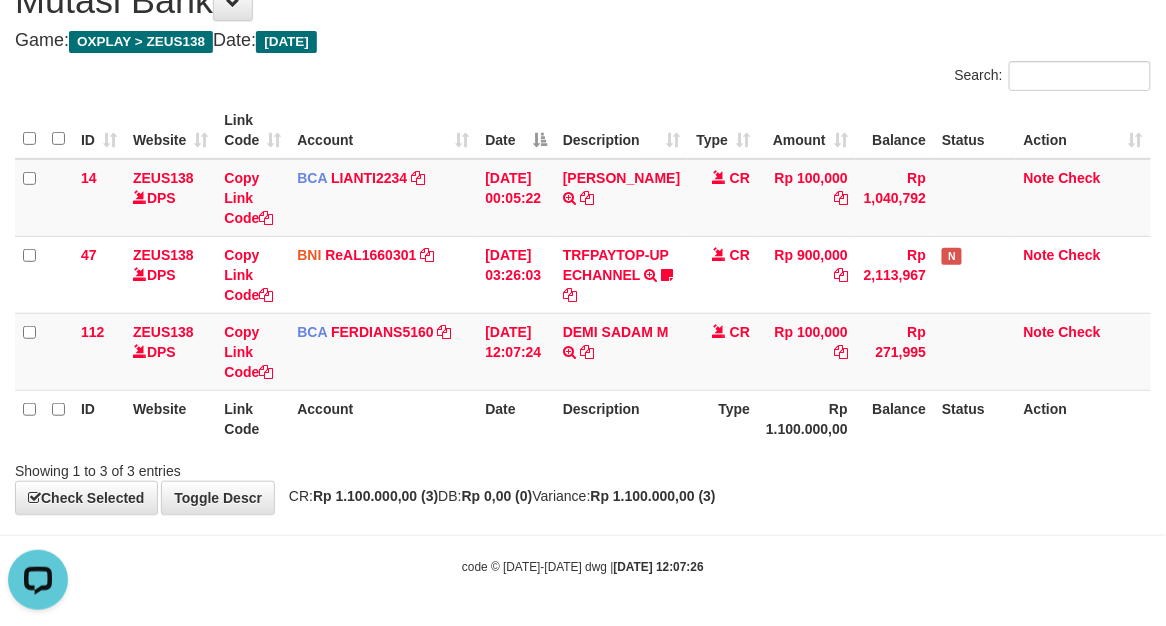 click on "**********" at bounding box center (583, 237) 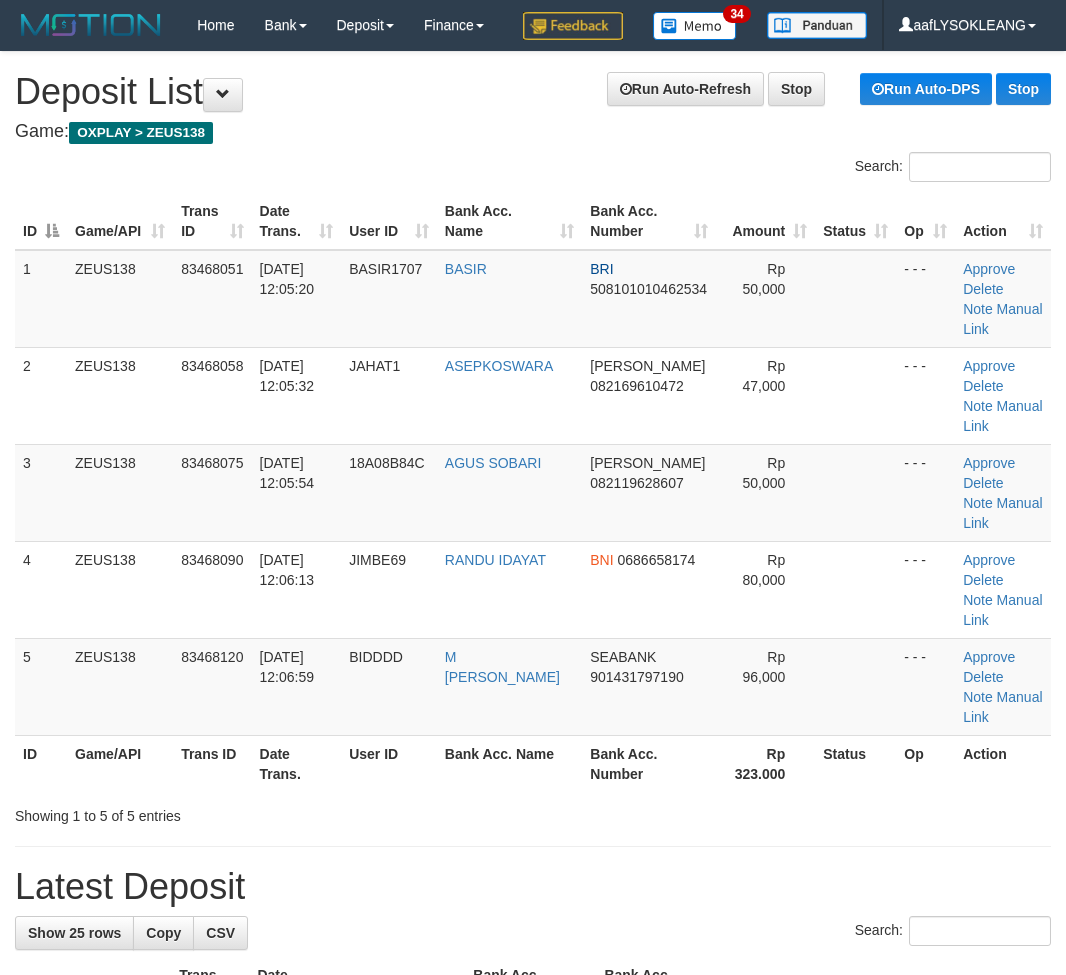 scroll, scrollTop: 147, scrollLeft: 0, axis: vertical 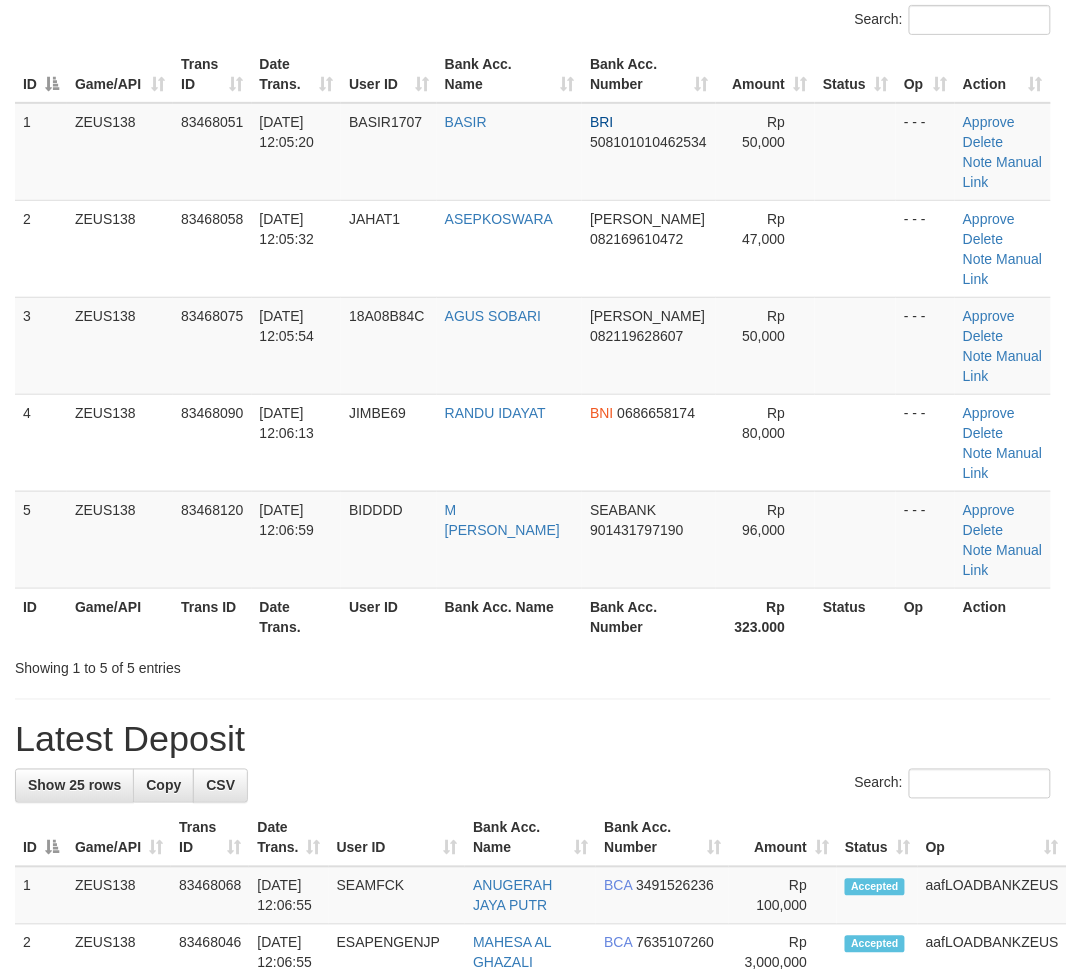 click on "**********" at bounding box center [533, 1165] 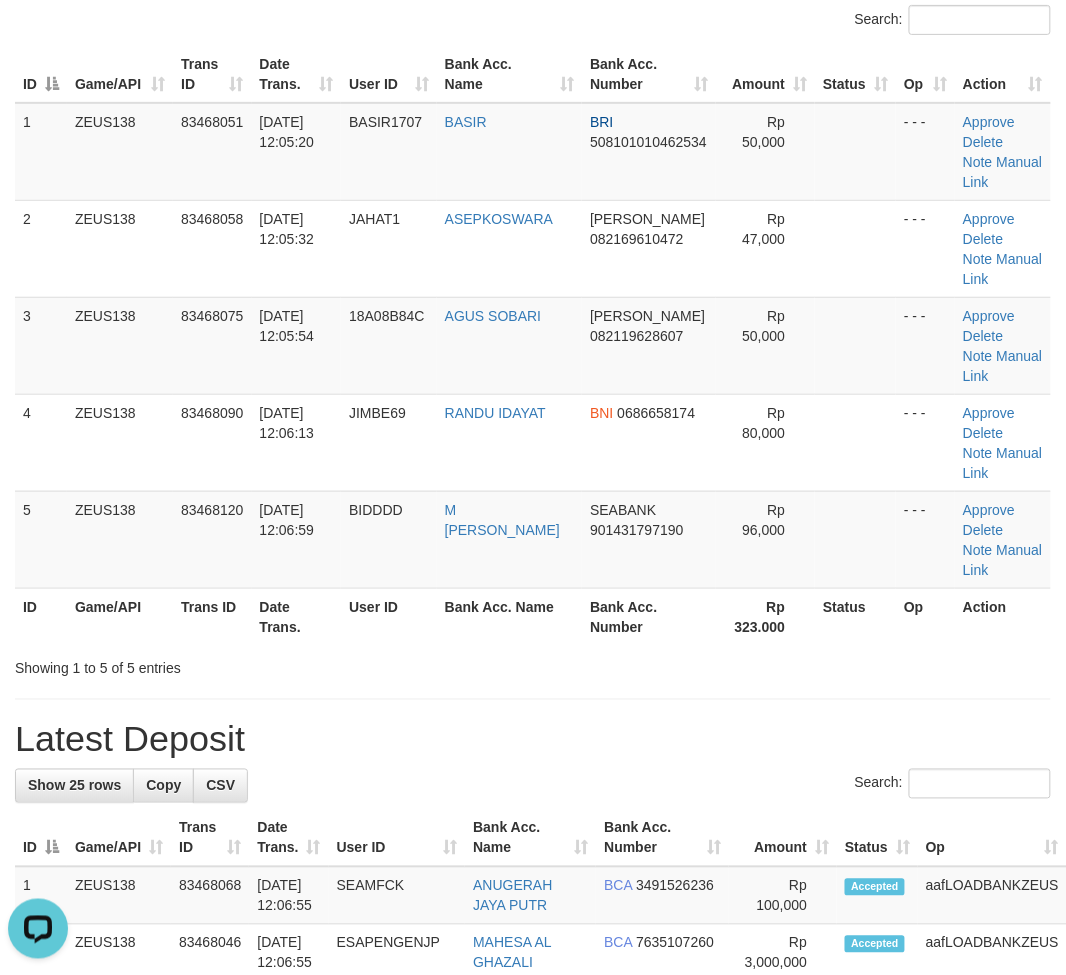 scroll, scrollTop: 0, scrollLeft: 0, axis: both 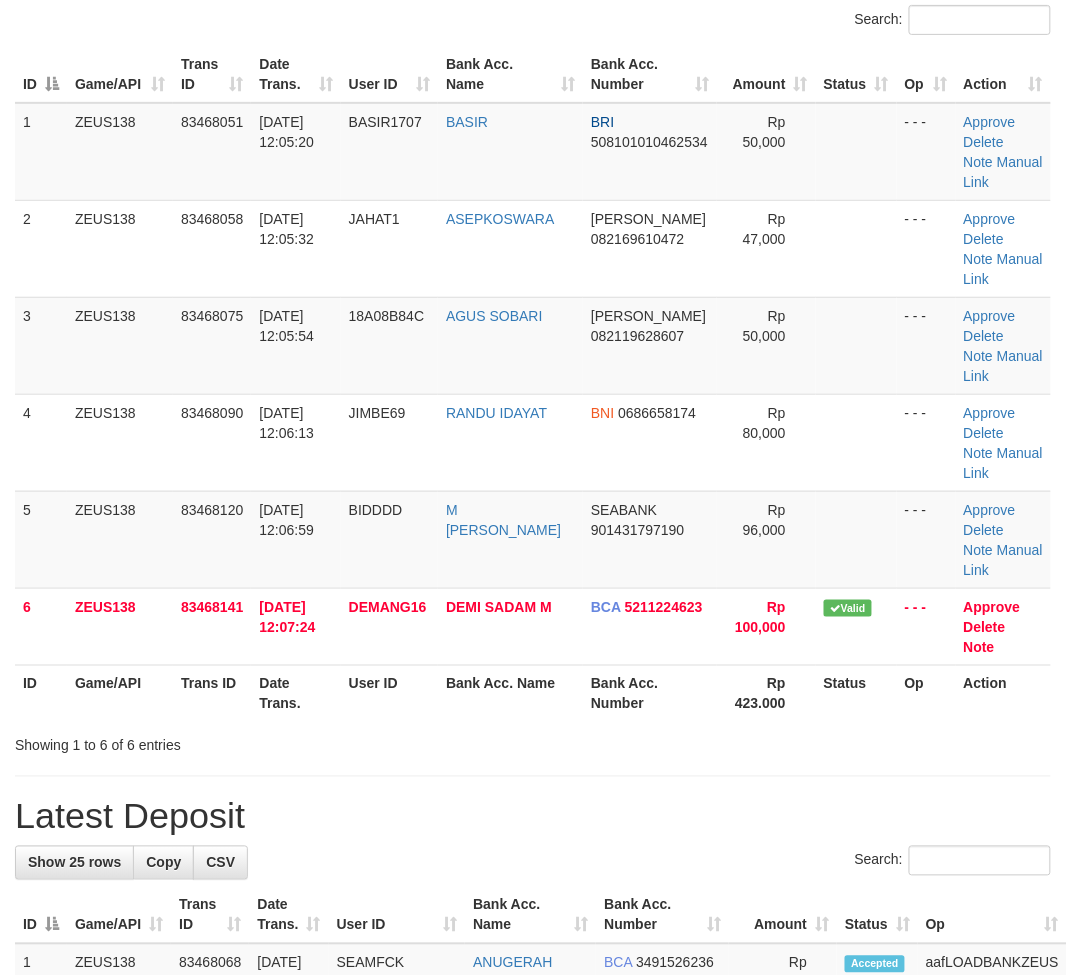 drag, startPoint x: 734, startPoint y: 824, endPoint x: 878, endPoint y: 806, distance: 145.12064 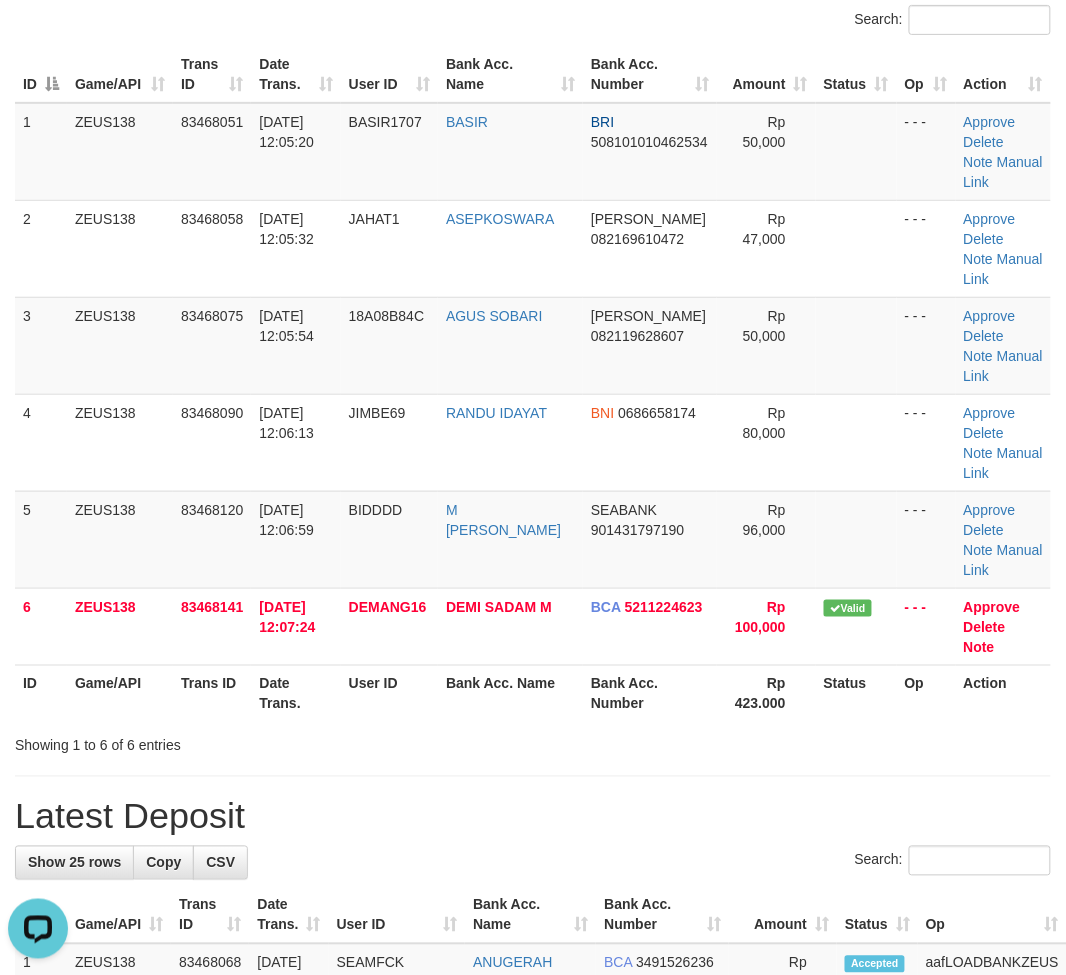 scroll, scrollTop: 0, scrollLeft: 0, axis: both 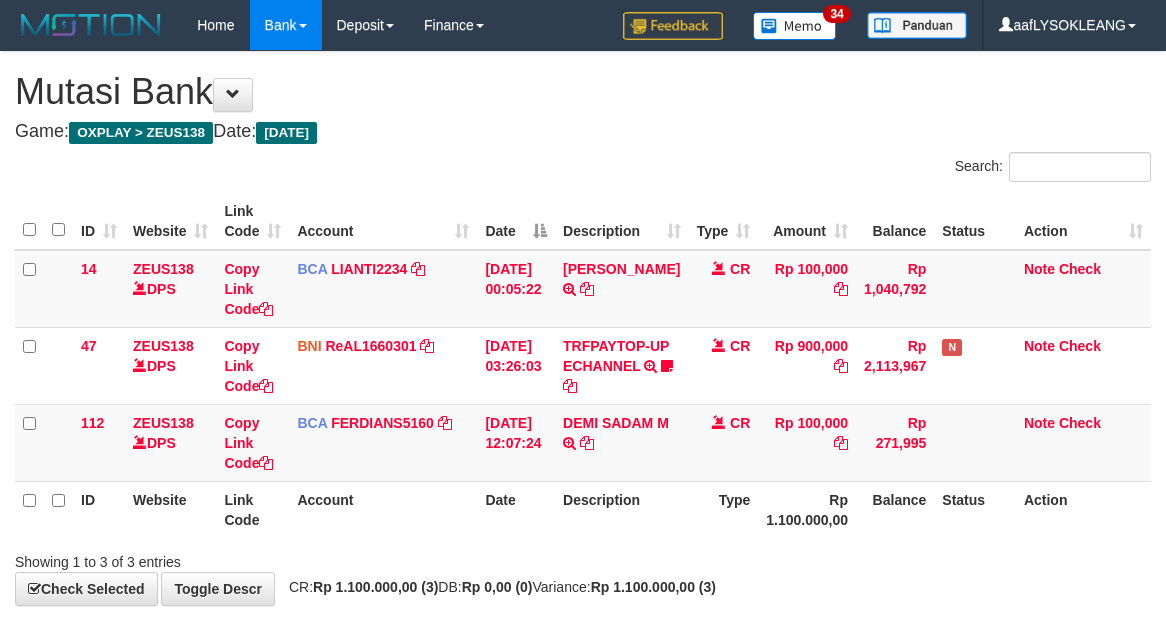 click on "**********" at bounding box center (583, 328) 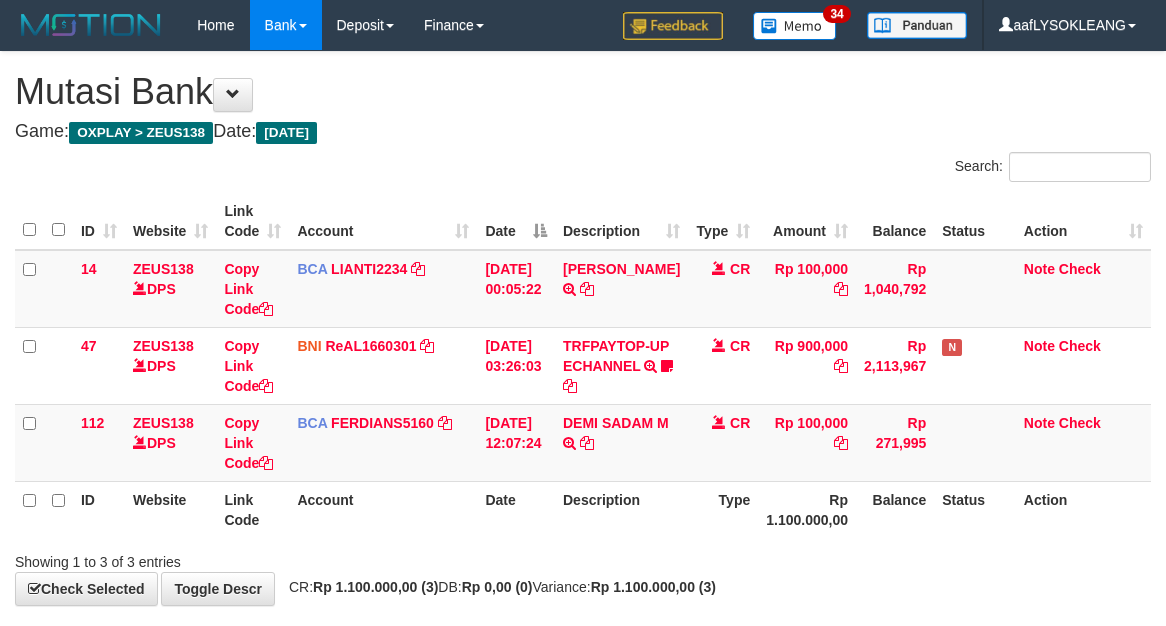 scroll, scrollTop: 110, scrollLeft: 0, axis: vertical 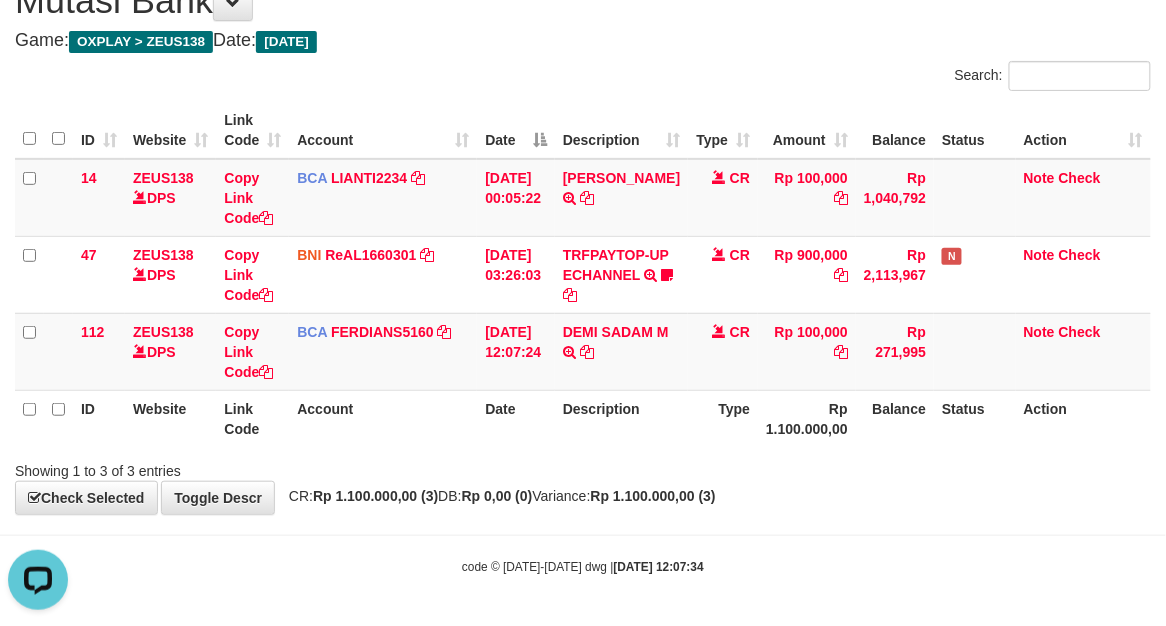 drag, startPoint x: 971, startPoint y: 484, endPoint x: 1182, endPoint y: 465, distance: 211.85373 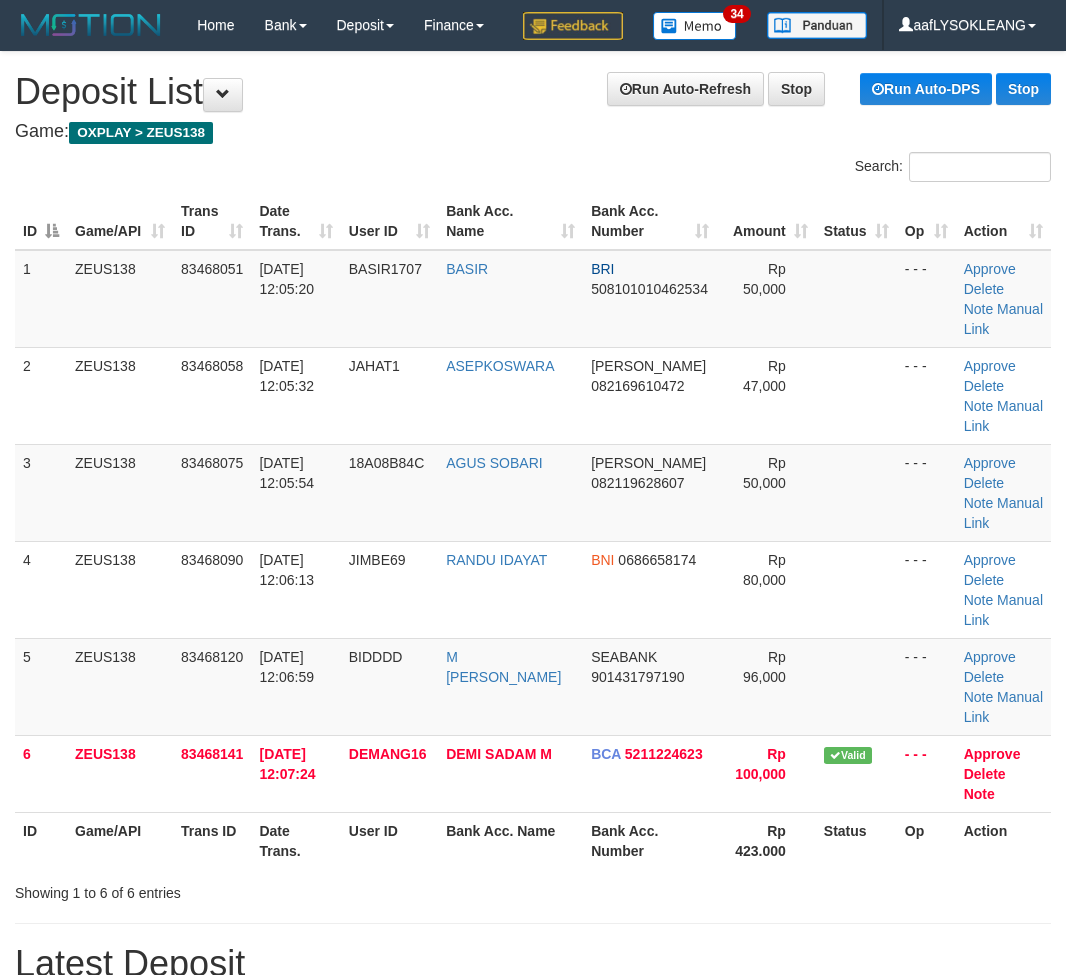 scroll, scrollTop: 147, scrollLeft: 0, axis: vertical 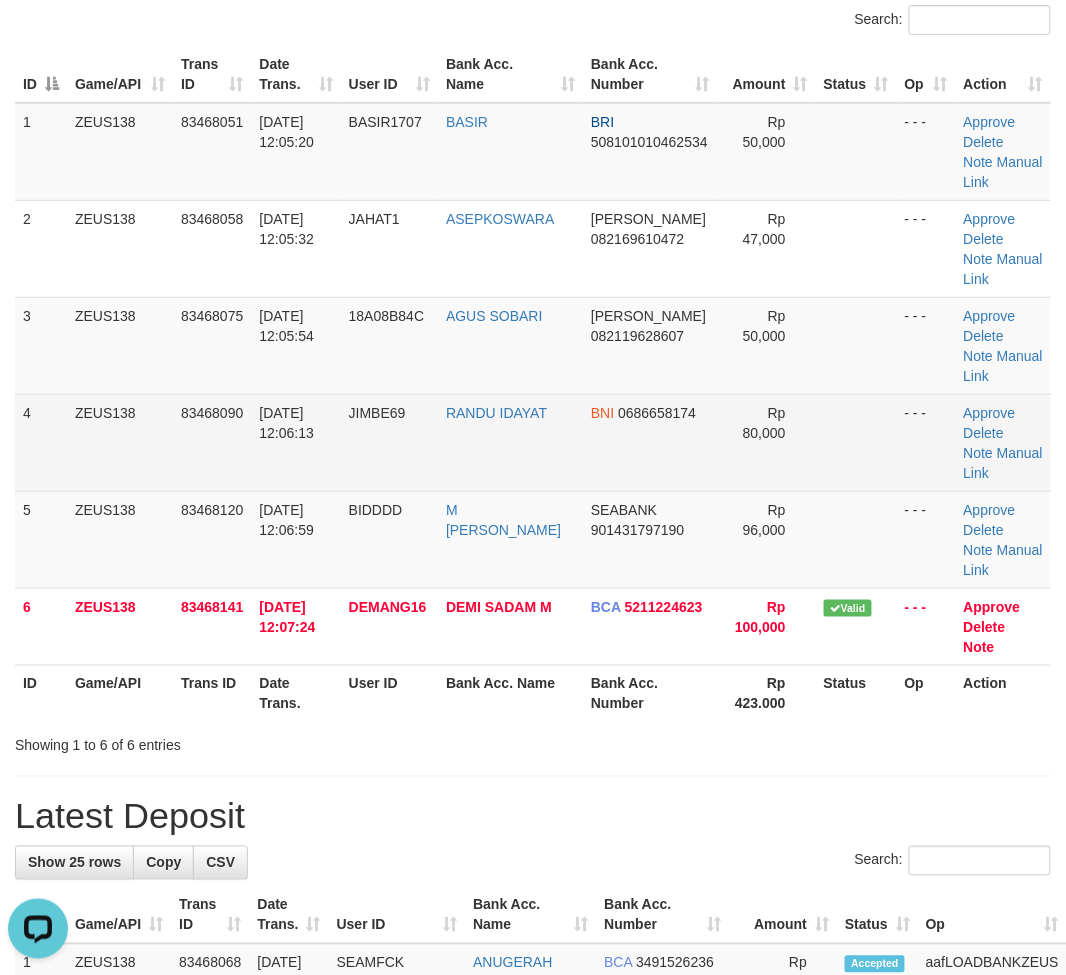 click at bounding box center [856, 442] 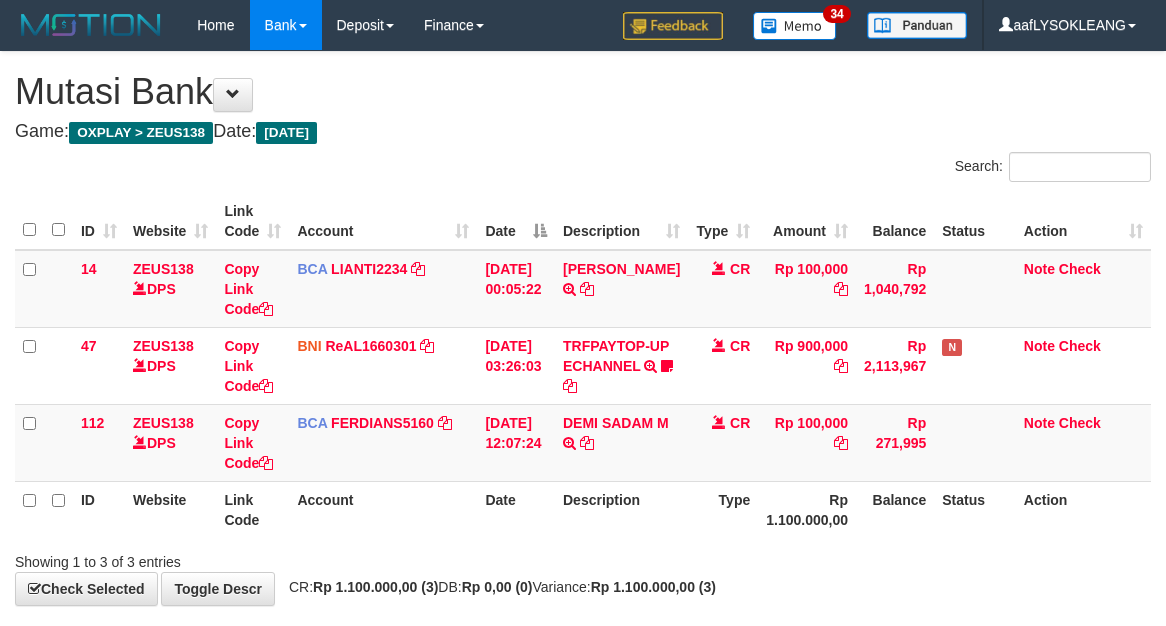scroll, scrollTop: 110, scrollLeft: 0, axis: vertical 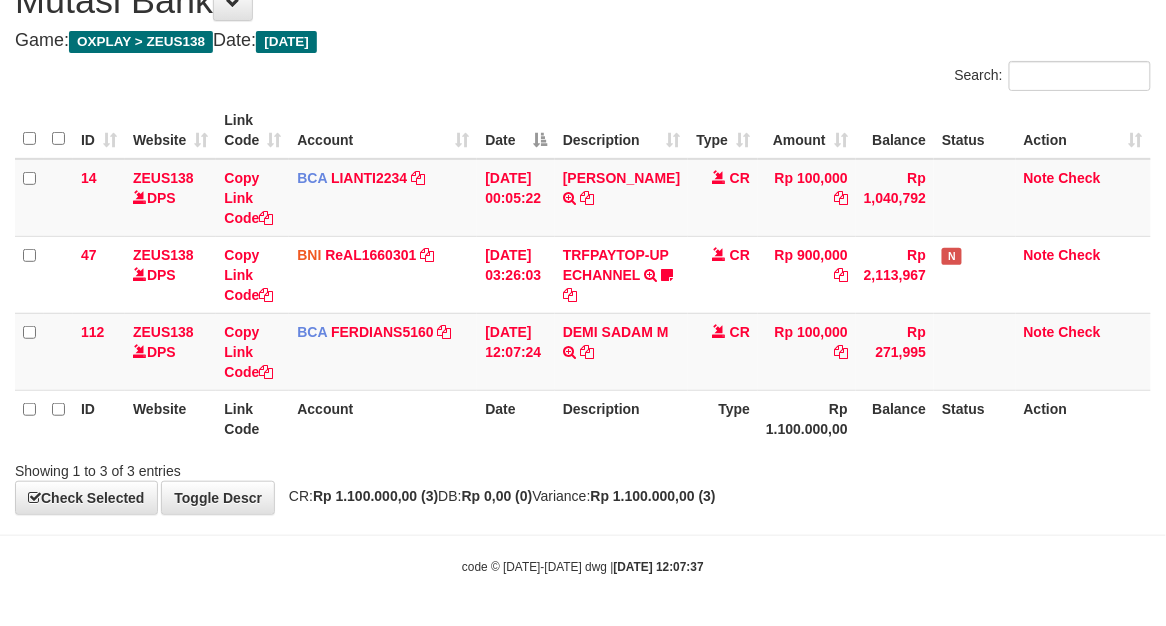 drag, startPoint x: 912, startPoint y: 502, endPoint x: 1025, endPoint y: 467, distance: 118.29624 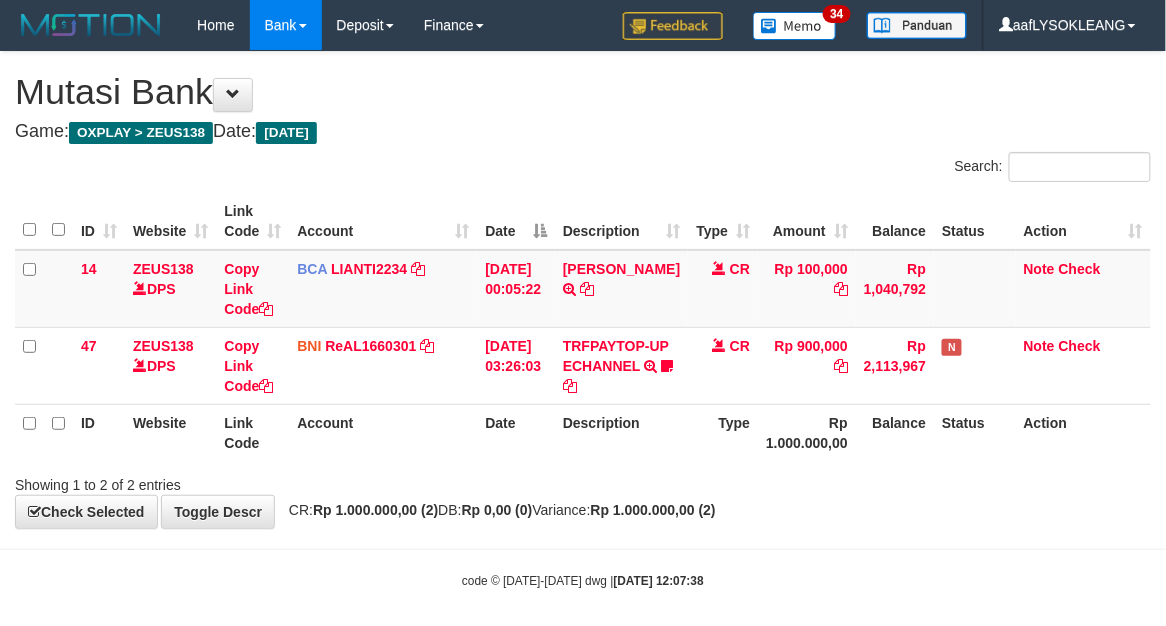 scroll, scrollTop: 32, scrollLeft: 0, axis: vertical 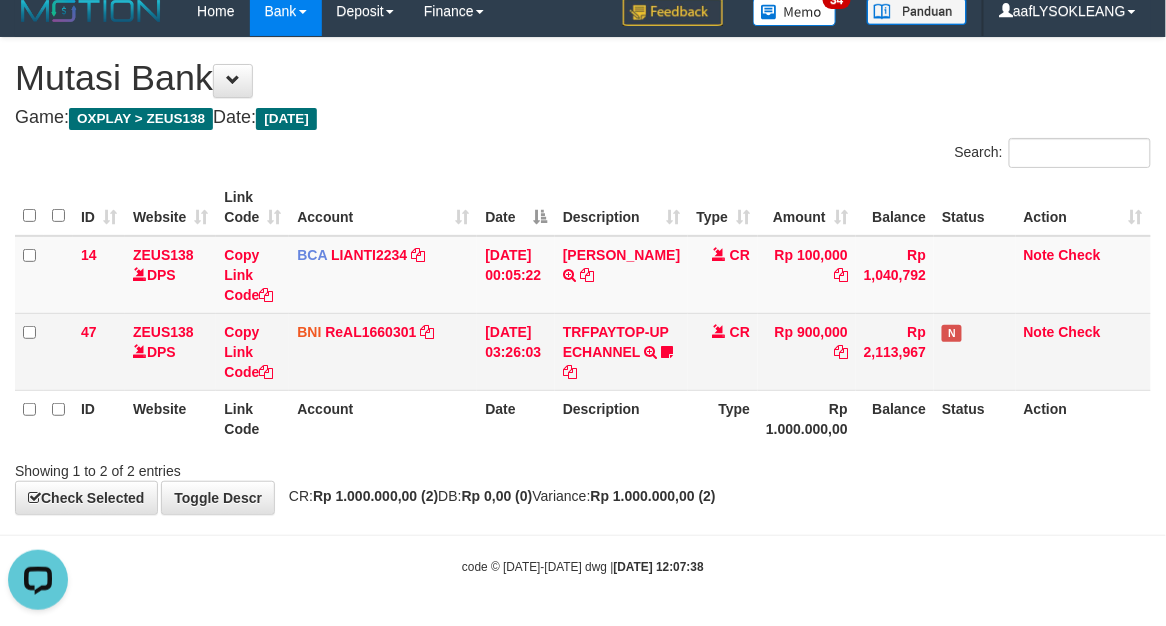 drag, startPoint x: 965, startPoint y: 390, endPoint x: 943, endPoint y: 390, distance: 22 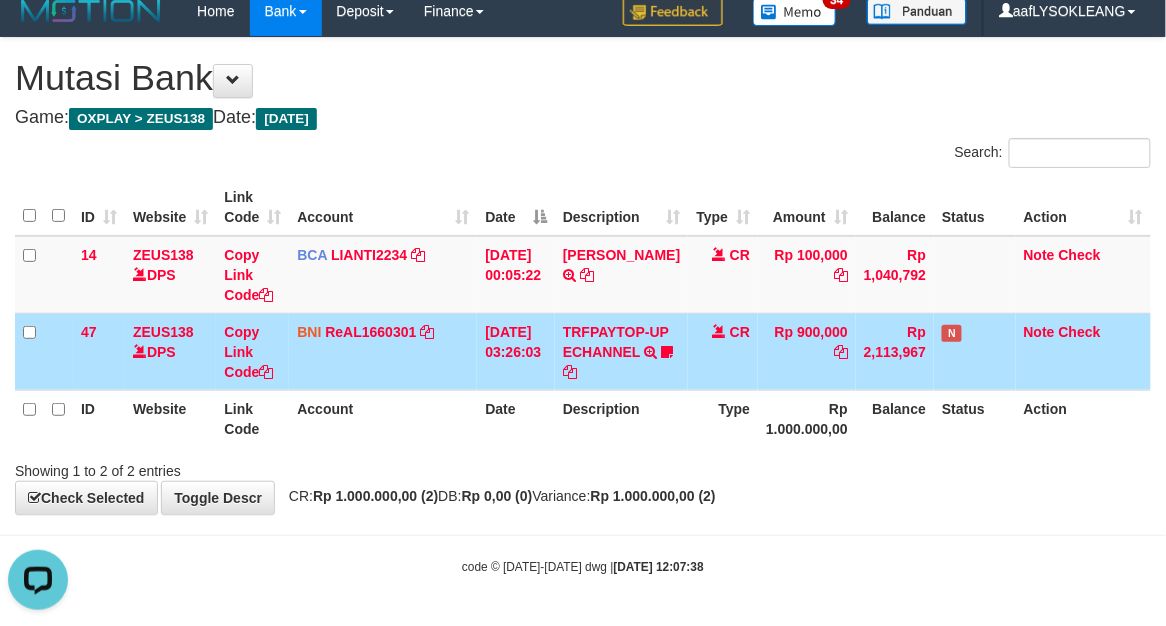 click on "Toggle navigation
Home
Bank
Account List
Load
By Website
Group
[OXPLAY]													ZEUS138
By Load Group (DPS)" at bounding box center (583, 306) 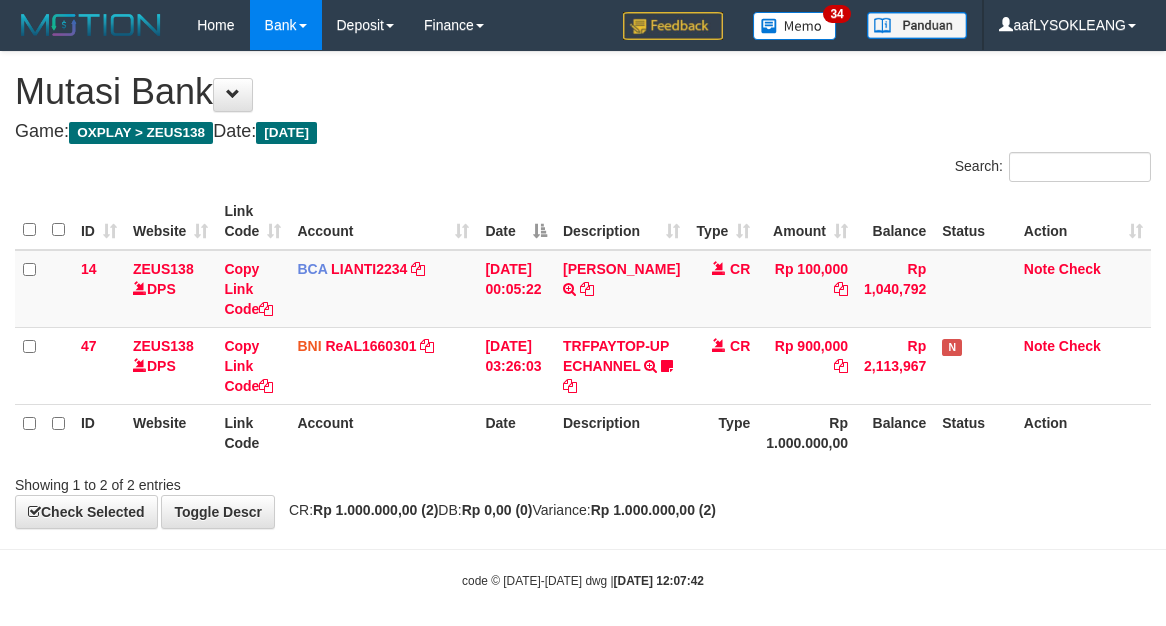 scroll, scrollTop: 32, scrollLeft: 0, axis: vertical 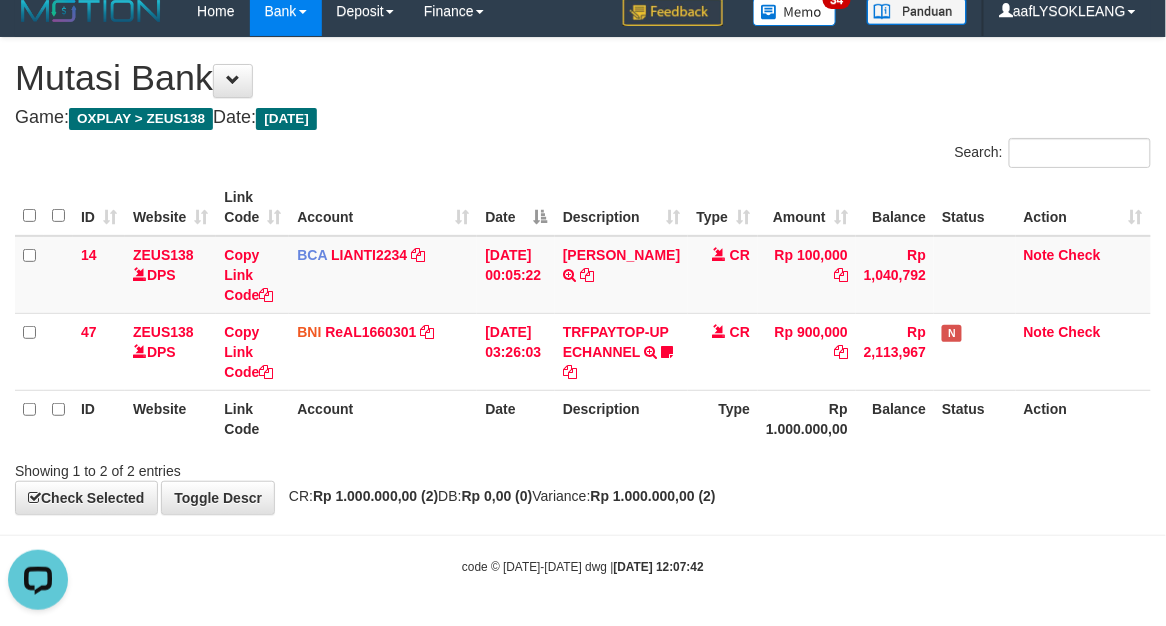 drag, startPoint x: 610, startPoint y: 110, endPoint x: 628, endPoint y: 112, distance: 18.110771 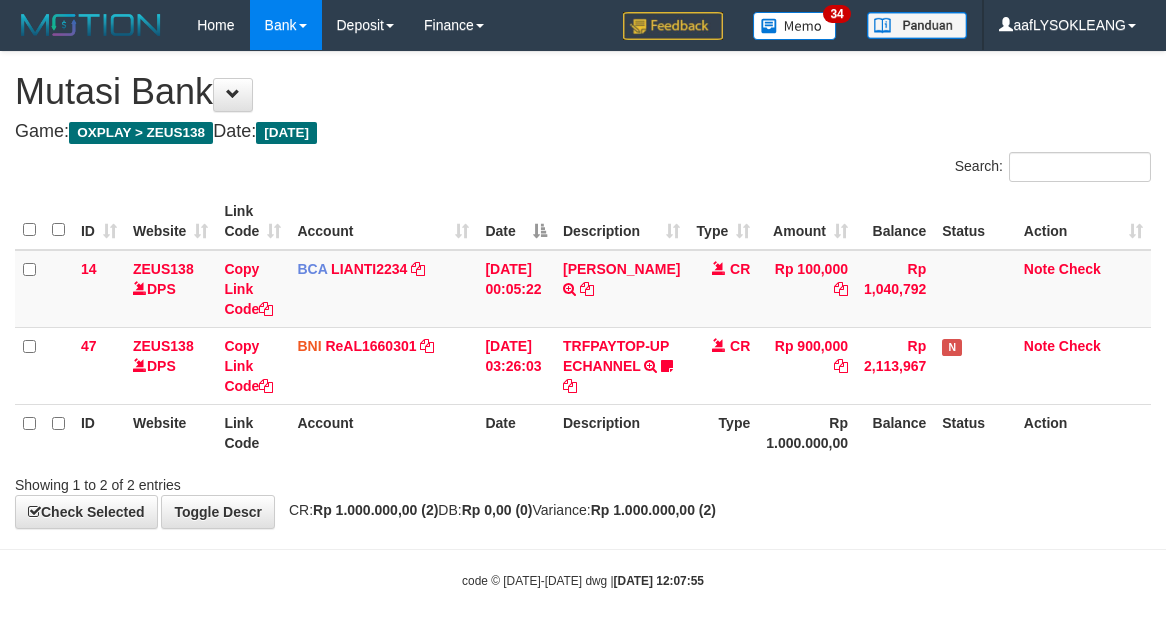 scroll, scrollTop: 32, scrollLeft: 0, axis: vertical 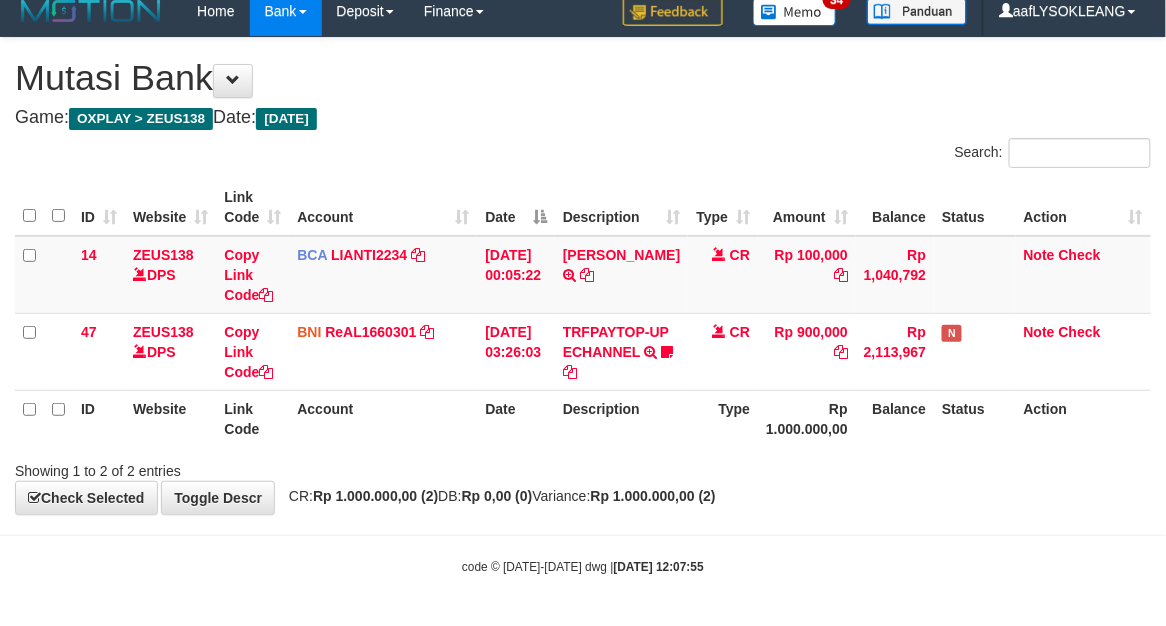 drag, startPoint x: 624, startPoint y: 114, endPoint x: 682, endPoint y: 165, distance: 77.23341 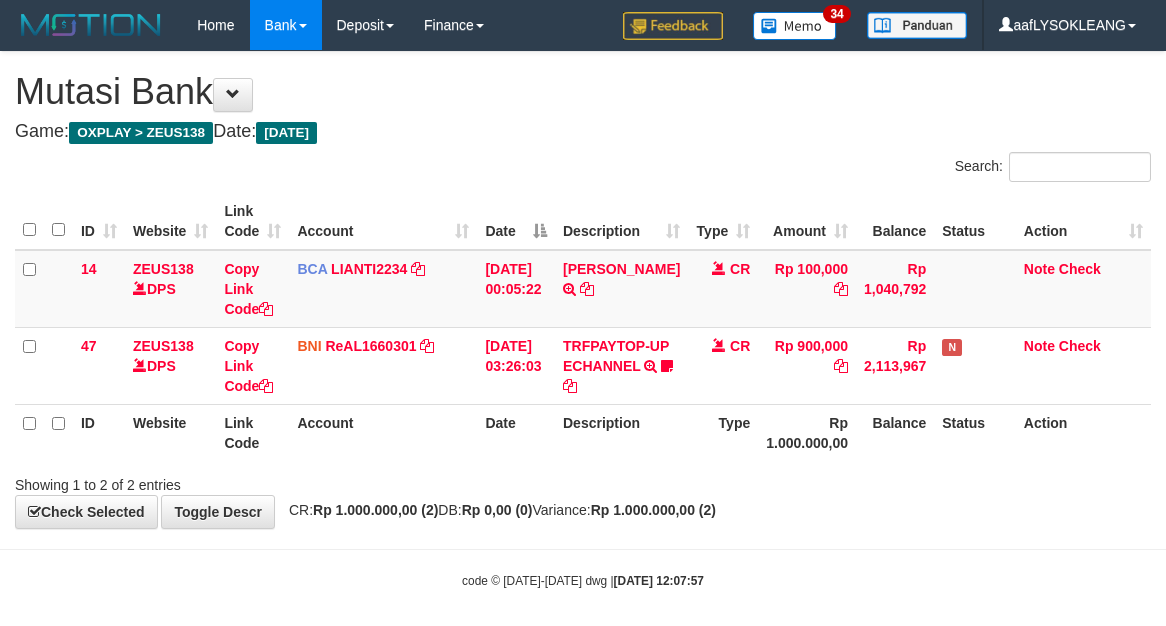scroll, scrollTop: 32, scrollLeft: 0, axis: vertical 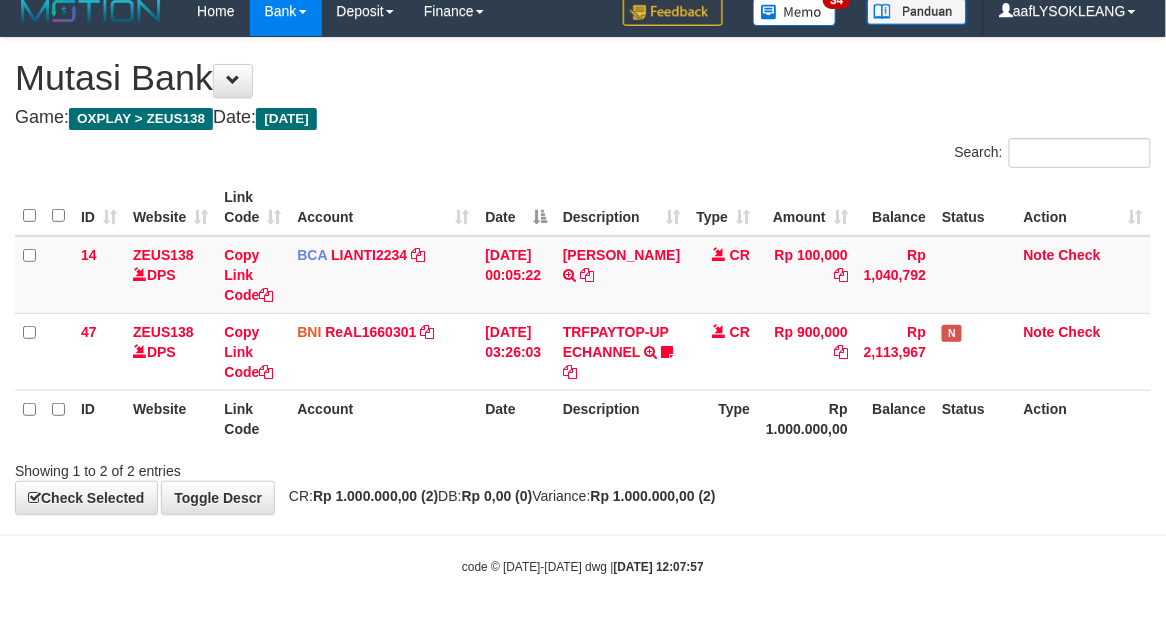 click on "Toggle navigation
Home
Bank
Account List
Load
By Website
Group
[OXPLAY]													ZEUS138
By Load Group (DPS)" at bounding box center (583, 306) 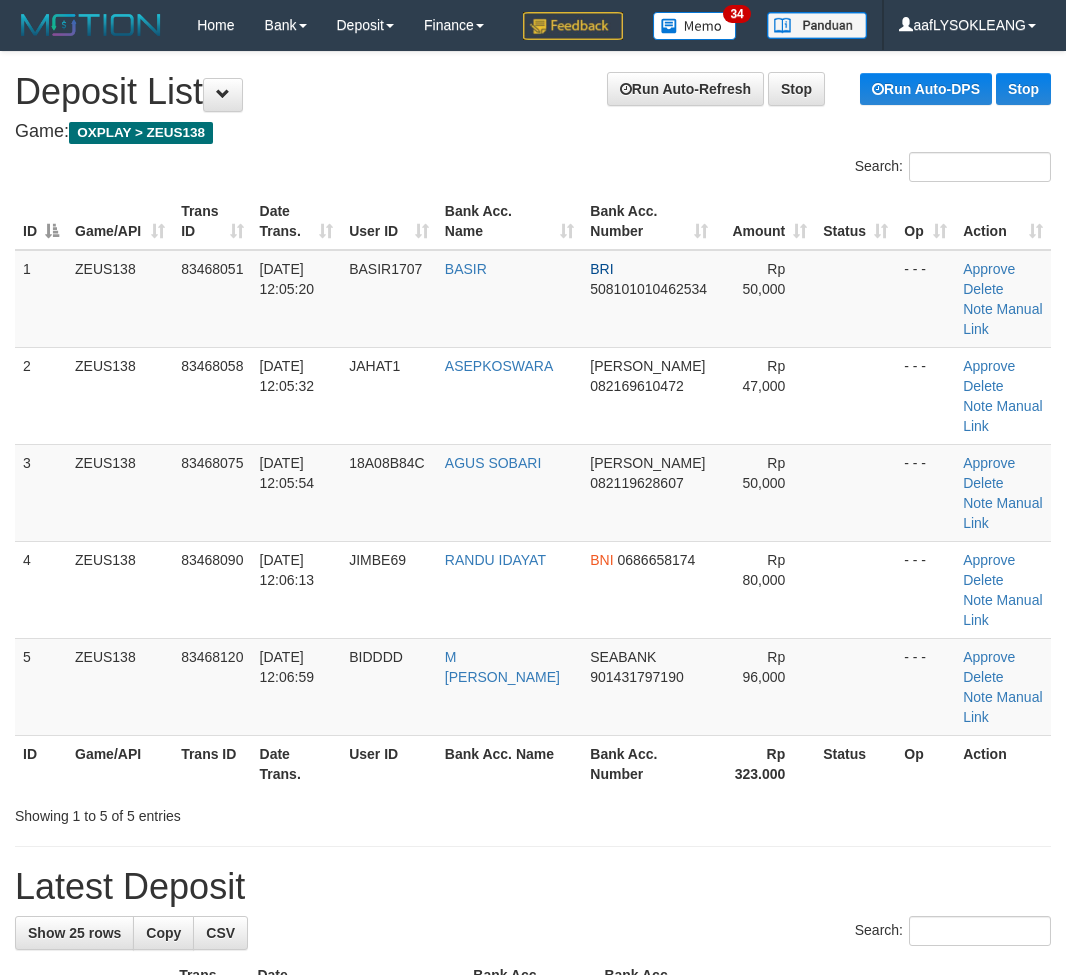 scroll, scrollTop: 147, scrollLeft: 0, axis: vertical 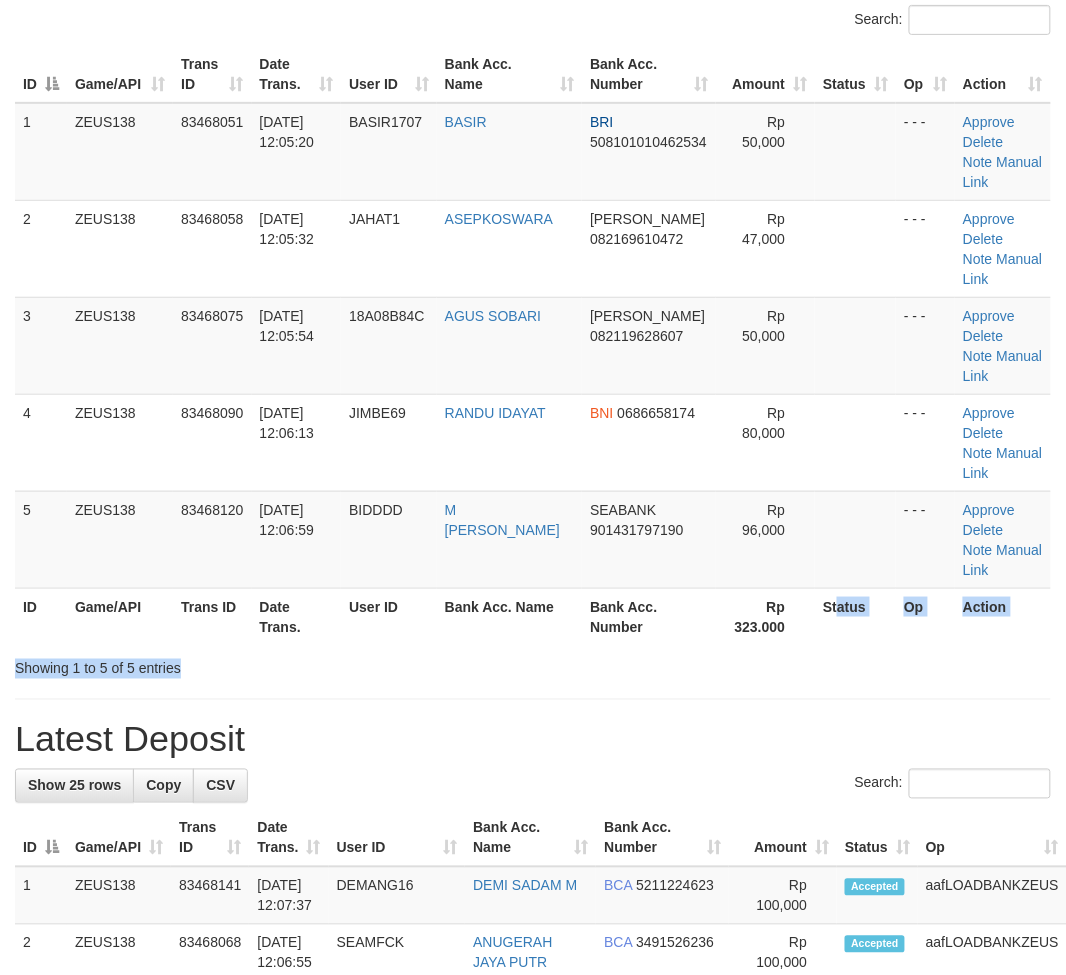 drag, startPoint x: 841, startPoint y: 664, endPoint x: 1078, endPoint y: 744, distance: 250.13795 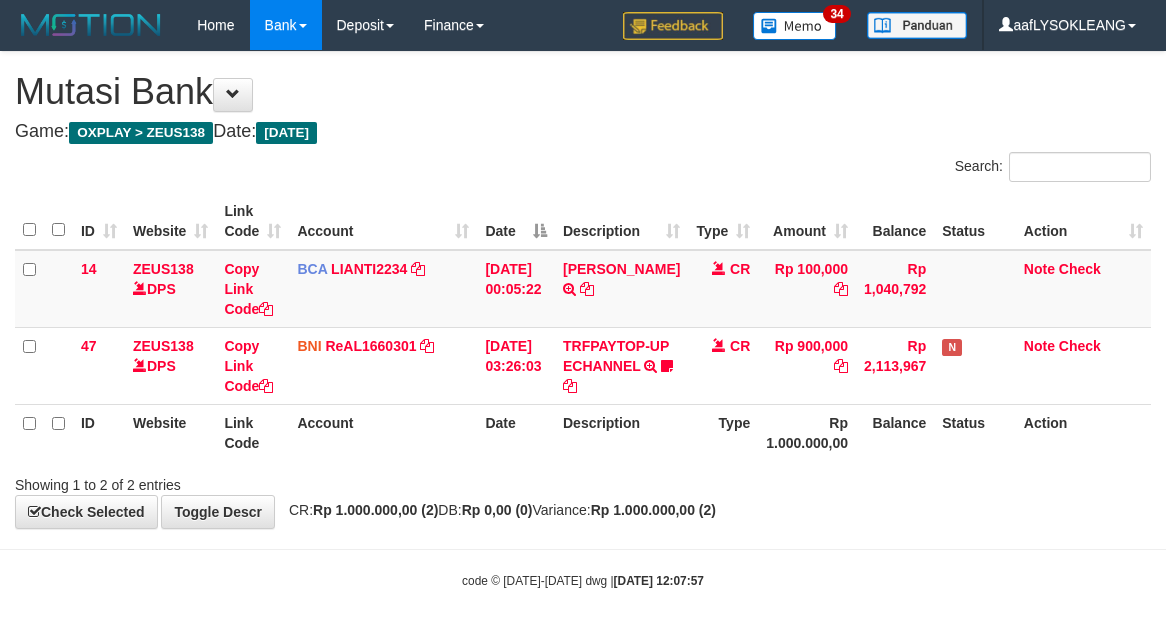 scroll, scrollTop: 32, scrollLeft: 0, axis: vertical 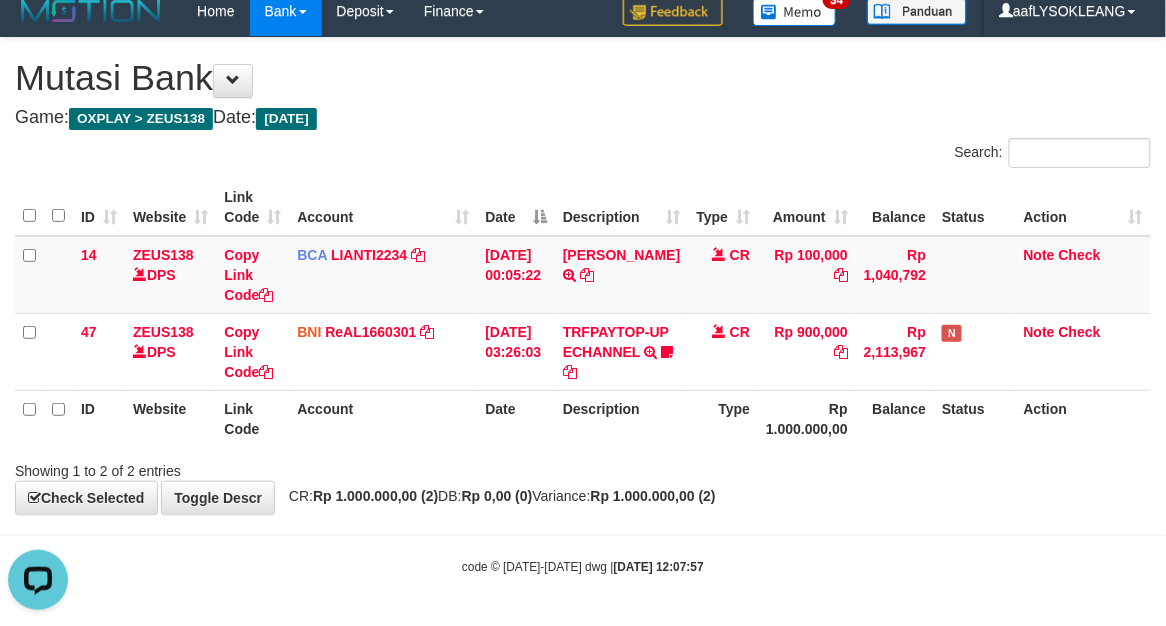 drag, startPoint x: 913, startPoint y: 501, endPoint x: 732, endPoint y: 472, distance: 183.30849 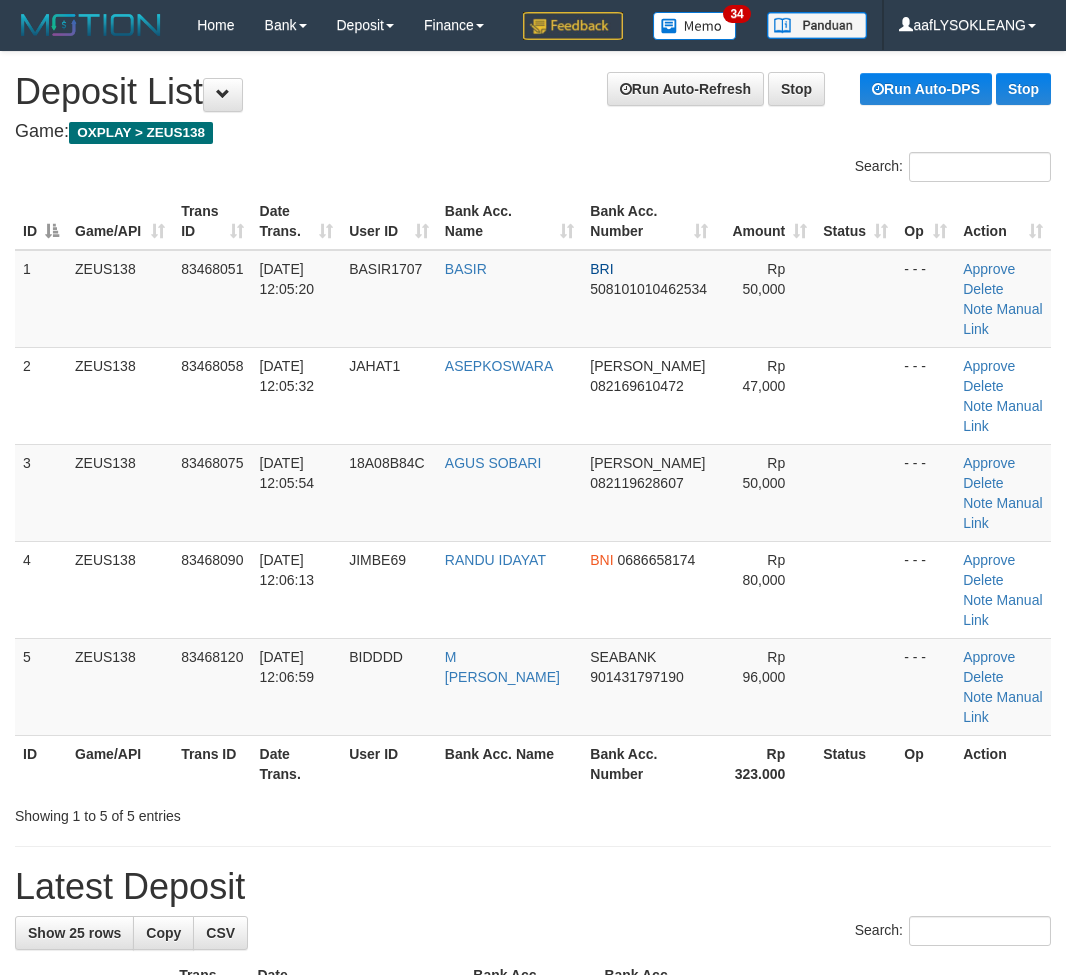 scroll, scrollTop: 147, scrollLeft: 0, axis: vertical 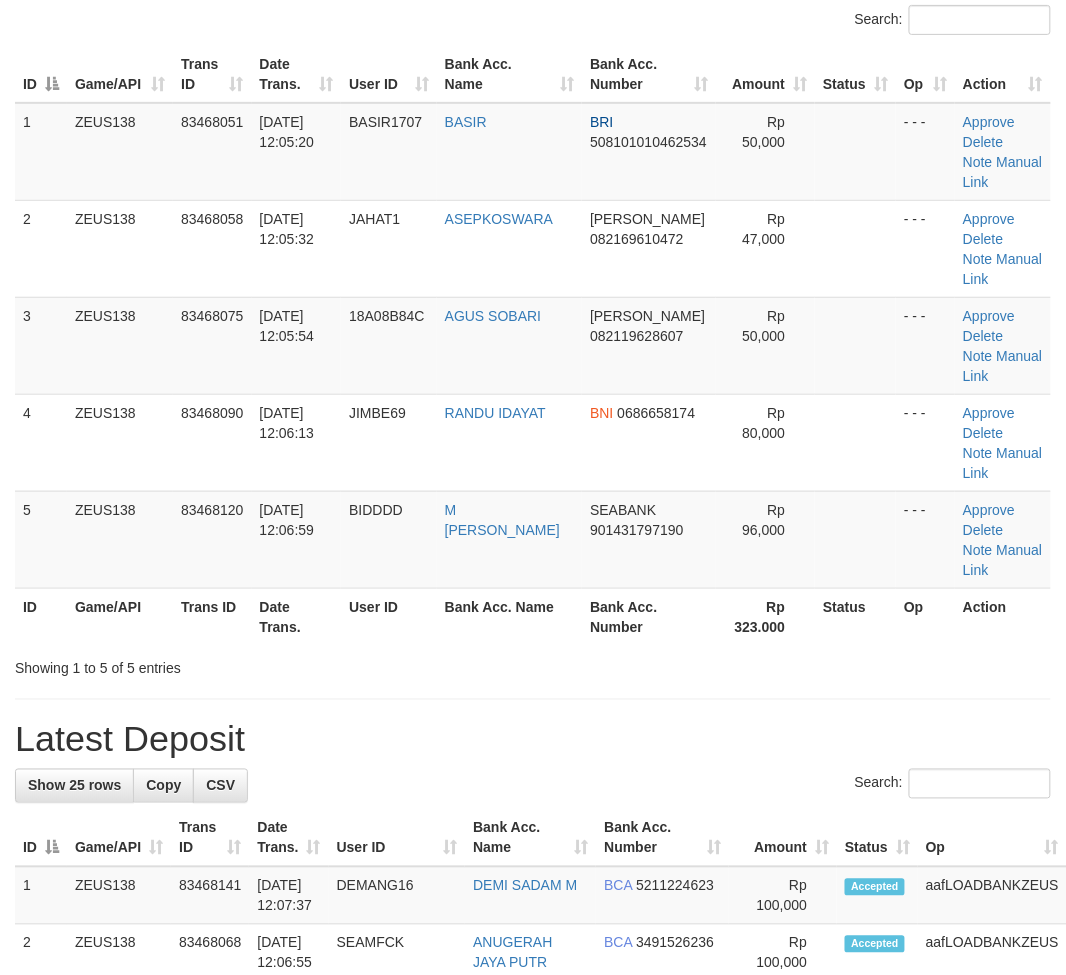 drag, startPoint x: 733, startPoint y: 731, endPoint x: 1077, endPoint y: 781, distance: 347.61472 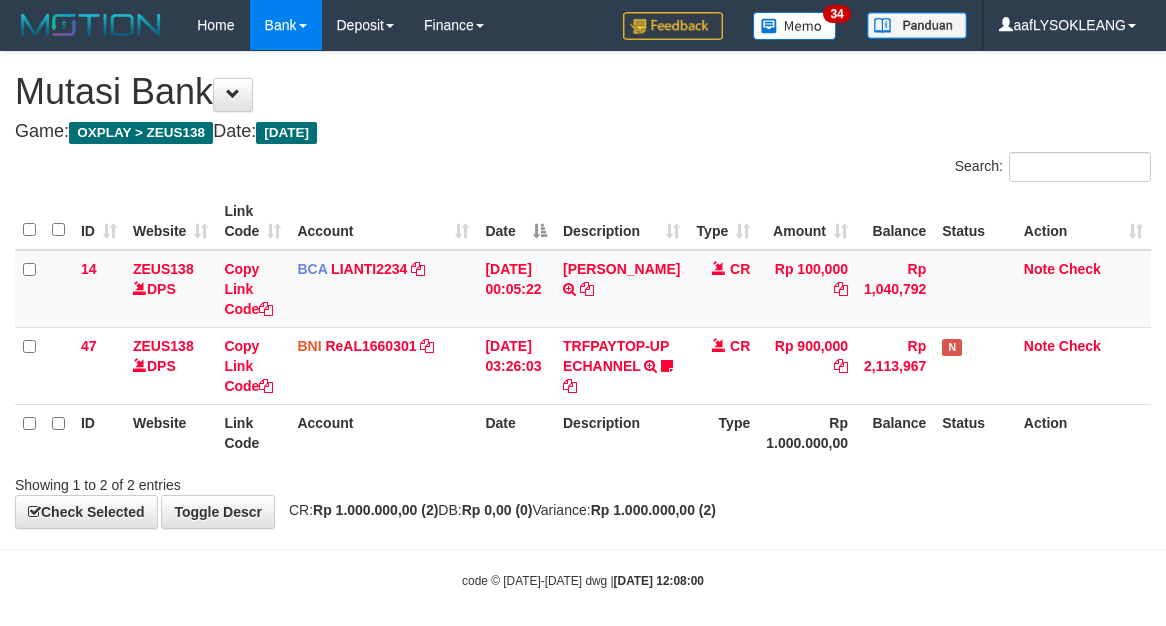 scroll, scrollTop: 32, scrollLeft: 0, axis: vertical 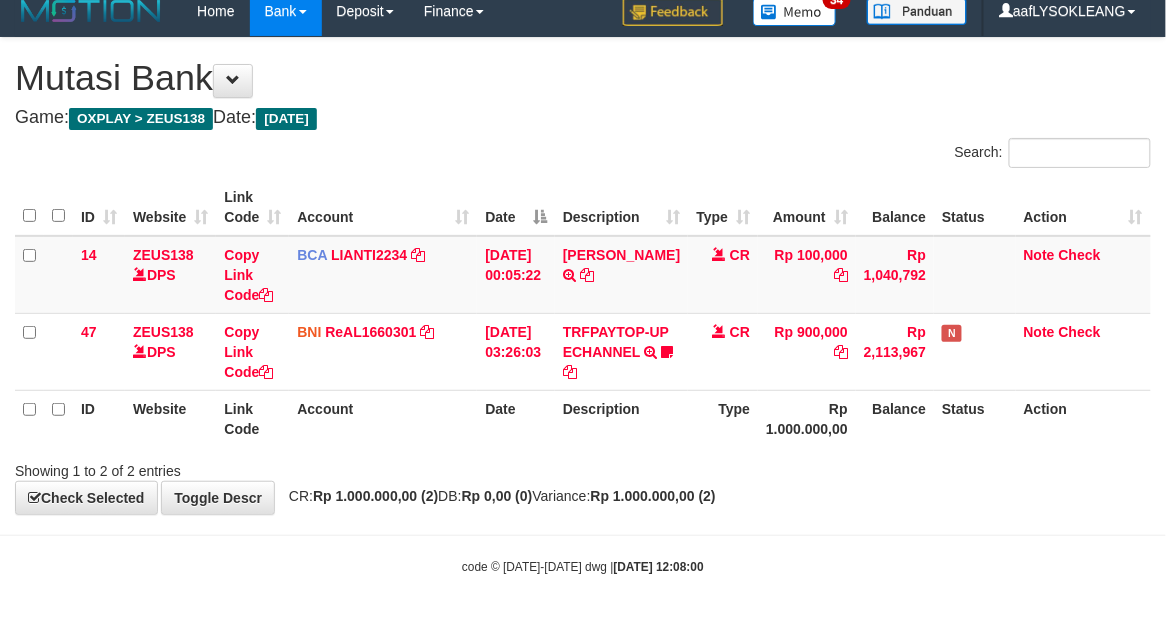 drag, startPoint x: 421, startPoint y: 467, endPoint x: 366, endPoint y: 465, distance: 55.03635 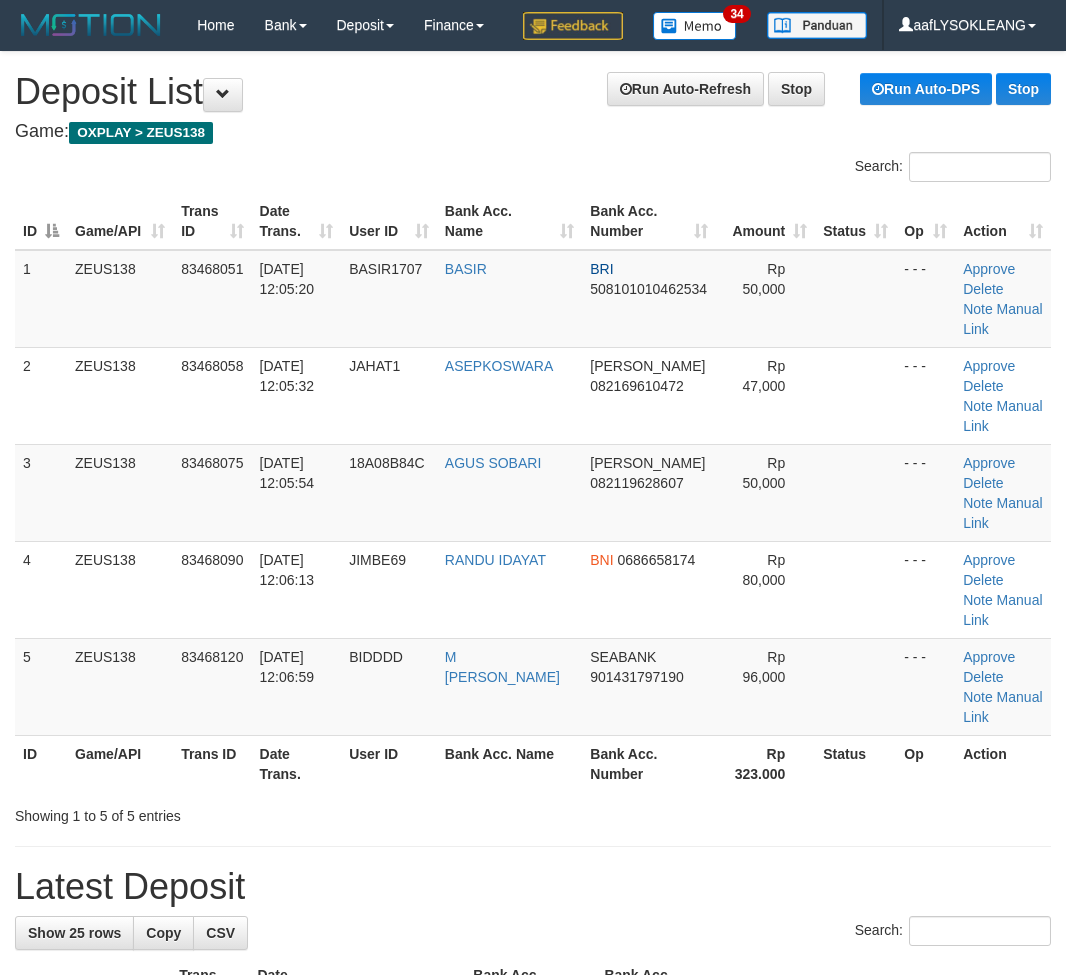 scroll, scrollTop: 147, scrollLeft: 0, axis: vertical 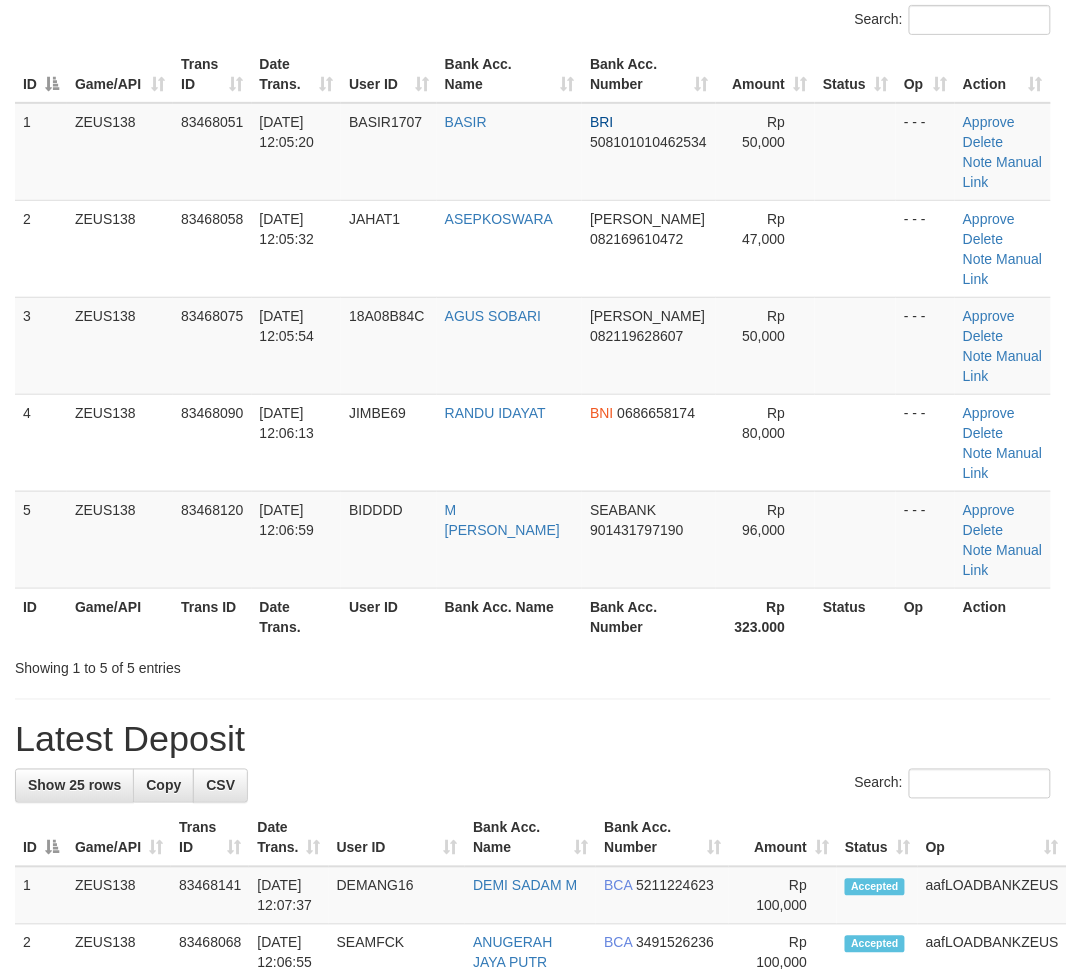 drag, startPoint x: 847, startPoint y: 777, endPoint x: 836, endPoint y: 778, distance: 11.045361 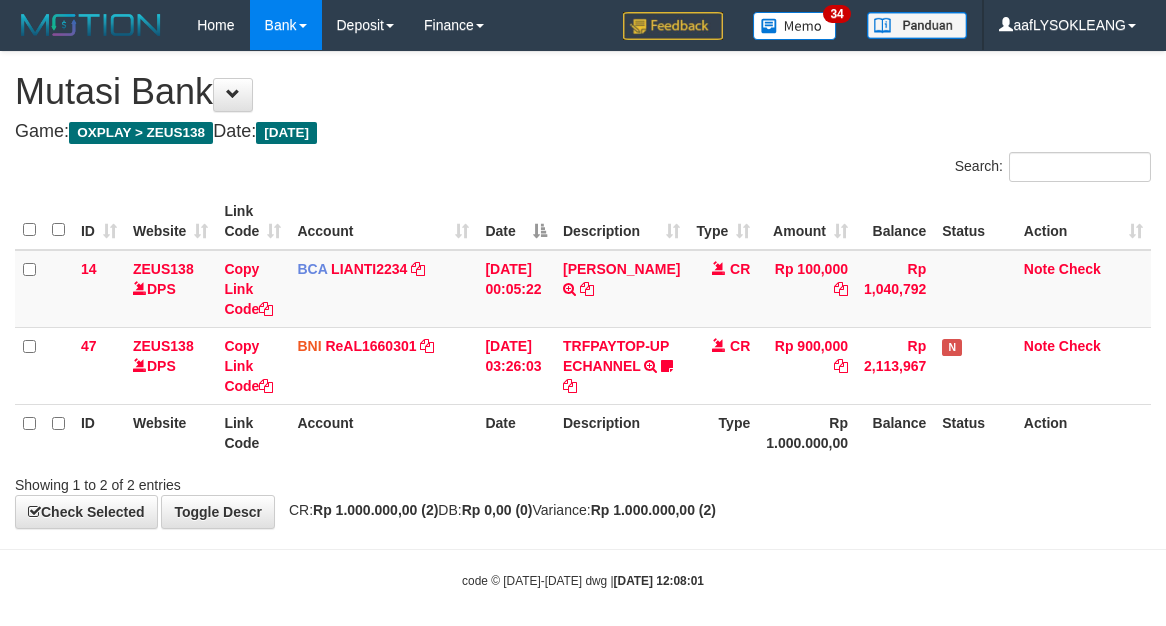 scroll, scrollTop: 32, scrollLeft: 0, axis: vertical 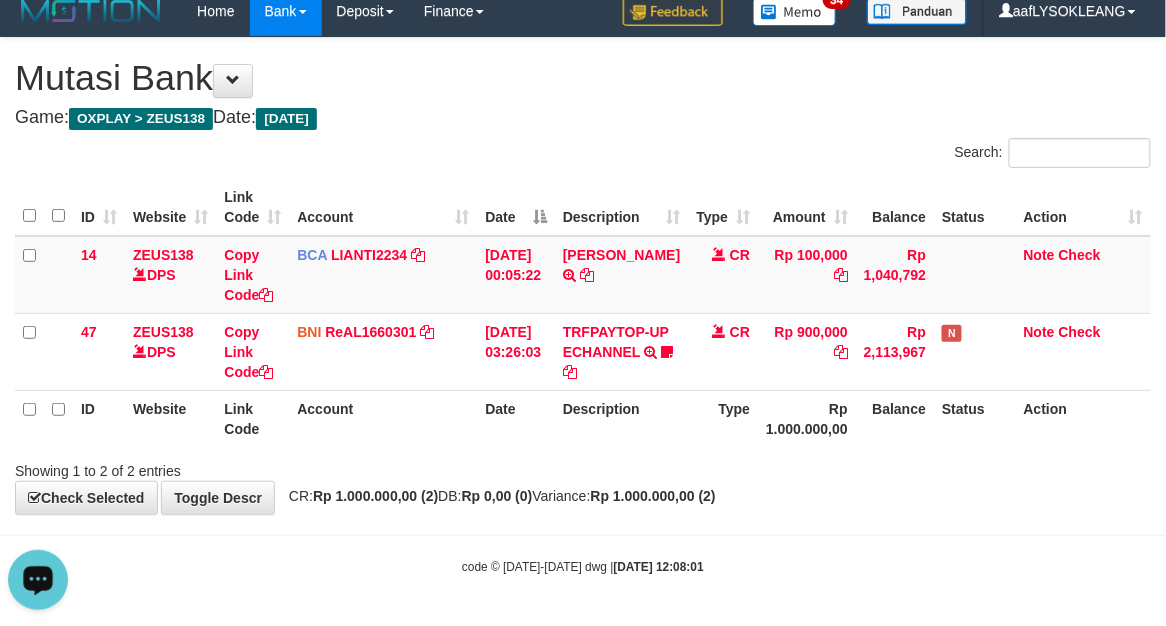 click on "Toggle navigation
Home
Bank
Account List
Load
By Website
Group
[OXPLAY]													ZEUS138
By Load Group (DPS)" at bounding box center (583, 306) 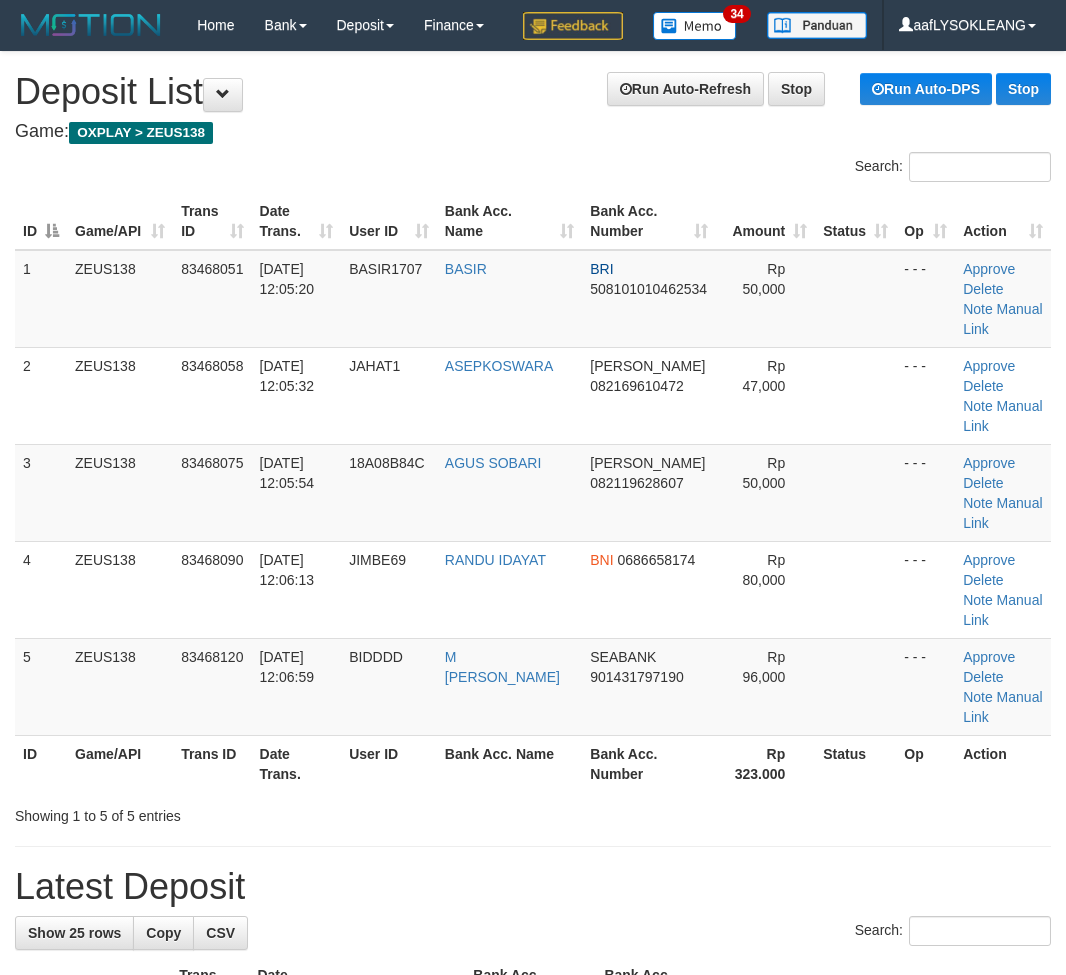 scroll, scrollTop: 147, scrollLeft: 0, axis: vertical 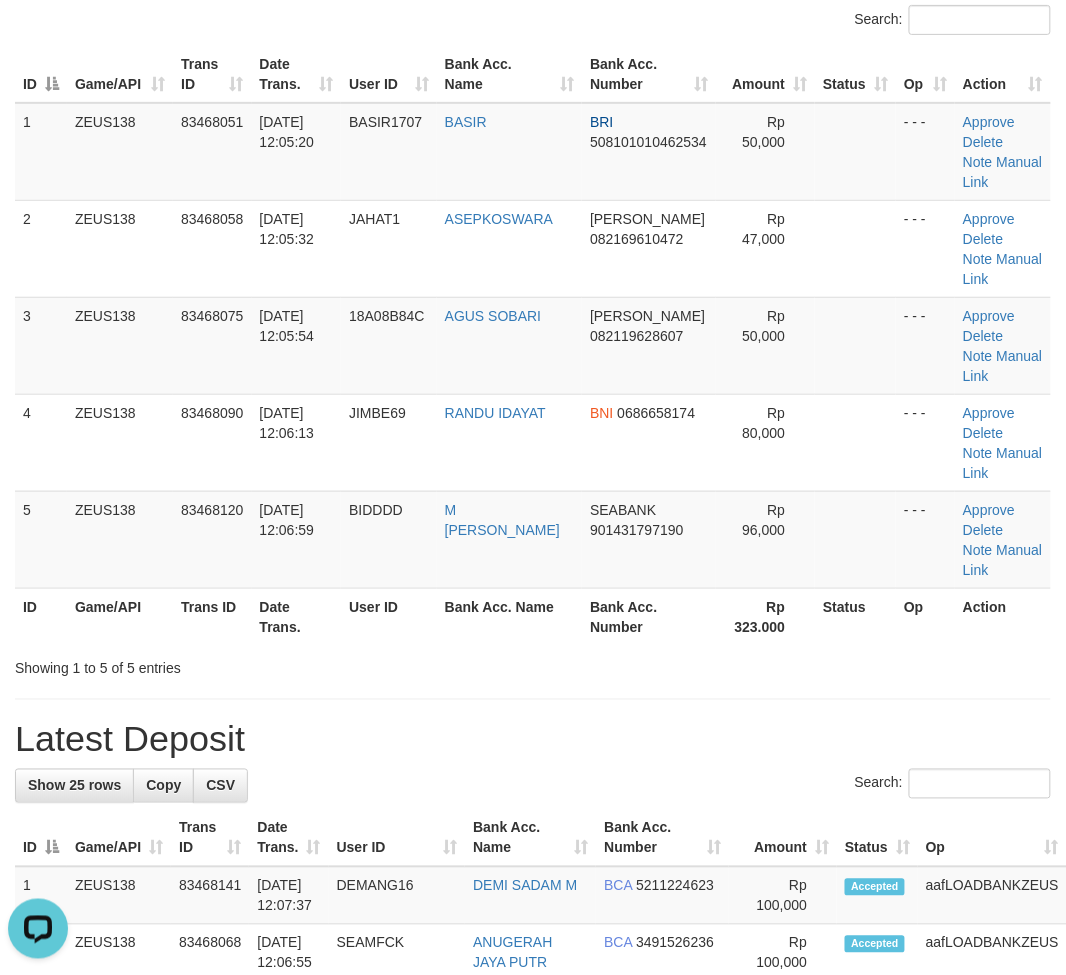 drag, startPoint x: 597, startPoint y: 824, endPoint x: 1074, endPoint y: 831, distance: 477.05136 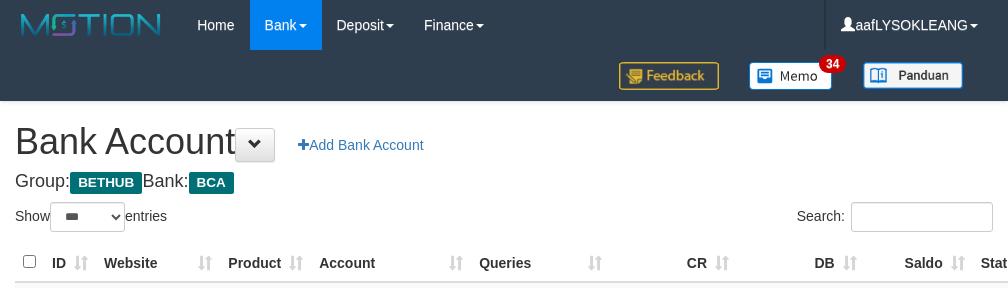 select on "***" 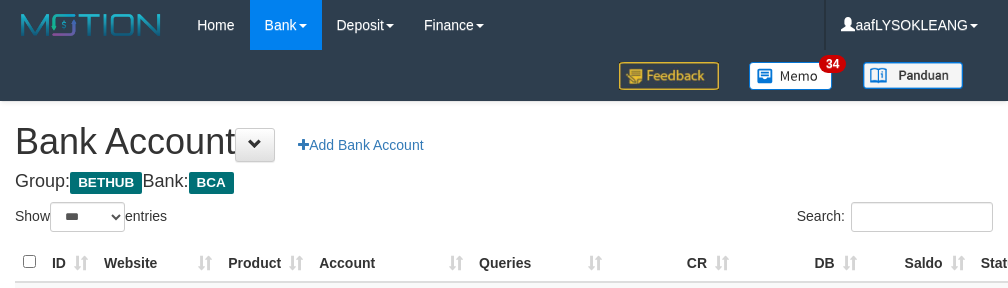 scroll, scrollTop: 222, scrollLeft: 0, axis: vertical 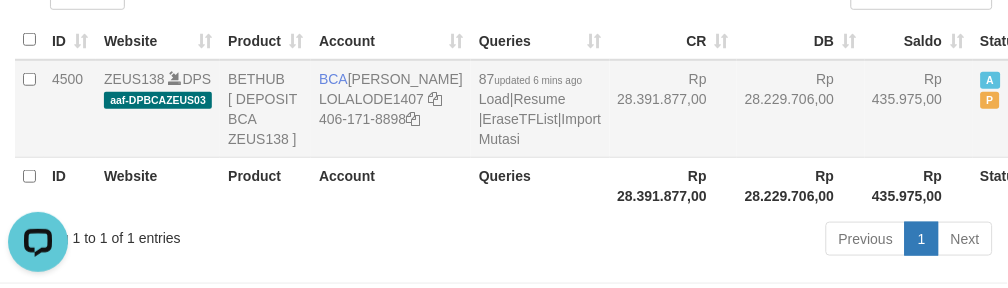 click on "Rp 28.391.877,00" at bounding box center (674, 109) 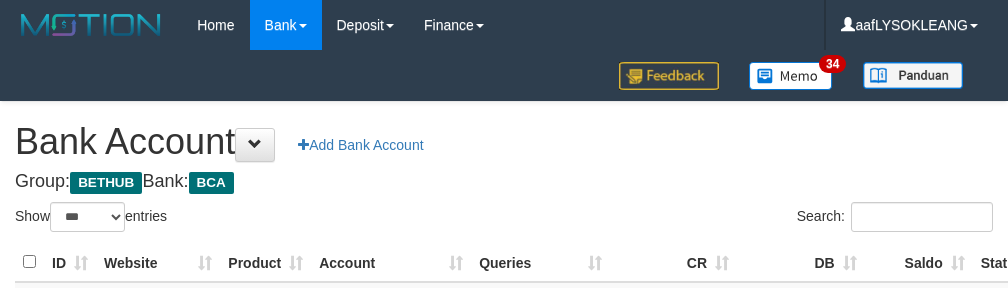 select on "***" 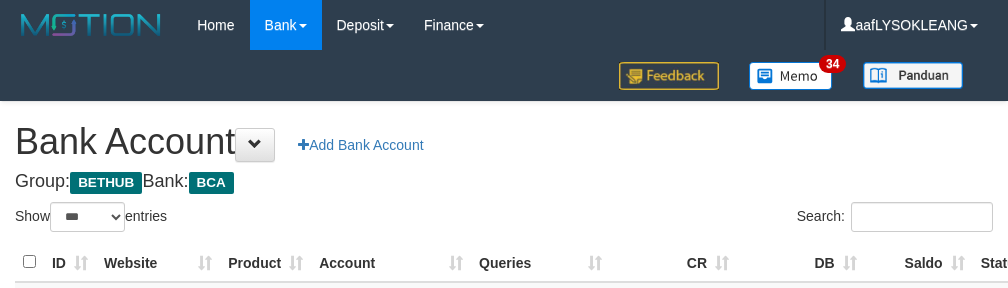 scroll, scrollTop: 222, scrollLeft: 0, axis: vertical 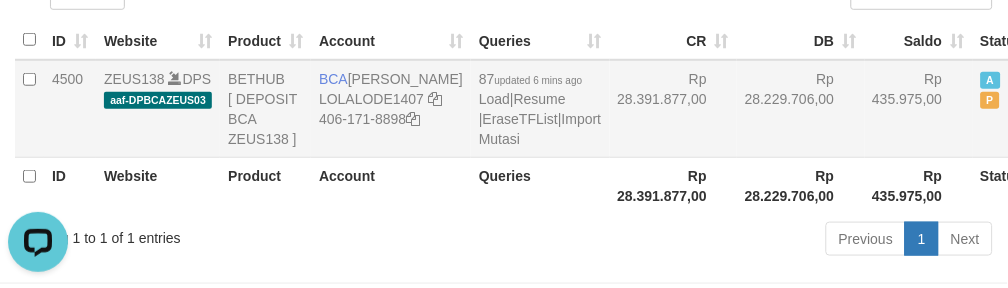 drag, startPoint x: 591, startPoint y: 131, endPoint x: 617, endPoint y: 150, distance: 32.202484 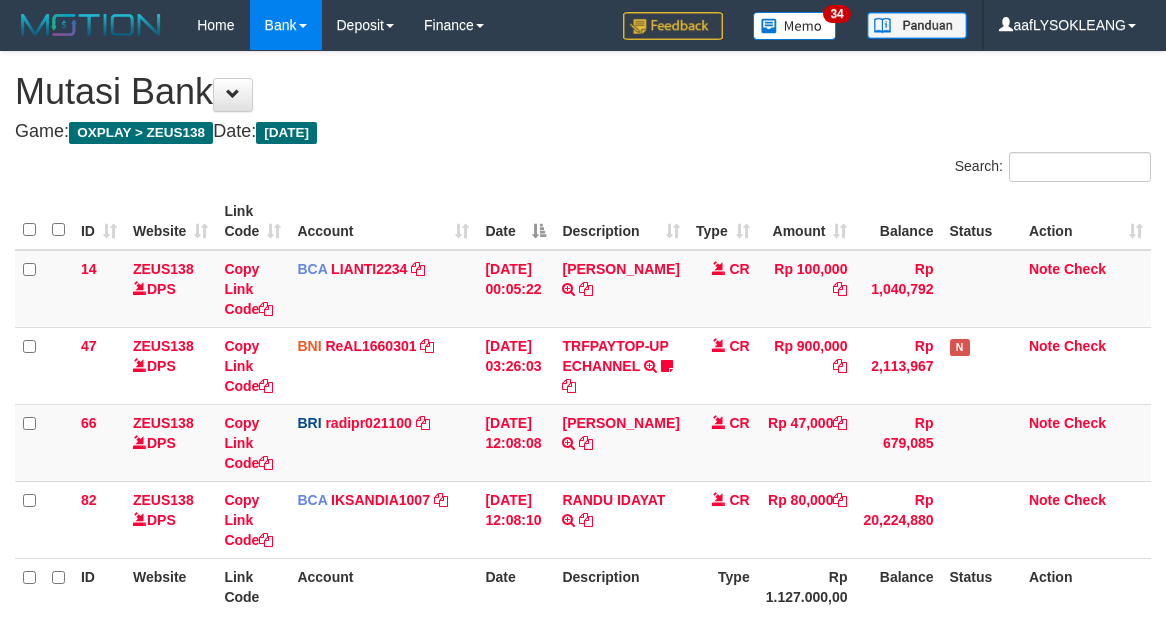 scroll, scrollTop: 166, scrollLeft: 0, axis: vertical 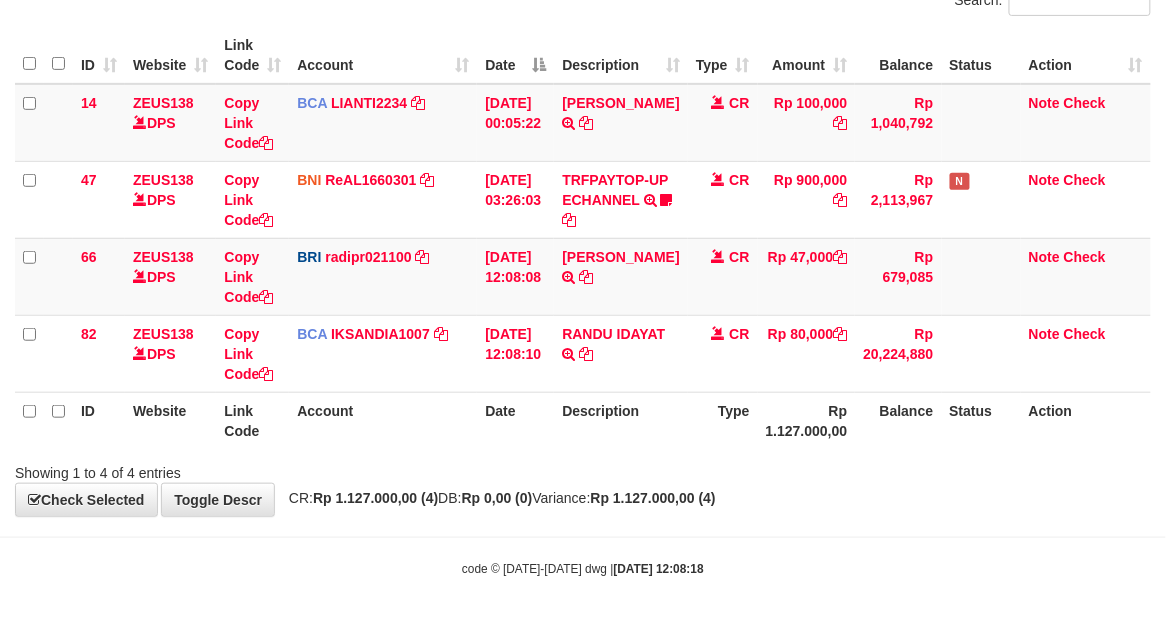 drag, startPoint x: 964, startPoint y: 562, endPoint x: 947, endPoint y: 541, distance: 27.018513 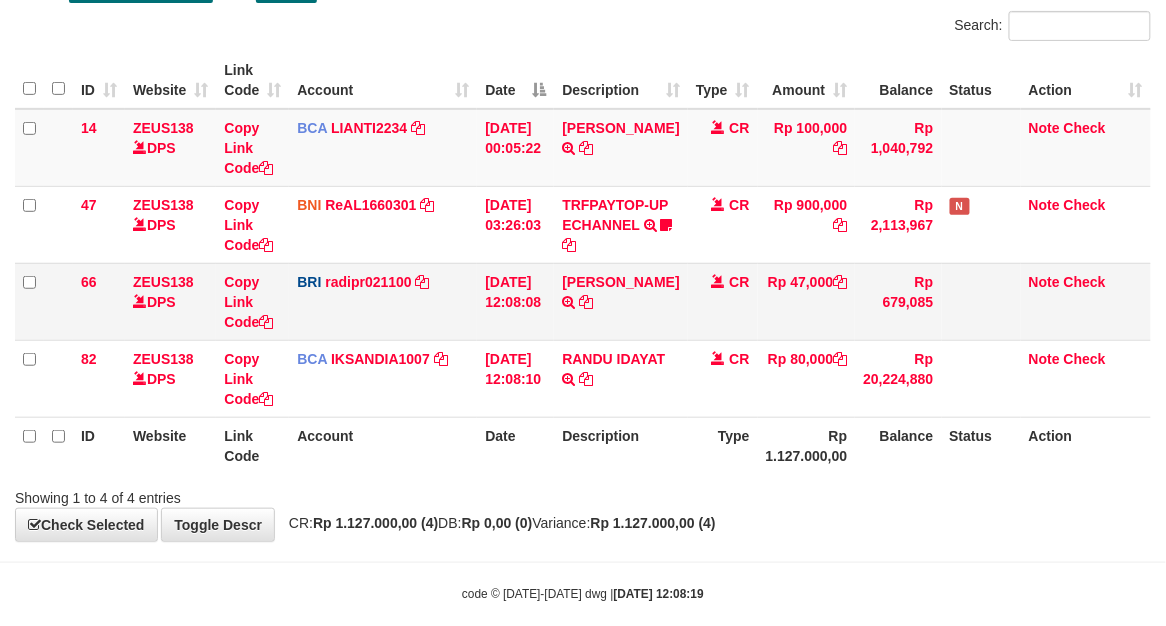 scroll, scrollTop: 166, scrollLeft: 0, axis: vertical 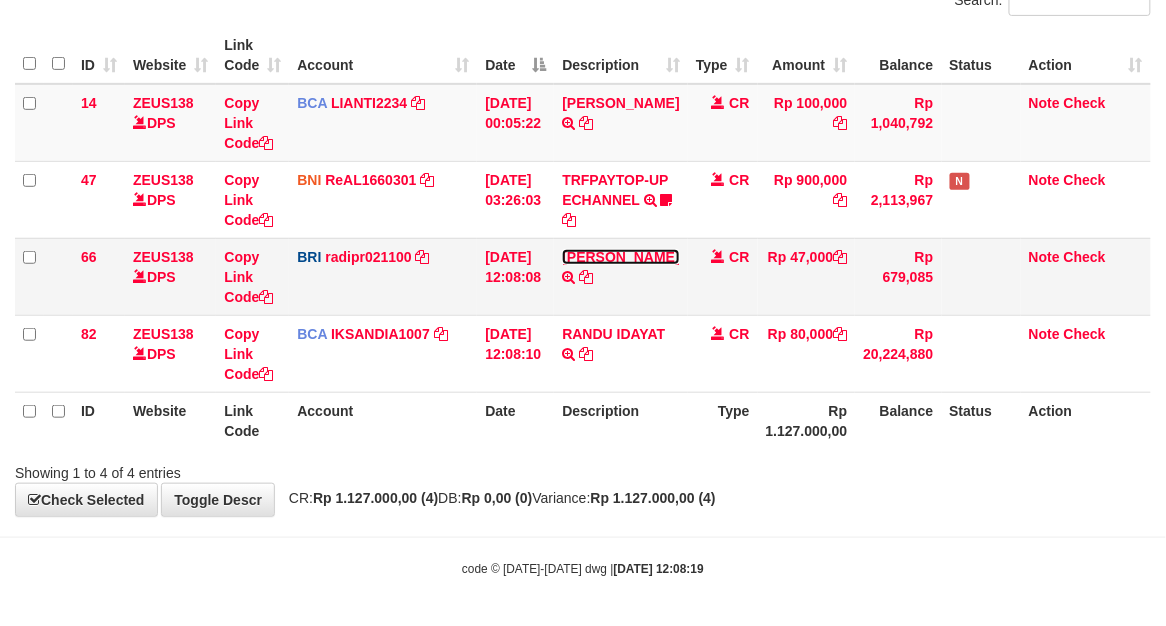 click on "DANA ASEPKOSWARA" at bounding box center [620, 257] 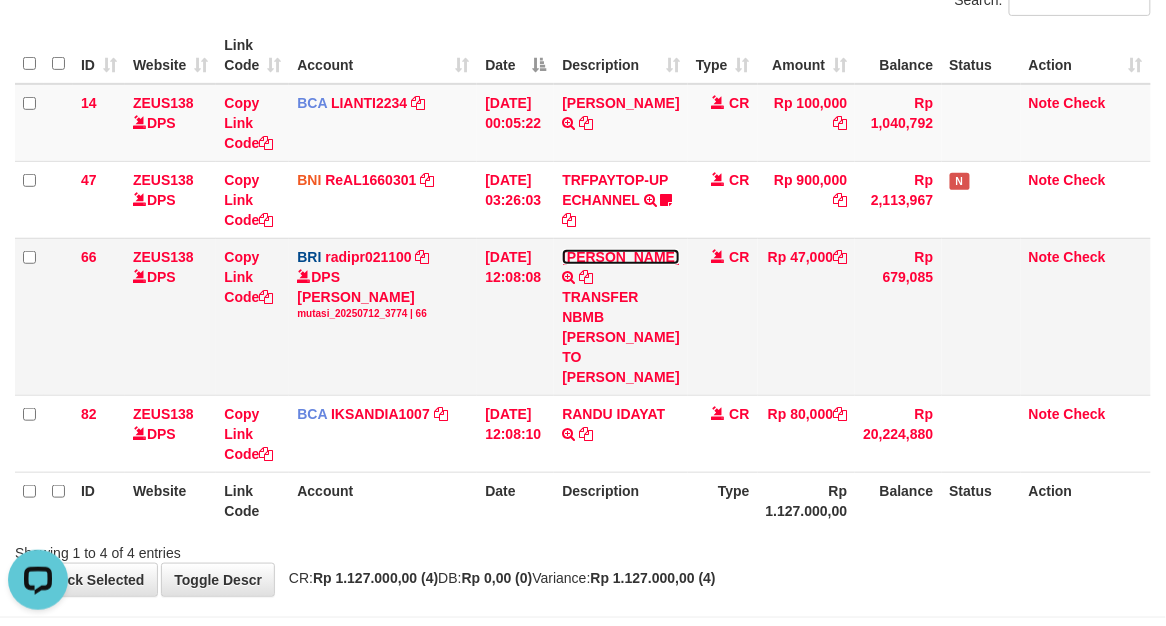 scroll, scrollTop: 0, scrollLeft: 0, axis: both 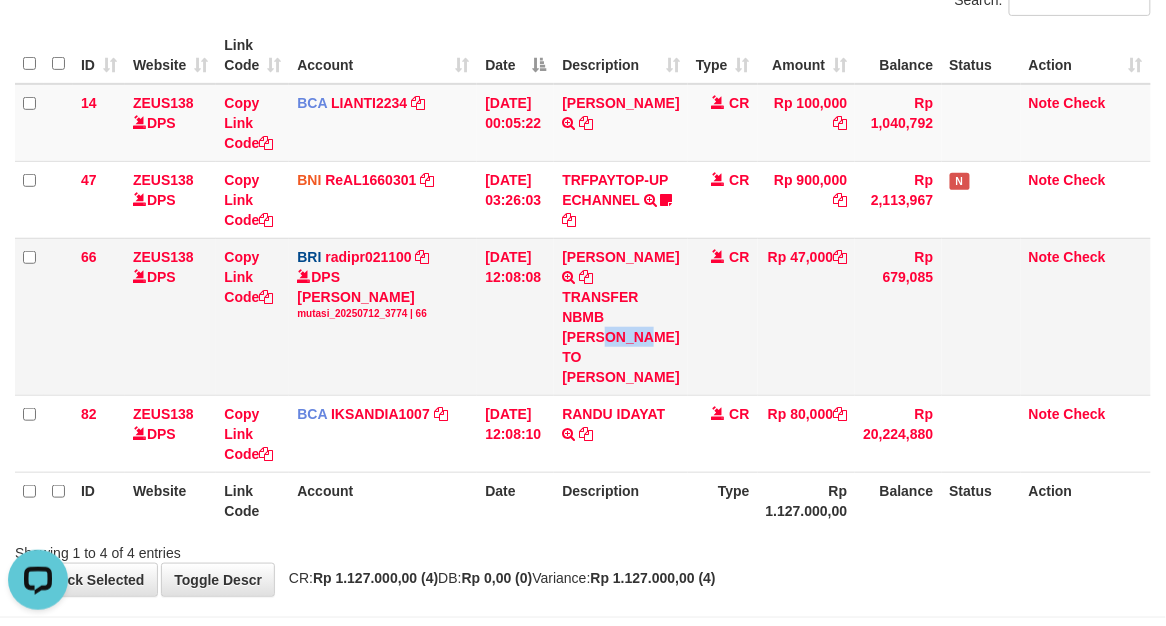 copy on "ASEPK" 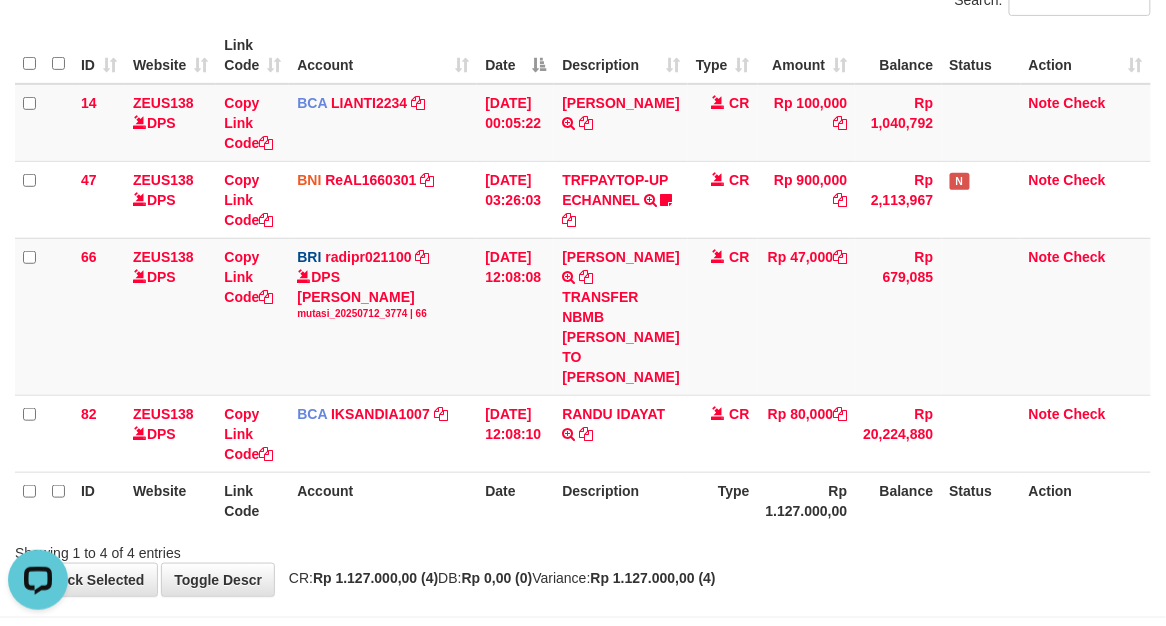 click on "Showing 1 to 4 of 4 entries" at bounding box center (583, 549) 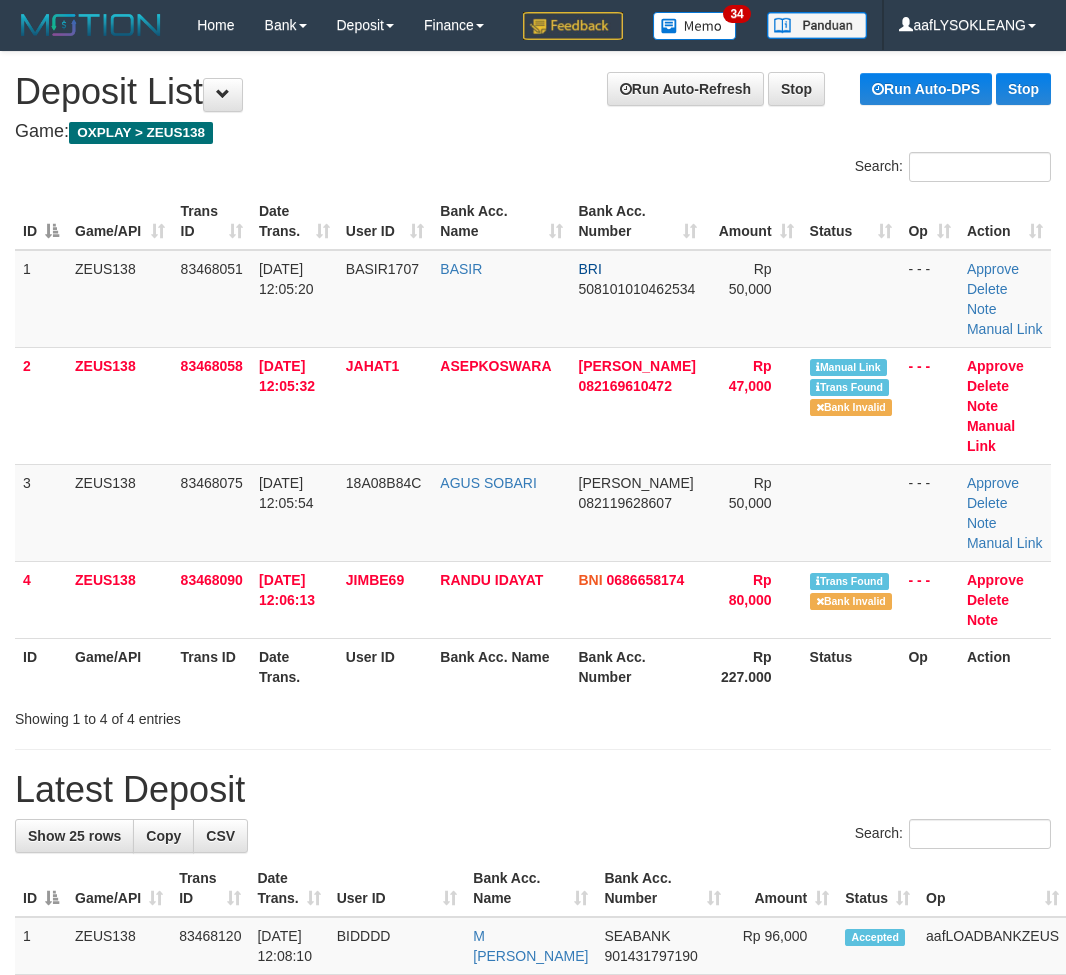 scroll, scrollTop: 147, scrollLeft: 0, axis: vertical 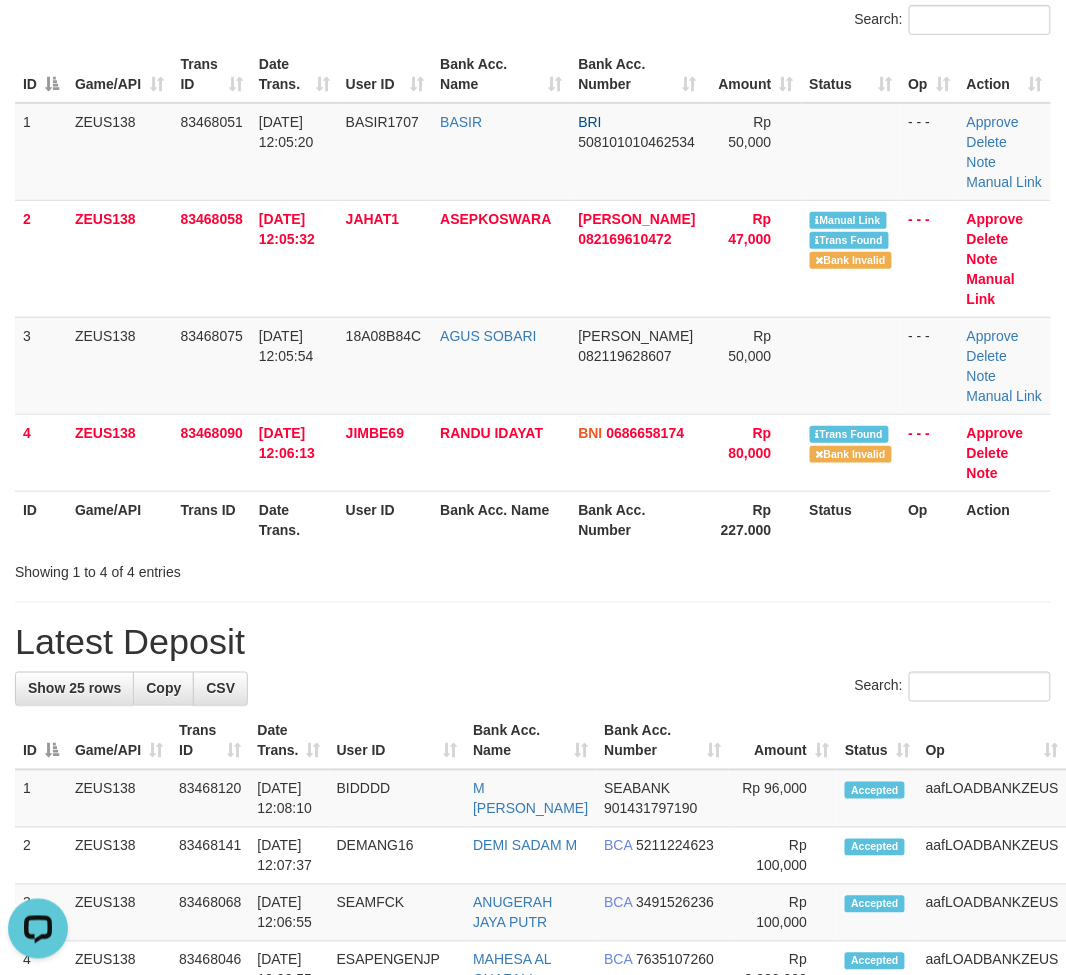 click on "Latest Deposit" at bounding box center [533, 643] 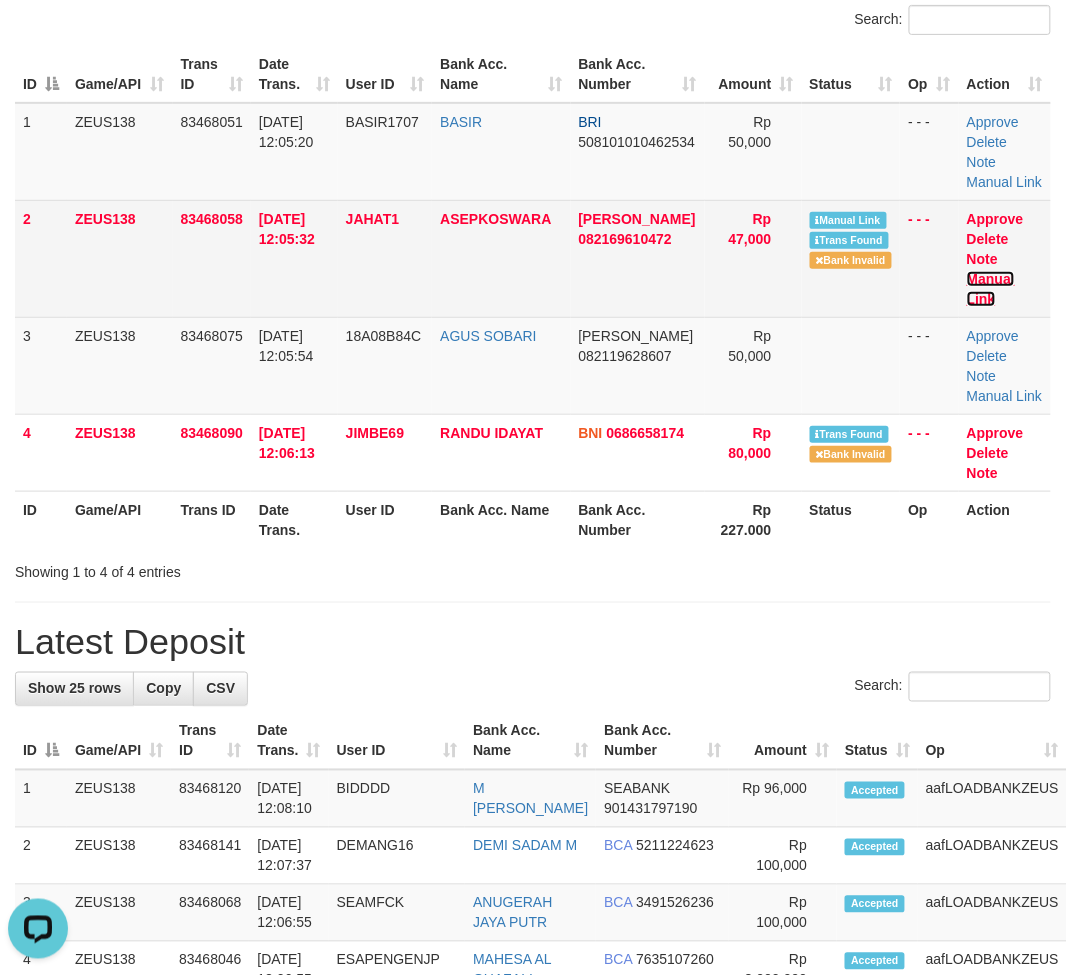 click on "Manual Link" at bounding box center (991, 289) 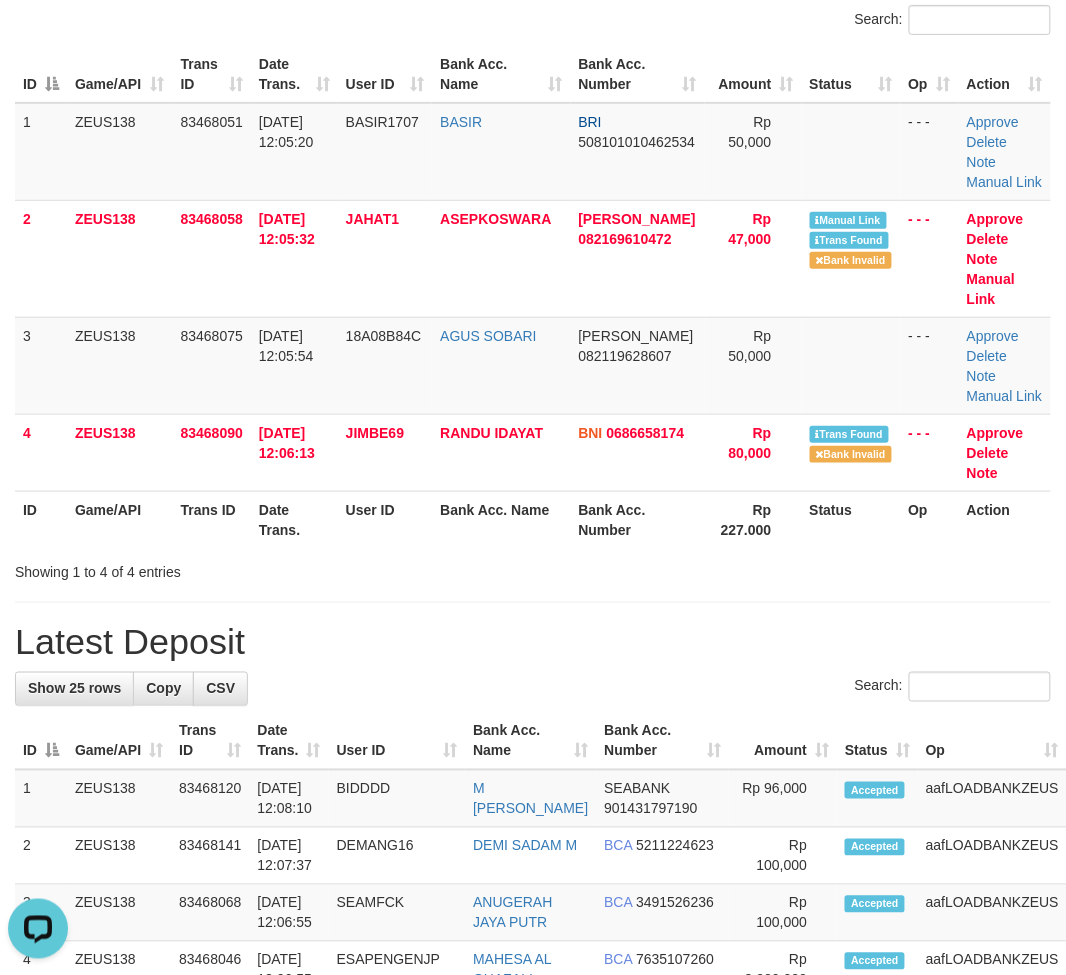drag, startPoint x: 806, startPoint y: 715, endPoint x: 931, endPoint y: 753, distance: 130.64838 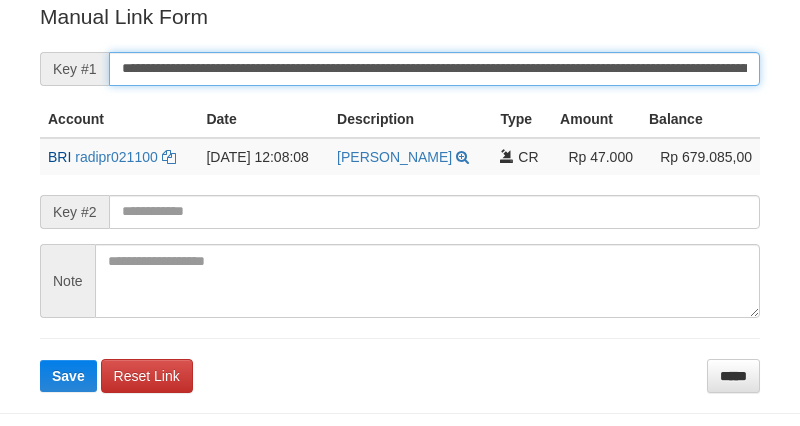 click on "**********" at bounding box center [434, 69] 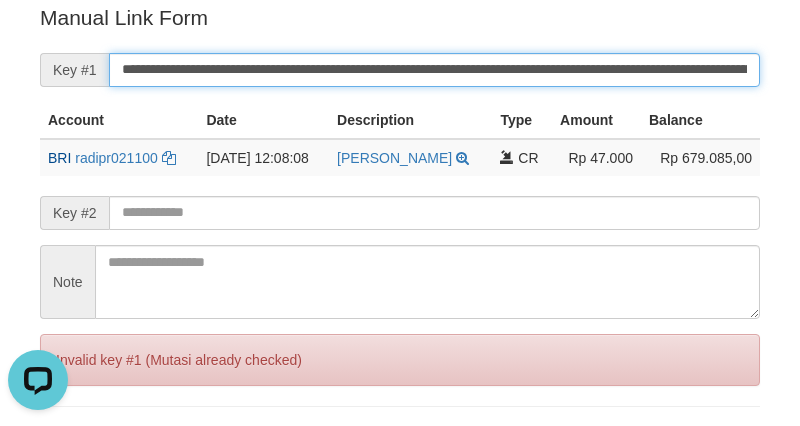 scroll, scrollTop: 0, scrollLeft: 0, axis: both 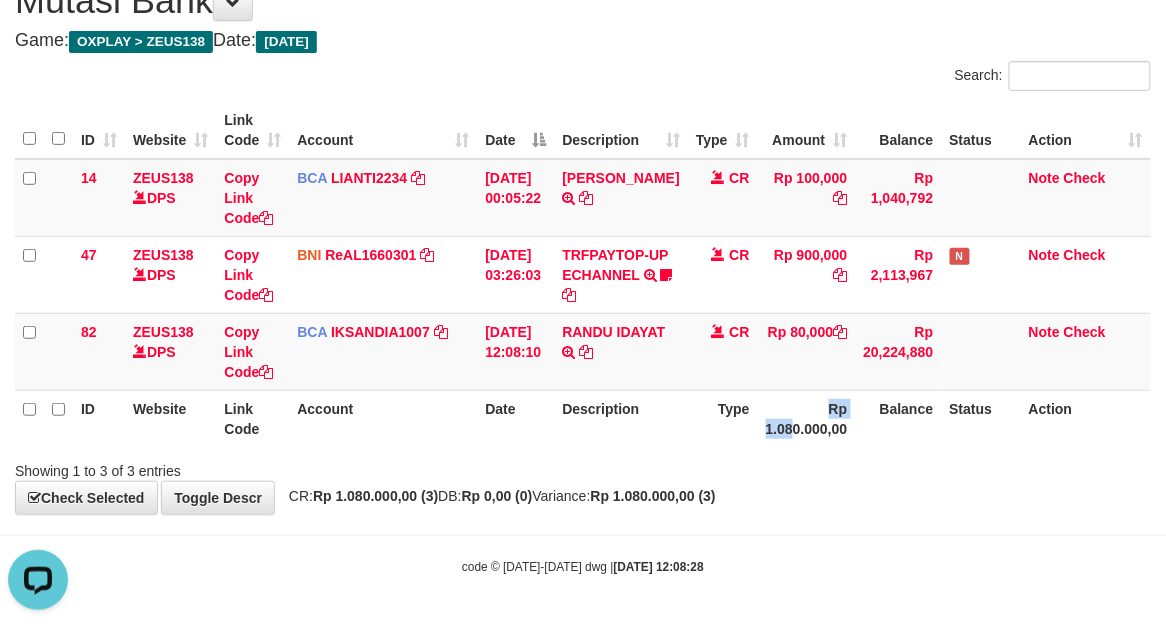drag, startPoint x: 774, startPoint y: 432, endPoint x: 740, endPoint y: 395, distance: 50.24938 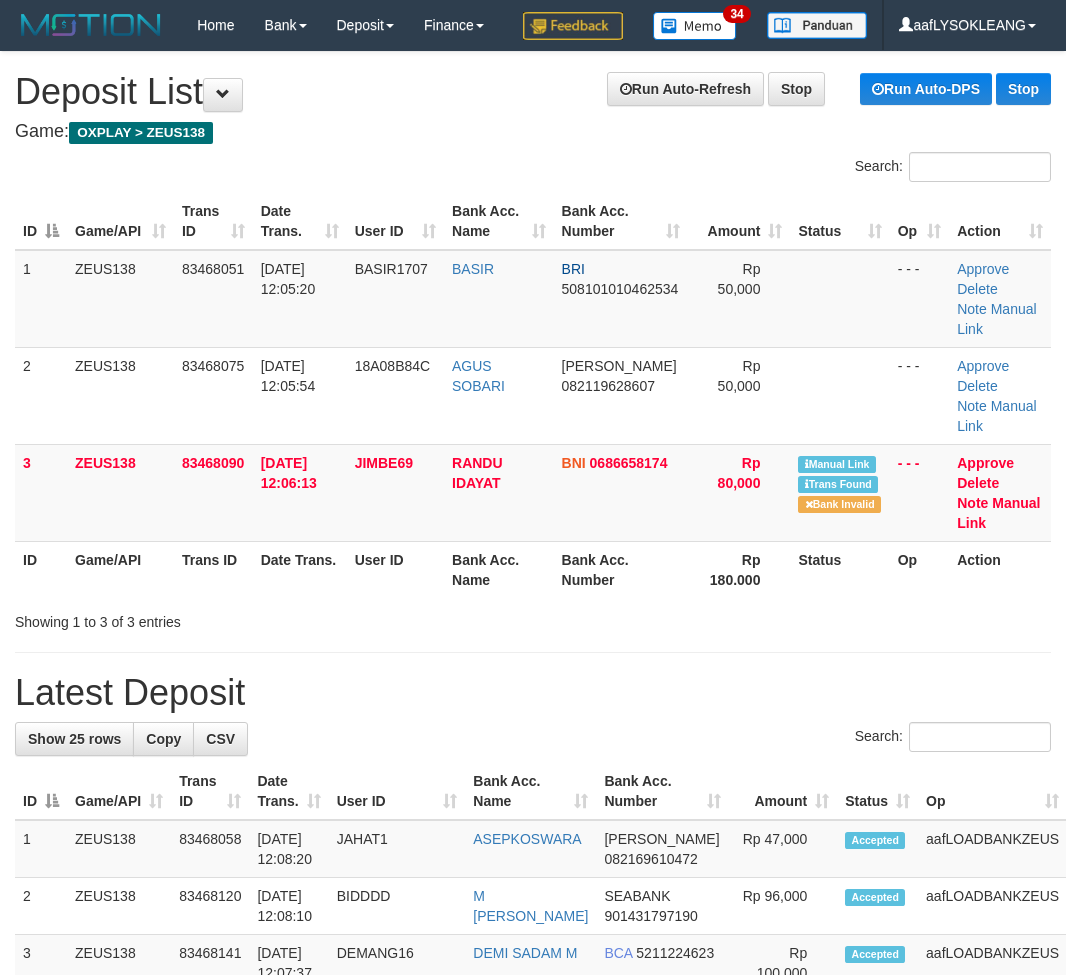 scroll, scrollTop: 147, scrollLeft: 0, axis: vertical 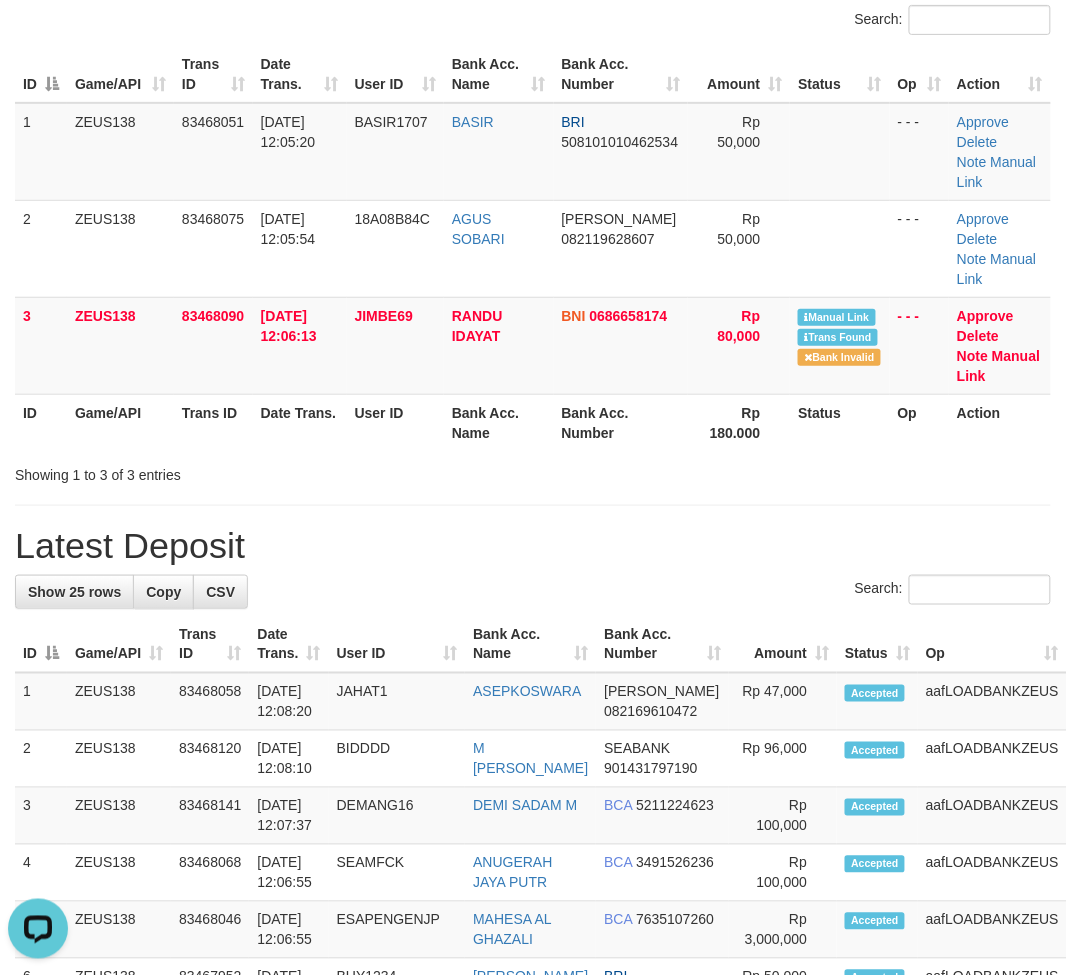 drag, startPoint x: 841, startPoint y: 587, endPoint x: 823, endPoint y: 585, distance: 18.110771 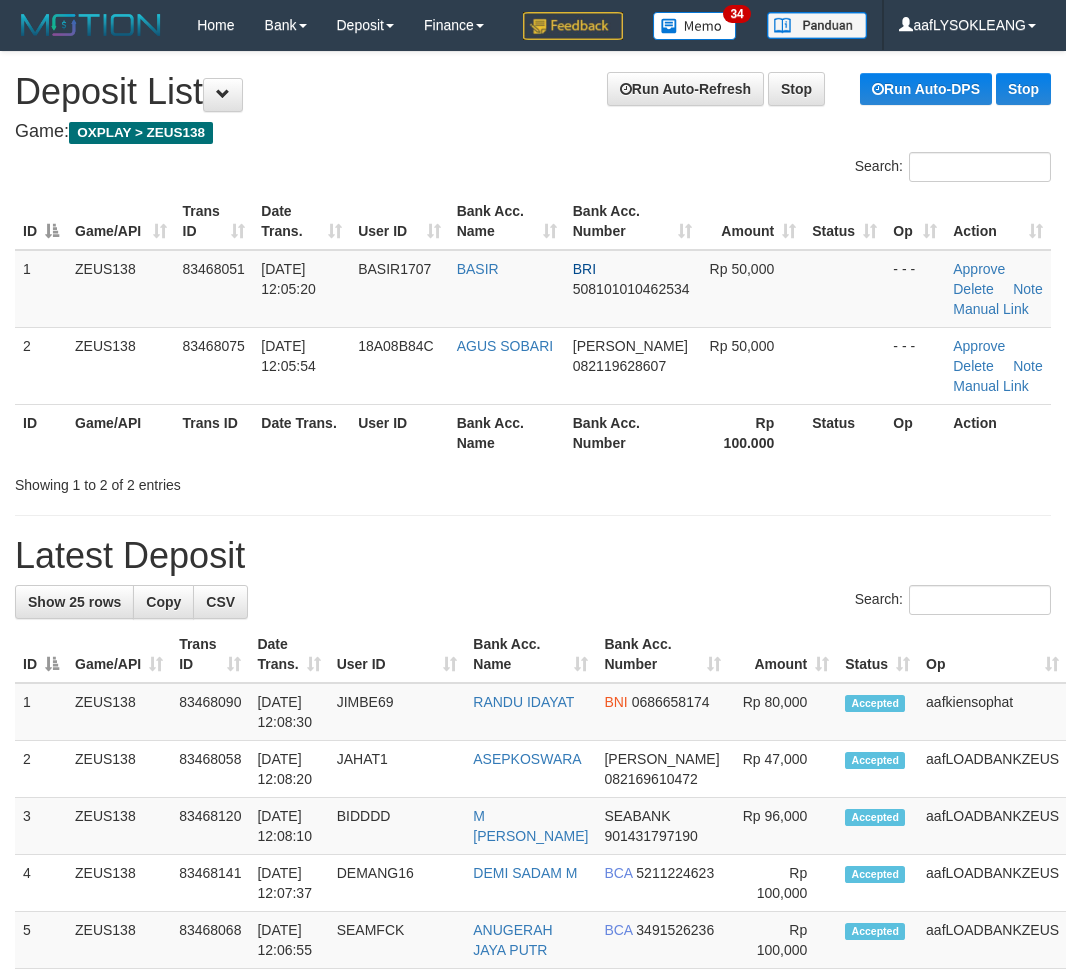 scroll, scrollTop: 147, scrollLeft: 0, axis: vertical 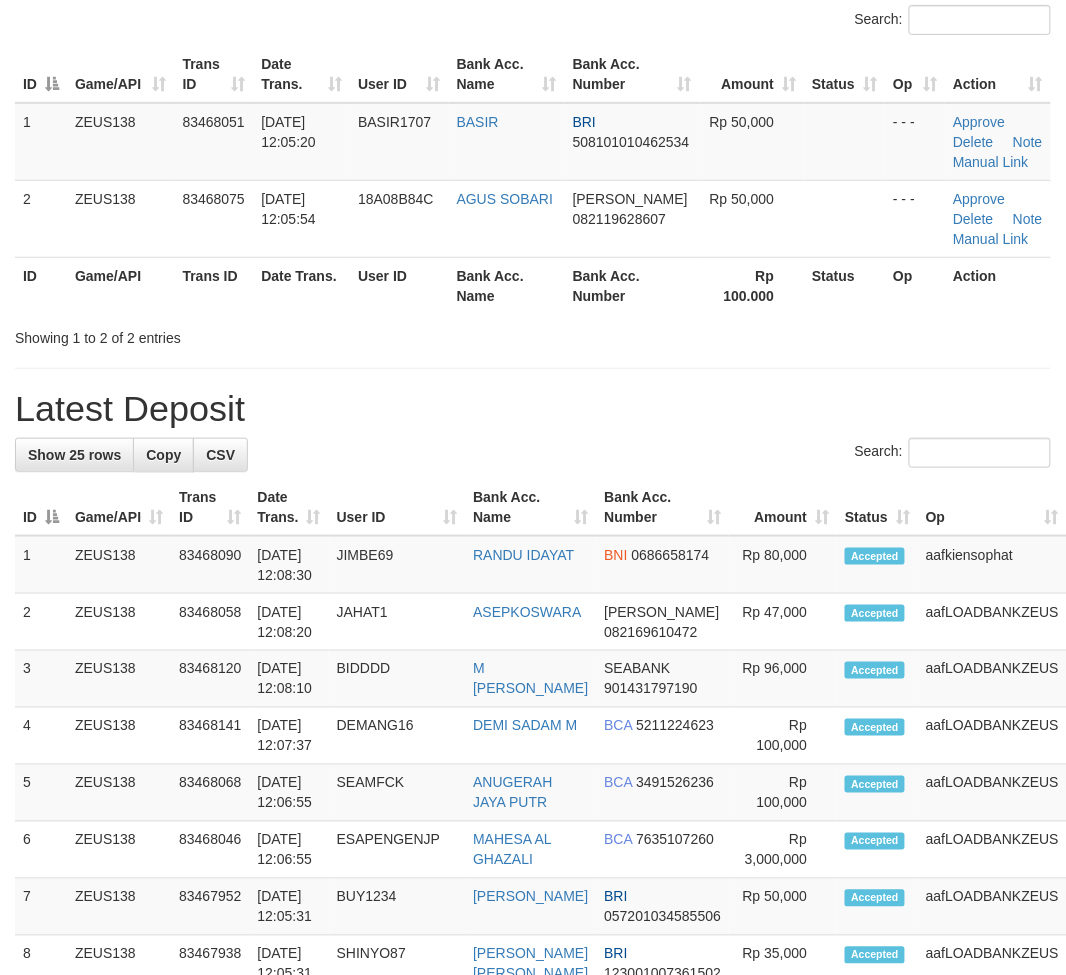 click on "**********" at bounding box center [533, 1000] 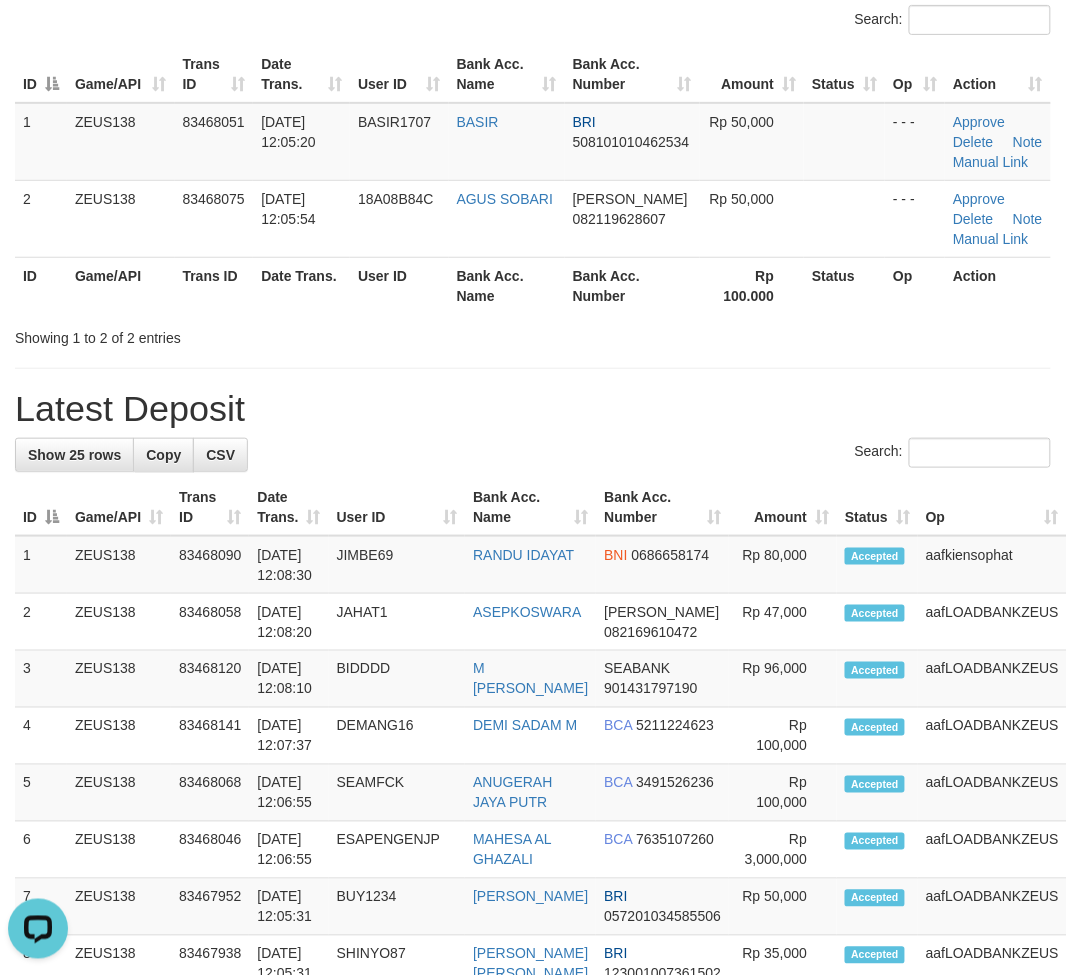 scroll, scrollTop: 0, scrollLeft: 0, axis: both 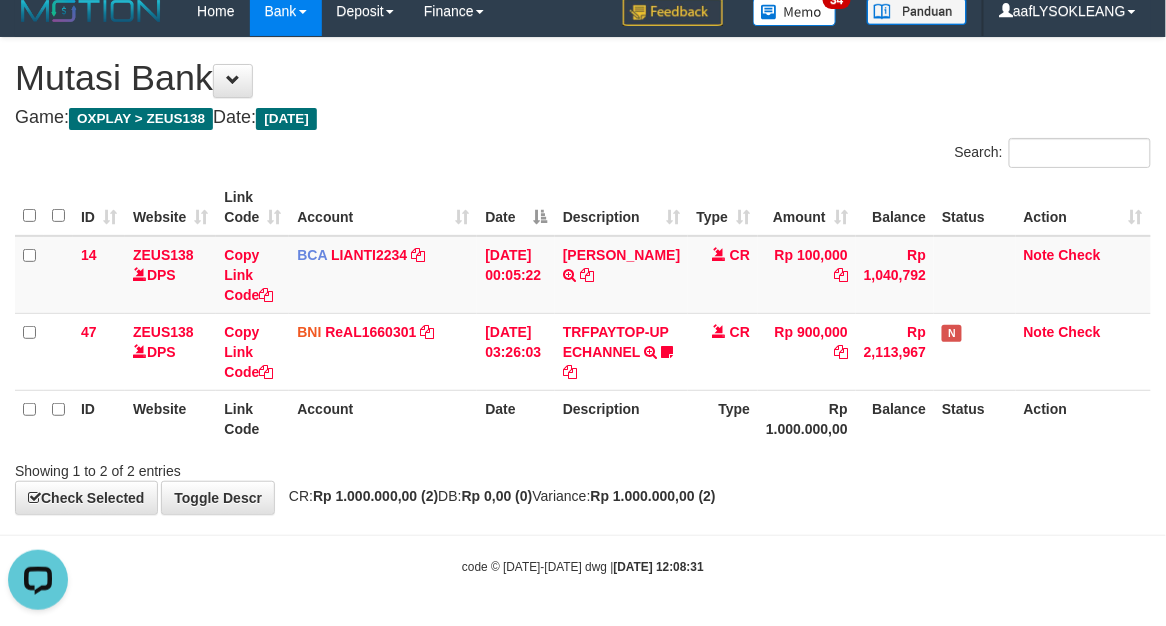 drag, startPoint x: 897, startPoint y: 526, endPoint x: 890, endPoint y: 515, distance: 13.038404 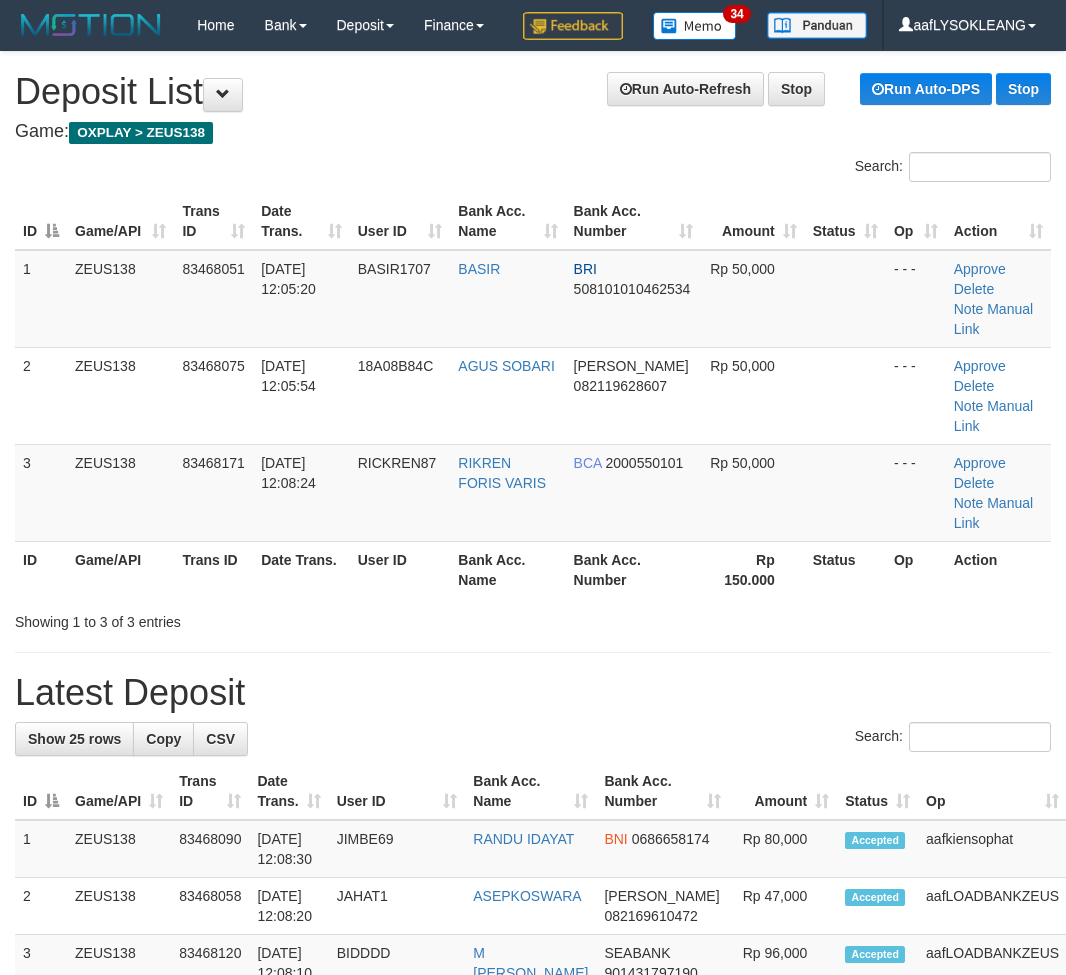 scroll, scrollTop: 147, scrollLeft: 0, axis: vertical 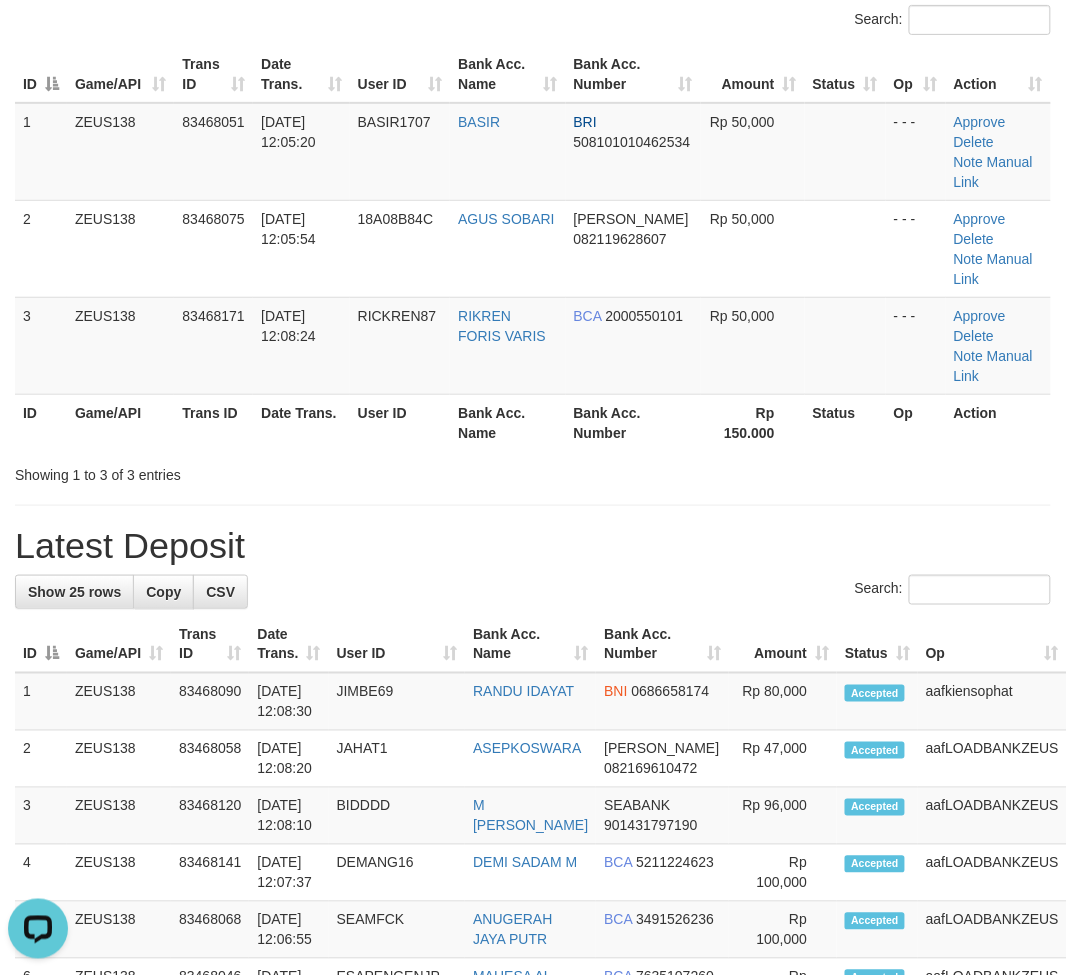drag, startPoint x: 673, startPoint y: 627, endPoint x: 726, endPoint y: 624, distance: 53.08484 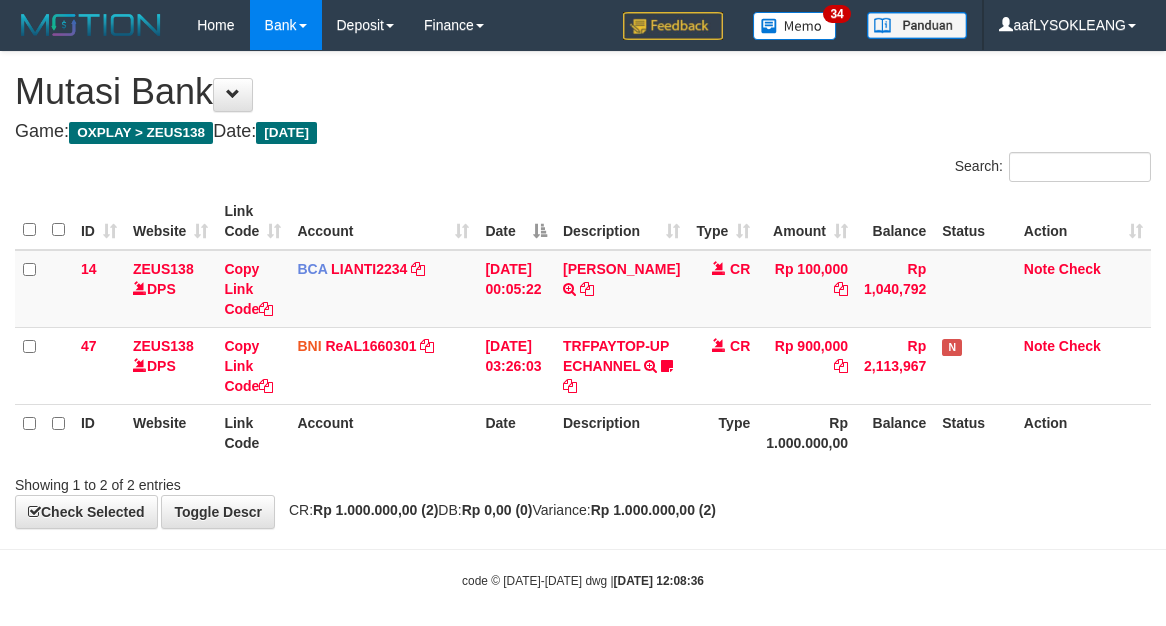 scroll, scrollTop: 32, scrollLeft: 0, axis: vertical 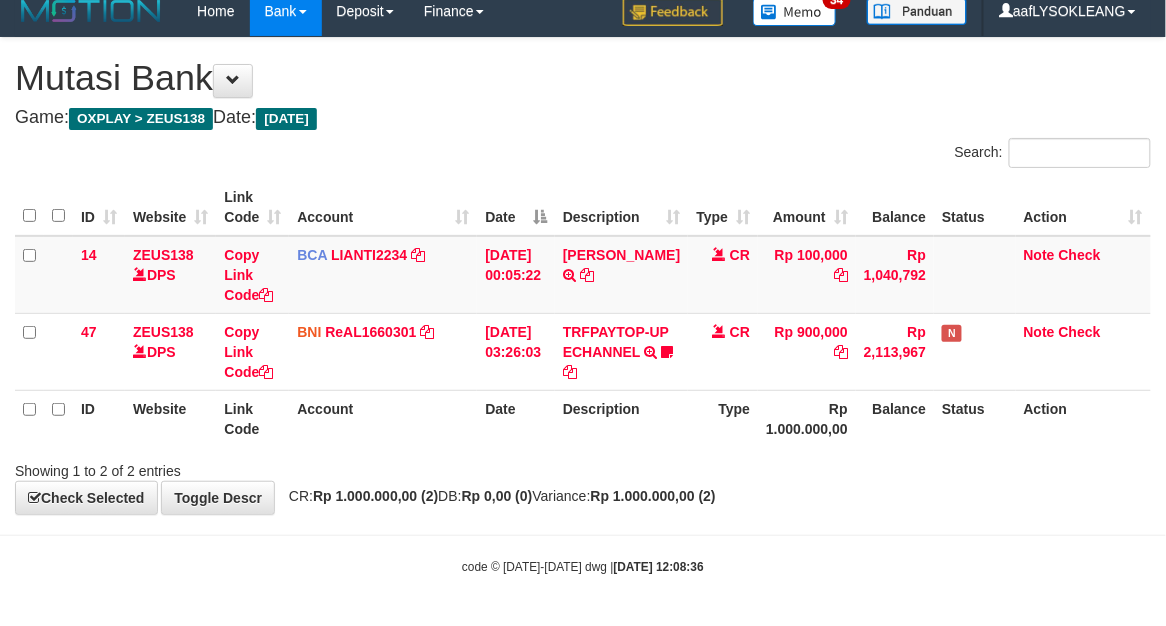 drag, startPoint x: 0, startPoint y: 0, endPoint x: 890, endPoint y: 513, distance: 1027.2628 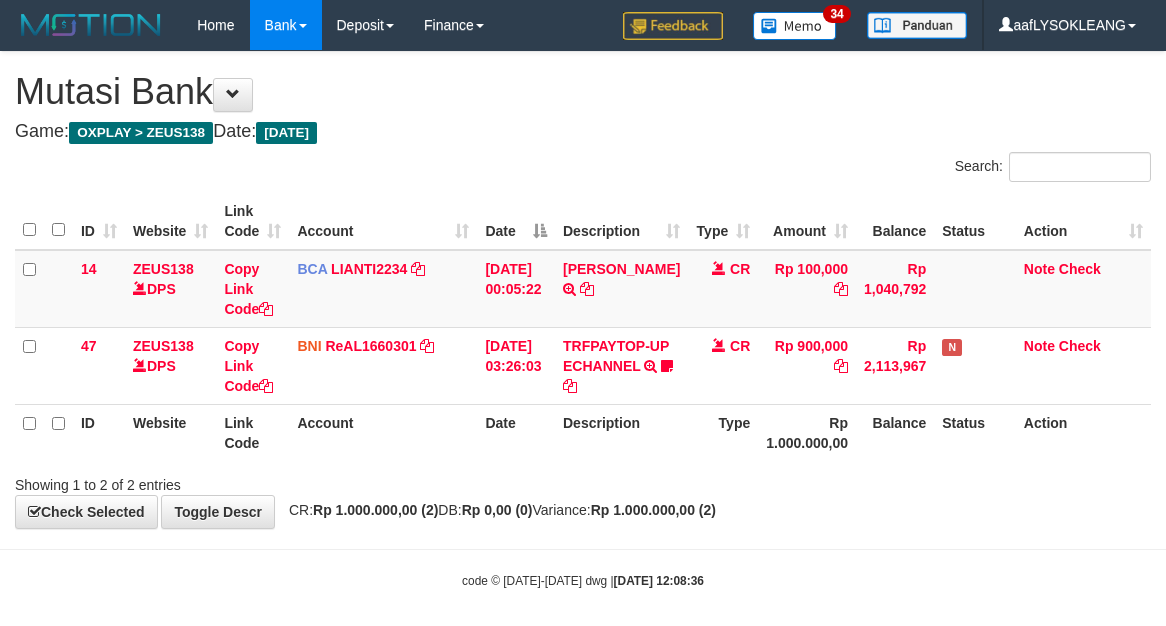 scroll, scrollTop: 32, scrollLeft: 0, axis: vertical 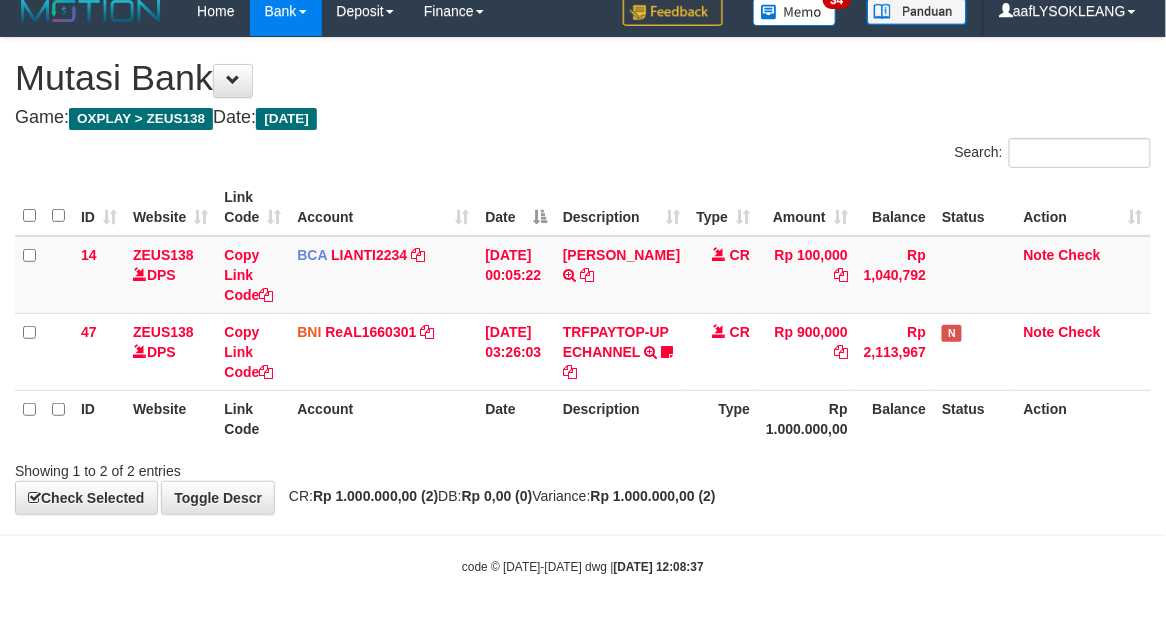 click on "**********" at bounding box center [583, 276] 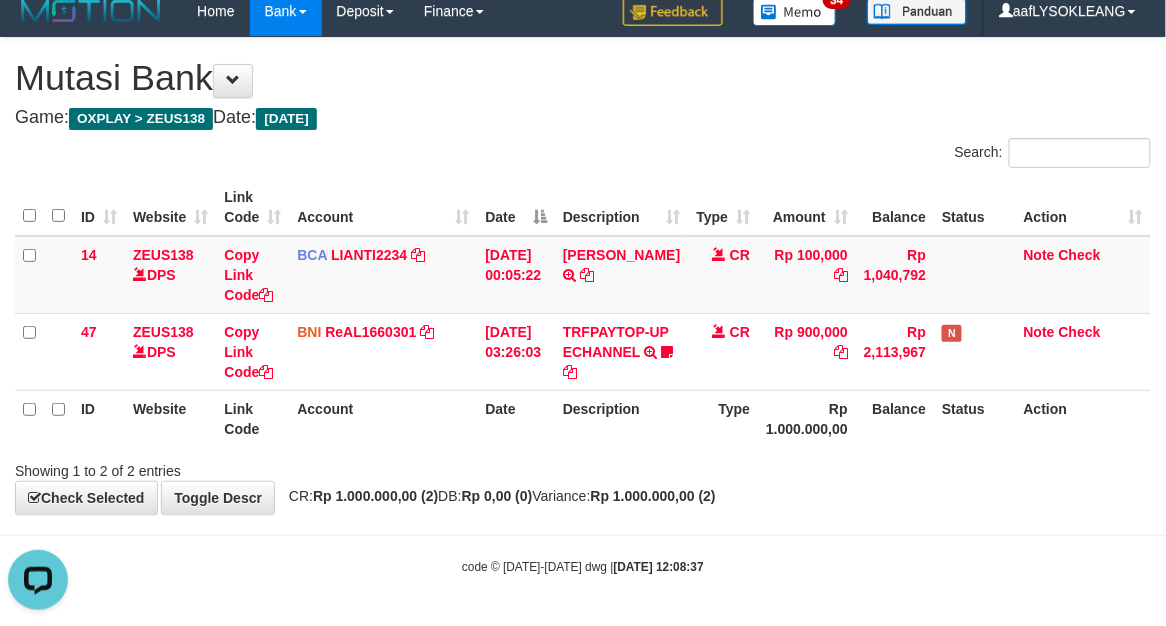 scroll, scrollTop: 0, scrollLeft: 0, axis: both 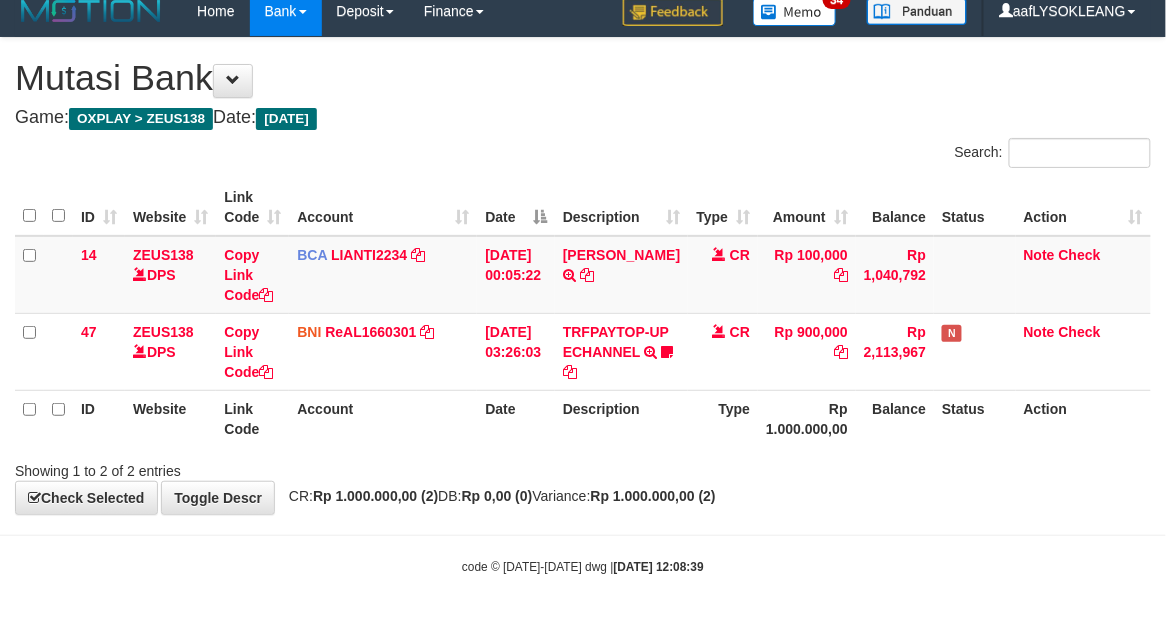 click on "**********" at bounding box center (583, 276) 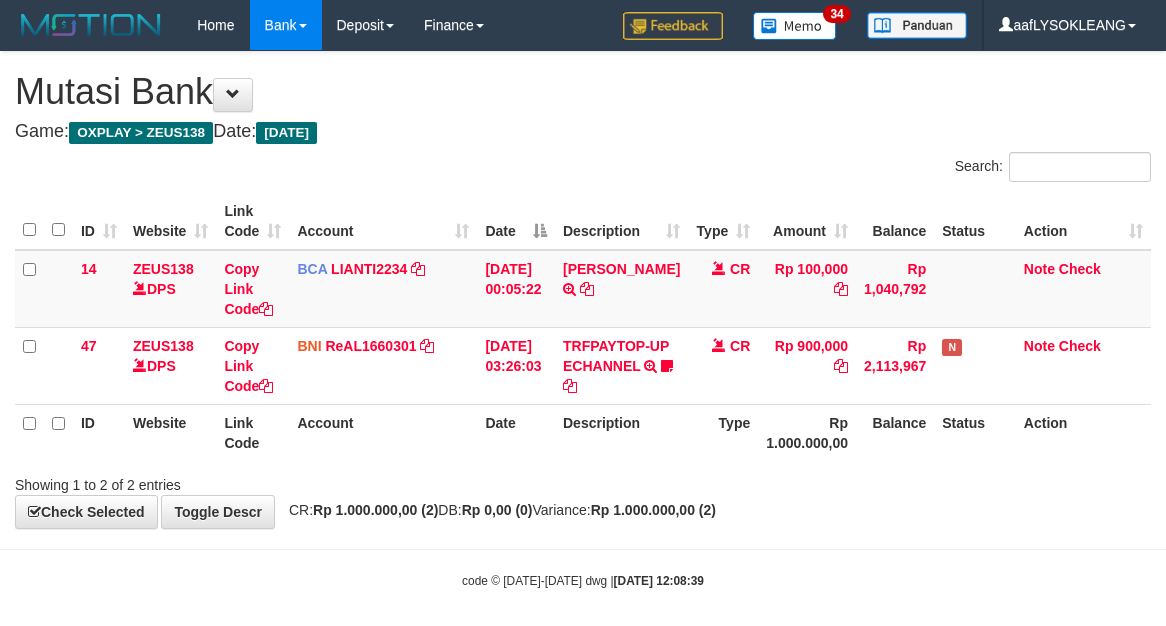 scroll, scrollTop: 32, scrollLeft: 0, axis: vertical 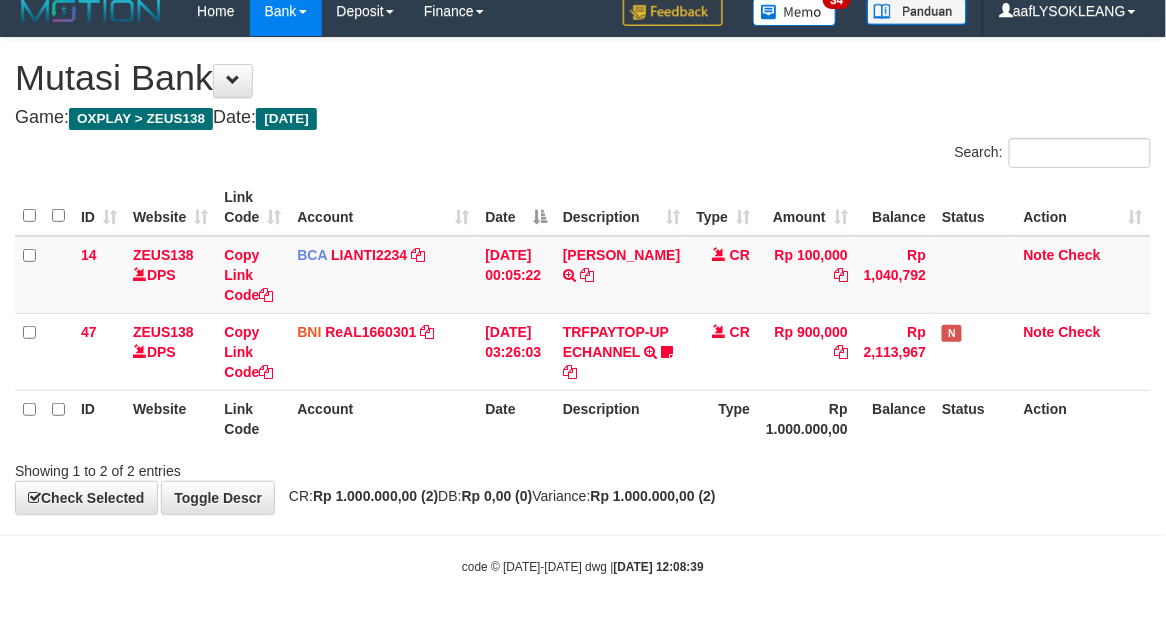 drag, startPoint x: 0, startPoint y: 0, endPoint x: 923, endPoint y: 453, distance: 1028.1721 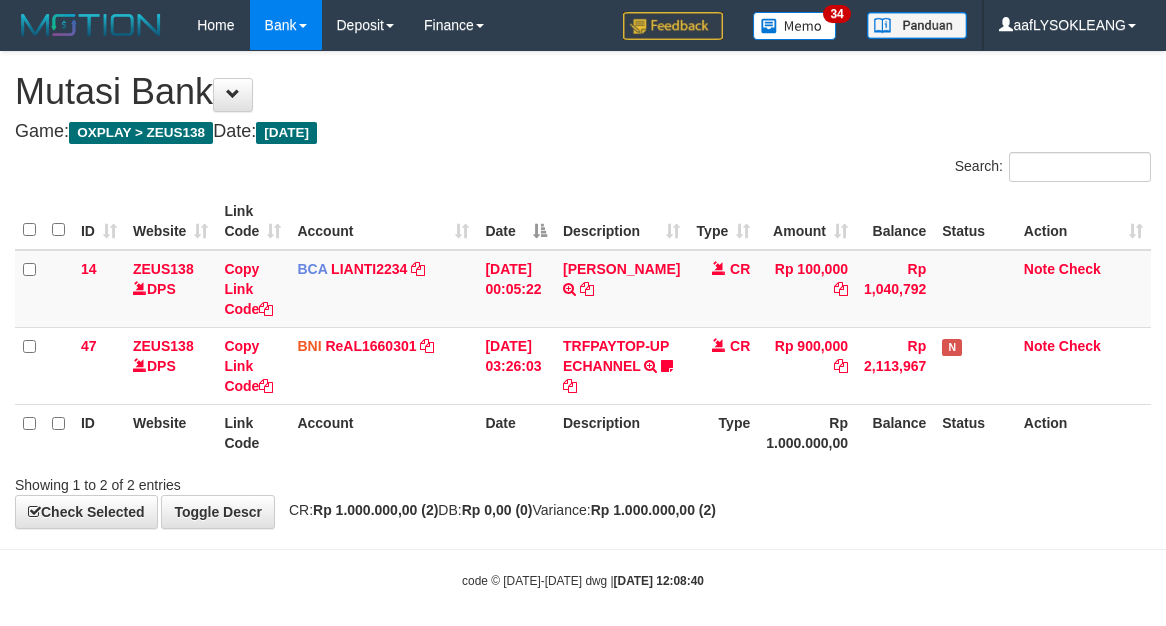scroll, scrollTop: 32, scrollLeft: 0, axis: vertical 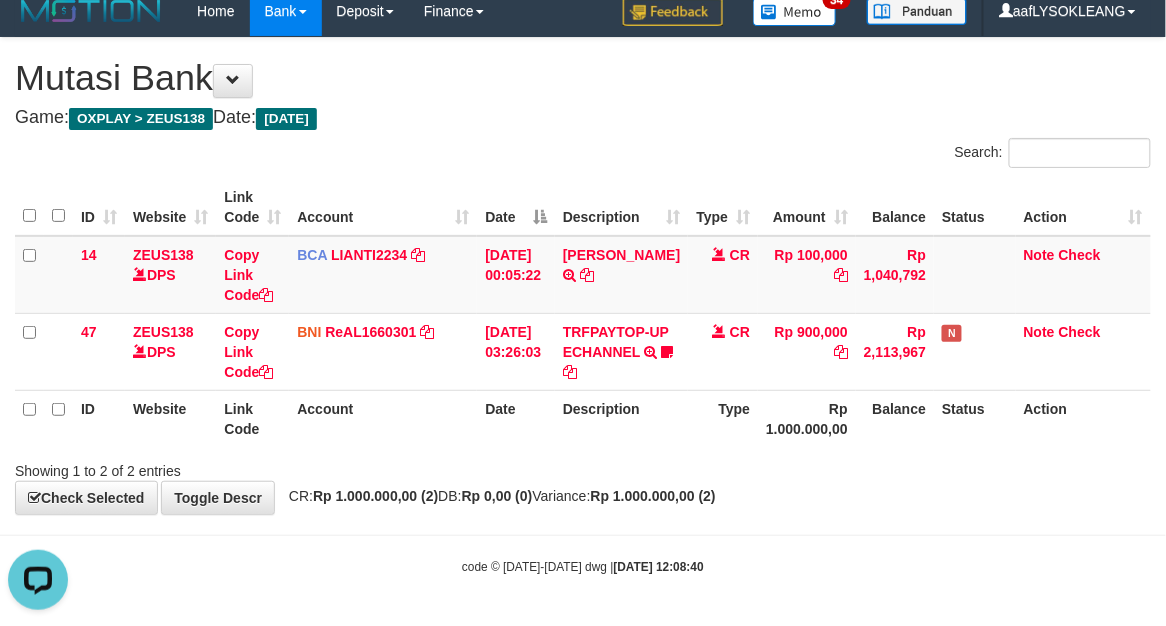 drag, startPoint x: 906, startPoint y: 497, endPoint x: 766, endPoint y: 456, distance: 145.88008 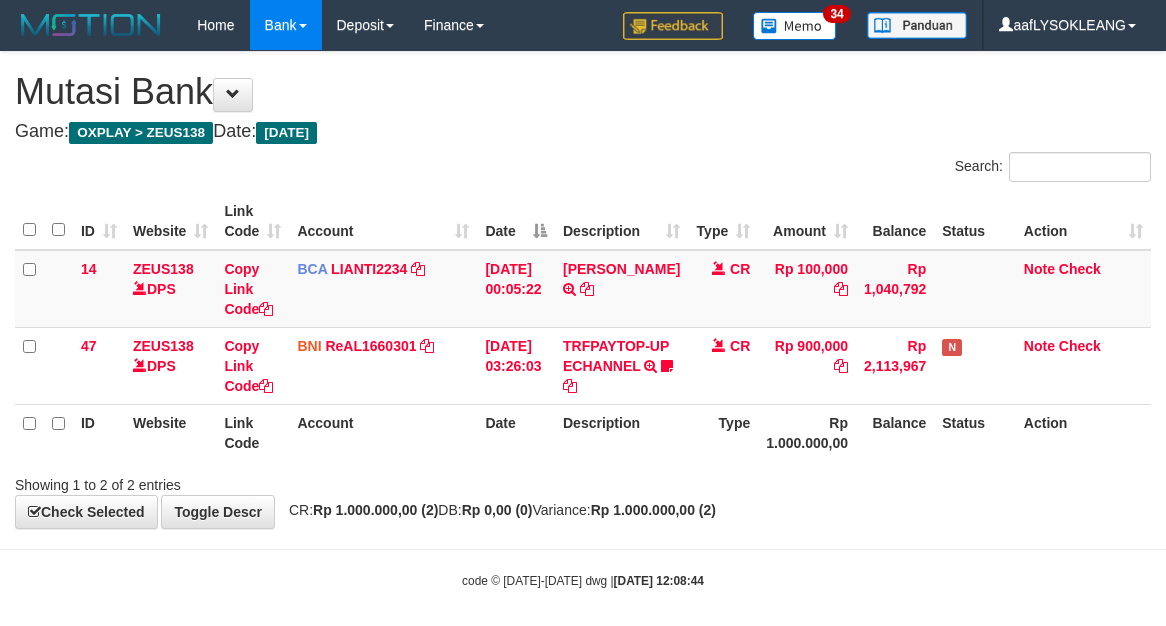 scroll, scrollTop: 32, scrollLeft: 0, axis: vertical 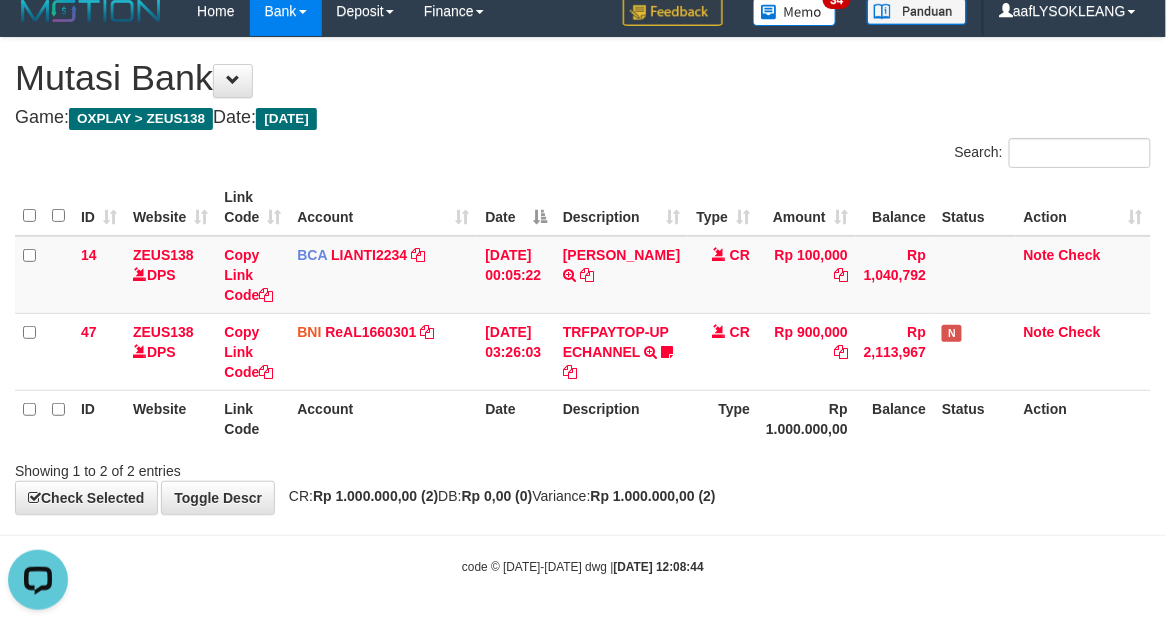 click on "ID Website Link Code Account Date Description Type Amount Balance Status Action
14
ZEUS138    DPS
Copy Link Code
BCA
LIANTI2234
DPS
YULIANTI
mutasi_20250712_4646 | 14
mutasi_20250712_4646 | 14
12/07/2025 00:05:22
YUSUP MAULAN         TRSF E-BANKING CR 1207/FTSCY/WS95051
100000.002025071262819090 TRFDN-YUSUP MAULANESPAY DEBIT INDONE
CR
Rp 100,000
Rp 1,040,792
Note
Check
47
ZEUS138    DPS
Copy Link Code
BNI
ReAL1660301
DPS" at bounding box center [583, 313] 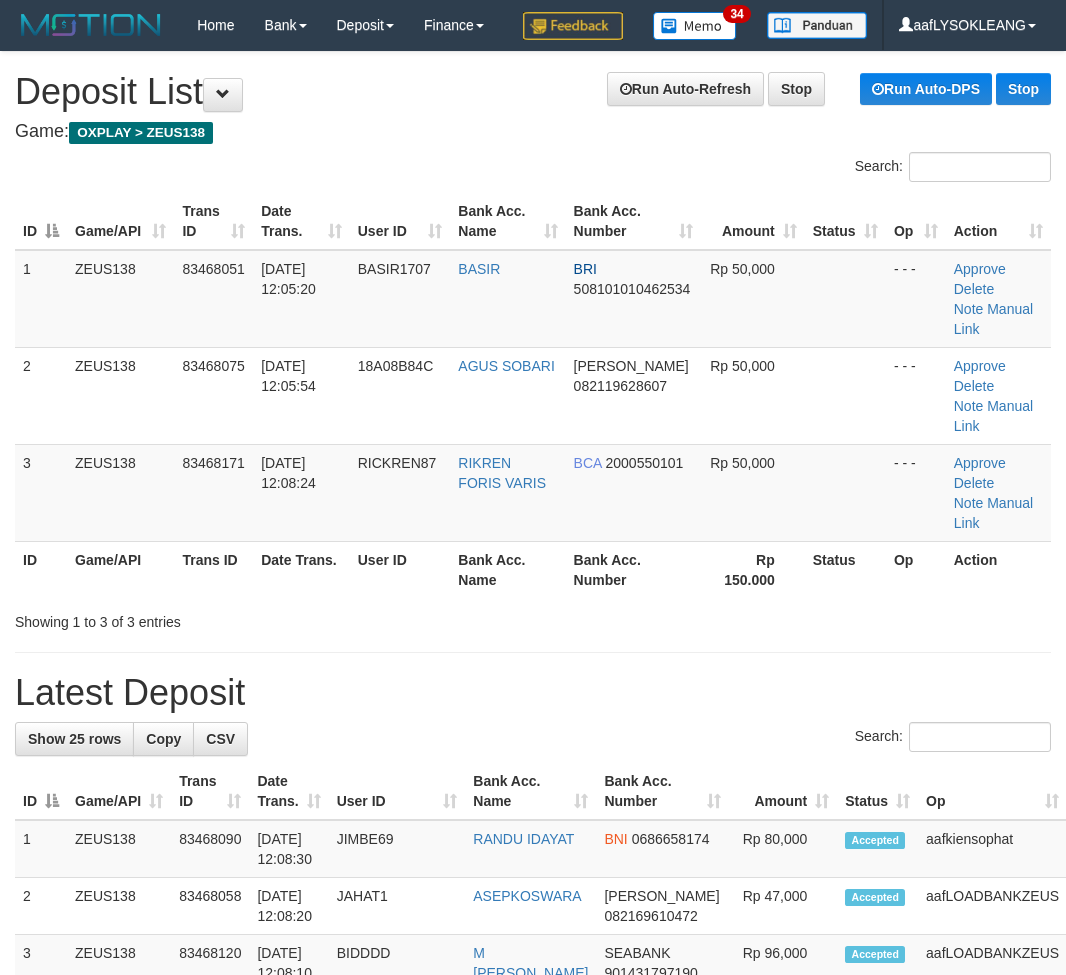 scroll, scrollTop: 147, scrollLeft: 0, axis: vertical 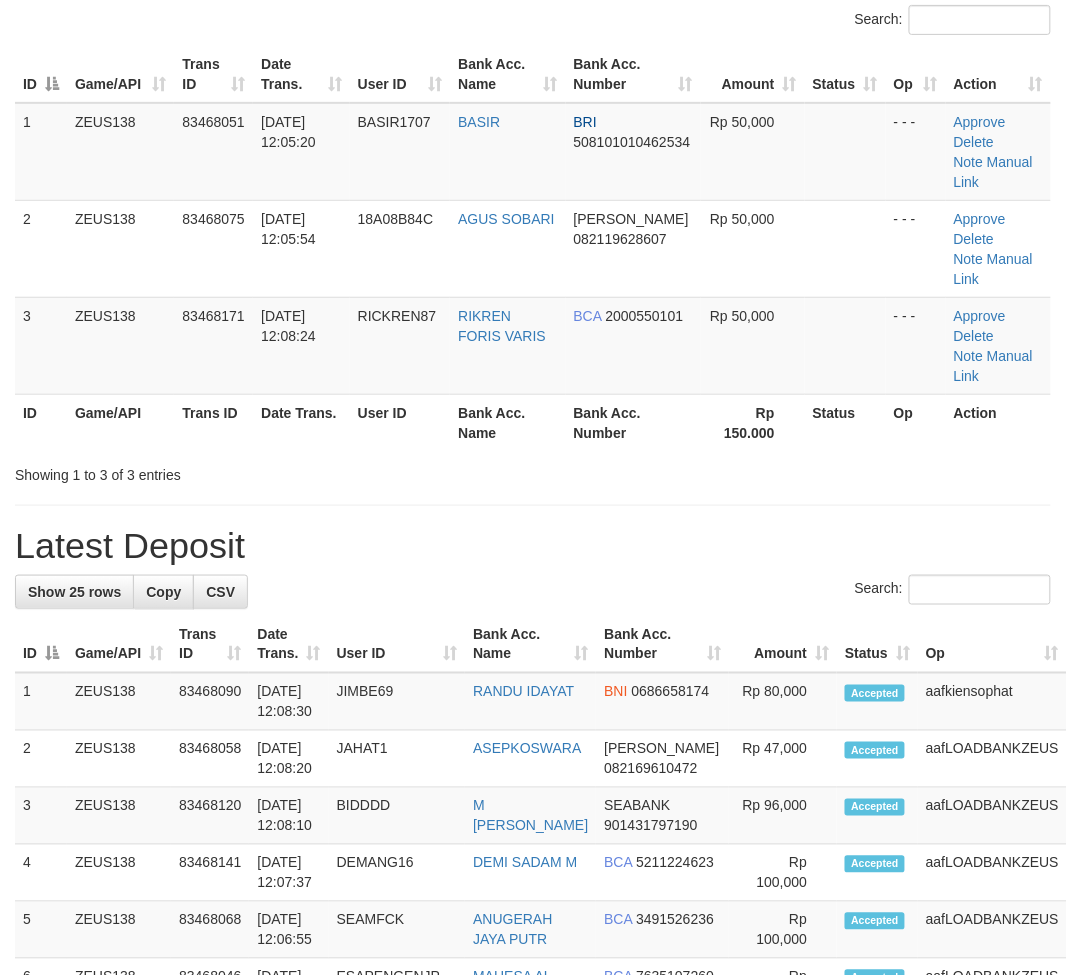 drag, startPoint x: 641, startPoint y: 537, endPoint x: 724, endPoint y: 528, distance: 83.48653 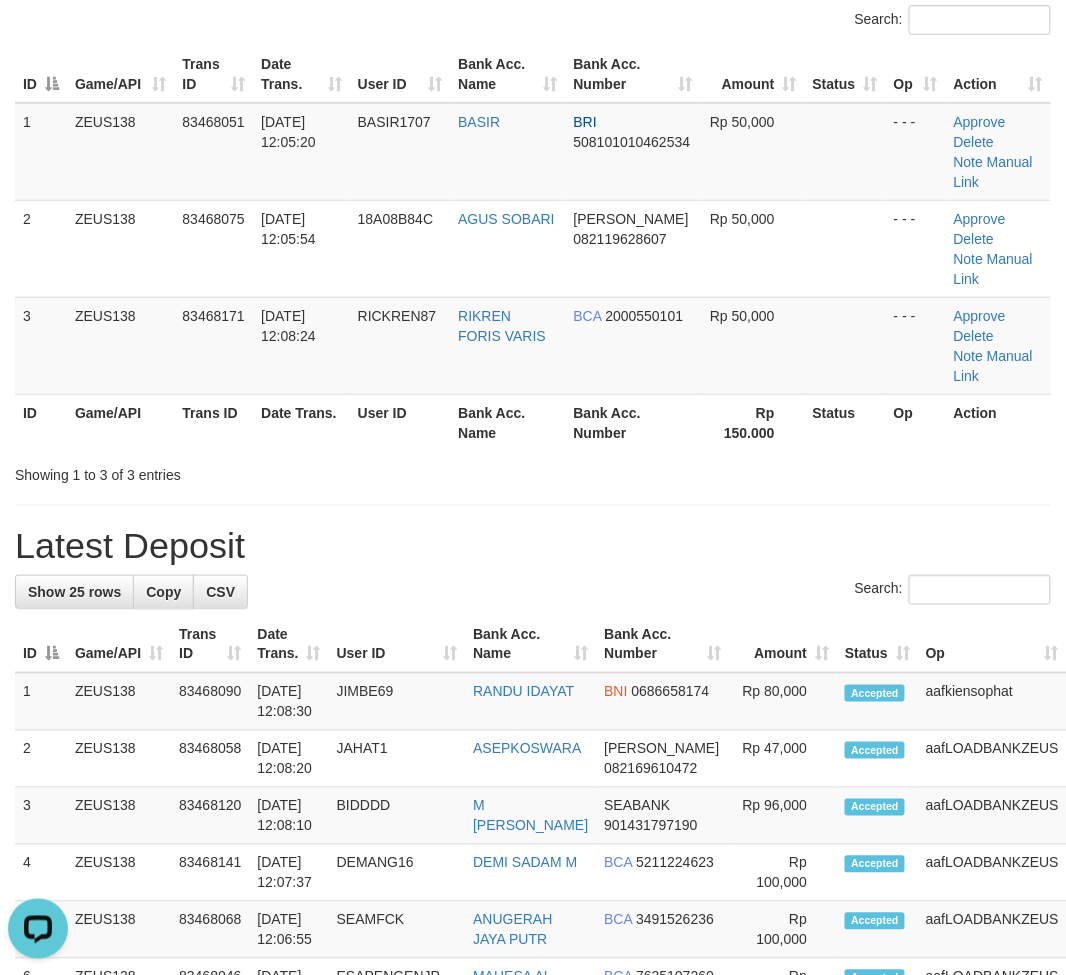 scroll, scrollTop: 0, scrollLeft: 0, axis: both 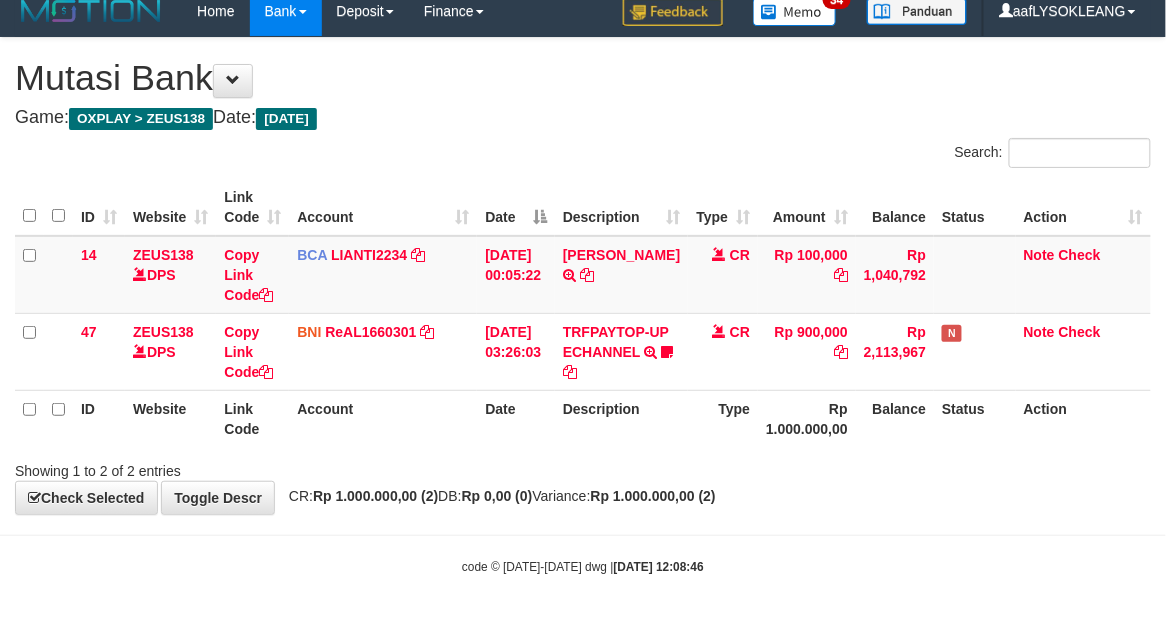 drag, startPoint x: 947, startPoint y: 484, endPoint x: 906, endPoint y: 482, distance: 41.04875 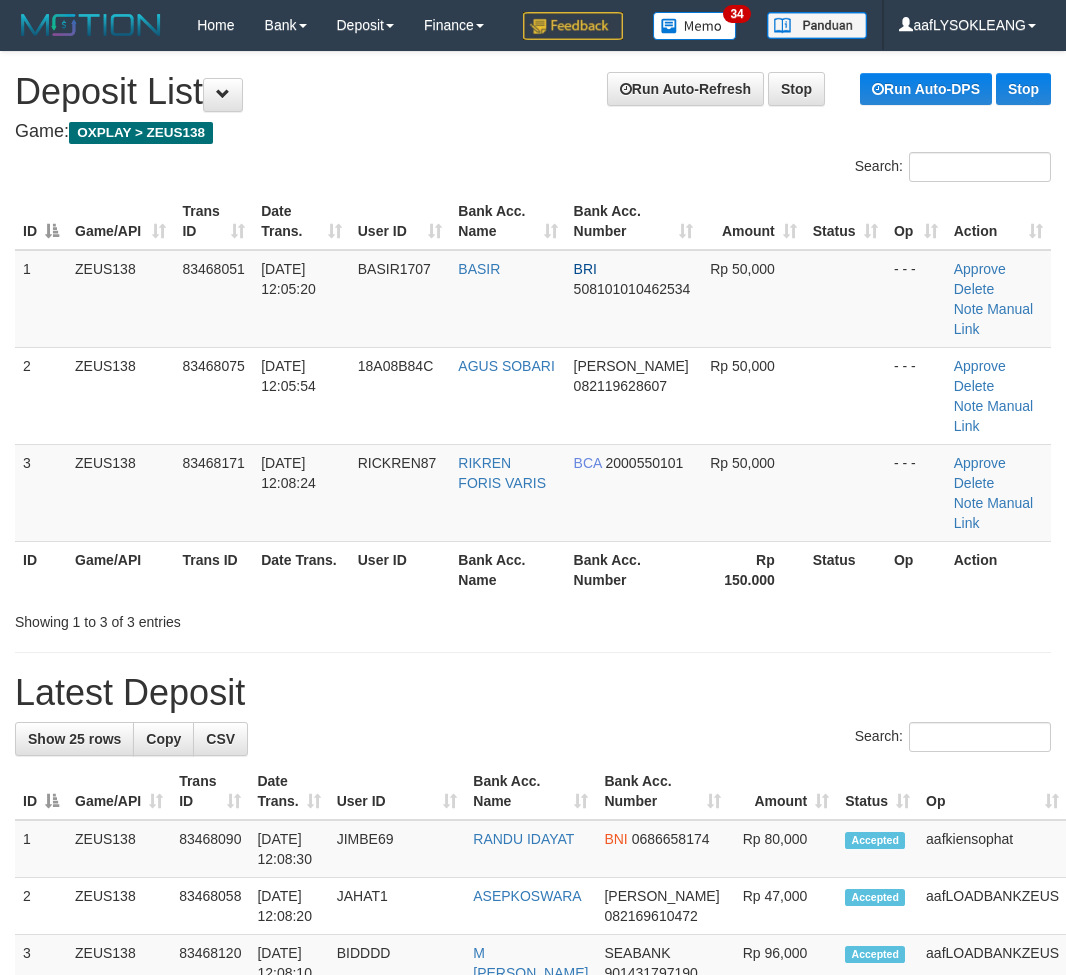 scroll, scrollTop: 147, scrollLeft: 0, axis: vertical 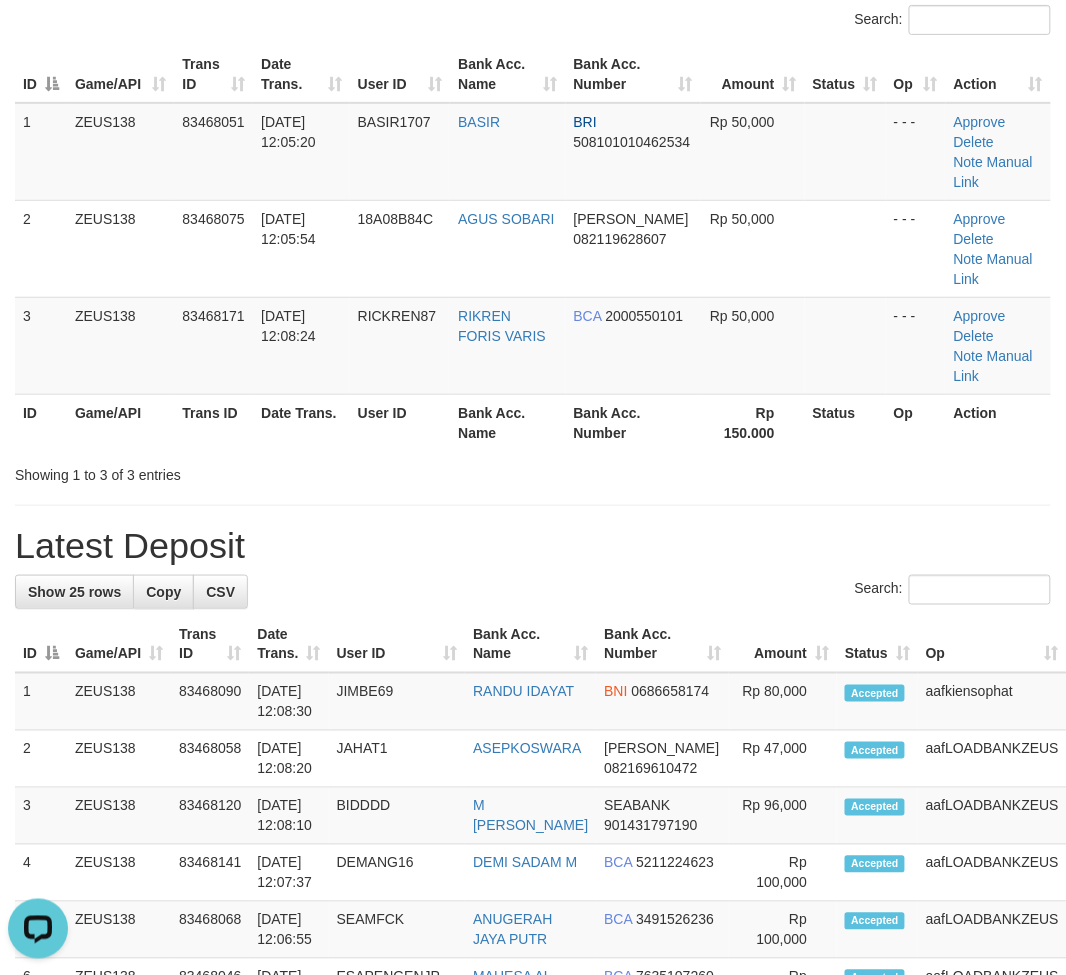 click on "Latest Deposit" at bounding box center [533, 546] 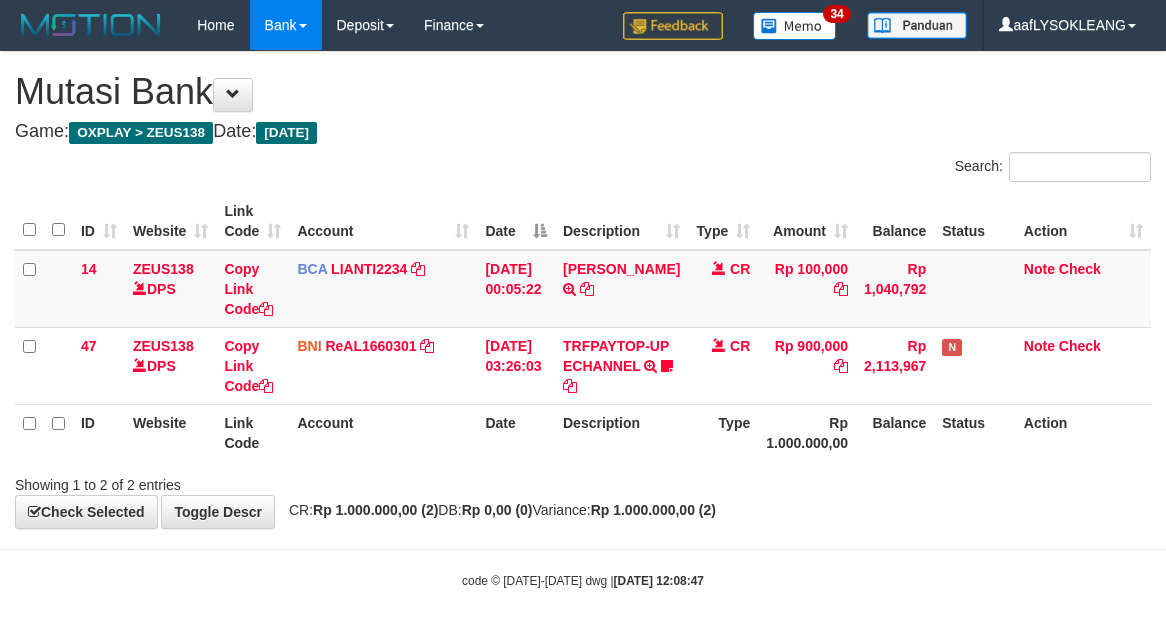 scroll, scrollTop: 32, scrollLeft: 0, axis: vertical 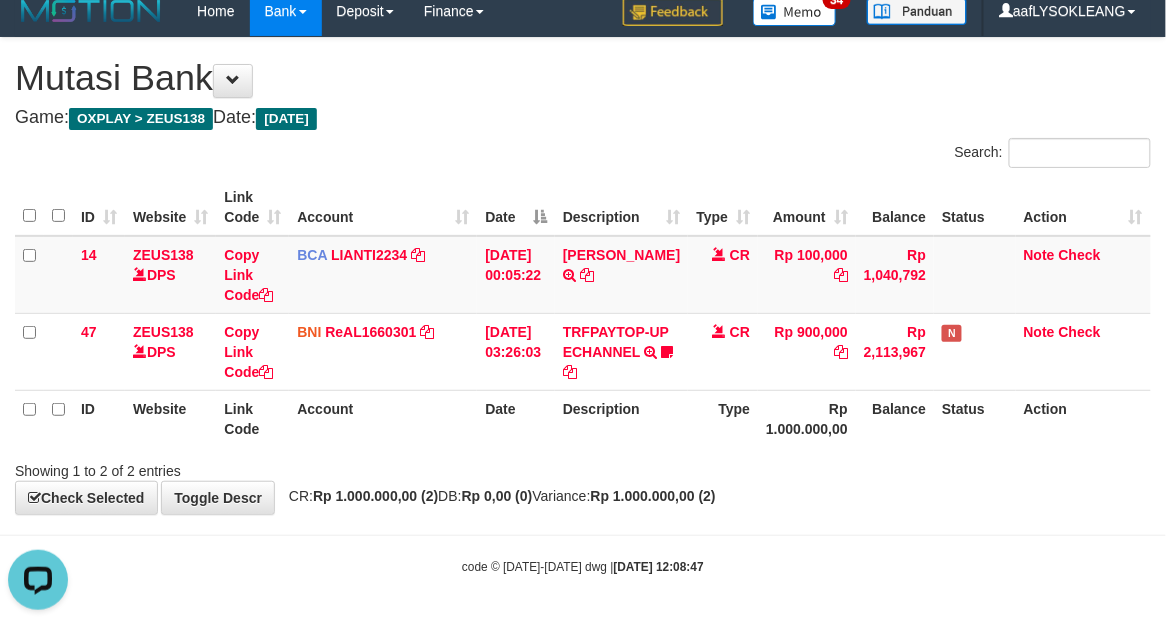 drag, startPoint x: 797, startPoint y: 485, endPoint x: 731, endPoint y: 451, distance: 74.24284 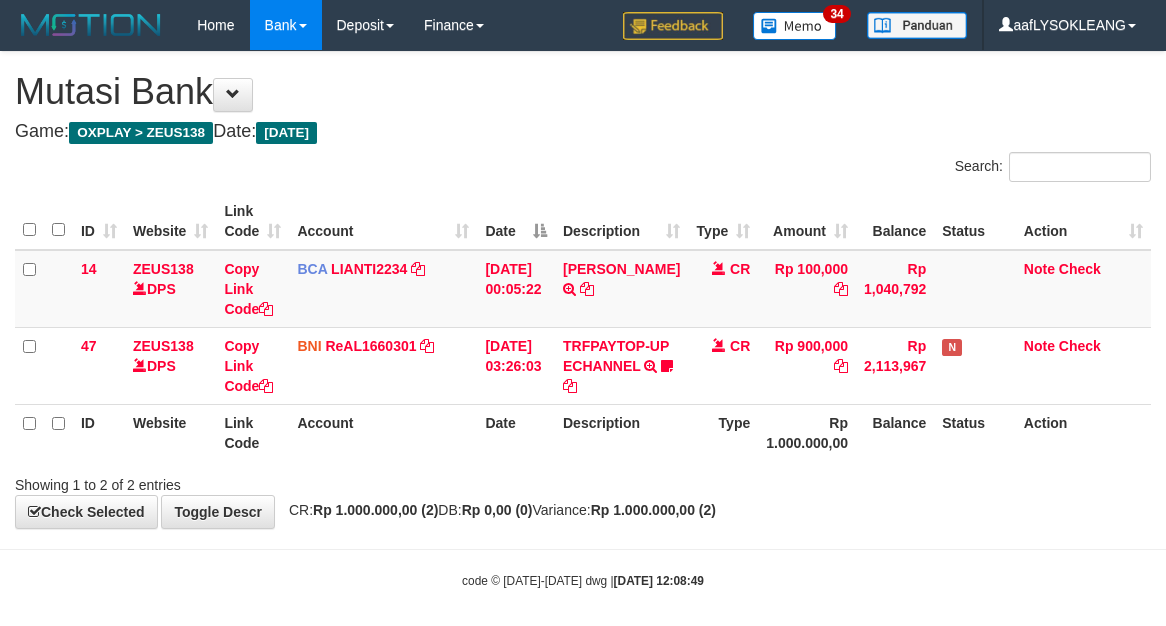 scroll, scrollTop: 32, scrollLeft: 0, axis: vertical 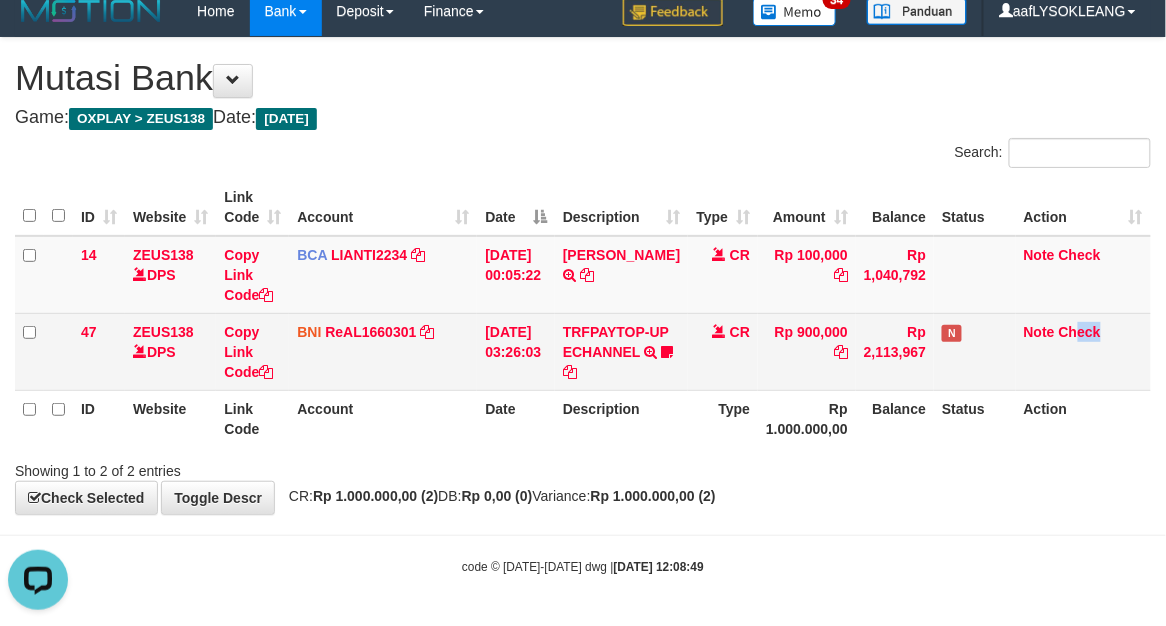 drag, startPoint x: 1070, startPoint y: 378, endPoint x: 1037, endPoint y: 372, distance: 33.54102 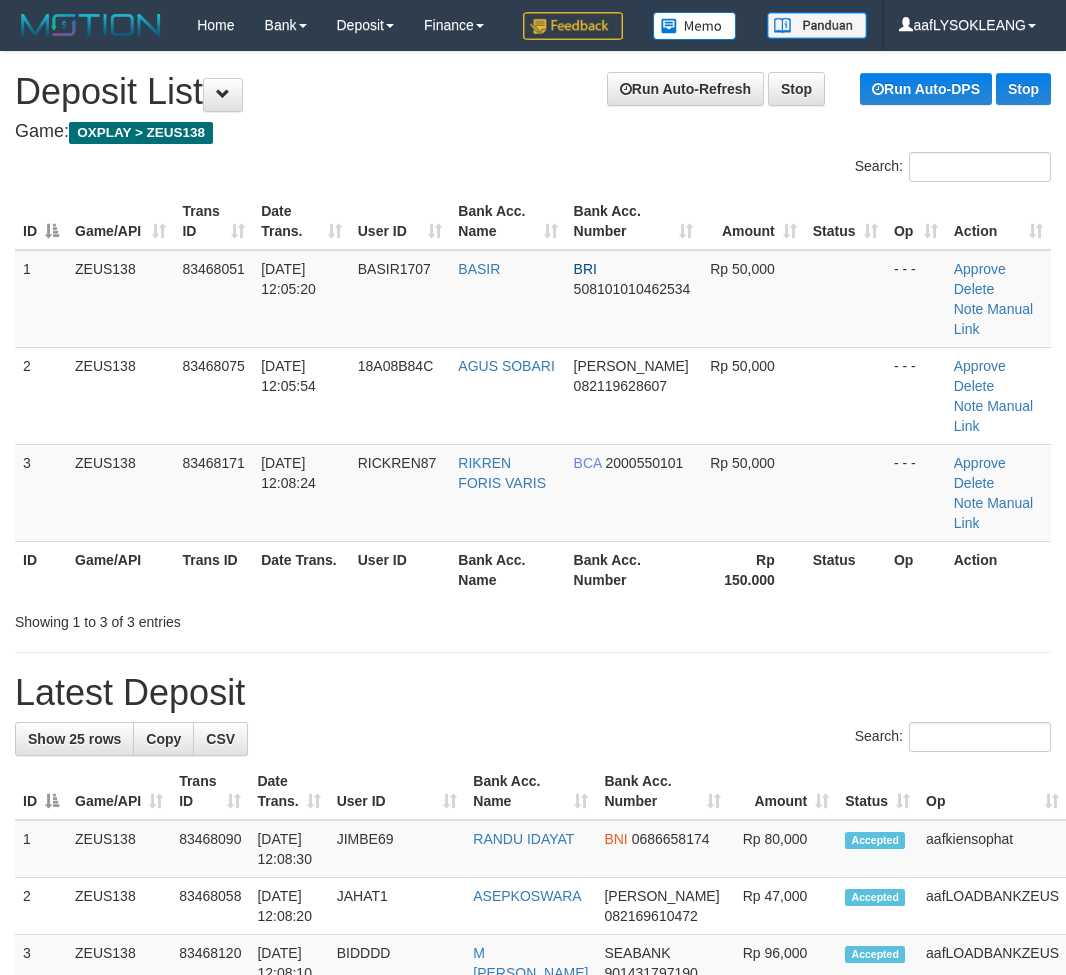 scroll, scrollTop: 147, scrollLeft: 0, axis: vertical 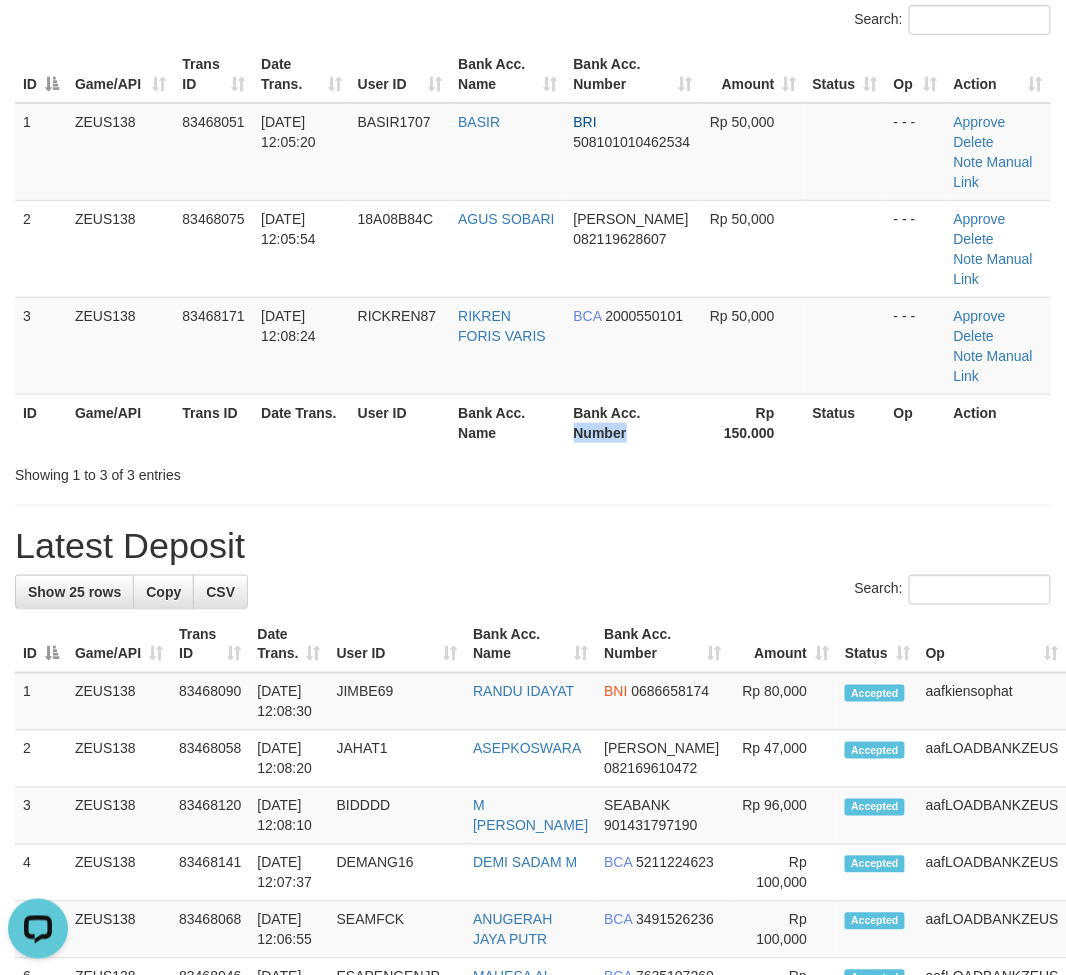 drag, startPoint x: 675, startPoint y: 485, endPoint x: 797, endPoint y: 505, distance: 123.62848 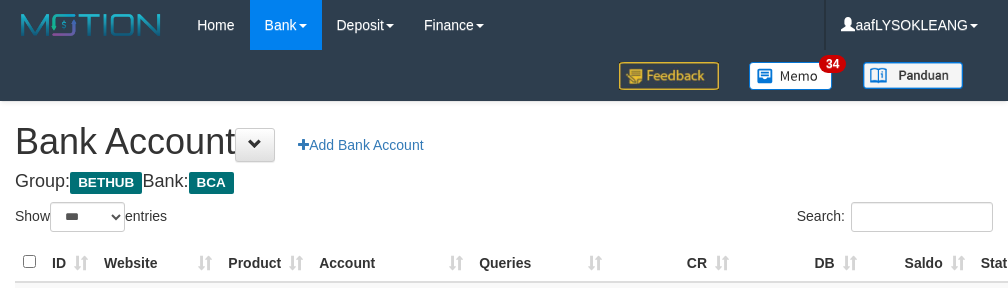 select on "***" 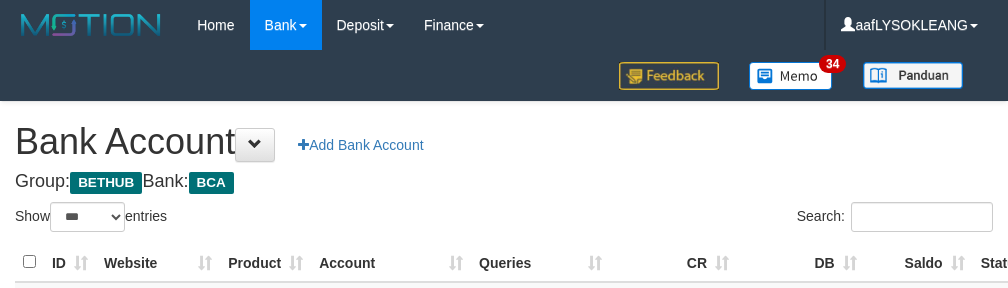 scroll, scrollTop: 222, scrollLeft: 0, axis: vertical 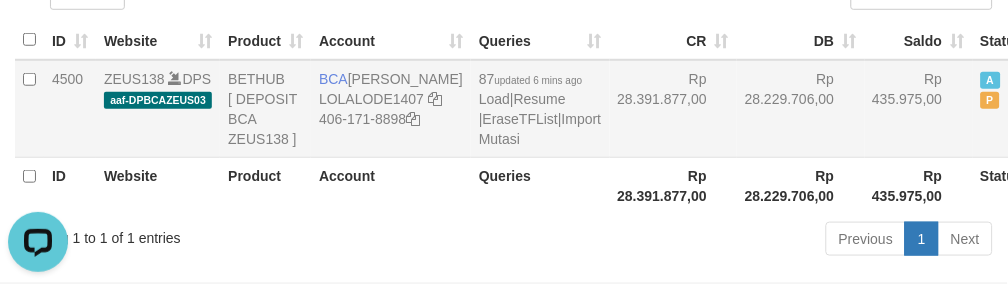 click on "Rp 28.229.706,00" at bounding box center (801, 109) 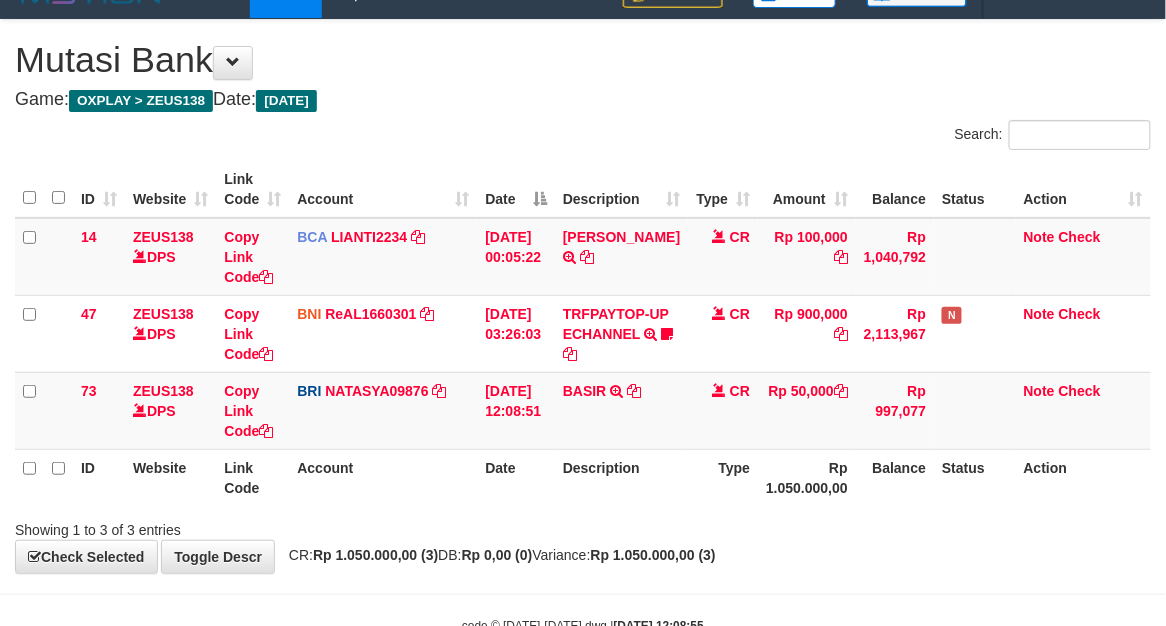 scroll, scrollTop: 110, scrollLeft: 0, axis: vertical 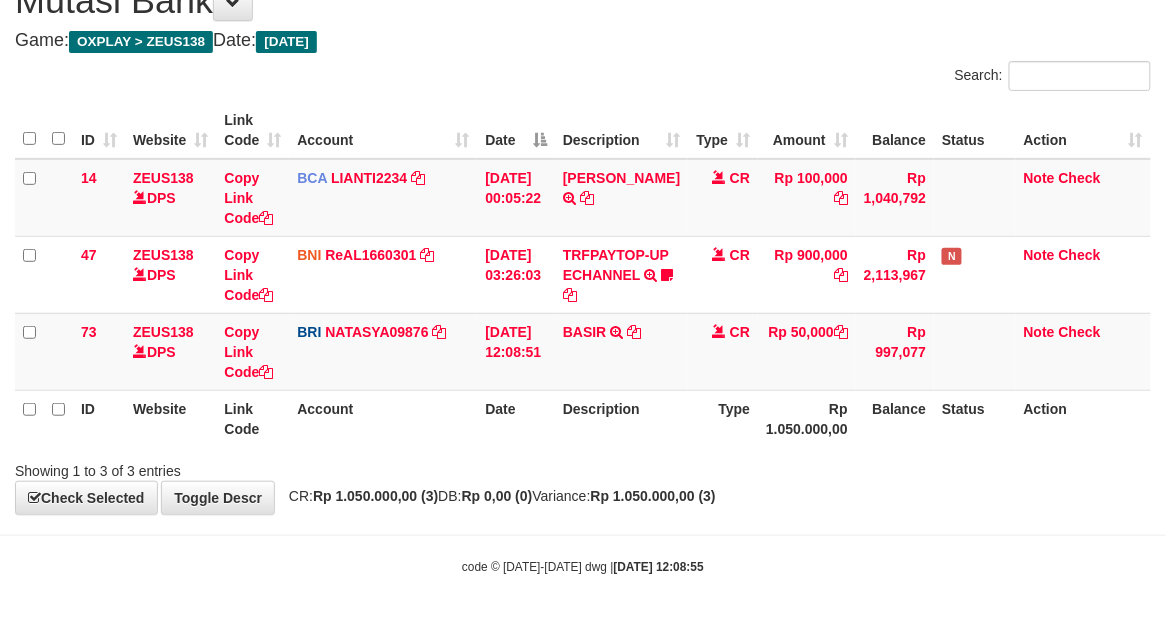 drag, startPoint x: 882, startPoint y: 531, endPoint x: 837, endPoint y: 518, distance: 46.840153 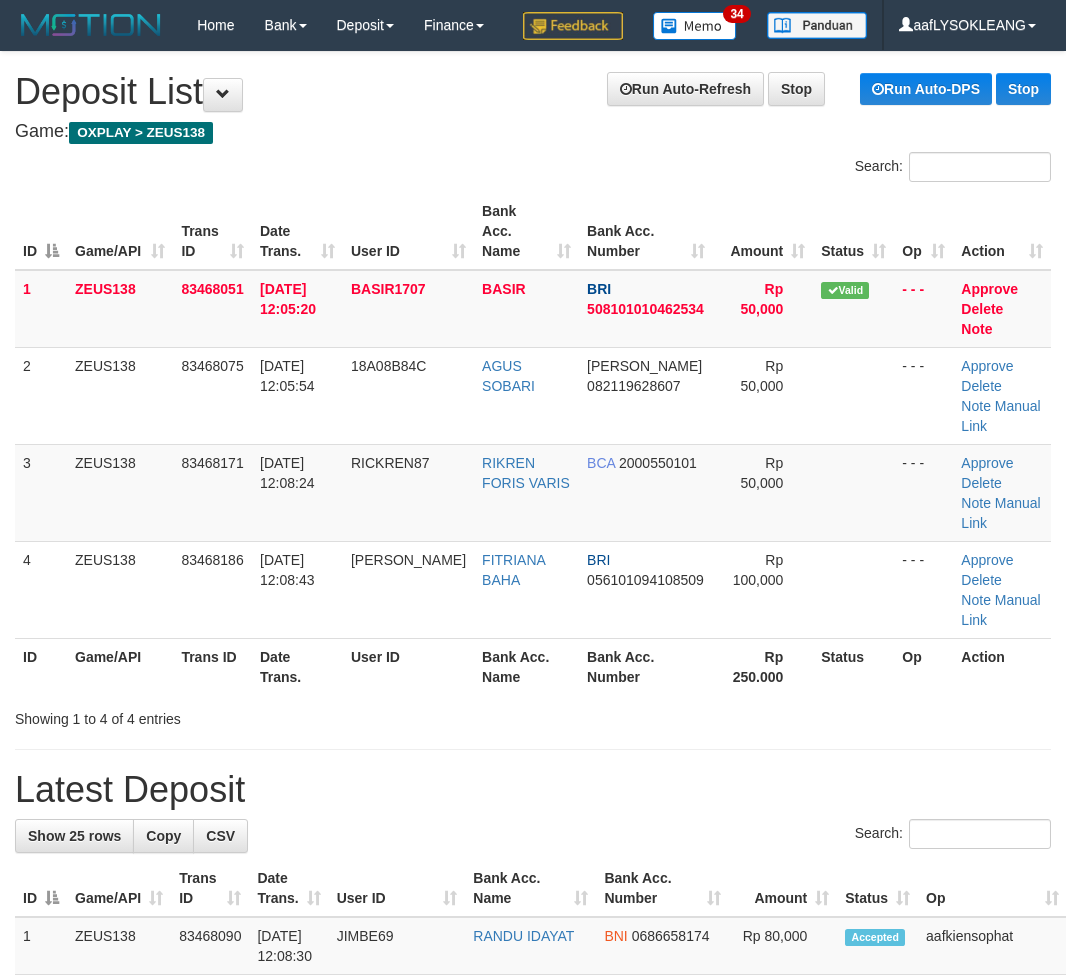 scroll, scrollTop: 147, scrollLeft: 0, axis: vertical 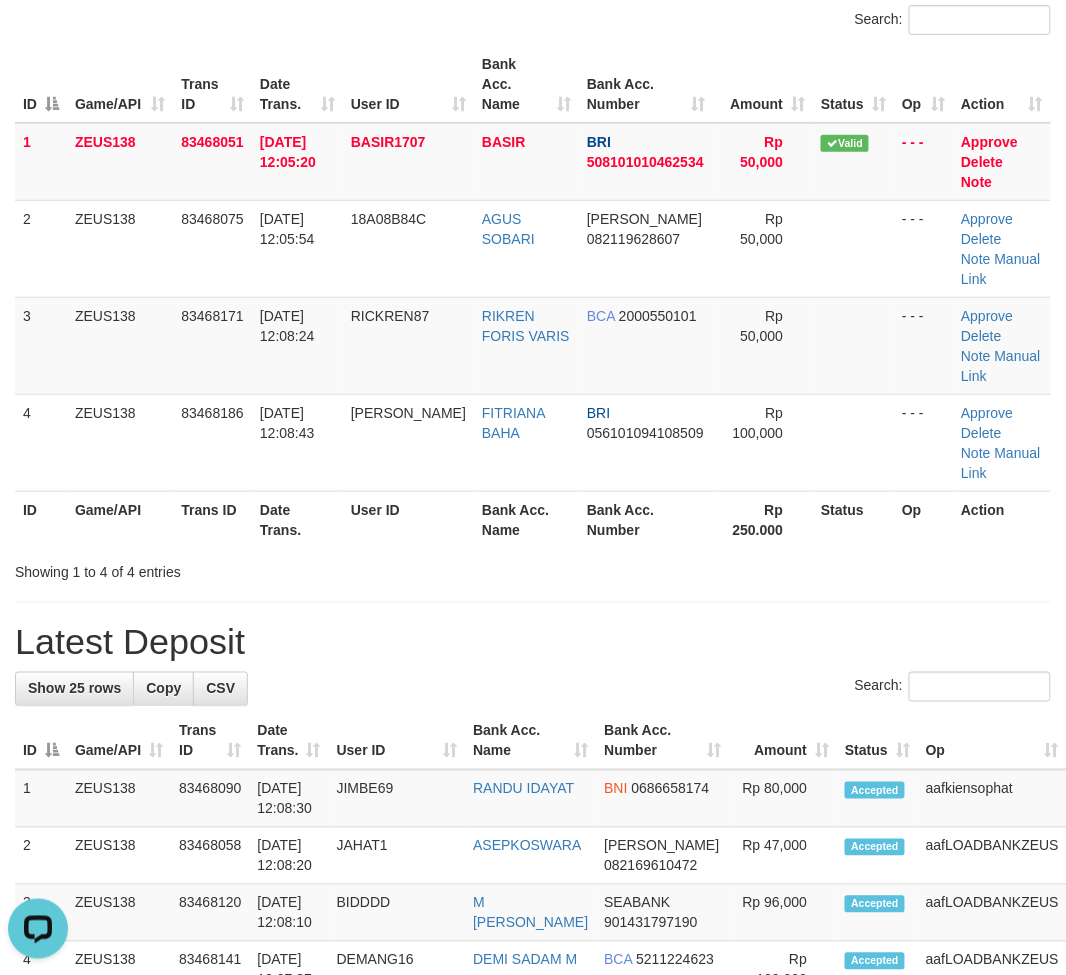 drag, startPoint x: 832, startPoint y: 780, endPoint x: 833, endPoint y: 770, distance: 10.049875 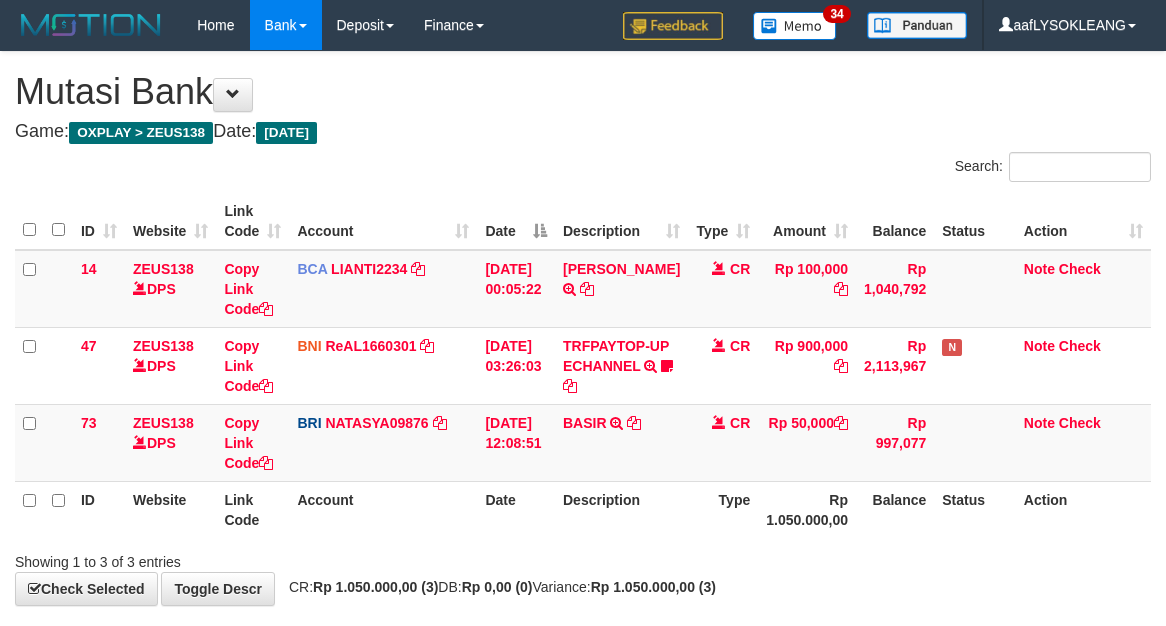 scroll, scrollTop: 110, scrollLeft: 0, axis: vertical 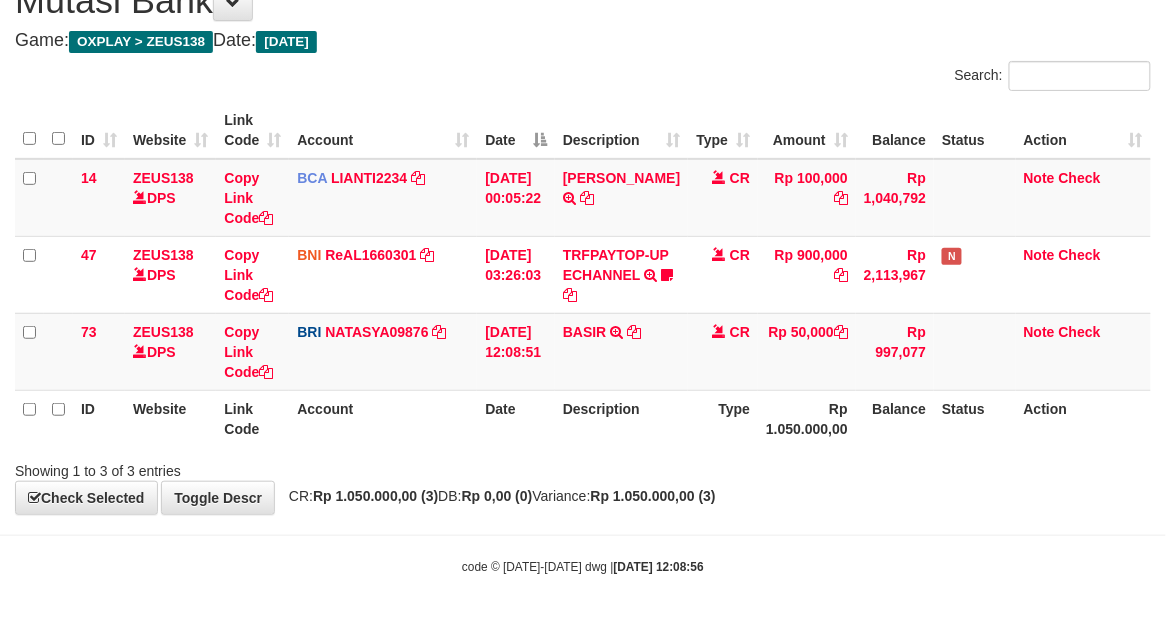 drag, startPoint x: 726, startPoint y: 457, endPoint x: 696, endPoint y: 454, distance: 30.149628 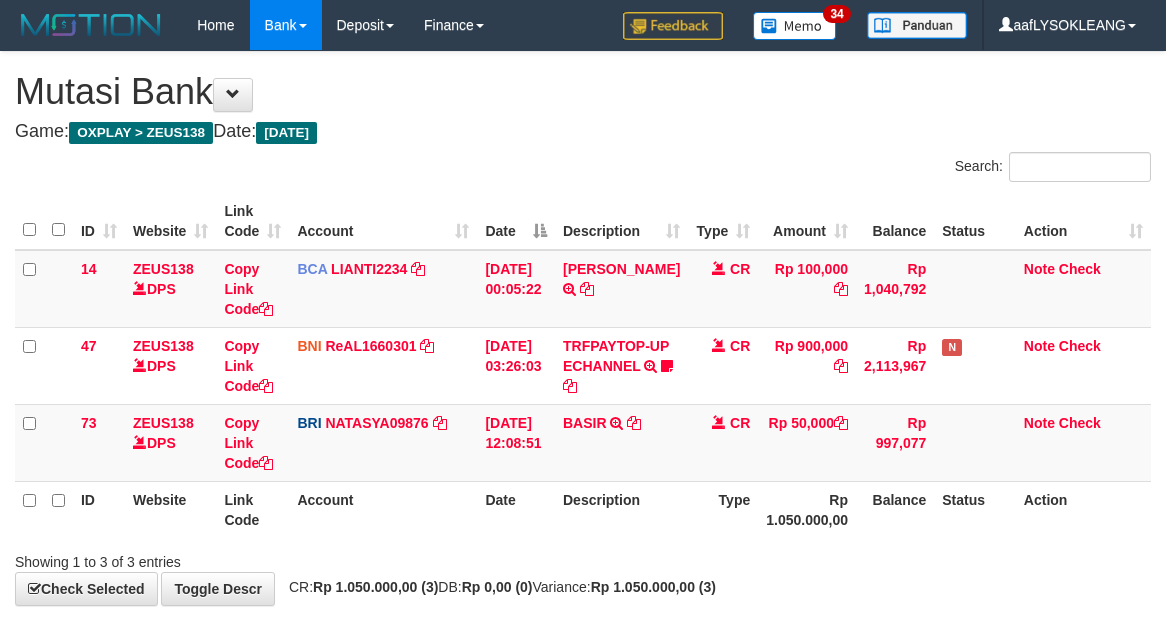 scroll, scrollTop: 110, scrollLeft: 0, axis: vertical 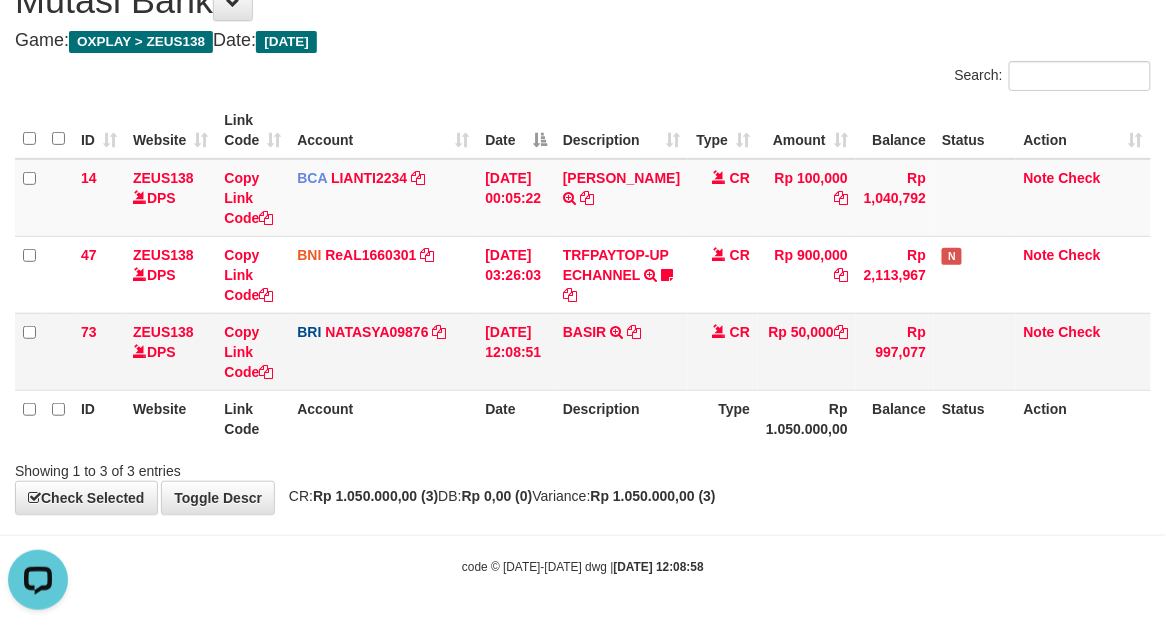 click on "BASIR         TRANSFER NBMB BASIR TO SITI [PERSON_NAME]" at bounding box center [621, 351] 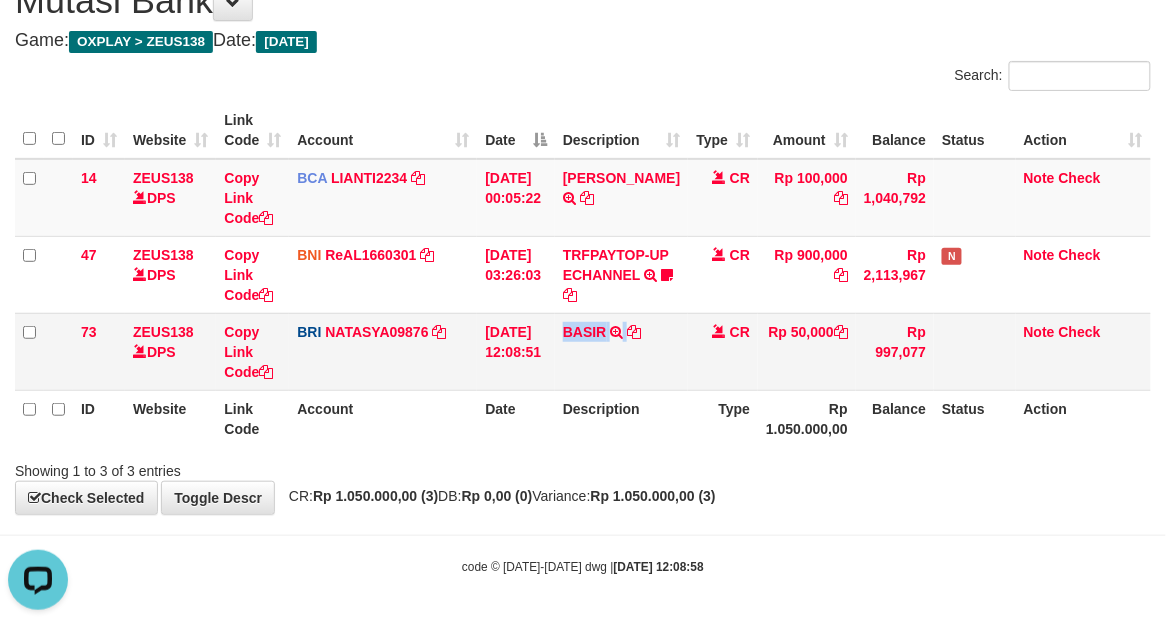 click on "BASIR         TRANSFER NBMB BASIR TO SITI NURLITA SAPITRI" at bounding box center [621, 351] 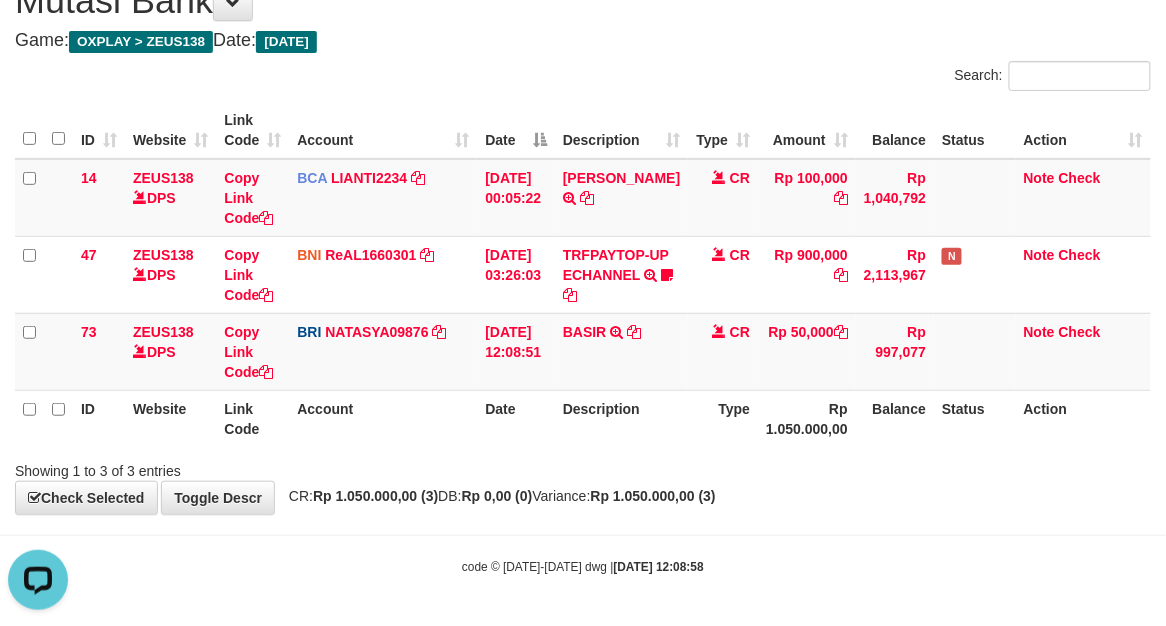 click on "Rp 1.050.000,00" at bounding box center (807, 418) 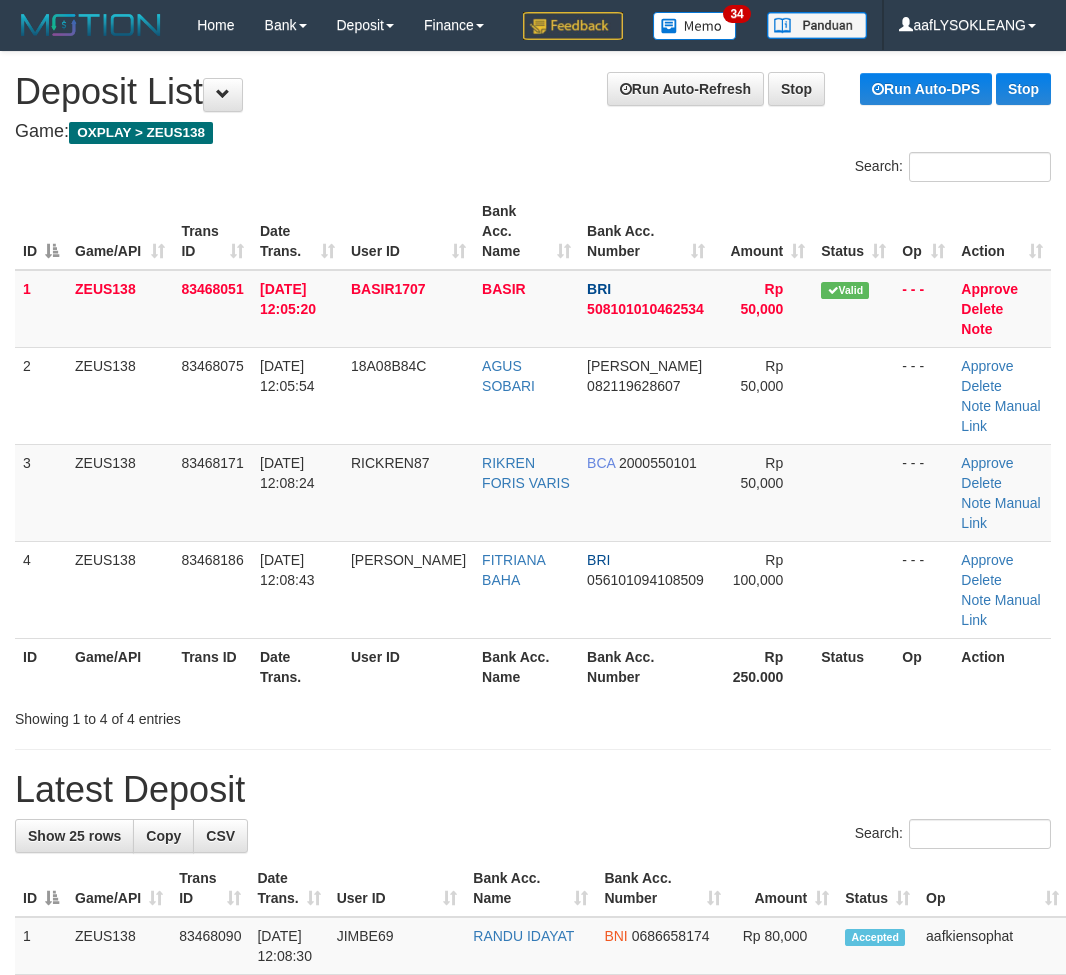 scroll, scrollTop: 147, scrollLeft: 0, axis: vertical 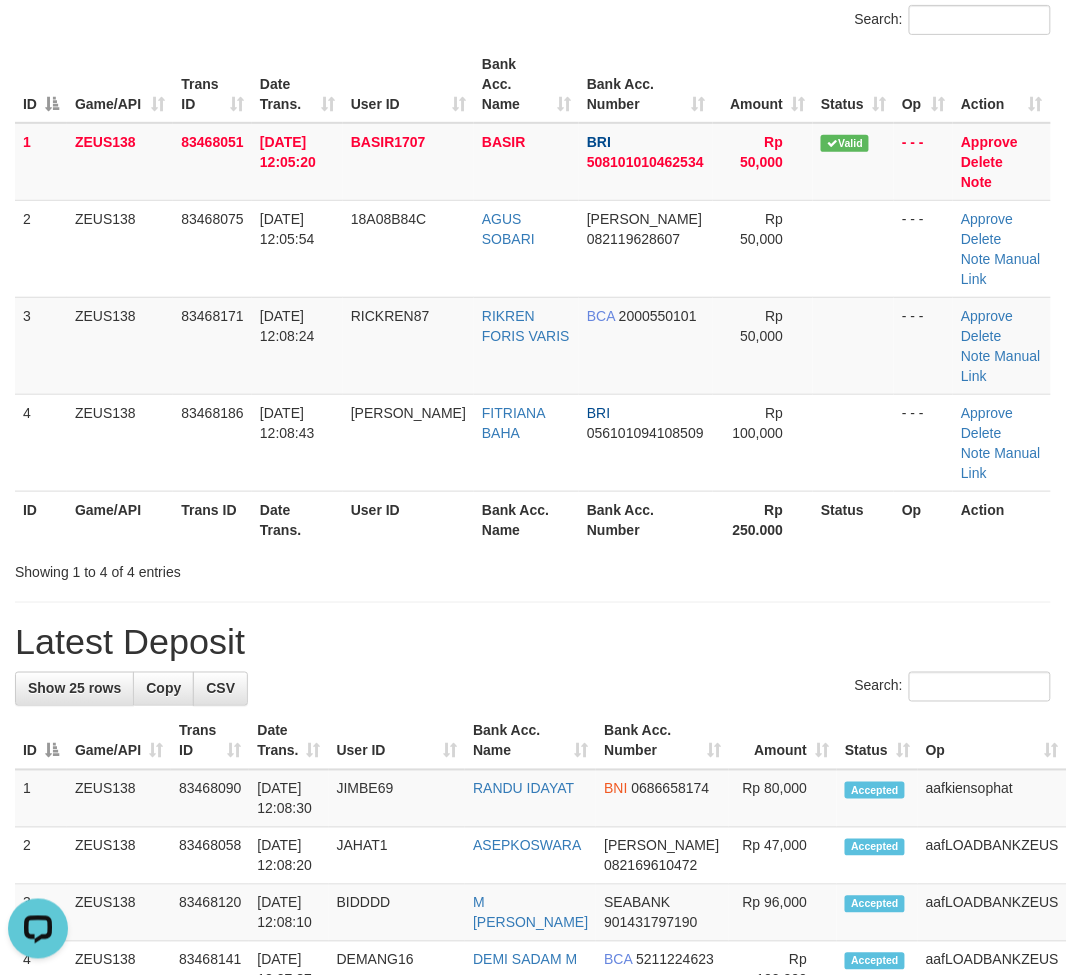 click on "Latest Deposit" at bounding box center (533, 643) 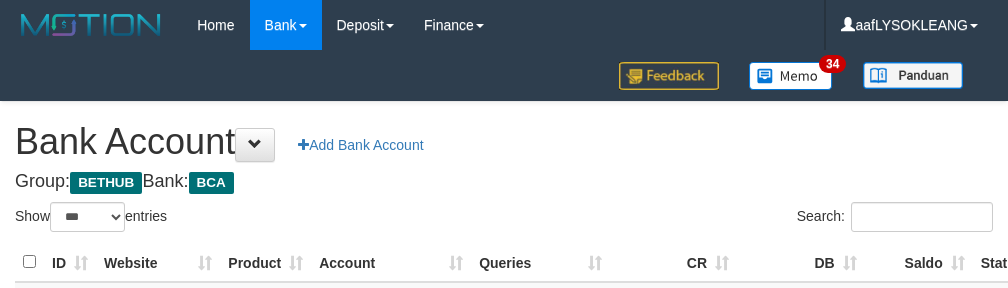 select on "***" 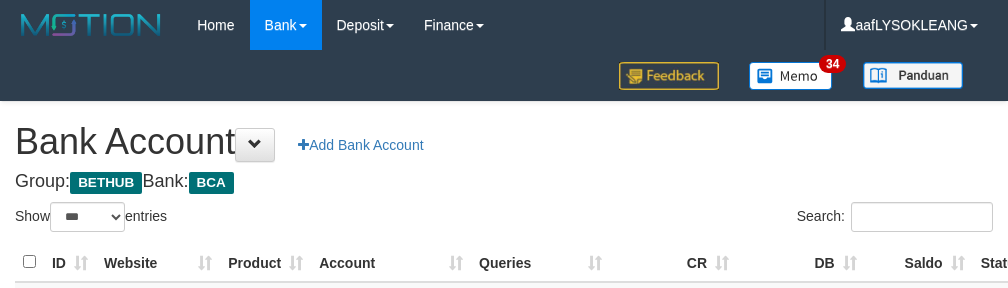 scroll, scrollTop: 222, scrollLeft: 0, axis: vertical 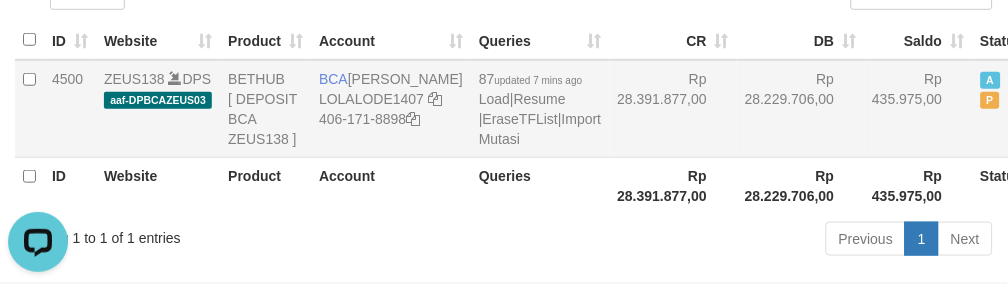 click on "Rp 28.229.706,00" at bounding box center [801, 109] 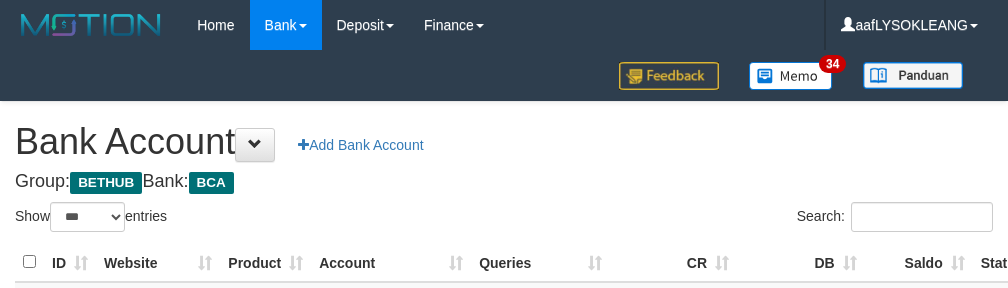 select on "***" 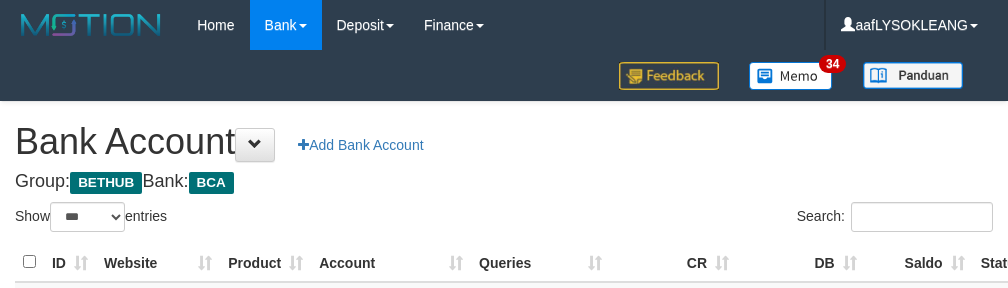 scroll, scrollTop: 222, scrollLeft: 0, axis: vertical 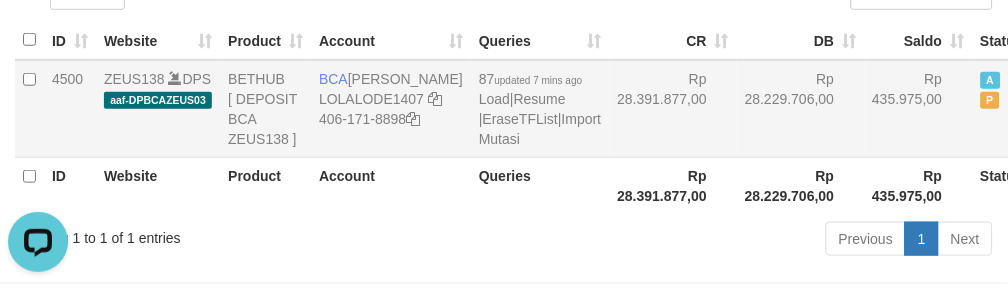 click on "Rp 28.229.706,00" at bounding box center (801, 109) 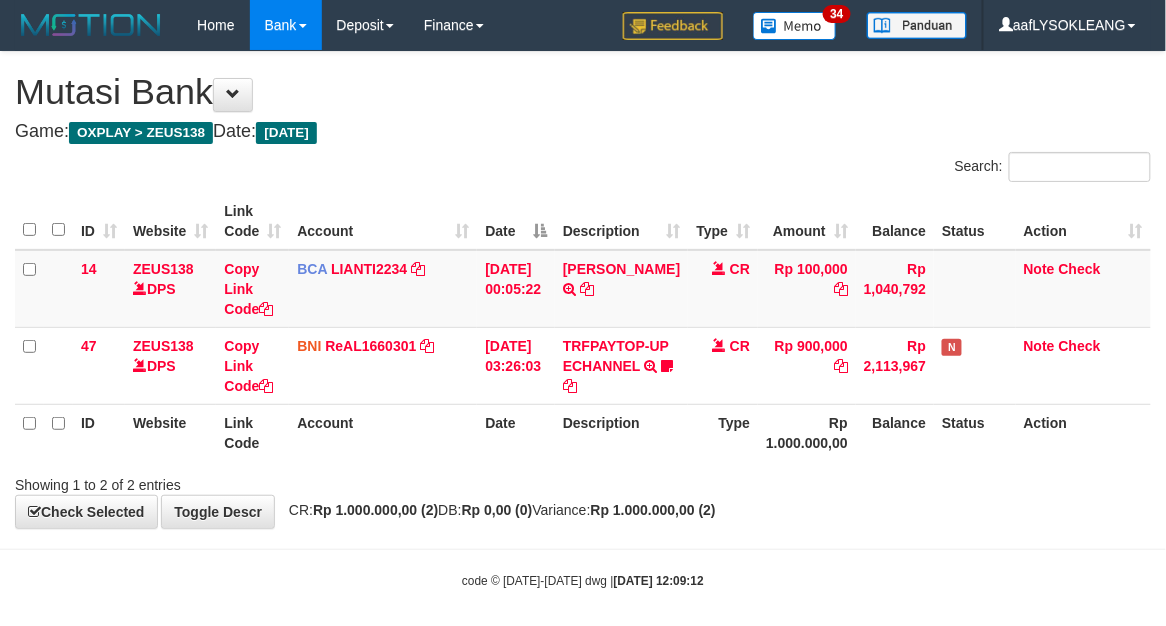 scroll, scrollTop: 32, scrollLeft: 0, axis: vertical 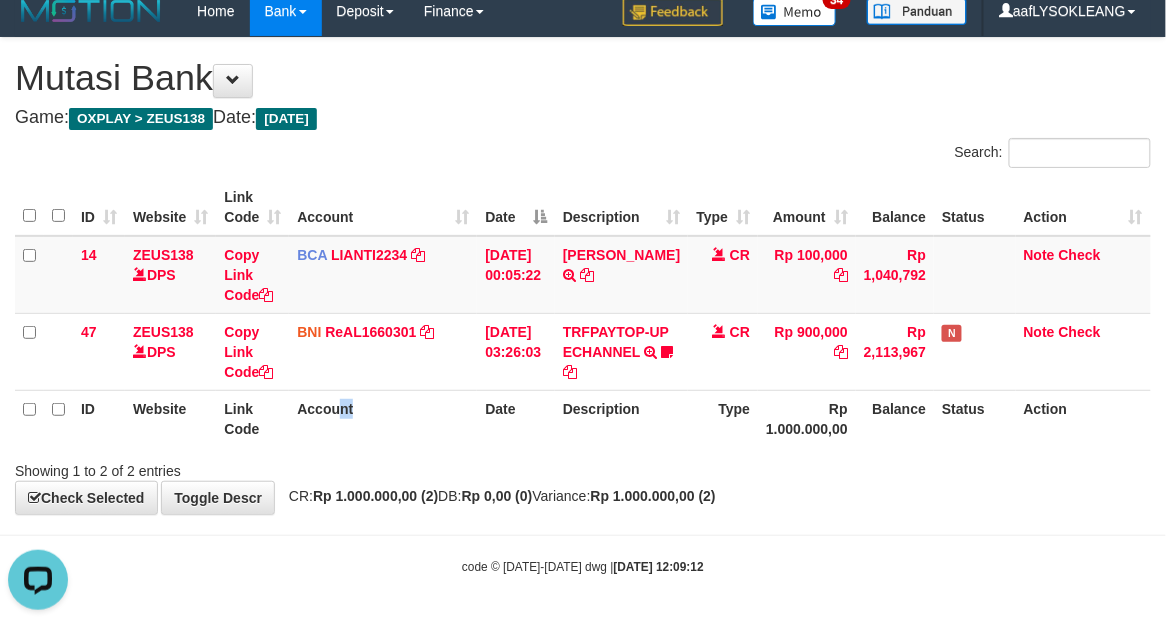 drag, startPoint x: 418, startPoint y: 430, endPoint x: 0, endPoint y: 243, distance: 457.9225 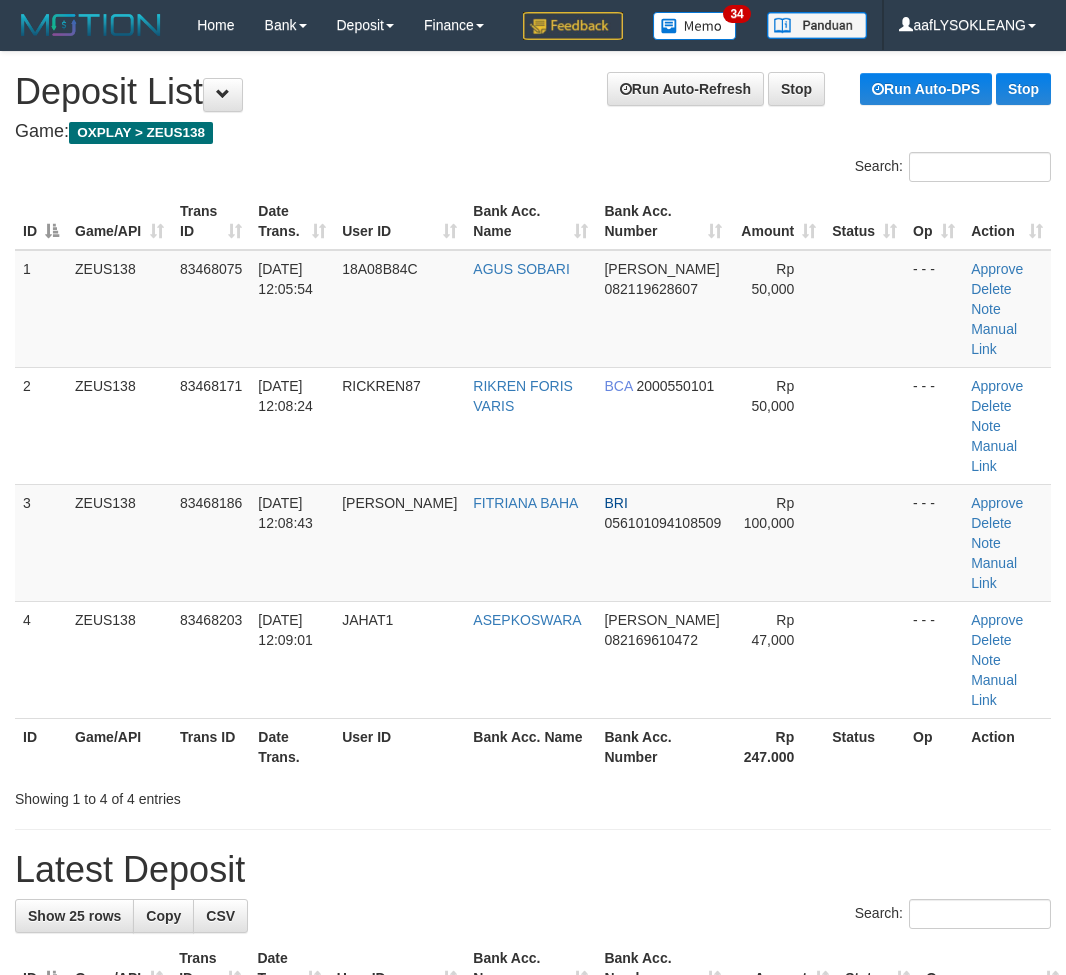 scroll, scrollTop: 147, scrollLeft: 0, axis: vertical 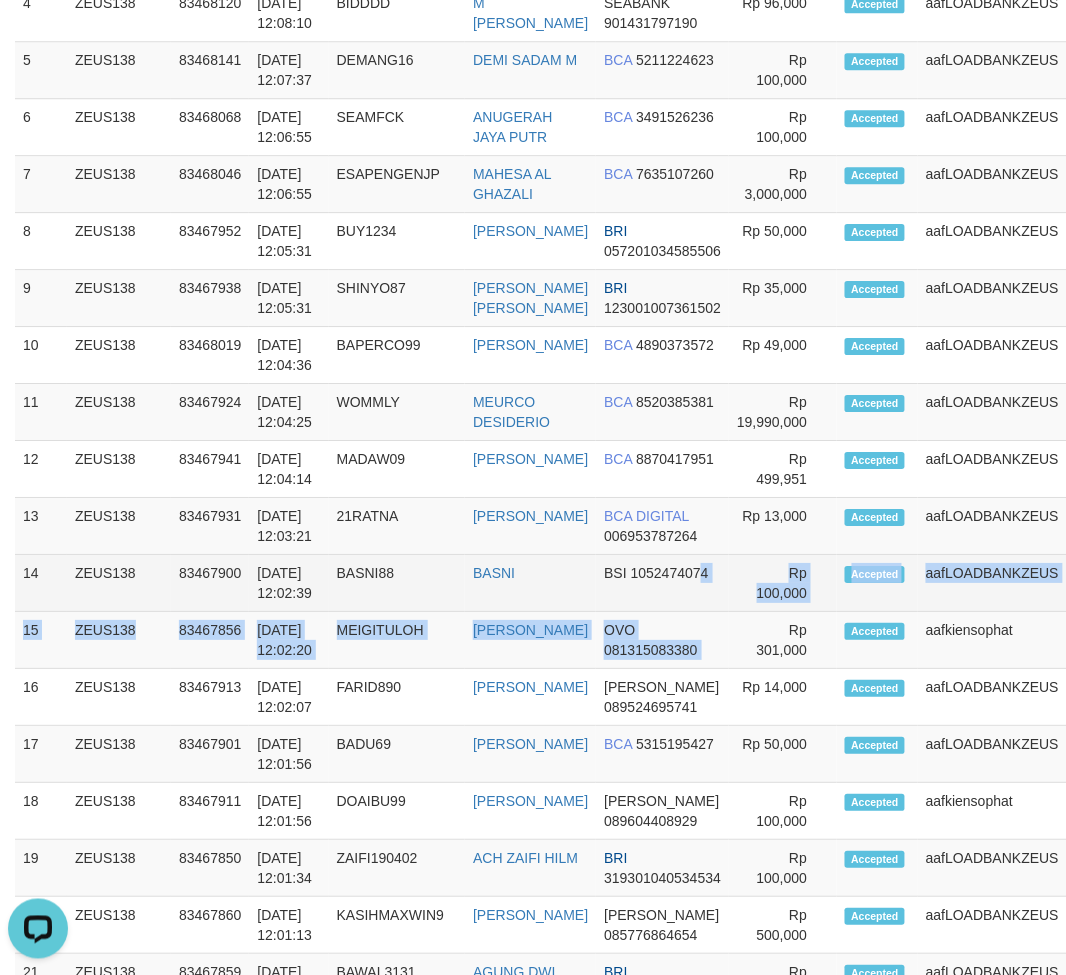 drag, startPoint x: 707, startPoint y: 644, endPoint x: 701, endPoint y: 602, distance: 42.426407 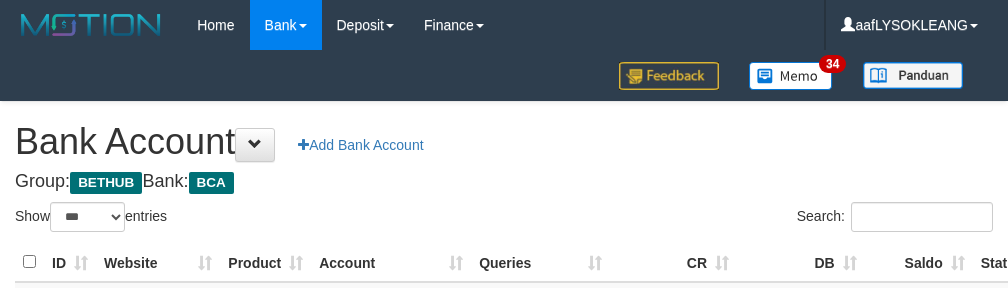 select on "***" 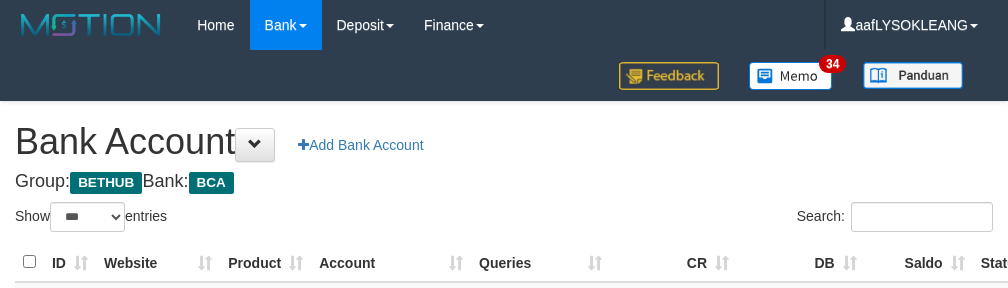 scroll, scrollTop: 222, scrollLeft: 0, axis: vertical 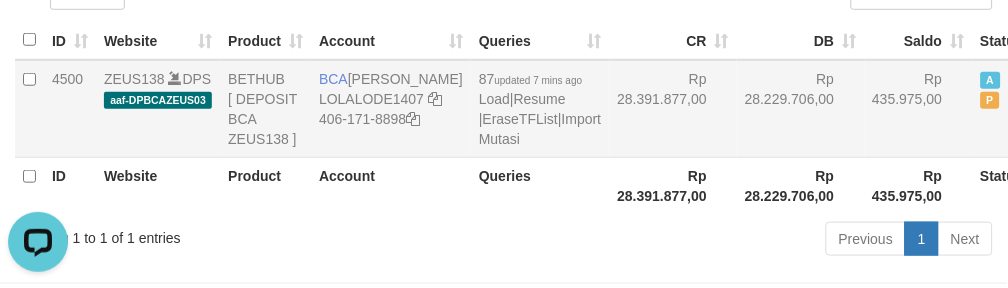 click on "Rp 28.391.877,00" at bounding box center (674, 109) 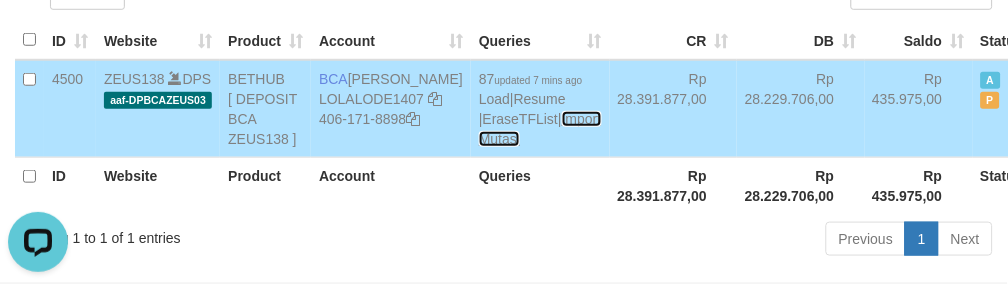 click on "Import Mutasi" at bounding box center (540, 129) 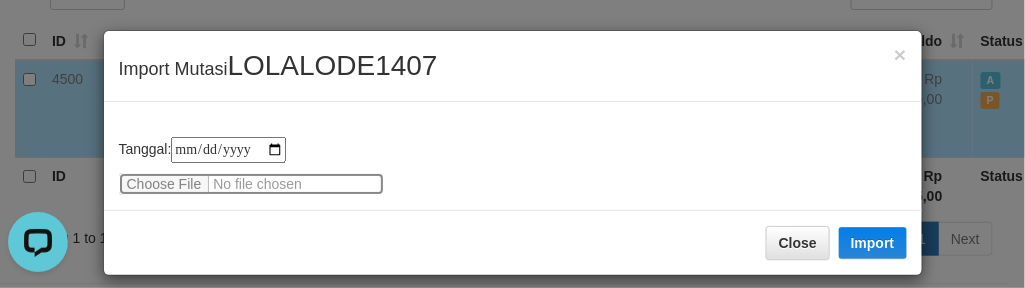 click at bounding box center (251, 184) 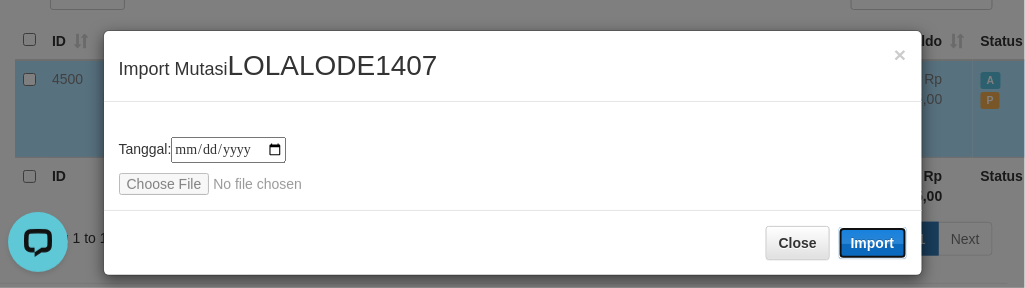click on "Import" at bounding box center (873, 243) 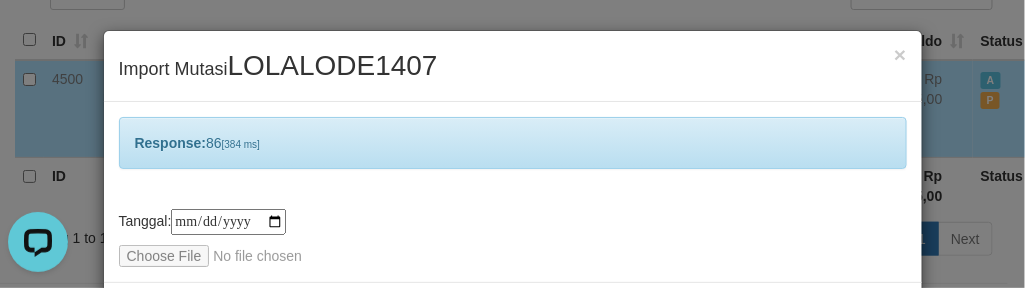 scroll, scrollTop: 86, scrollLeft: 0, axis: vertical 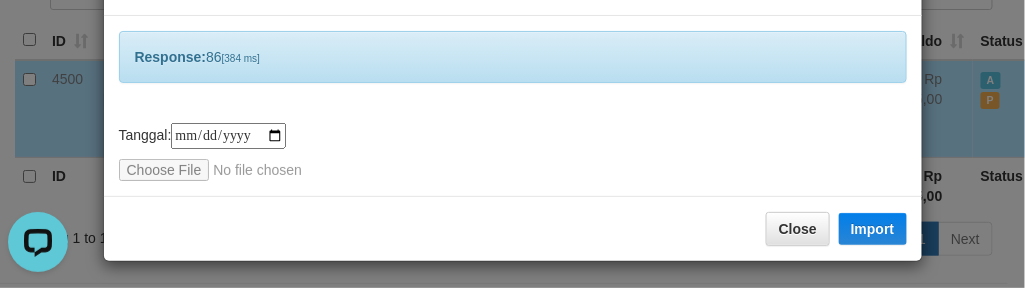 drag, startPoint x: 586, startPoint y: 138, endPoint x: 567, endPoint y: 141, distance: 19.235384 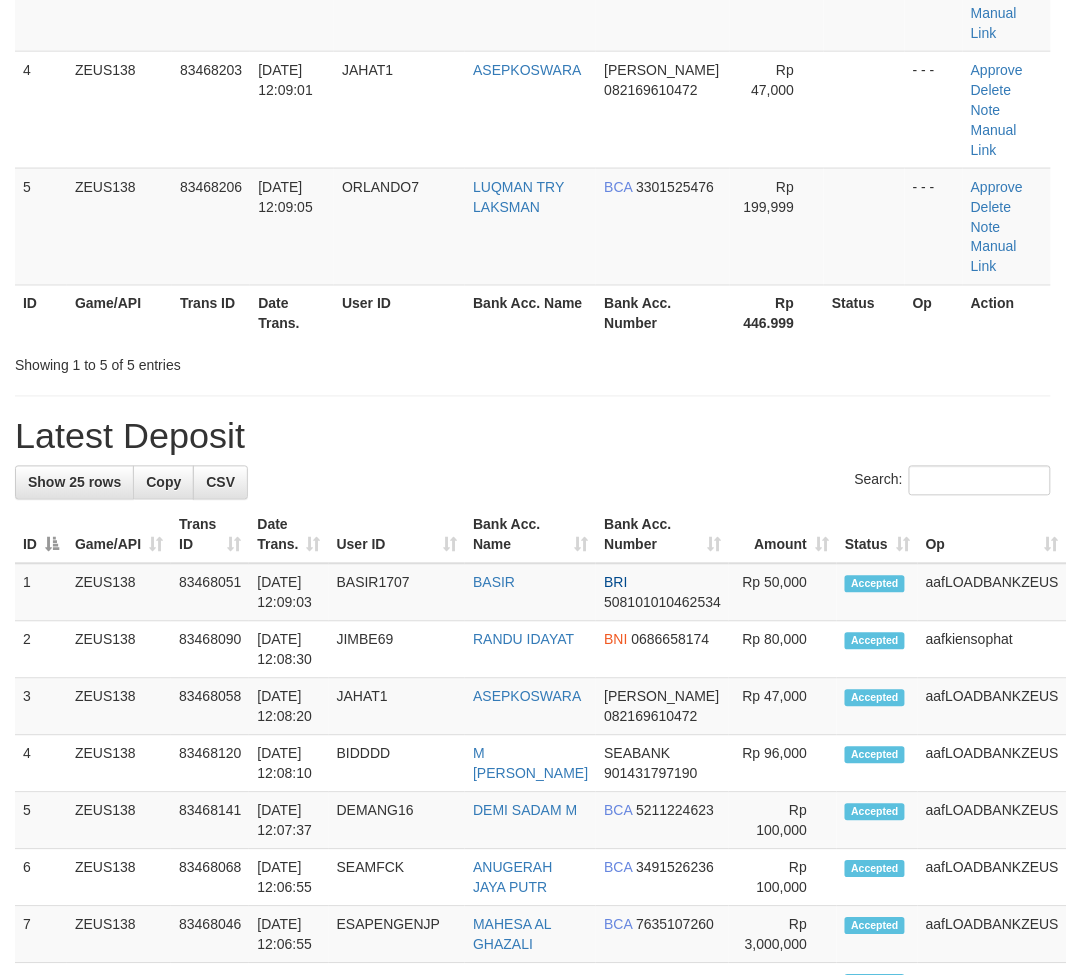 scroll, scrollTop: 0, scrollLeft: 0, axis: both 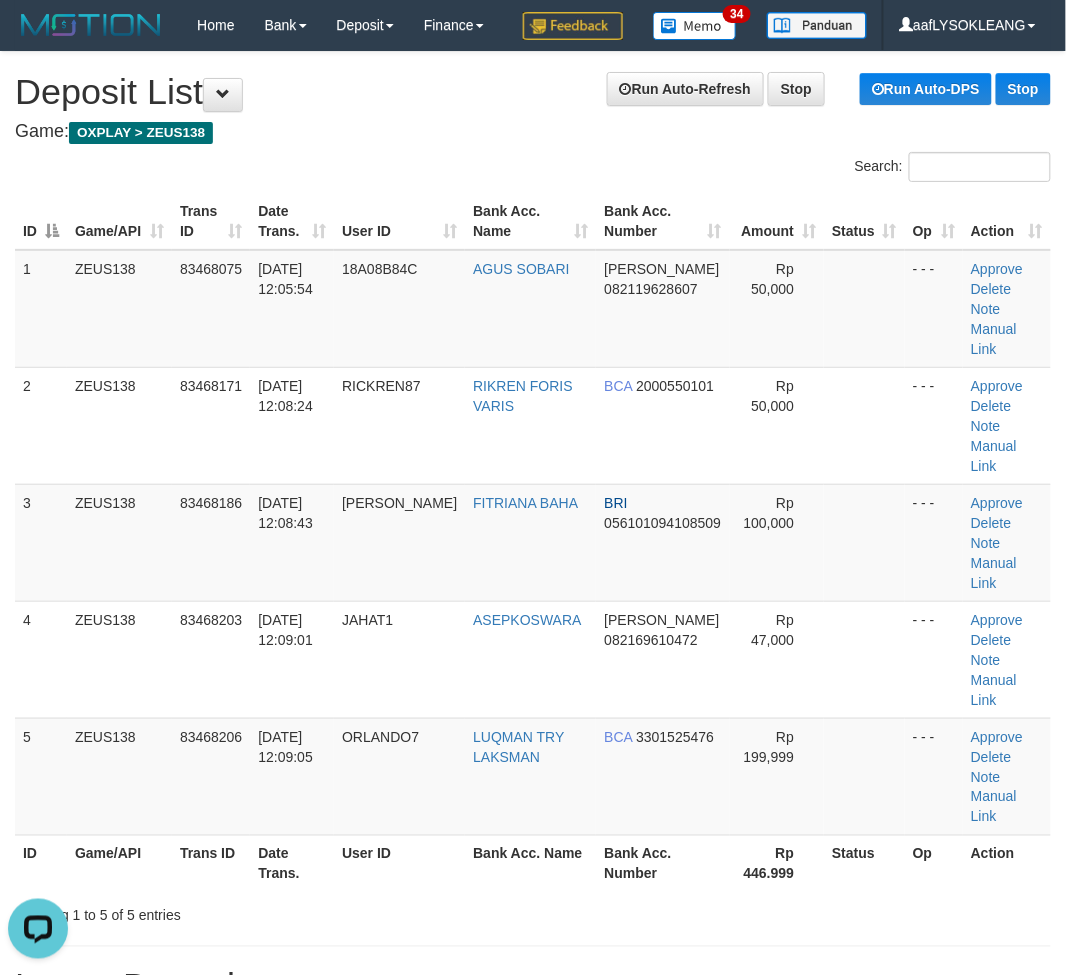 drag, startPoint x: 818, startPoint y: 625, endPoint x: 6, endPoint y: 332, distance: 863.2456 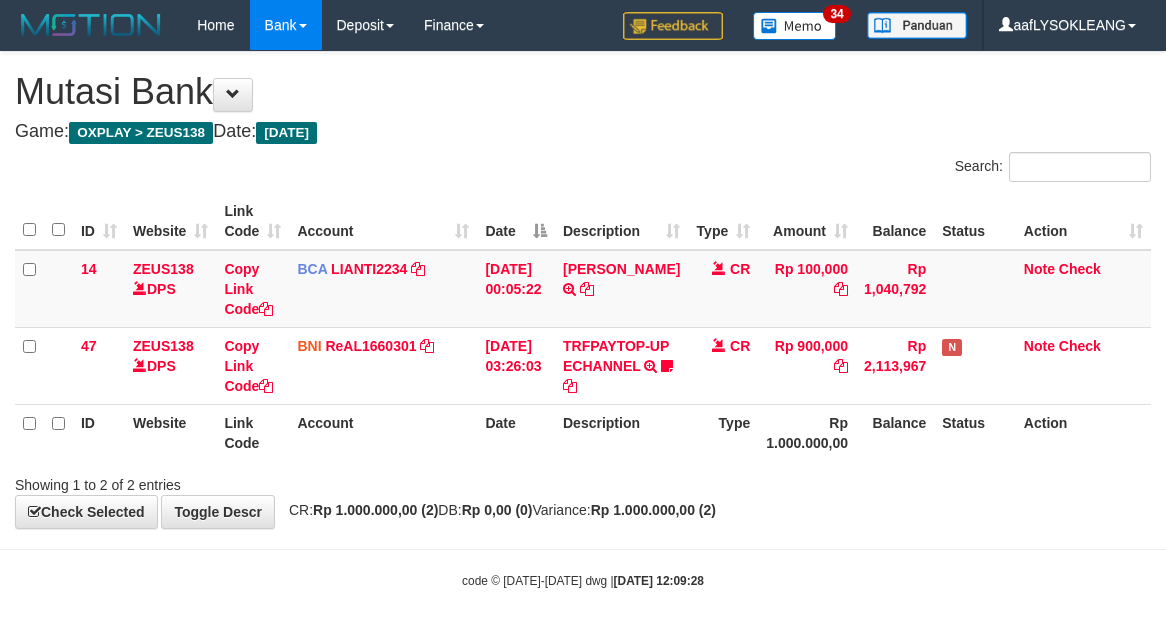 scroll, scrollTop: 32, scrollLeft: 0, axis: vertical 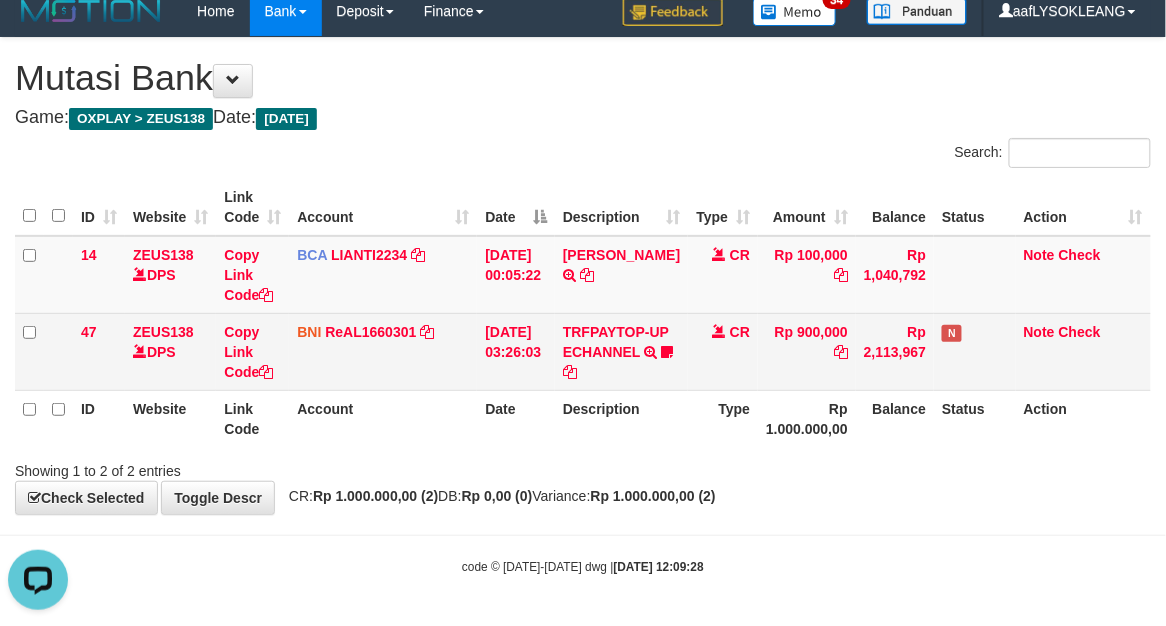 drag, startPoint x: 488, startPoint y: 392, endPoint x: 462, endPoint y: 381, distance: 28.231188 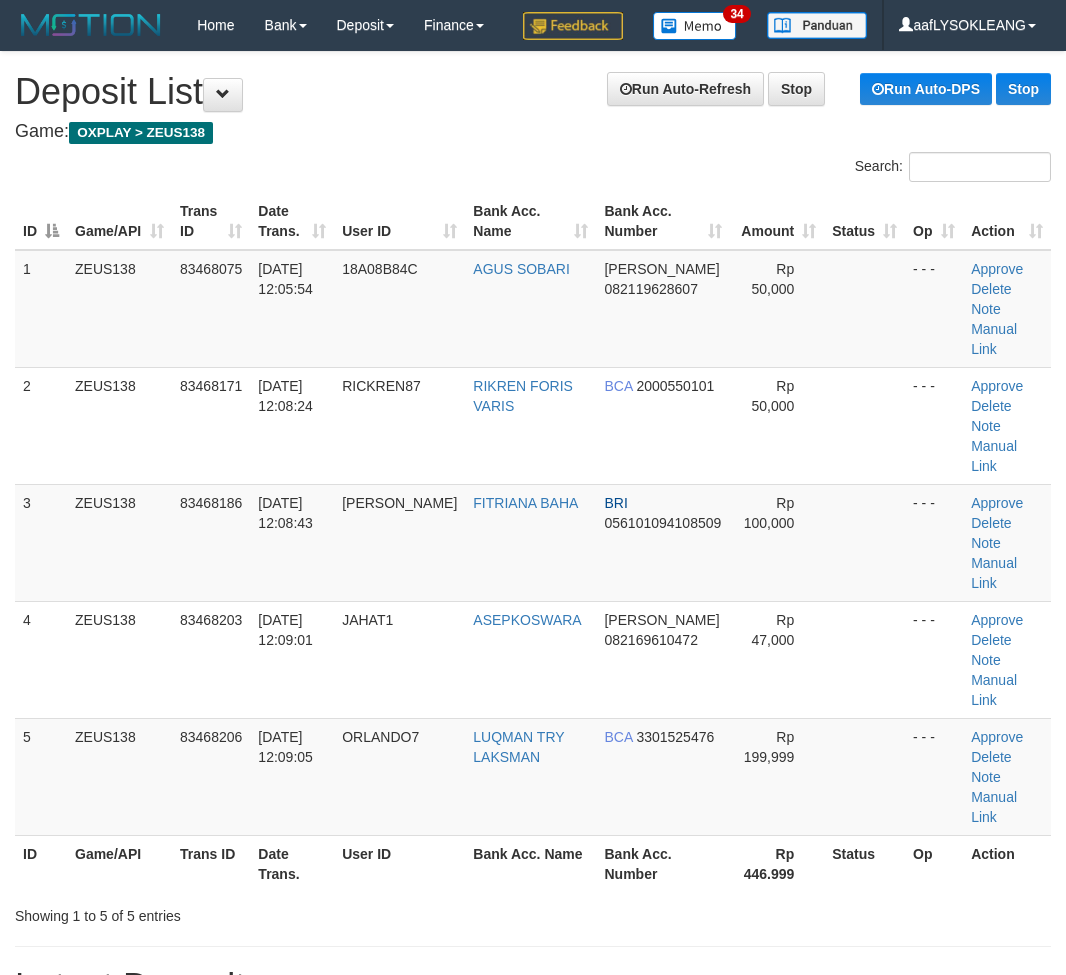 scroll, scrollTop: 0, scrollLeft: 0, axis: both 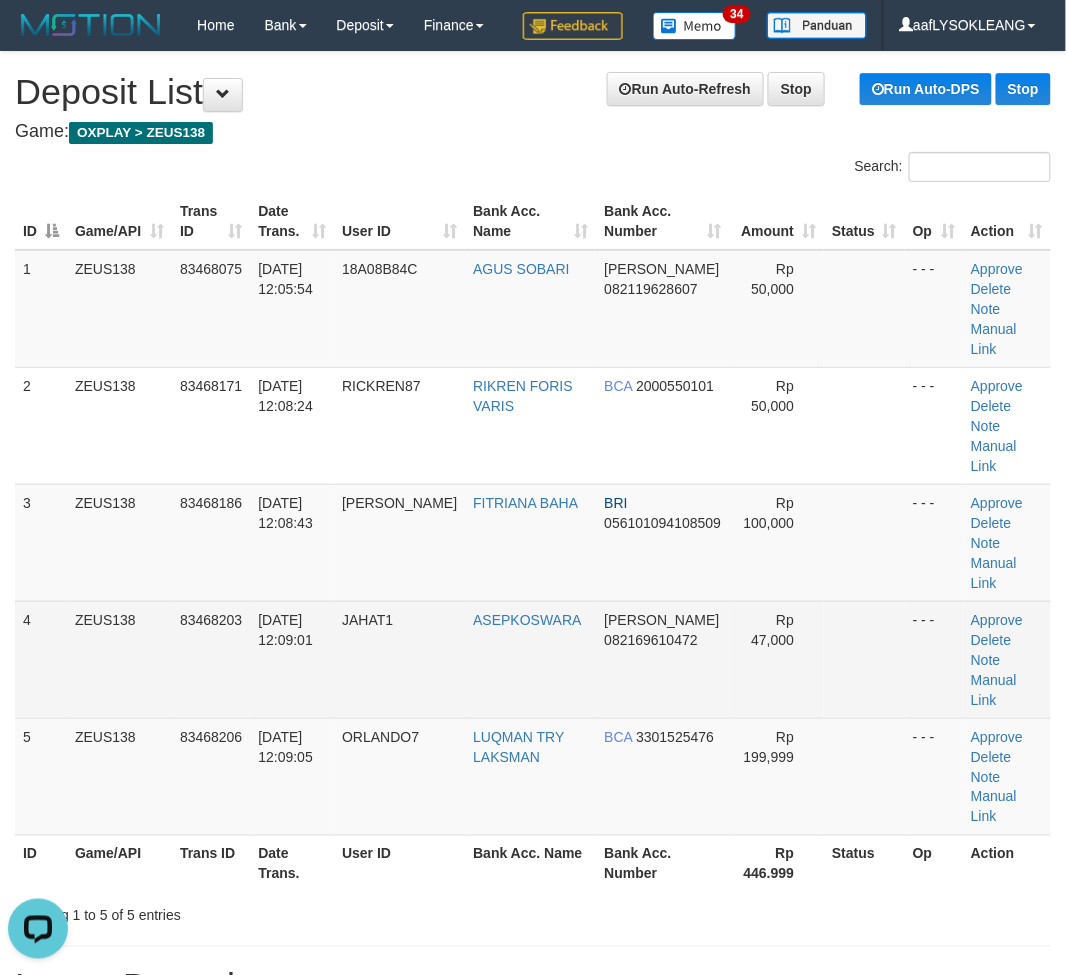 click at bounding box center (864, 659) 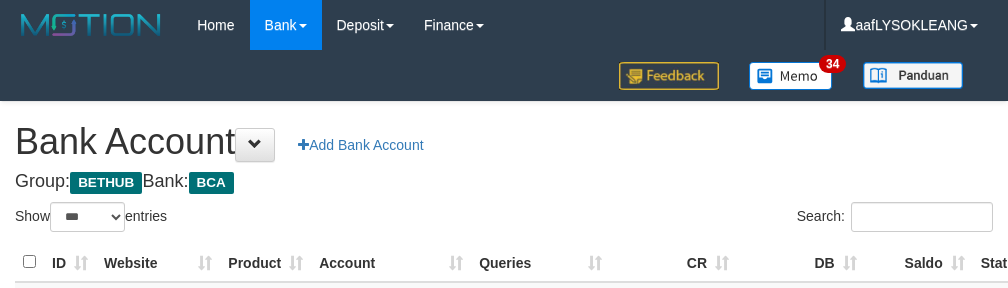 select on "***" 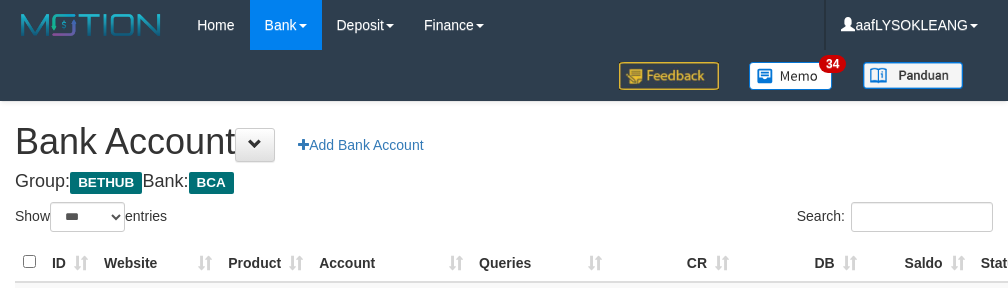 scroll, scrollTop: 222, scrollLeft: 0, axis: vertical 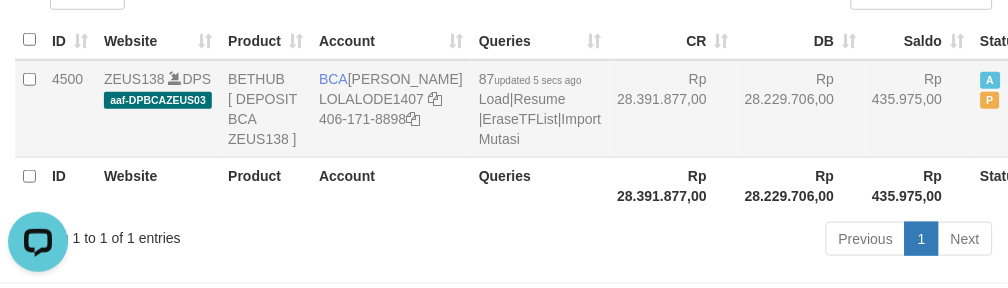 click on "Rp 28.391.877,00" at bounding box center [674, 109] 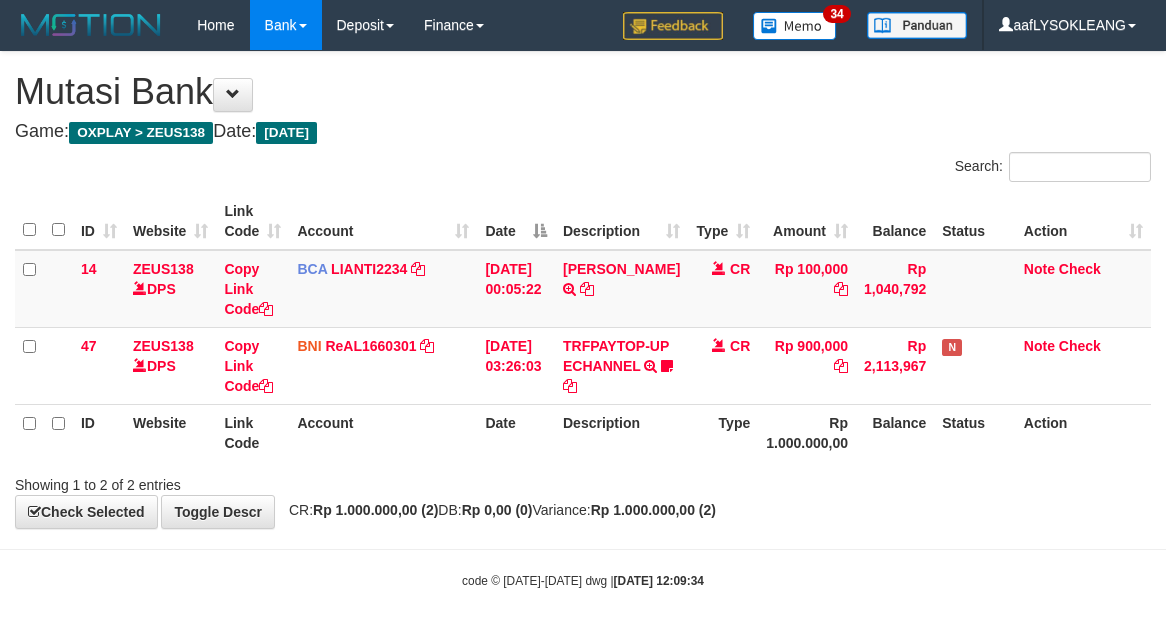 scroll, scrollTop: 32, scrollLeft: 0, axis: vertical 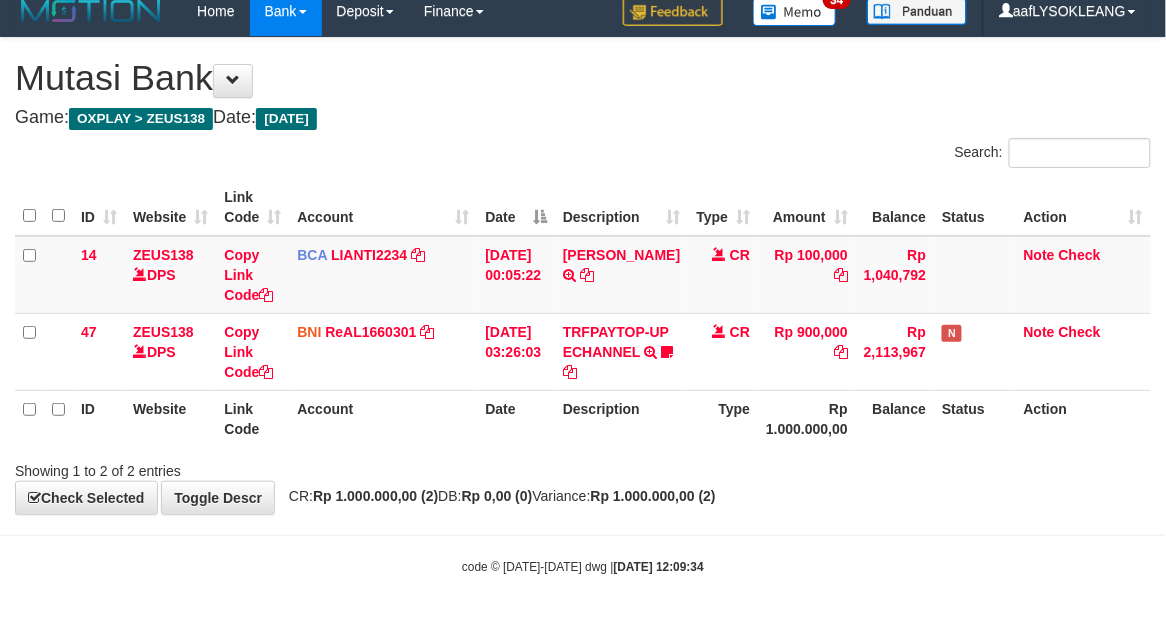 drag, startPoint x: 593, startPoint y: 71, endPoint x: 587, endPoint y: 111, distance: 40.4475 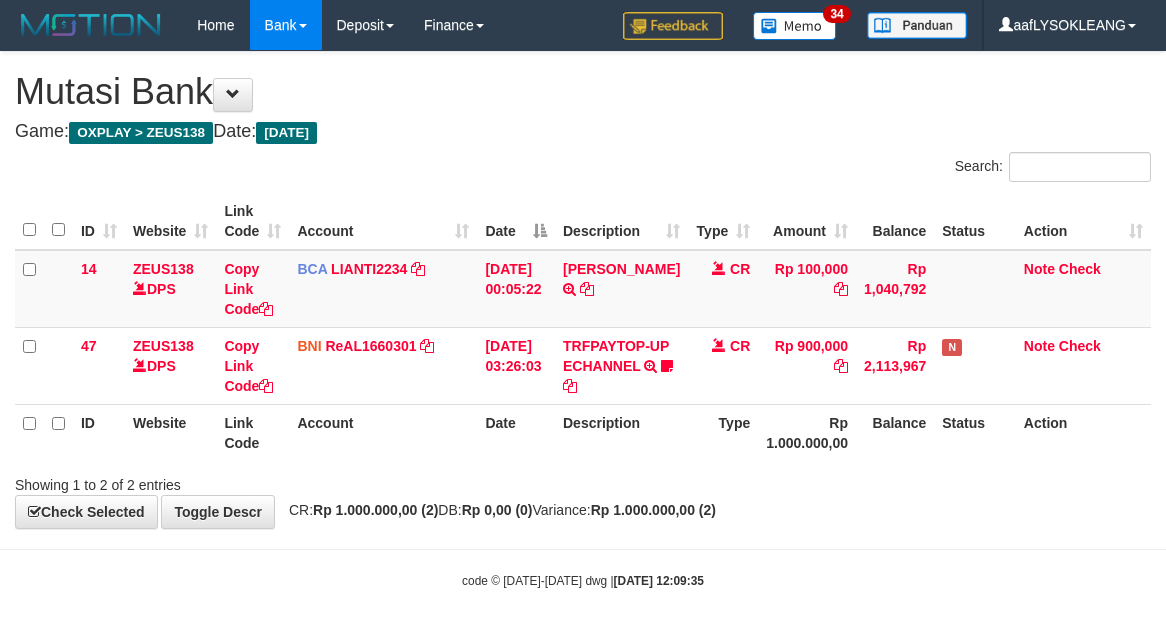 scroll, scrollTop: 32, scrollLeft: 0, axis: vertical 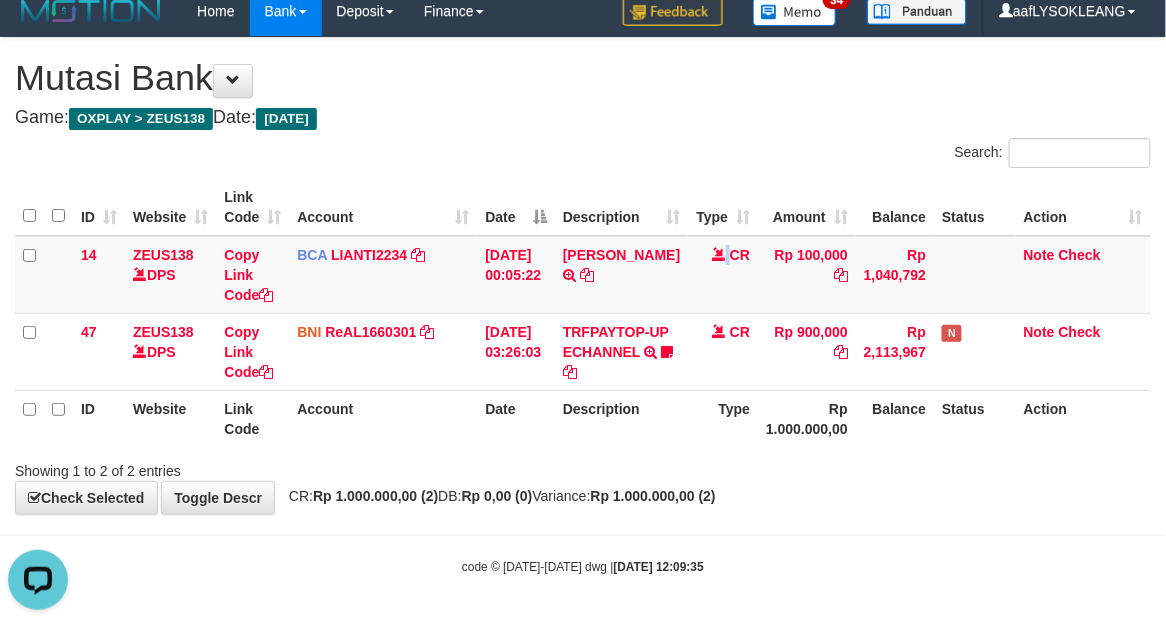 drag, startPoint x: 720, startPoint y: 248, endPoint x: 574, endPoint y: 204, distance: 152.48607 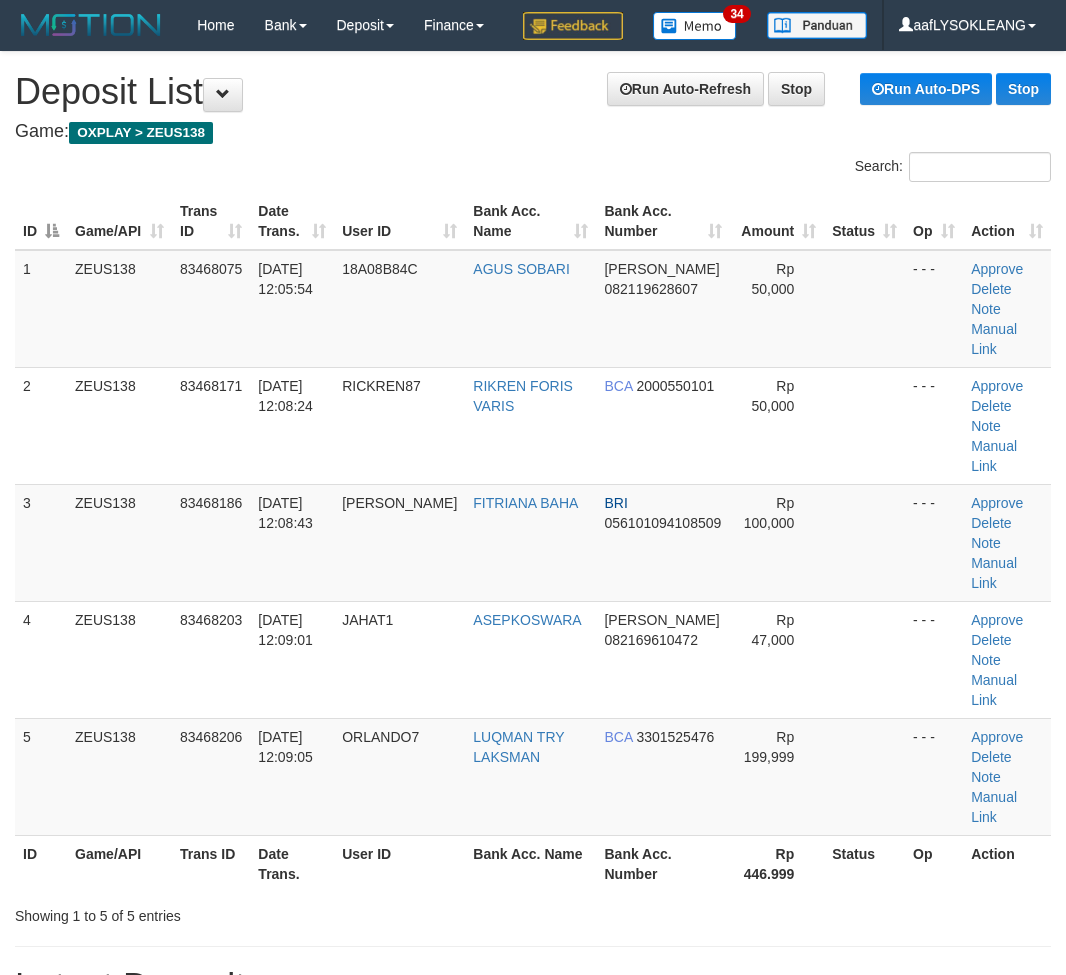 scroll, scrollTop: 0, scrollLeft: 0, axis: both 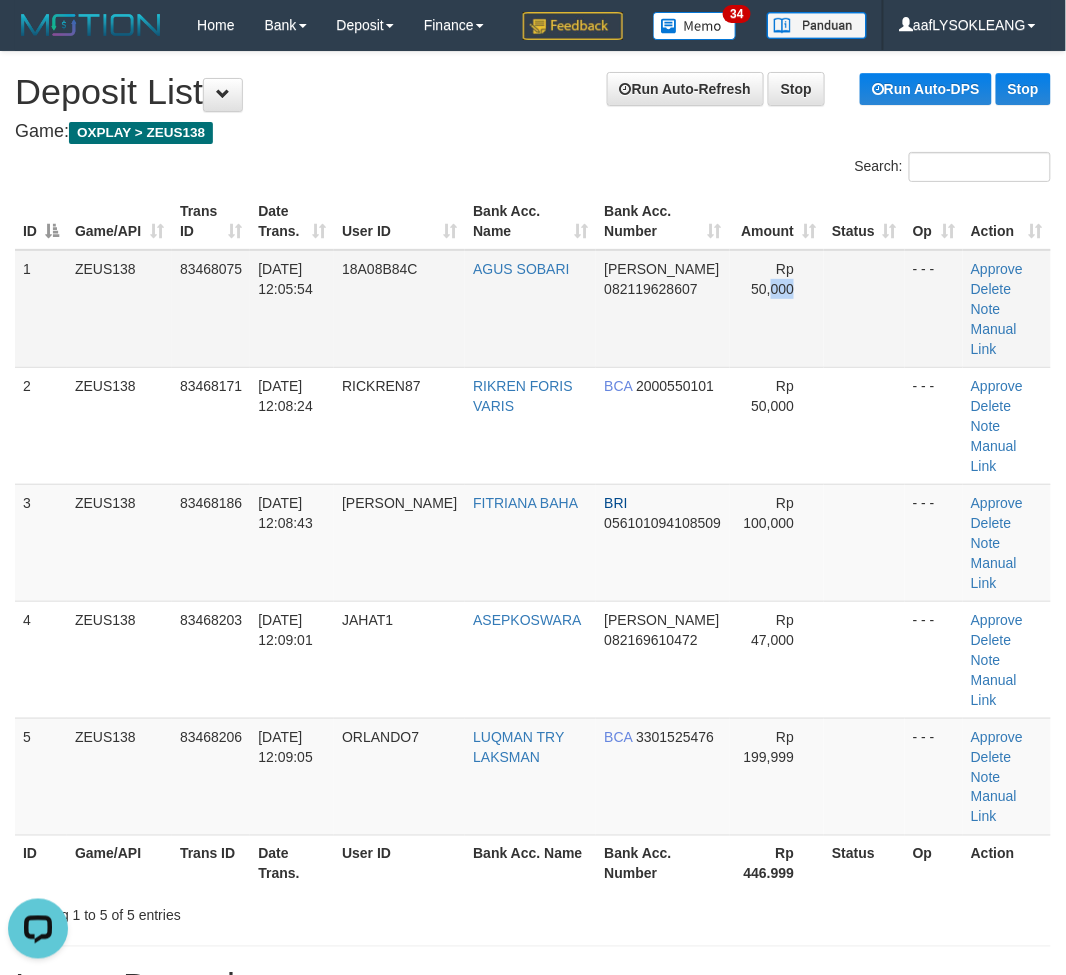 drag, startPoint x: 780, startPoint y: 390, endPoint x: 752, endPoint y: 372, distance: 33.286633 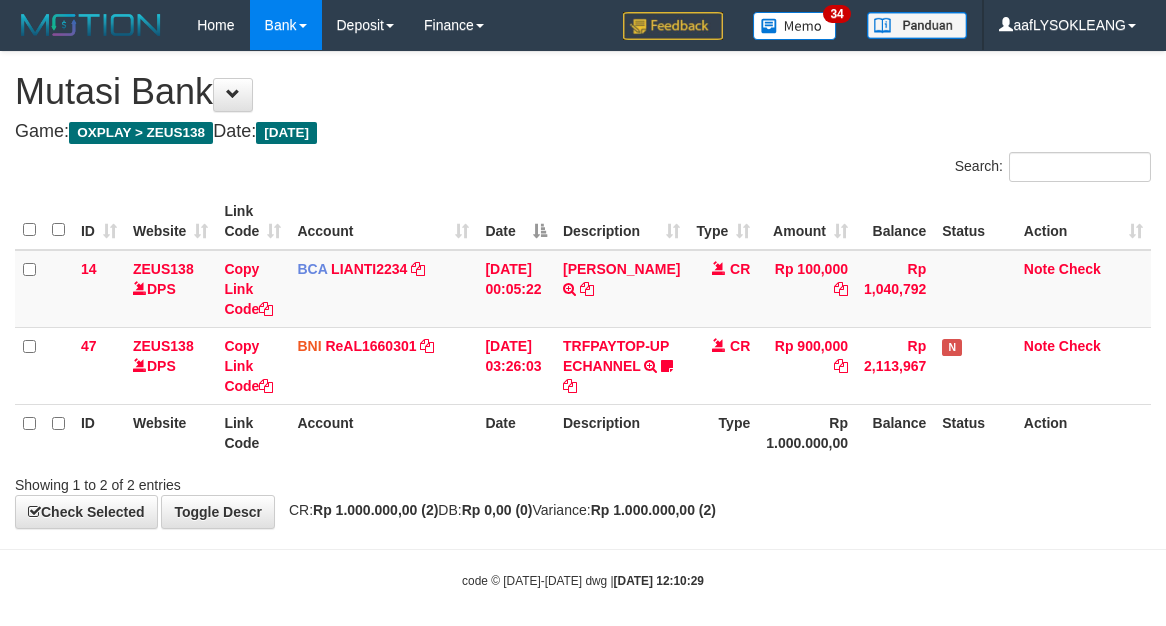 scroll, scrollTop: 32, scrollLeft: 0, axis: vertical 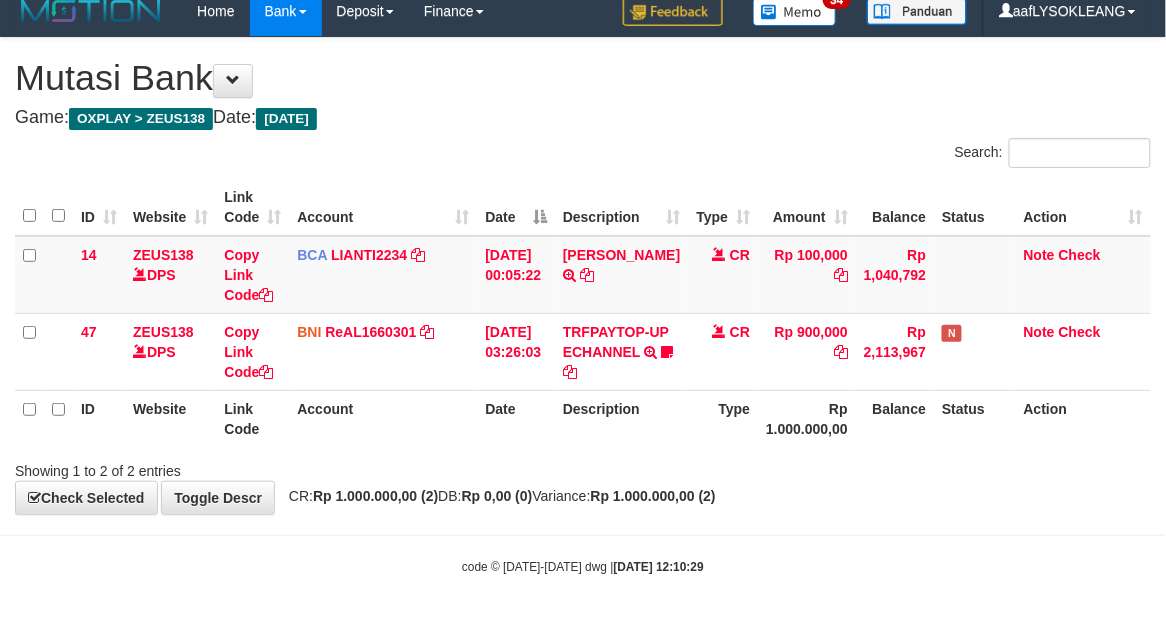drag, startPoint x: 677, startPoint y: 60, endPoint x: 488, endPoint y: 91, distance: 191.52545 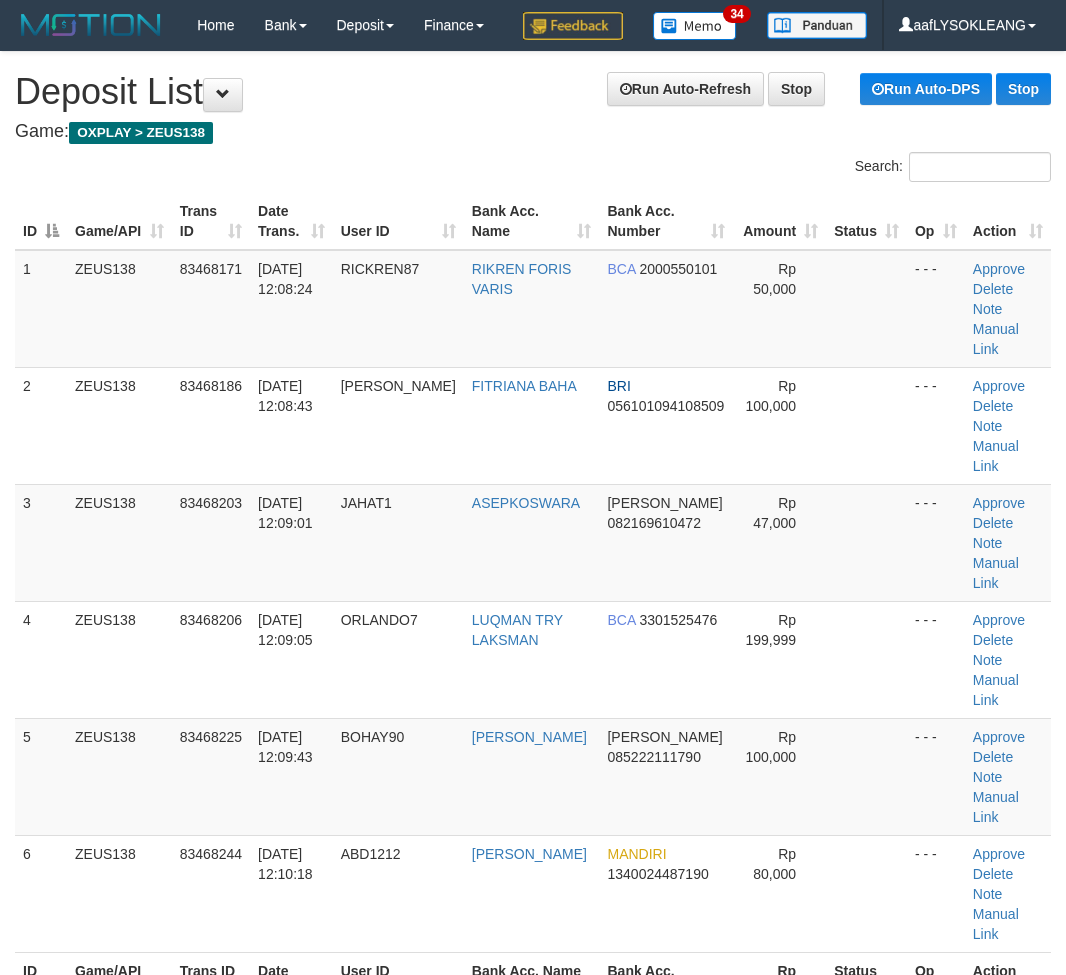 scroll, scrollTop: 0, scrollLeft: 0, axis: both 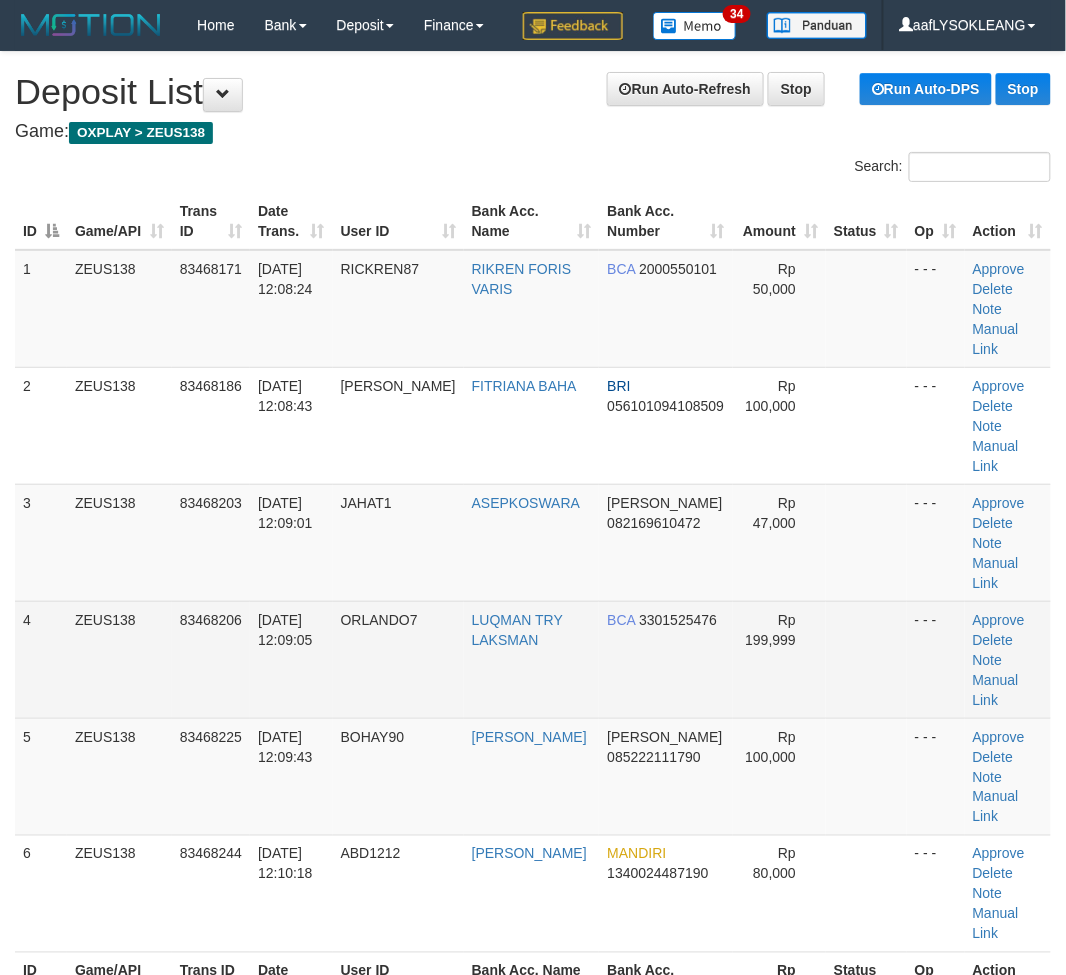 click on "Rp 199,999" at bounding box center (779, 659) 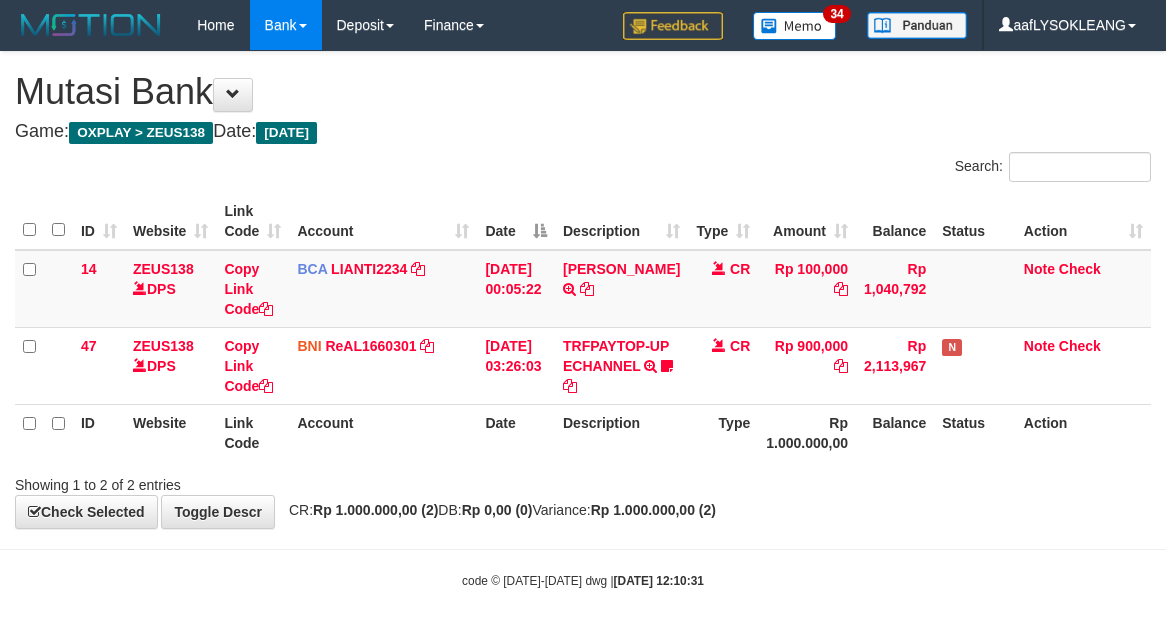 scroll, scrollTop: 32, scrollLeft: 0, axis: vertical 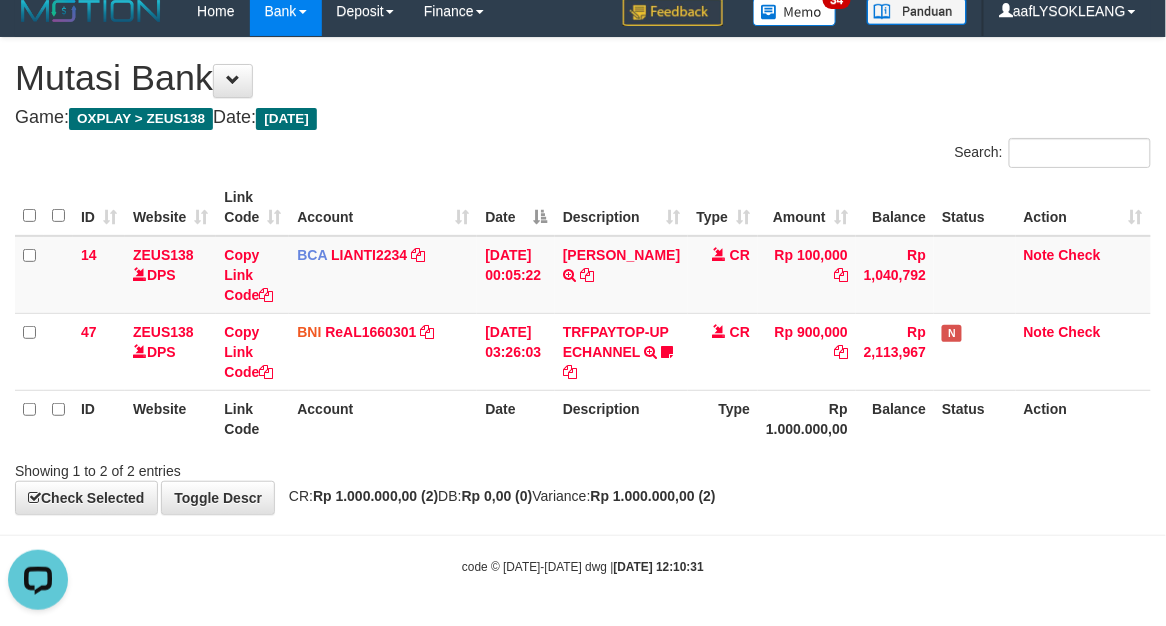 drag, startPoint x: 803, startPoint y: 120, endPoint x: 755, endPoint y: 155, distance: 59.405388 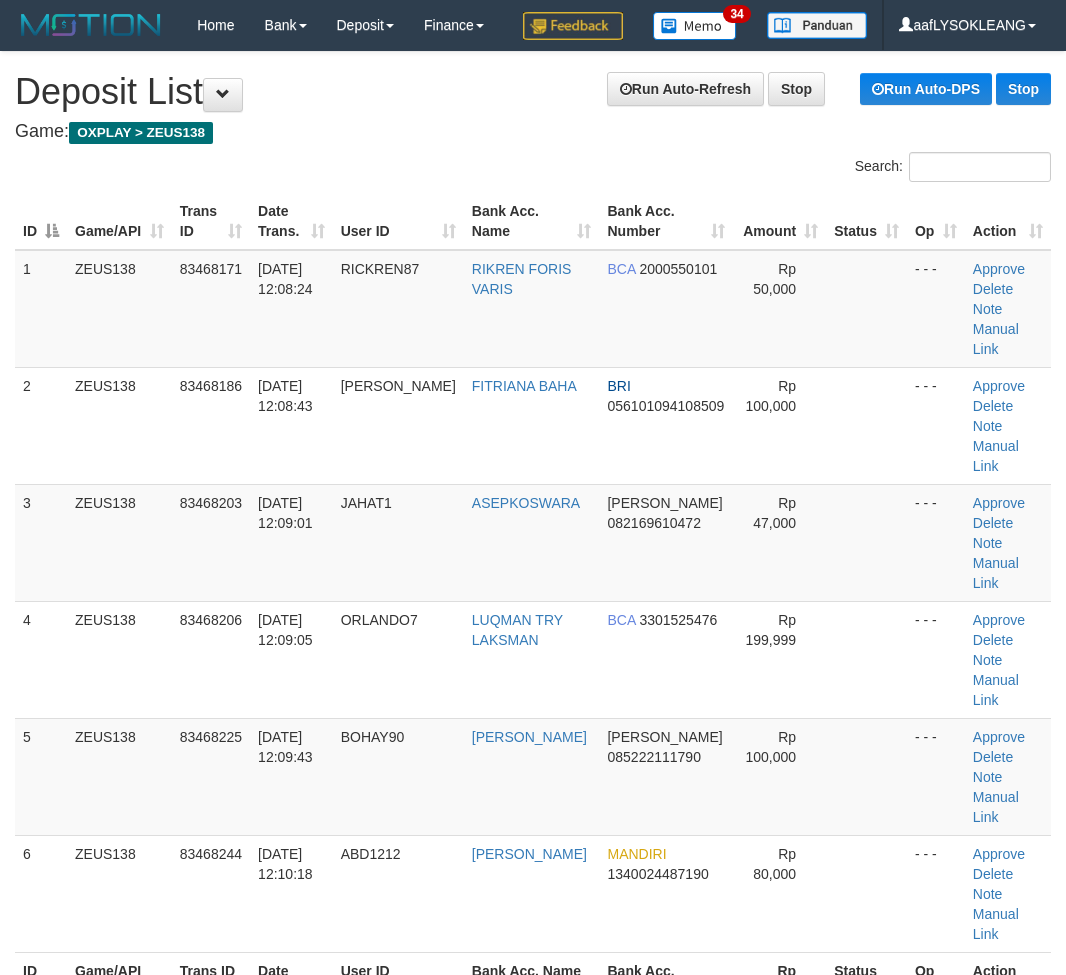 scroll, scrollTop: 0, scrollLeft: 0, axis: both 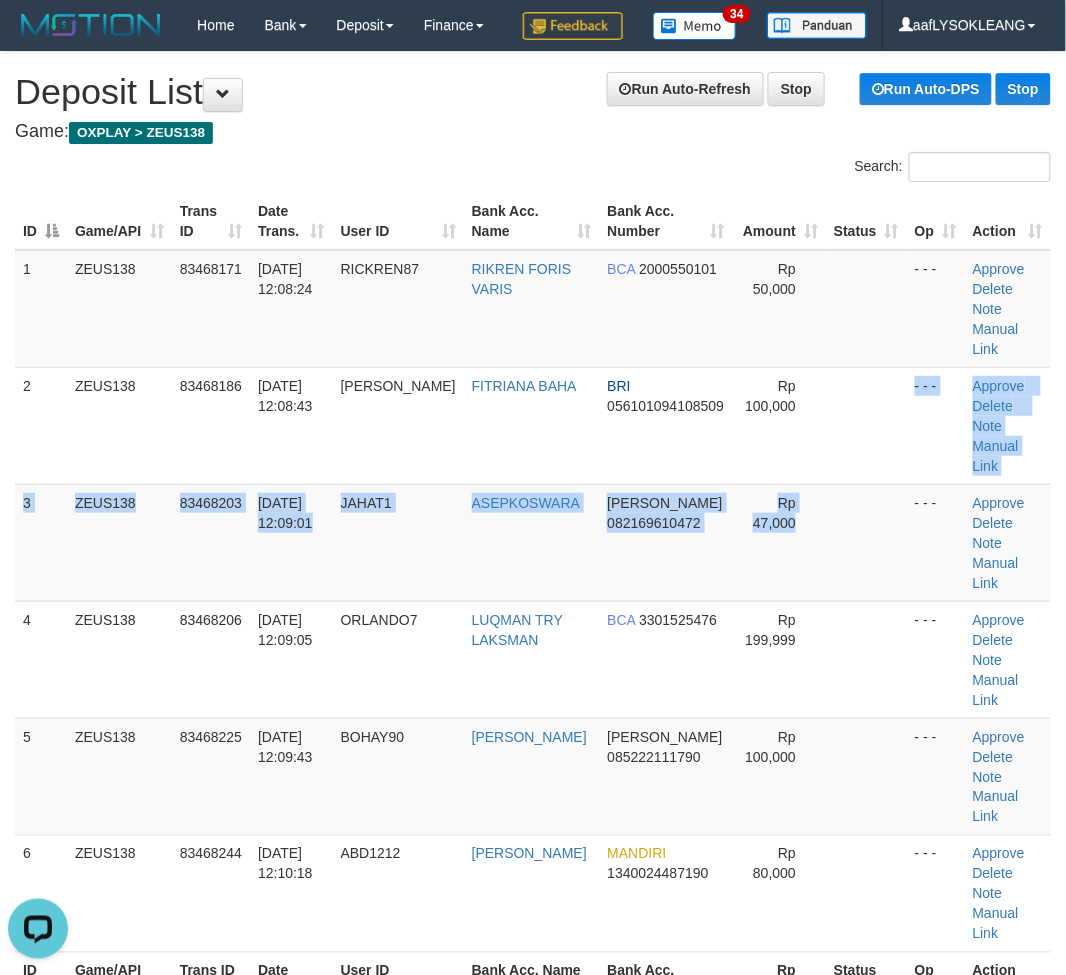 drag, startPoint x: 881, startPoint y: 530, endPoint x: 1080, endPoint y: 532, distance: 199.01006 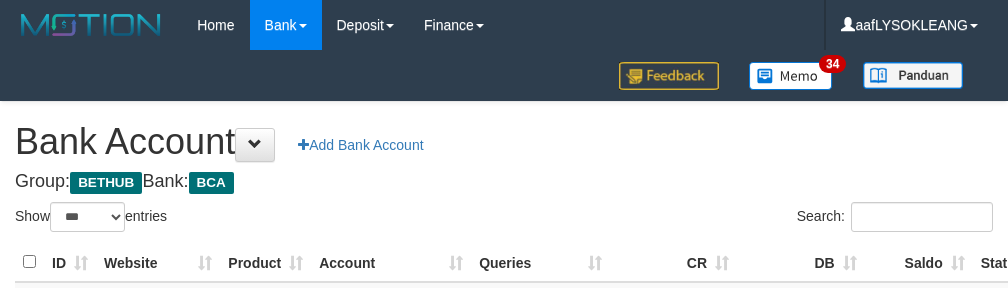 select on "***" 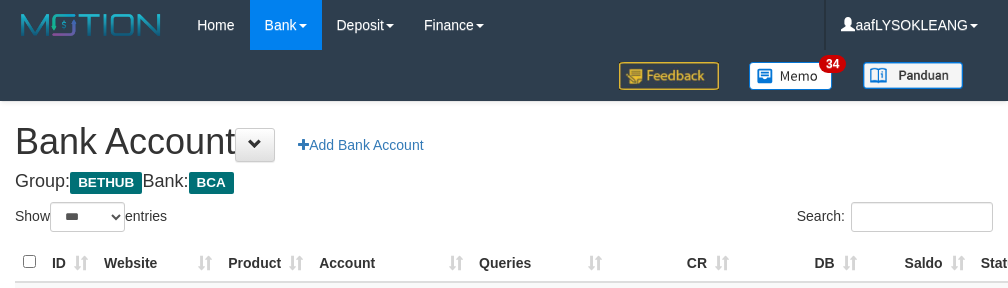 scroll, scrollTop: 222, scrollLeft: 0, axis: vertical 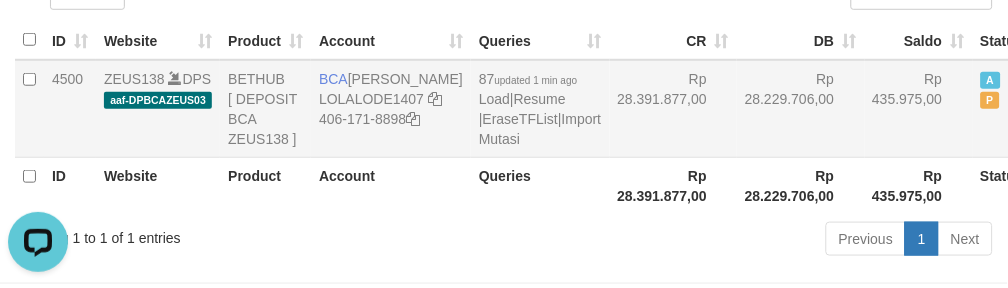 drag, startPoint x: 655, startPoint y: 143, endPoint x: 644, endPoint y: 148, distance: 12.083046 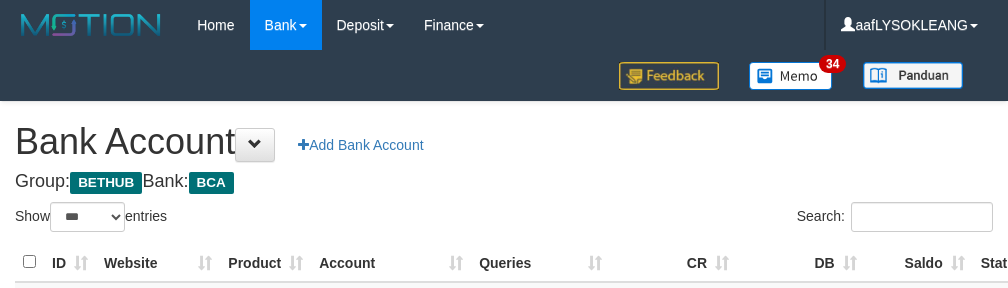 select on "***" 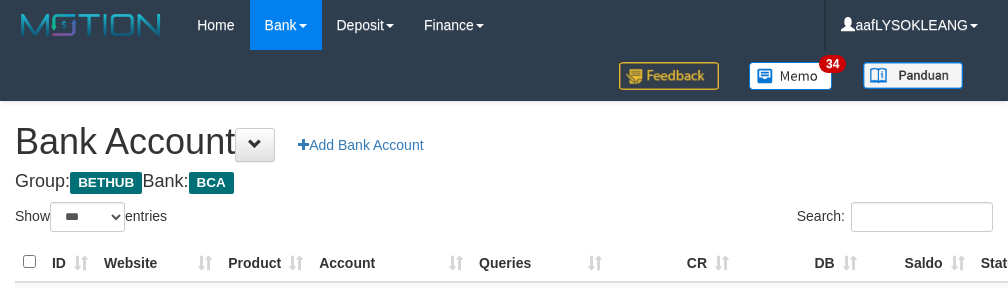 scroll, scrollTop: 222, scrollLeft: 0, axis: vertical 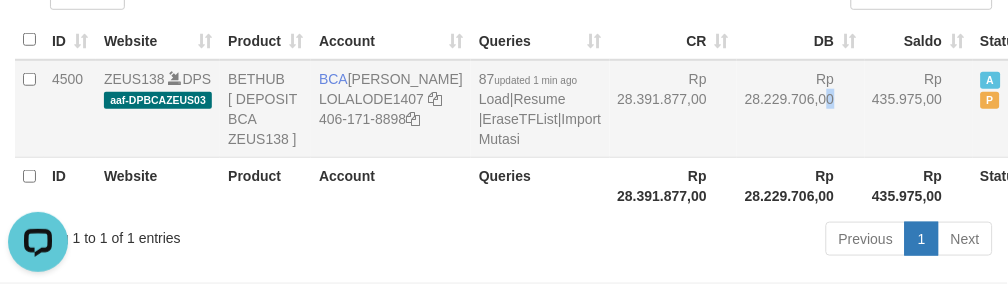 drag, startPoint x: 668, startPoint y: 137, endPoint x: 657, endPoint y: 137, distance: 11 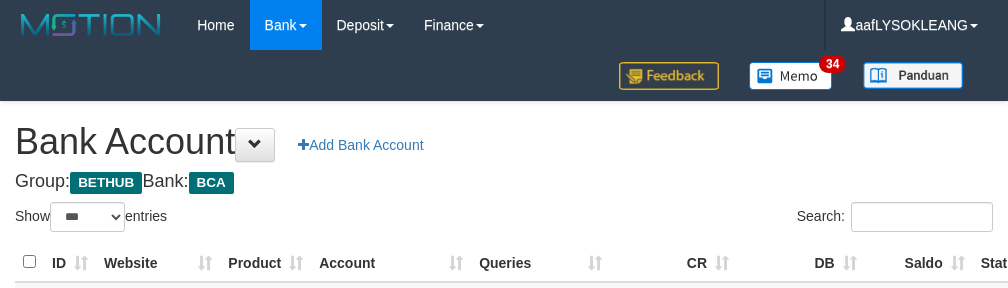 select on "***" 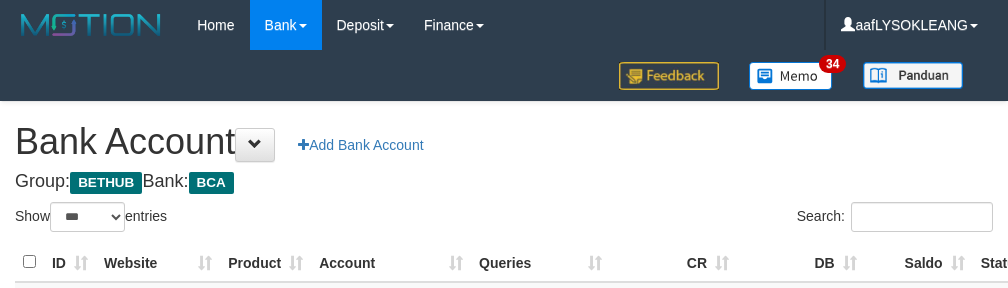 scroll, scrollTop: 222, scrollLeft: 0, axis: vertical 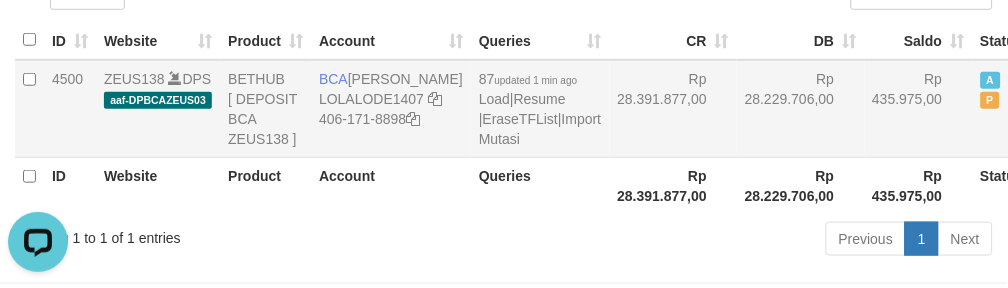 drag, startPoint x: 682, startPoint y: 146, endPoint x: 671, endPoint y: 153, distance: 13.038404 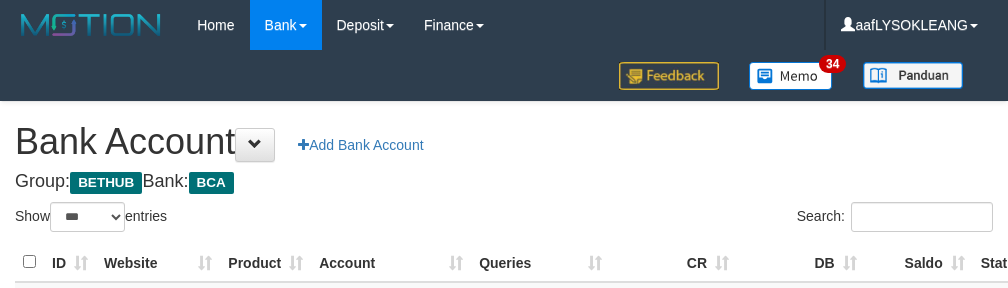 select on "***" 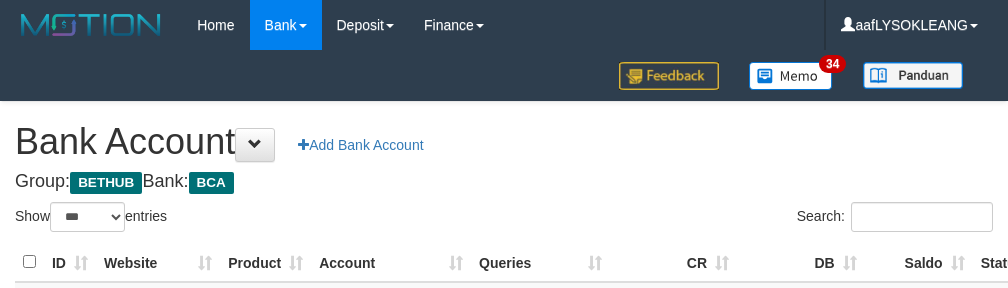 scroll, scrollTop: 222, scrollLeft: 0, axis: vertical 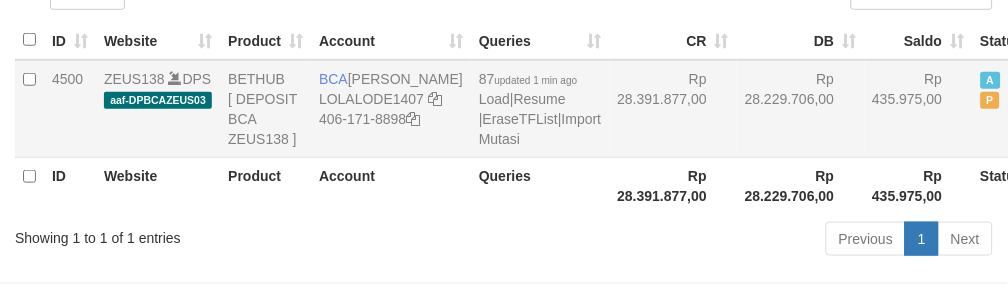 drag, startPoint x: 604, startPoint y: 135, endPoint x: 713, endPoint y: 172, distance: 115.10864 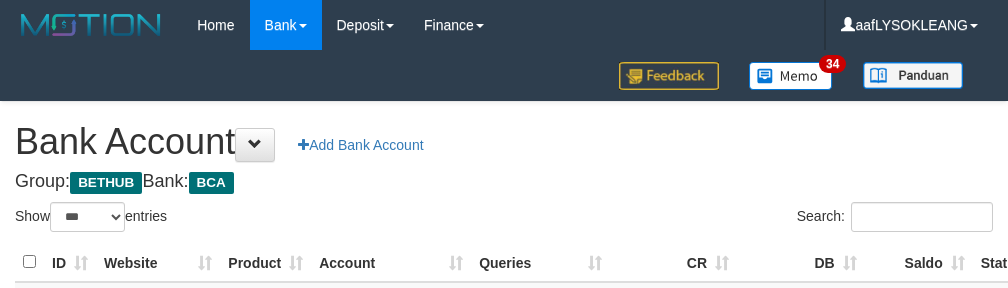 select on "***" 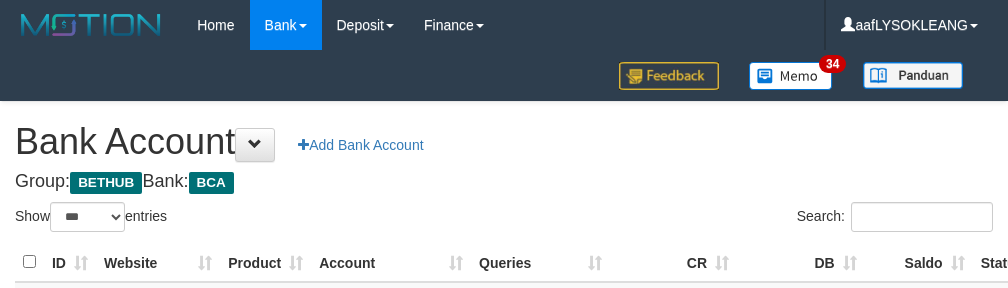 scroll, scrollTop: 222, scrollLeft: 0, axis: vertical 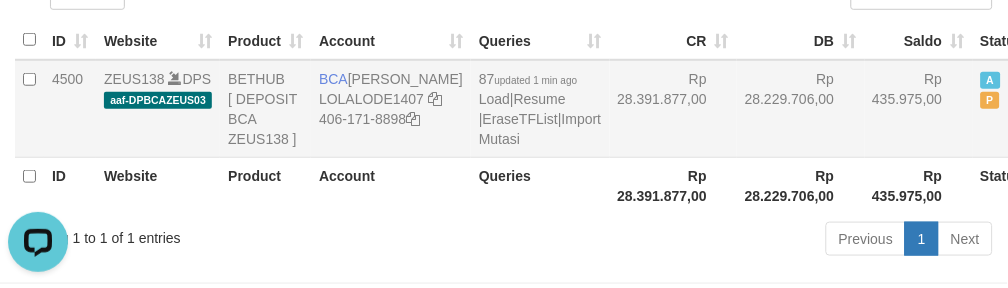 drag, startPoint x: 684, startPoint y: 153, endPoint x: 705, endPoint y: 154, distance: 21.023796 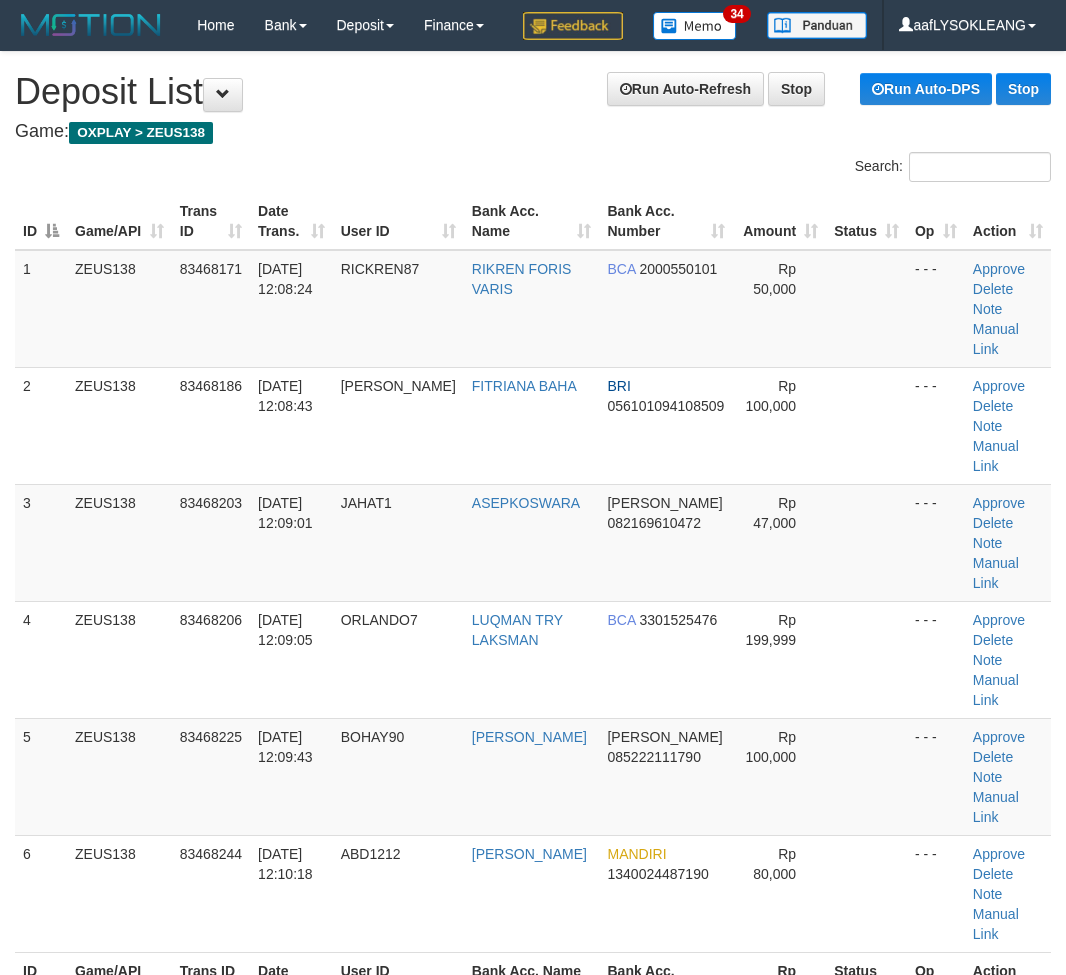scroll, scrollTop: 0, scrollLeft: 0, axis: both 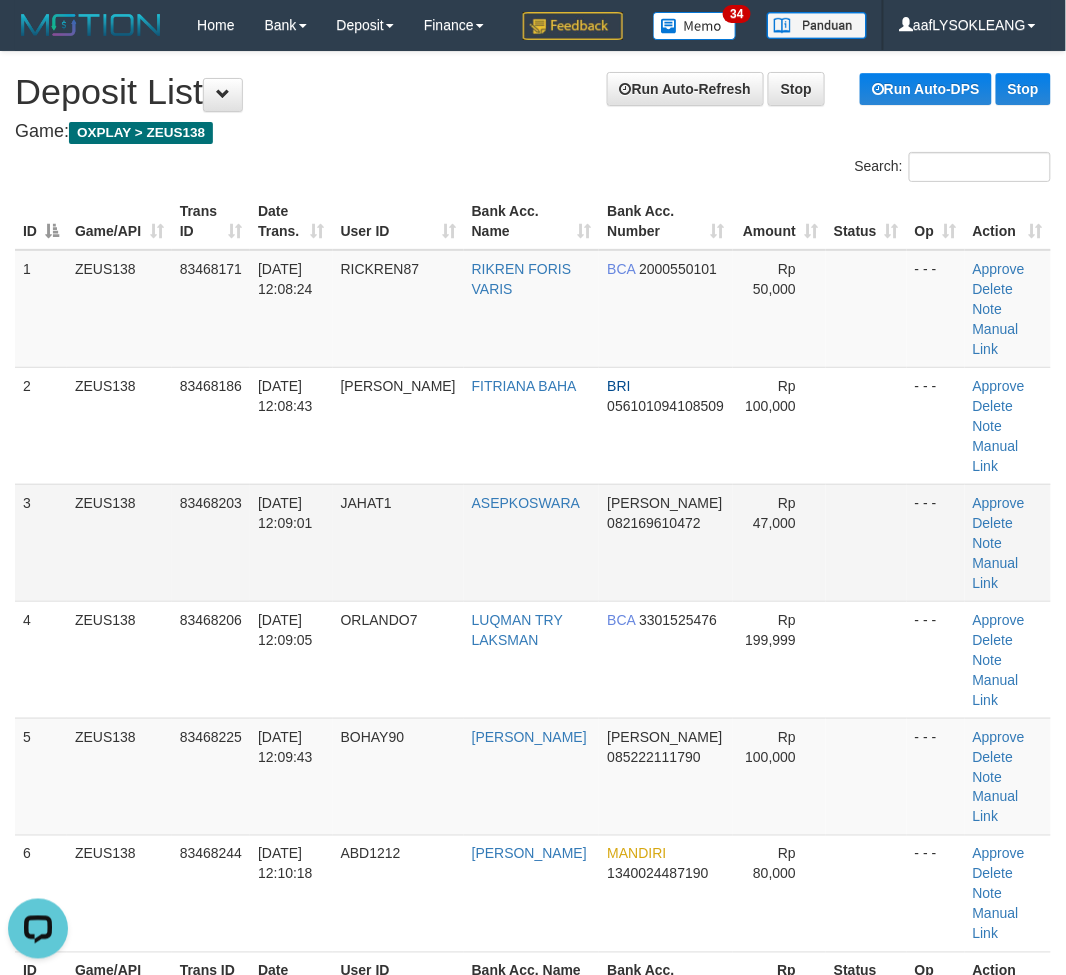 drag, startPoint x: 877, startPoint y: 533, endPoint x: 945, endPoint y: 541, distance: 68.46897 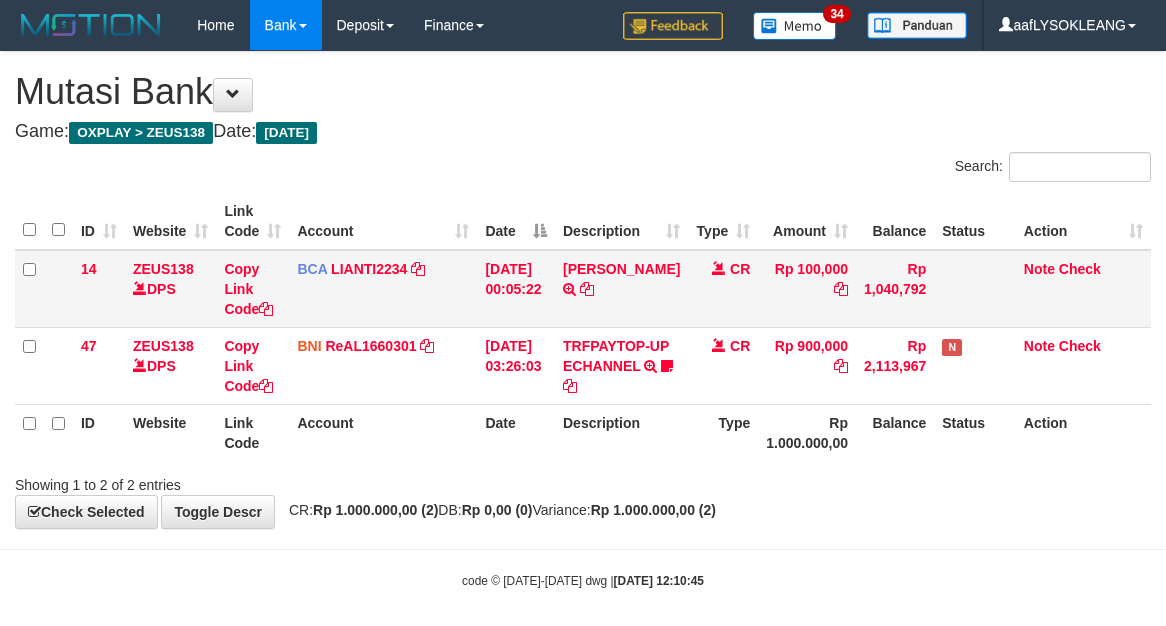 scroll, scrollTop: 32, scrollLeft: 0, axis: vertical 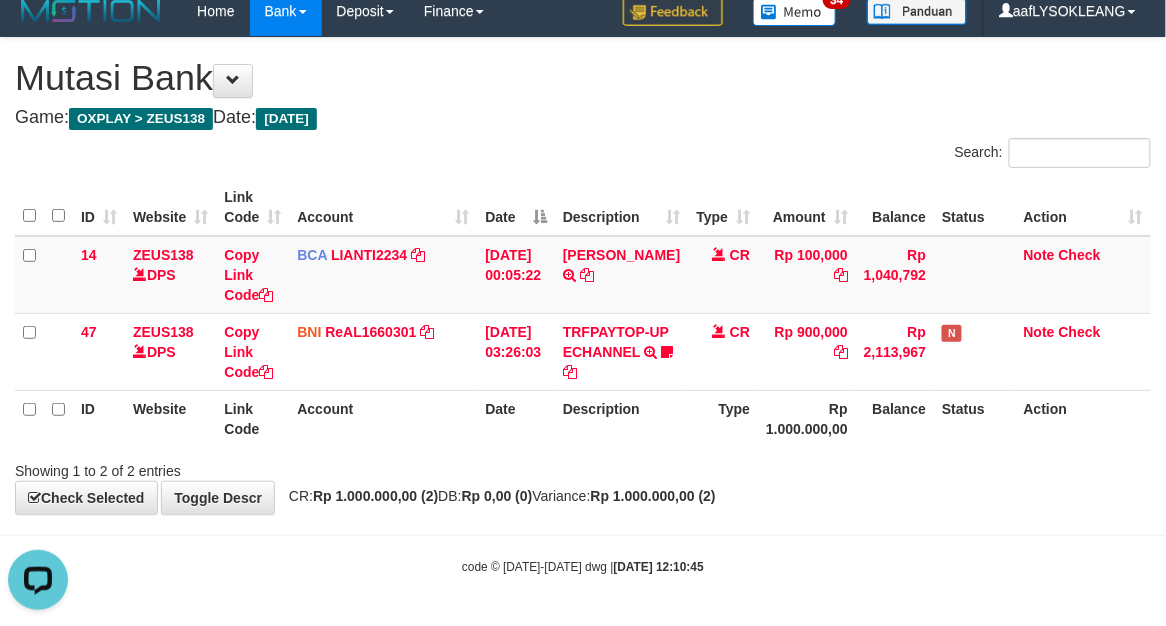 drag, startPoint x: 854, startPoint y: 546, endPoint x: 674, endPoint y: 533, distance: 180.46883 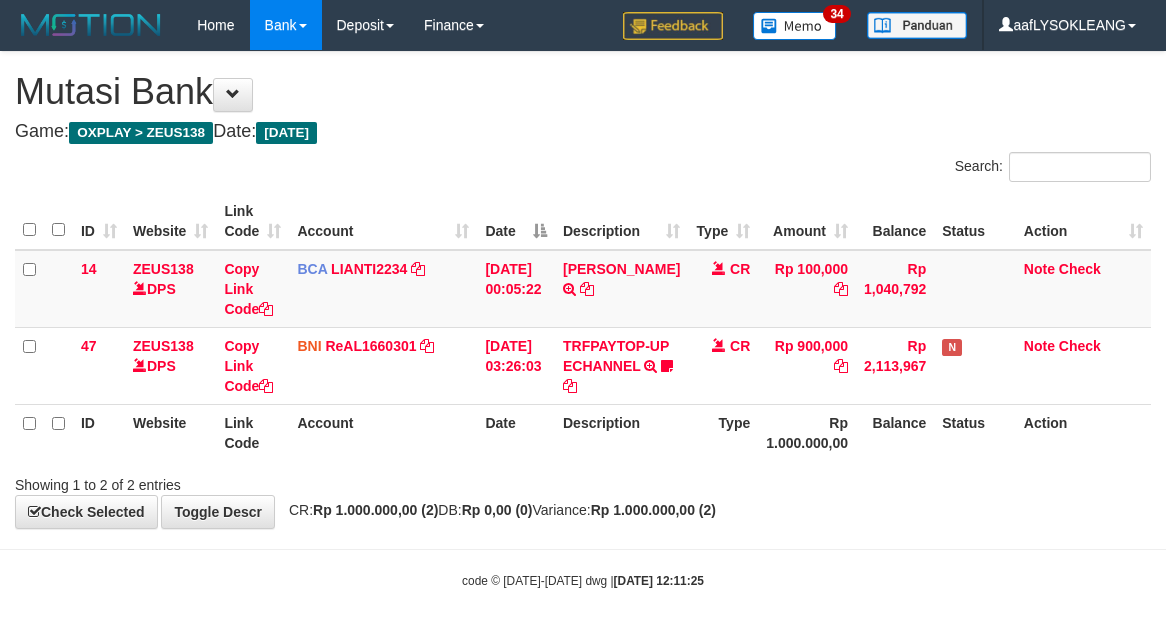 scroll, scrollTop: 32, scrollLeft: 0, axis: vertical 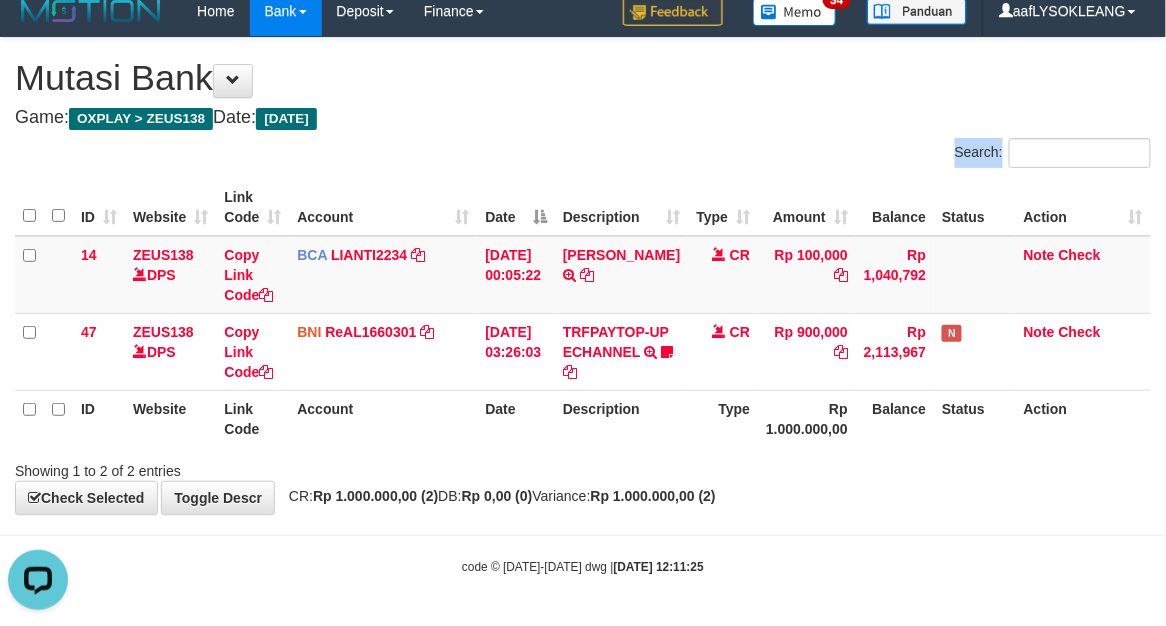 drag, startPoint x: 545, startPoint y: 157, endPoint x: 557, endPoint y: 131, distance: 28.635643 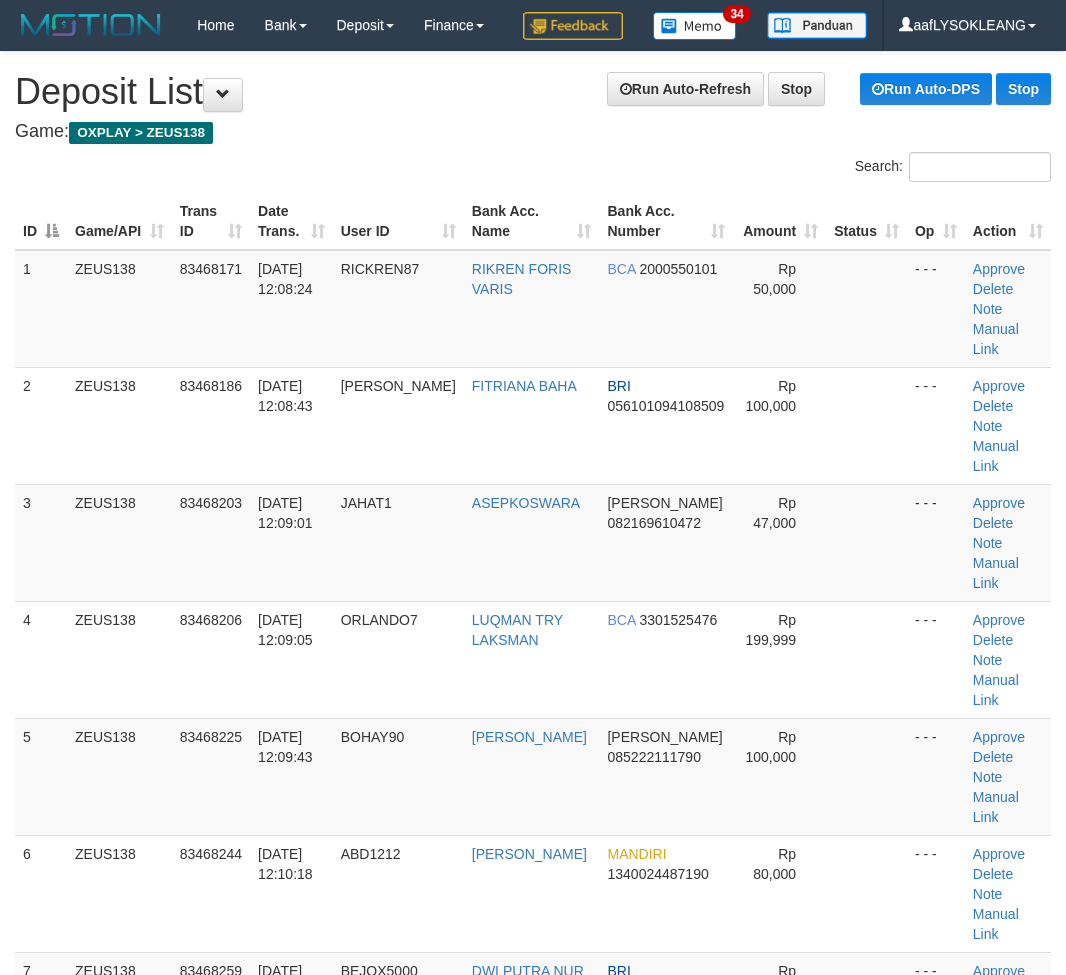 scroll, scrollTop: 0, scrollLeft: 0, axis: both 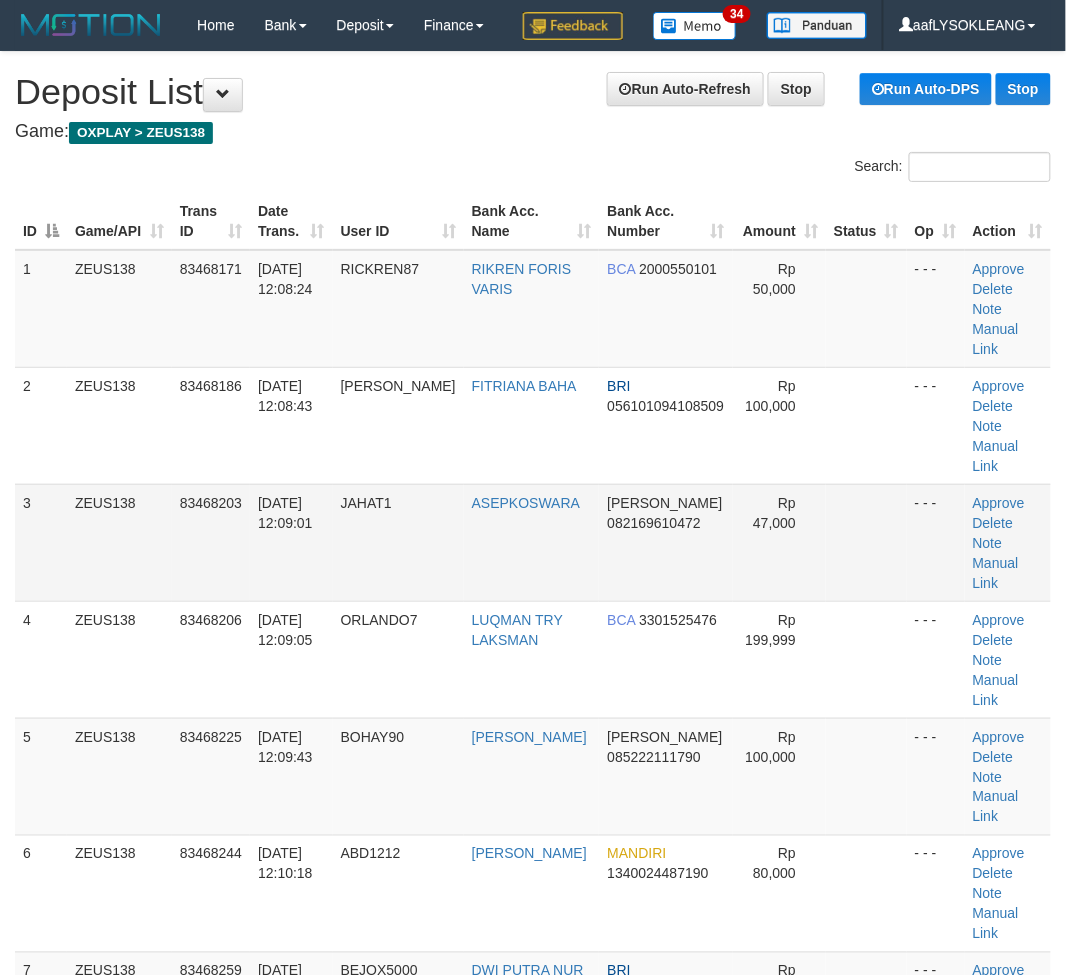 click at bounding box center [866, 542] 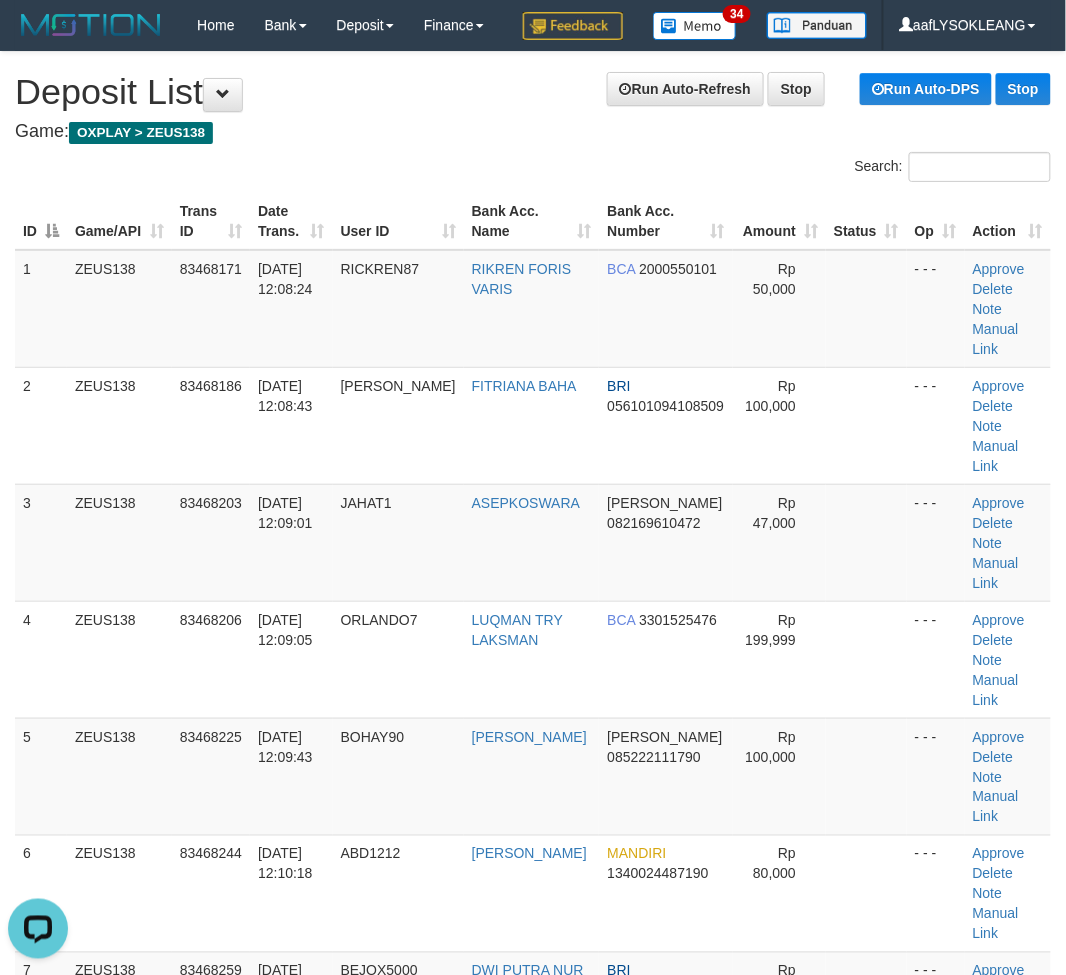 scroll, scrollTop: 0, scrollLeft: 0, axis: both 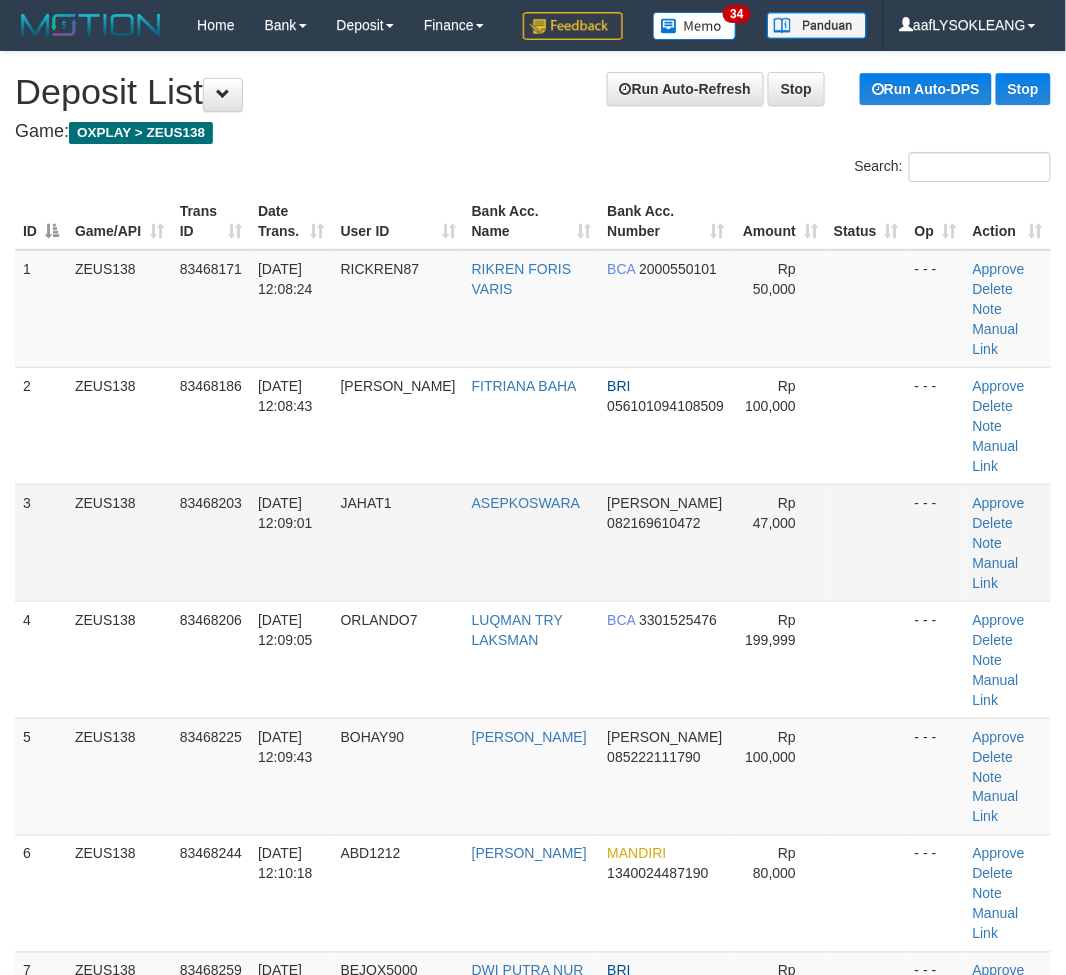 drag, startPoint x: 695, startPoint y: 618, endPoint x: 705, endPoint y: 617, distance: 10.049875 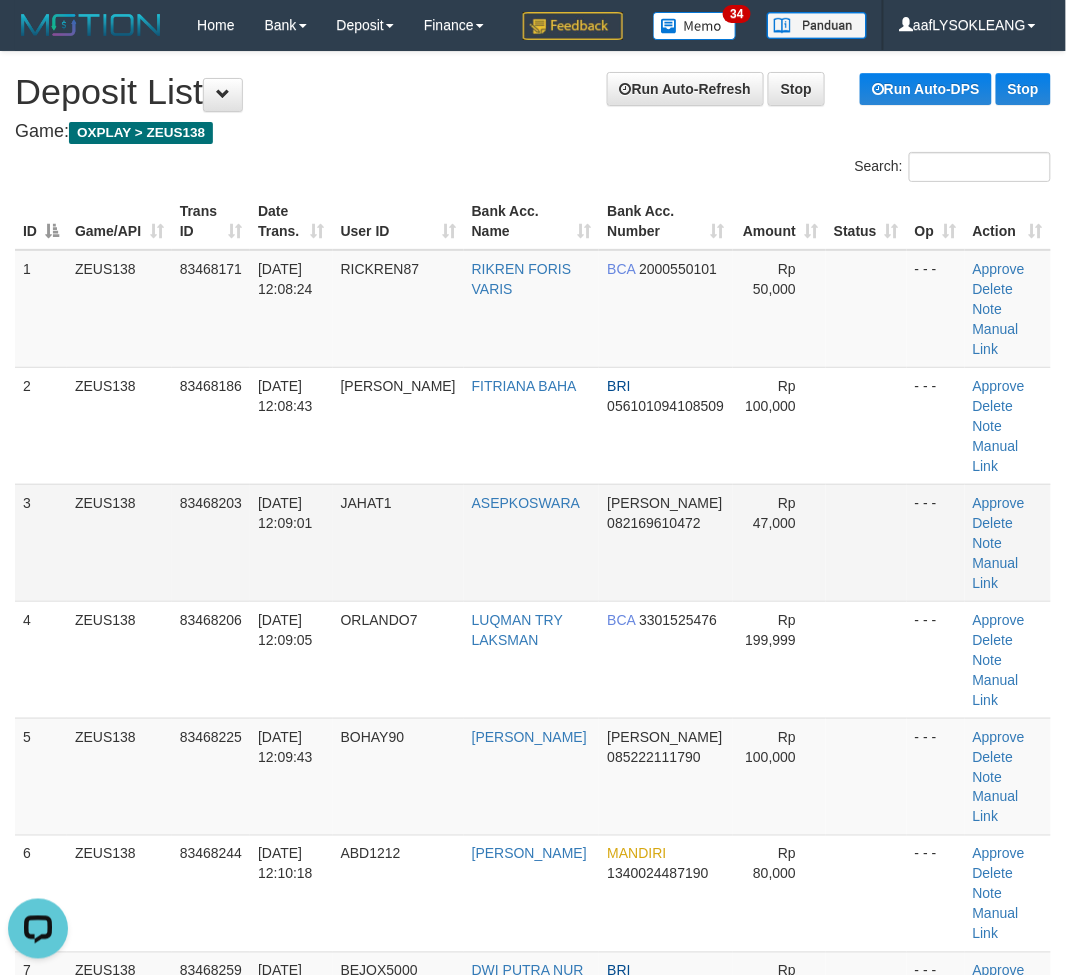 scroll, scrollTop: 0, scrollLeft: 0, axis: both 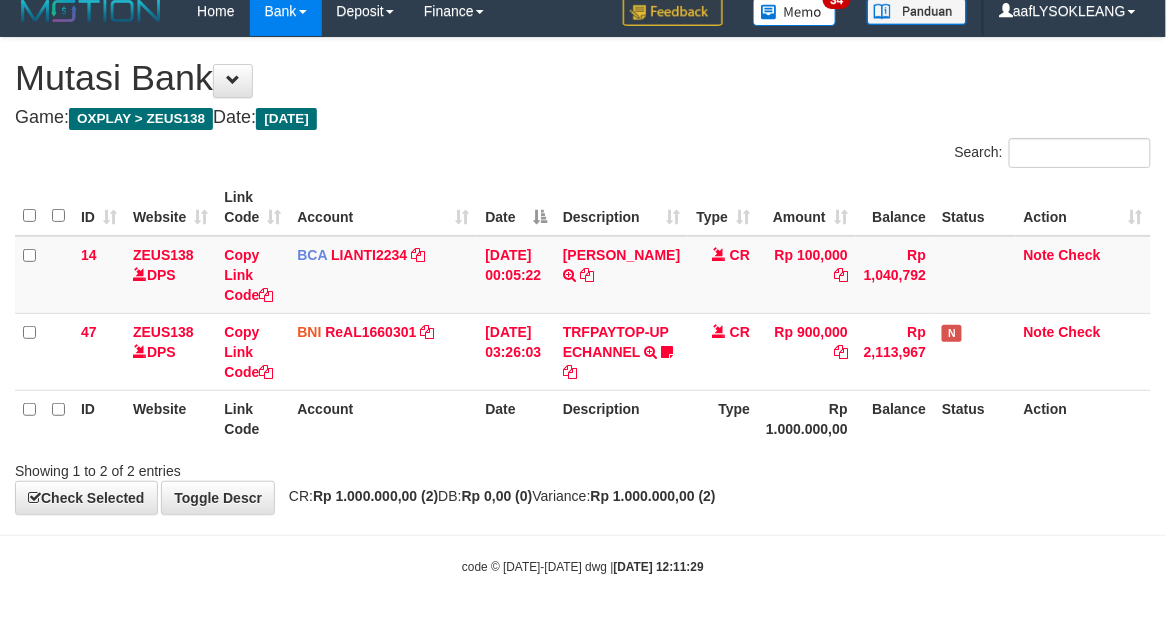 click on "Account" at bounding box center [383, 418] 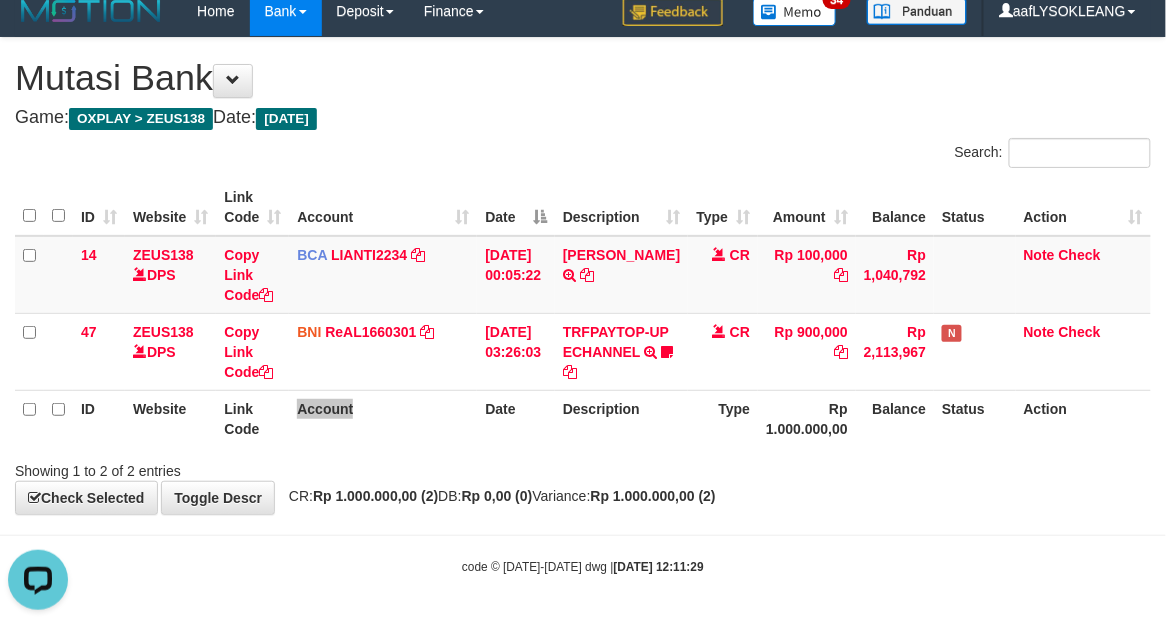 scroll, scrollTop: 0, scrollLeft: 0, axis: both 